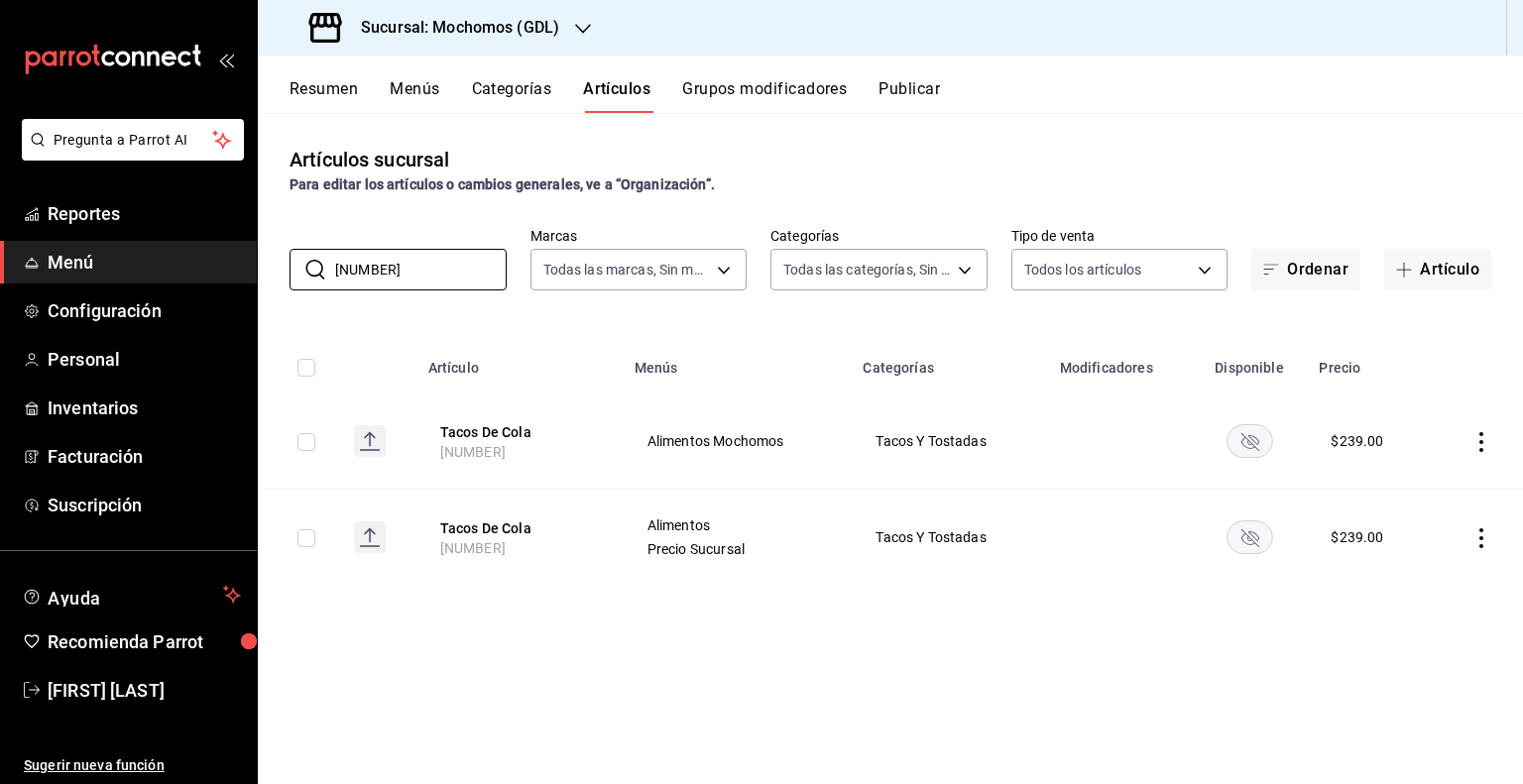 scroll, scrollTop: 0, scrollLeft: 0, axis: both 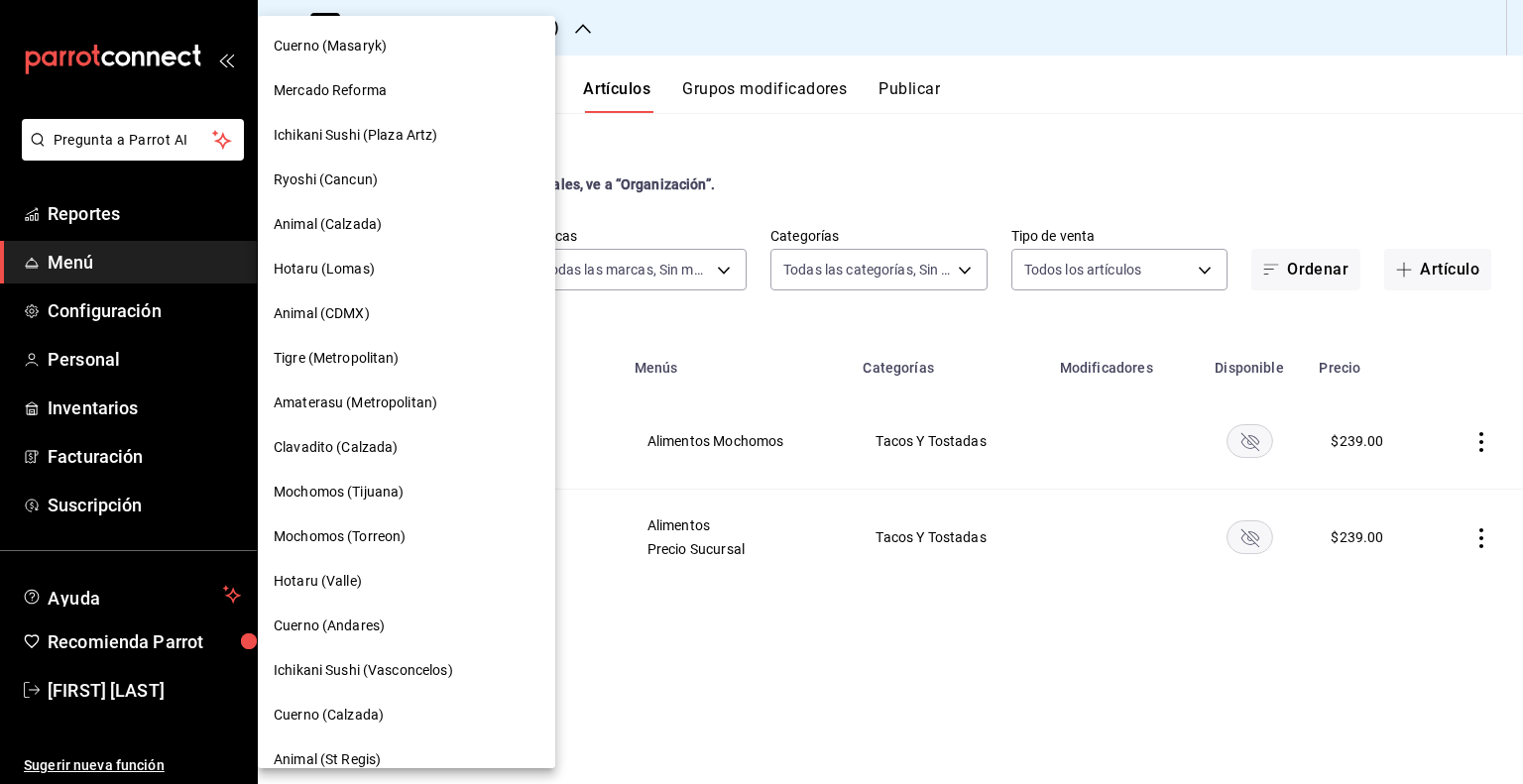 click on "Animal (Calzada)" at bounding box center (327, 224) 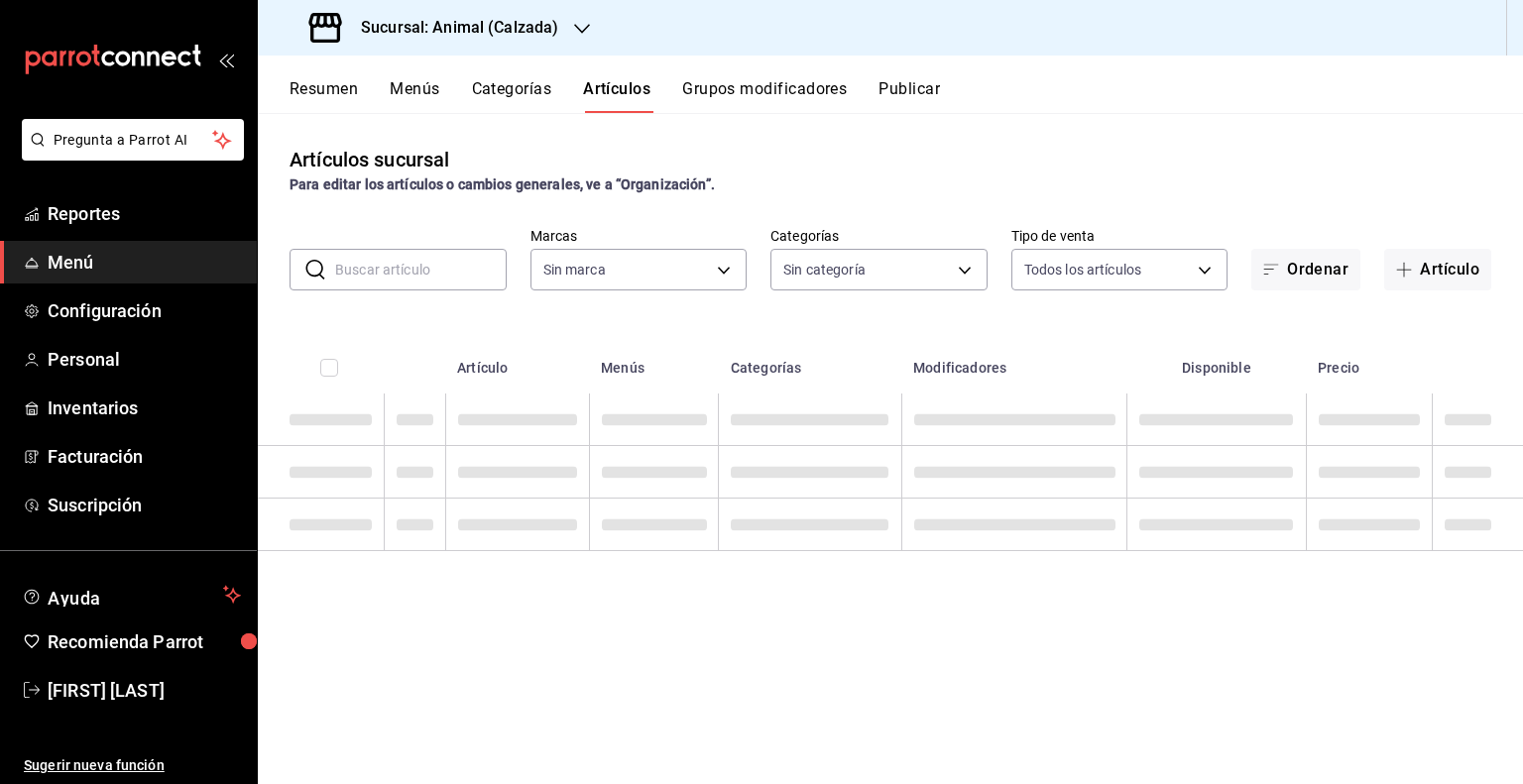type on "e26472f3-9262-489d-bcba-4c6b034529c7" 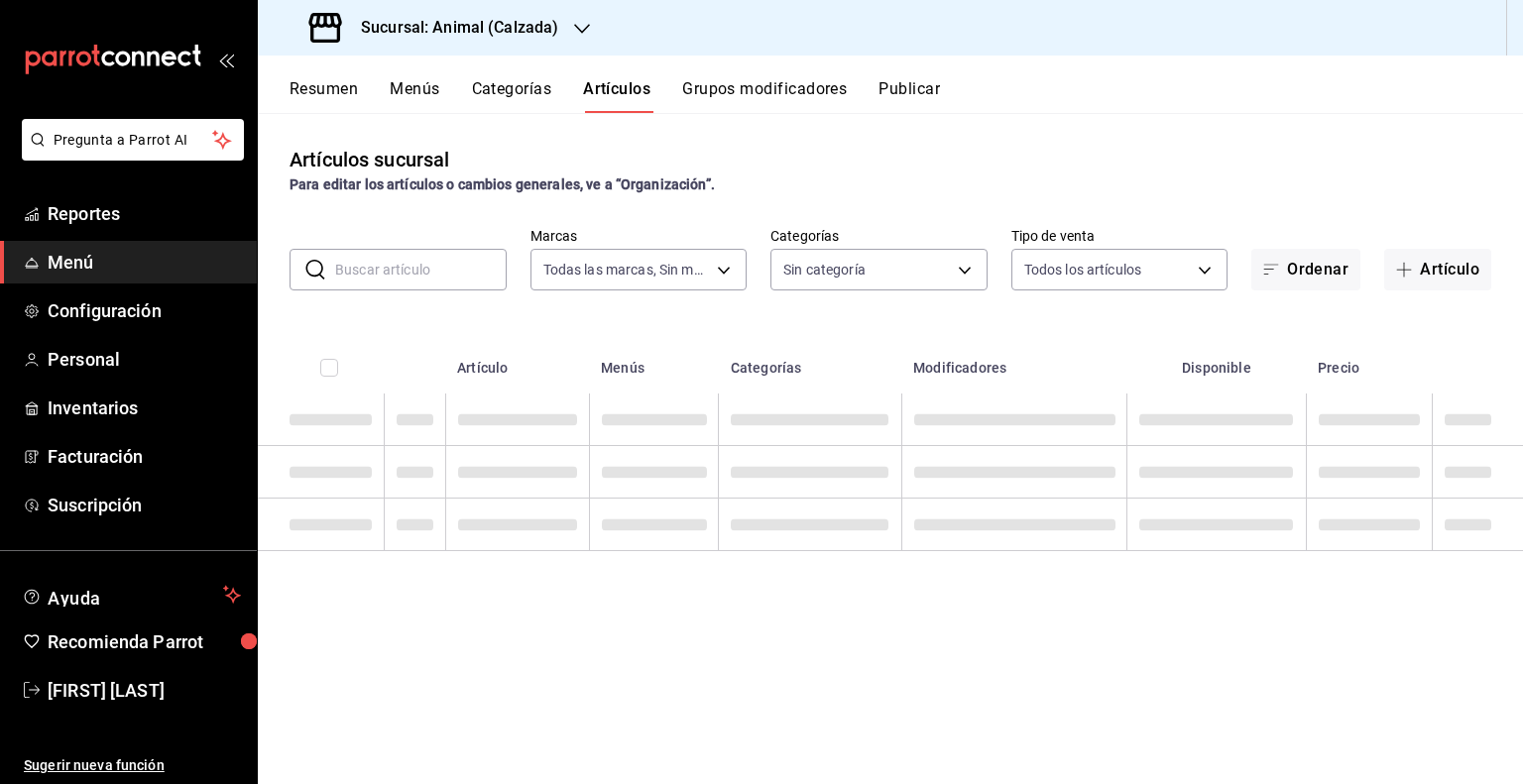 type on "5d35a5f4-3063-4397-a550-a8f4eca83956,9bcdf976-3d2d-44f2-8aa2-d656f6bc4aaa,d84f426e-d2e5-4511-9ae4-40af035af2a2,6976e655-d2a1-4fb6-ae69-c0ce86e4f2ae,c426cf52-47ec-4c8e-9475-91055907c768,cd144c8d-015e-4274-8c5a-043af16936e7,08da48e9-09bd-47a5-8cb2-ffa6543befab,c0df6b03-d63e-4bb3-846a-f5e089ecba02,5dc2ff02-1e27-4c34-bf65-ce1f7bd08c5b,251796a5-de53-4bca-9091-bf78e383e444,4d2c280a-32cb-48a9-b46b-4d57e4aa738f,f17aea32-4bce-49c9-ae90-6a03b7db19ab,3914e70e-1ac9-4ef9-8f95-f03ee7106d39,675ddb07-38ce-4a79-a65f-89159c5c2132,7fc5954b-9a58-413c-a860-42aff7a050df,9730c337-3f94-4a33-8ed2-6a626f7d18ba,2848e049-1db2-40cc-8f96-b84f85728c33,7251d241-4670-4afb-b0d2-e451c4c5a6c3,0f1aba61-69e7-4fa3-a96a-8790d3b44a29,bff1949e-324f-42f4-8edc-e2fbb45b05e3,f92d747c-bb9a-4583-ae99-794422ccac28,672b3aff-f77f-4960-8403-af71e5e5f3b2,4a943b99-8e29-4d36-bd50-8dedafded33c,f8e2b129-546c-42ac-97b5-99b0ba61cd59,26f22df5-c6ad-4f07-95ac-867dd0228c59,1db74f1d-b992-42e8-9611-ab49c7bb5ffa,096453d8-8dc9-45b5-8e4c-9df9a7c4b8f7,e9c61de2-1b34-4fcb-bd2..." 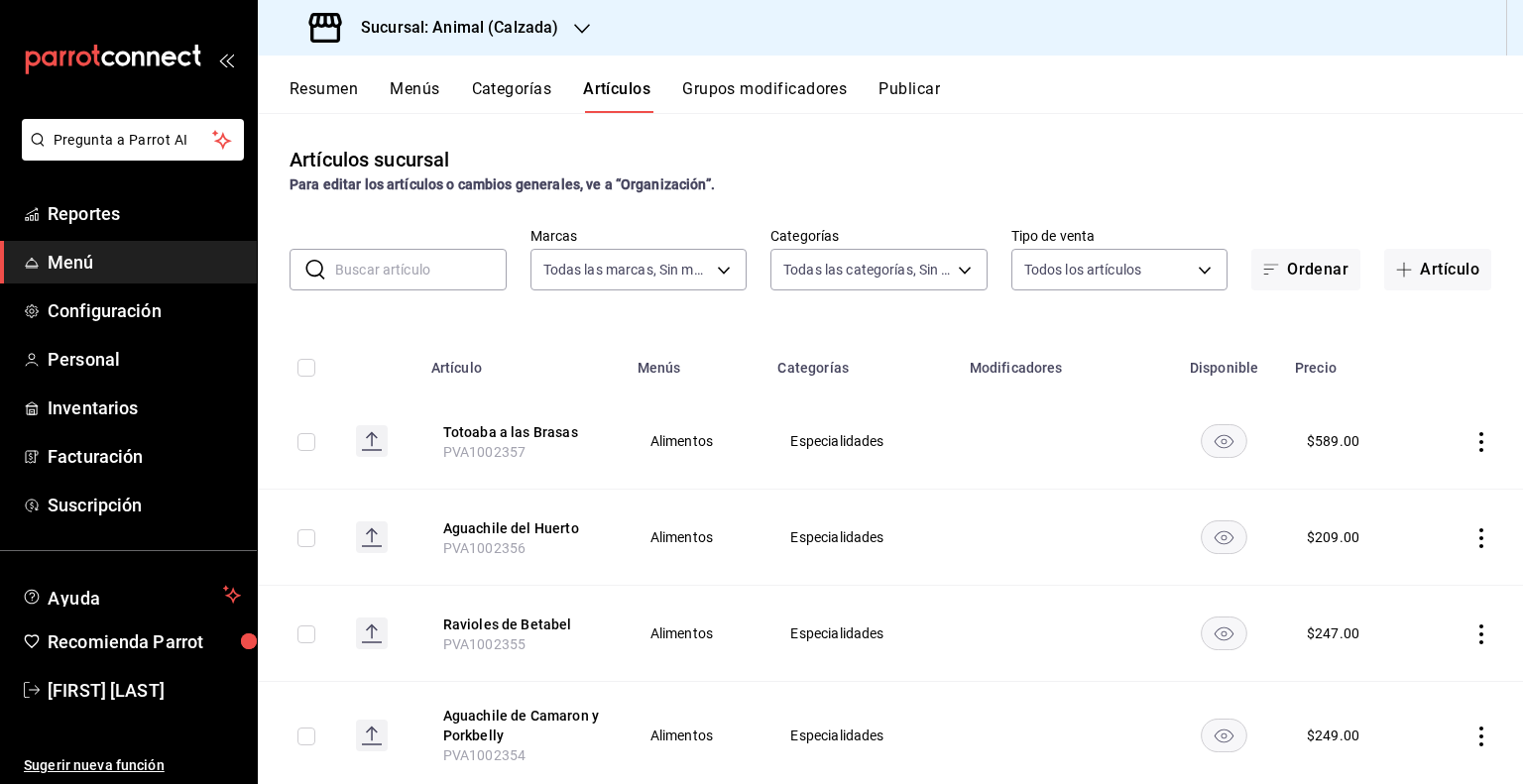 click at bounding box center (420, 270) 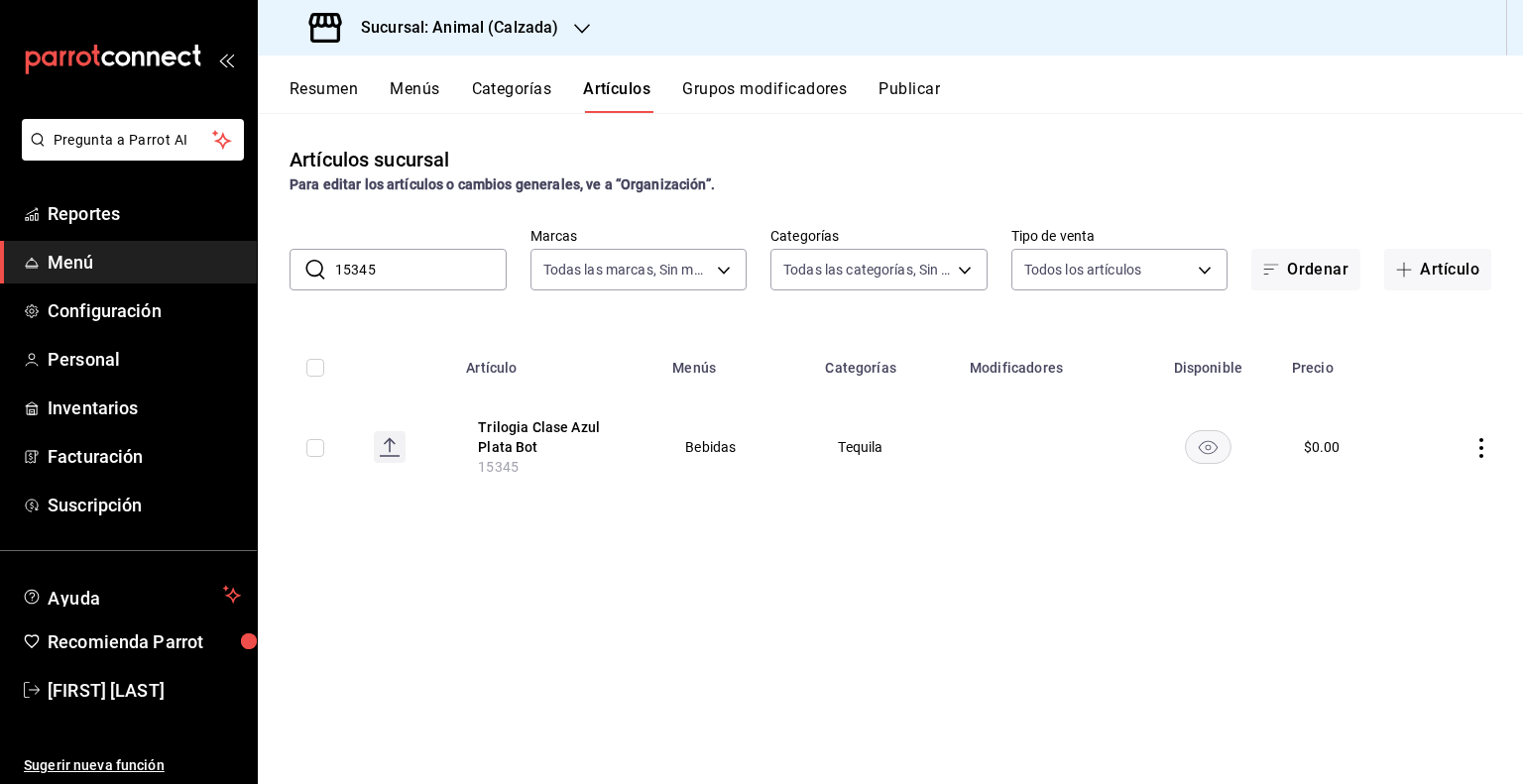 click on "15345" at bounding box center (420, 270) 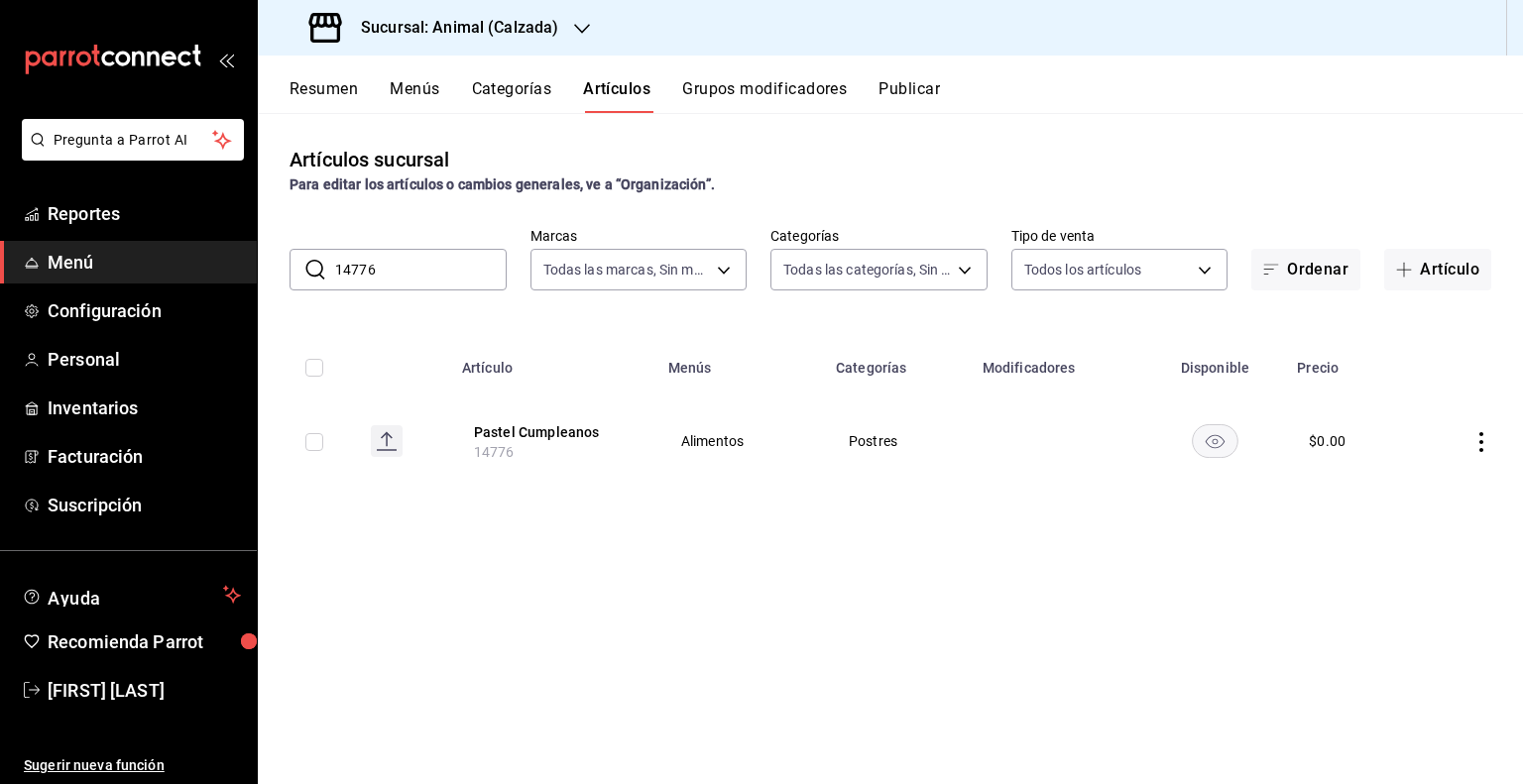 click on "14776" at bounding box center (420, 270) 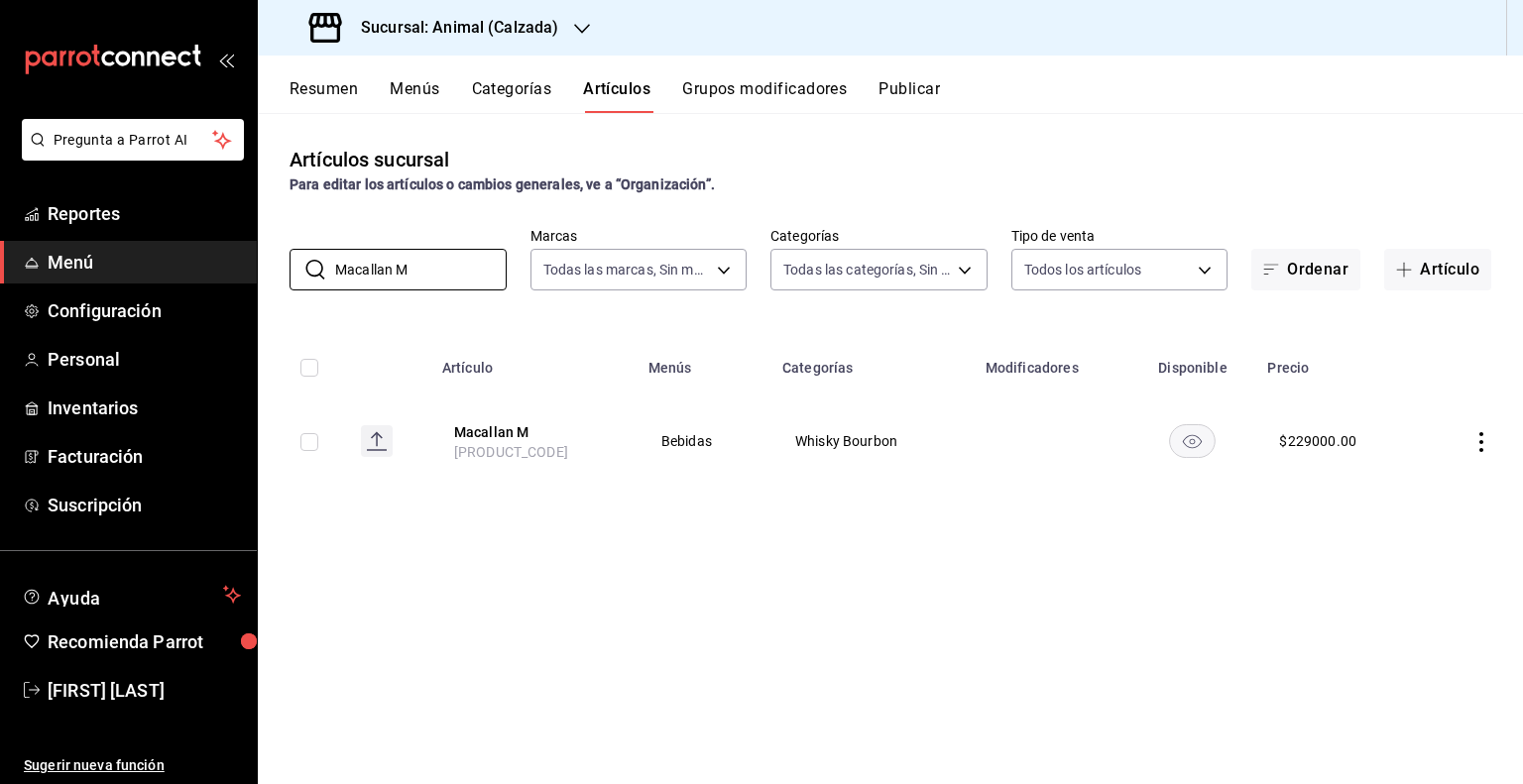 type on "Macallan M" 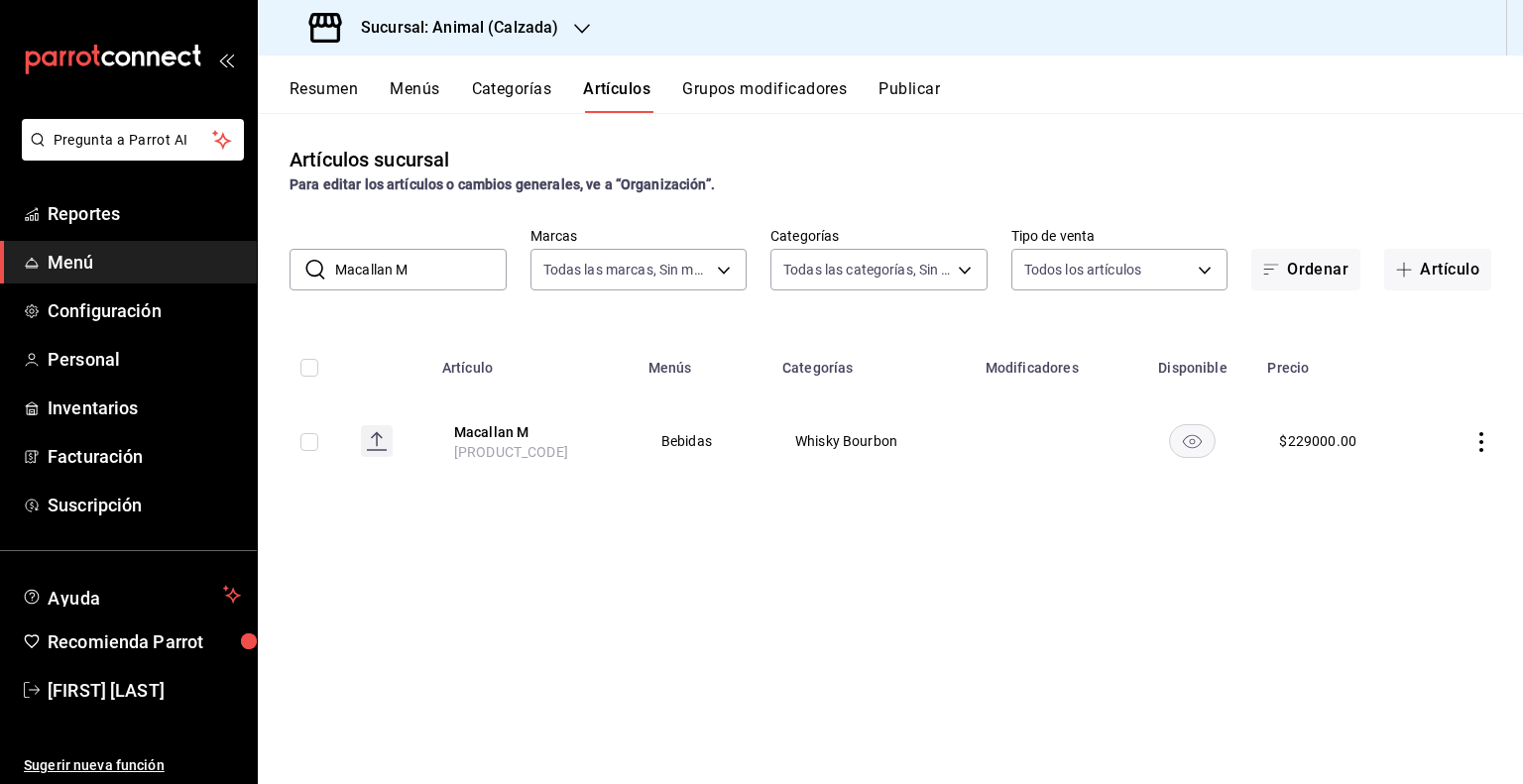 click on "Resumen Menús Categorías Artículos Grupos modificadores Publicar" at bounding box center [890, 84] 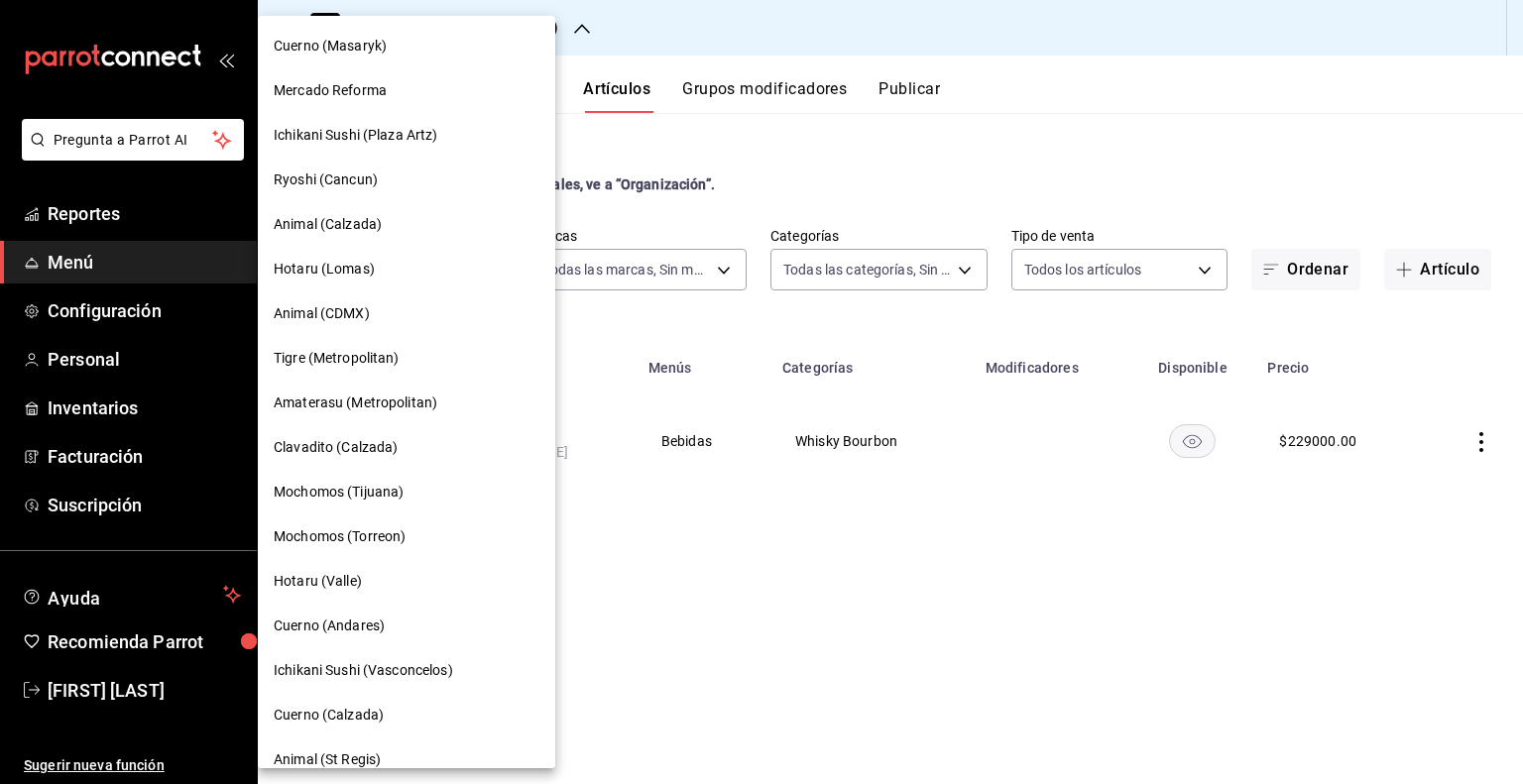 click at bounding box center [762, 392] 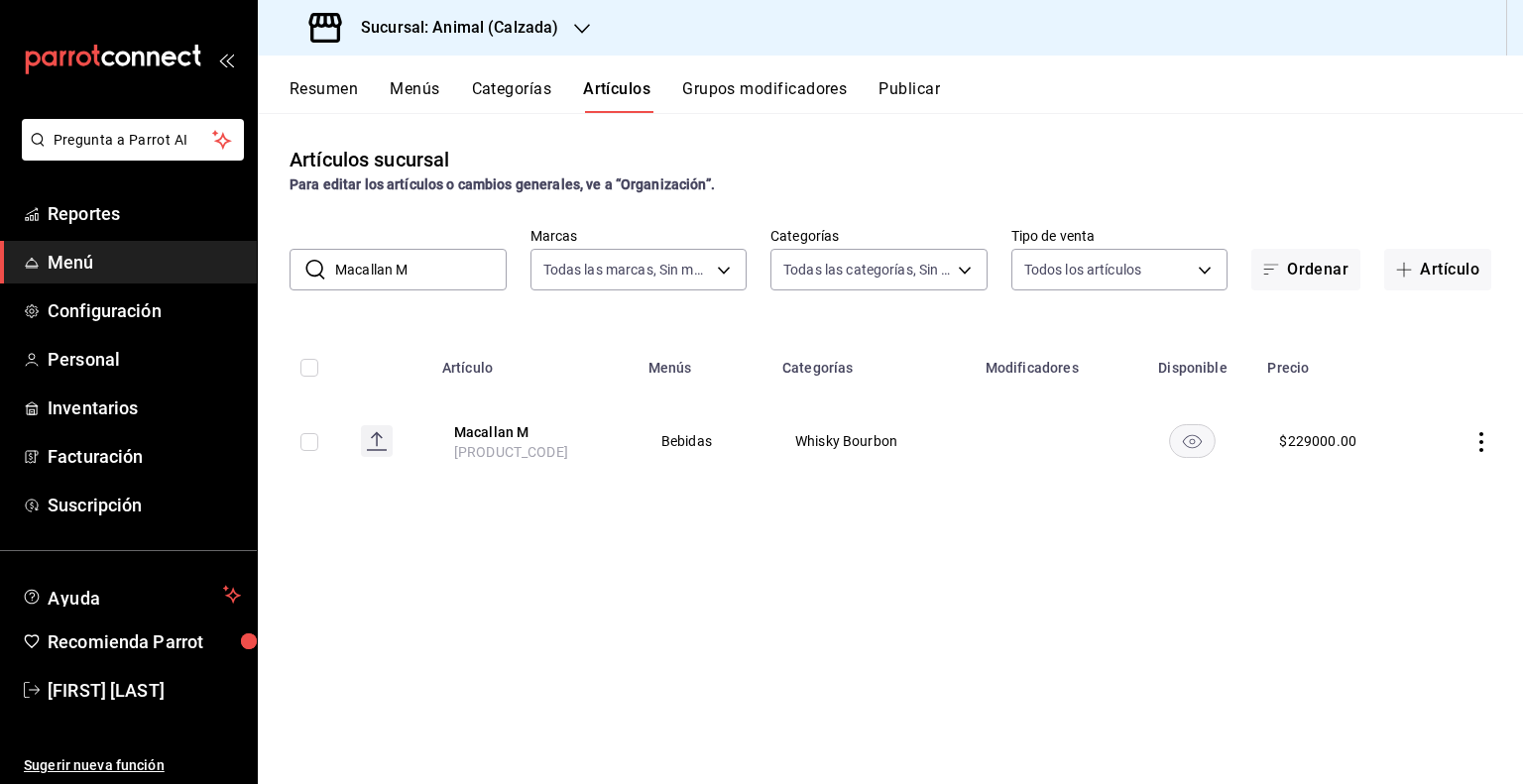 click on "Sucursal: Animal (Calzada)" at bounding box center [435, 28] 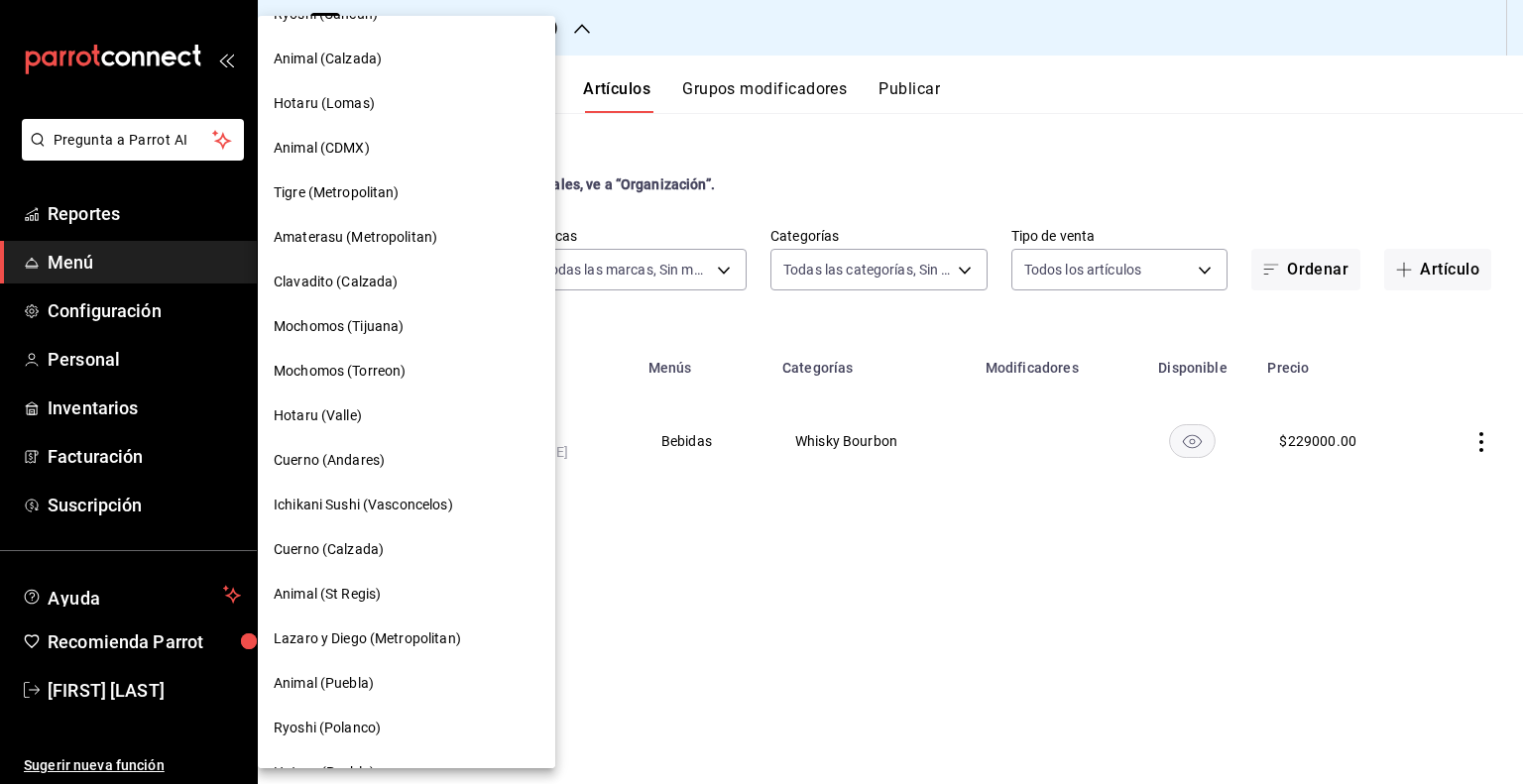 scroll, scrollTop: 0, scrollLeft: 0, axis: both 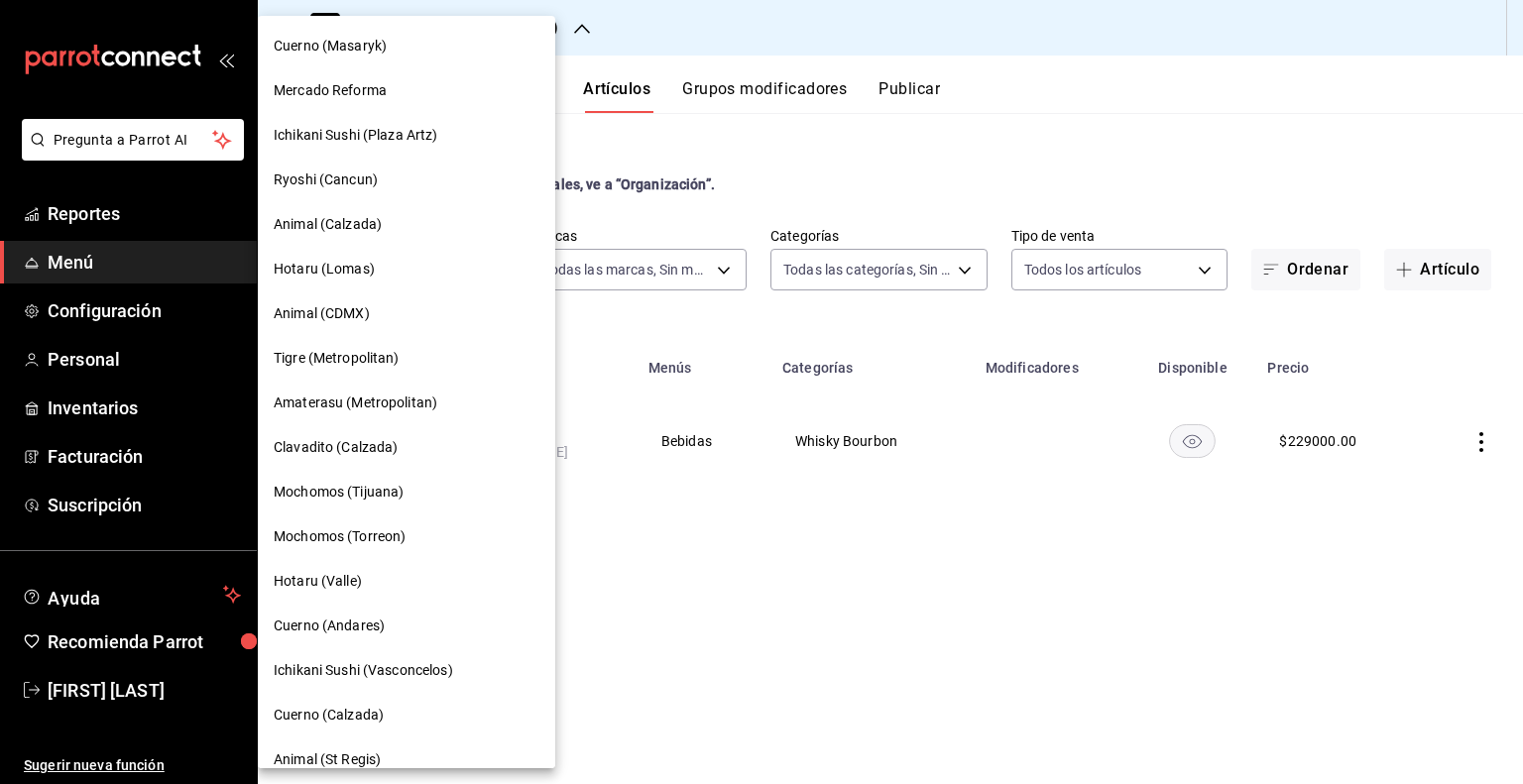 click on "Cuerno (Andares)" at bounding box center (329, 625) 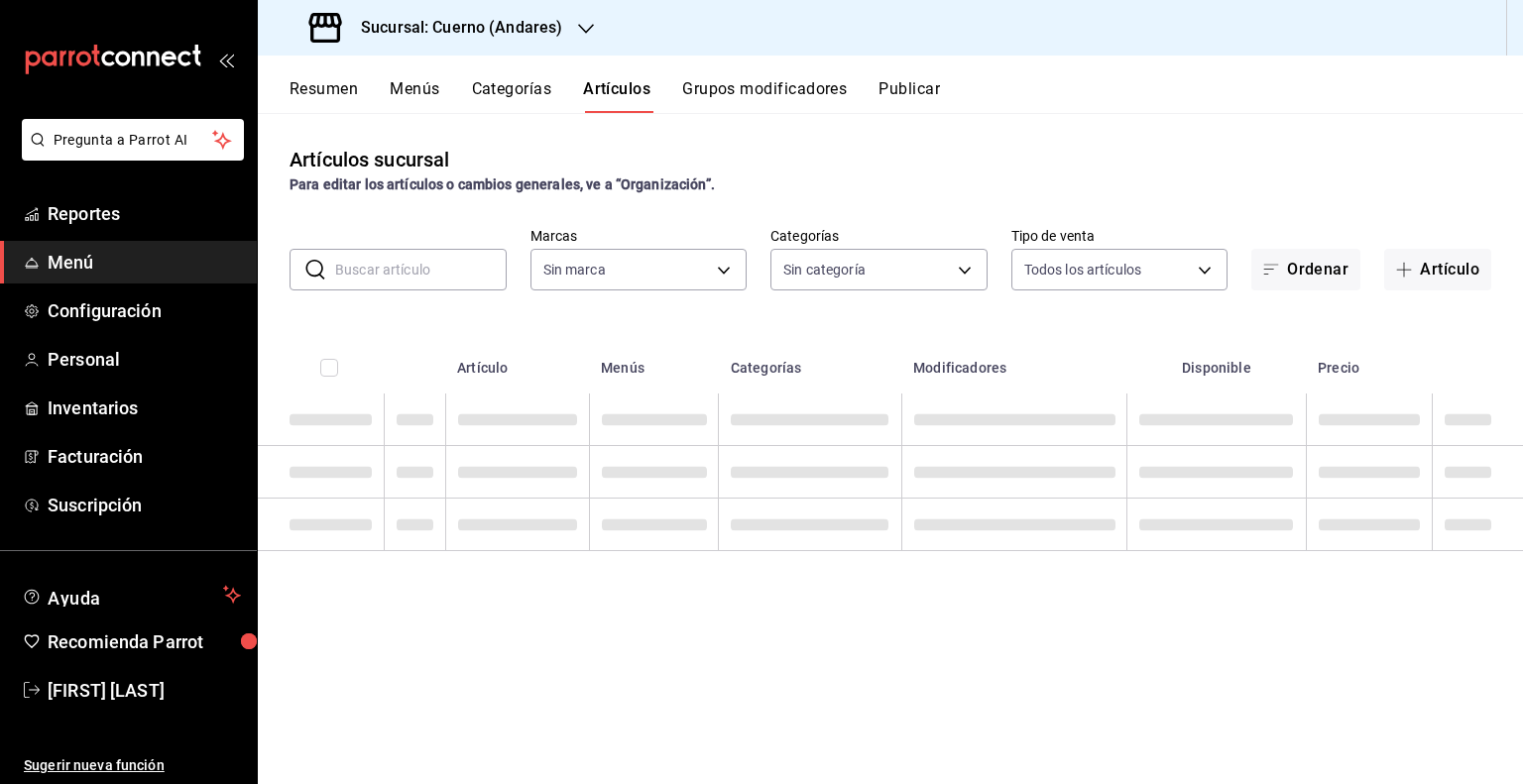 type on "8d843363-7b8b-4002-90a0-c01944697fe5,d20f9d18-5e0f-4b53-b5be-0a43d5f086e3,80c71337-f30c-44d9-a1dc-277a6ddcf72e,36d524d5-d71c-4ade-84e6-ca04b88186a6,766b3354-7760-4ac6-93ed-9bce87dc2db5,9be64272-837d-4c86-b1fb-5c36685c0224,78b10322-8381-4854-9b6b-75ba1ddfad47,b8b5c45d-4da6-4a77-bdc8-e53d61d9dd7c,32575238-a5f8-43fd-af3f-2f9de7c2893a,198ccc72-d062-4f90-a2f4-29ebd6f2b524,5c46f4f4-2639-482e-8918-38d8fb72b23c,48be3902-ec41-4d01-8ffe-54ae4e9a15cc,40200ad2-05ee-40da-8aed-aa69b068bb72,d13cc5d8-61aa-4ffc-bf01-c8fc8ed10504,d59d3ec7-3931-4c0c-b614-ed9bcc27d02b,f575ee18-16ca-4116-b963-33634350425a,eacebb42-3205-4224-9e2b-e98e09dc959c,7d9c28f2-e4ae-4d81-b8c3-6222a15ae32c,1897b3a0-e726-45db-88c7-cc848cb88201,56f7ce19-7070-4109-913d-ccbdc397f848,ea779632-6044-4488-b092-40763b15f751,4f77ed4f-4eac-45ce-82c5-e17c5e6a4e8f,4f21293f-2698-49e8-8786-856197fa88dc,ba1e2bd1-7b1a-493b-967f-9d6721fc3209,8c88a475-8ca3-43b3-9d07-b21701e10581,2d8b5198-96ba-402b-a692-fc1d0a755694,7fc87619-46d7-4028-aba0-776d52f73d6a,c668298a-5746-4041-b48..." 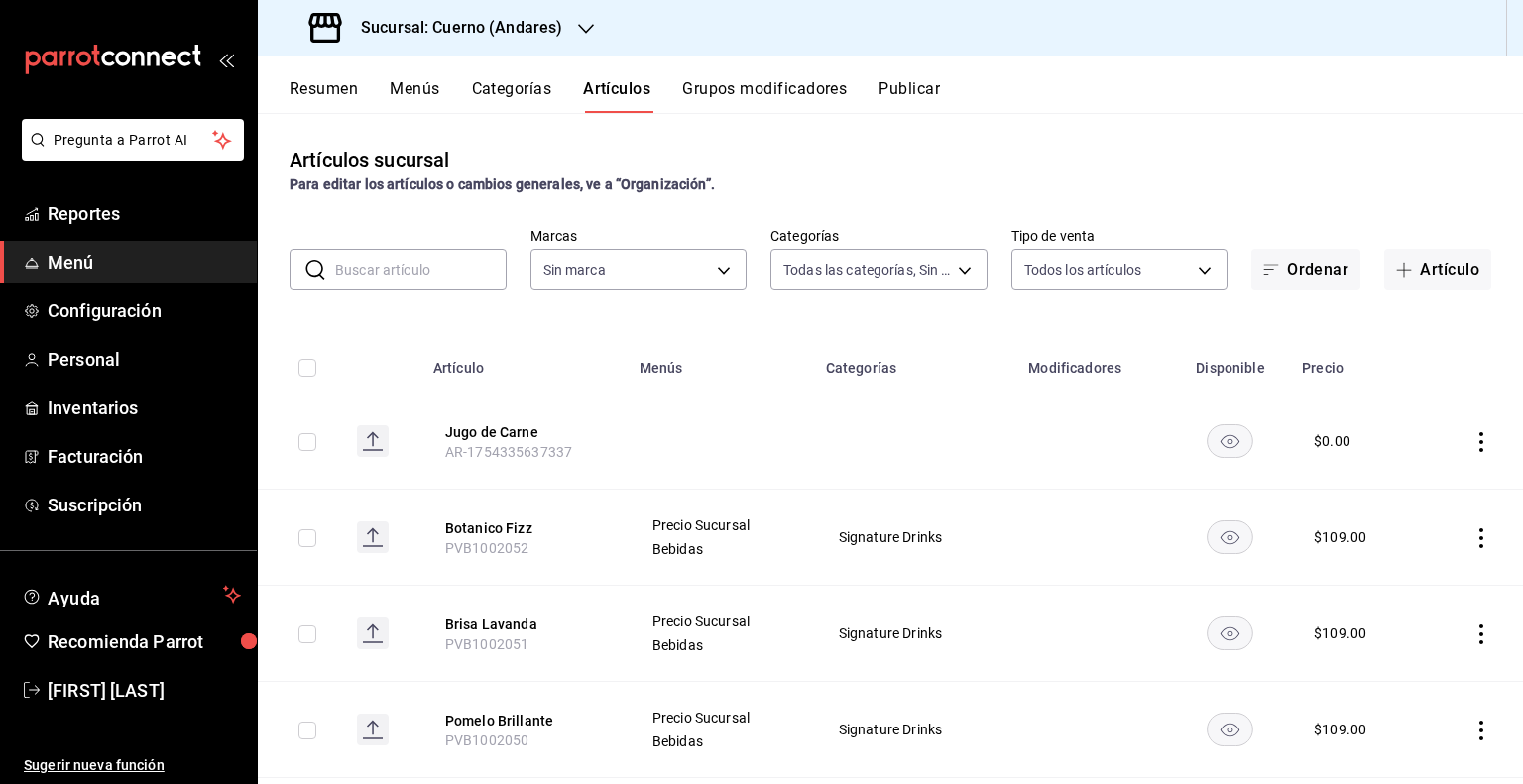 type on "c9e961b9-bc29-480f-a65c-324ff110f526" 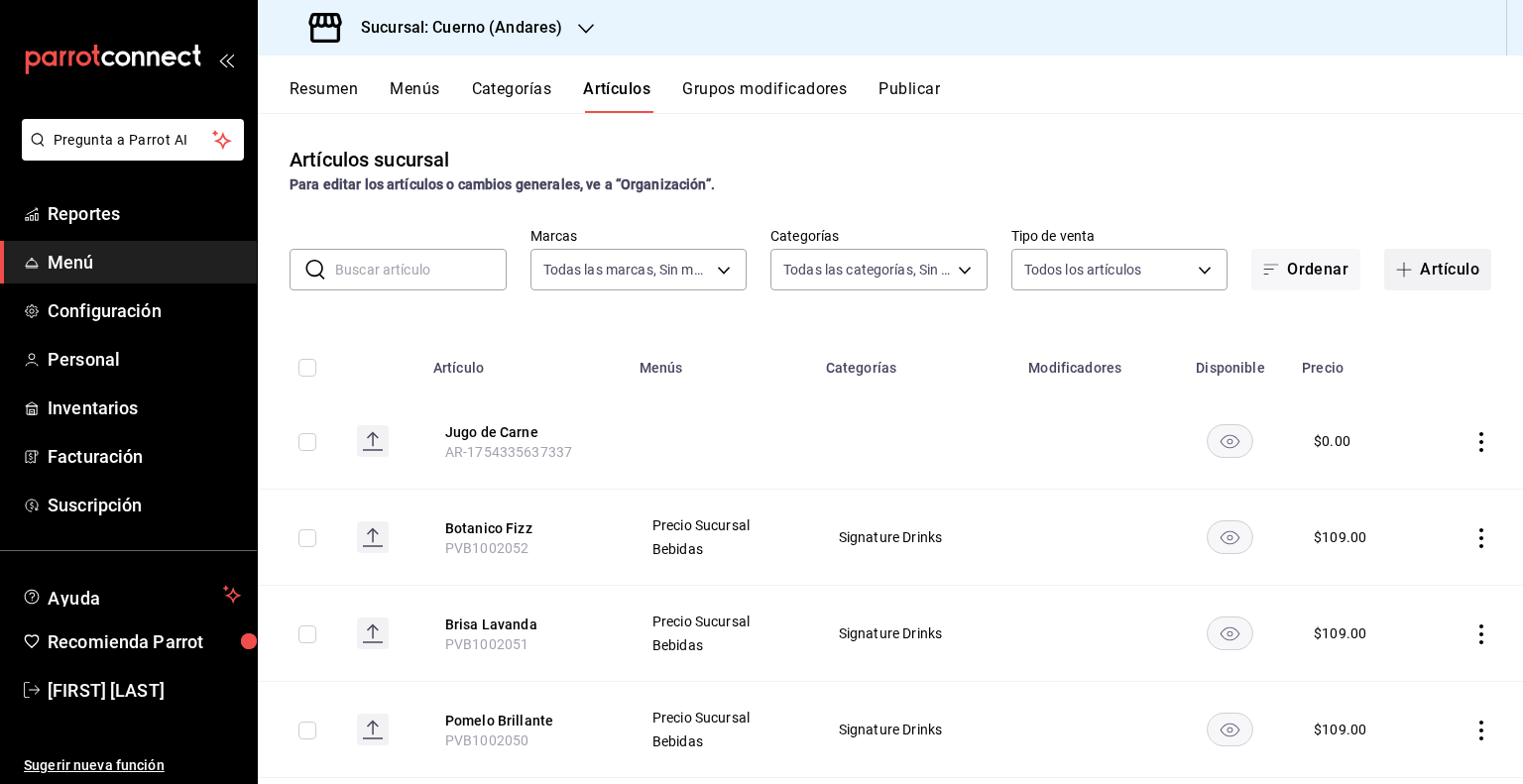 click on "Artículo" at bounding box center [1438, 270] 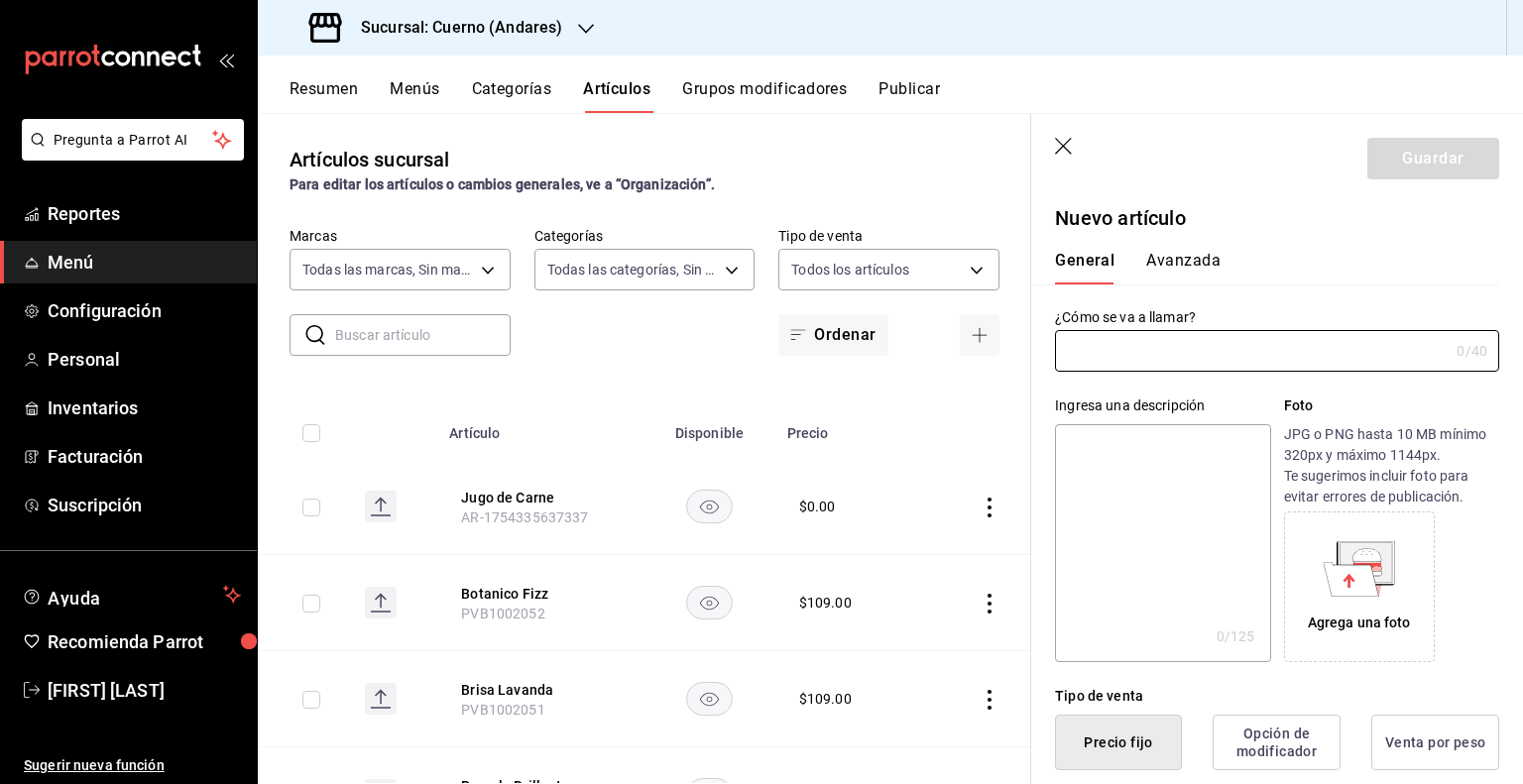 paste on "1800 Blanco Botella" 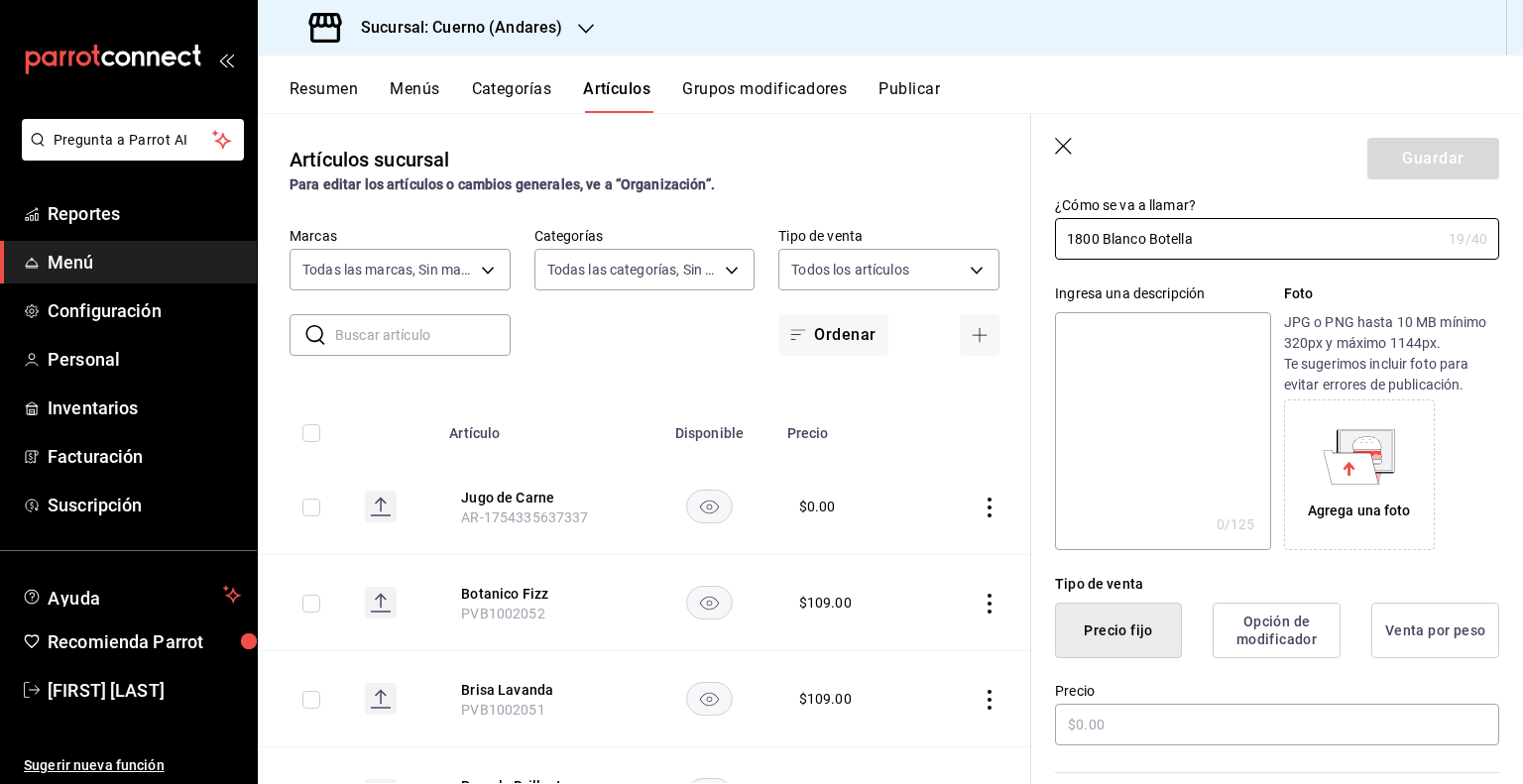 scroll, scrollTop: 198, scrollLeft: 0, axis: vertical 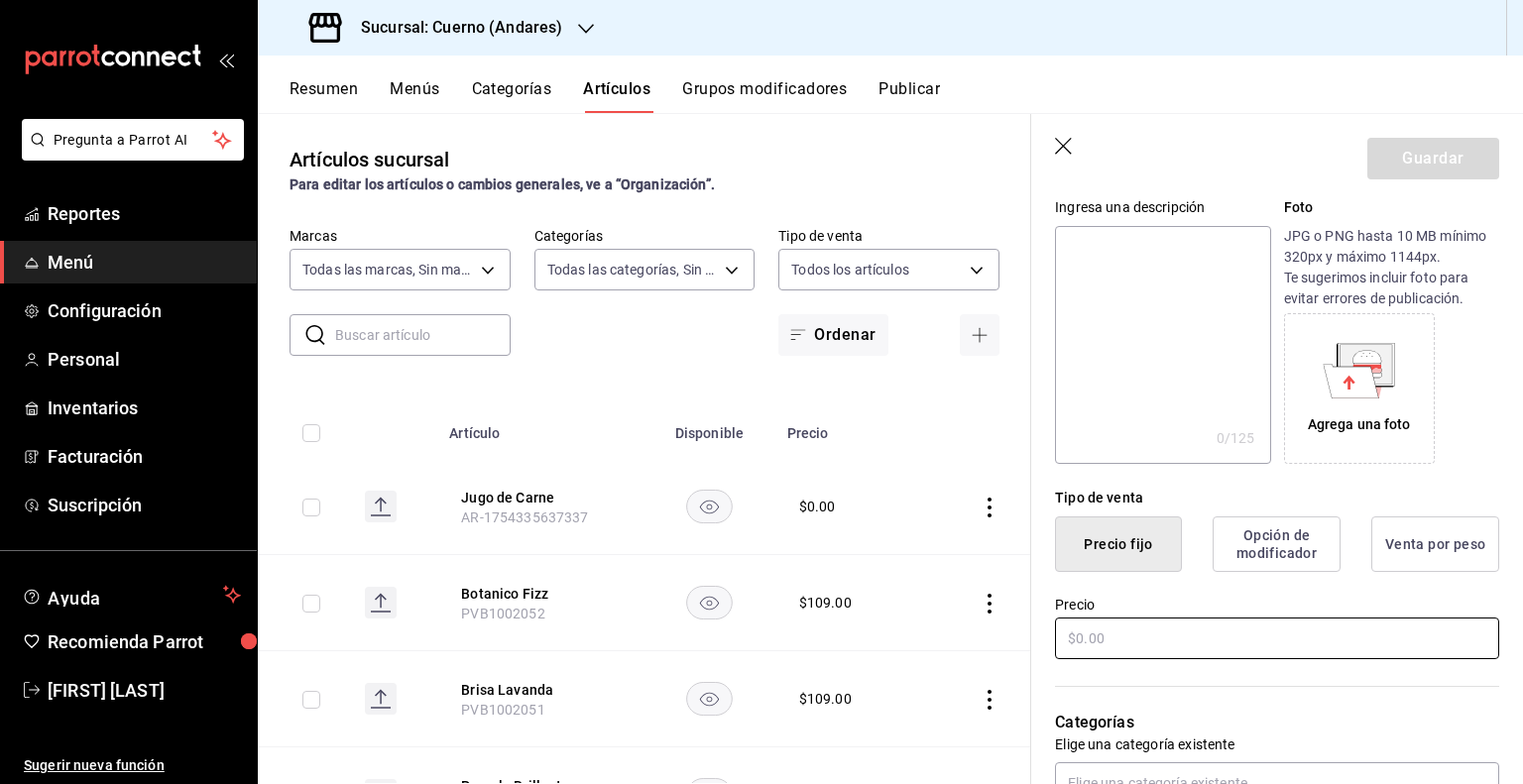type on "1800 Blanco Botella" 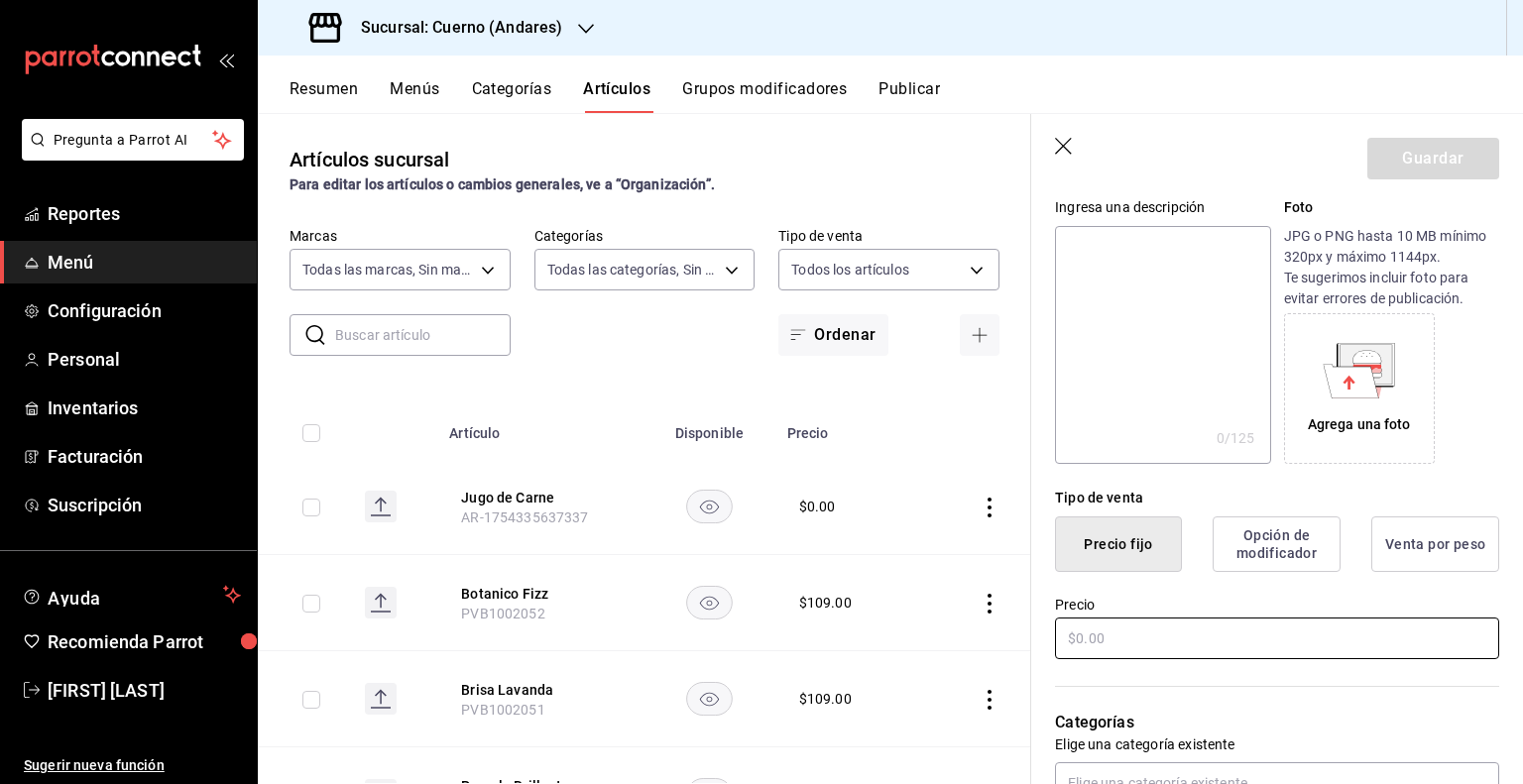 paste on "$1890.00" 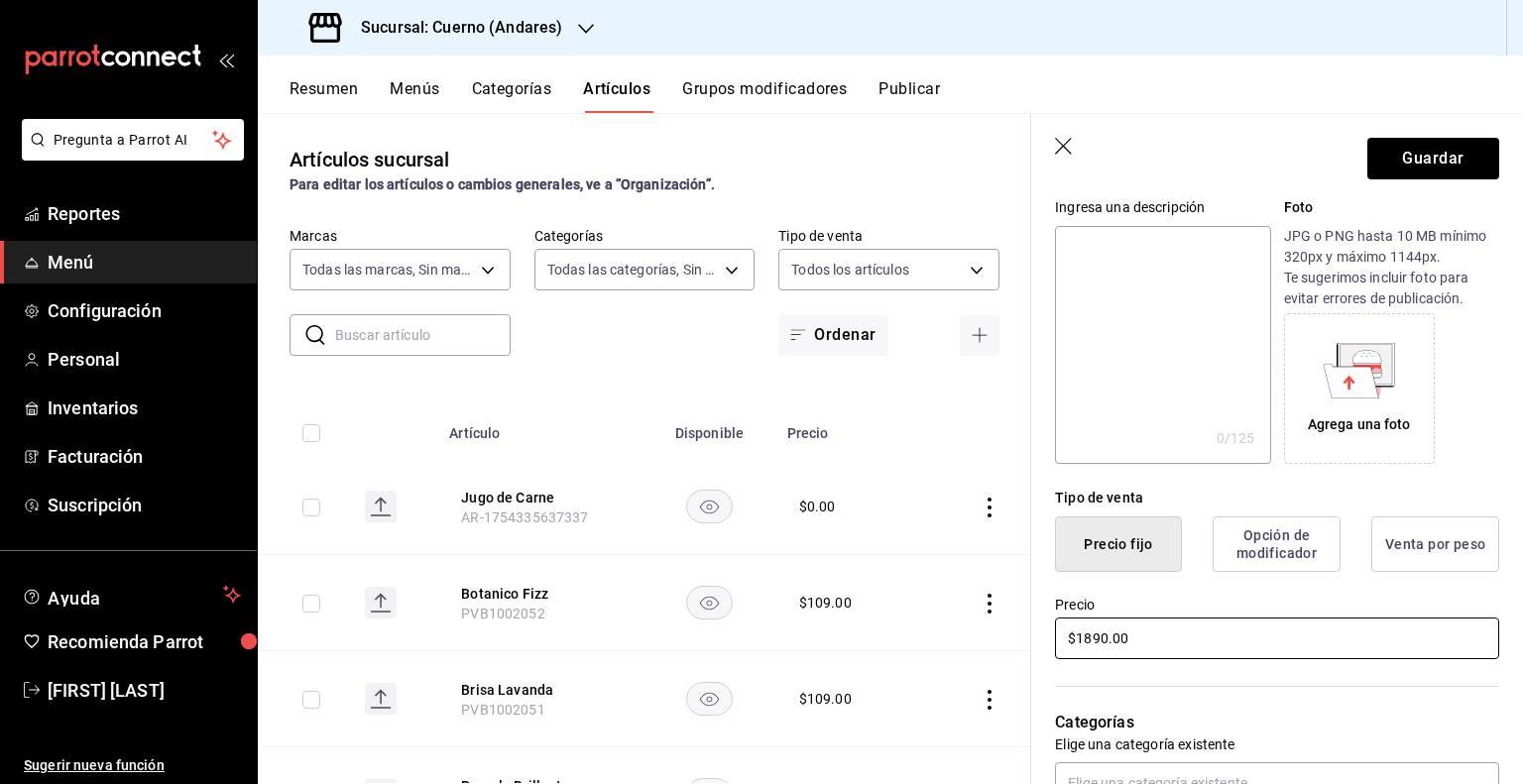 scroll, scrollTop: 496, scrollLeft: 0, axis: vertical 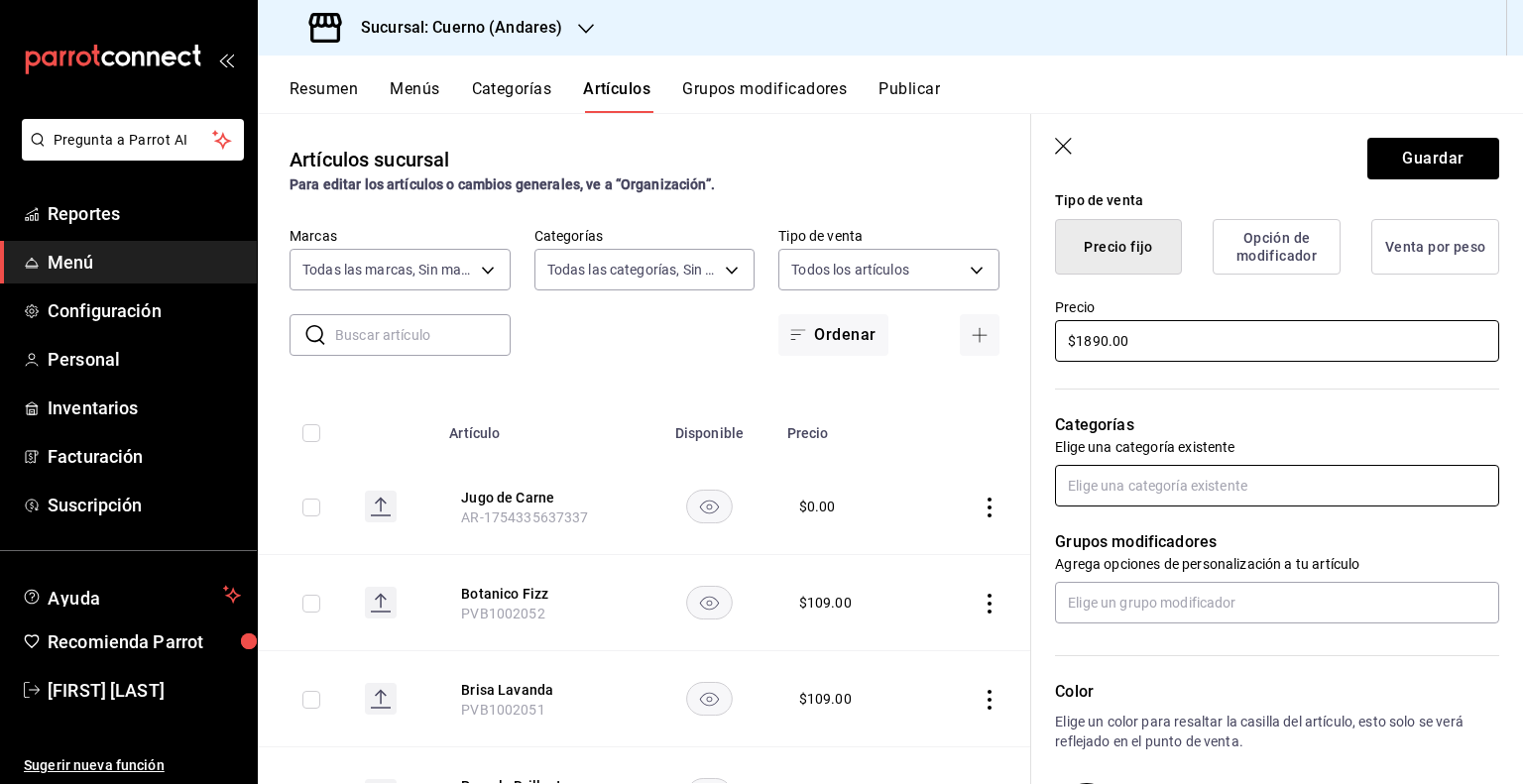 type on "$1890.00" 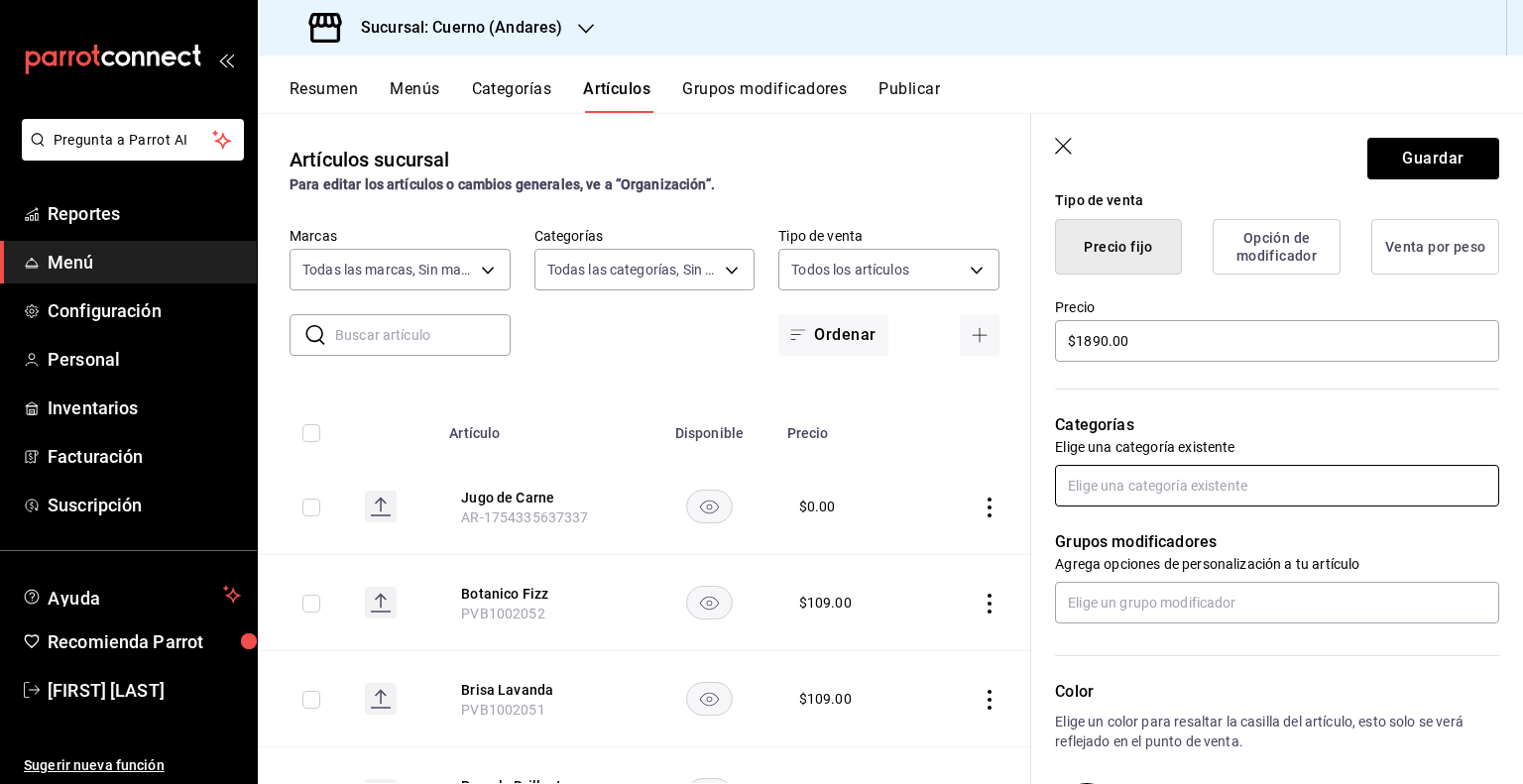 click at bounding box center (1277, 486) 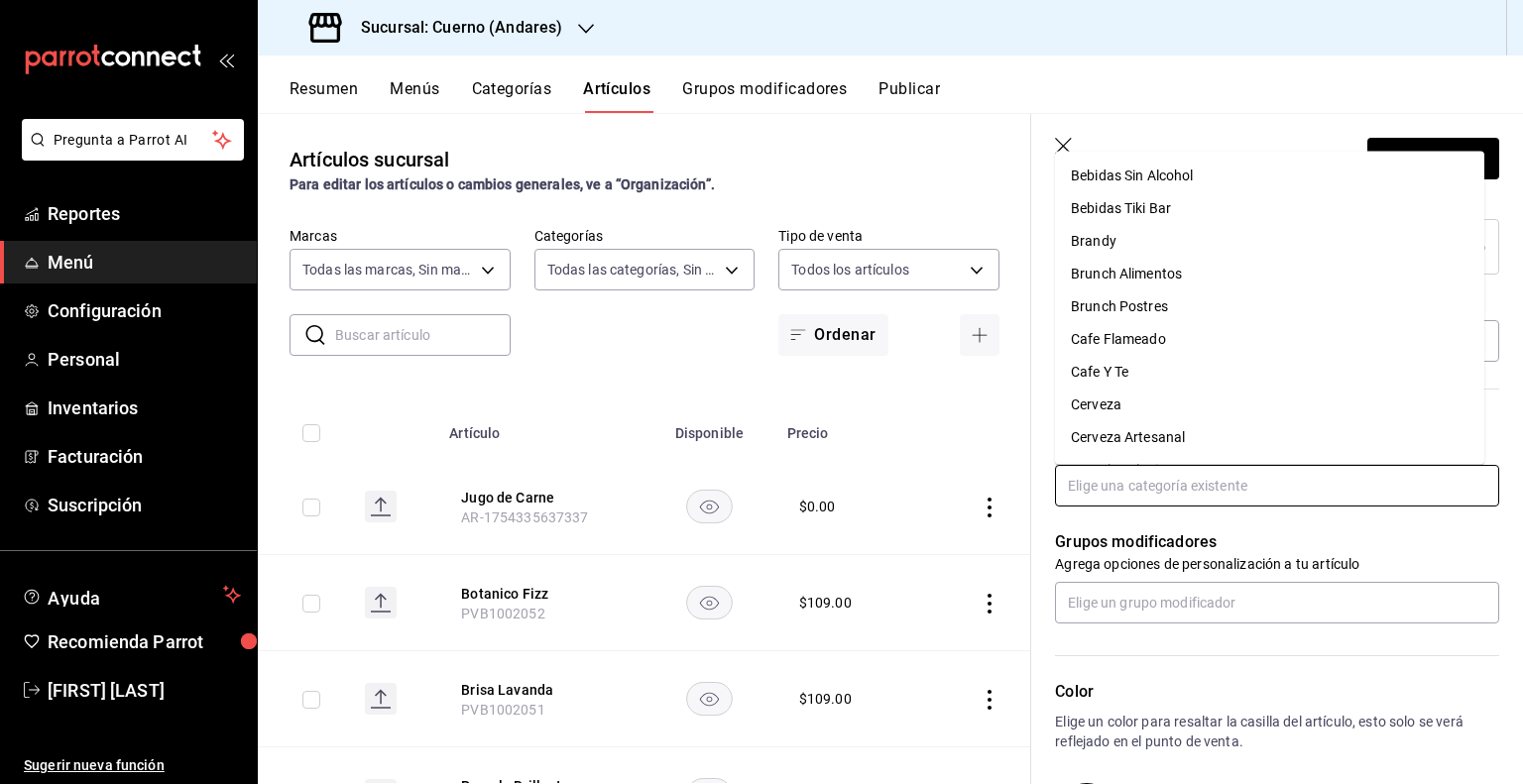 click at bounding box center (1277, 486) 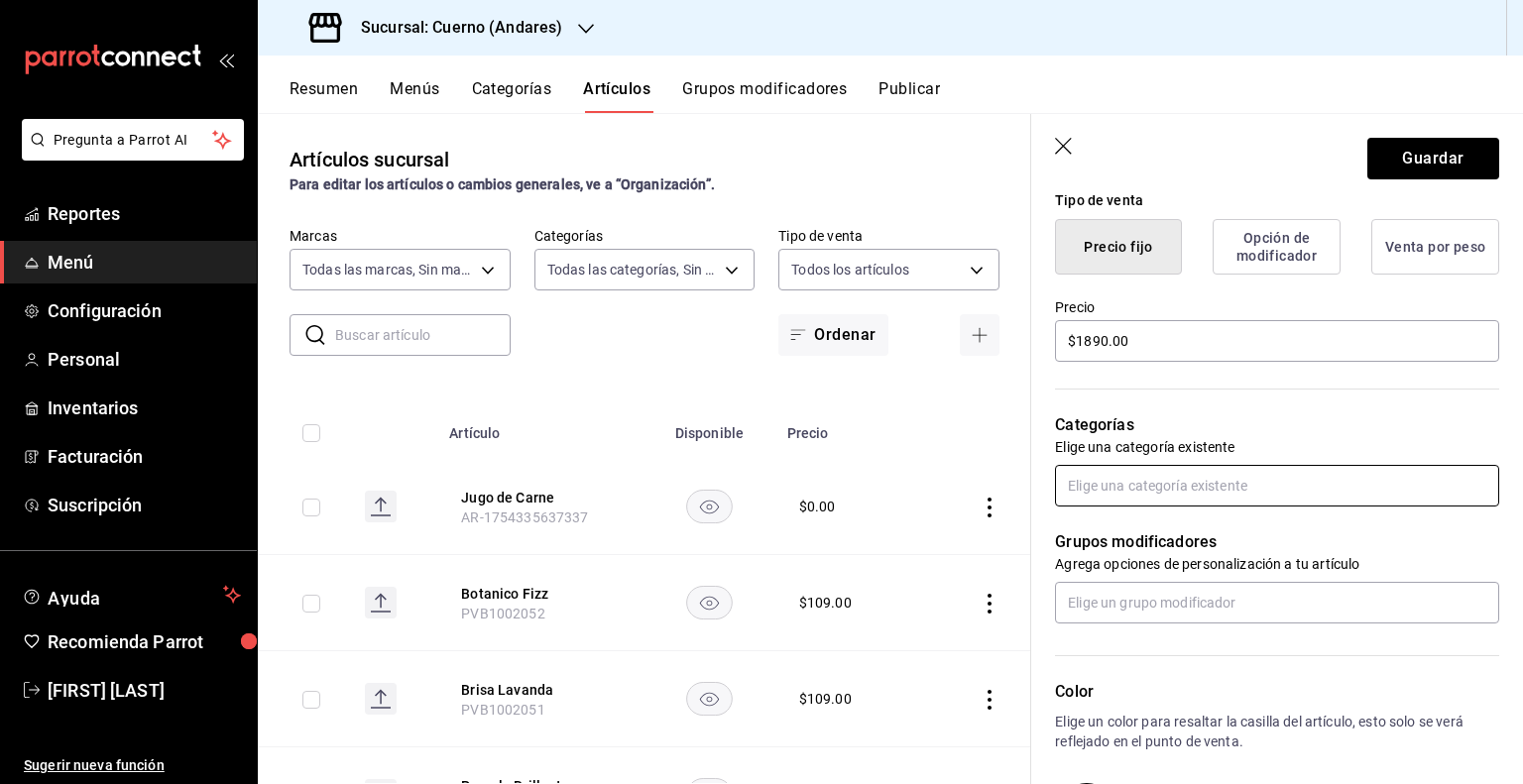paste on "Tequila" 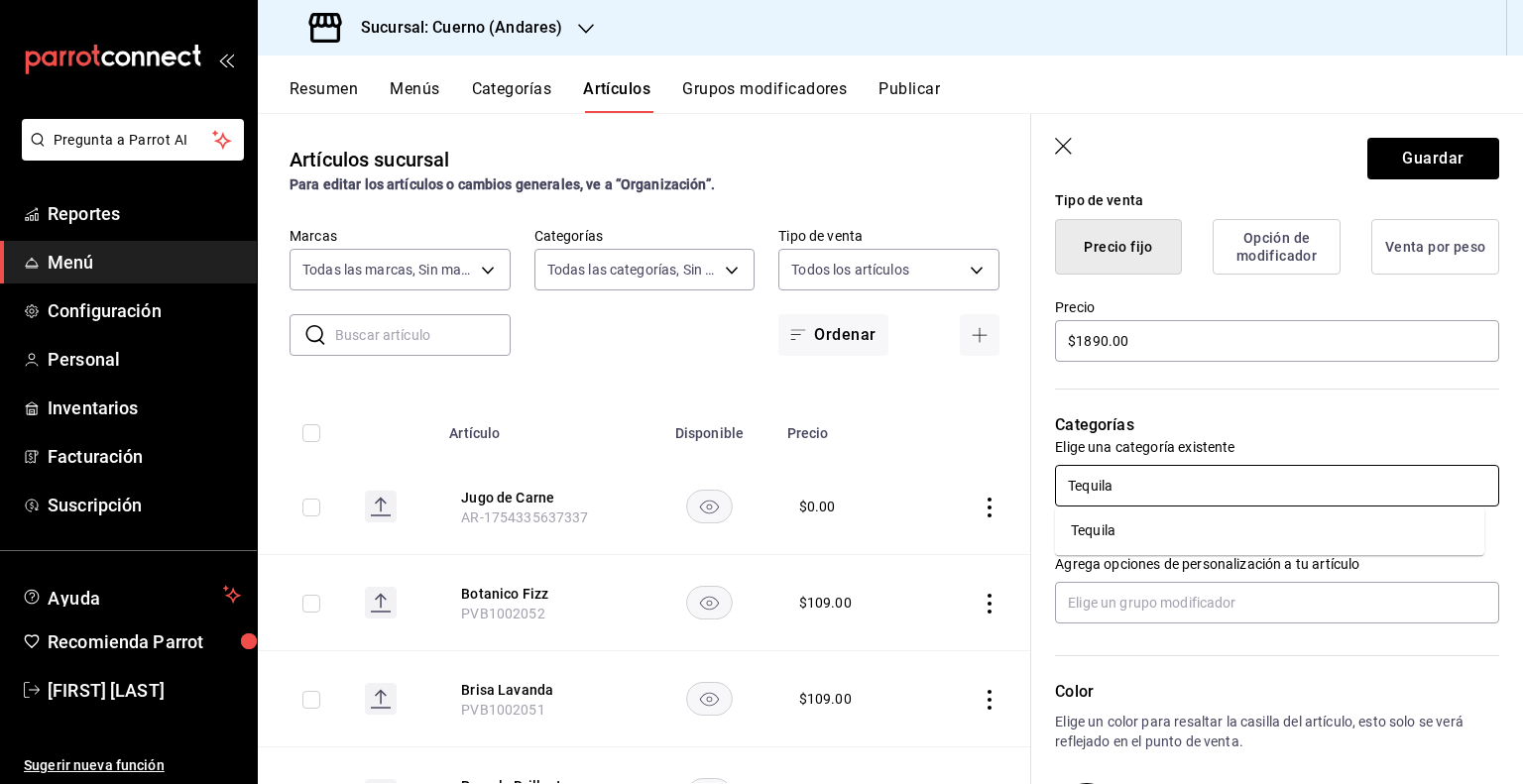 click on "Tequila" at bounding box center [1269, 530] 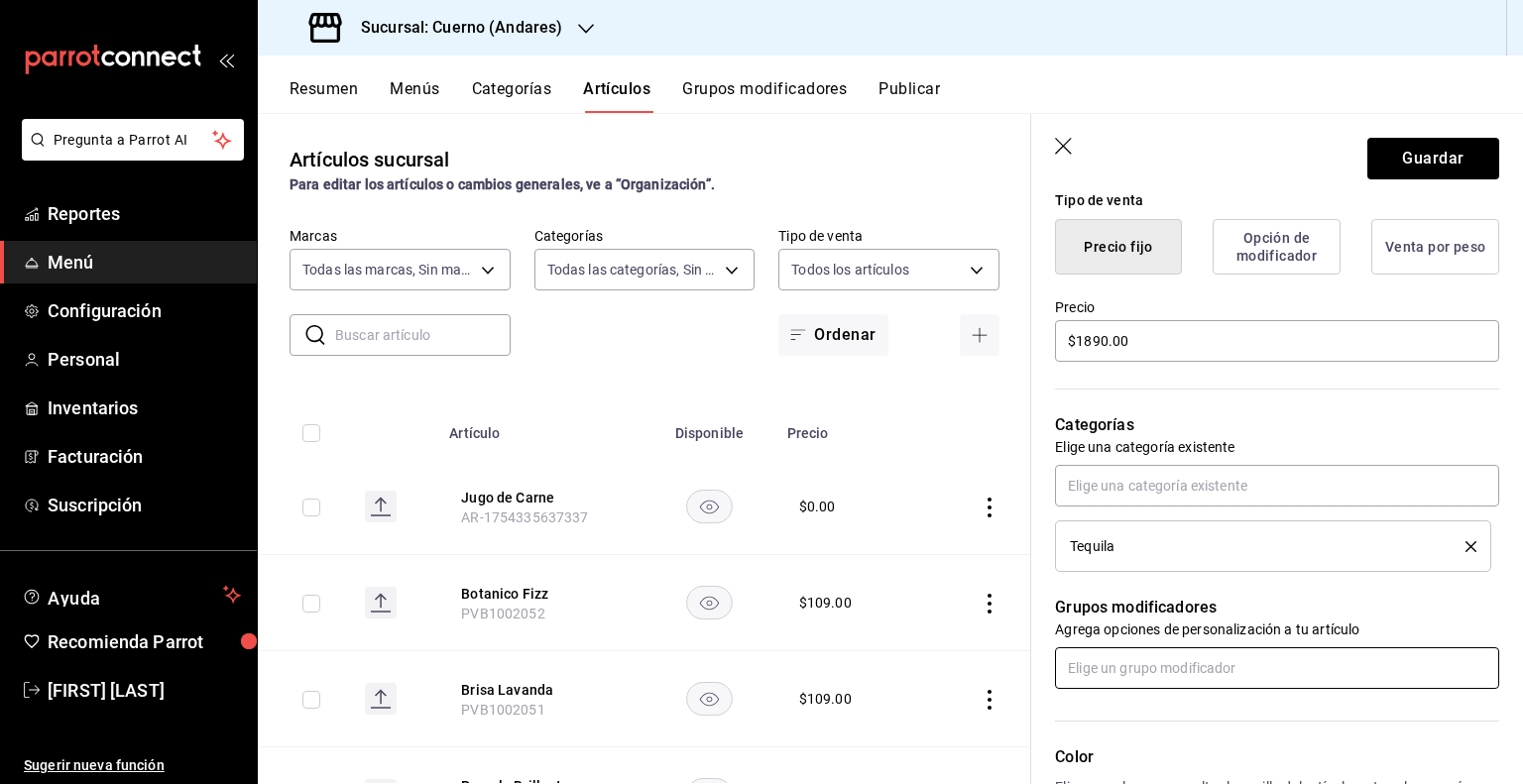 click at bounding box center (1277, 668) 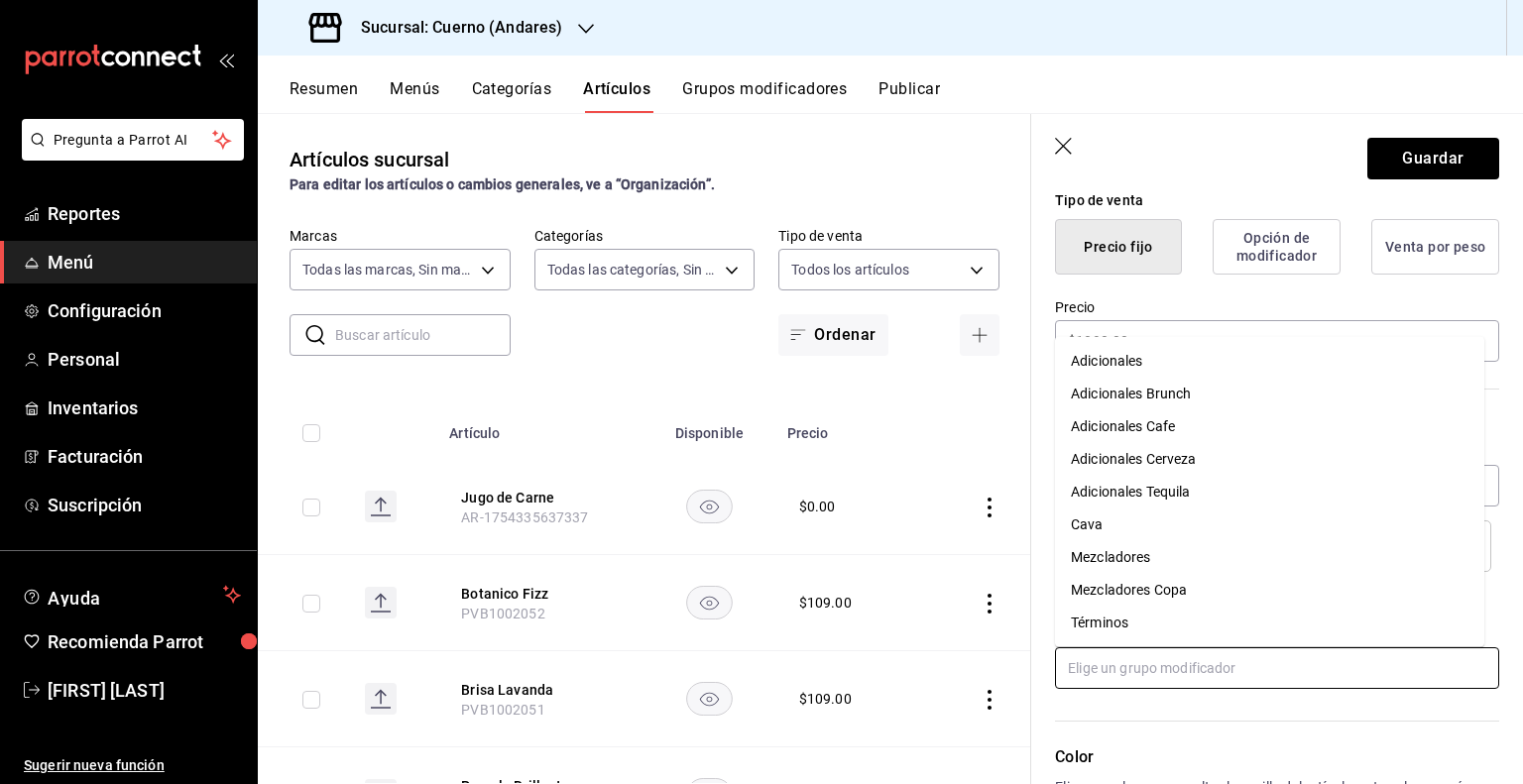 click on "Mezcladores" at bounding box center [1269, 557] 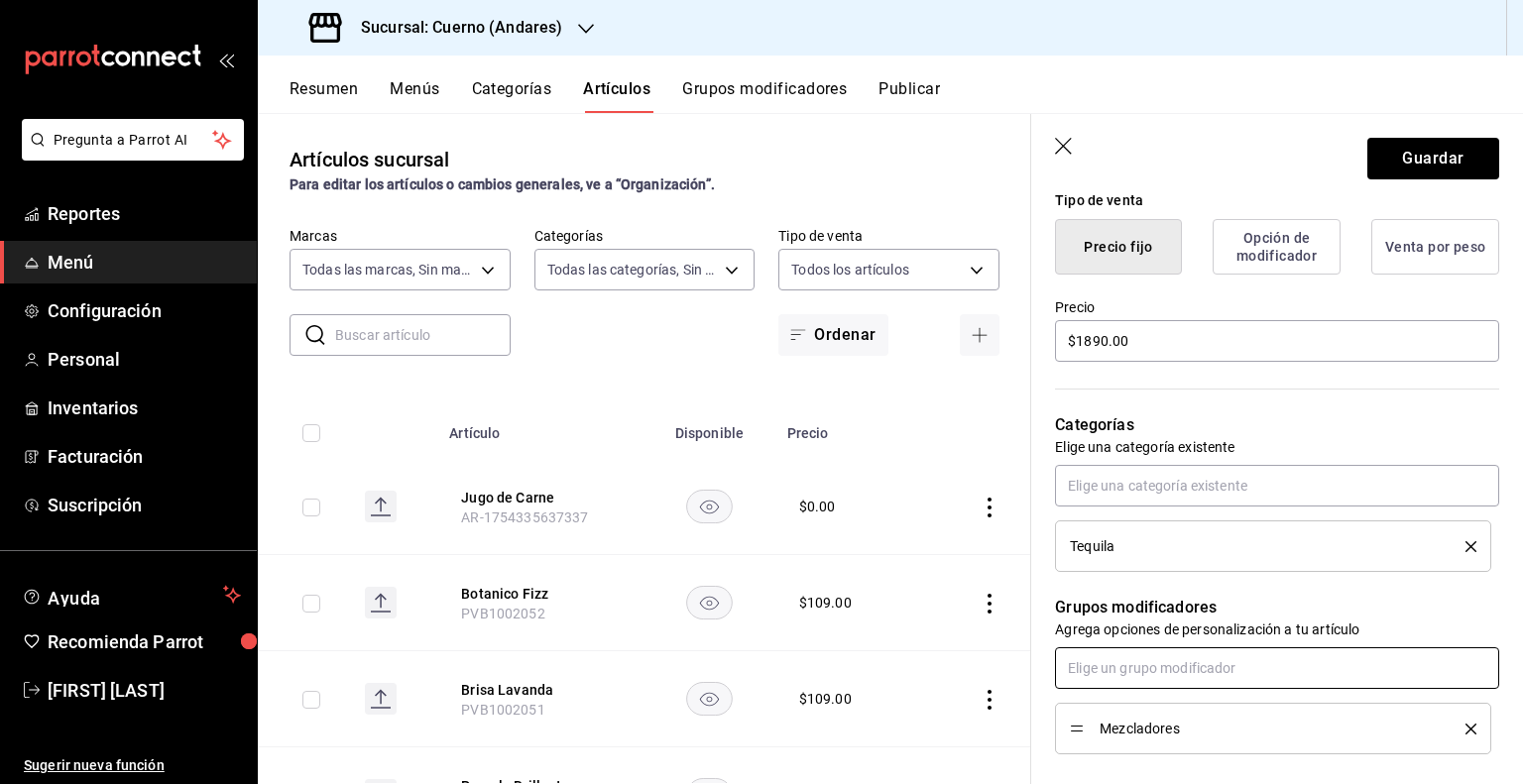scroll, scrollTop: 930, scrollLeft: 0, axis: vertical 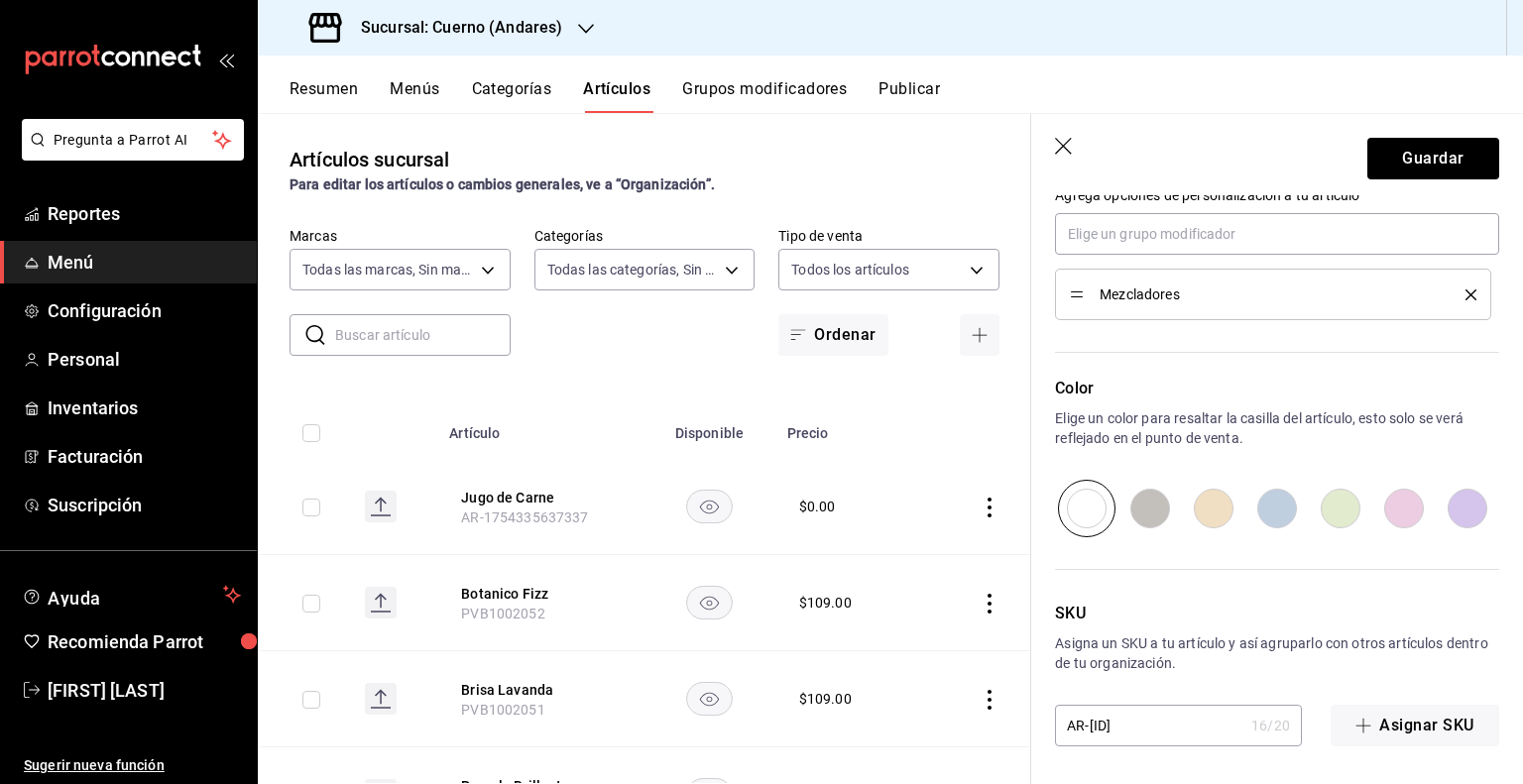 click on "Nuevo artículo General Avanzada ¿Cómo se va a llamar? 1800 Blanco Botella 19 /40 ¿Cómo se va a llamar? Ingresa una descripción x 0 /125 ​ Foto JPG o PNG hasta 10 MB mínimo 320px y máximo 1144px. Te sugerimos incluir foto para evitar errores de publicación. Agrega una foto Tipo de venta Precio fijo Opción de modificador Venta por peso Precio $[PRICE].00 Categorías Elige una categoría existente Tequila Grupos modificadores Agrega opciones de personalización a tu artículo Mezcladores Color Elige un color para resaltar la casilla del artículo, esto solo se verá reflejado en el punto de venta. SKU Asigna un SKU a tu artículo y así agruparlo con otros artículos dentro de tu organización. [PRODUCT_CODE] 16 / 20 ​ Asignar SKU Nombre en el Punto de venta 0 /70 Nombre en el Punto de venta Código de barras 0 /30 Código de barras SAT  (Opcional) Unidad de medida Elige una opción Catálogo de producto Elige una opción Impuestos Exento IVA IVA - 16% IVA - 0% IVA - 8% Especial IEPS - 8% No aplica" at bounding box center [1277, 26] 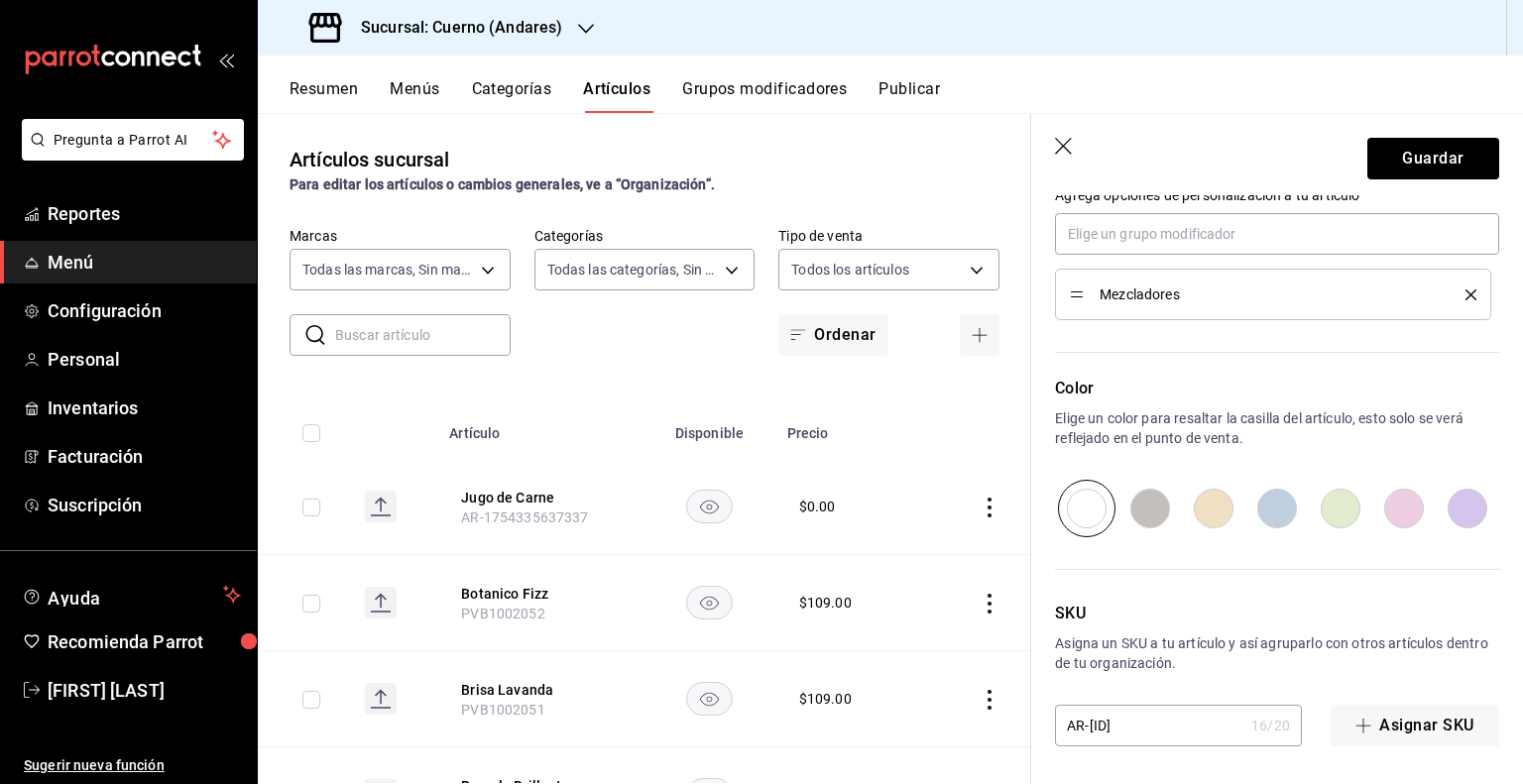 paste on "1550" 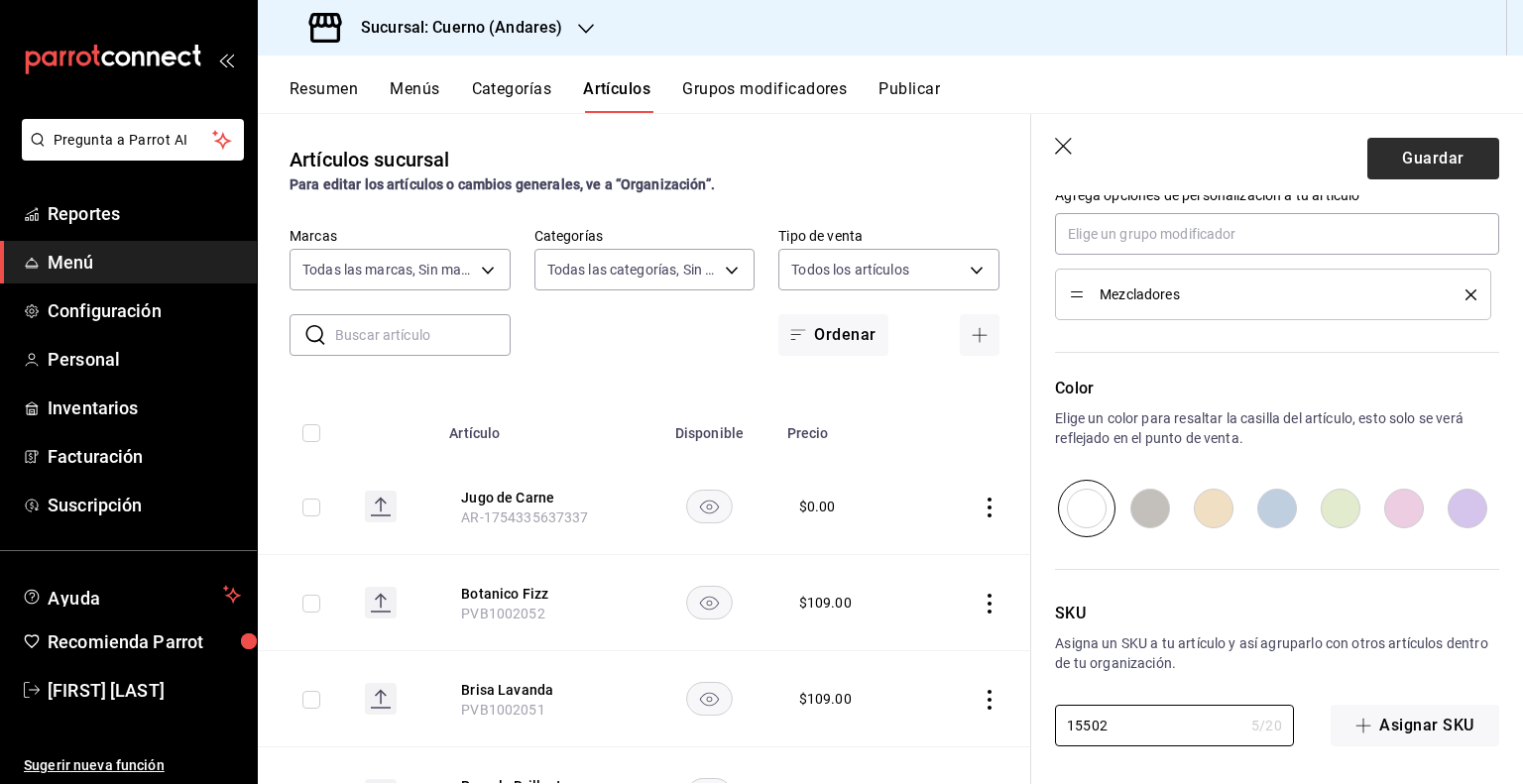 type on "15502" 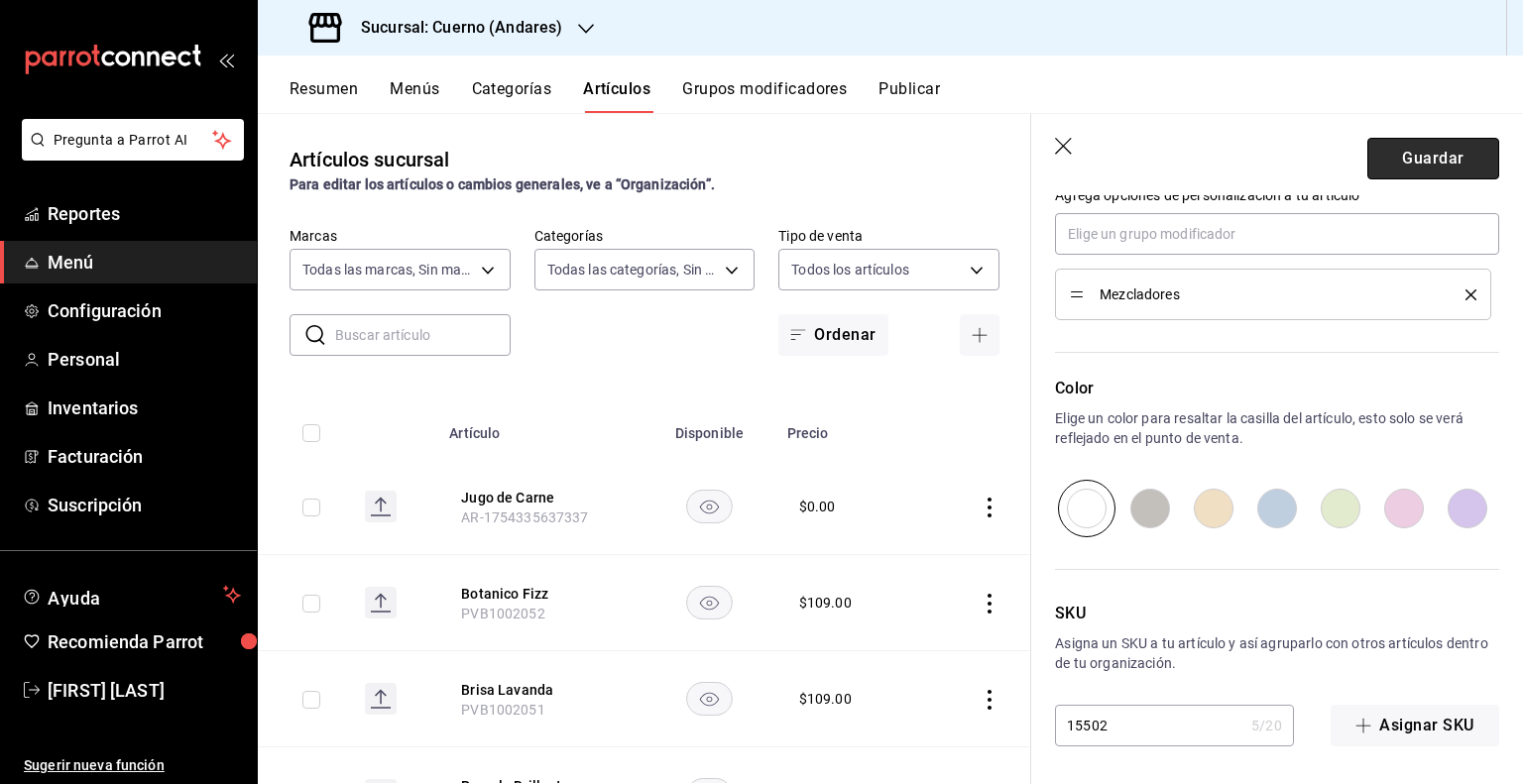 click on "Guardar" at bounding box center (1433, 159) 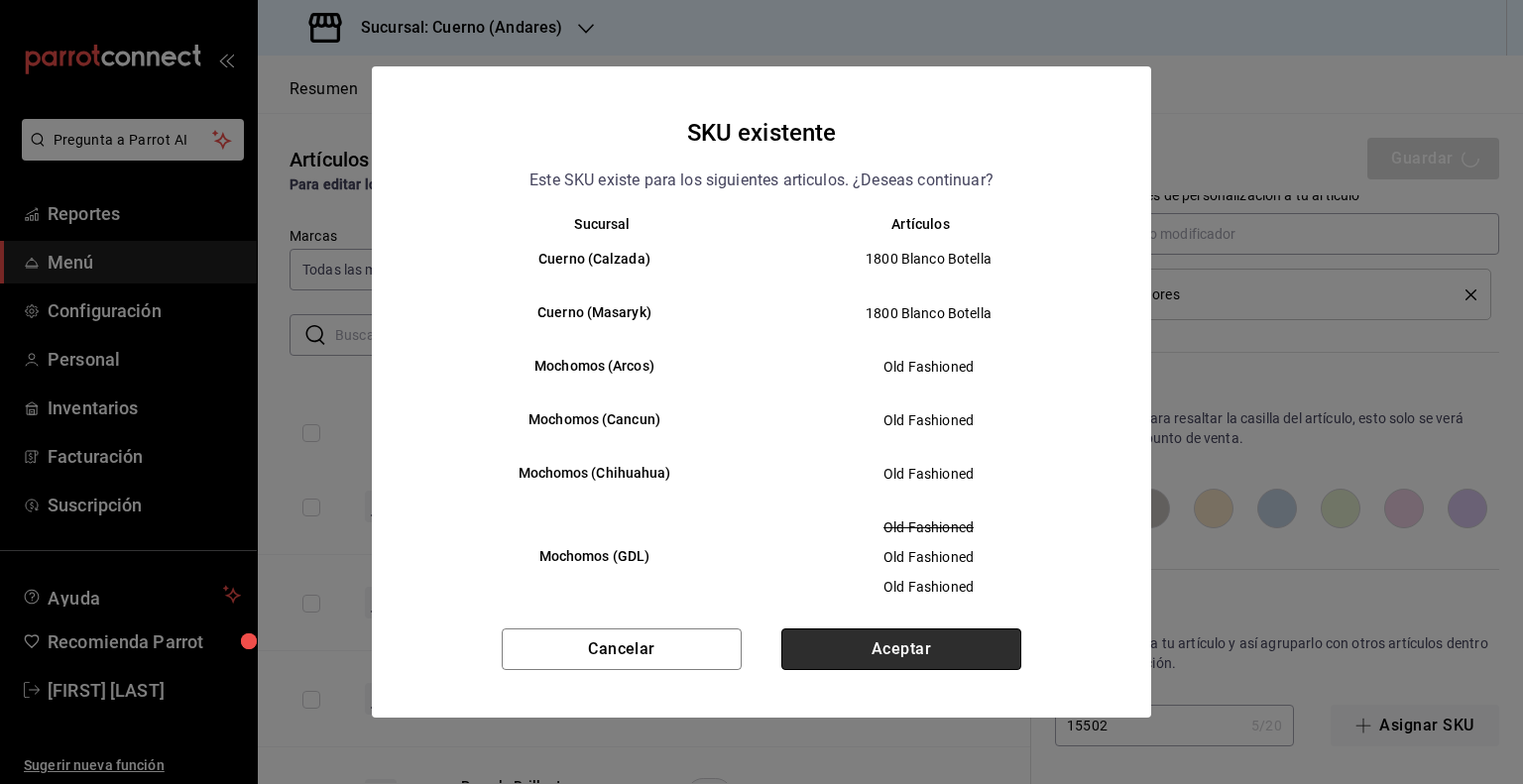 click on "Aceptar" at bounding box center [901, 649] 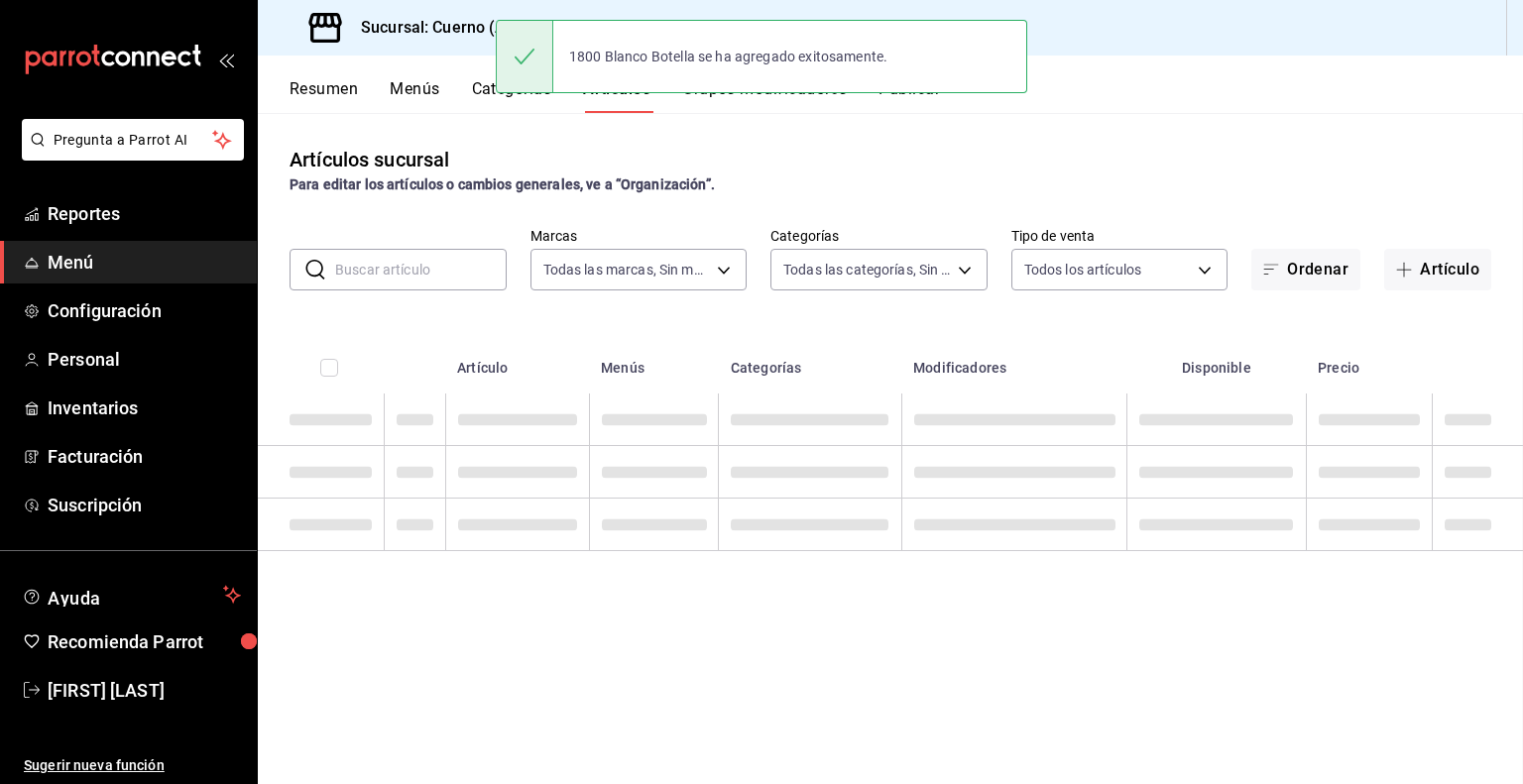 scroll, scrollTop: 0, scrollLeft: 0, axis: both 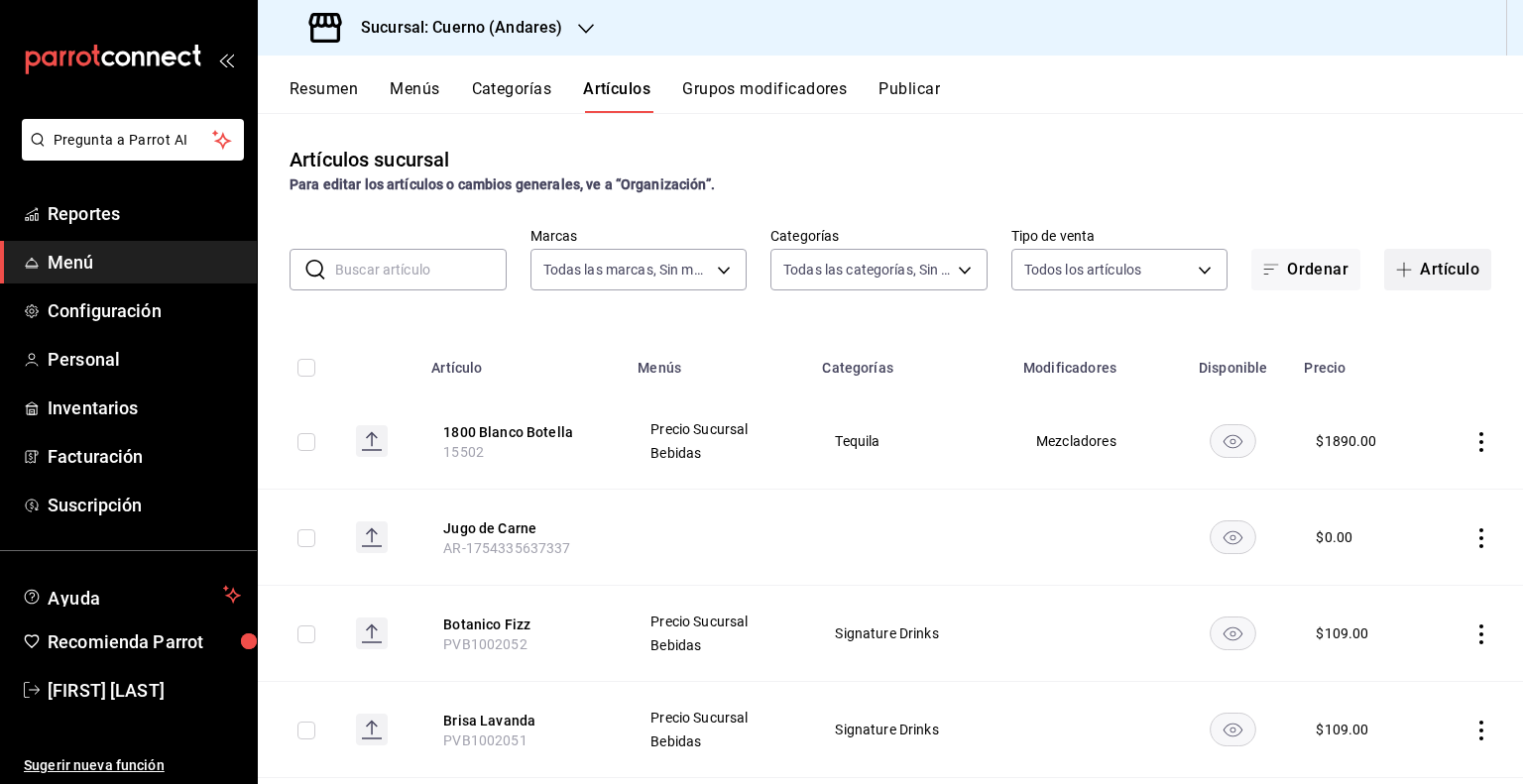 click 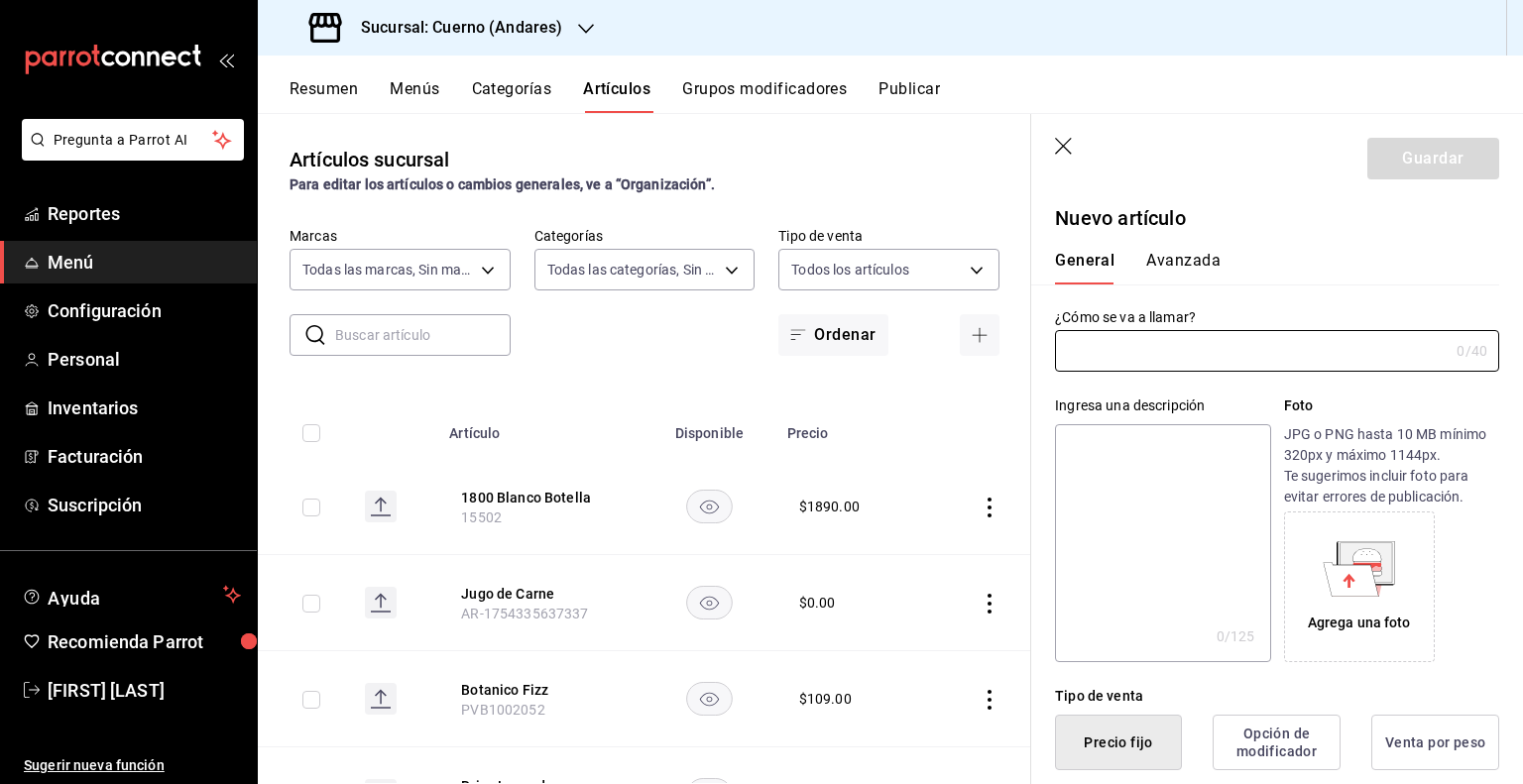 paste on "1800 Blanco Copa" 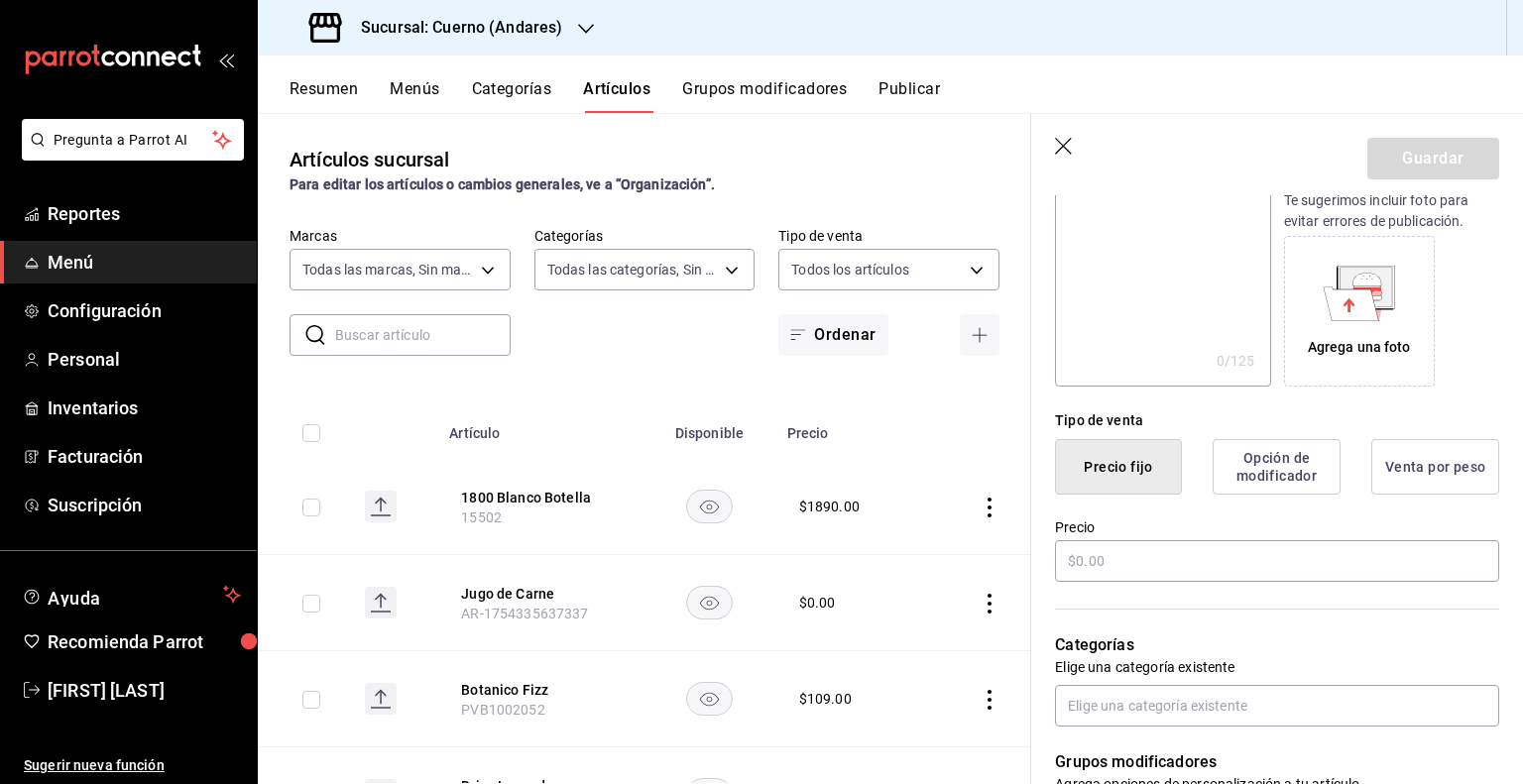 scroll, scrollTop: 396, scrollLeft: 0, axis: vertical 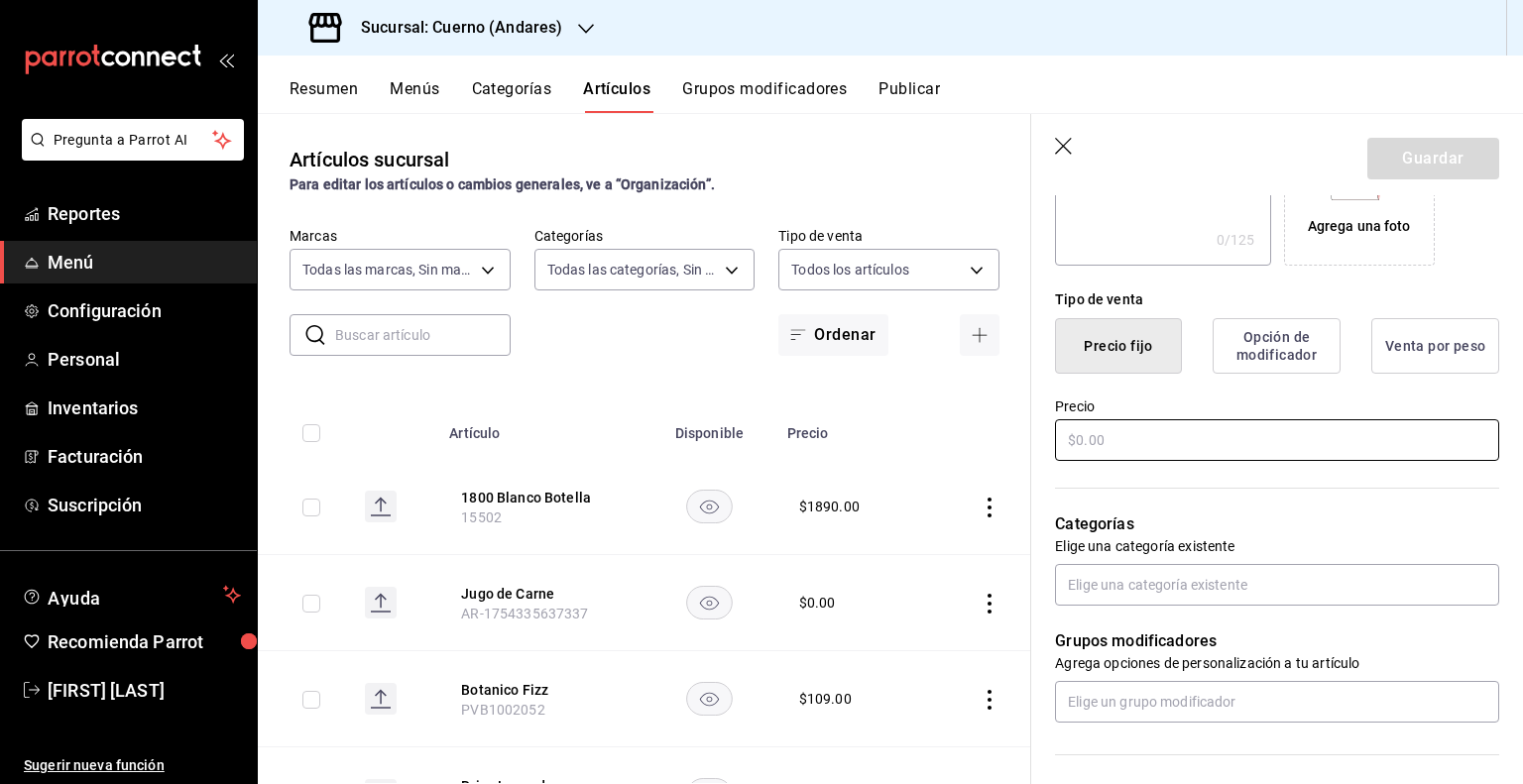 type on "1800 Blanco Copa" 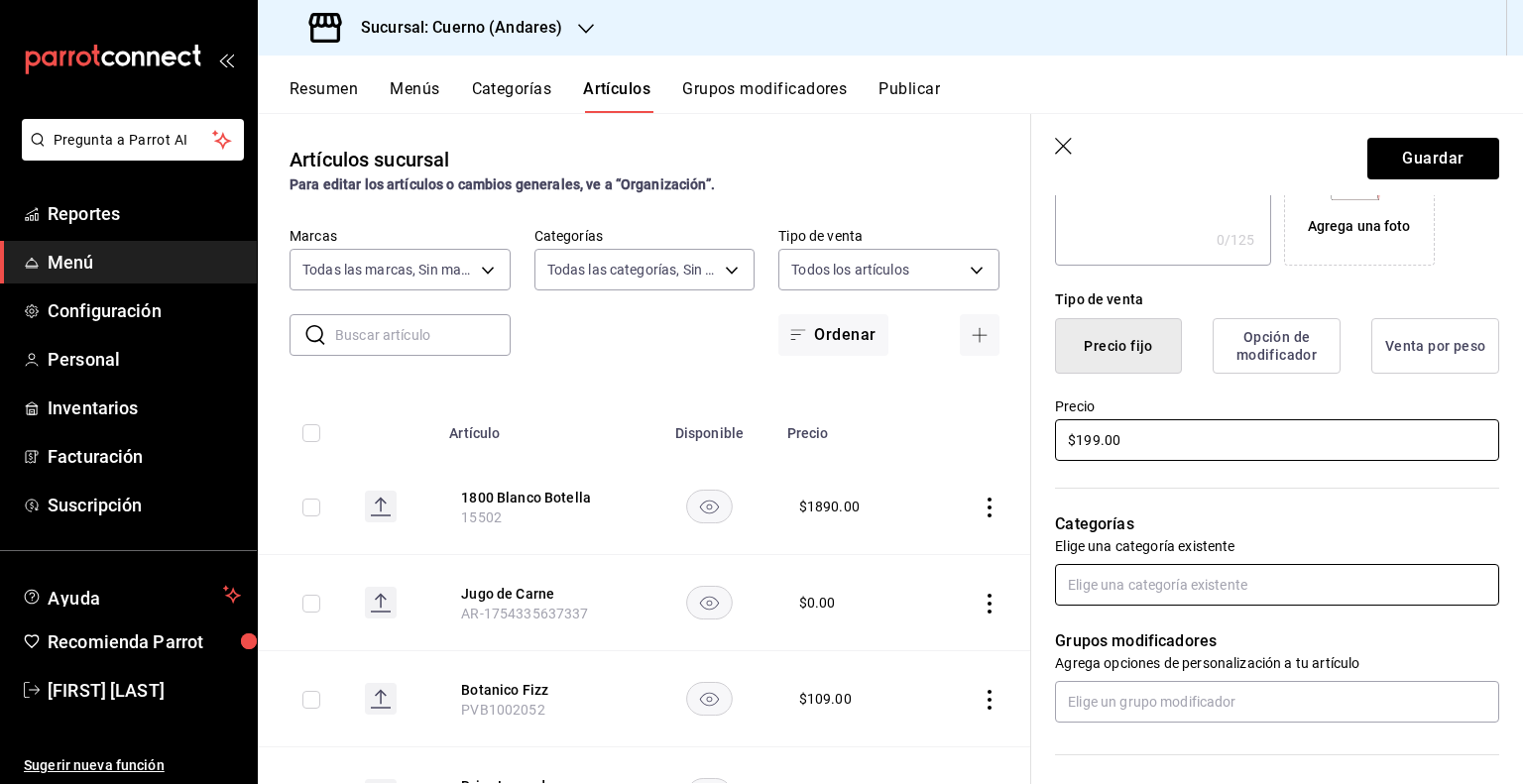 type on "$199.00" 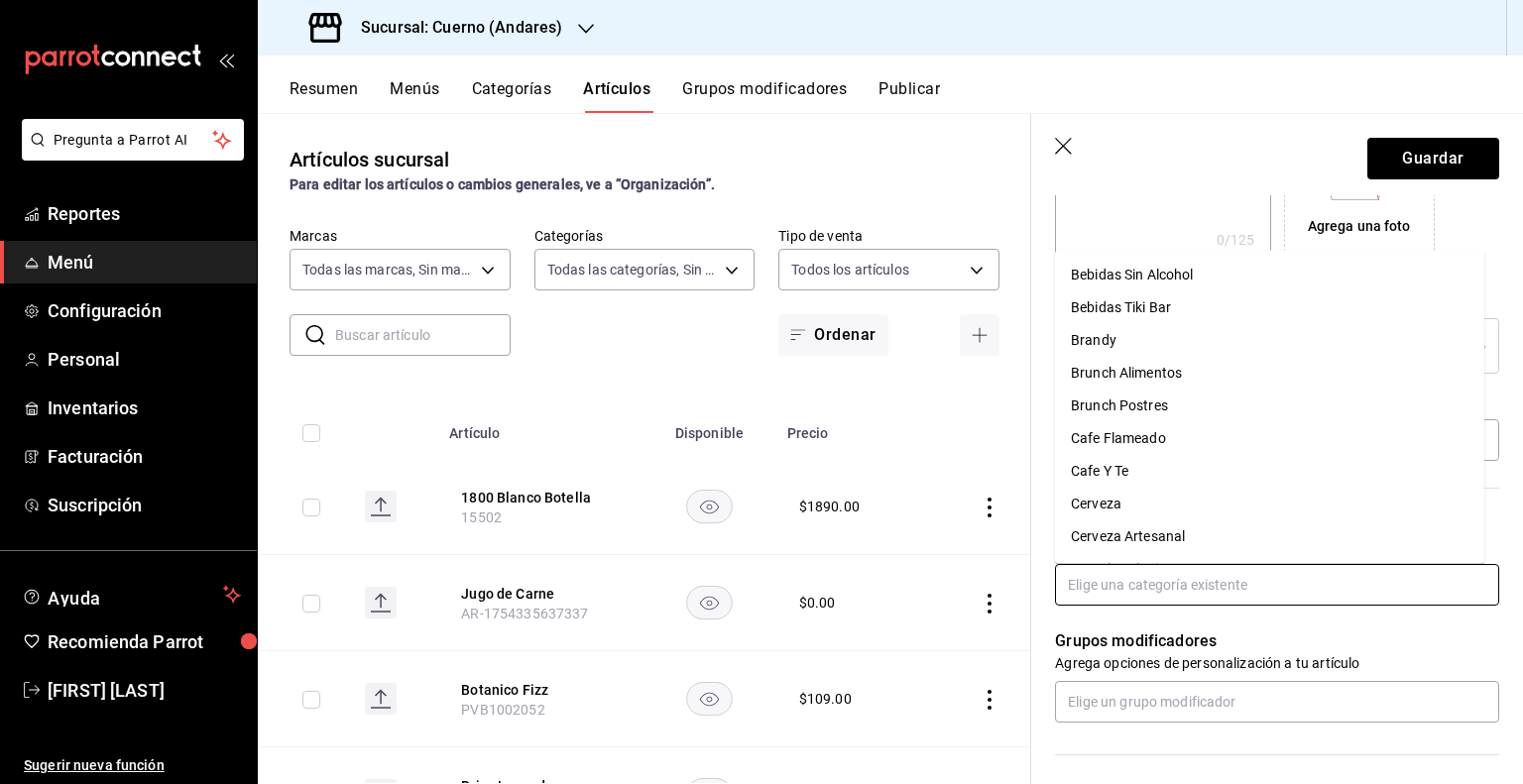 click at bounding box center (1277, 585) 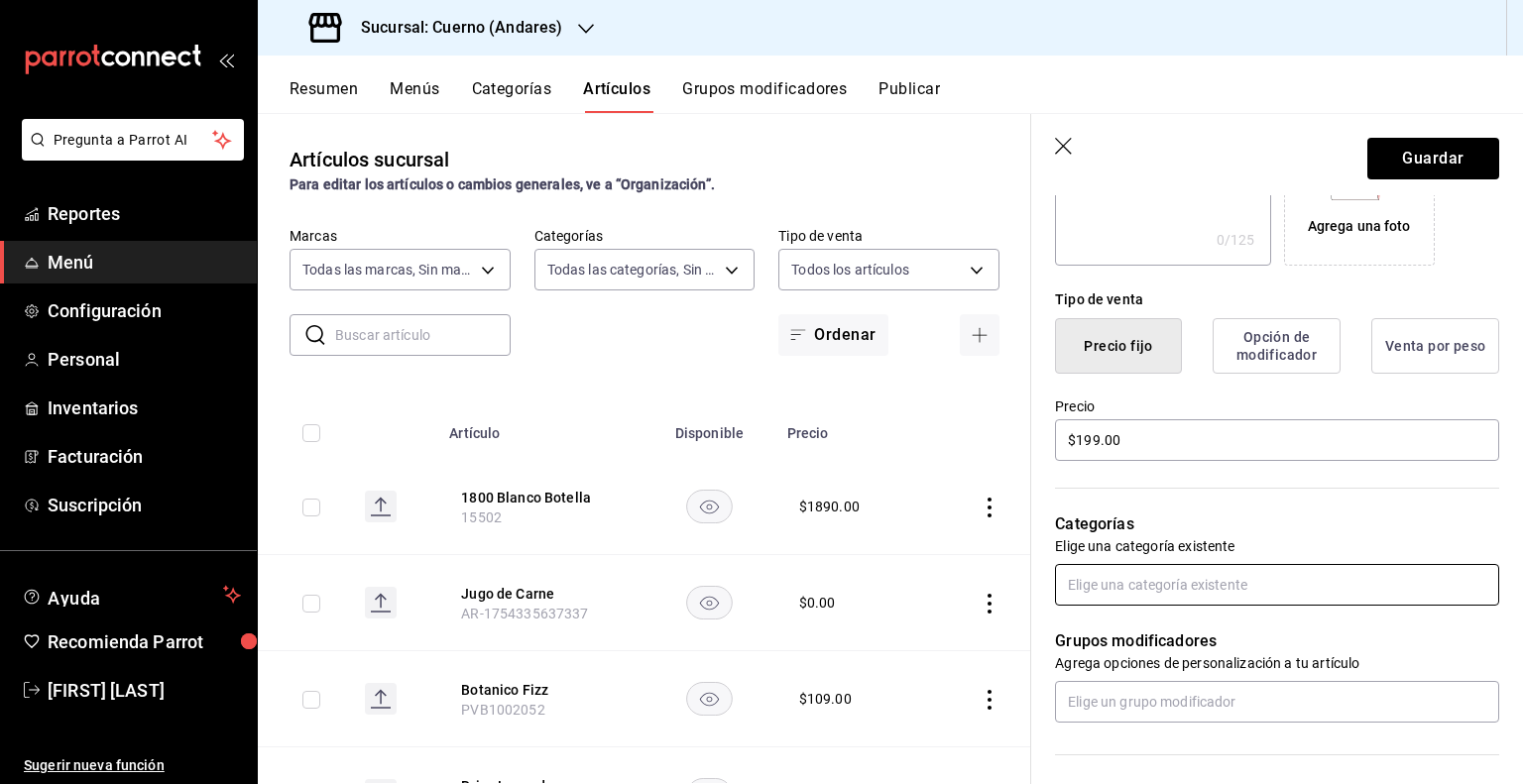 paste on "Tequila" 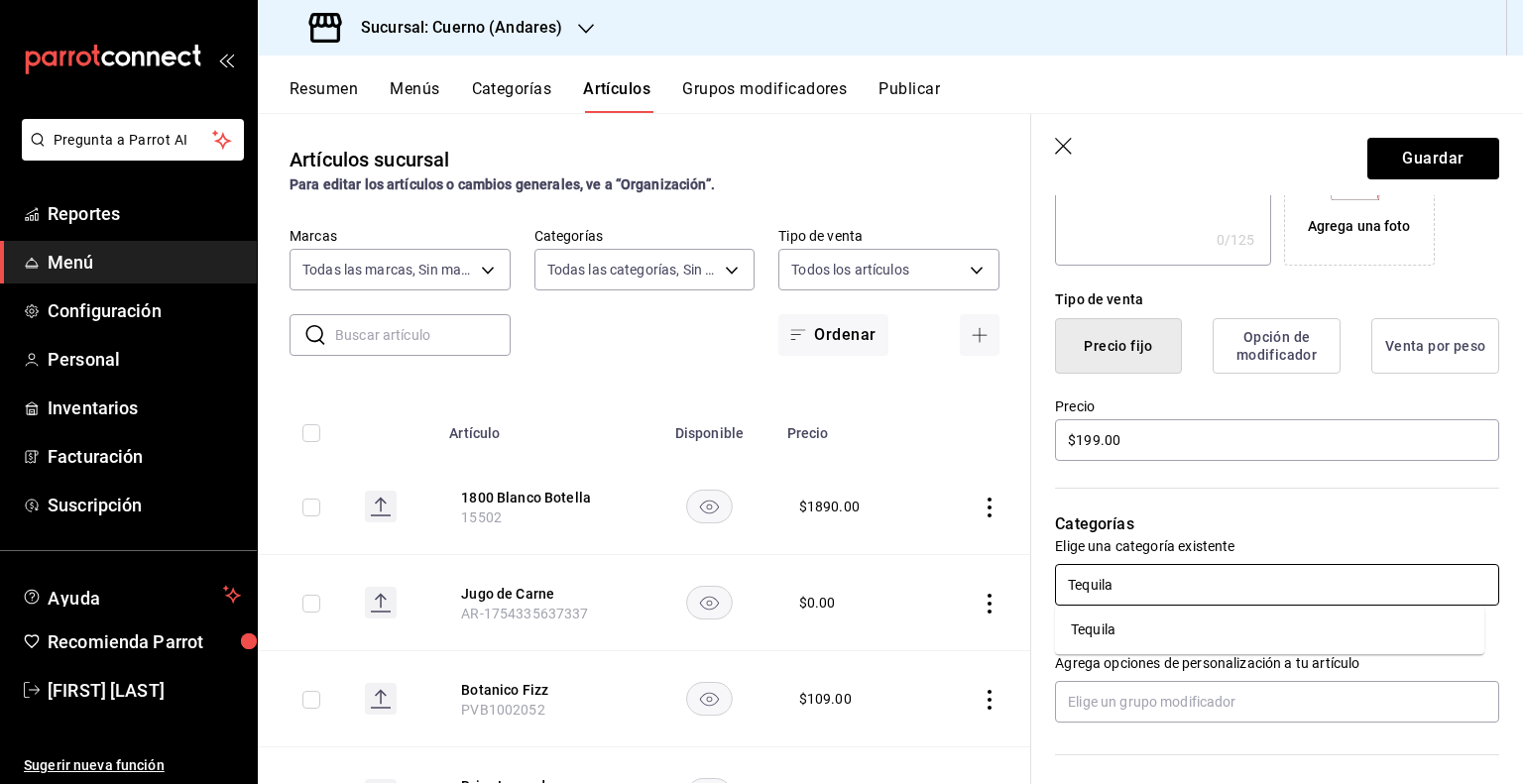 click on "Tequila" at bounding box center (1269, 629) 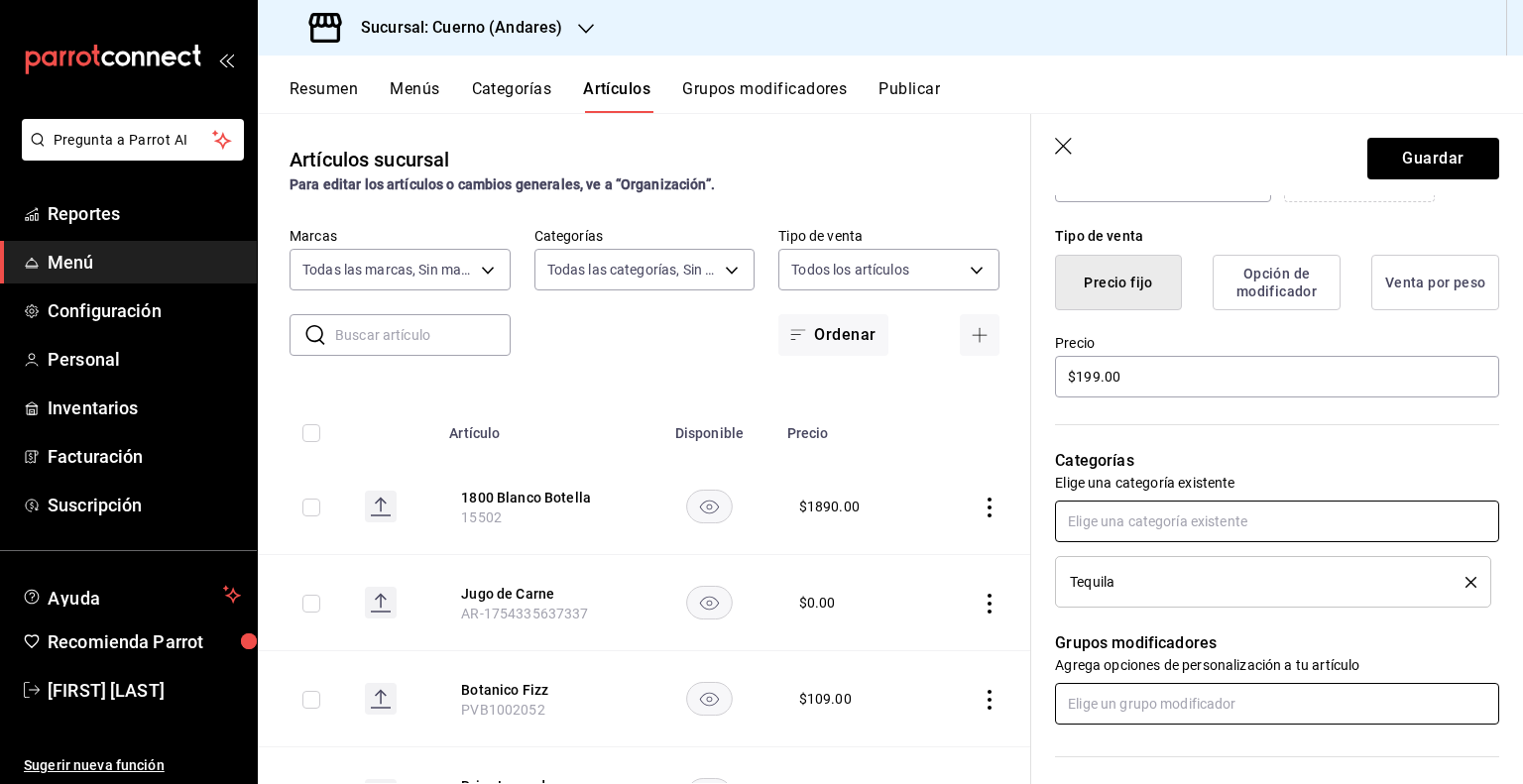 scroll, scrollTop: 496, scrollLeft: 0, axis: vertical 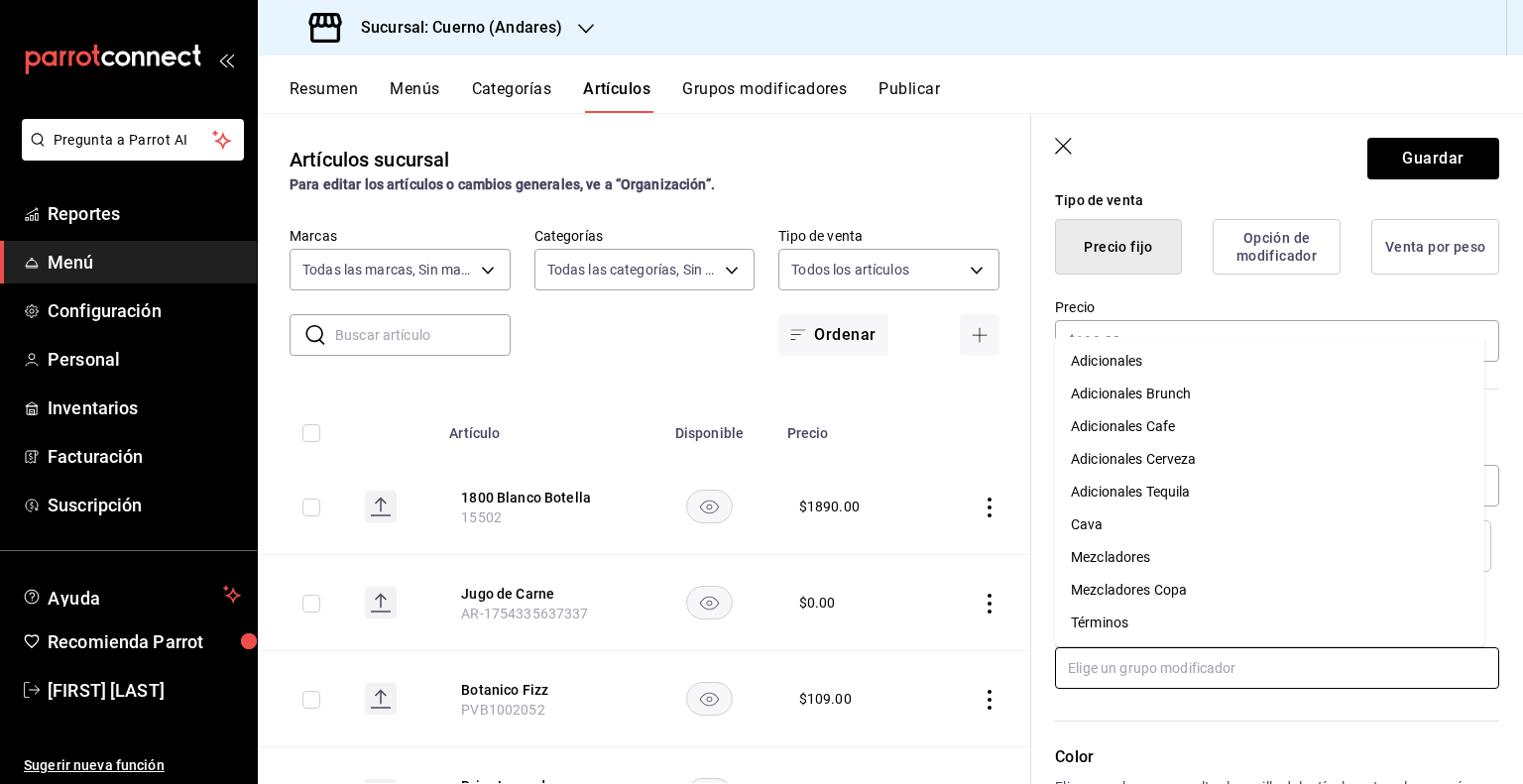 click at bounding box center [1277, 668] 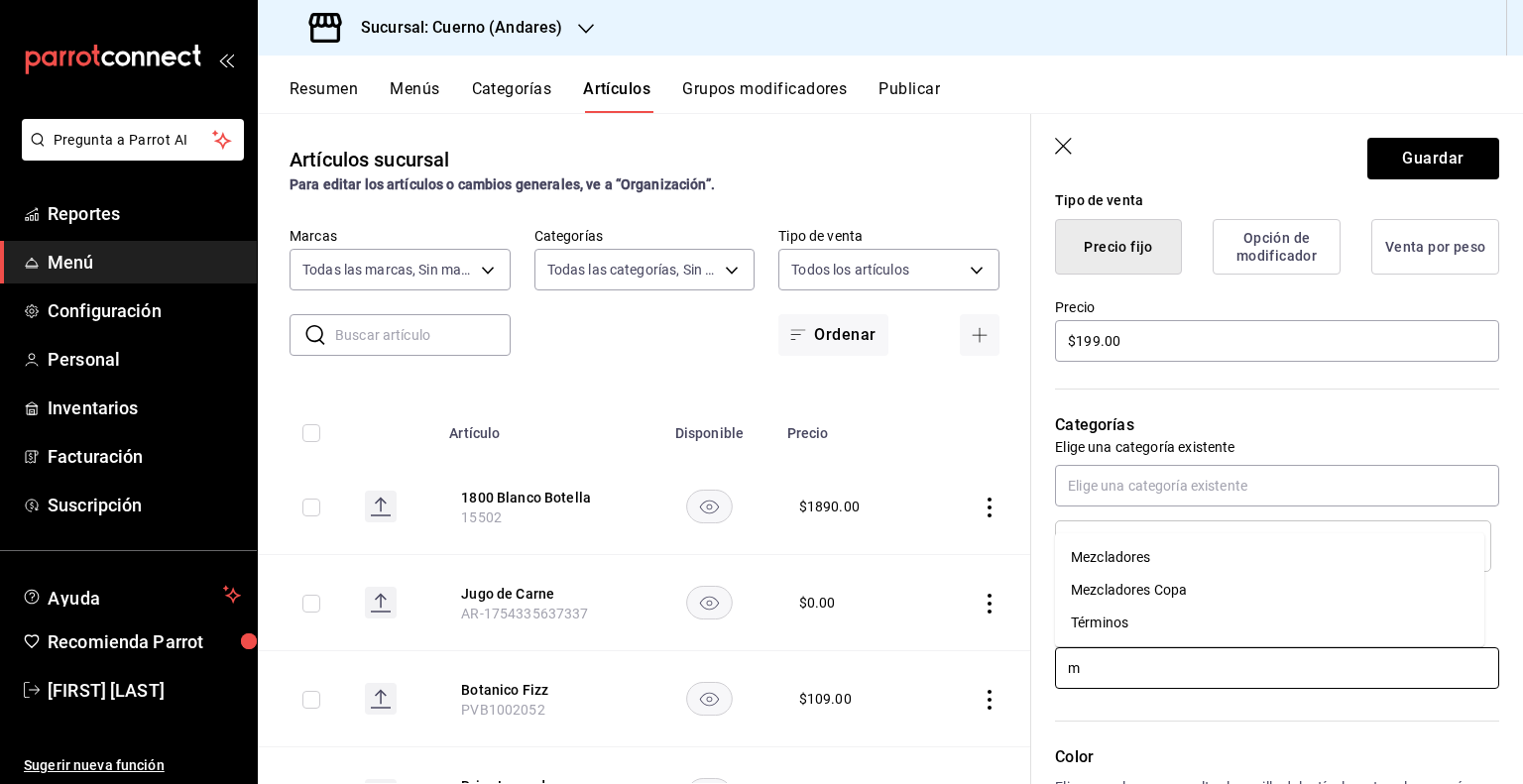type on "me" 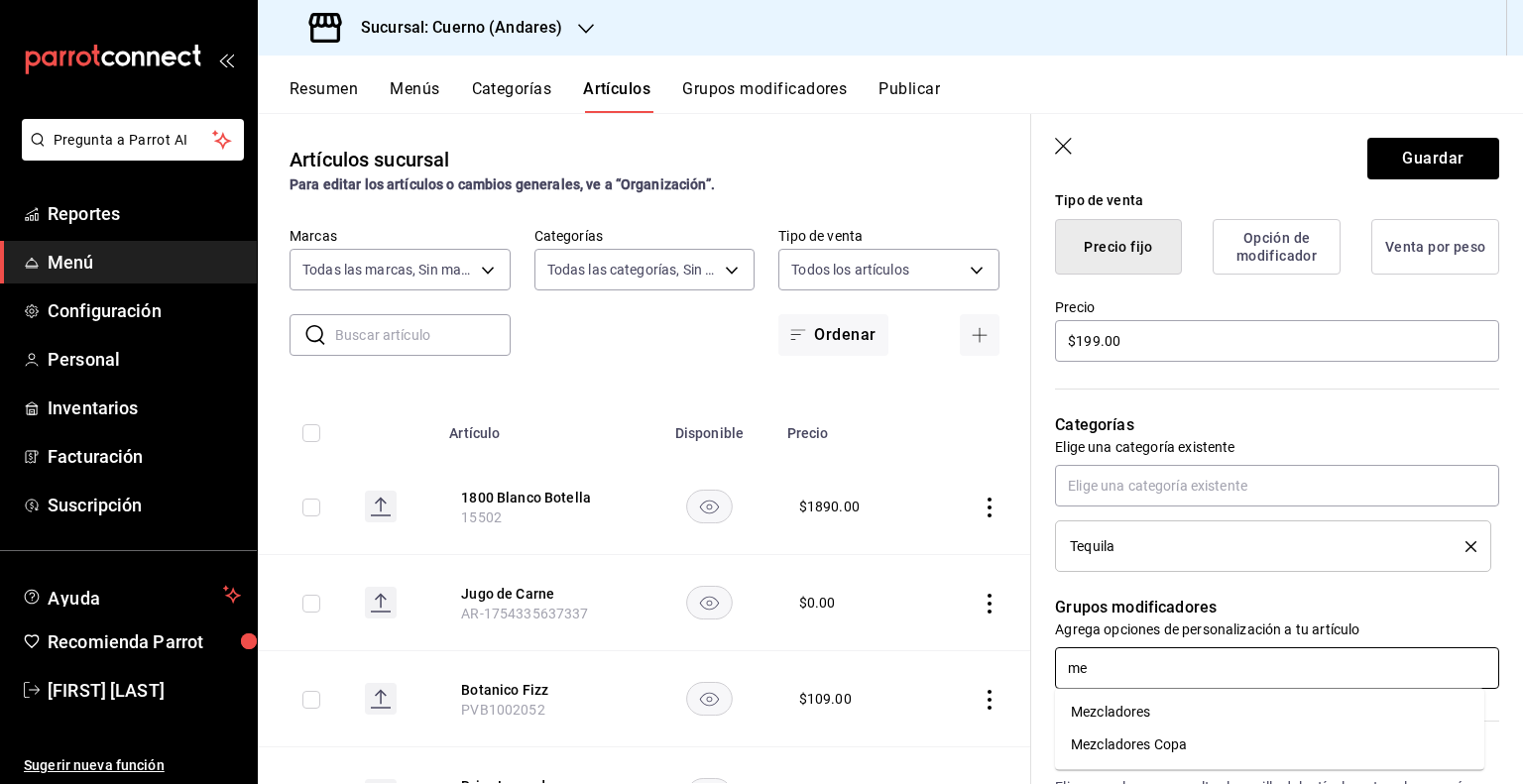 click on "Mezcladores" at bounding box center [1269, 712] 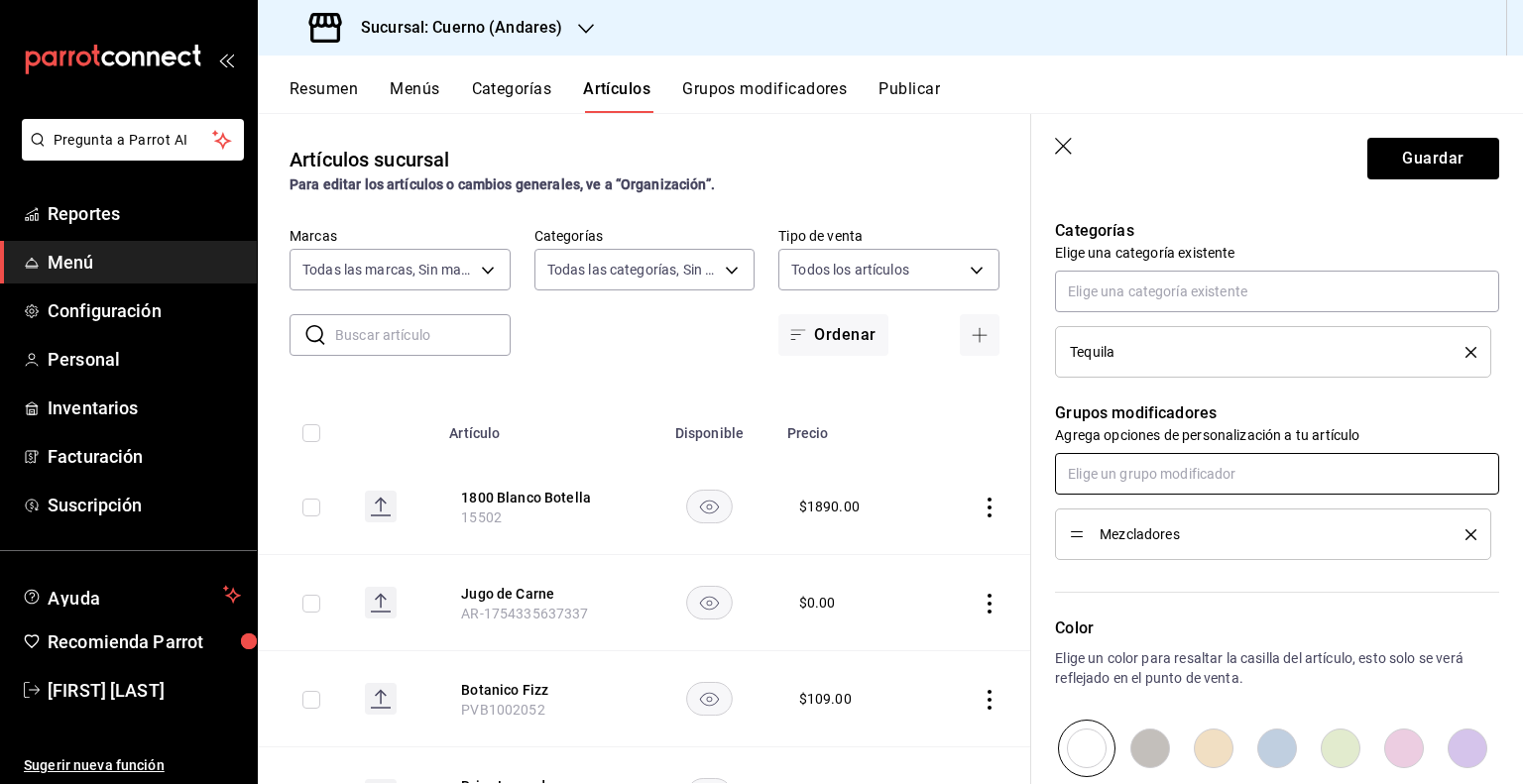 scroll, scrollTop: 694, scrollLeft: 0, axis: vertical 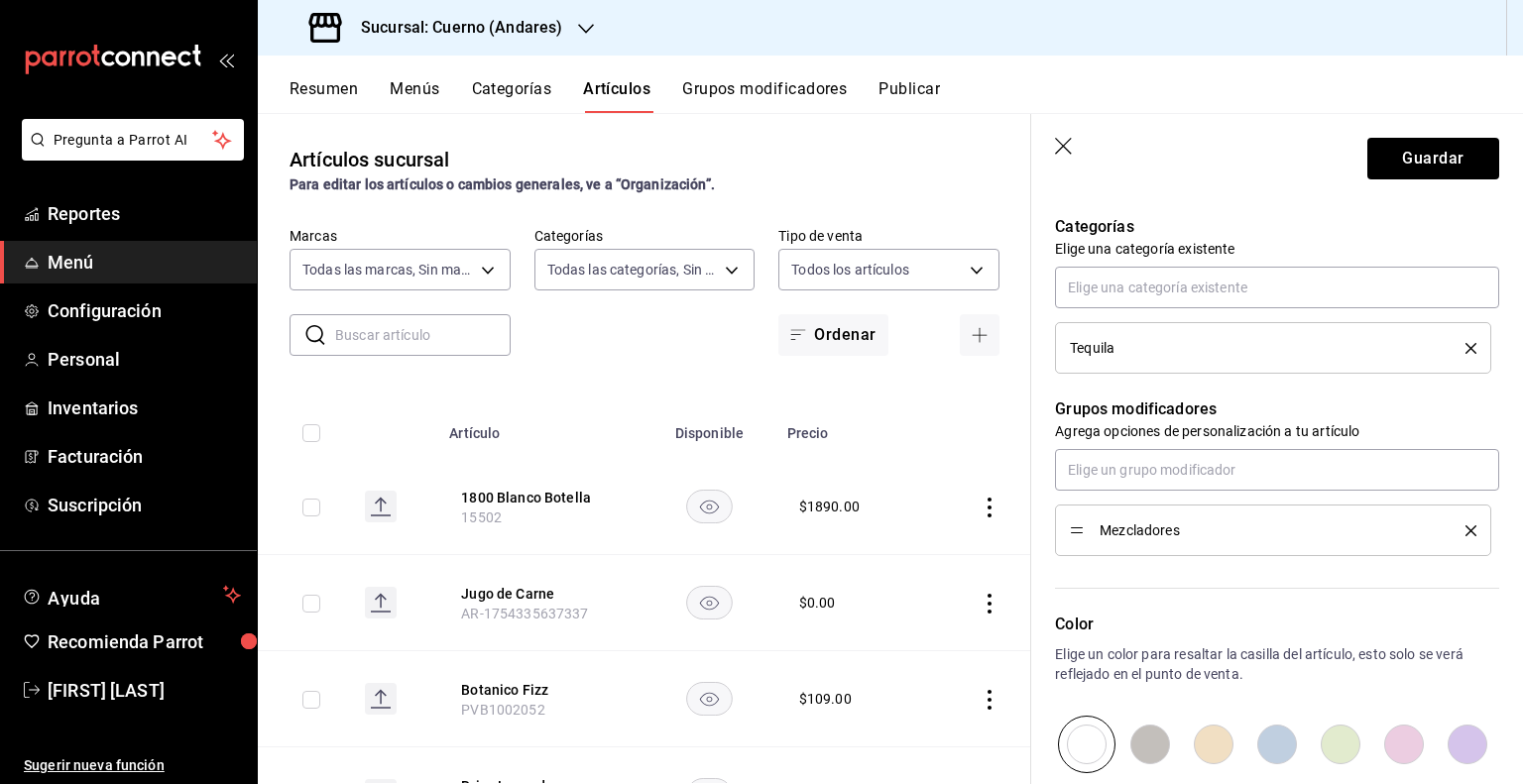 click at bounding box center (1464, 530) 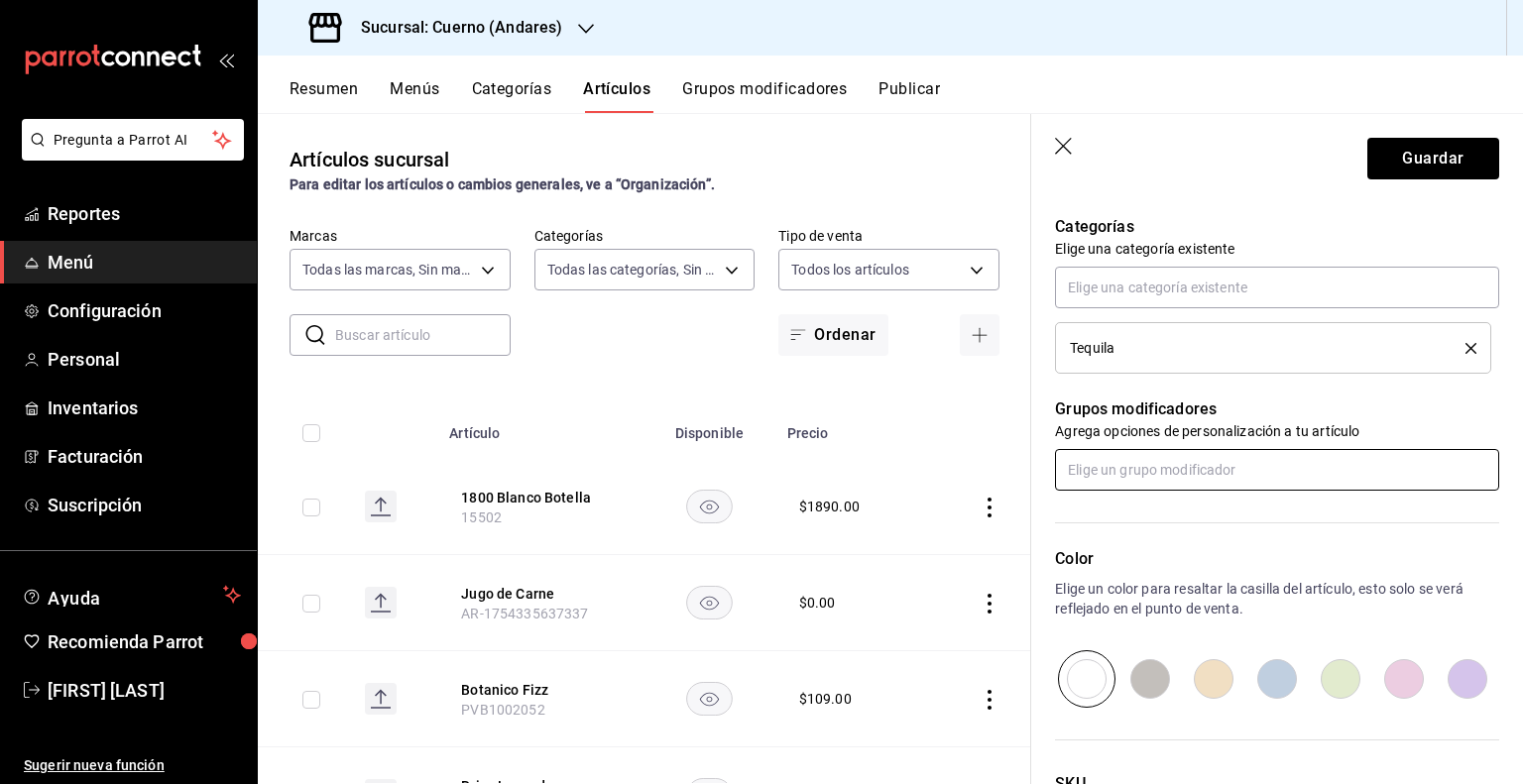 click at bounding box center (1277, 470) 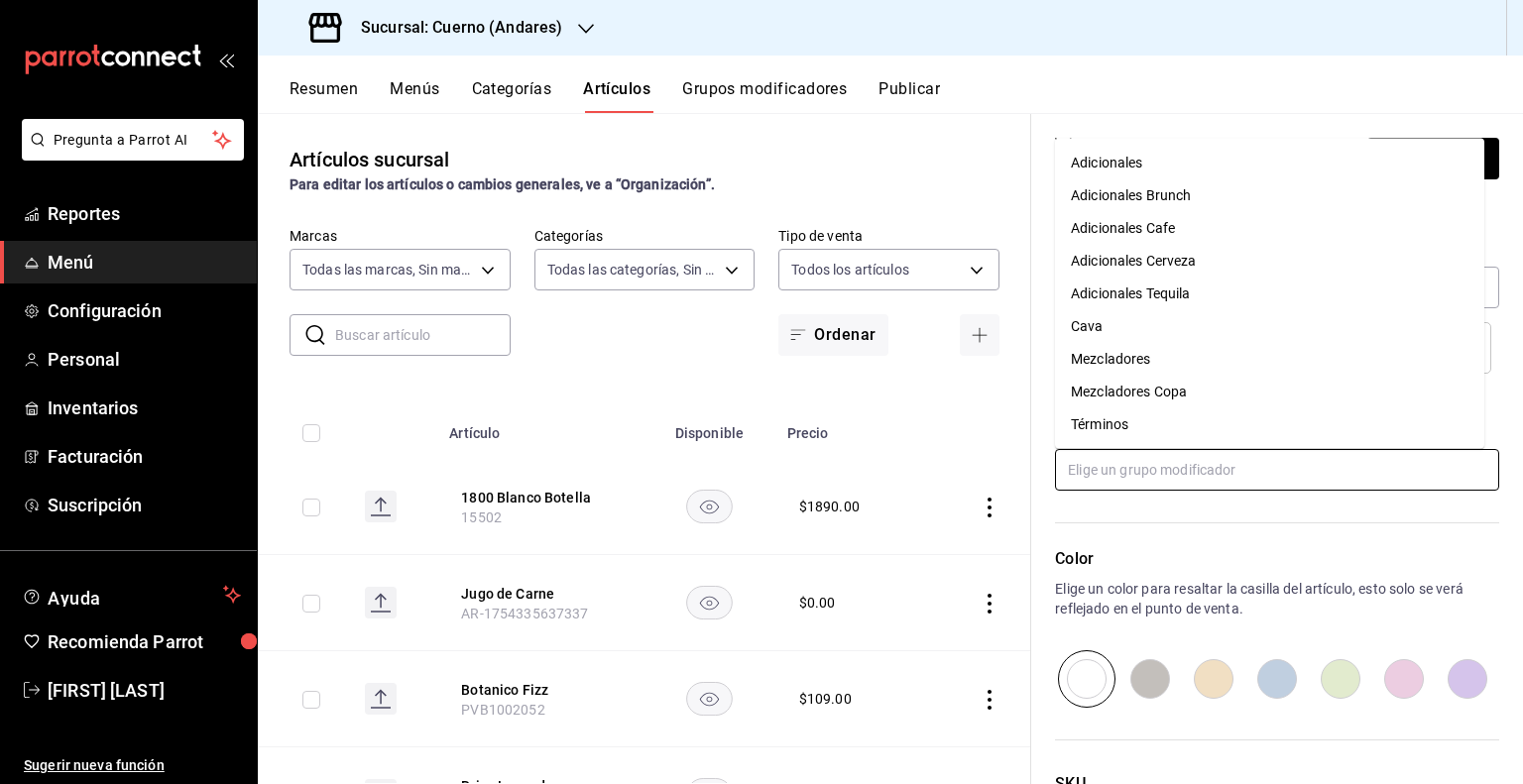 click on "Mezcladores Copa" at bounding box center [1269, 392] 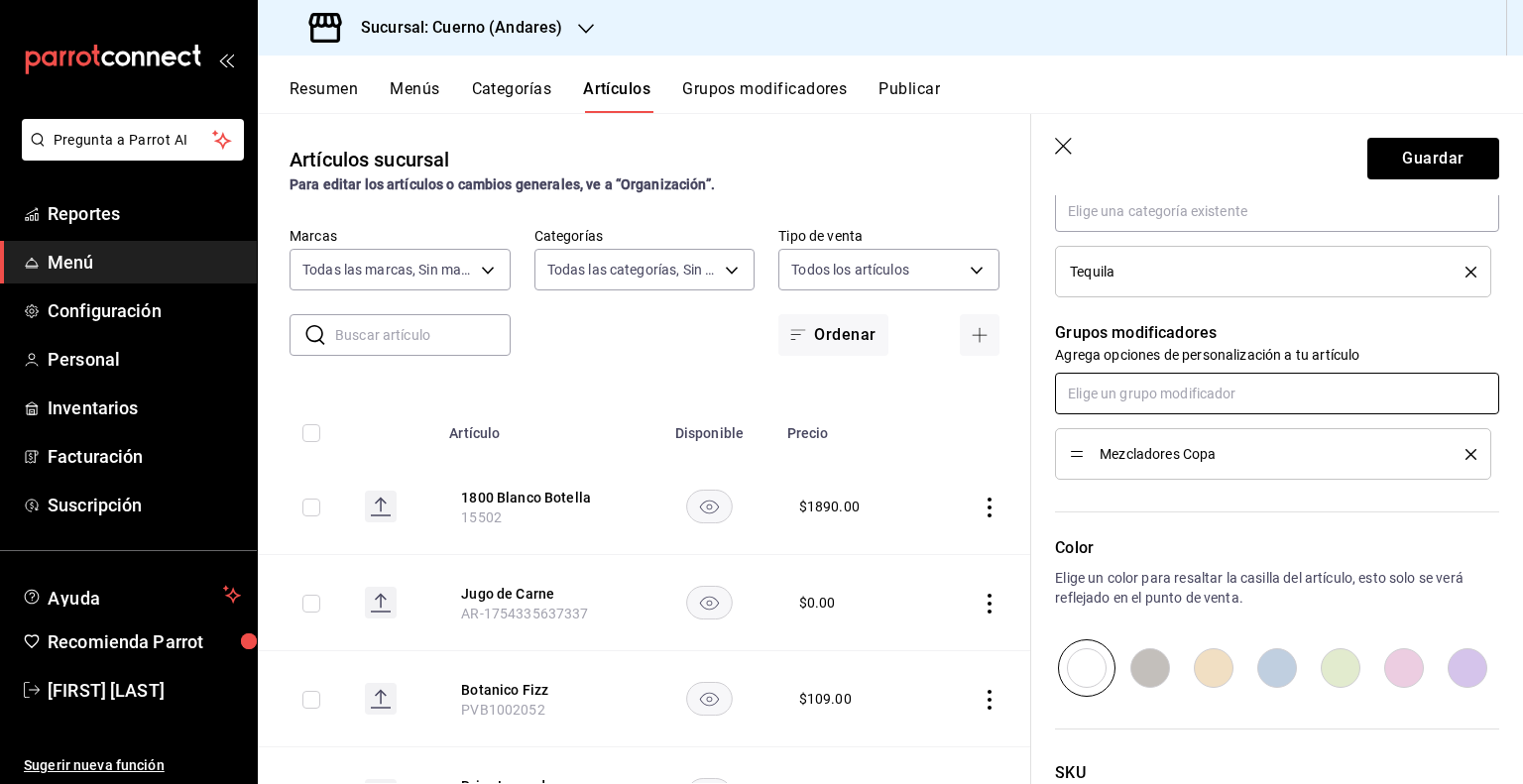scroll, scrollTop: 930, scrollLeft: 0, axis: vertical 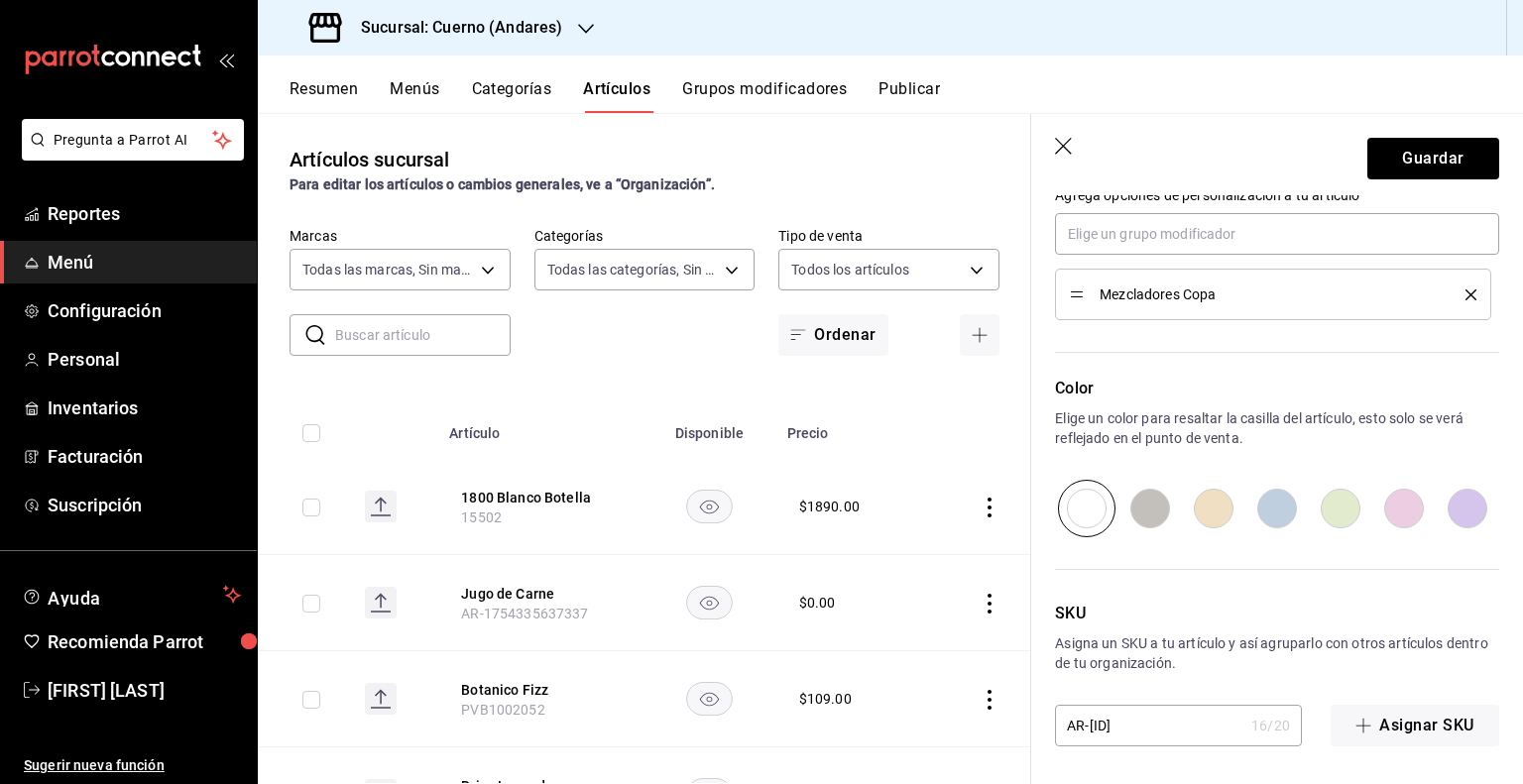 click on "AR-[ID]" at bounding box center (1149, 726) 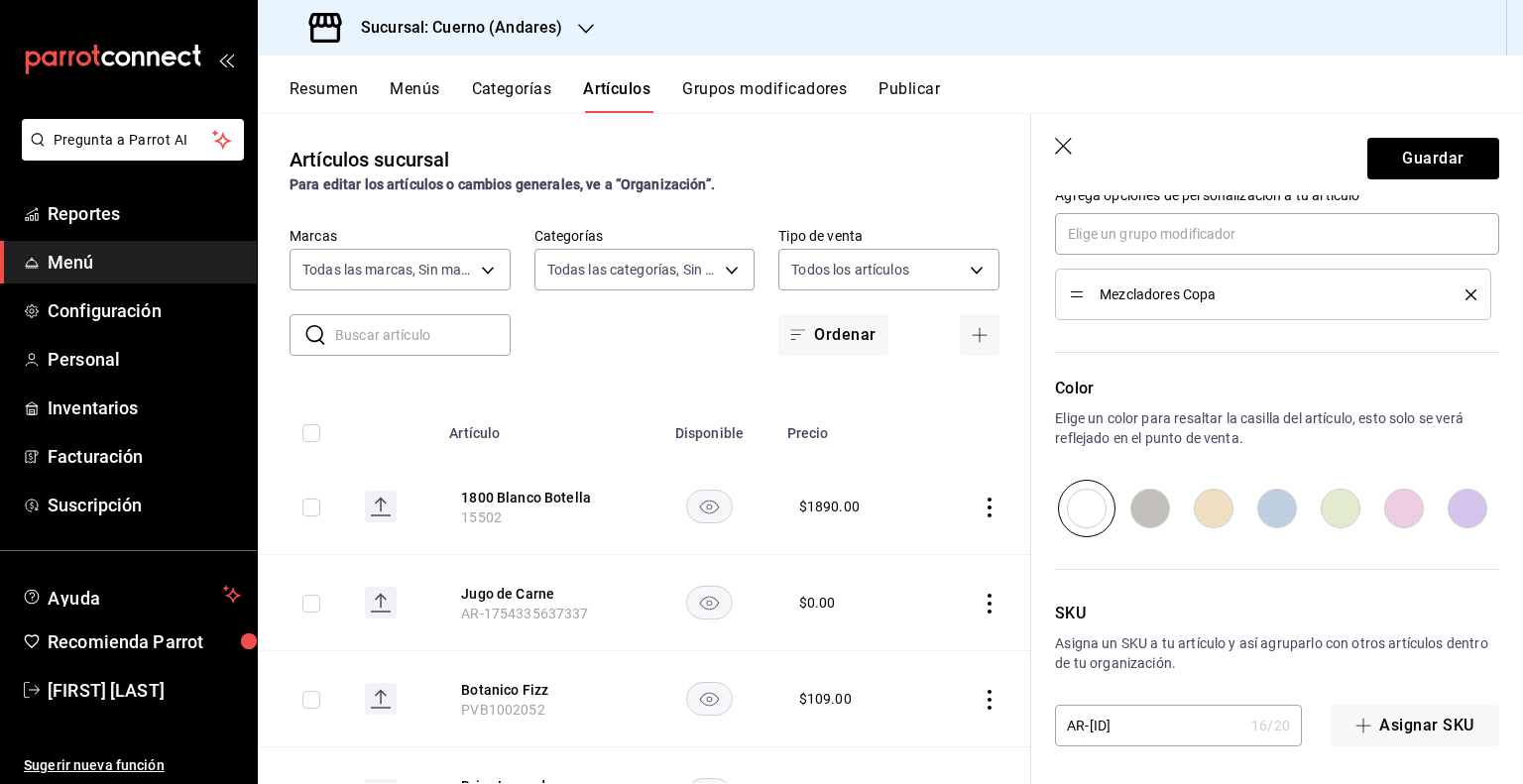 paste on "15503" 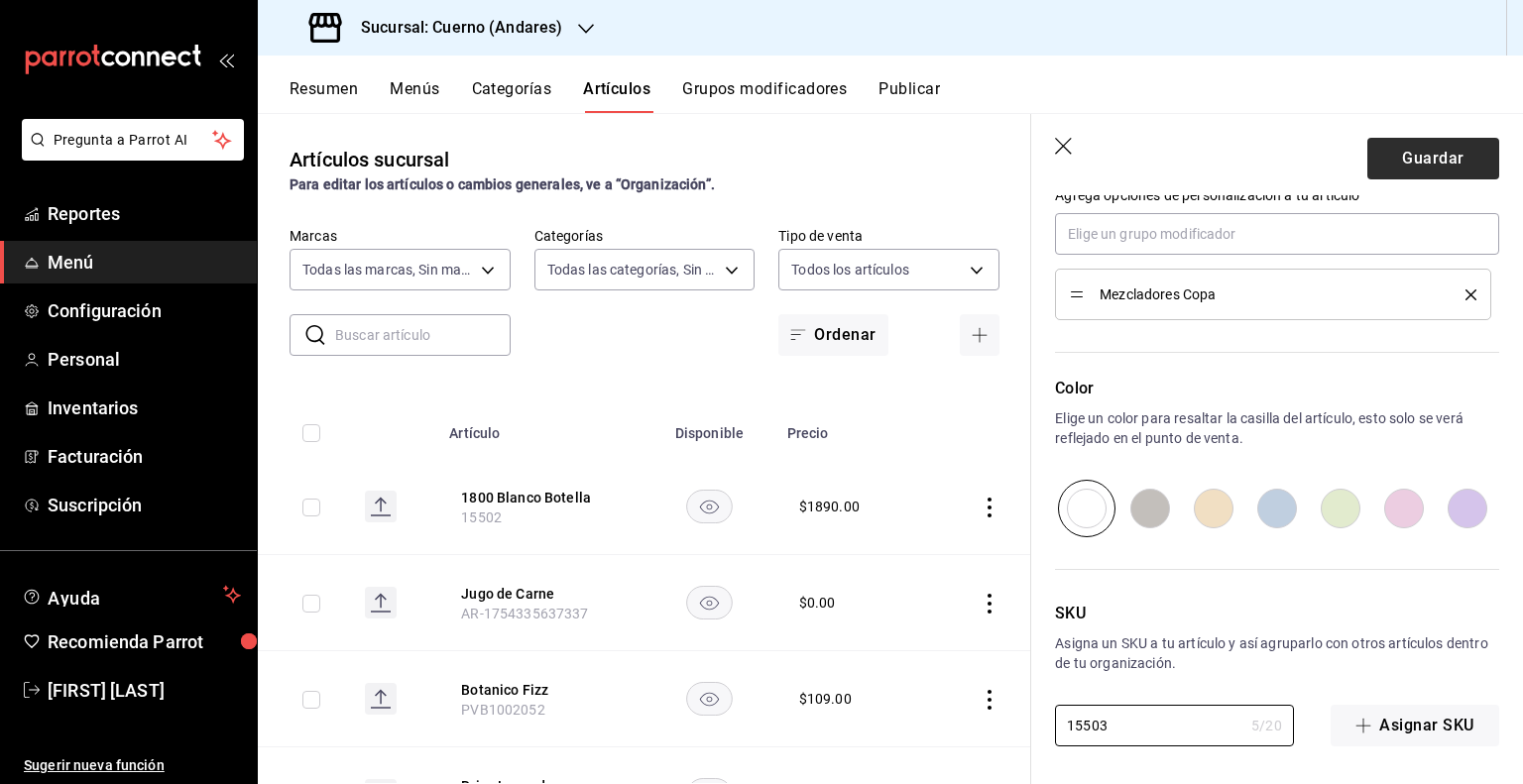 type on "15503" 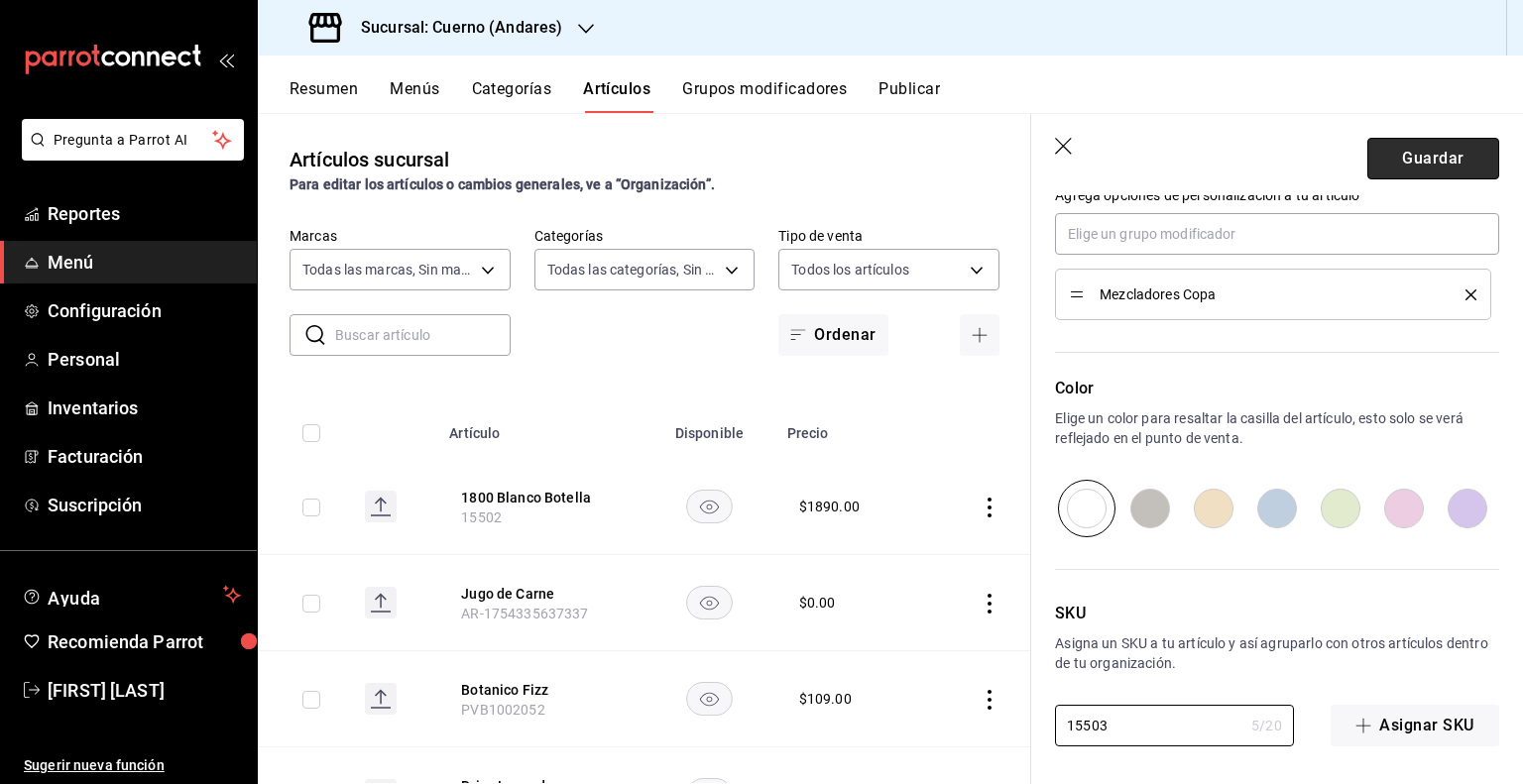 click on "Guardar" at bounding box center [1433, 159] 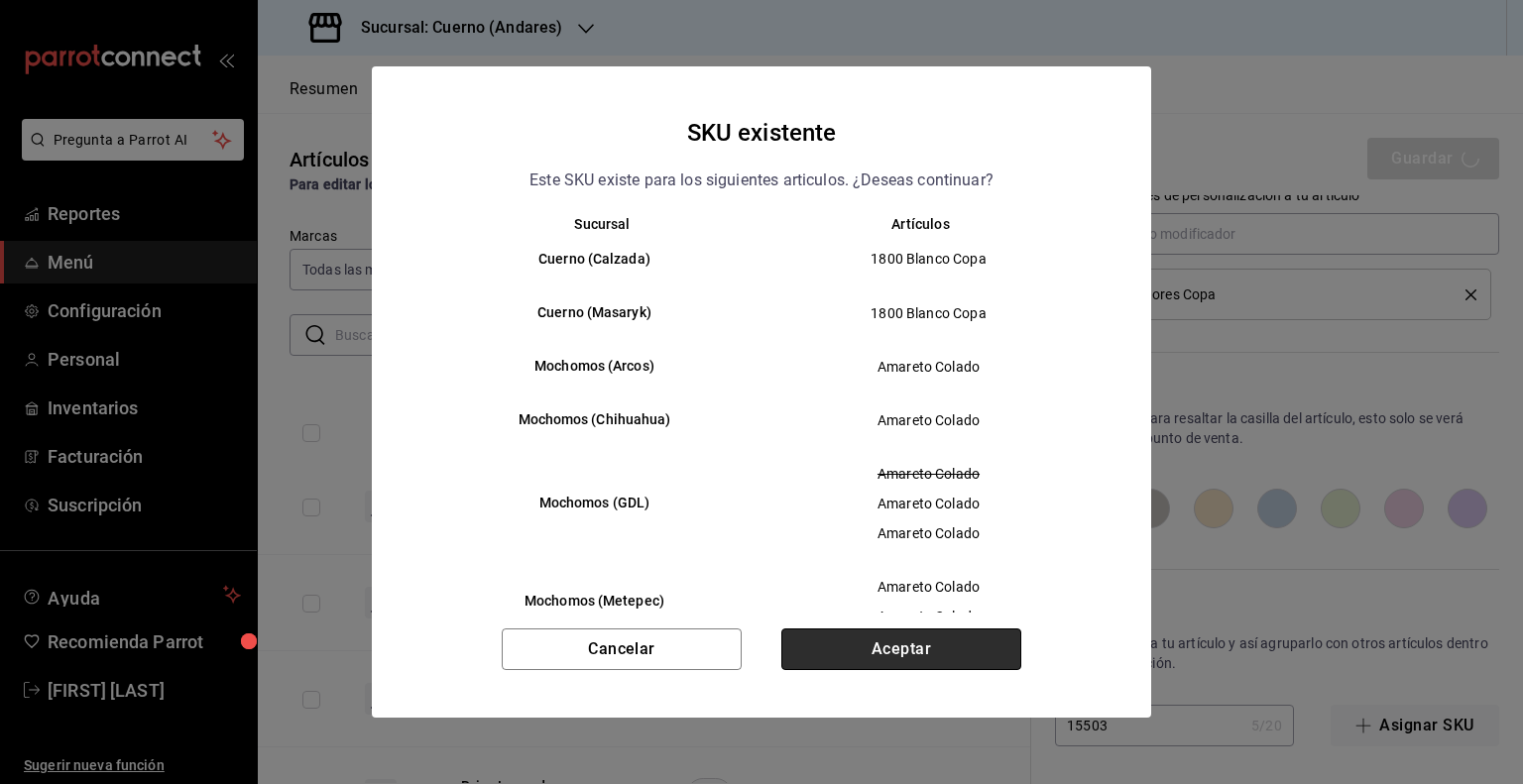 click on "Aceptar" at bounding box center [901, 649] 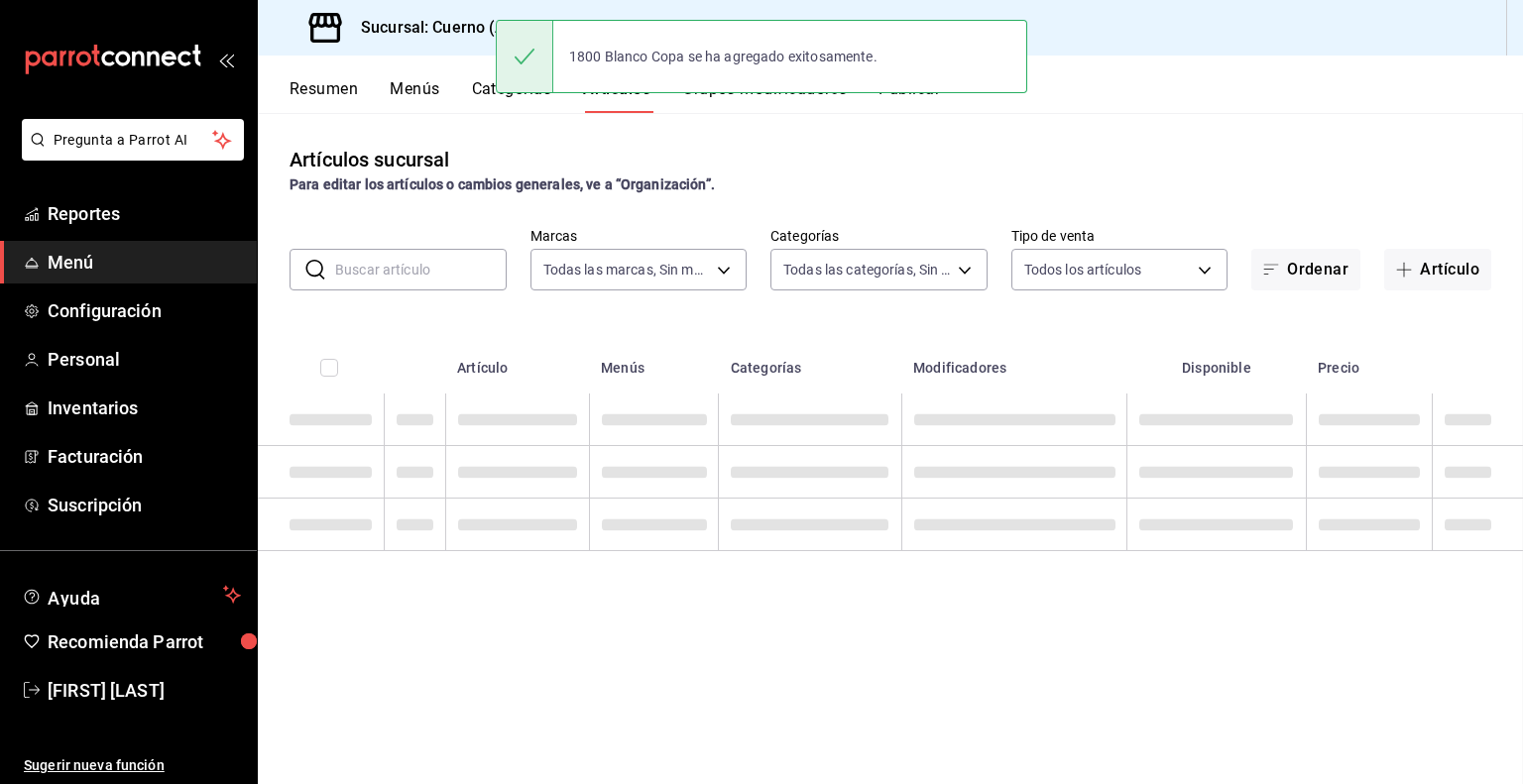 scroll, scrollTop: 0, scrollLeft: 0, axis: both 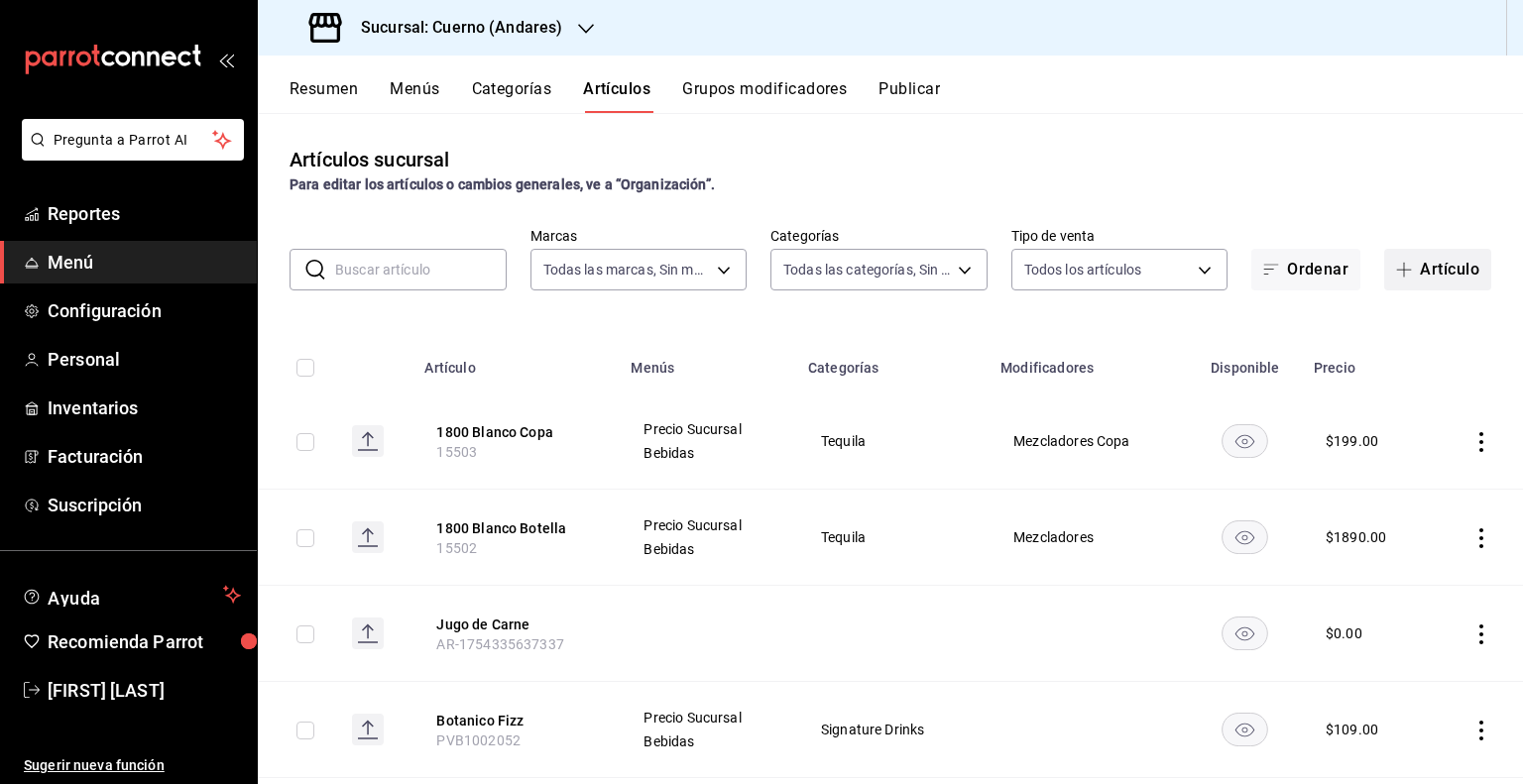 click on "Artículo" at bounding box center (1438, 270) 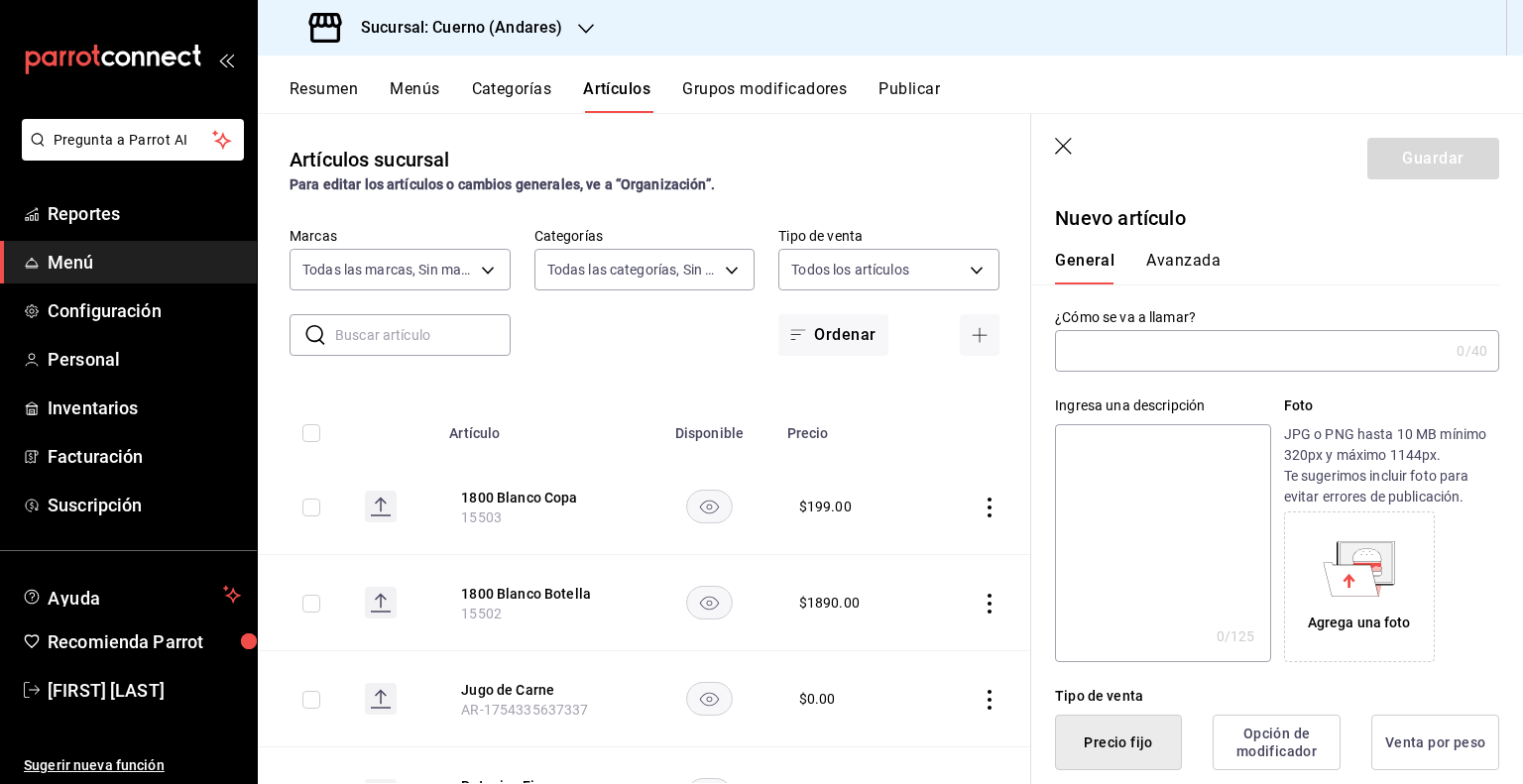 paste on "Angels Envy 750 Ml Botella" 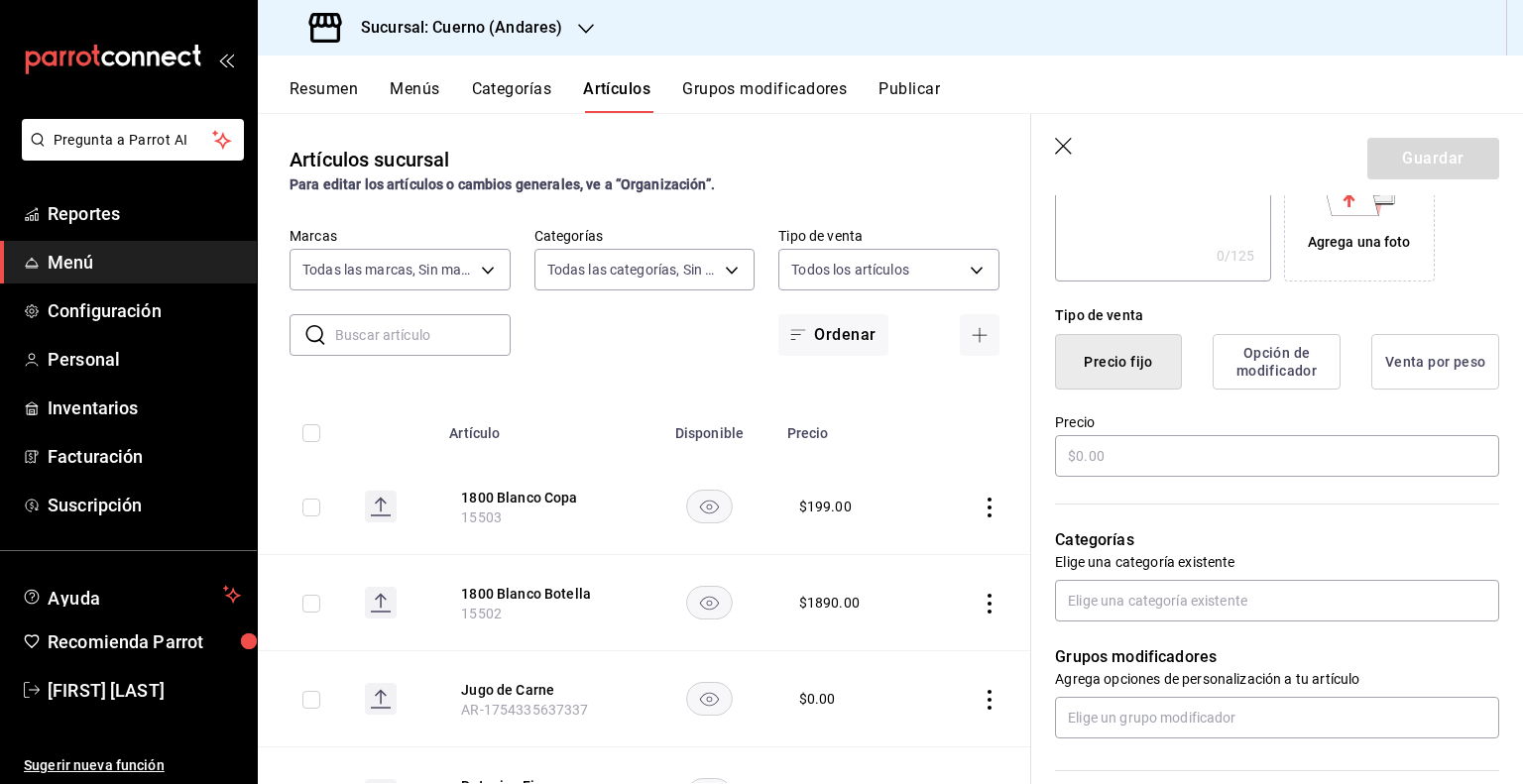 scroll, scrollTop: 396, scrollLeft: 0, axis: vertical 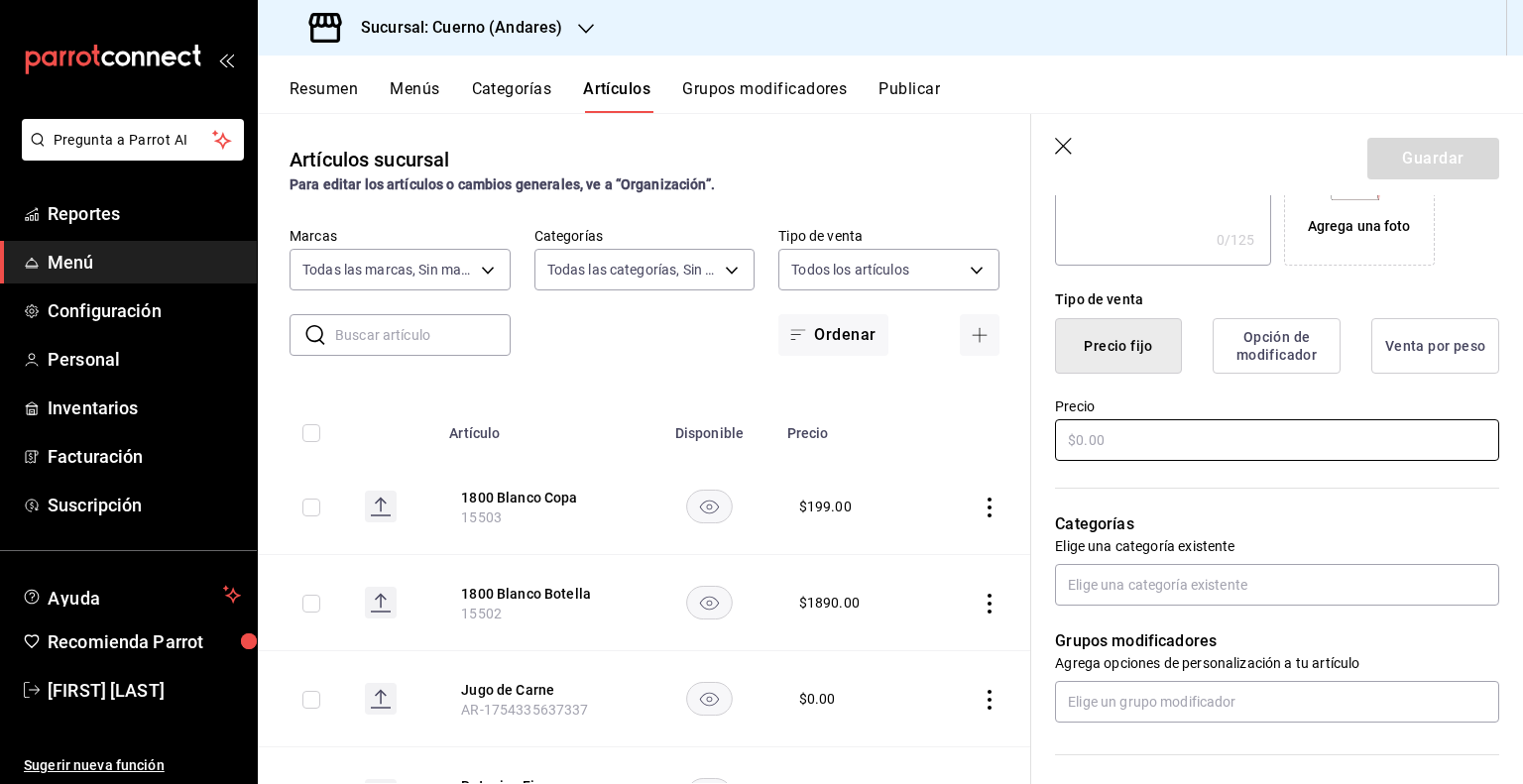 type on "Angels Envy 750 Ml Botella" 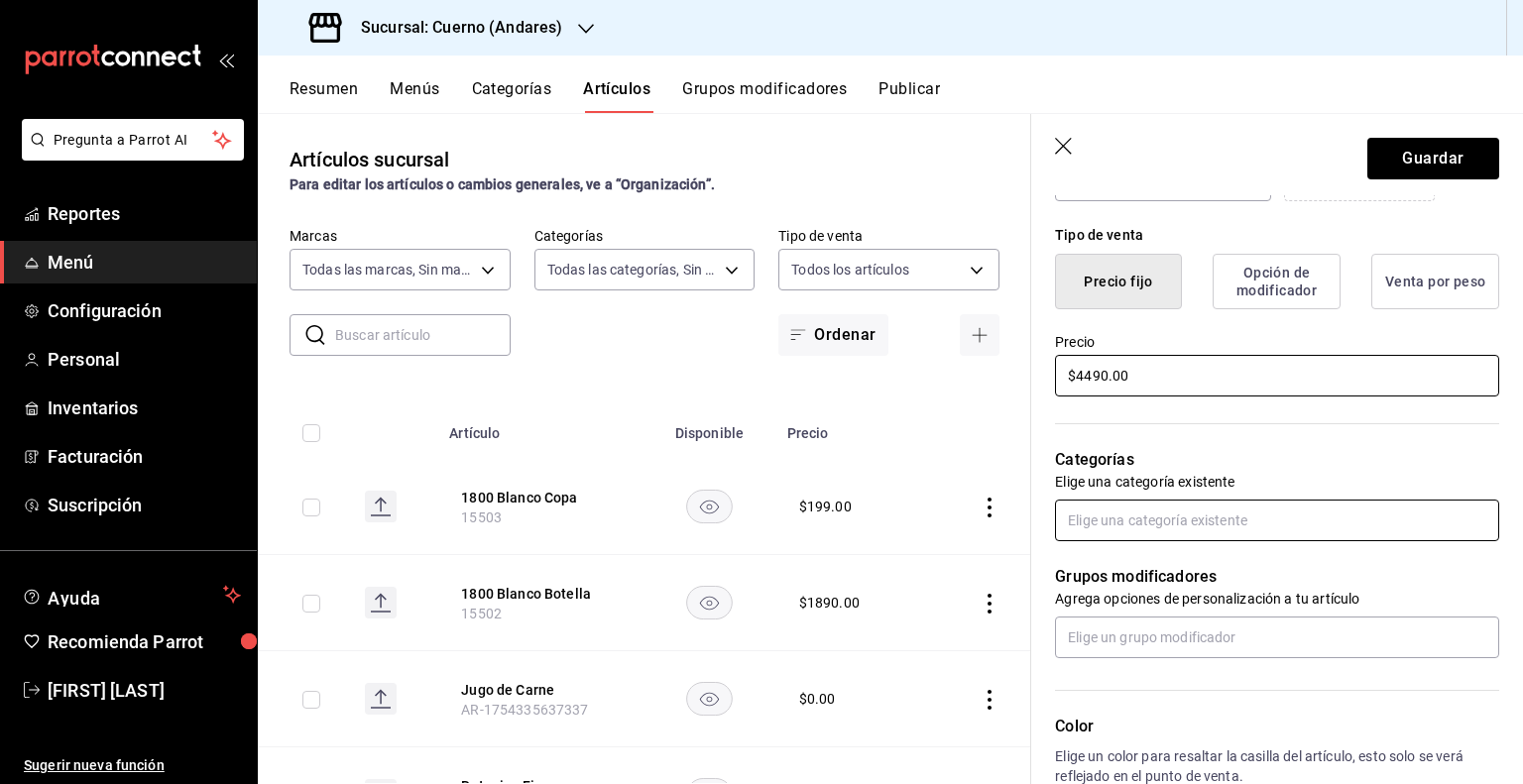 scroll, scrollTop: 496, scrollLeft: 0, axis: vertical 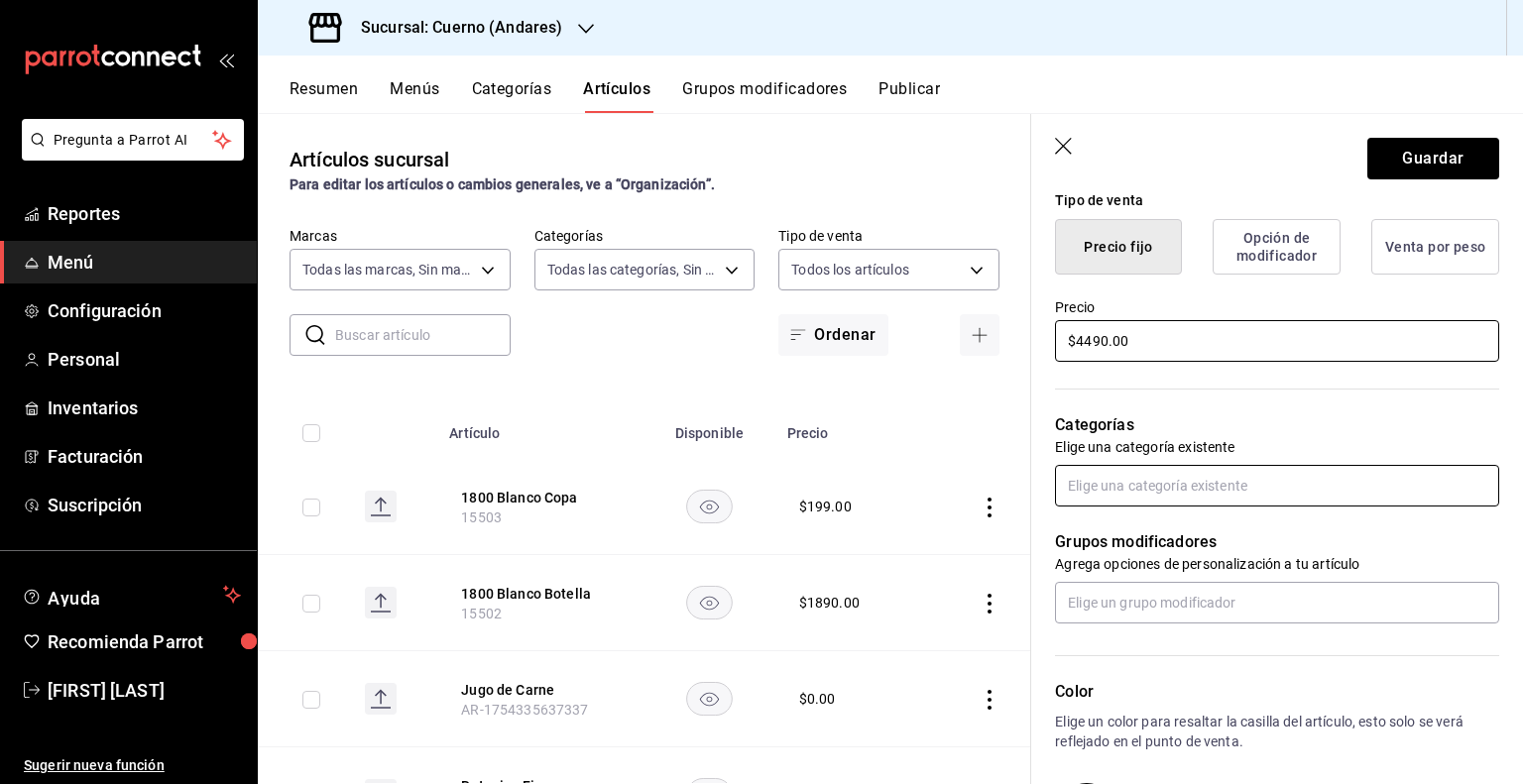 type on "$4490.00" 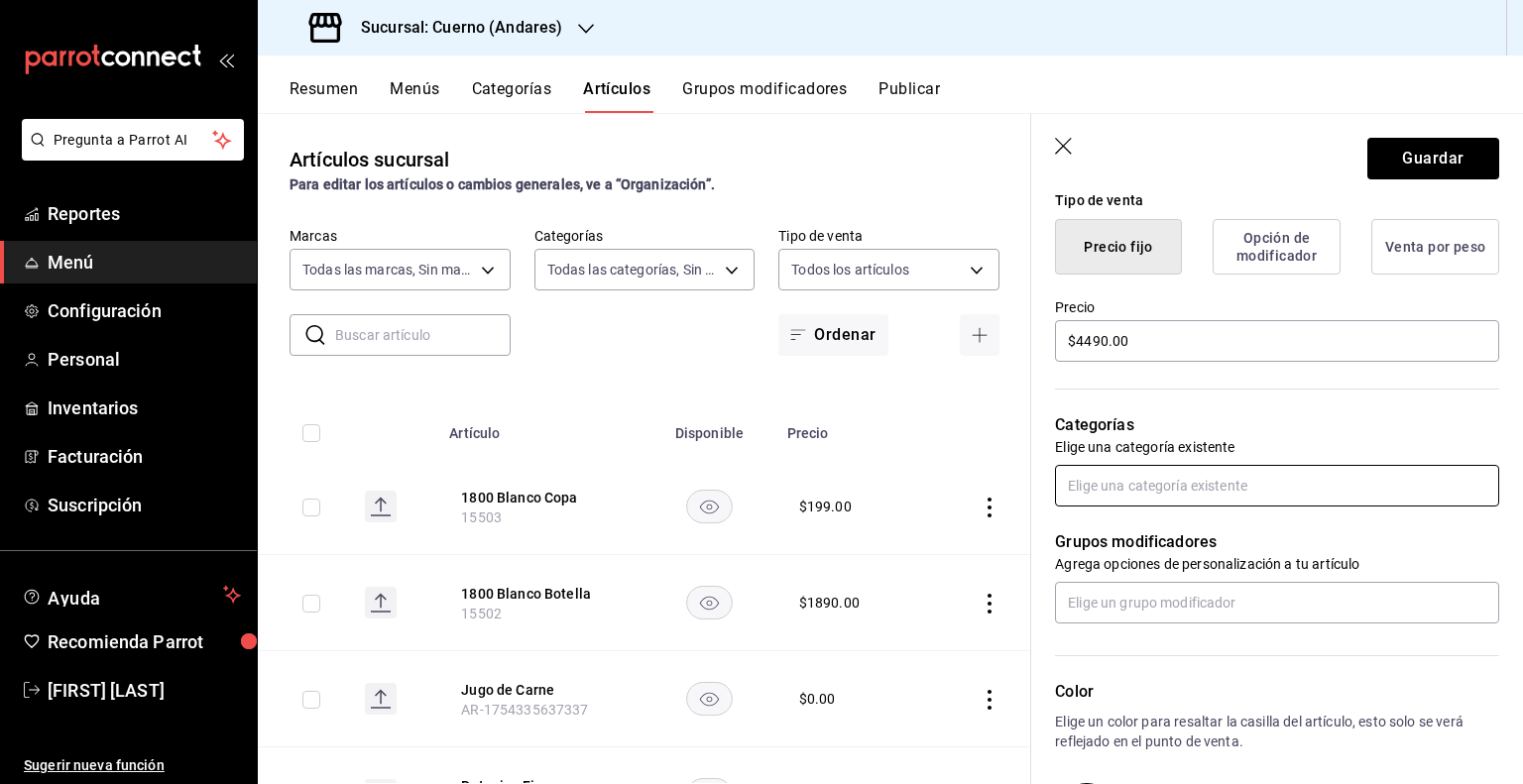click at bounding box center (1277, 486) 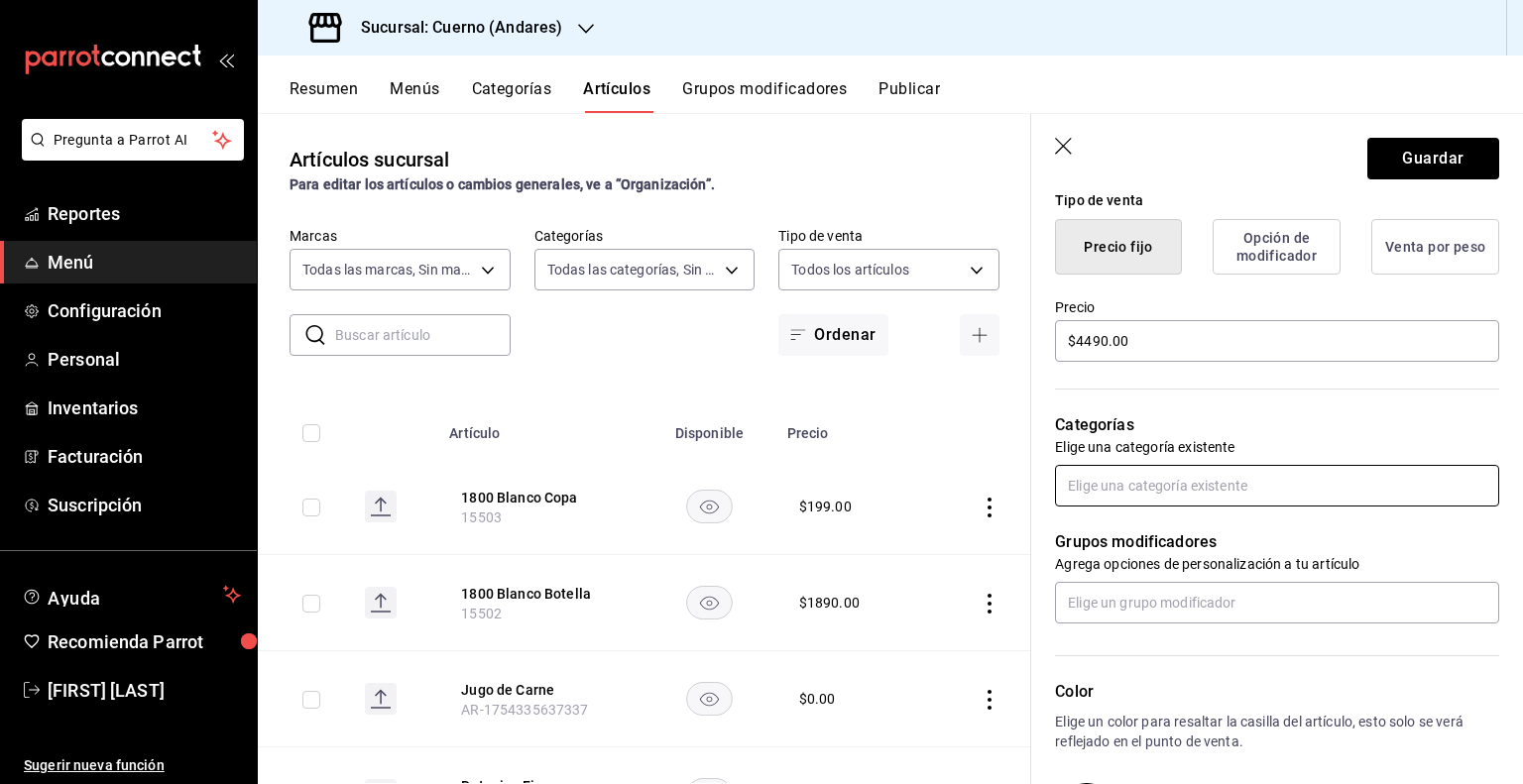 paste on "Whisky" 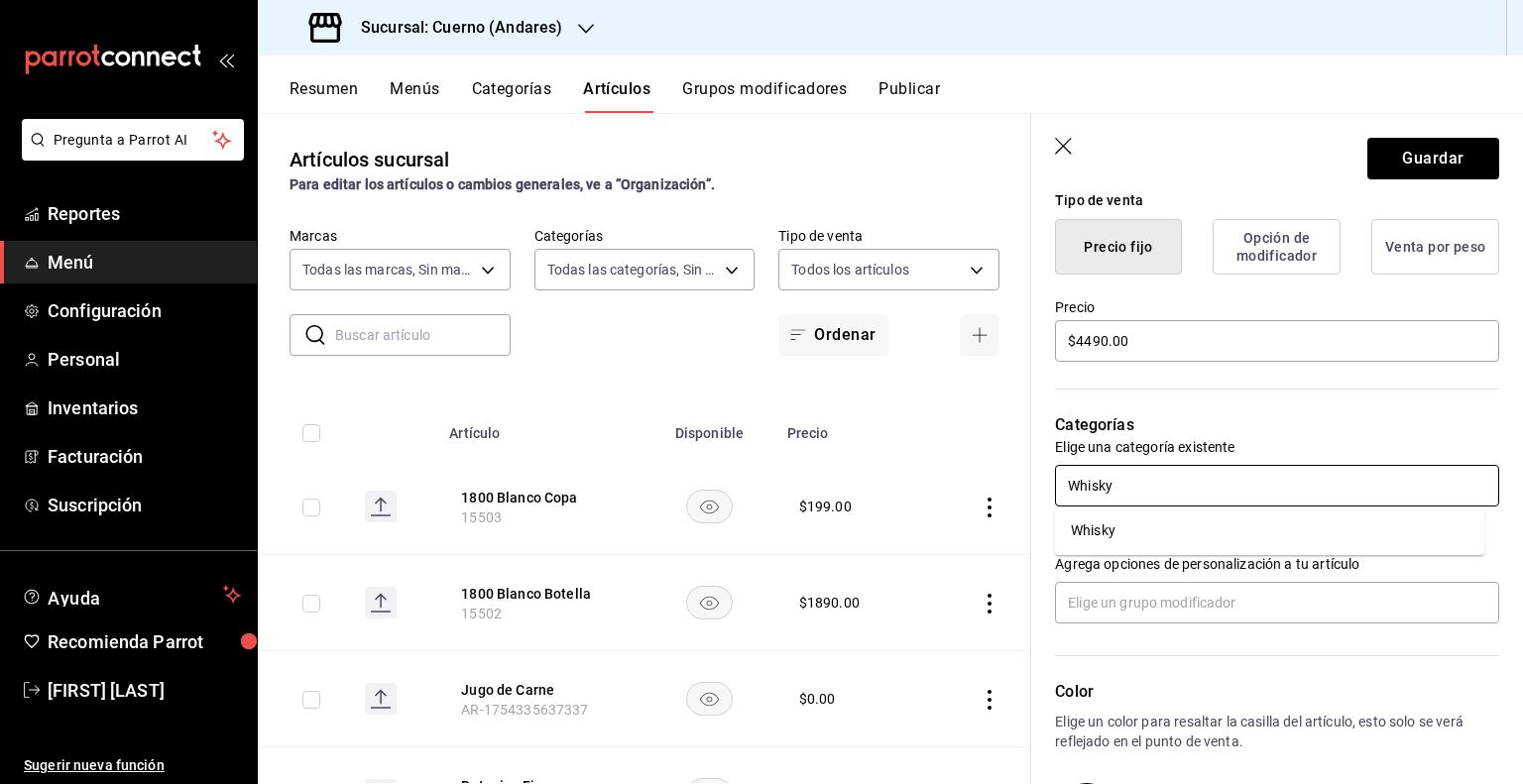 click on "Whisky" at bounding box center [1269, 530] 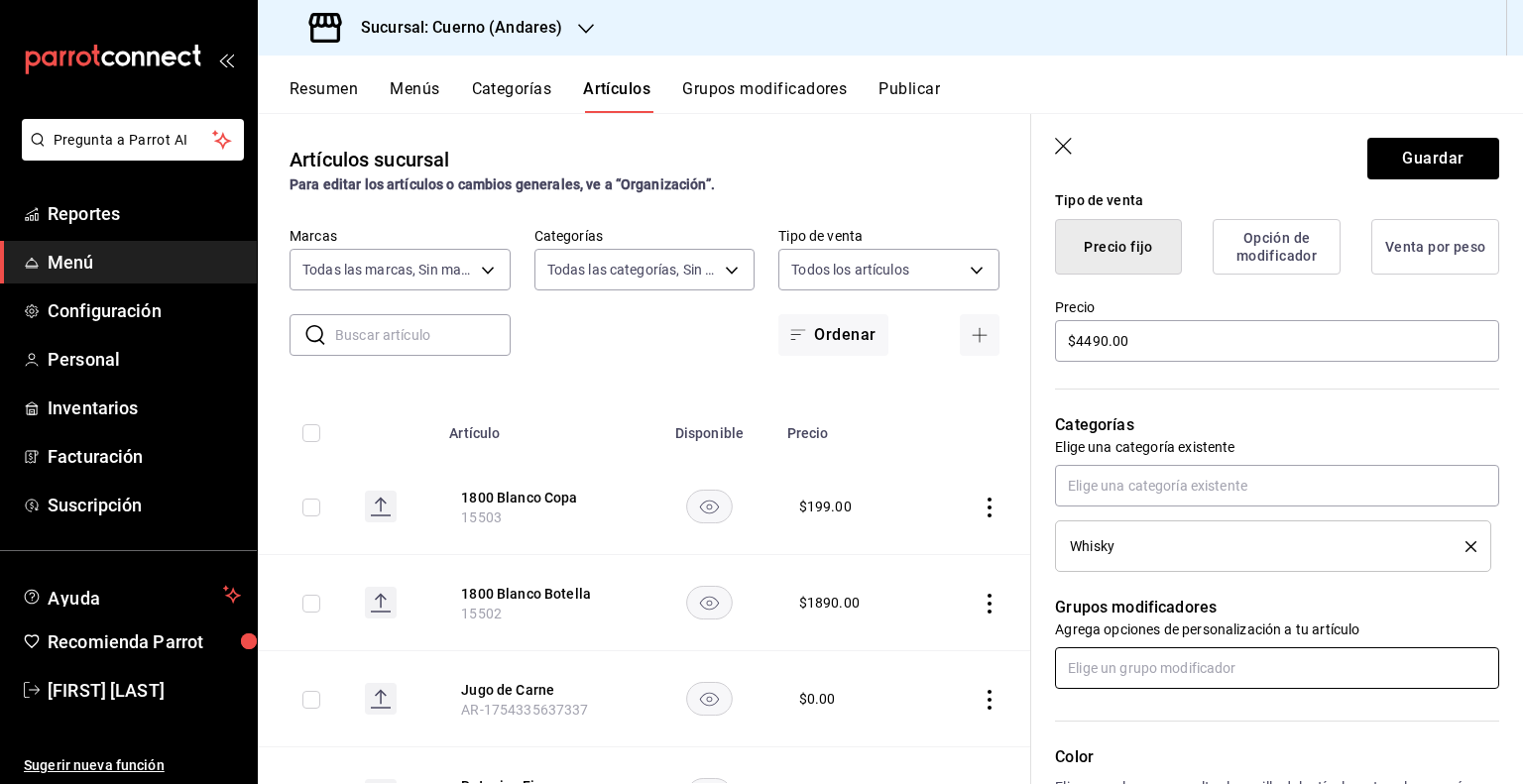 click at bounding box center [1277, 668] 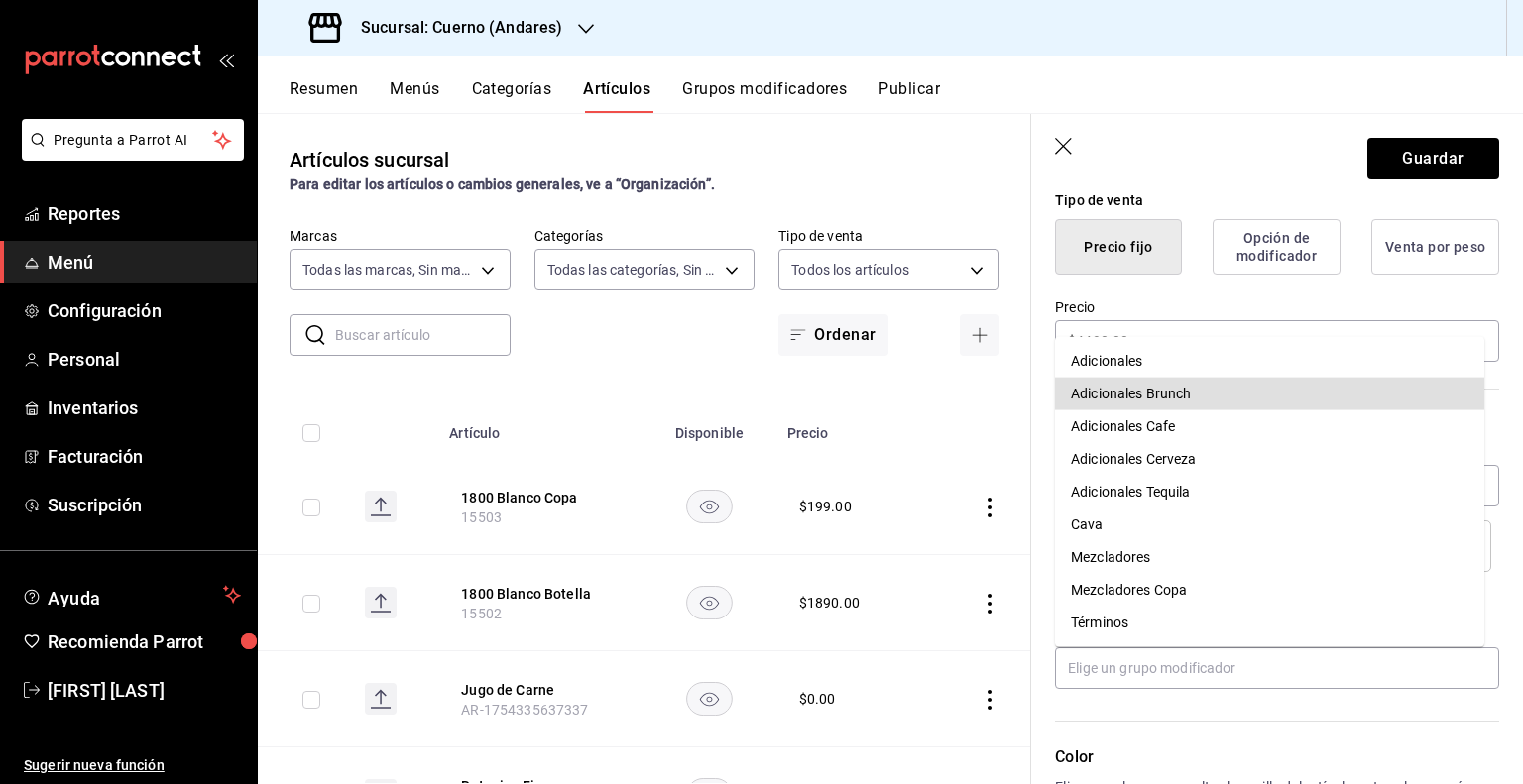 click on "Color Elige un color para resaltar la casilla del artículo, esto solo se verá reflejado en el punto de venta." at bounding box center [1265, 797] 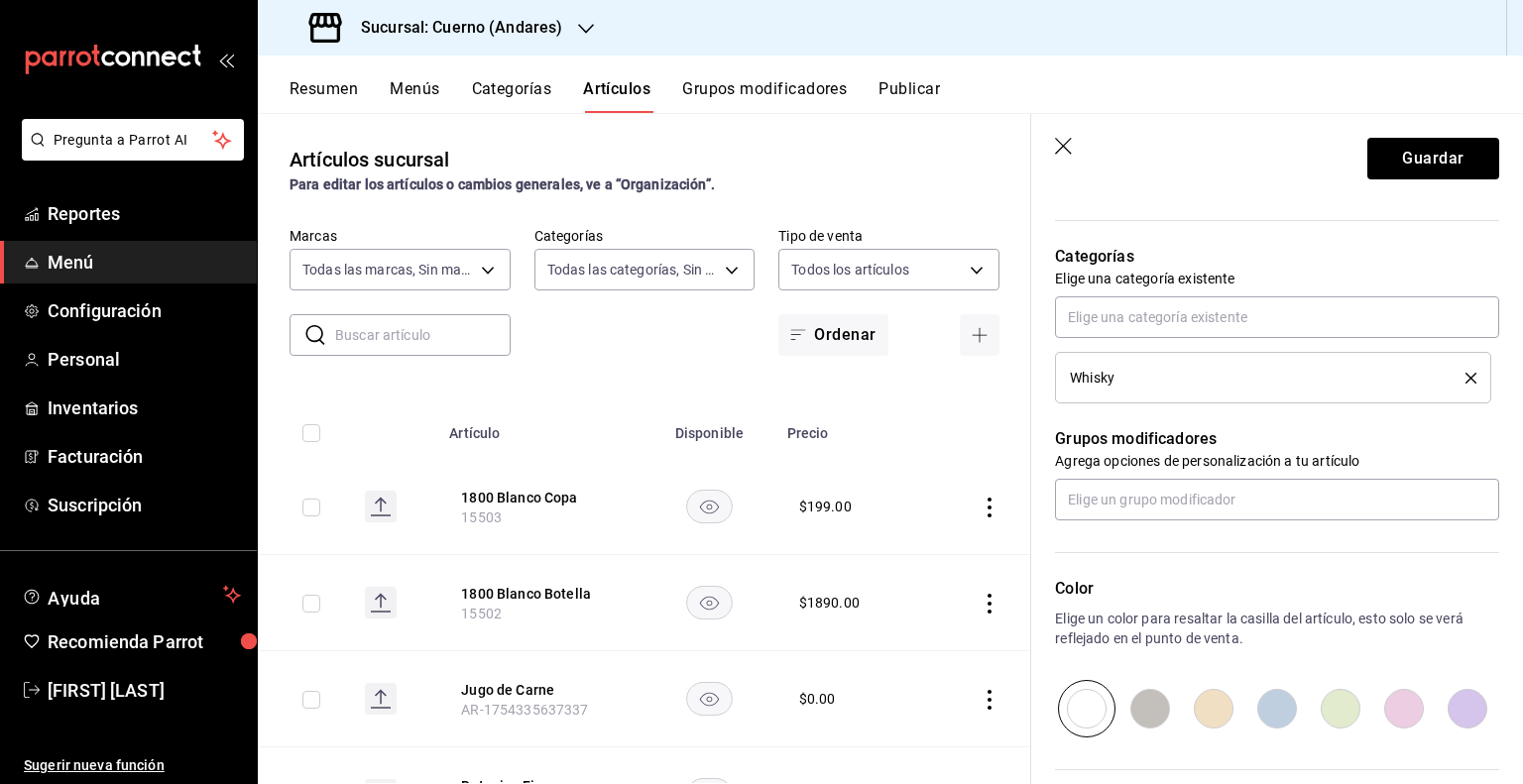 scroll, scrollTop: 864, scrollLeft: 0, axis: vertical 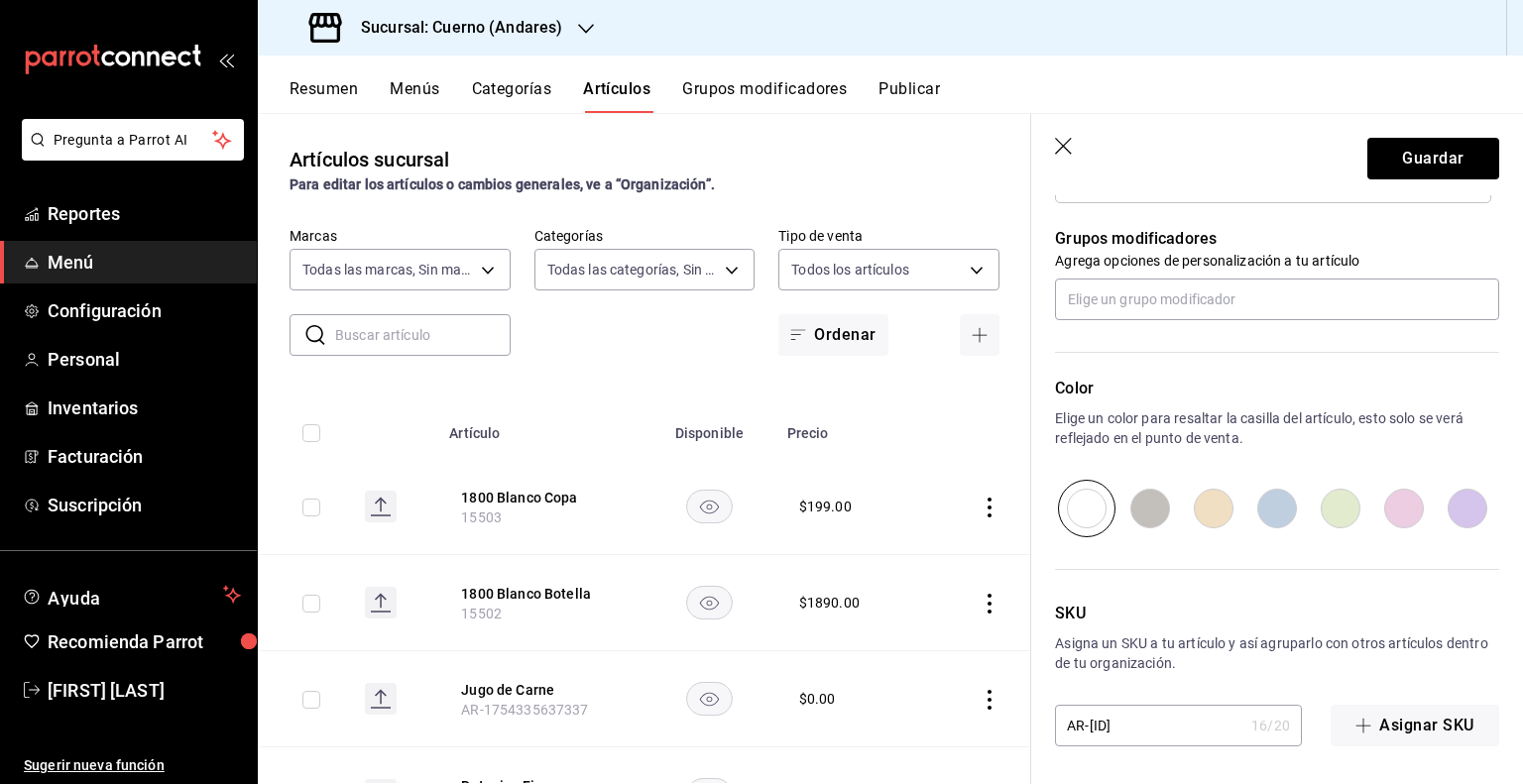 click on "AR-[ID] 16 / 20 ​" at bounding box center [1178, 726] 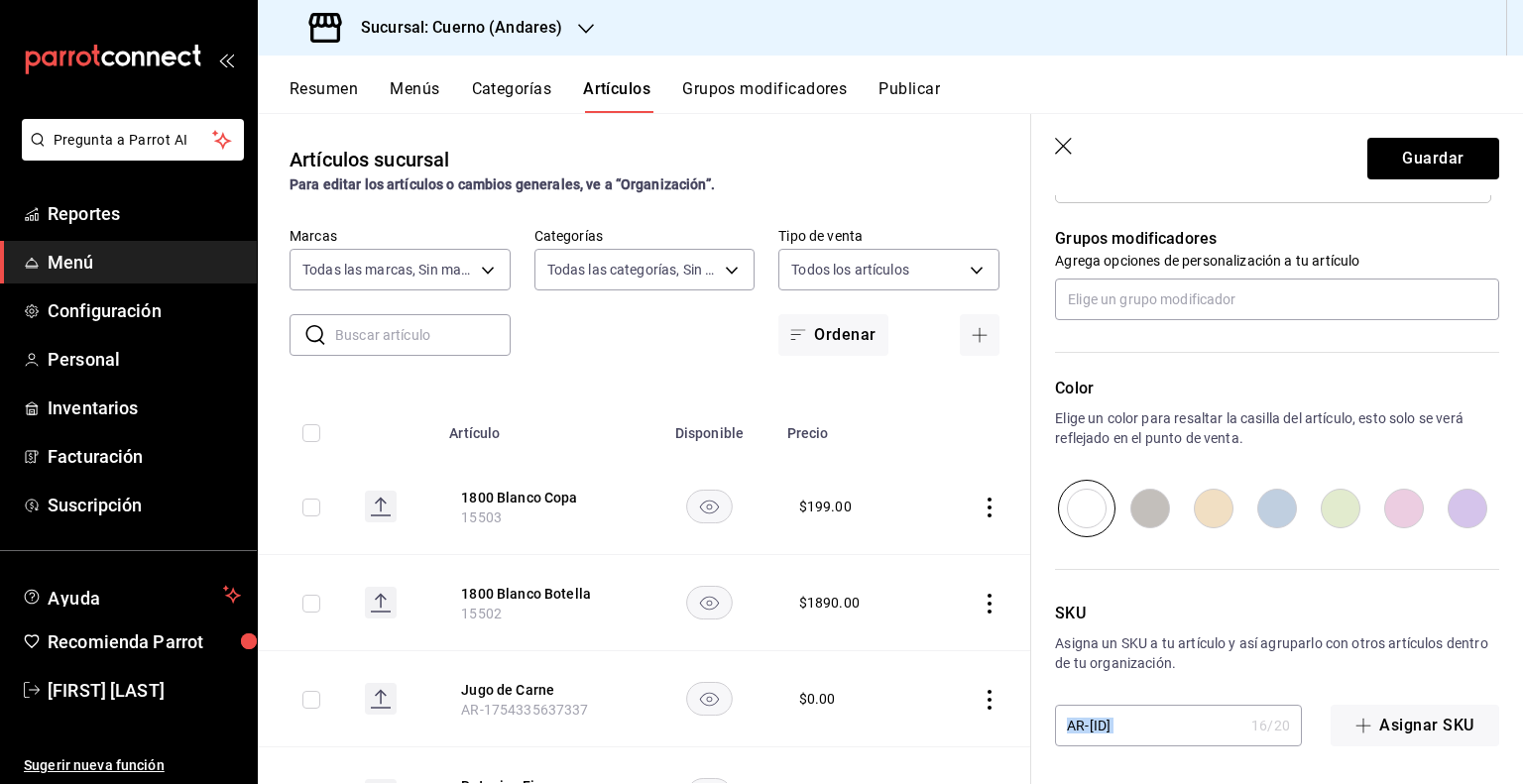 click on "AR-[ID] 16 / 20 ​" at bounding box center (1178, 726) 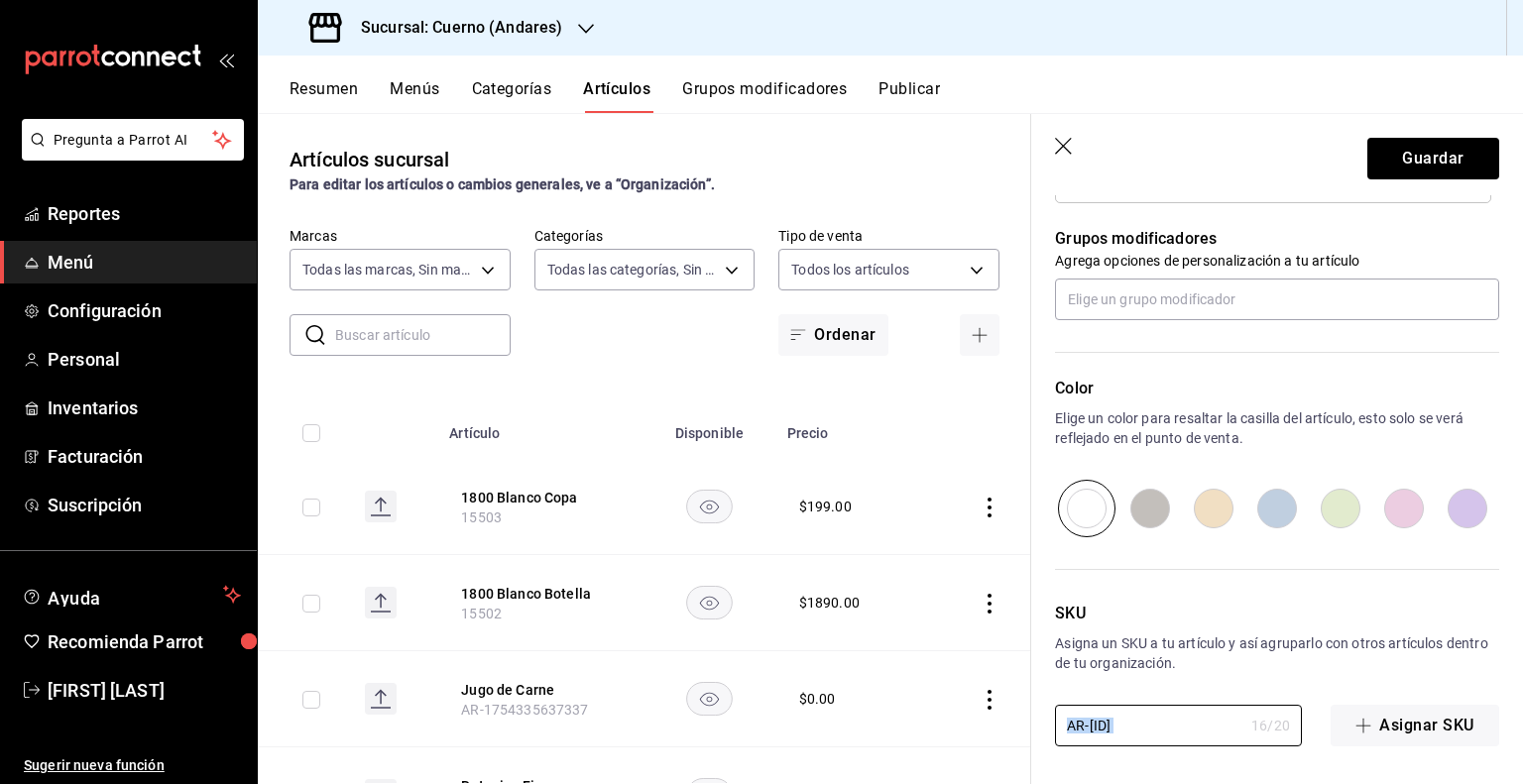 click on "AR-[ID] 16 / 20 ​" at bounding box center [1178, 726] 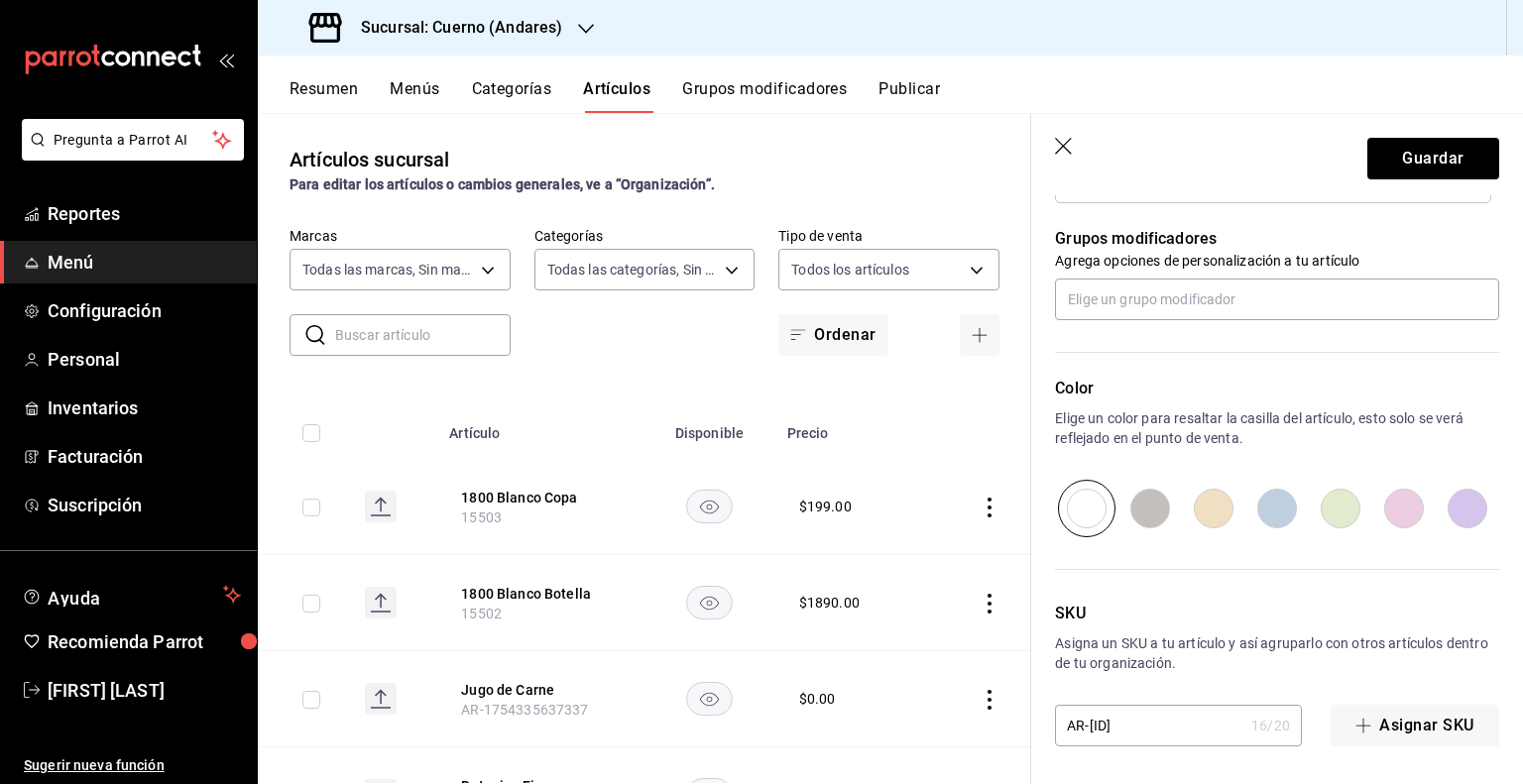 click on "AR-[ID]" at bounding box center [1149, 726] 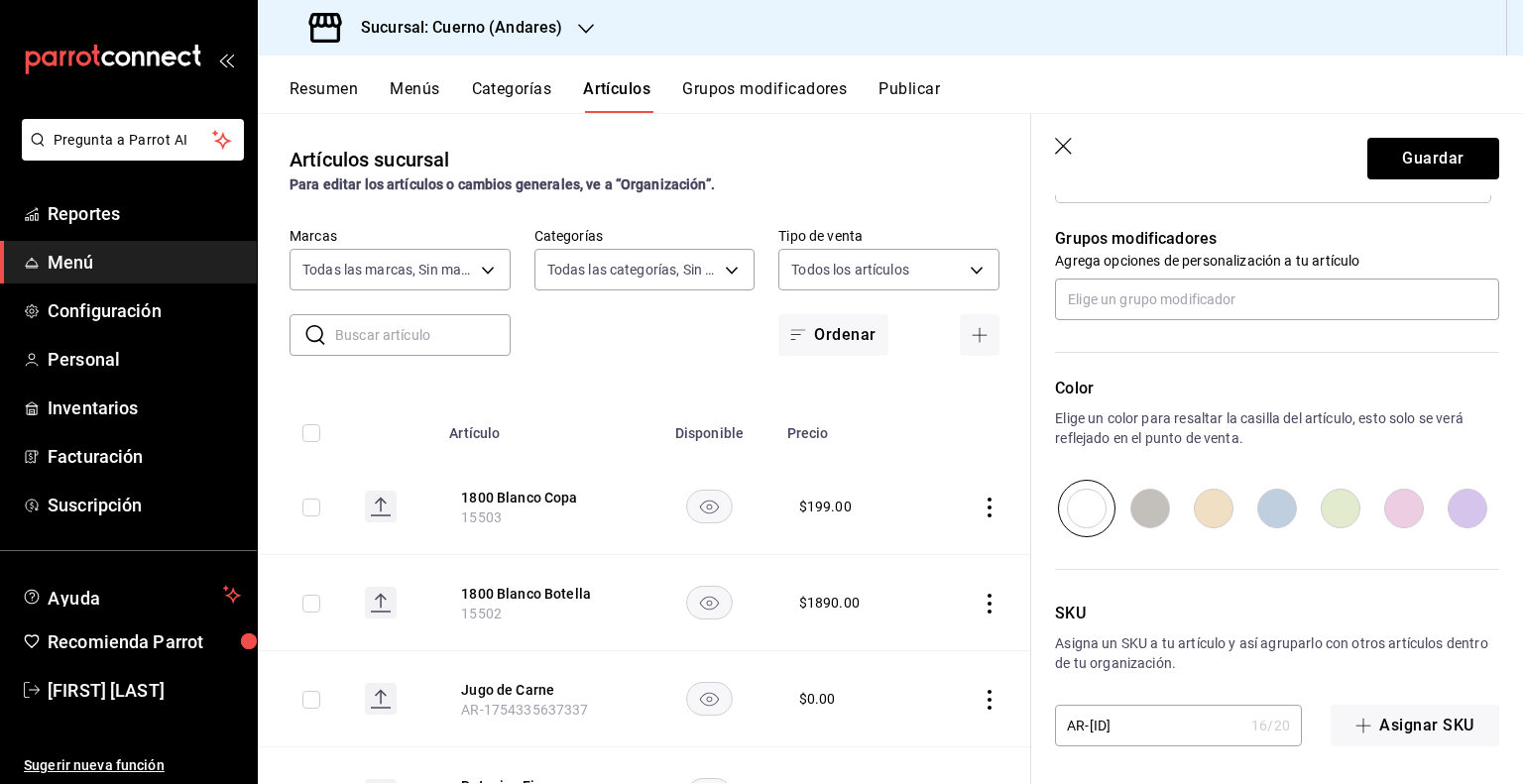 paste on "[NUMBER]" 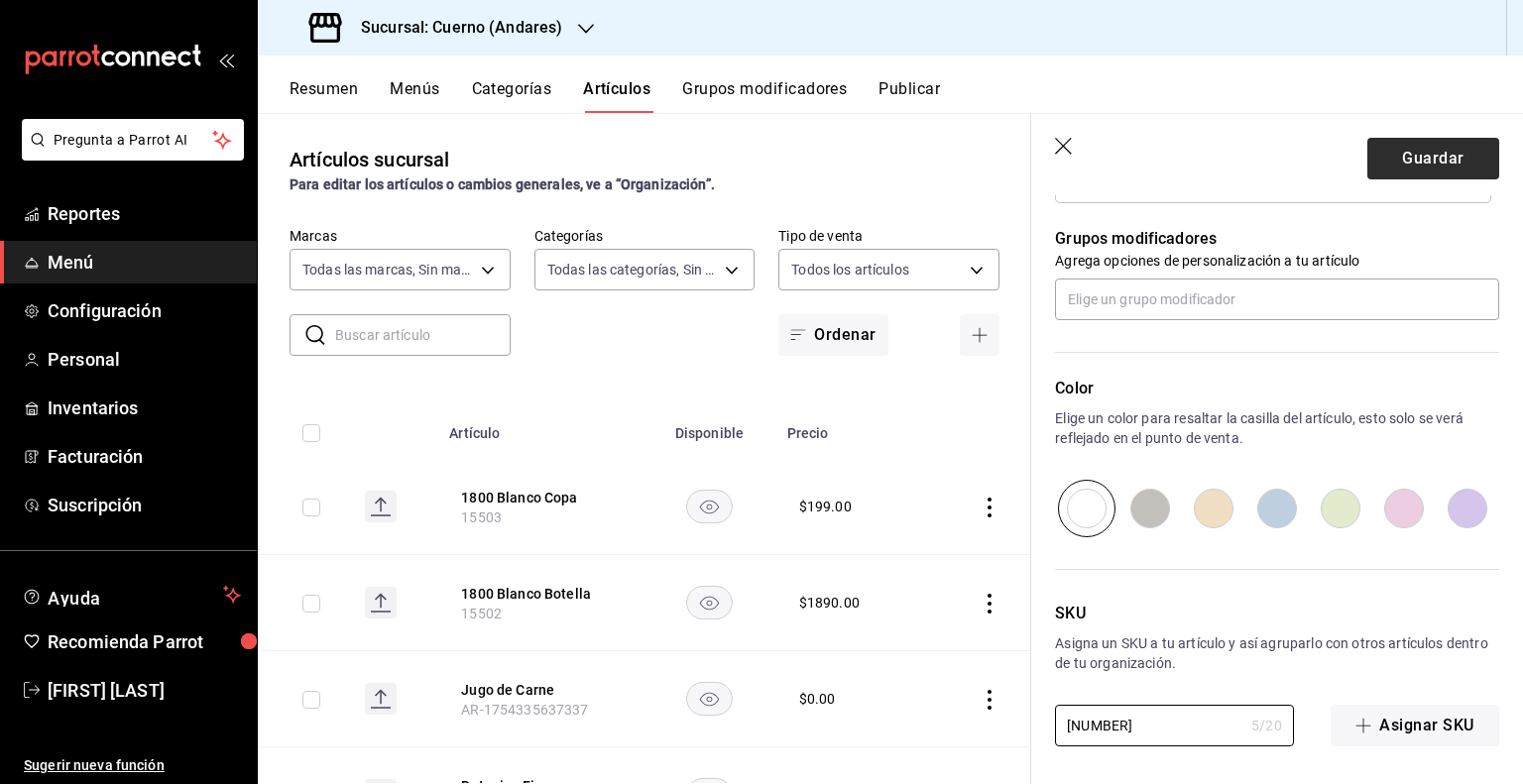 type on "[NUMBER]" 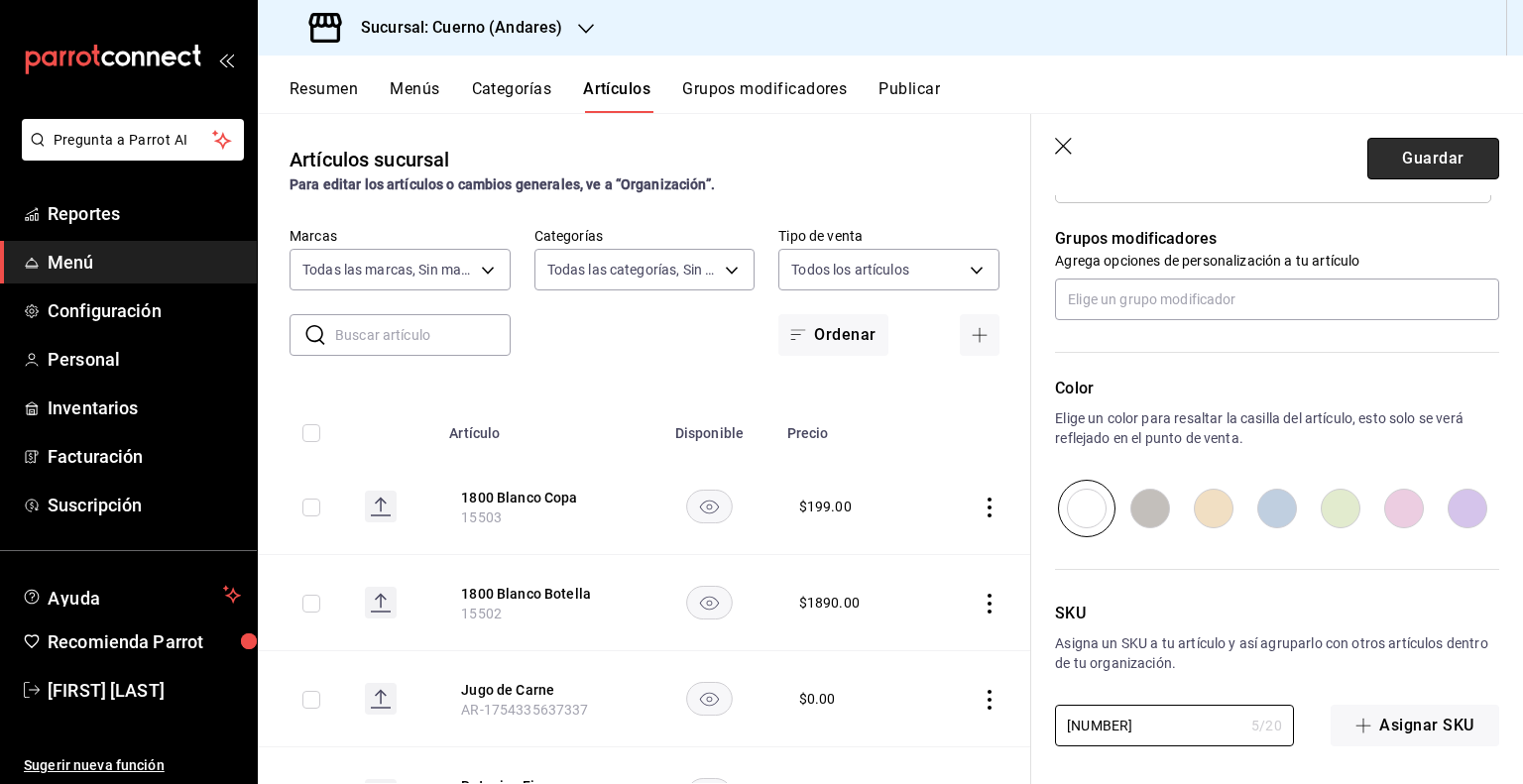 click on "Guardar" at bounding box center [1433, 159] 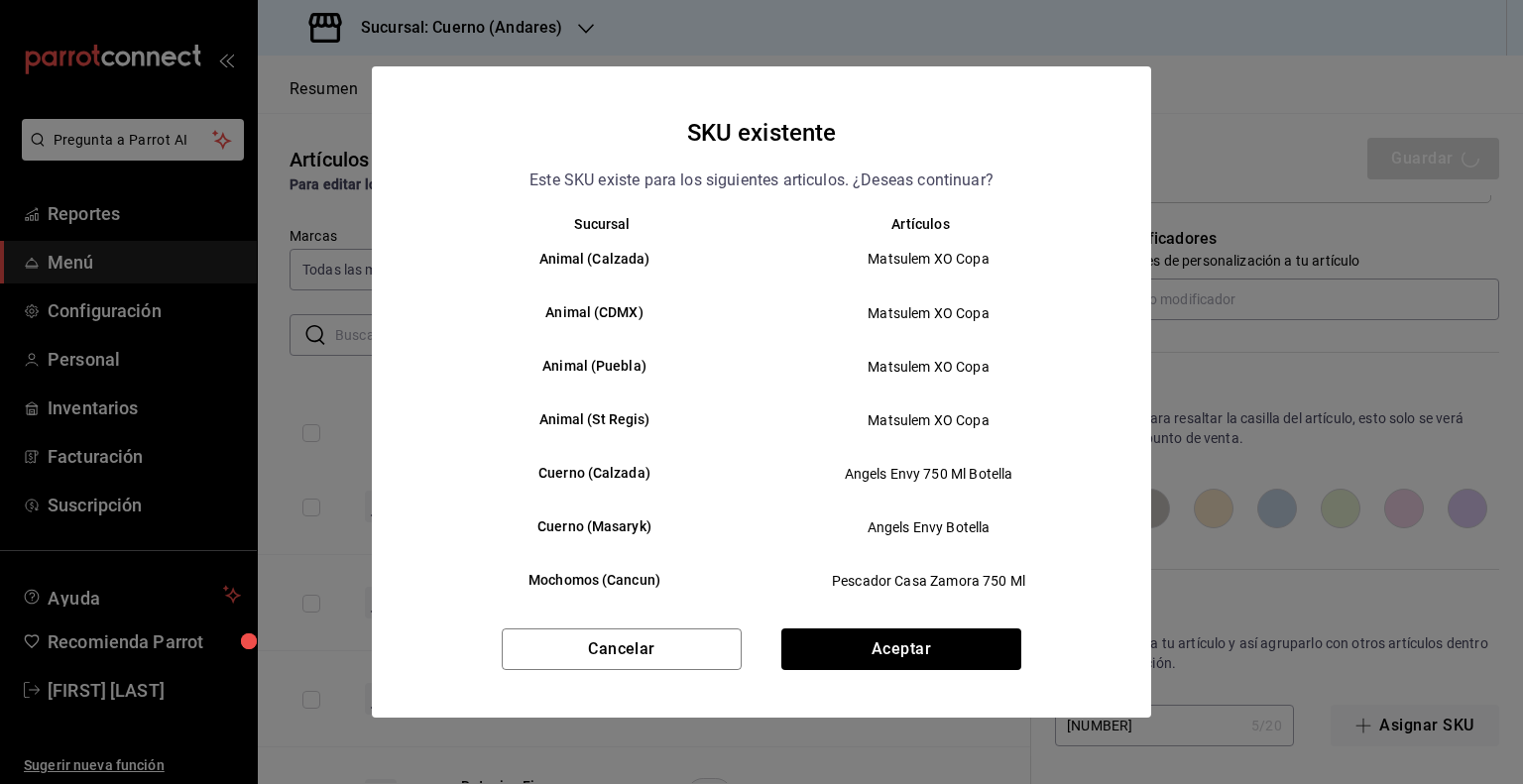 click on "SKU existente Este SKU existe para los siguientes articulos. ¿Deseas continuar? Sucursal Artículos Animal (Calzada) Matsulem XO Copa Animal (CDMX) Matsulem XO Copa Animal (Puebla) Matsulem XO Copa Animal (St Regis) Matsulem XO Copa Cuerno (Calzada) Angels Envy 750 Ml Botella Cuerno (Masaryk) Angels Envy Botella Mochomos (Cancun) Pescador Casa Zamora 750 Ml Mochomos (Tijuana) Pescador Casa Zamora 750 Ml Mochomos (Torreon) Pescador Casa Zamora 750 Ml Pescador Casa Zamora 750 Ml Cancelar Aceptar" at bounding box center [762, 392] 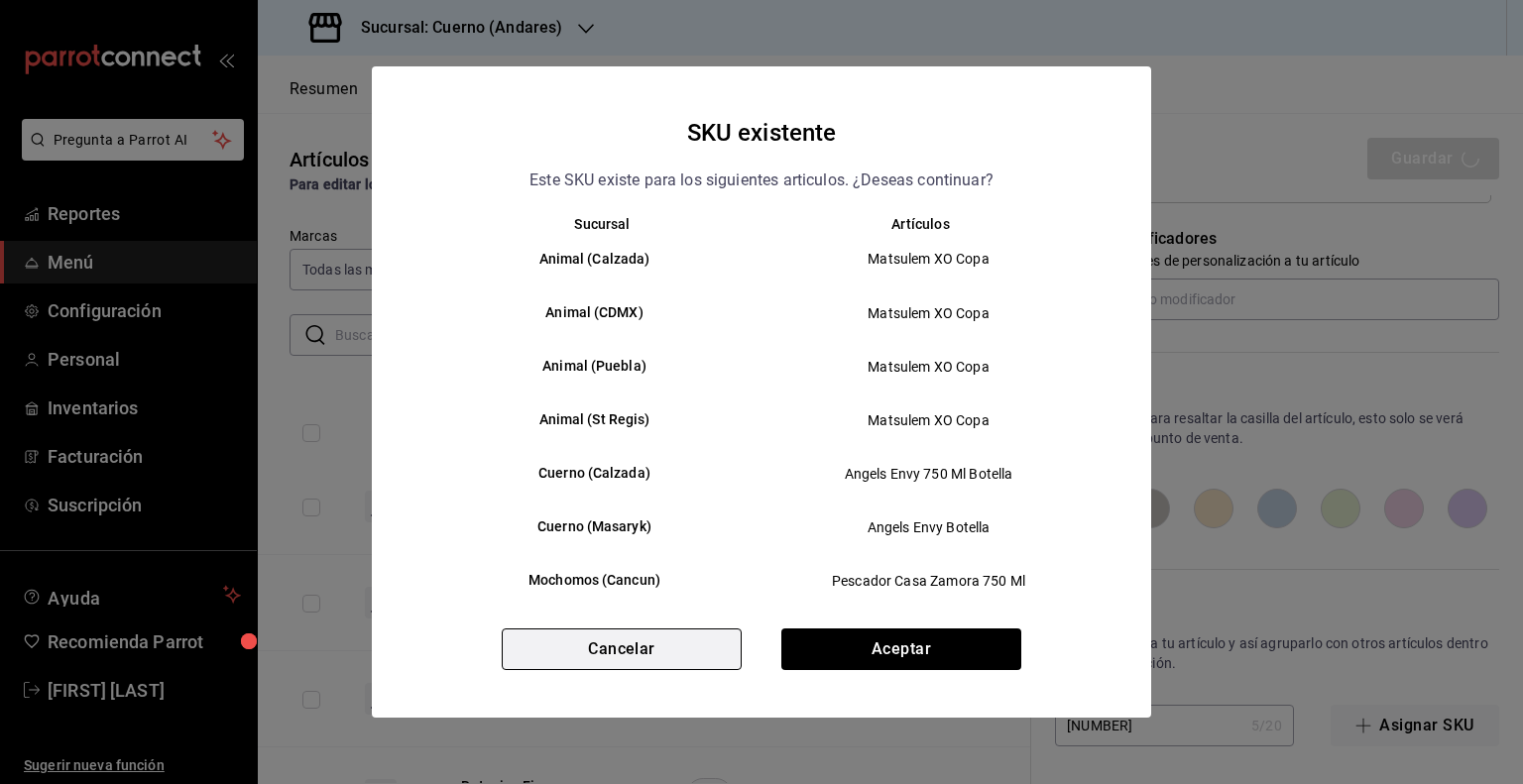 click on "Cancelar" at bounding box center [622, 649] 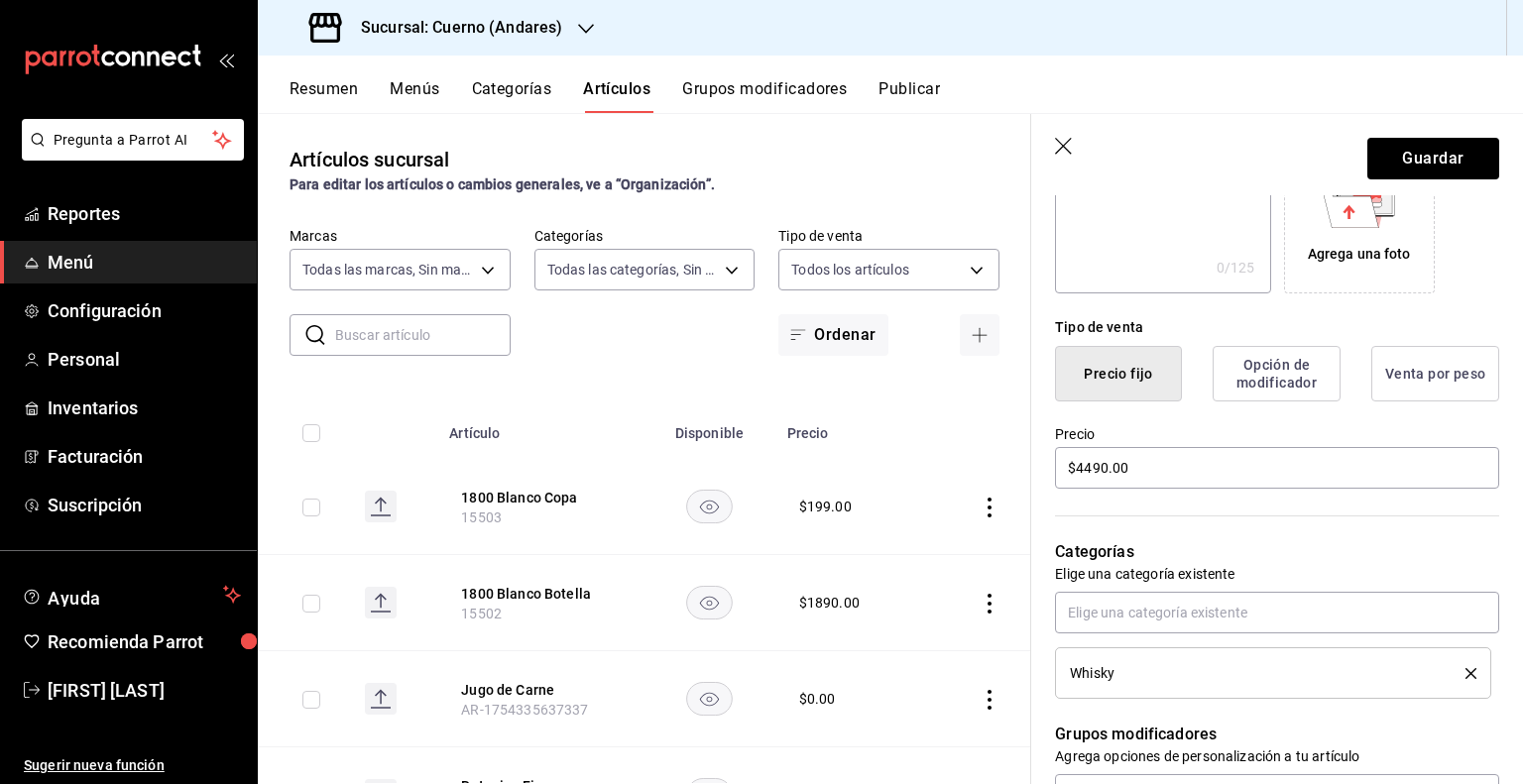 scroll, scrollTop: 0, scrollLeft: 0, axis: both 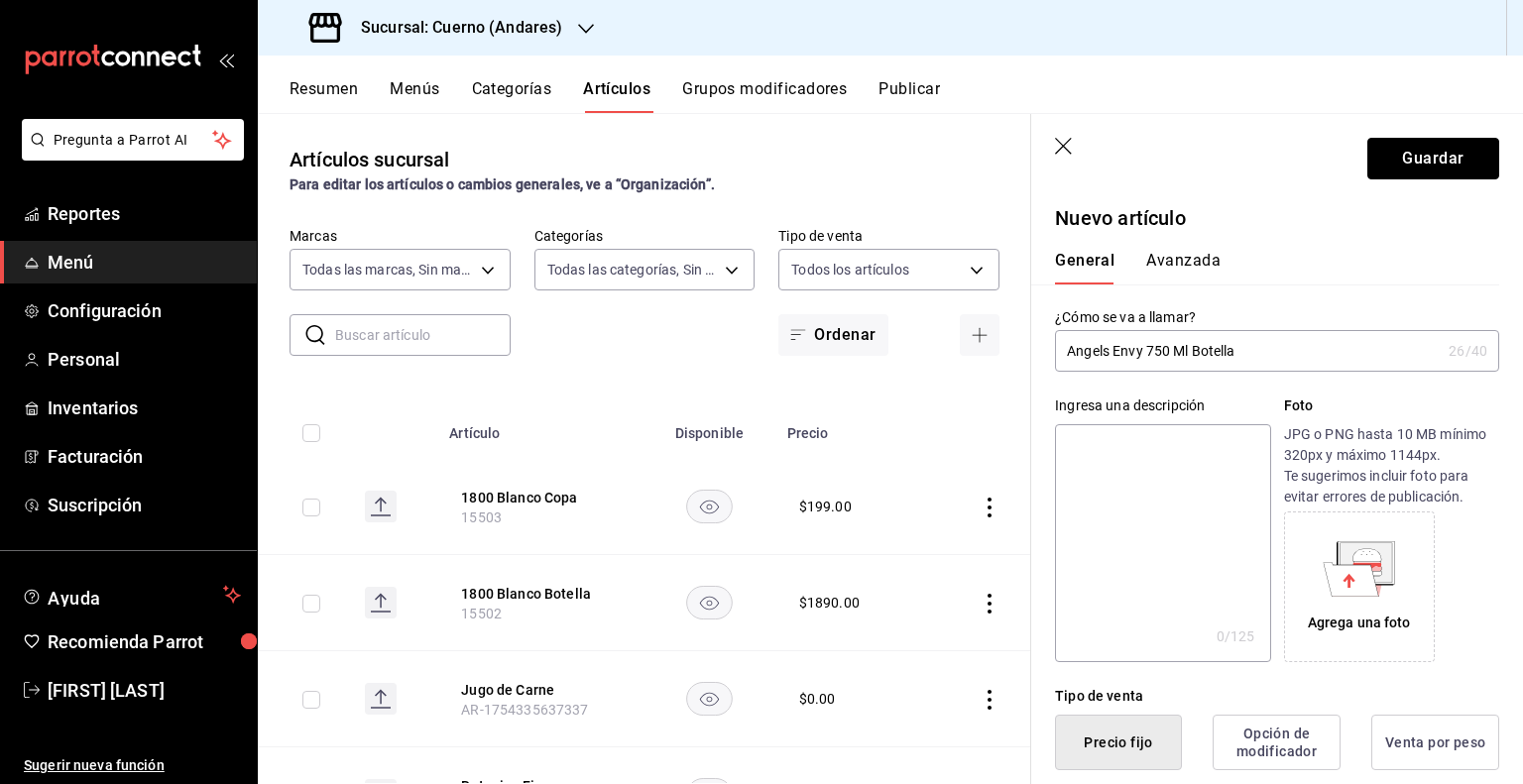 click on "Guardar" at bounding box center (1433, 159) 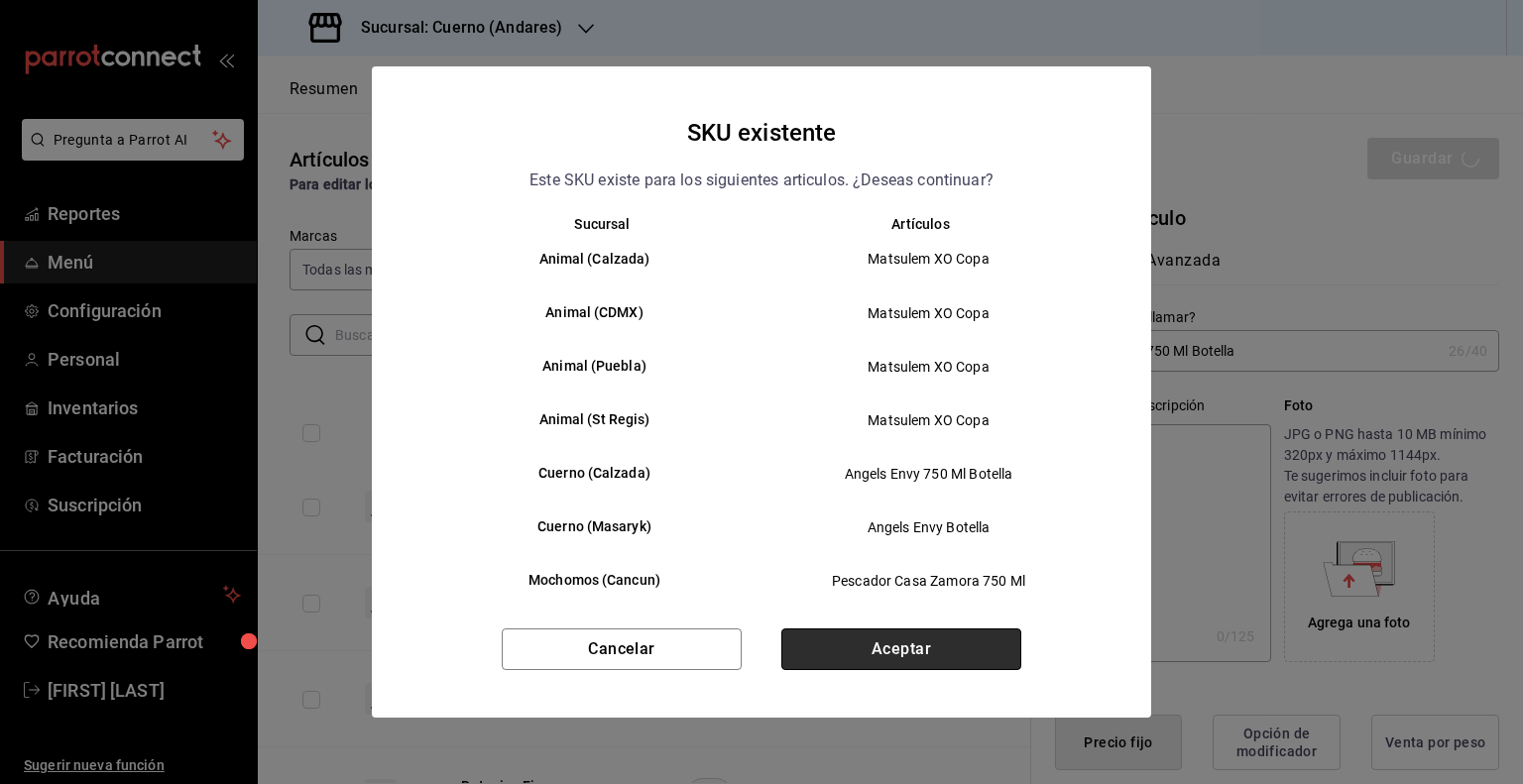 click on "Aceptar" at bounding box center [901, 649] 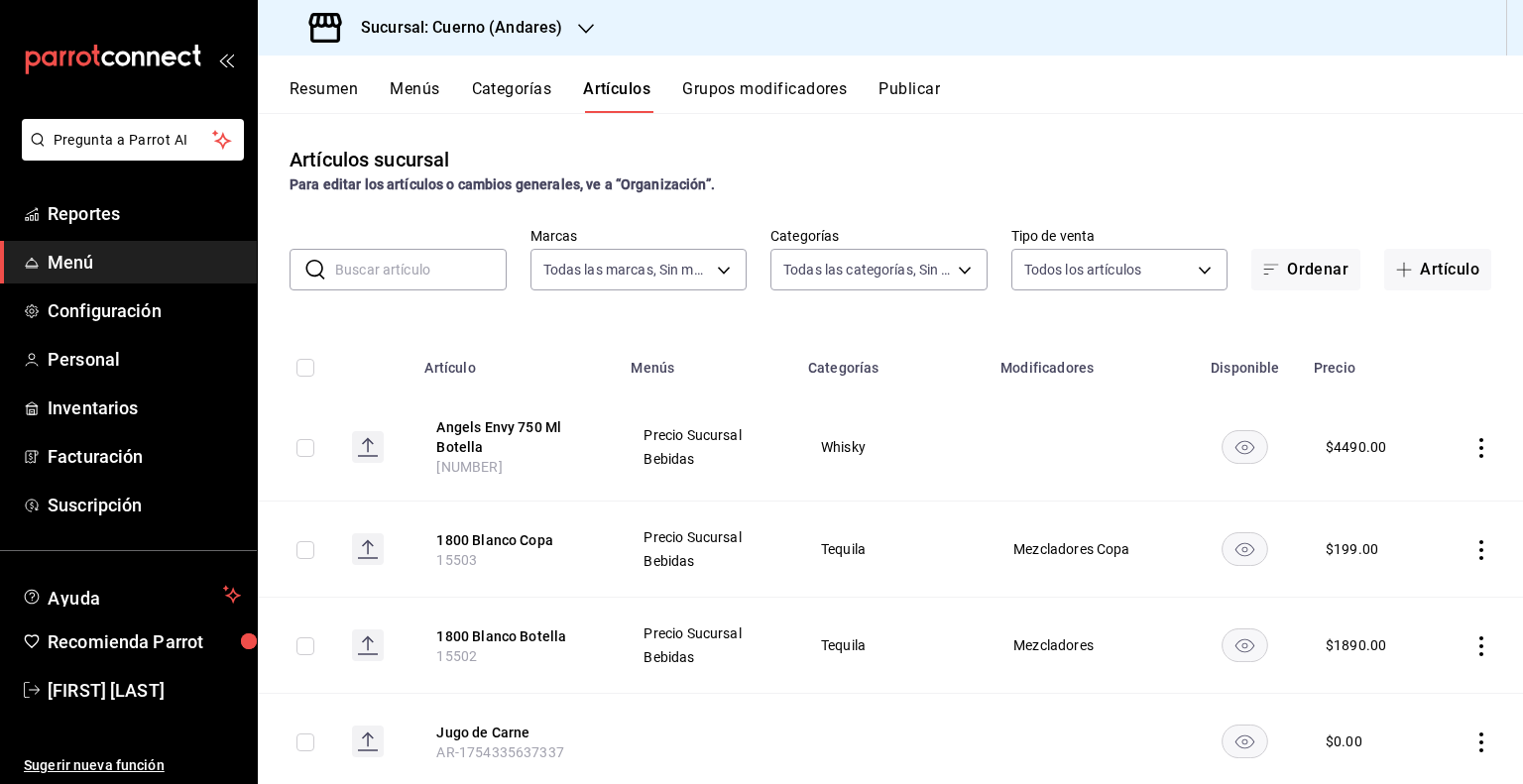 click at bounding box center [420, 270] 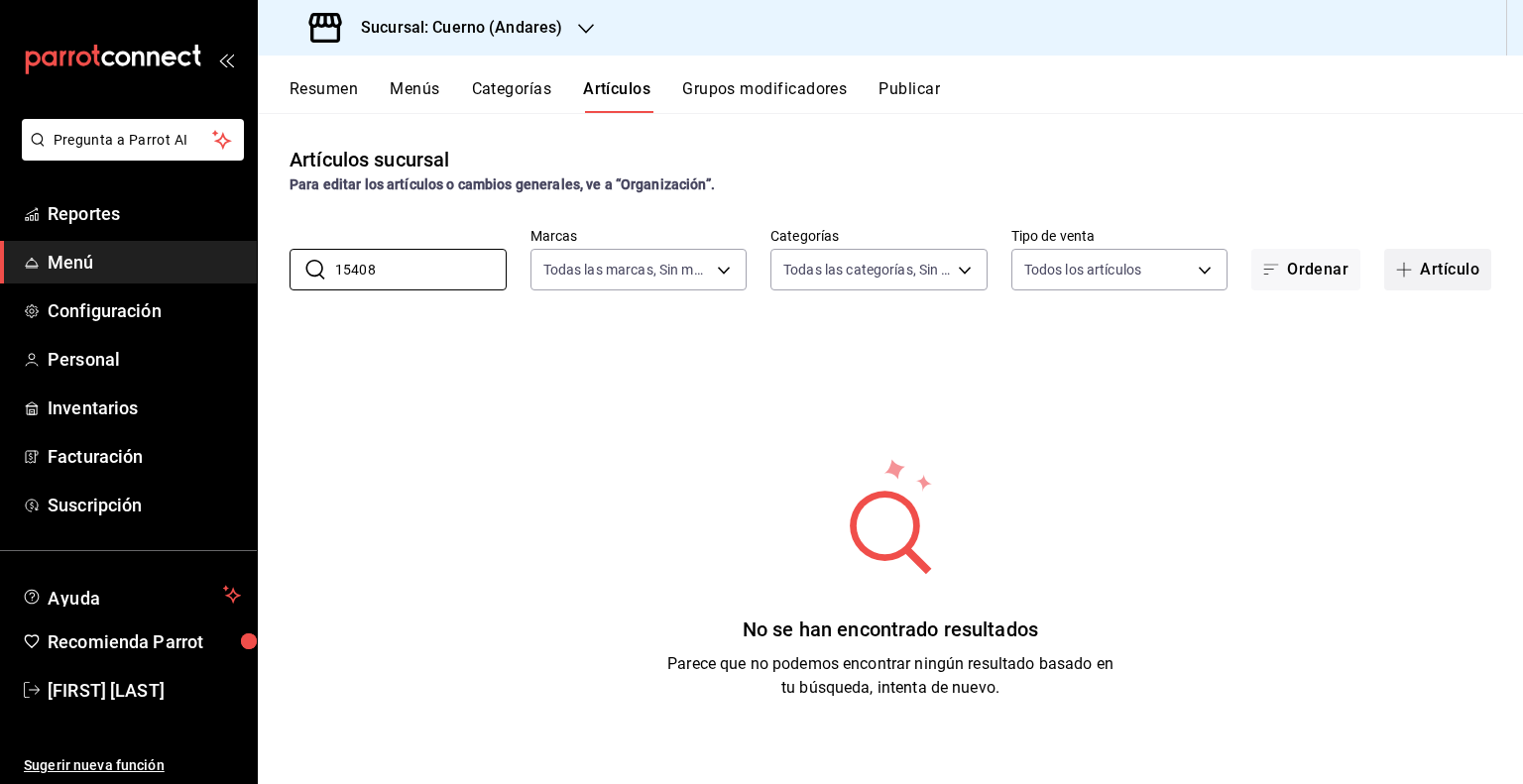 type on "15408" 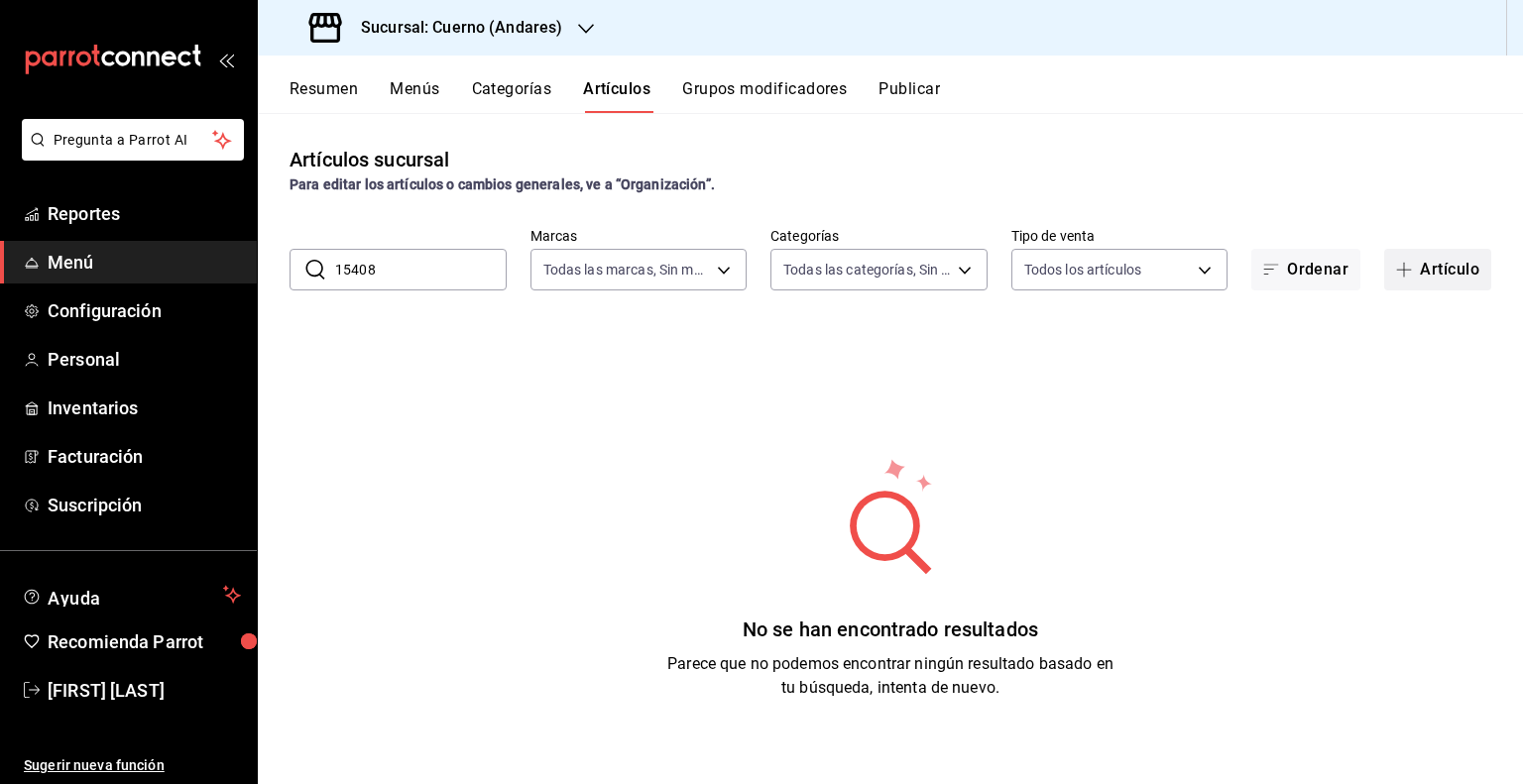 click on "Artículo" at bounding box center [1438, 270] 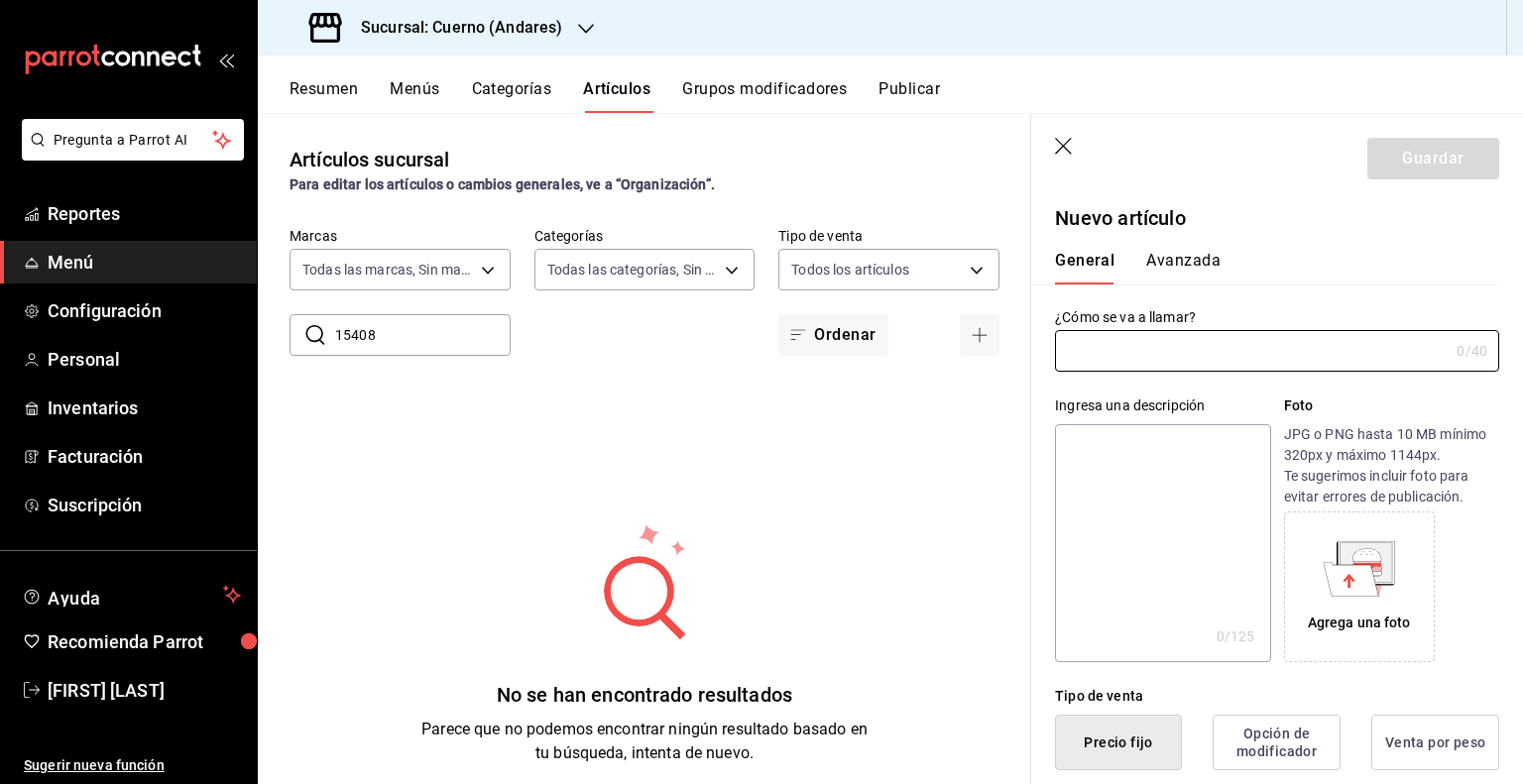 paste on "Angels Envy 750 Ml Copa" 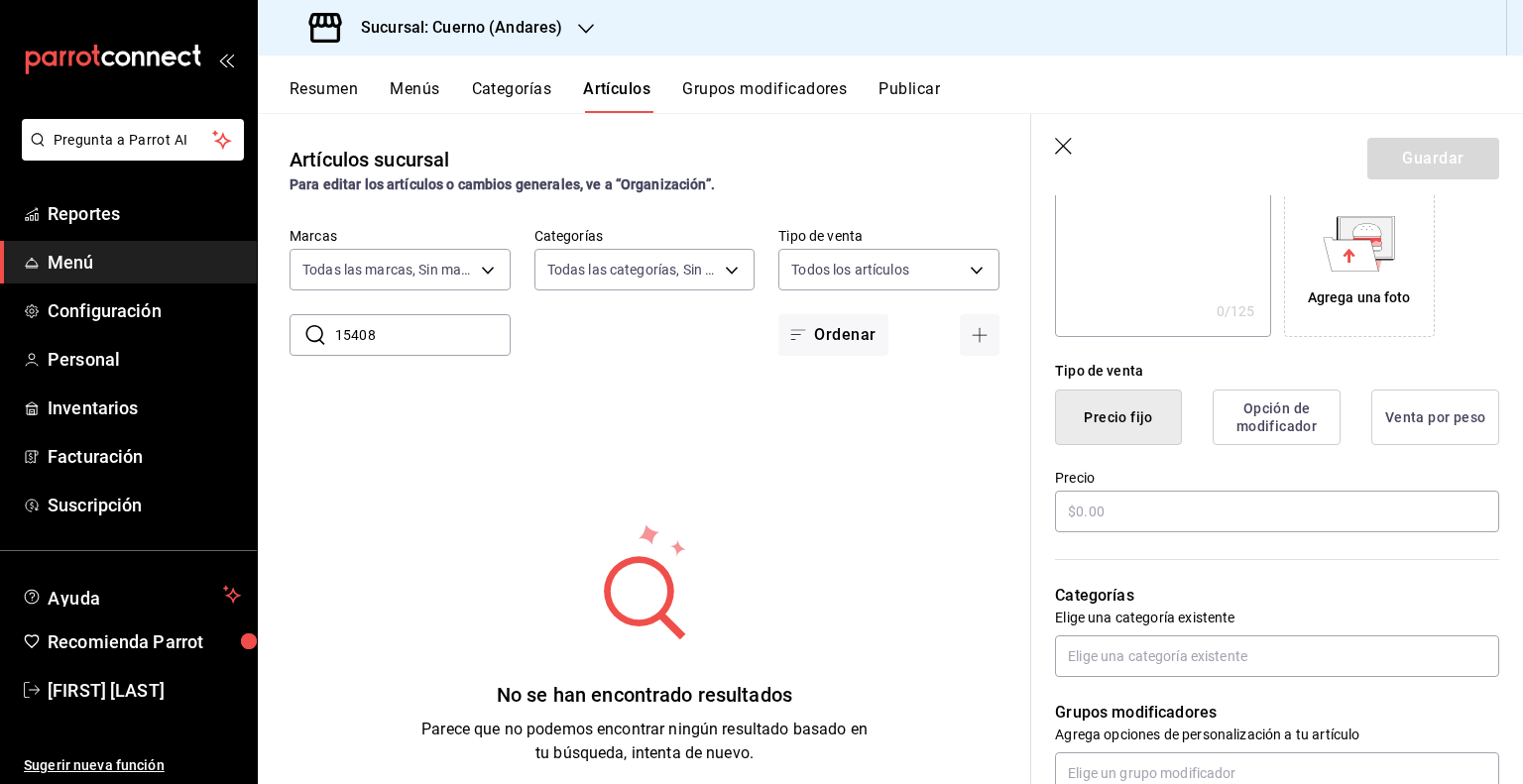 scroll, scrollTop: 396, scrollLeft: 0, axis: vertical 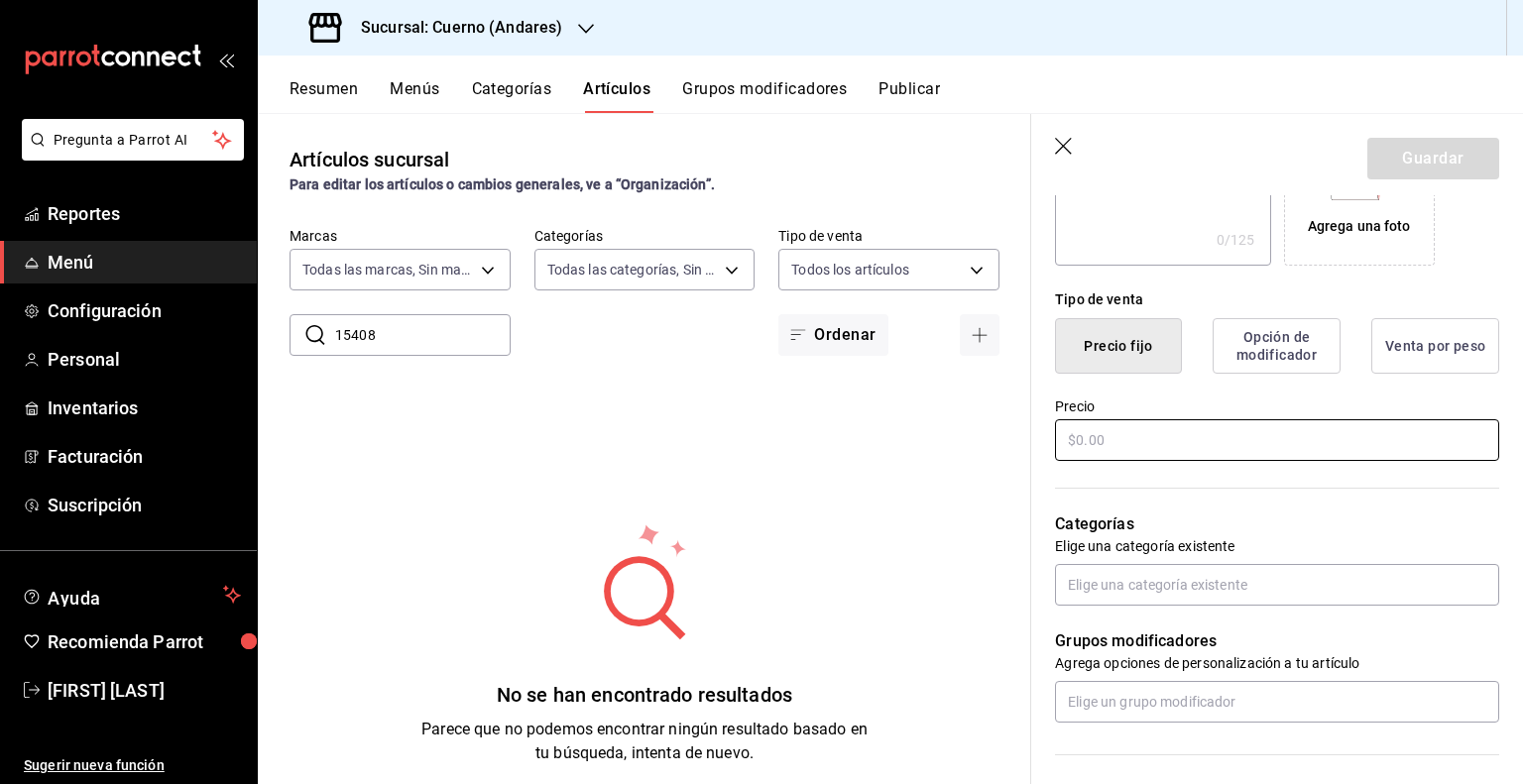 type on "Angels Envy 750 Ml Copa" 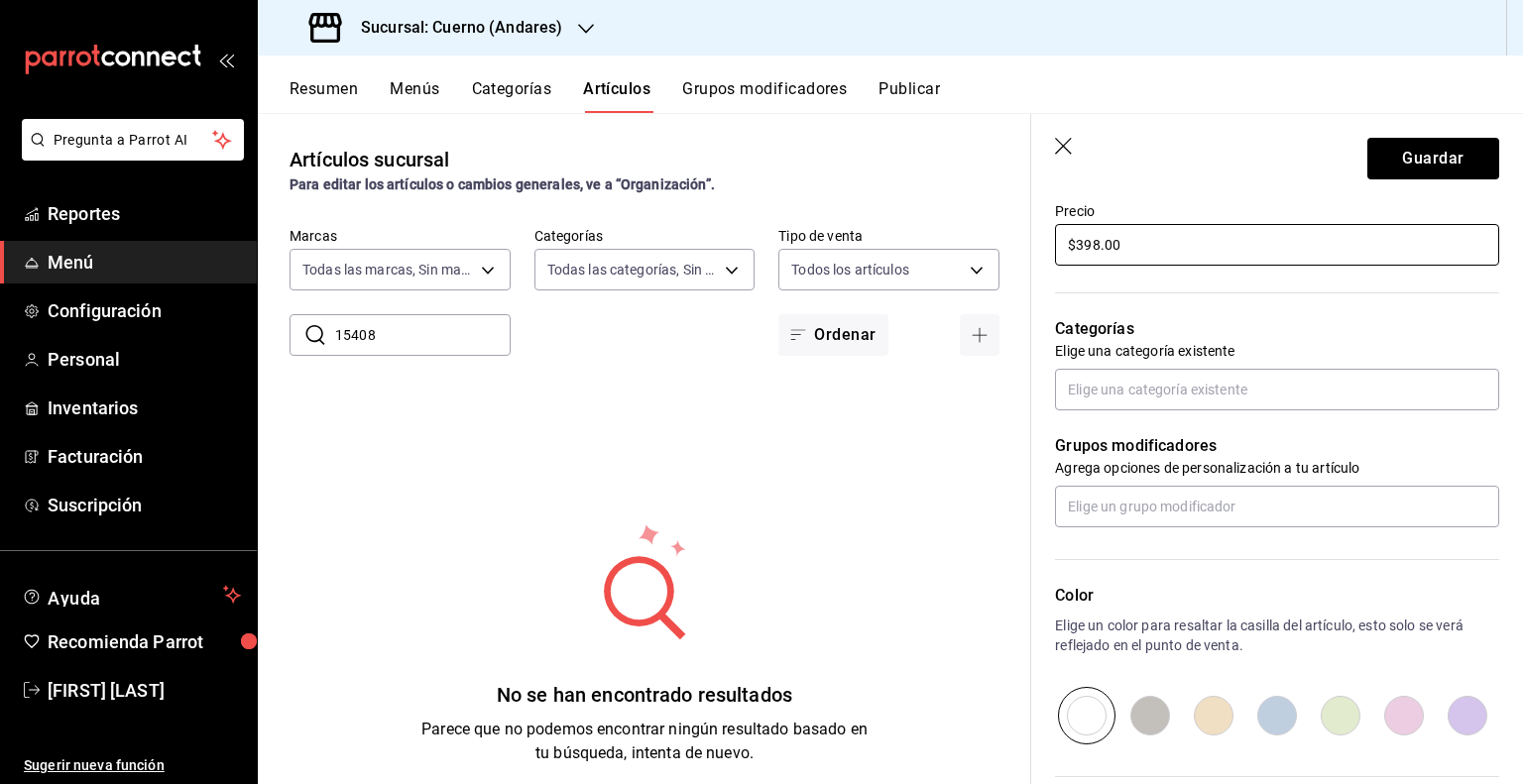 scroll, scrollTop: 595, scrollLeft: 0, axis: vertical 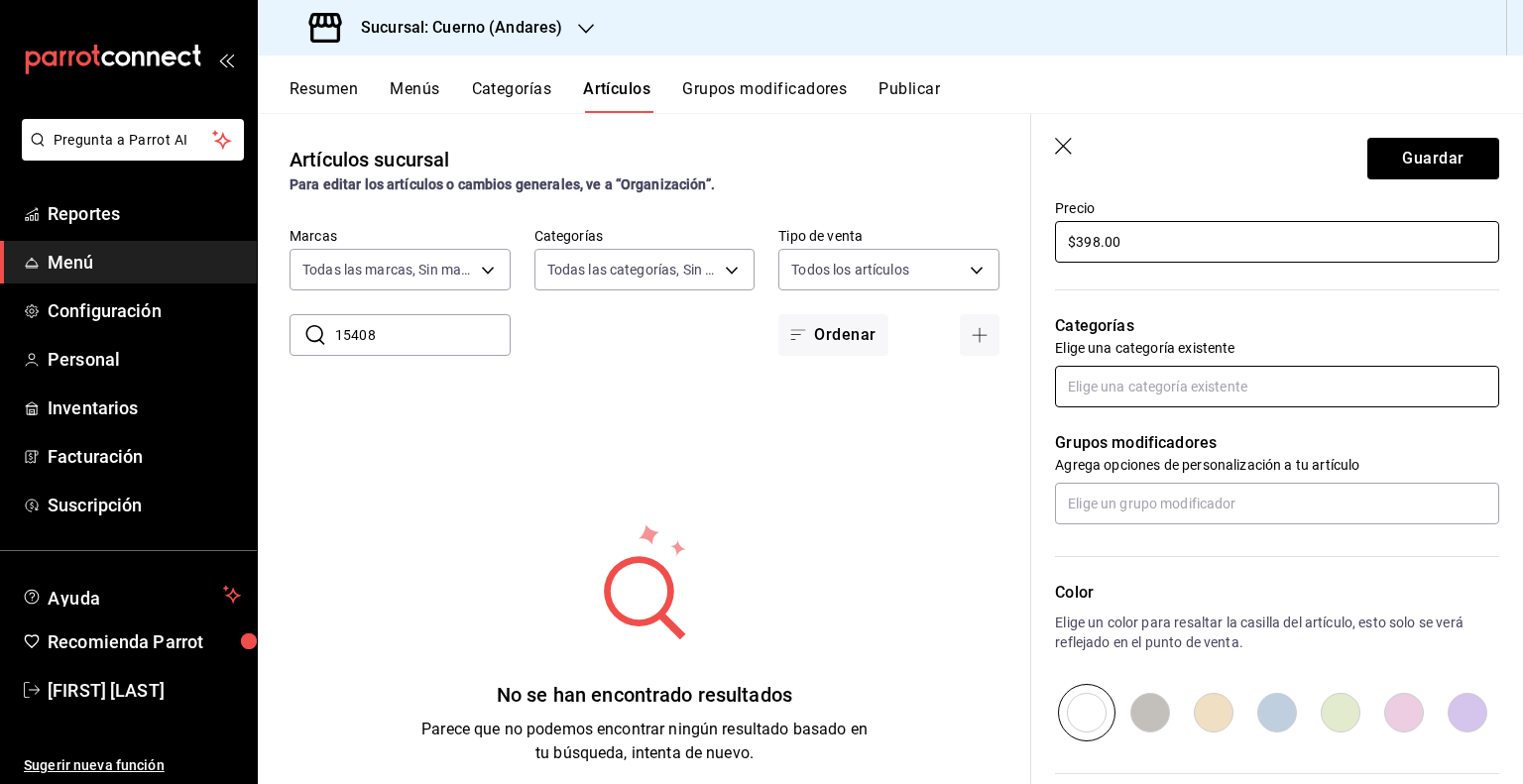 type on "$398.00" 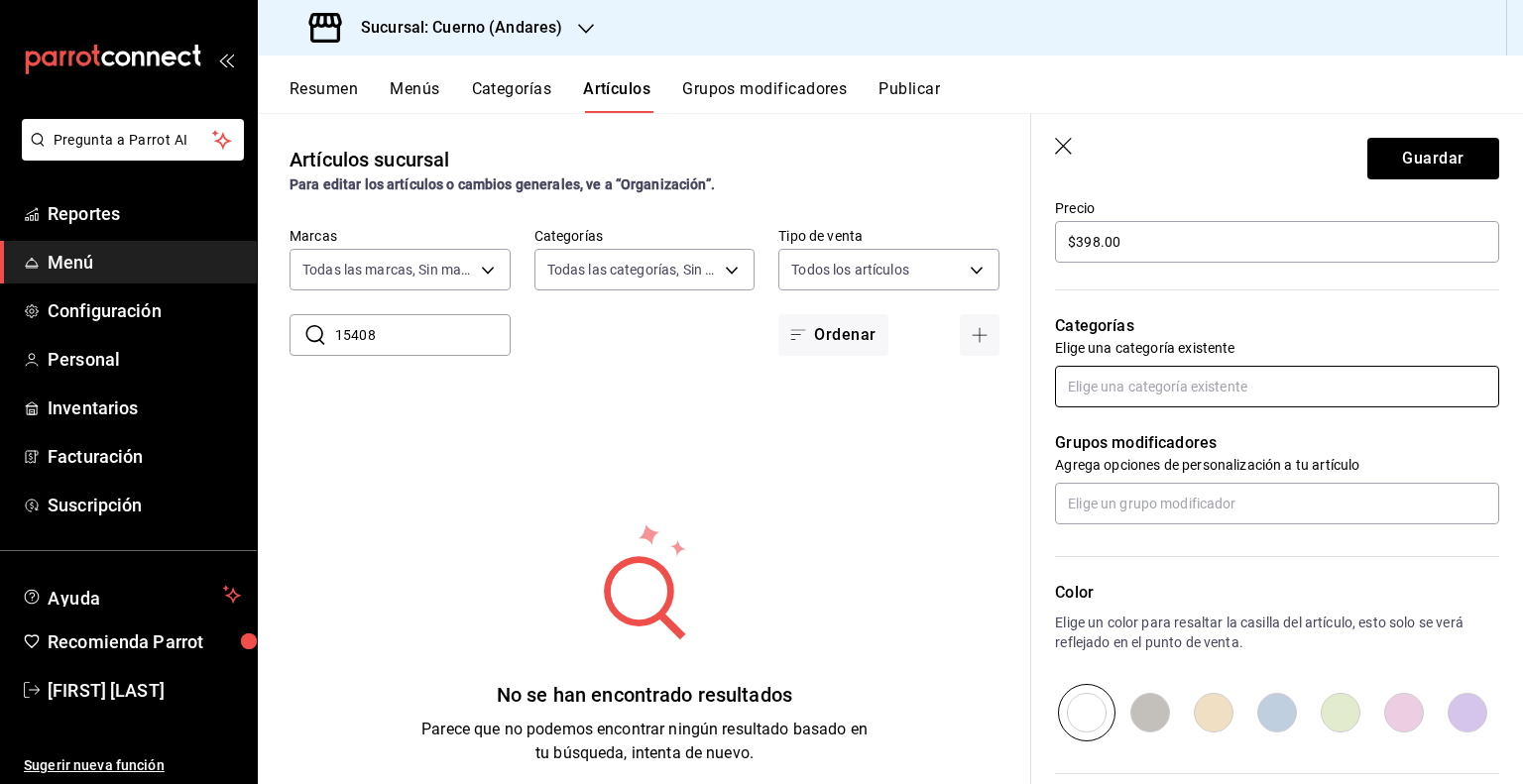 click at bounding box center [1277, 387] 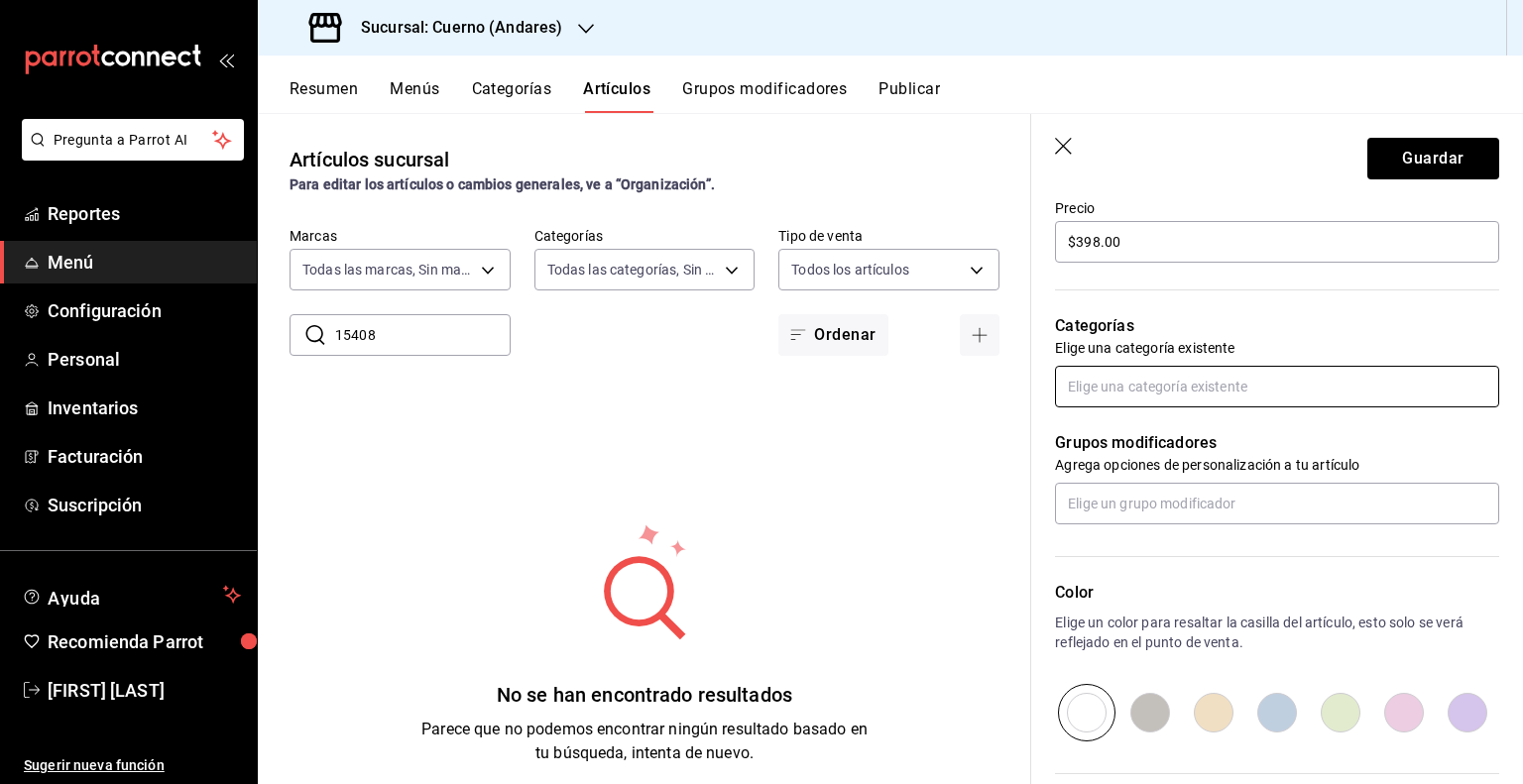 click at bounding box center (1277, 387) 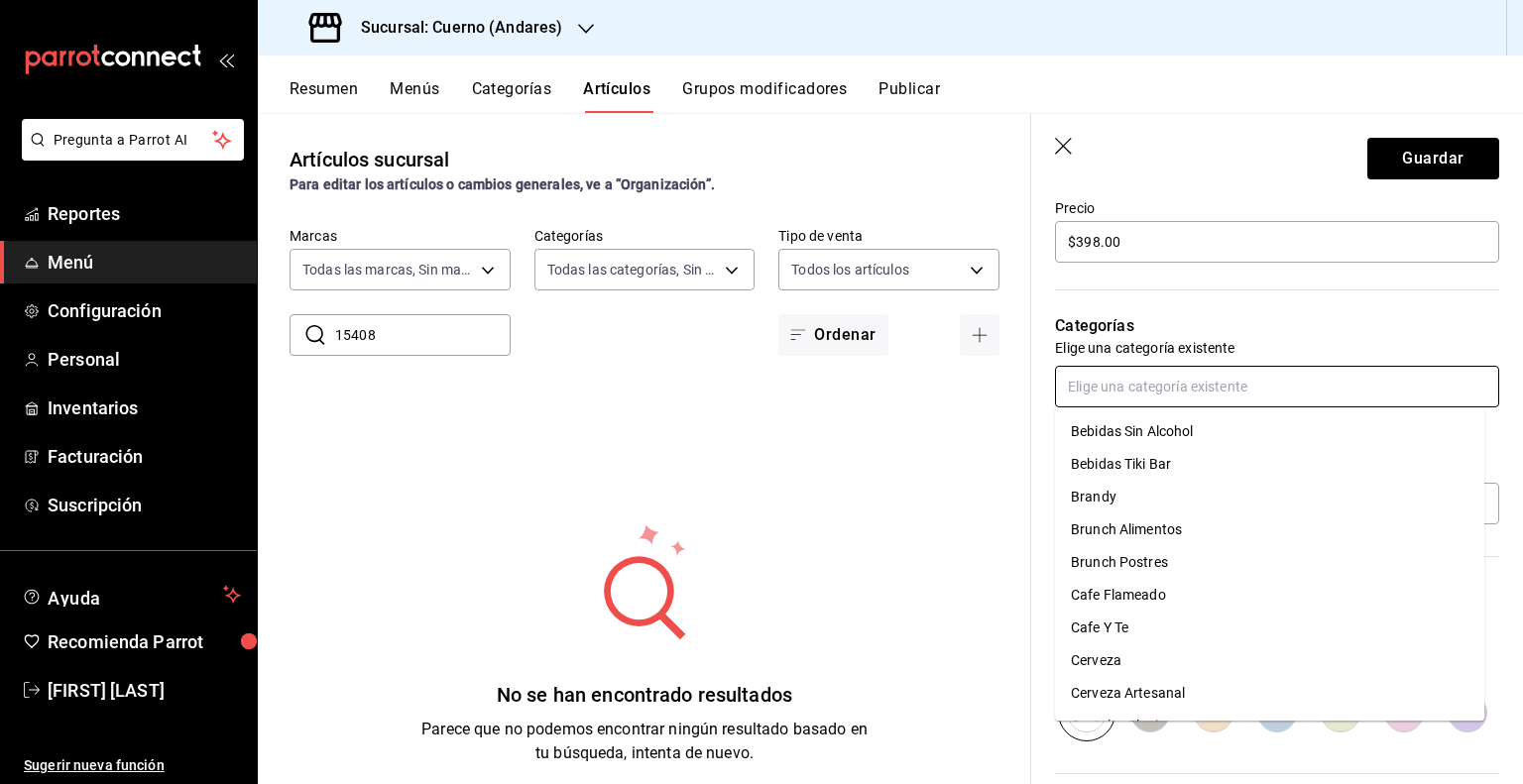 paste on "Whisky" 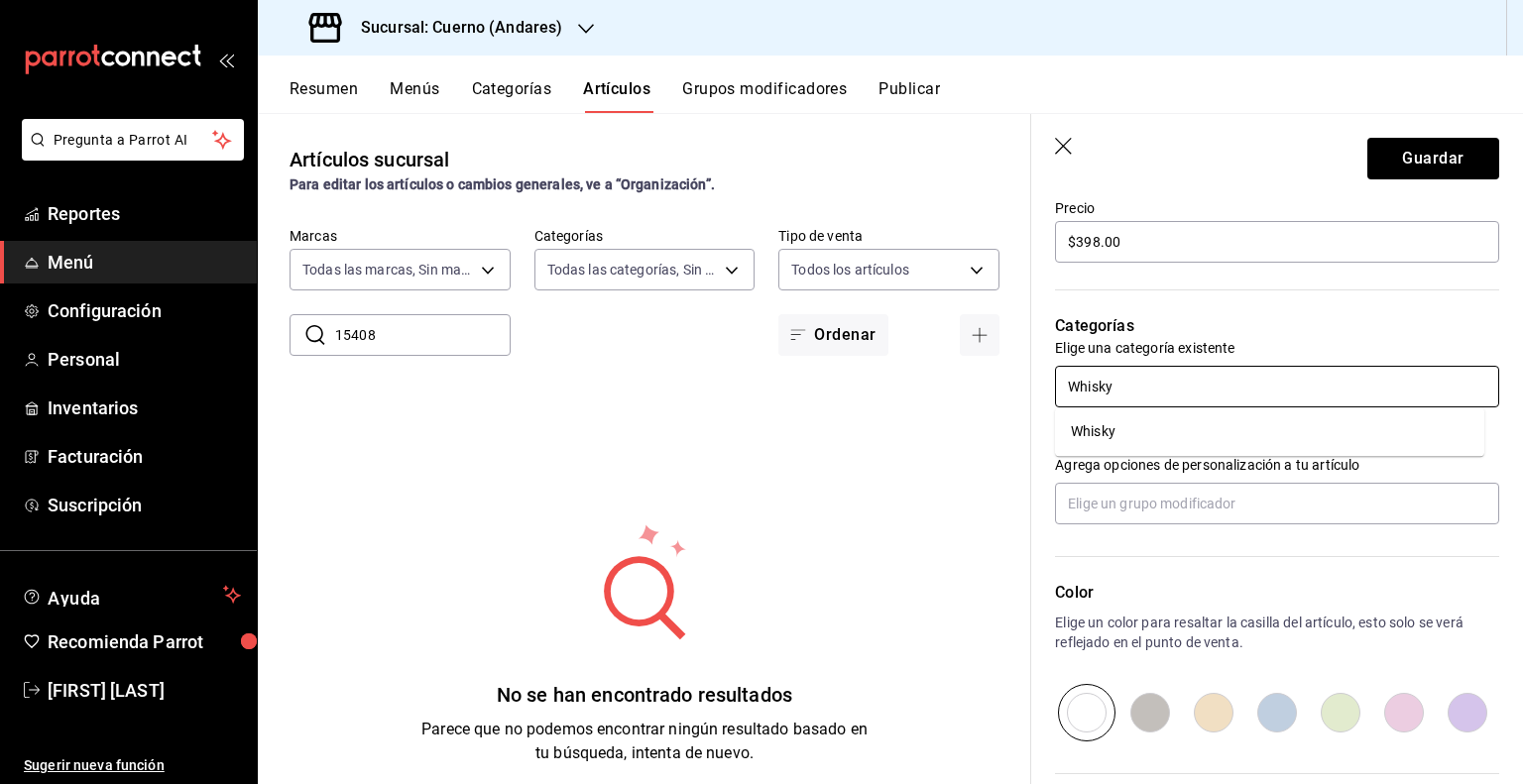 click on "Whisky" at bounding box center (1269, 431) 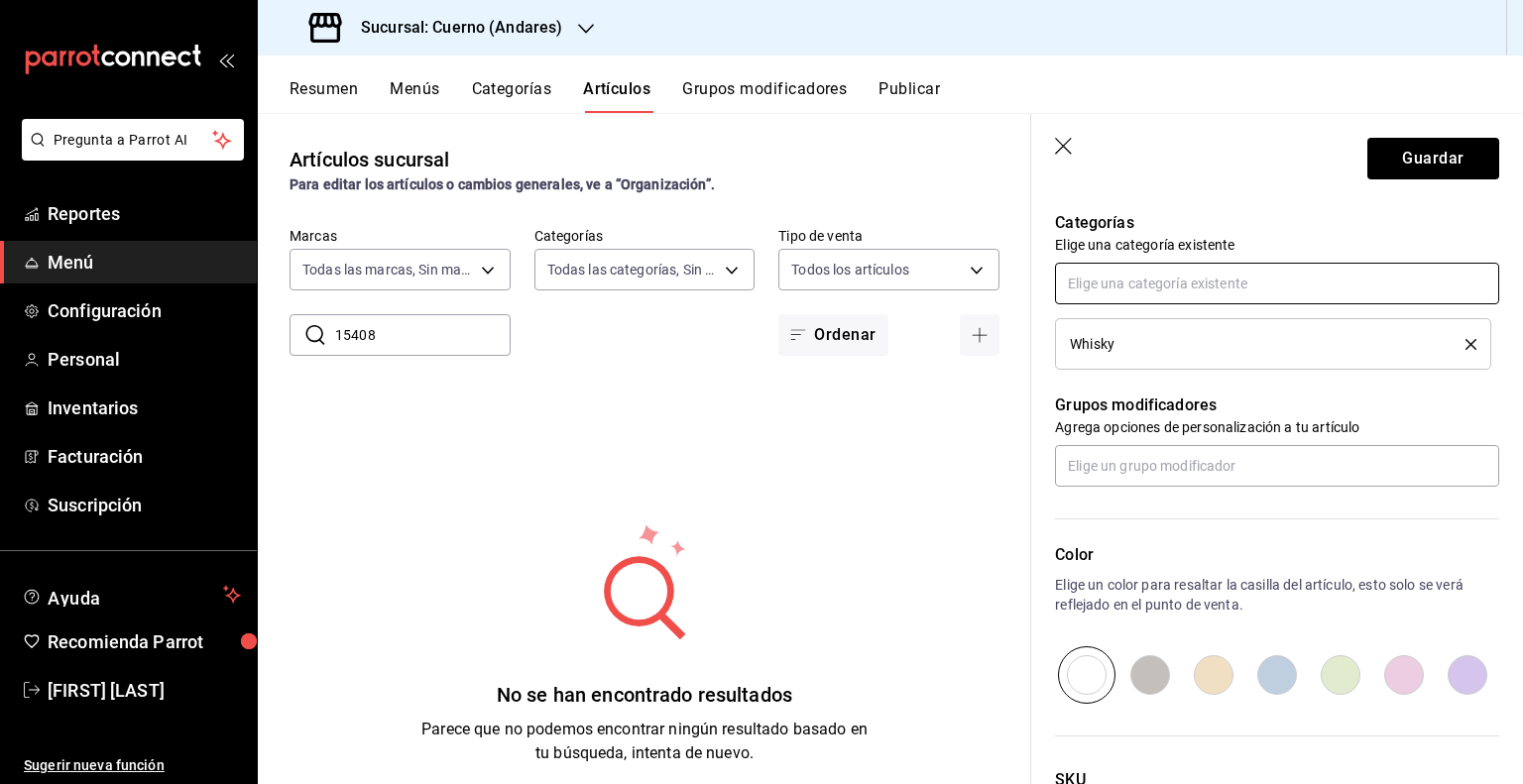 scroll, scrollTop: 864, scrollLeft: 0, axis: vertical 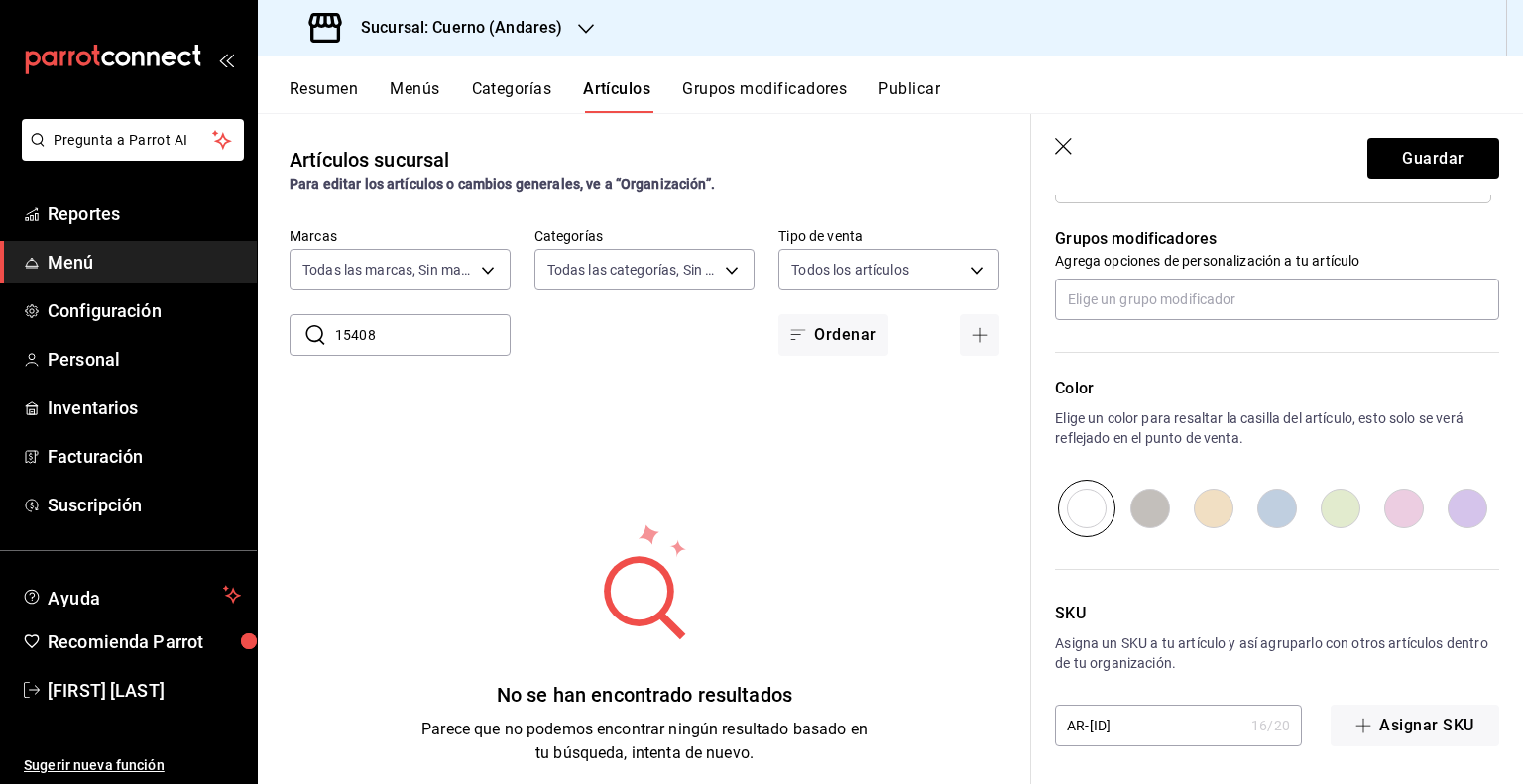 click on "AR-[ID]" at bounding box center [1149, 726] 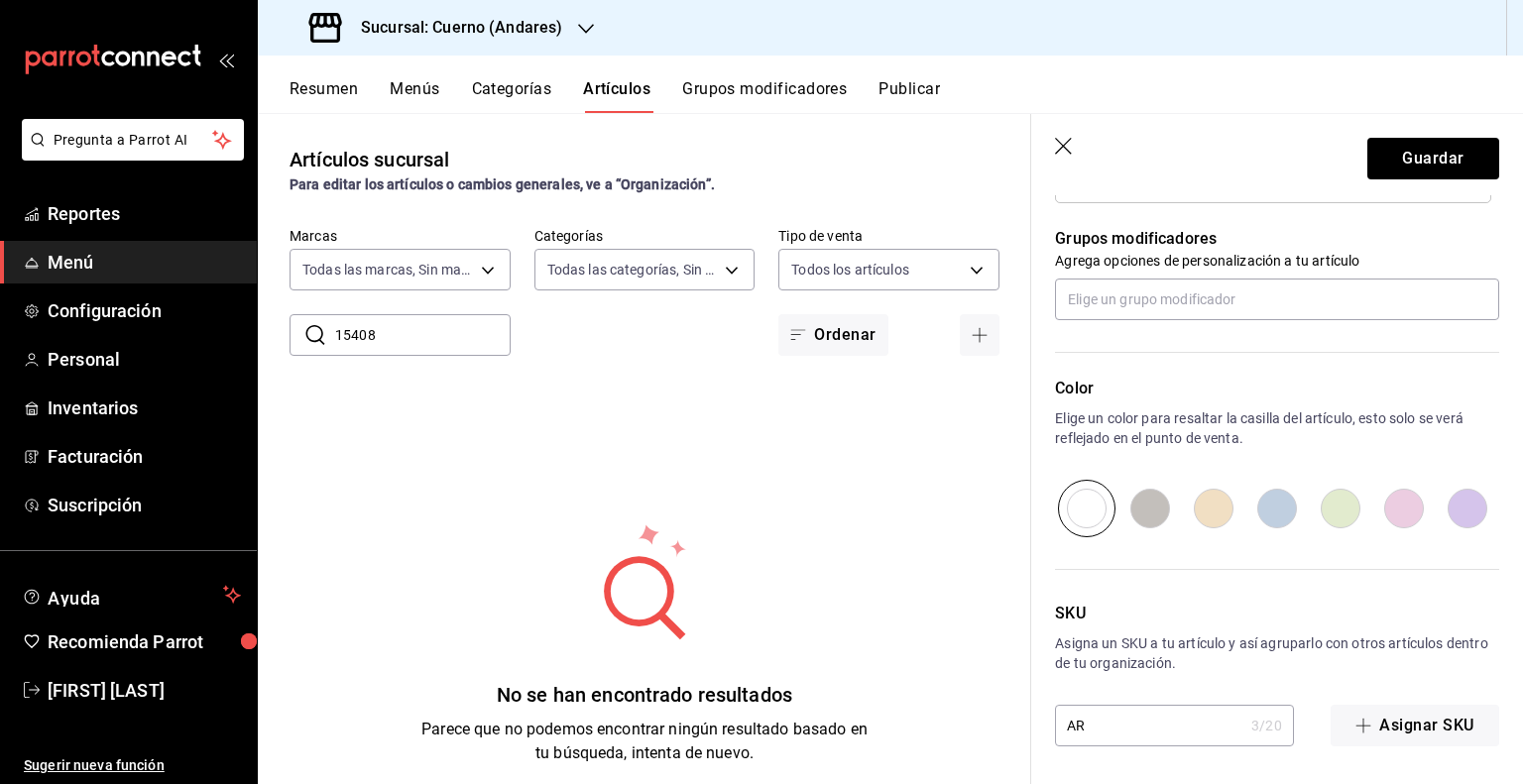 type on "A" 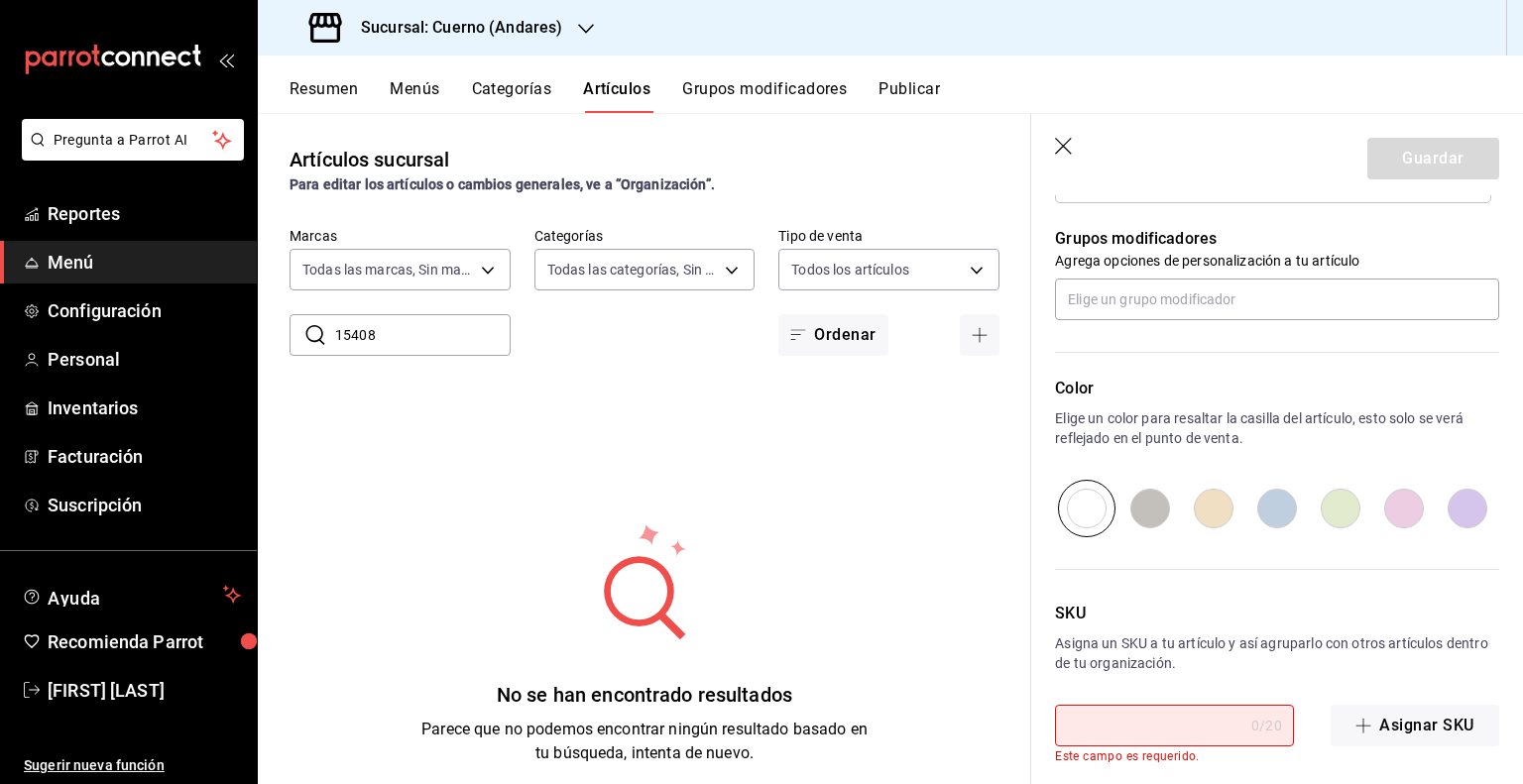 paste on "15408" 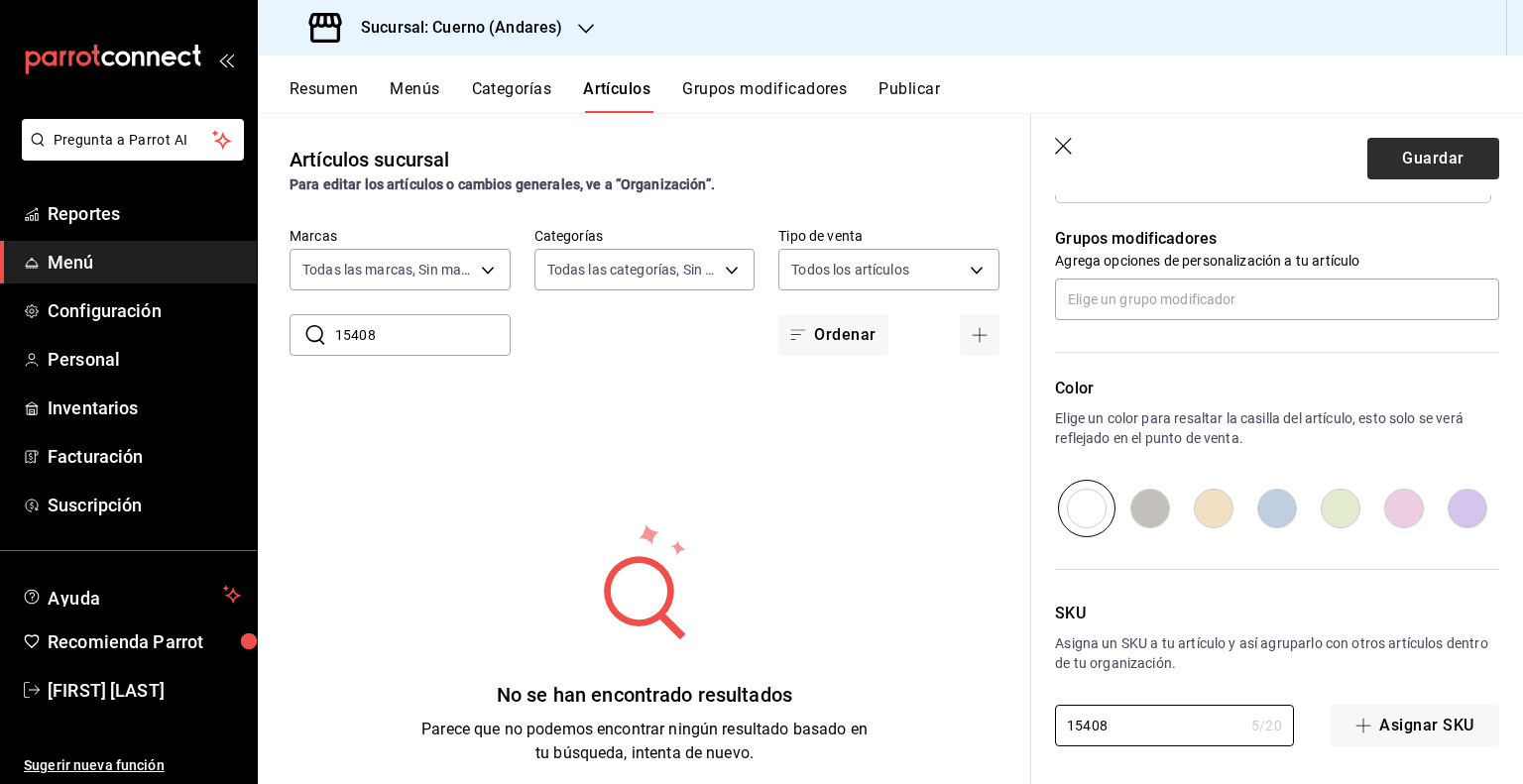 type on "15408" 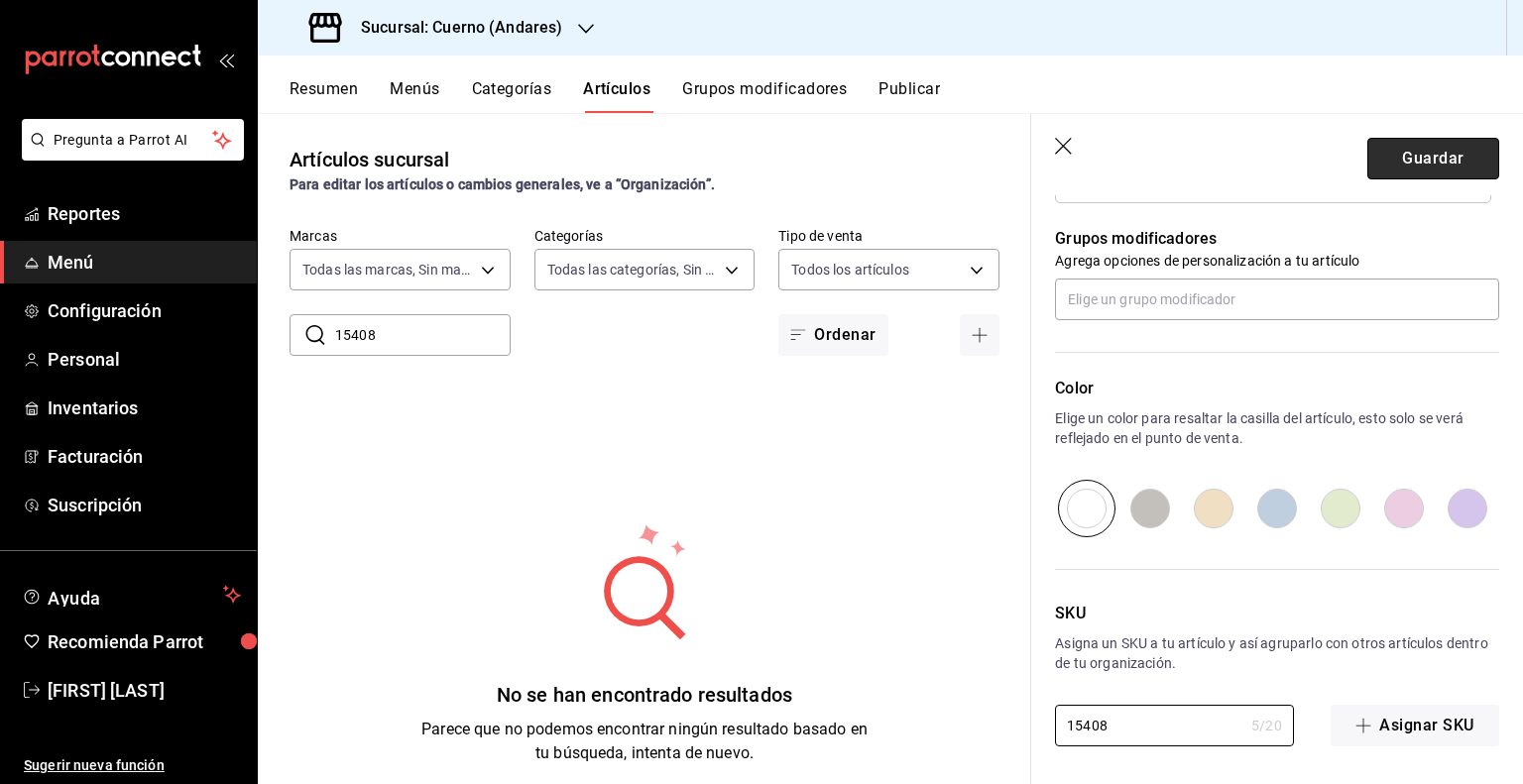 click on "Guardar" at bounding box center (1433, 159) 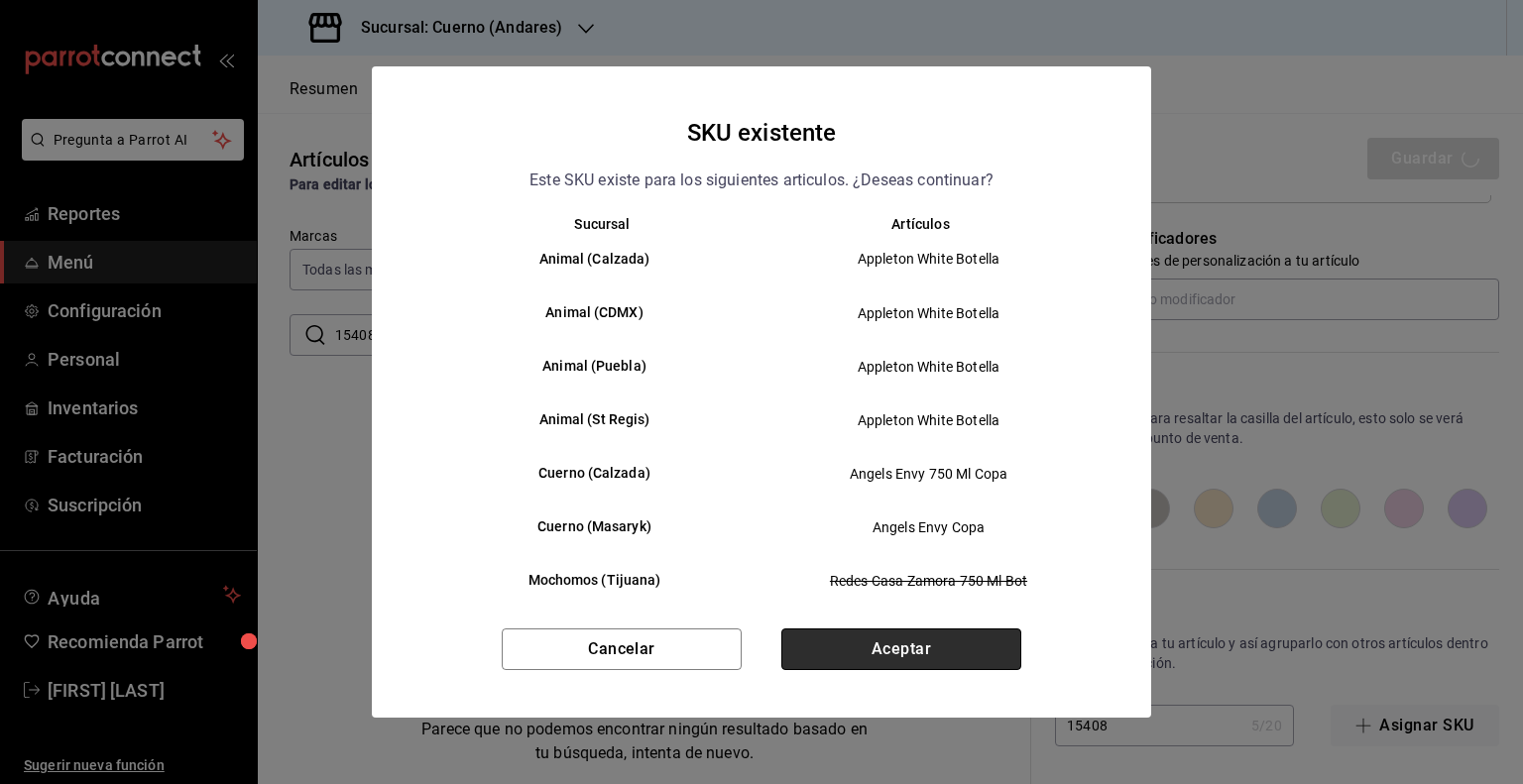 click on "Aceptar" at bounding box center [901, 649] 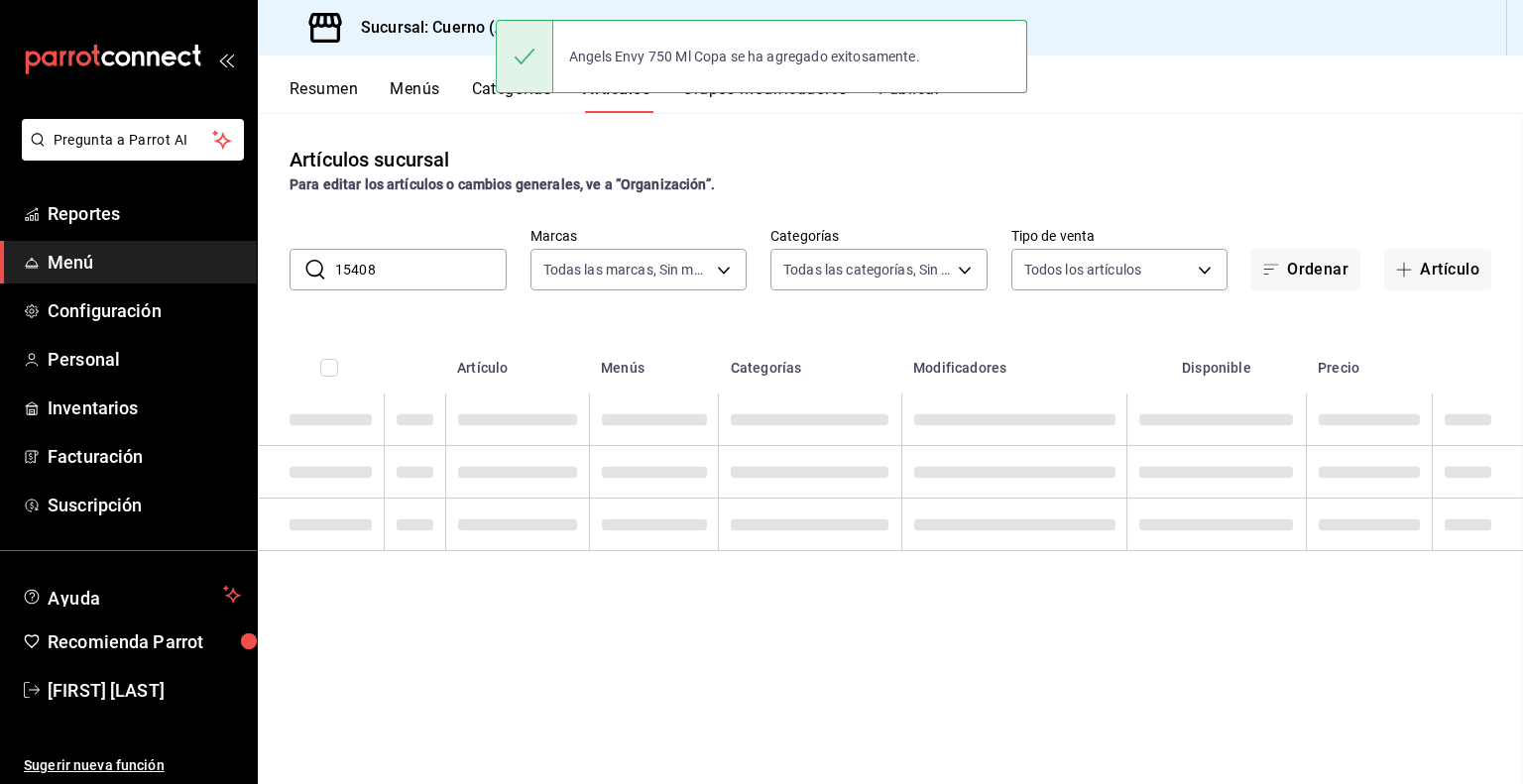 scroll, scrollTop: 0, scrollLeft: 0, axis: both 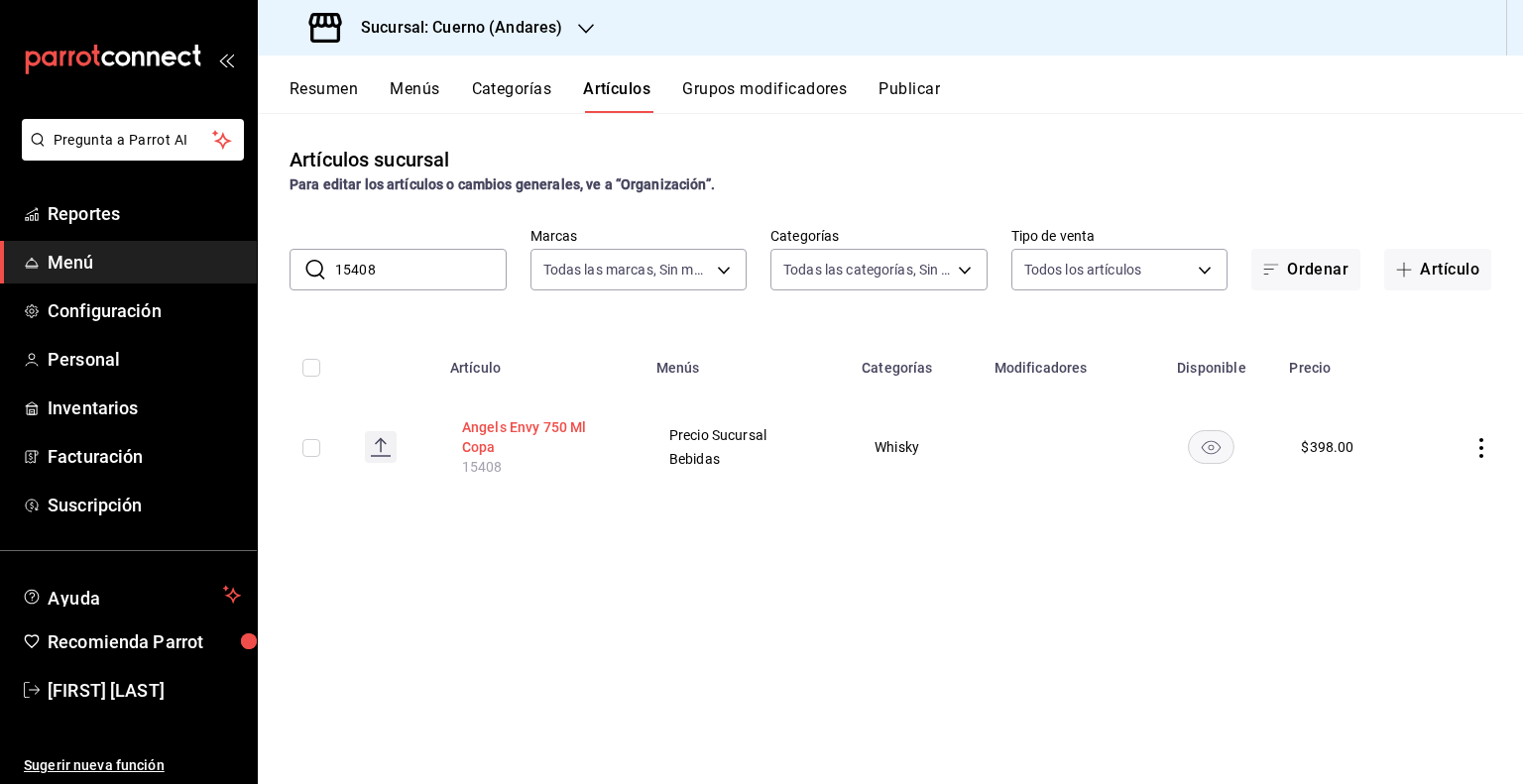 click on "Angels Envy 750 Ml Copa" at bounding box center [541, 437] 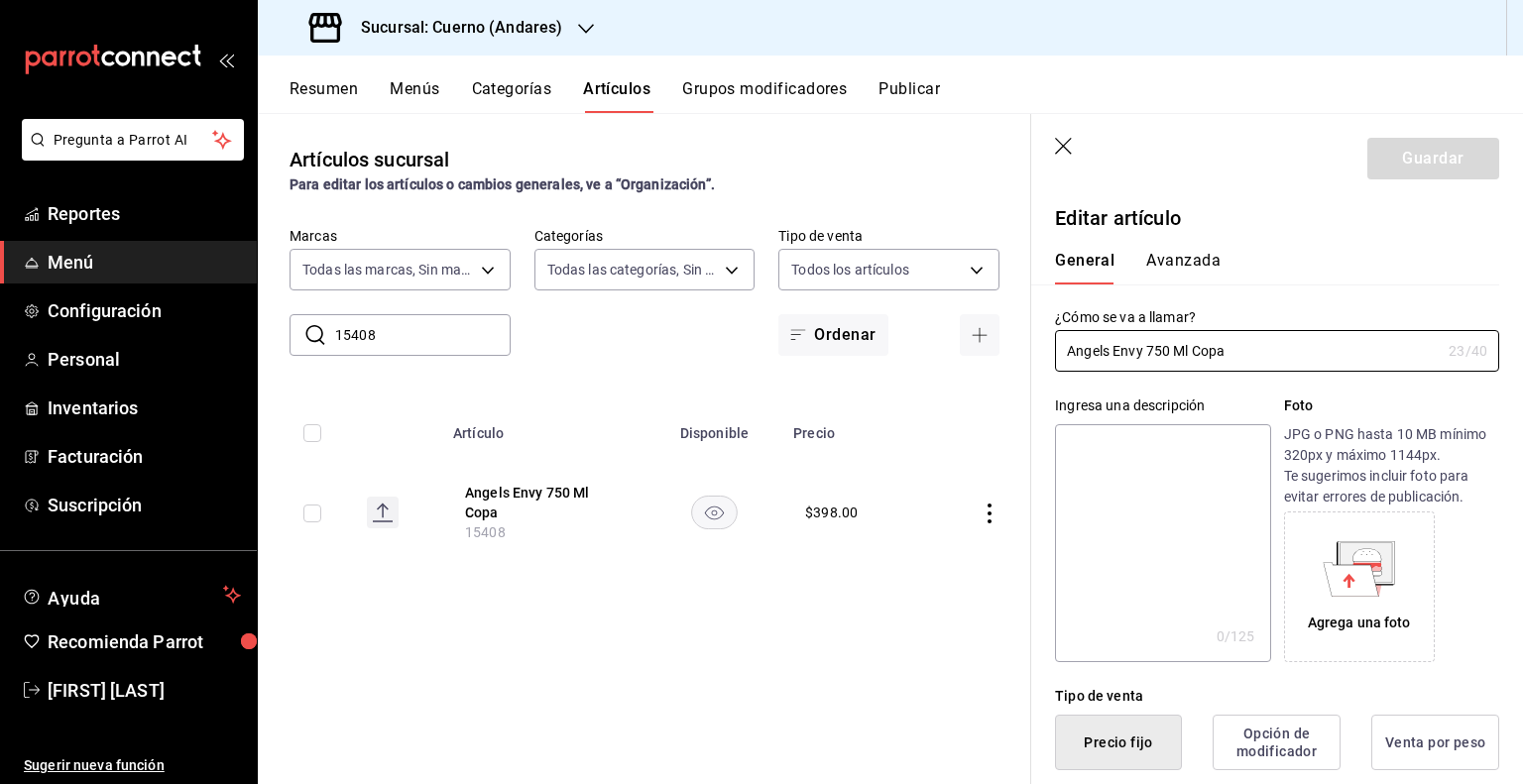 type on "$398.00" 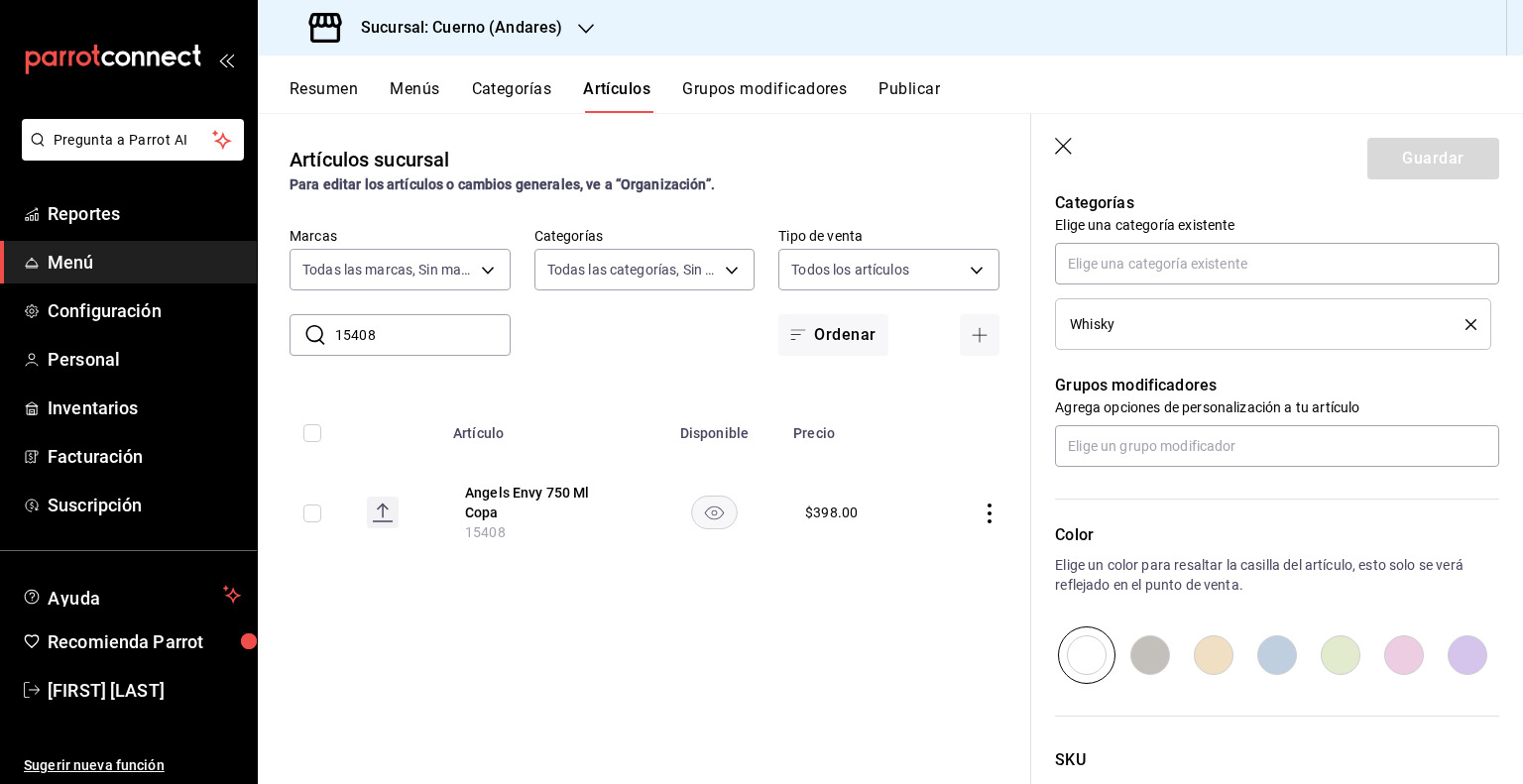 scroll, scrollTop: 864, scrollLeft: 0, axis: vertical 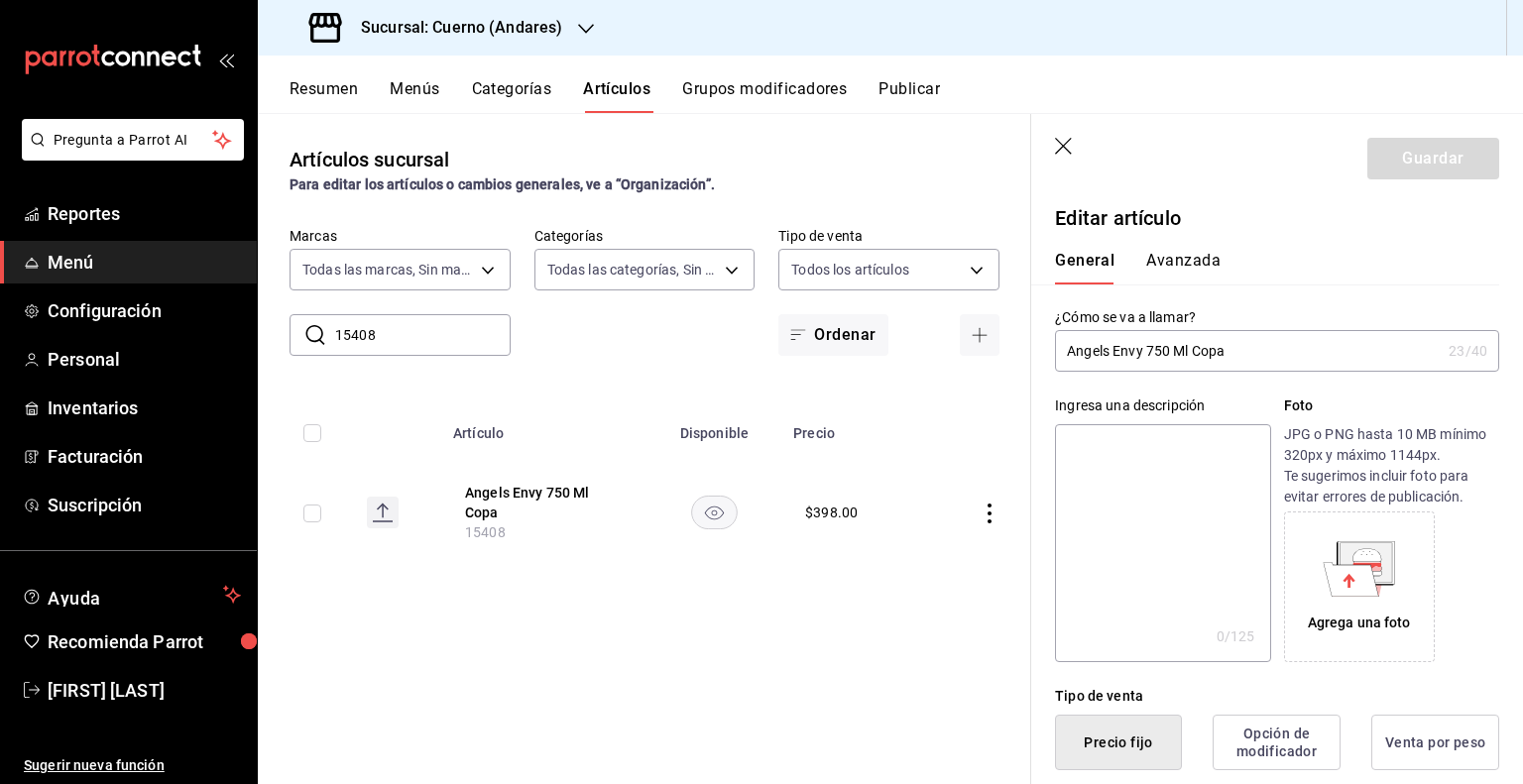 drag, startPoint x: 901, startPoint y: 691, endPoint x: 1010, endPoint y: 604, distance: 139.46326 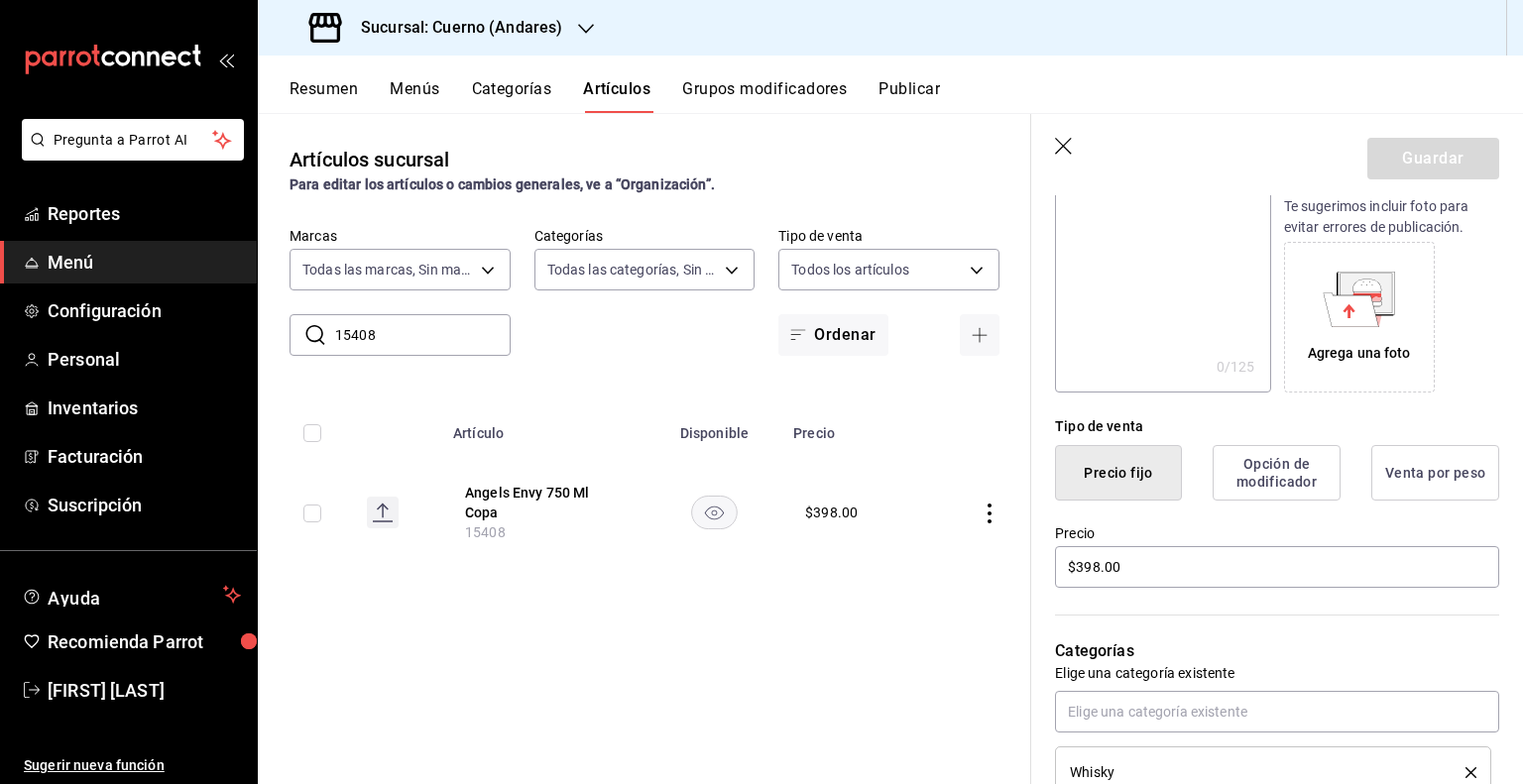 scroll, scrollTop: 0, scrollLeft: 0, axis: both 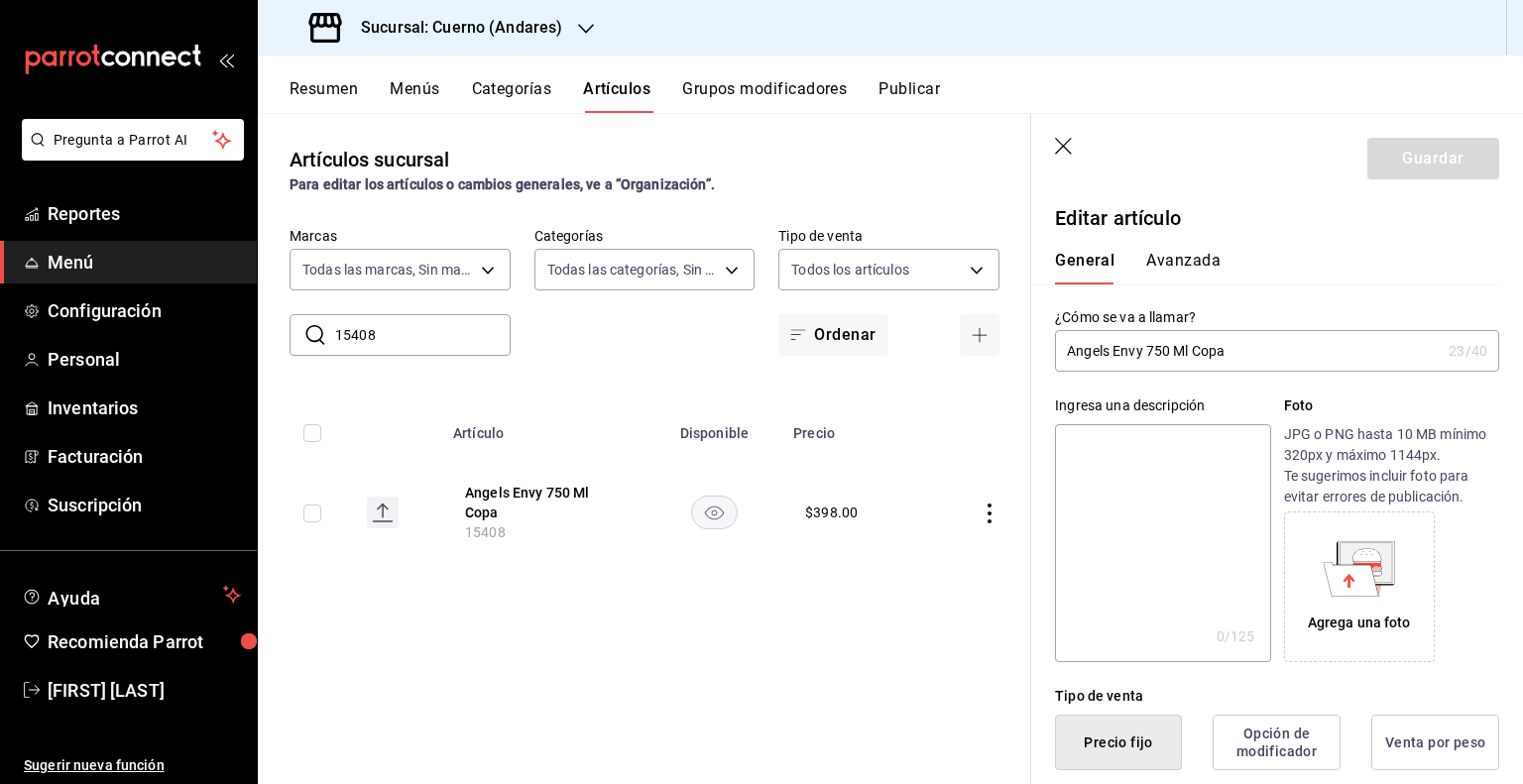 click 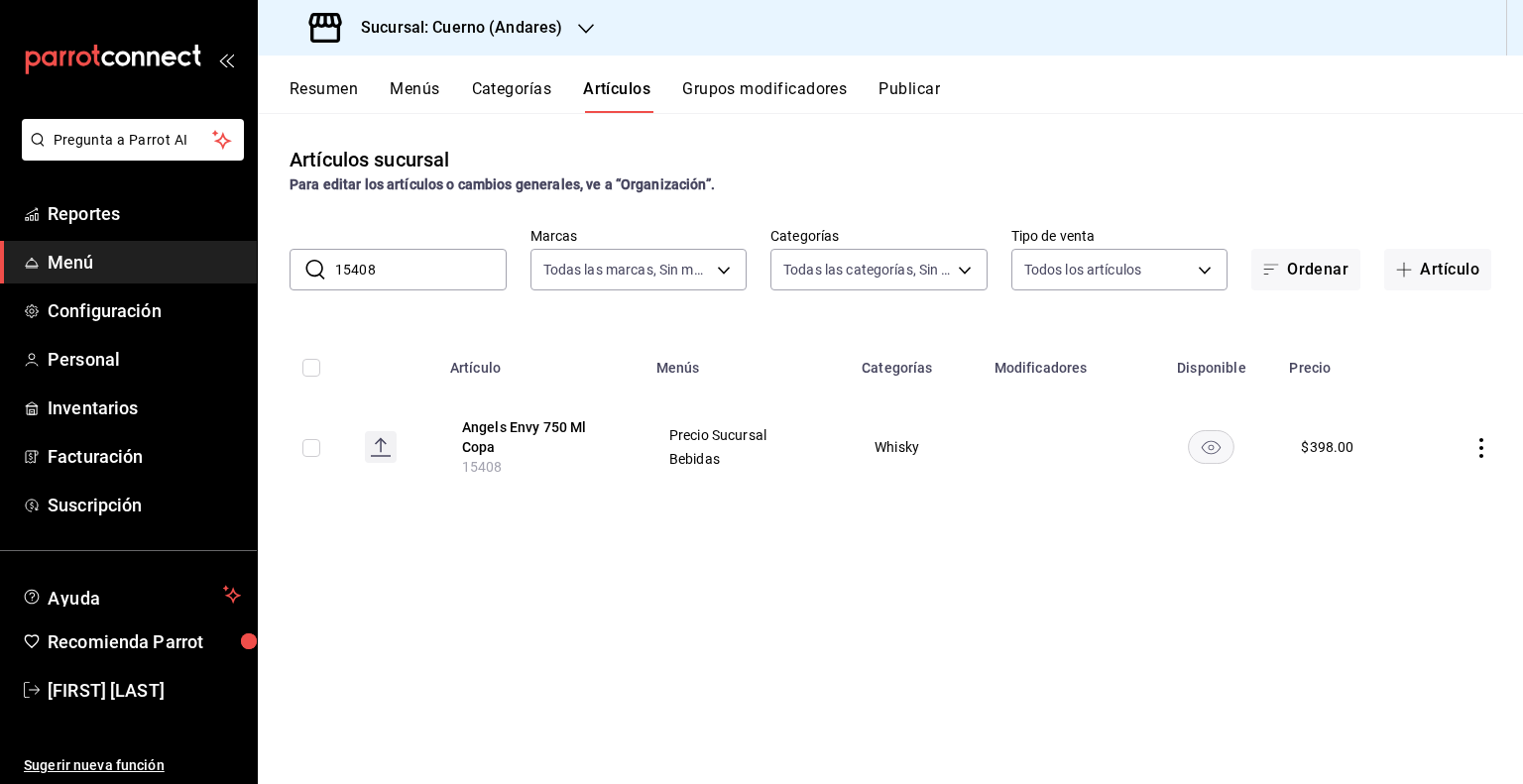 click on "15408" at bounding box center (420, 270) 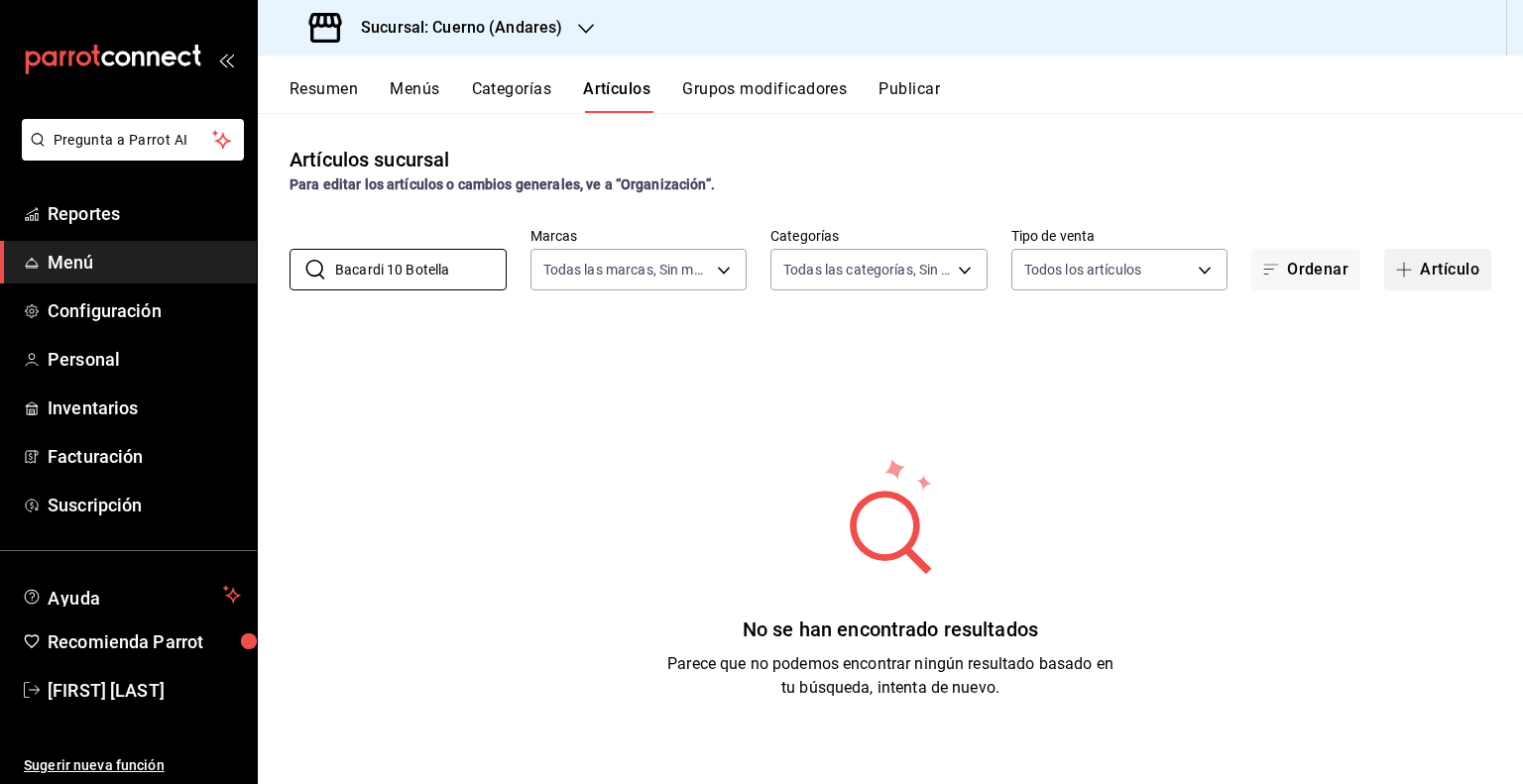 click on "Artículo" at bounding box center (1438, 270) 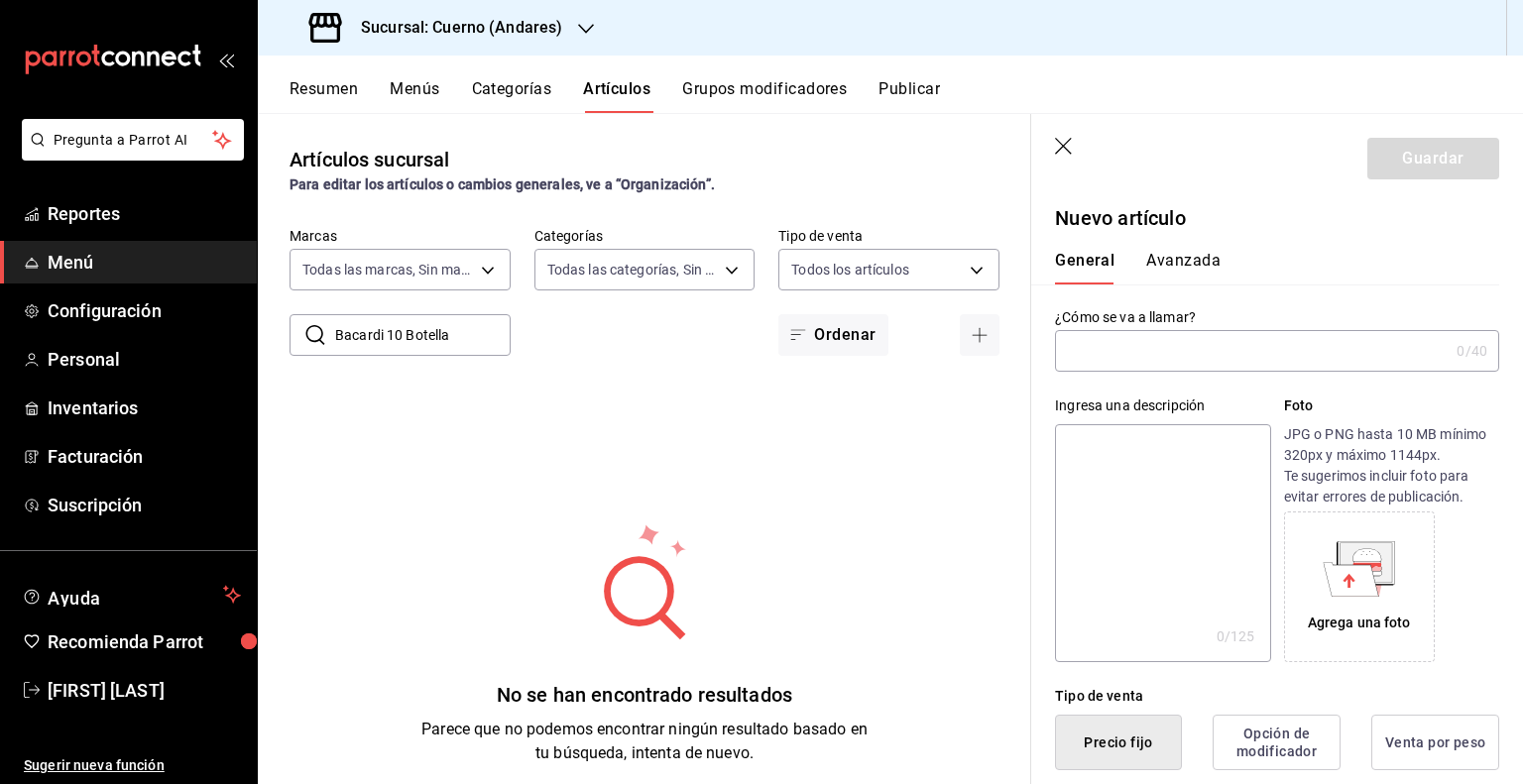 click on "Bacardi 10 Botella" at bounding box center (422, 335) 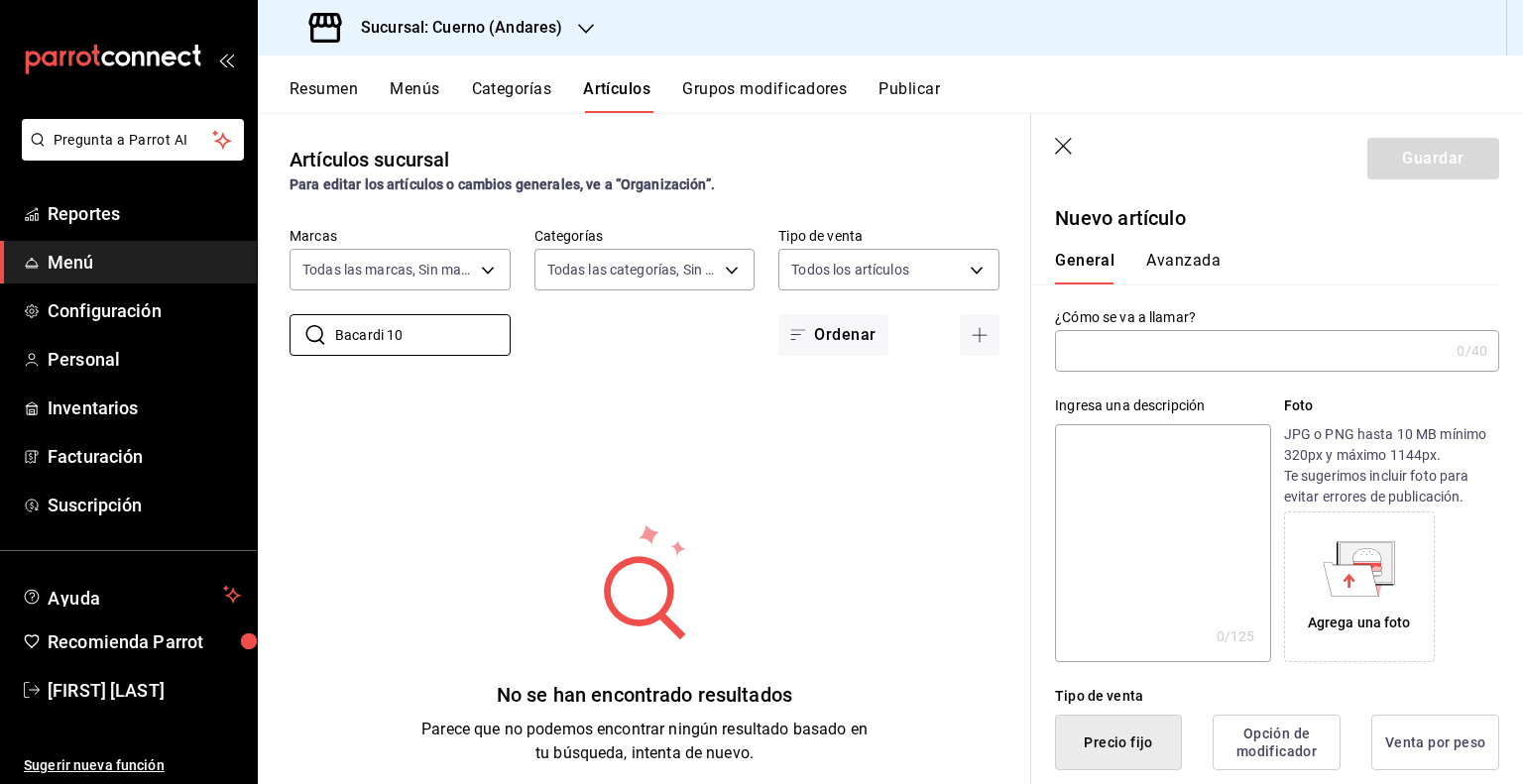 type on "Bacardi 10" 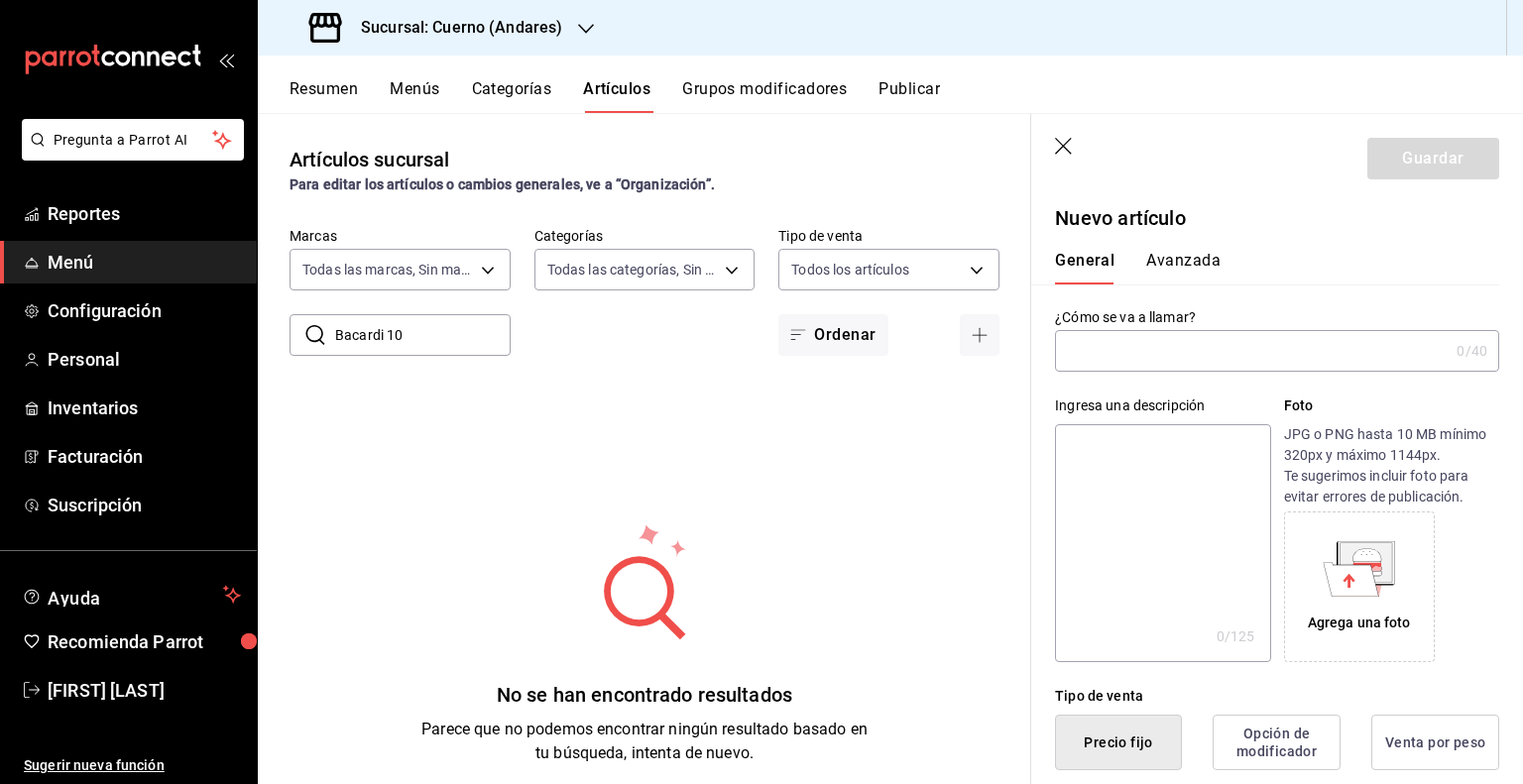 click at bounding box center (1251, 351) 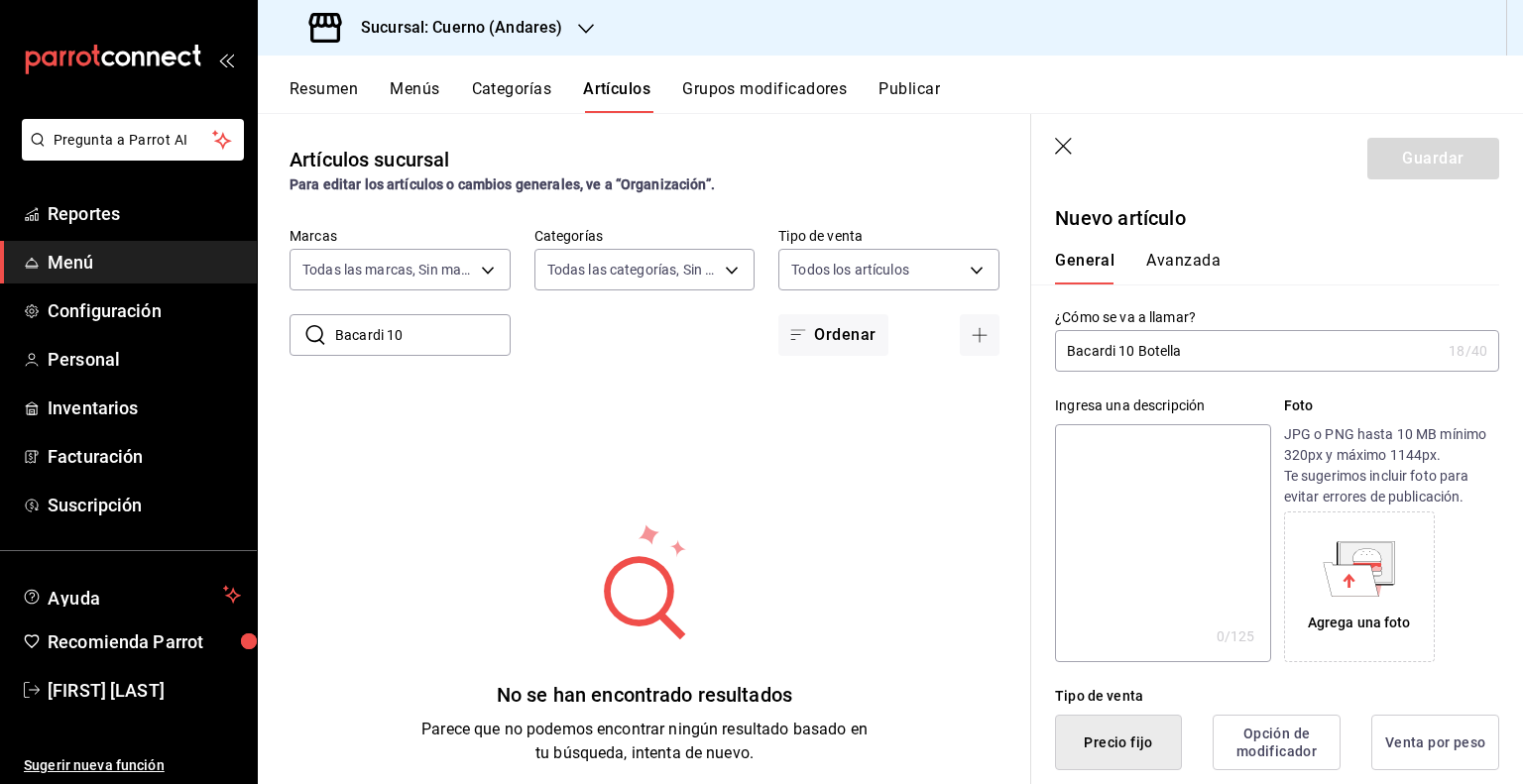 scroll, scrollTop: 198, scrollLeft: 0, axis: vertical 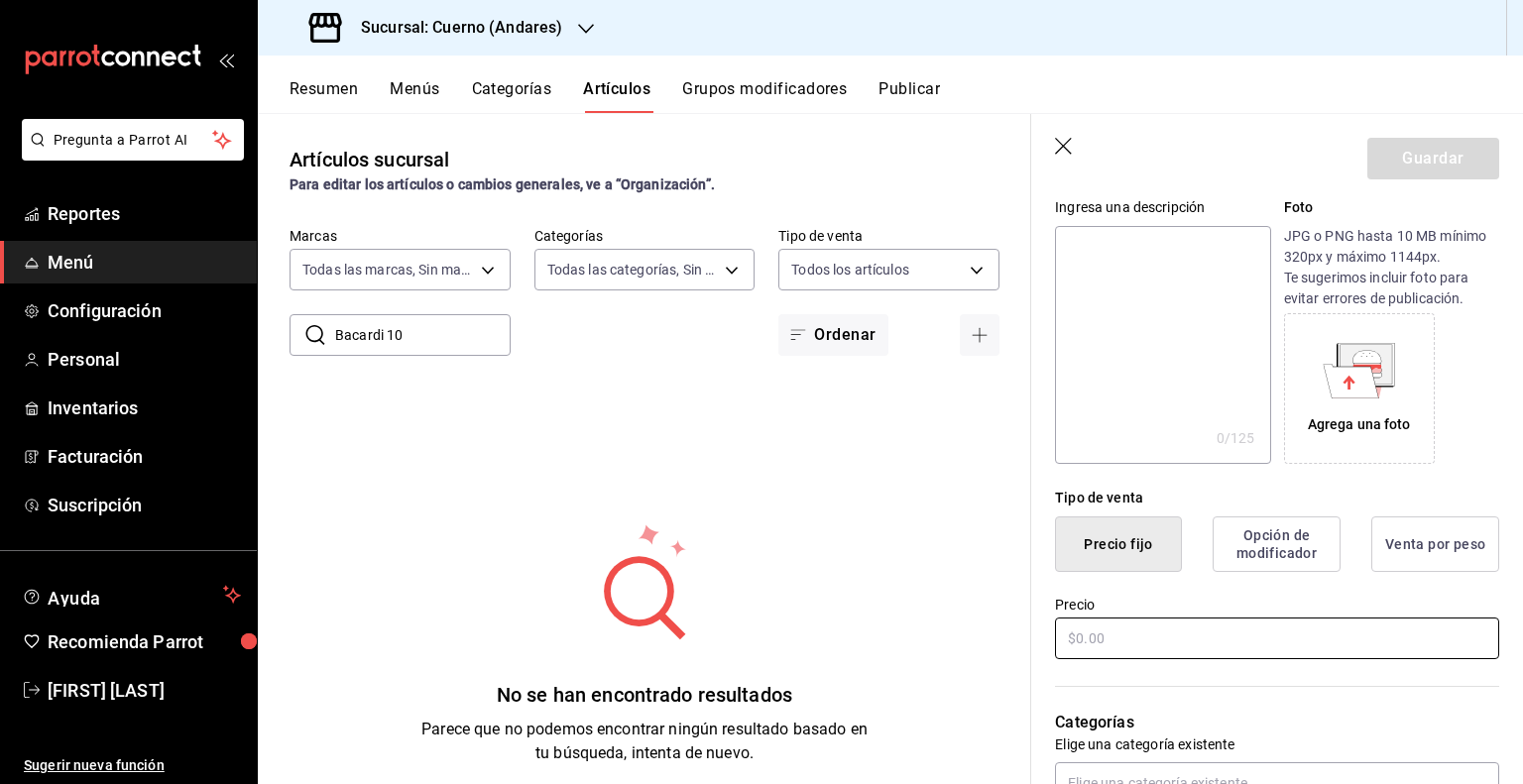 type on "Bacardi 10 Botella" 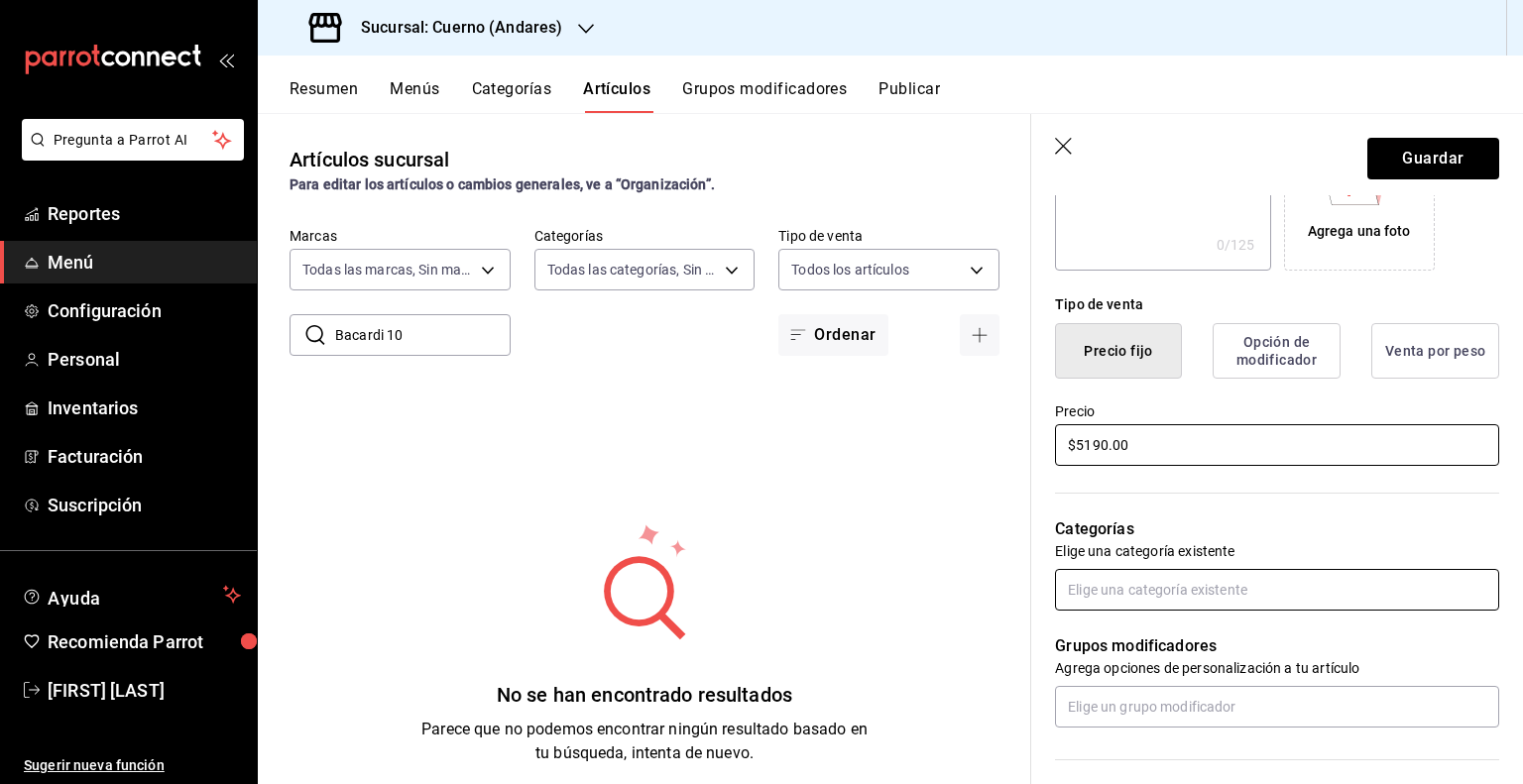 scroll, scrollTop: 396, scrollLeft: 0, axis: vertical 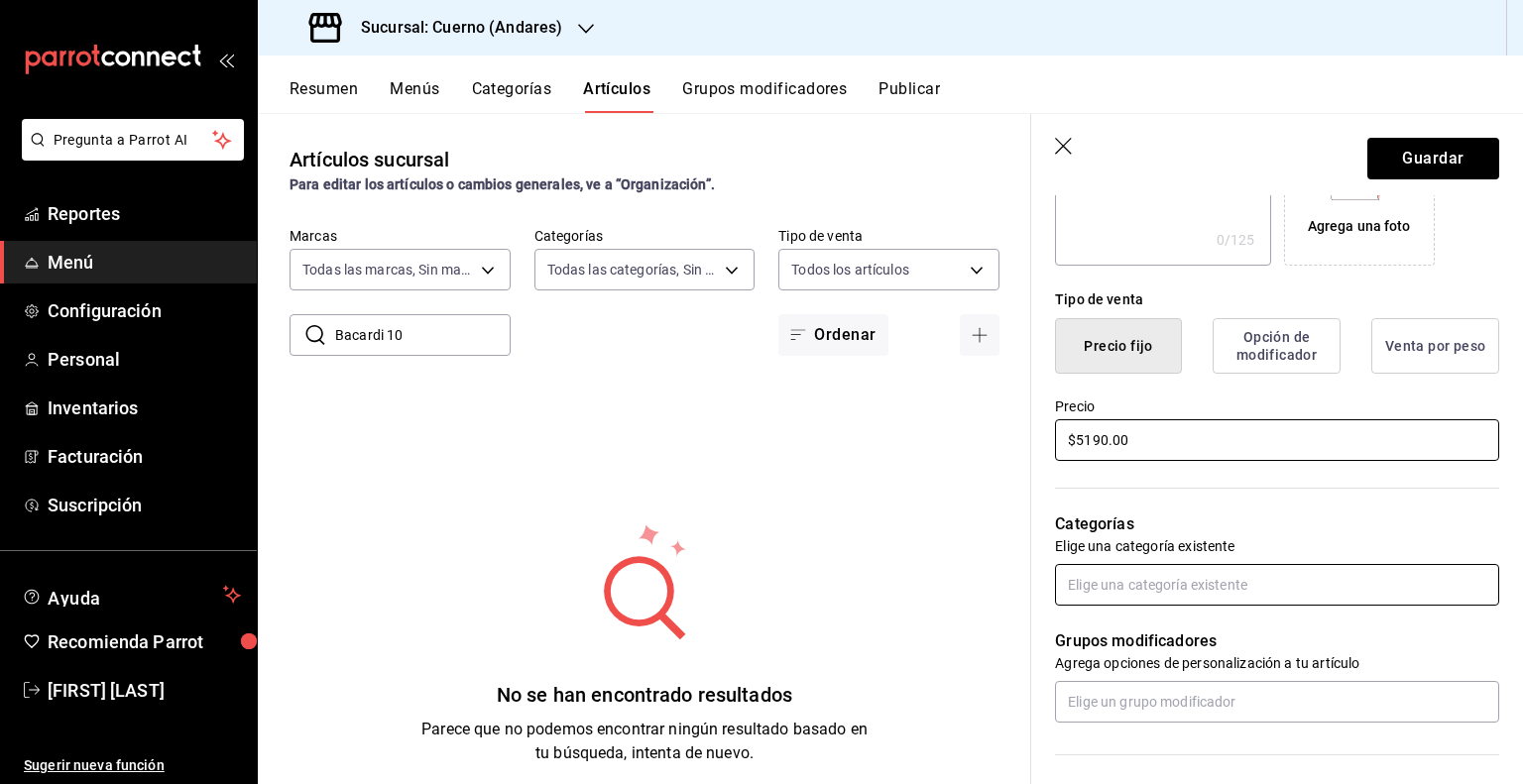 type on "$5190.00" 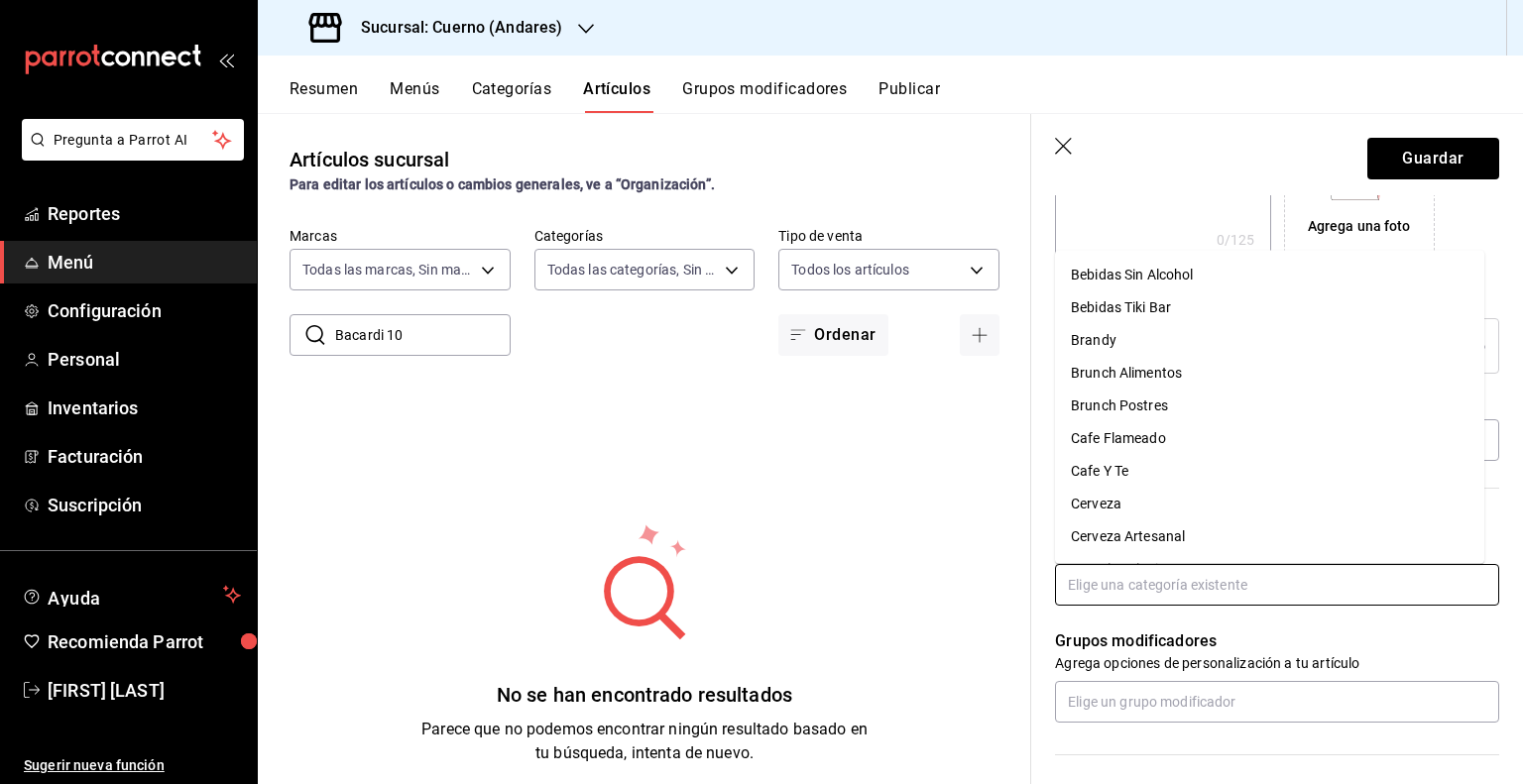 click at bounding box center [1277, 585] 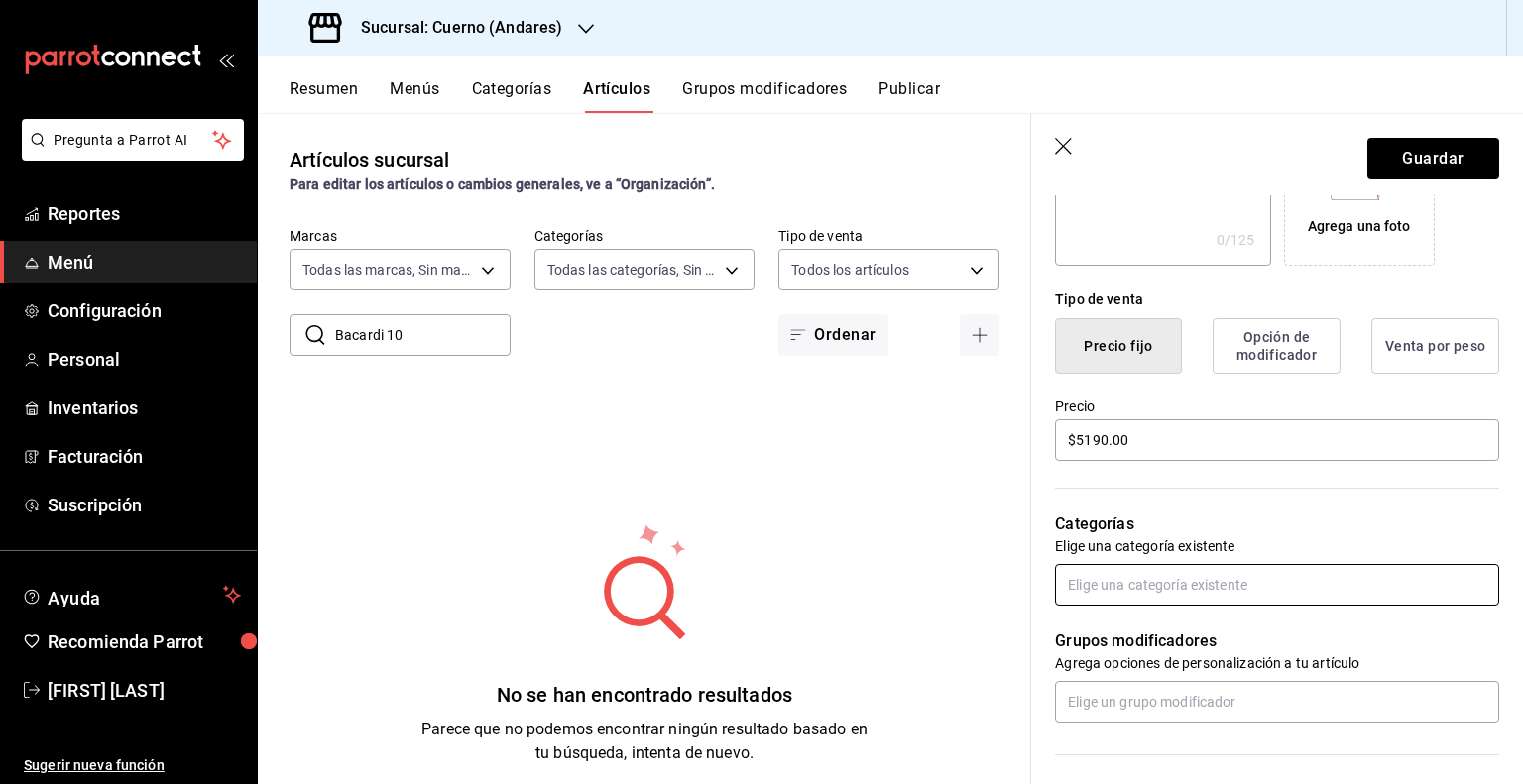 paste on "Ron" 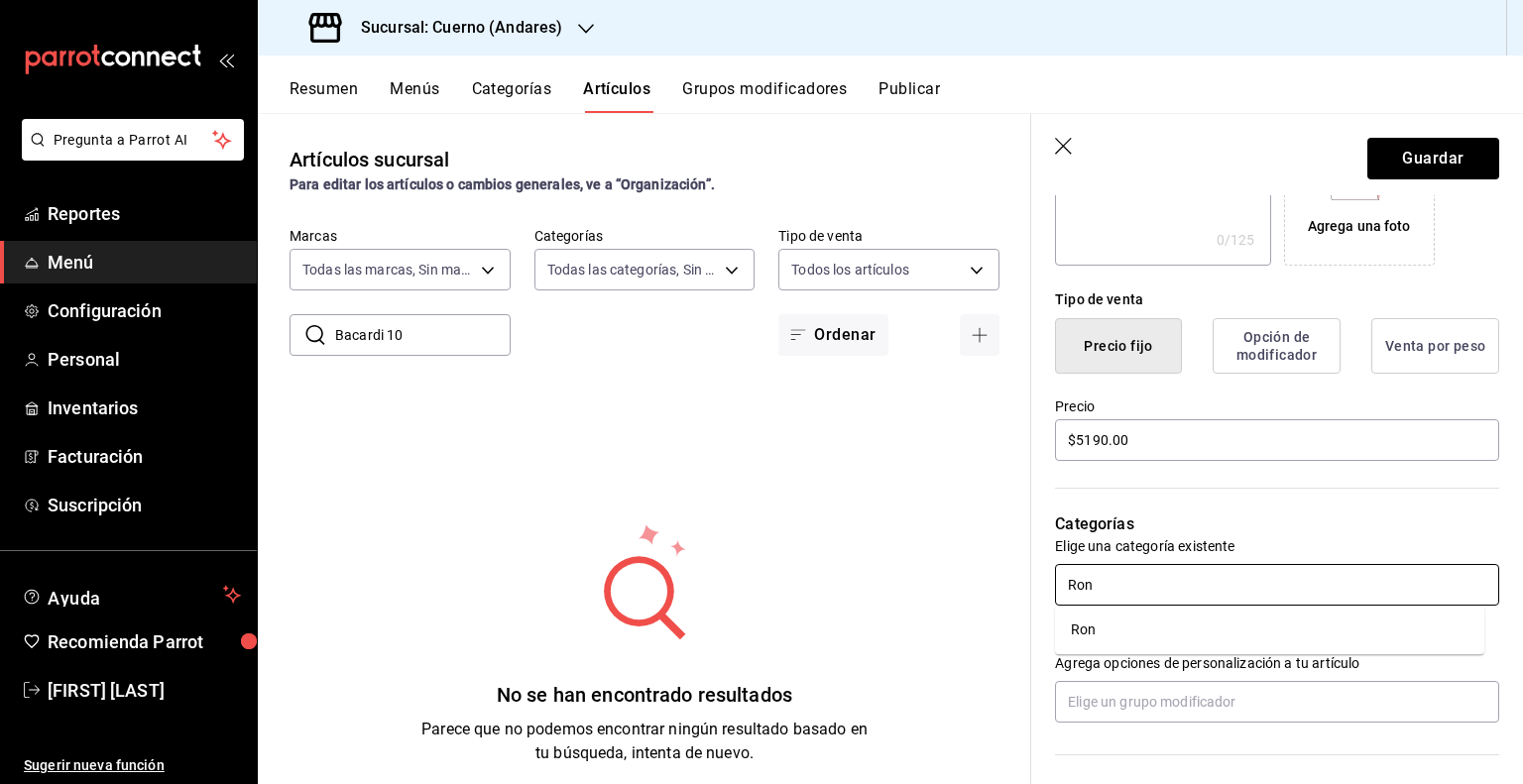 click on "Ron" at bounding box center (1269, 629) 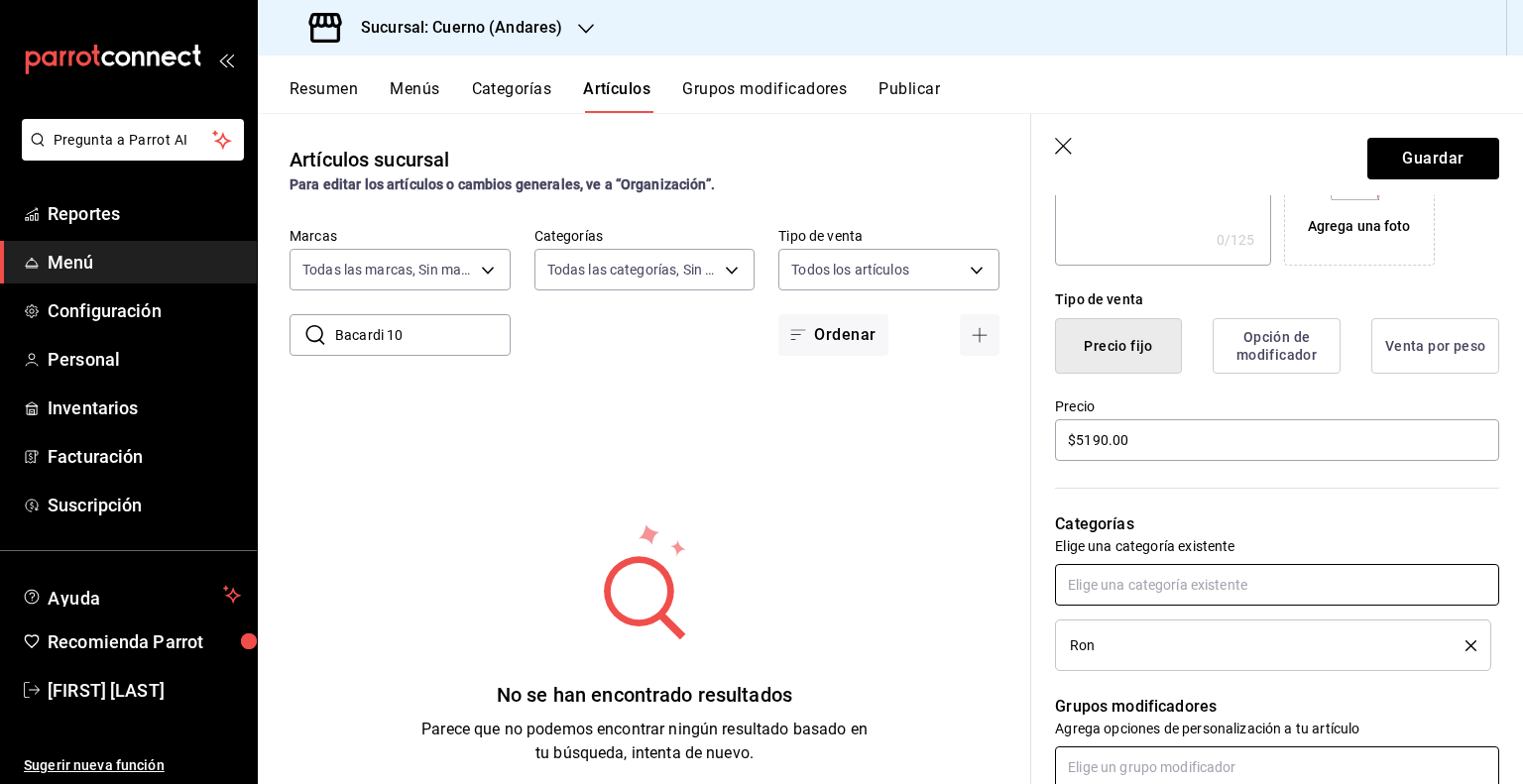 scroll, scrollTop: 496, scrollLeft: 0, axis: vertical 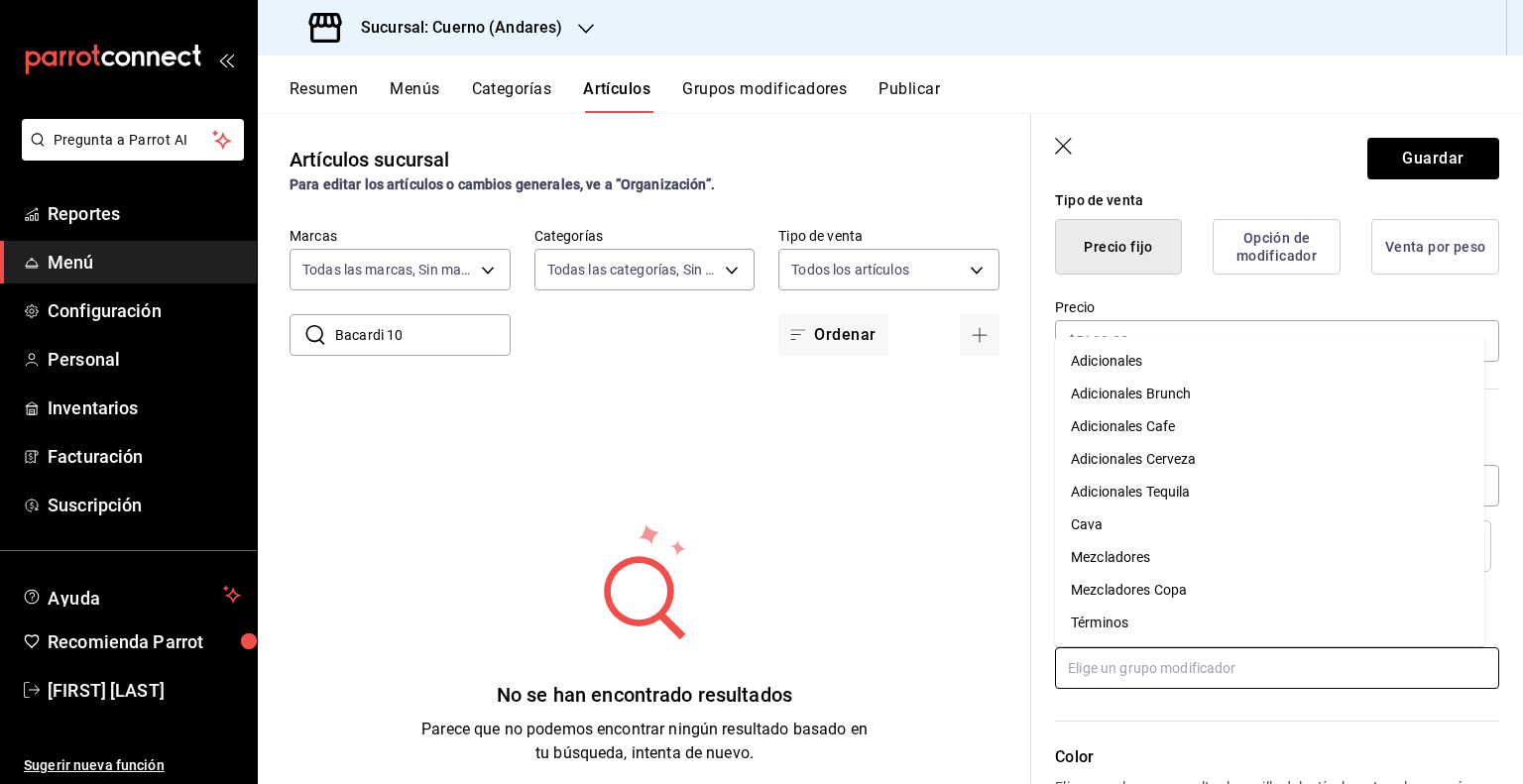 click at bounding box center (1277, 668) 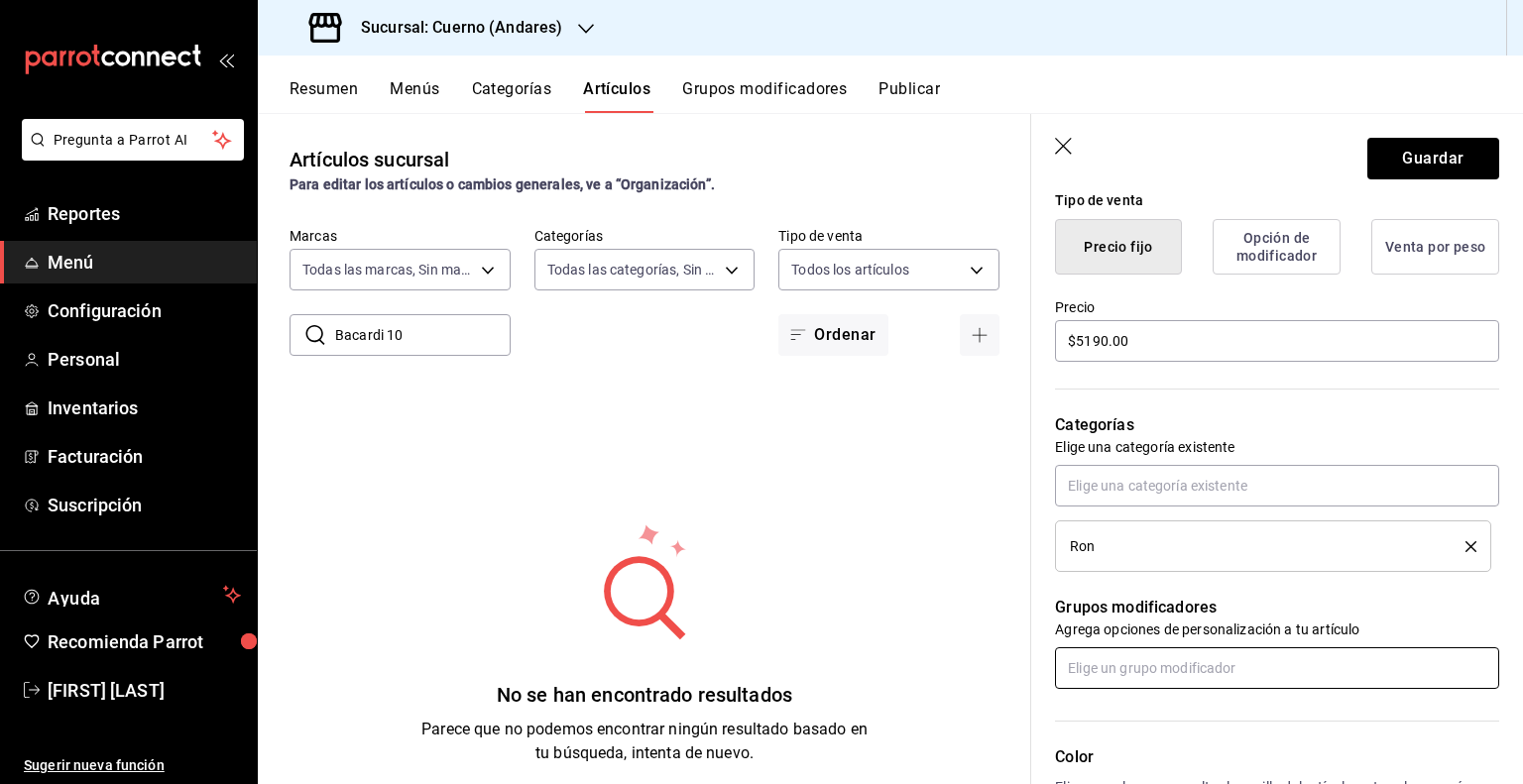 type on "m" 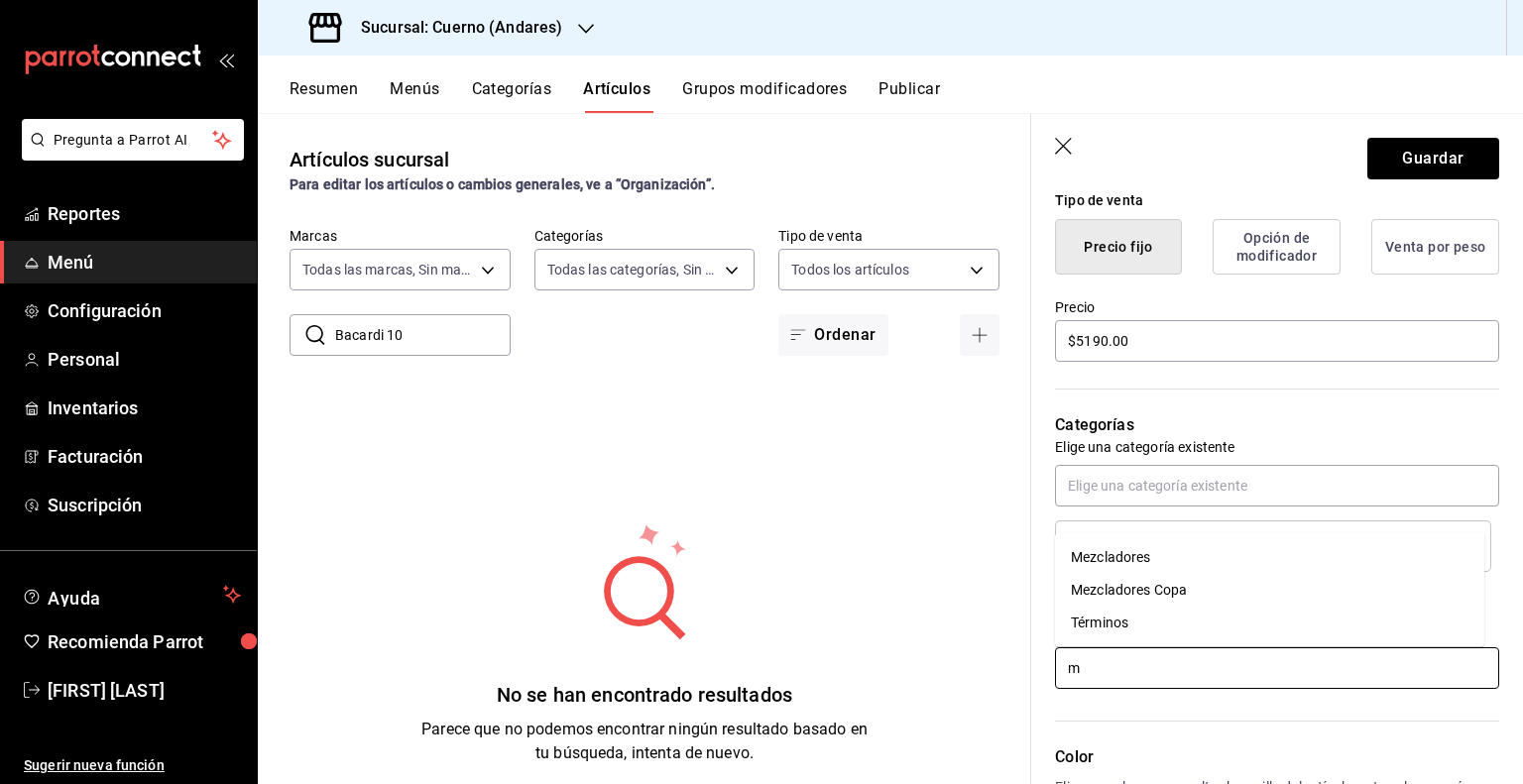 click on "Mezcladores" at bounding box center (1269, 557) 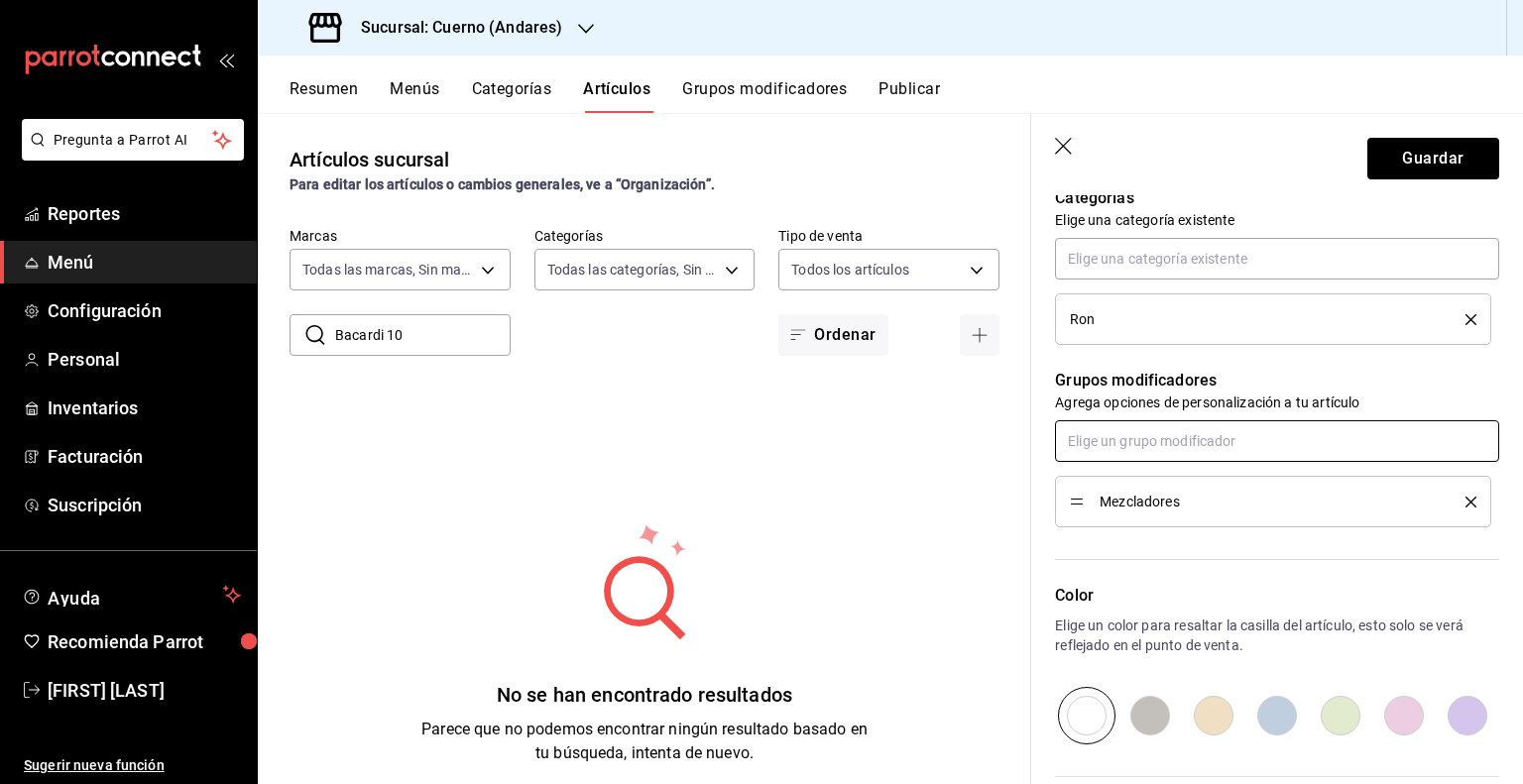 scroll, scrollTop: 930, scrollLeft: 0, axis: vertical 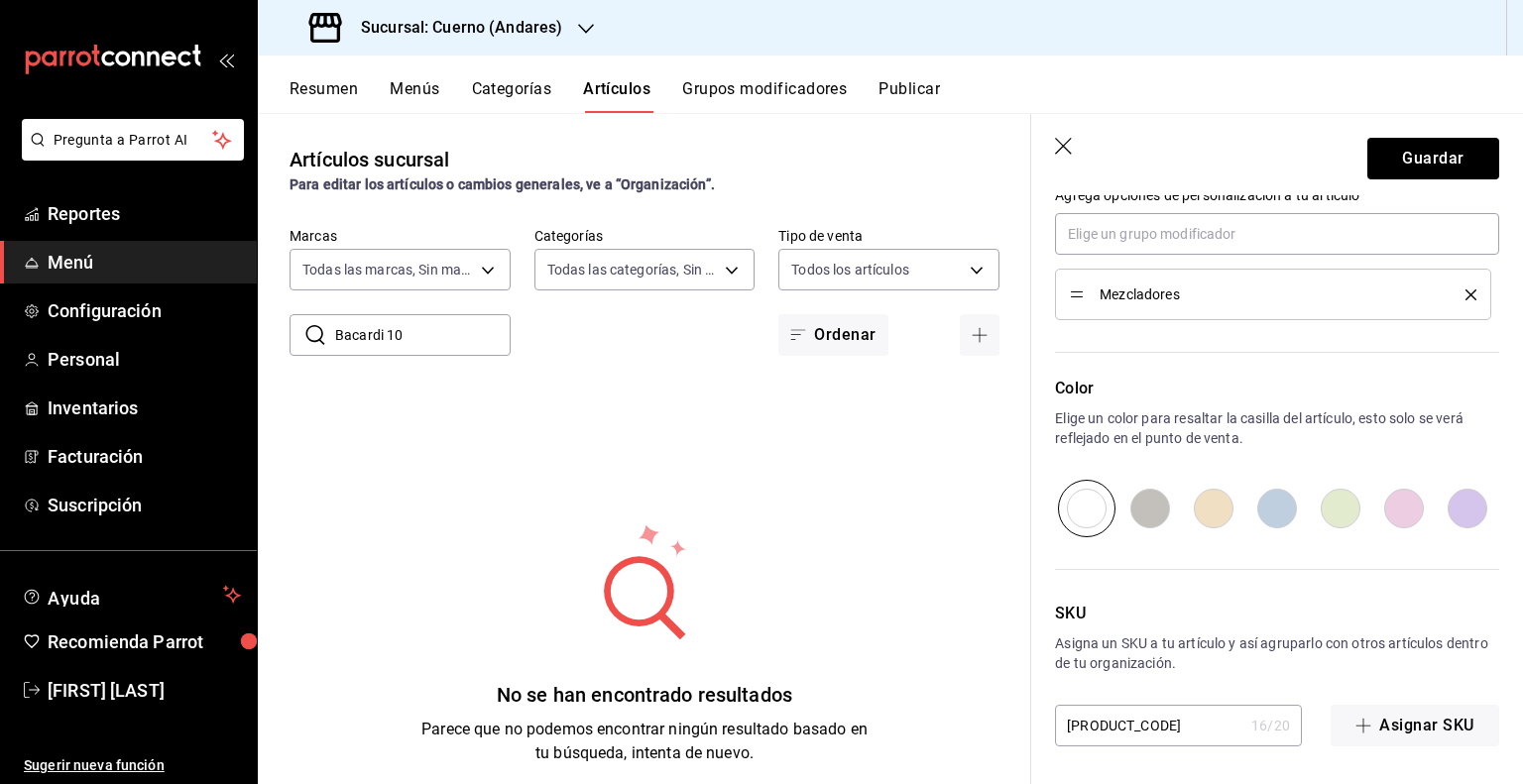 click on "[PRODUCT_CODE]" at bounding box center [1149, 726] 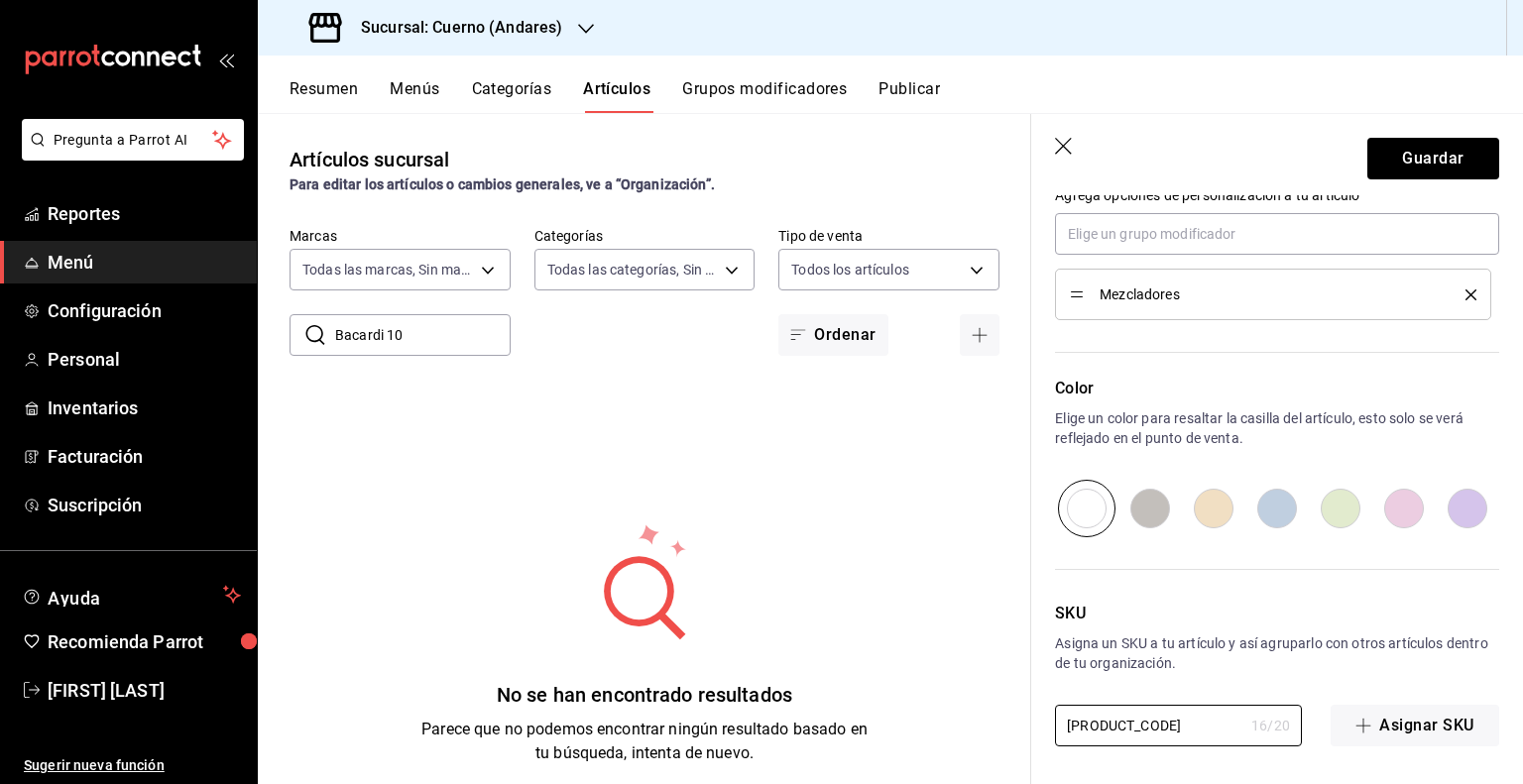 paste on "1547" 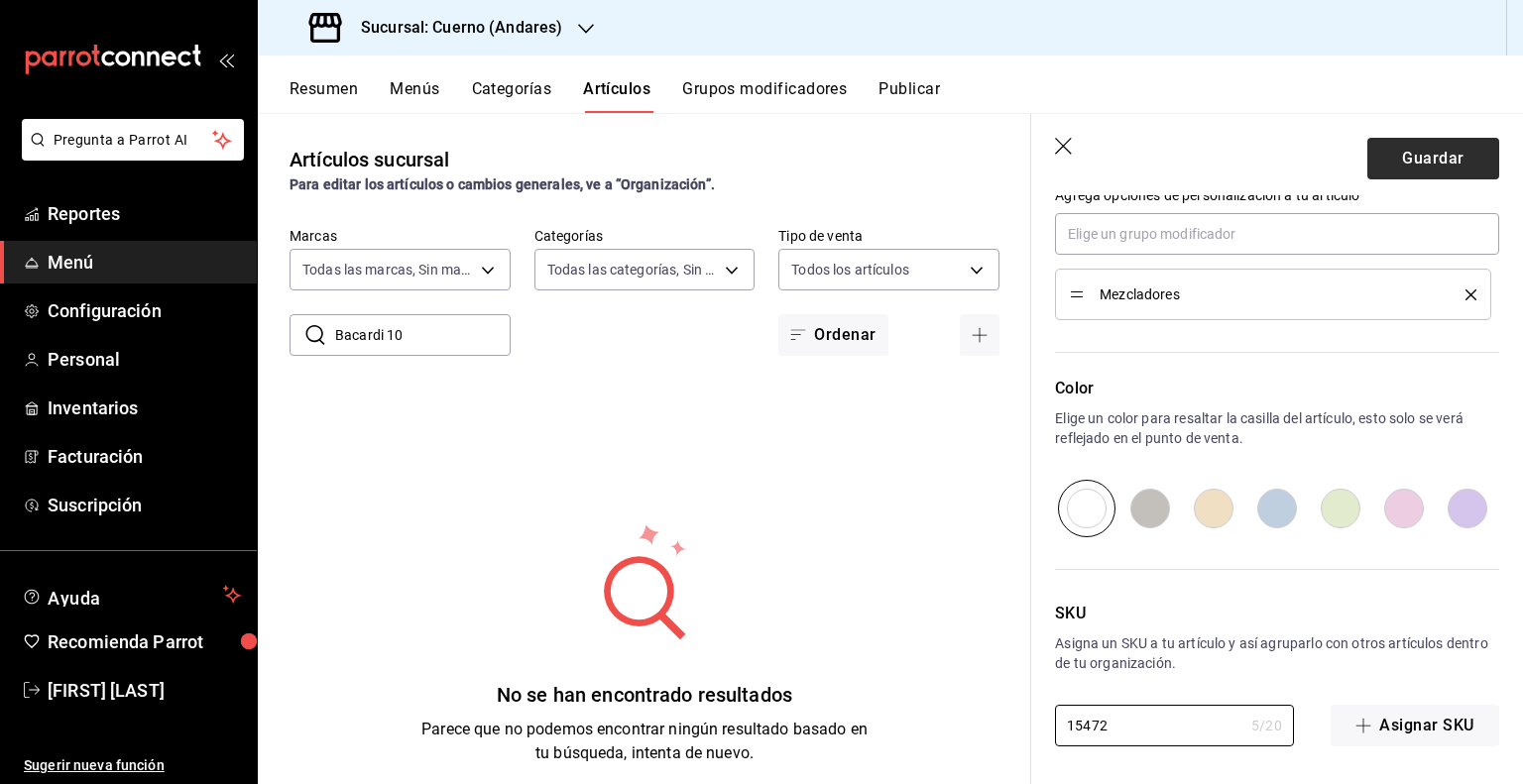 type on "15472" 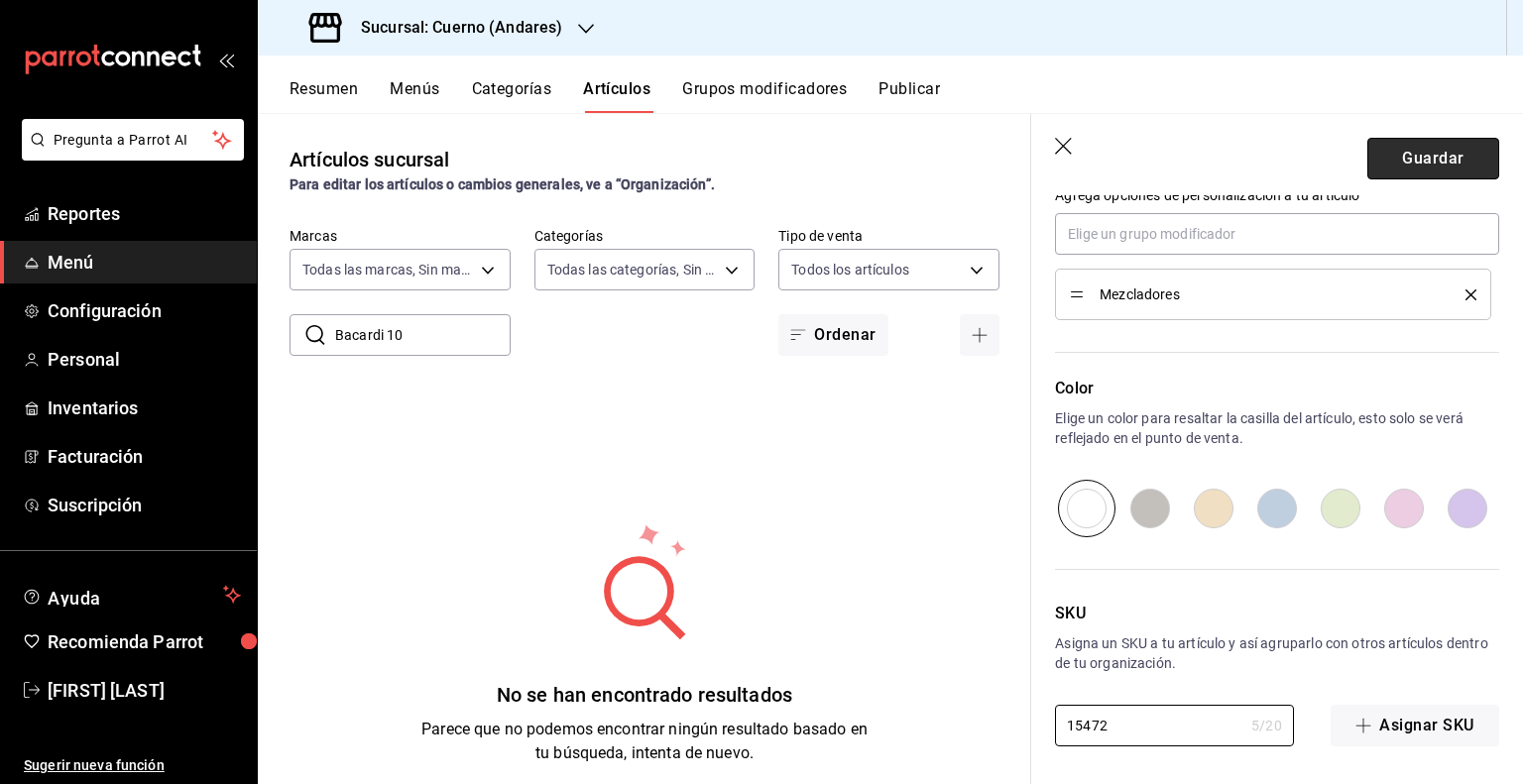 click on "Guardar" at bounding box center (1433, 159) 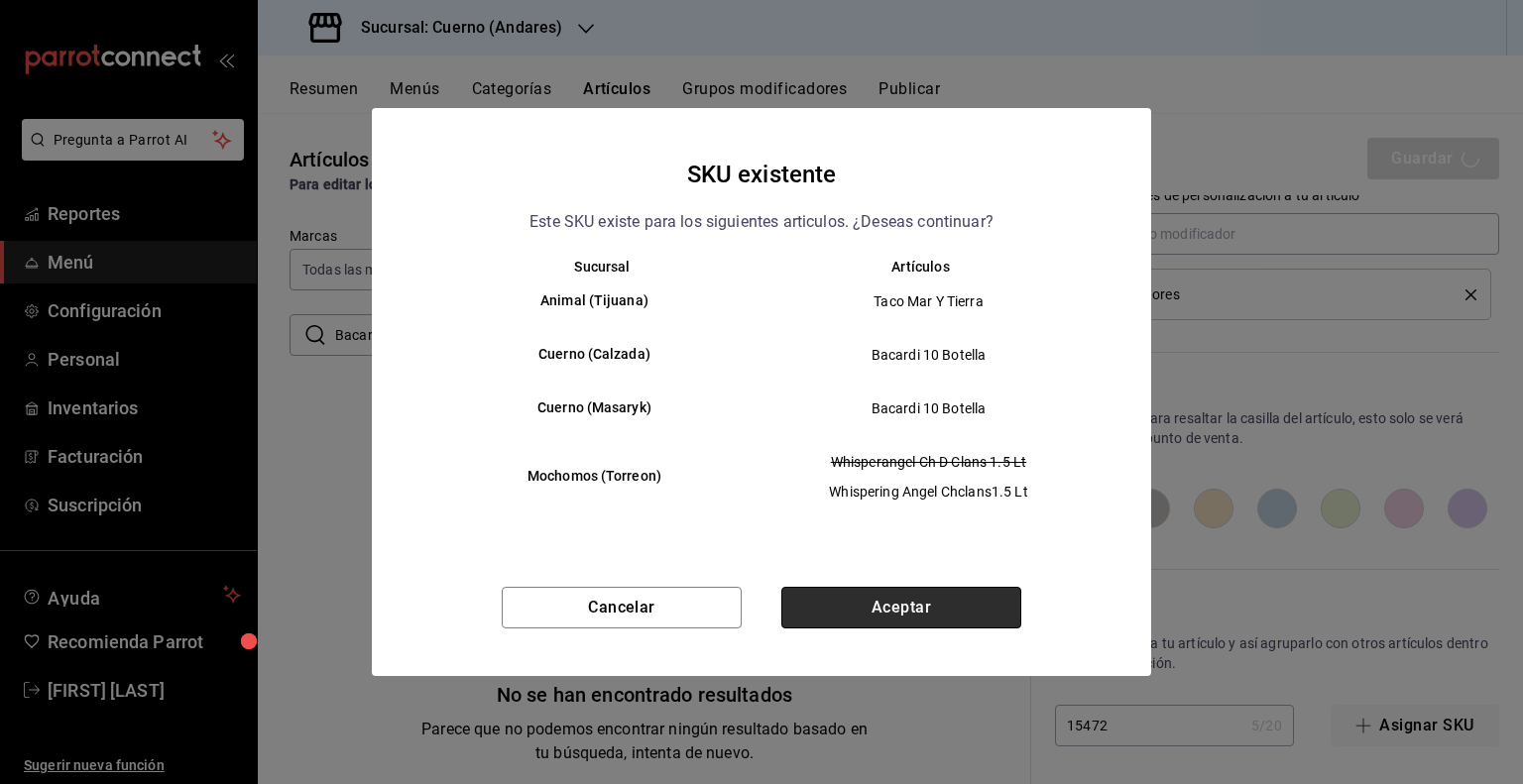 click on "Aceptar" at bounding box center [901, 608] 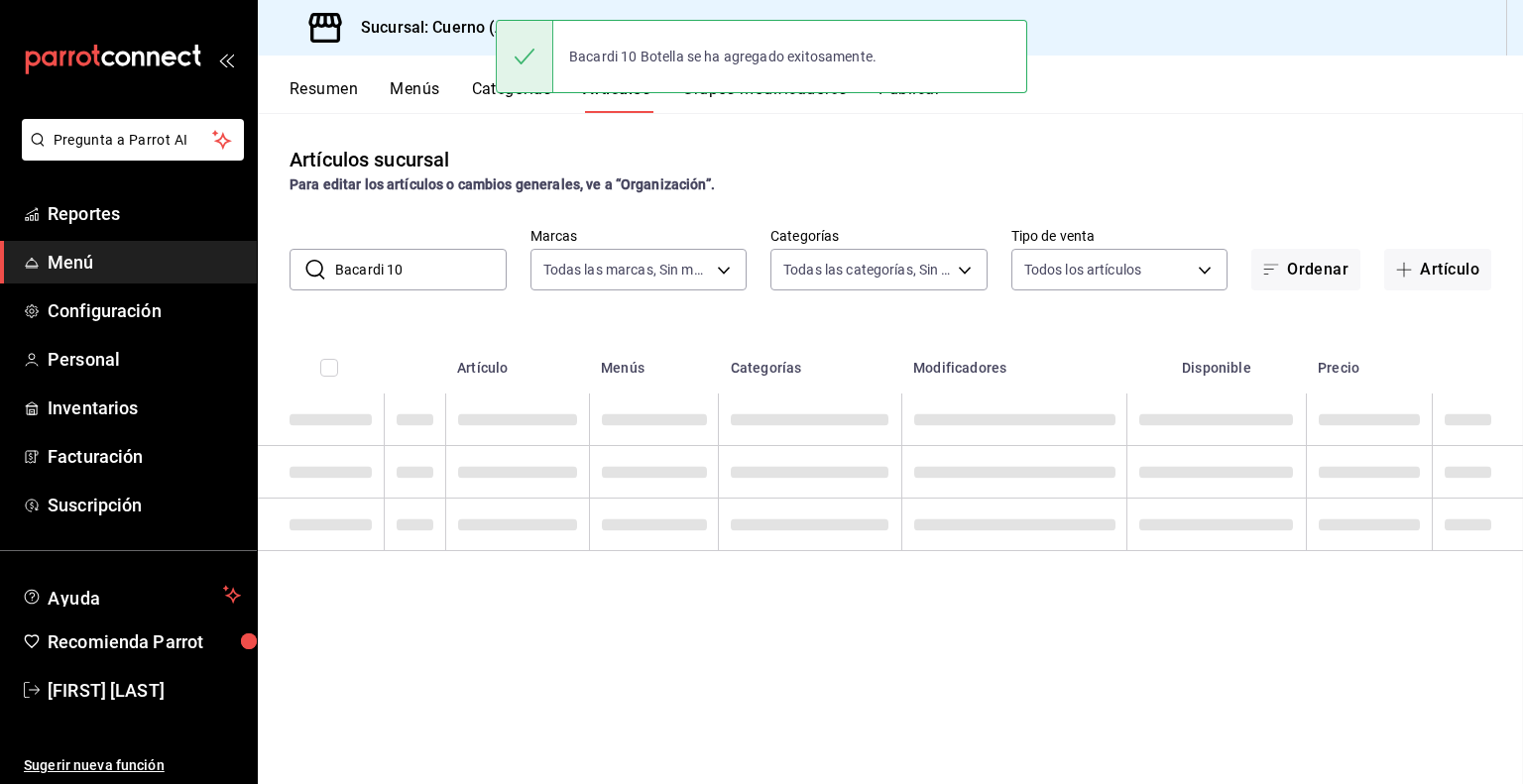 scroll, scrollTop: 0, scrollLeft: 0, axis: both 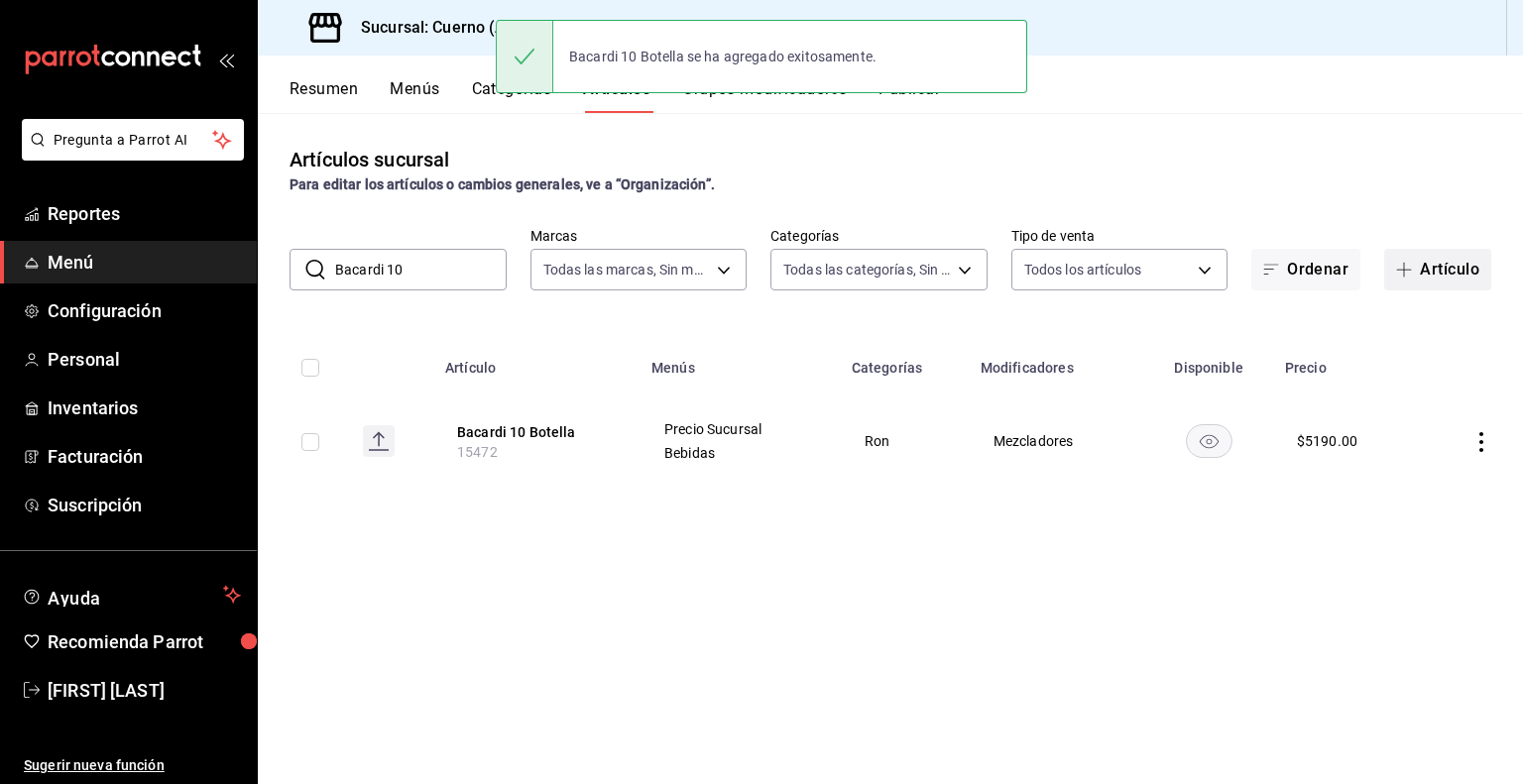 click on "Artículo" at bounding box center [1438, 270] 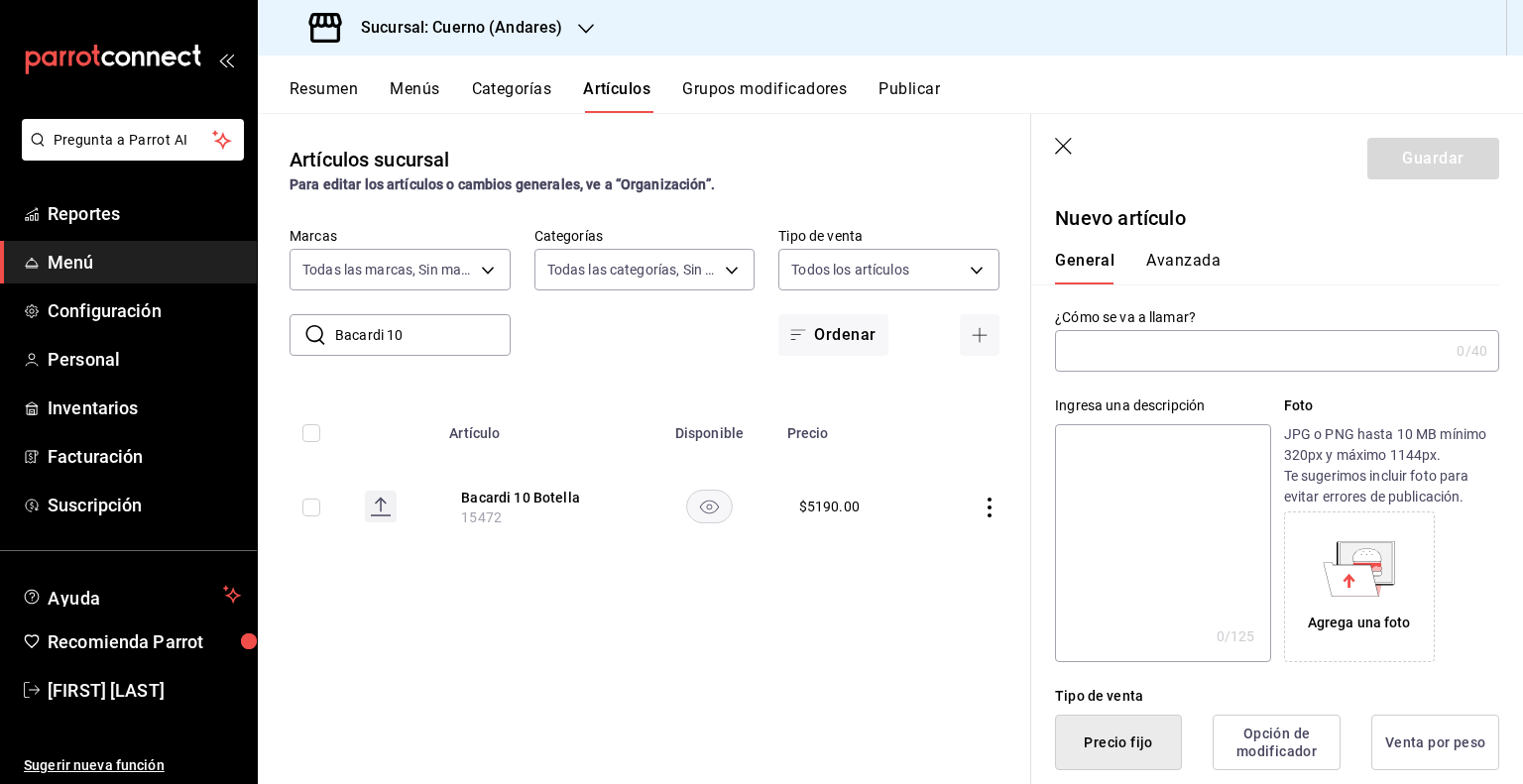 click at bounding box center (1251, 351) 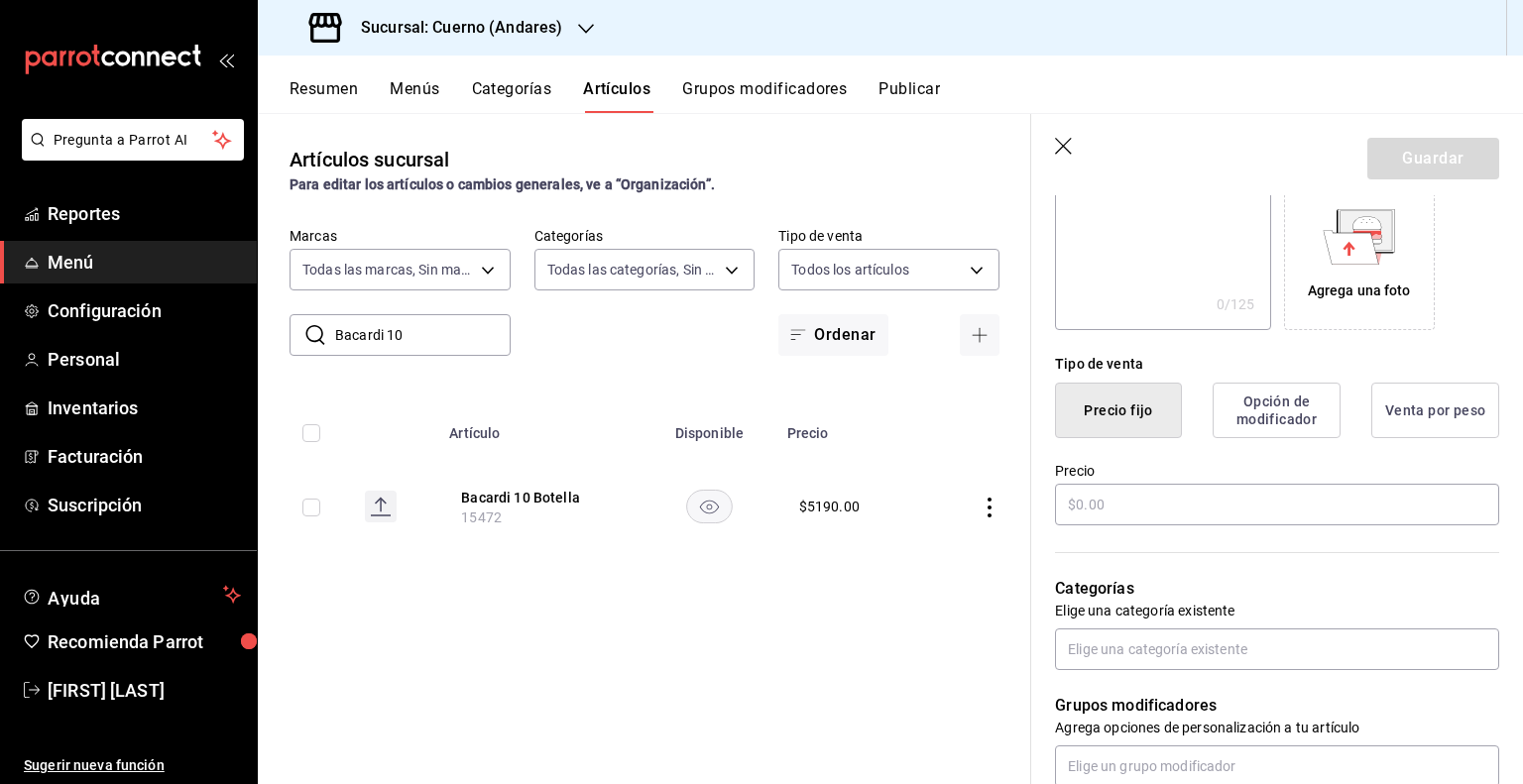 scroll, scrollTop: 297, scrollLeft: 0, axis: vertical 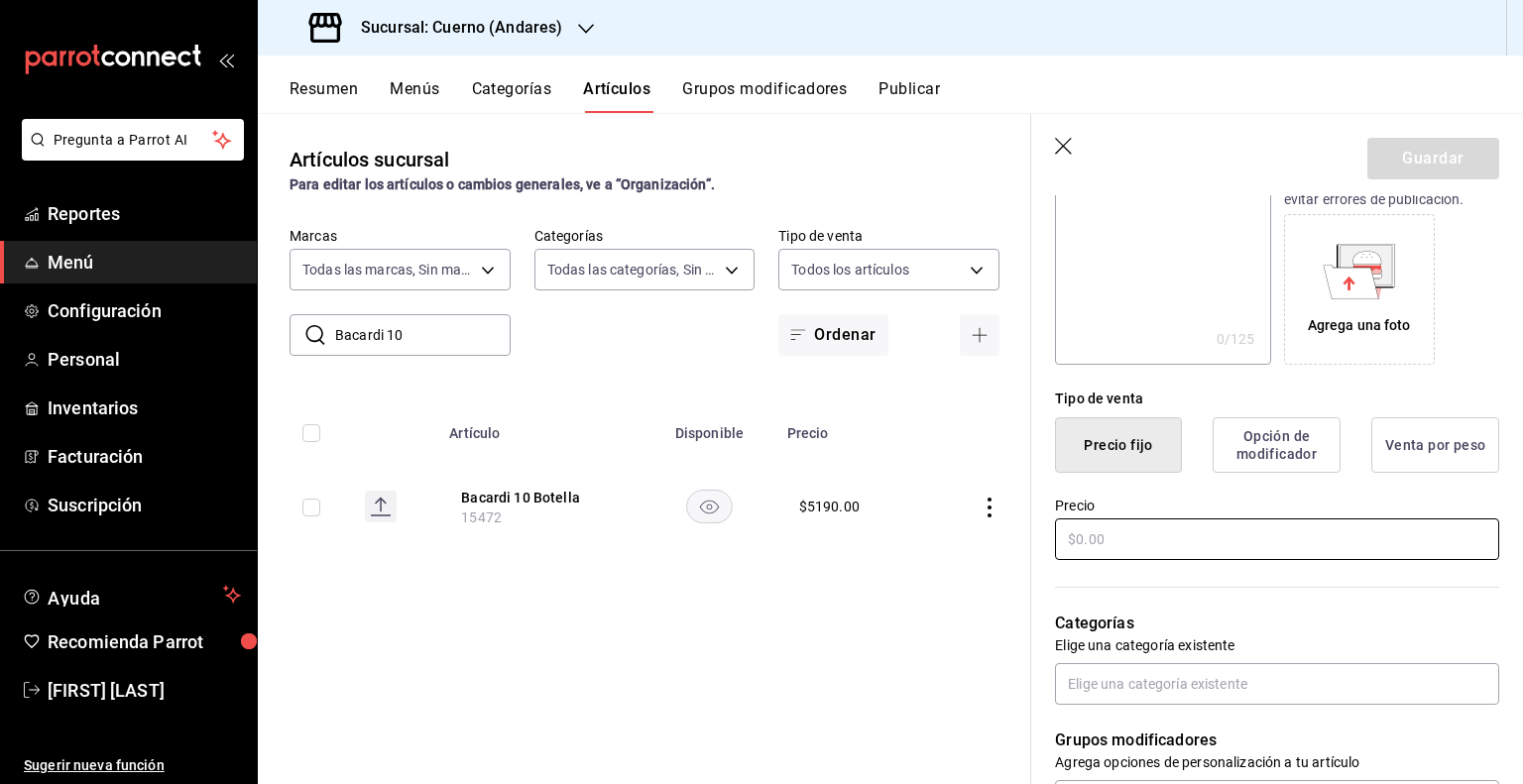 type on "Bacardi 10 Copa" 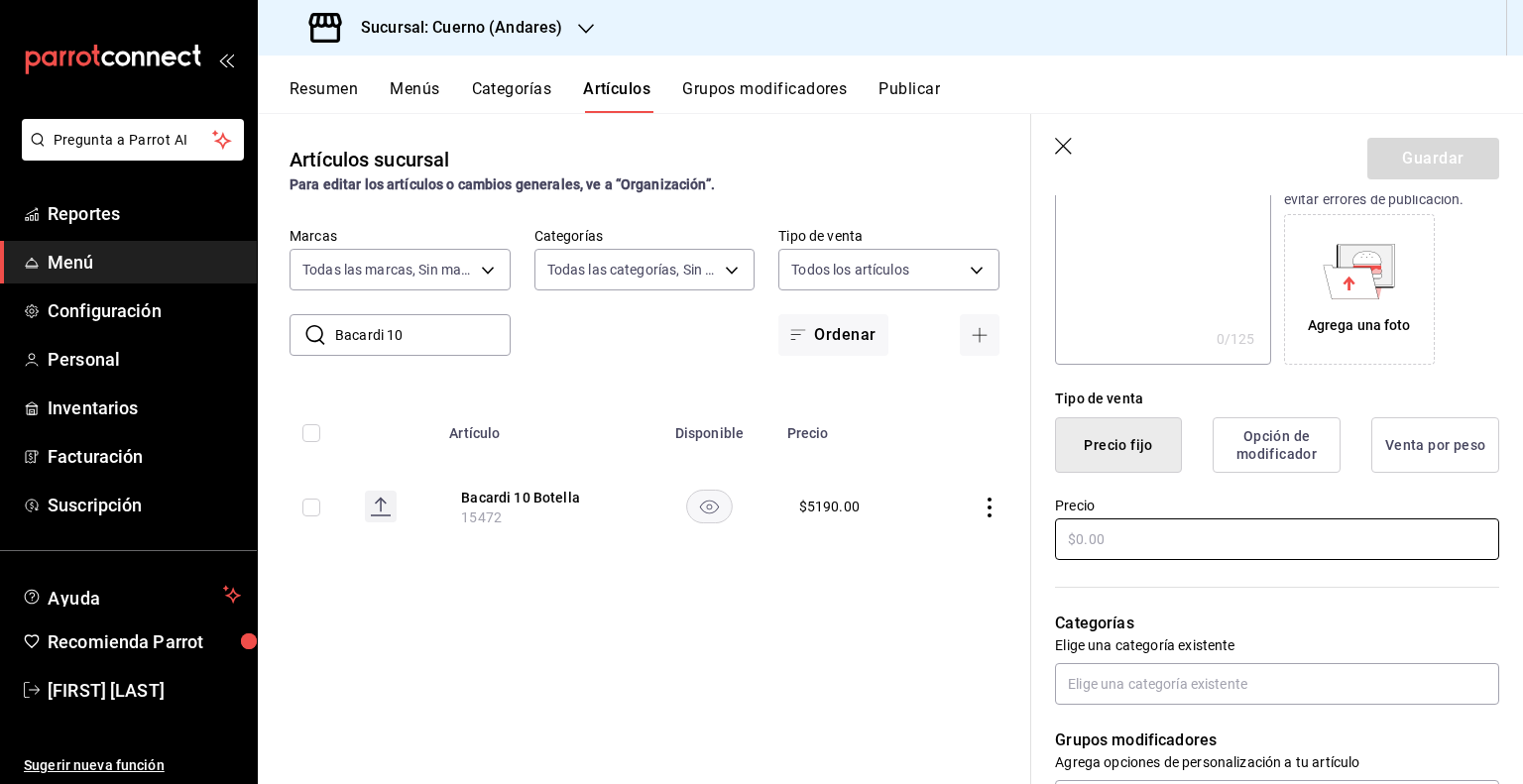 paste on "$449.00" 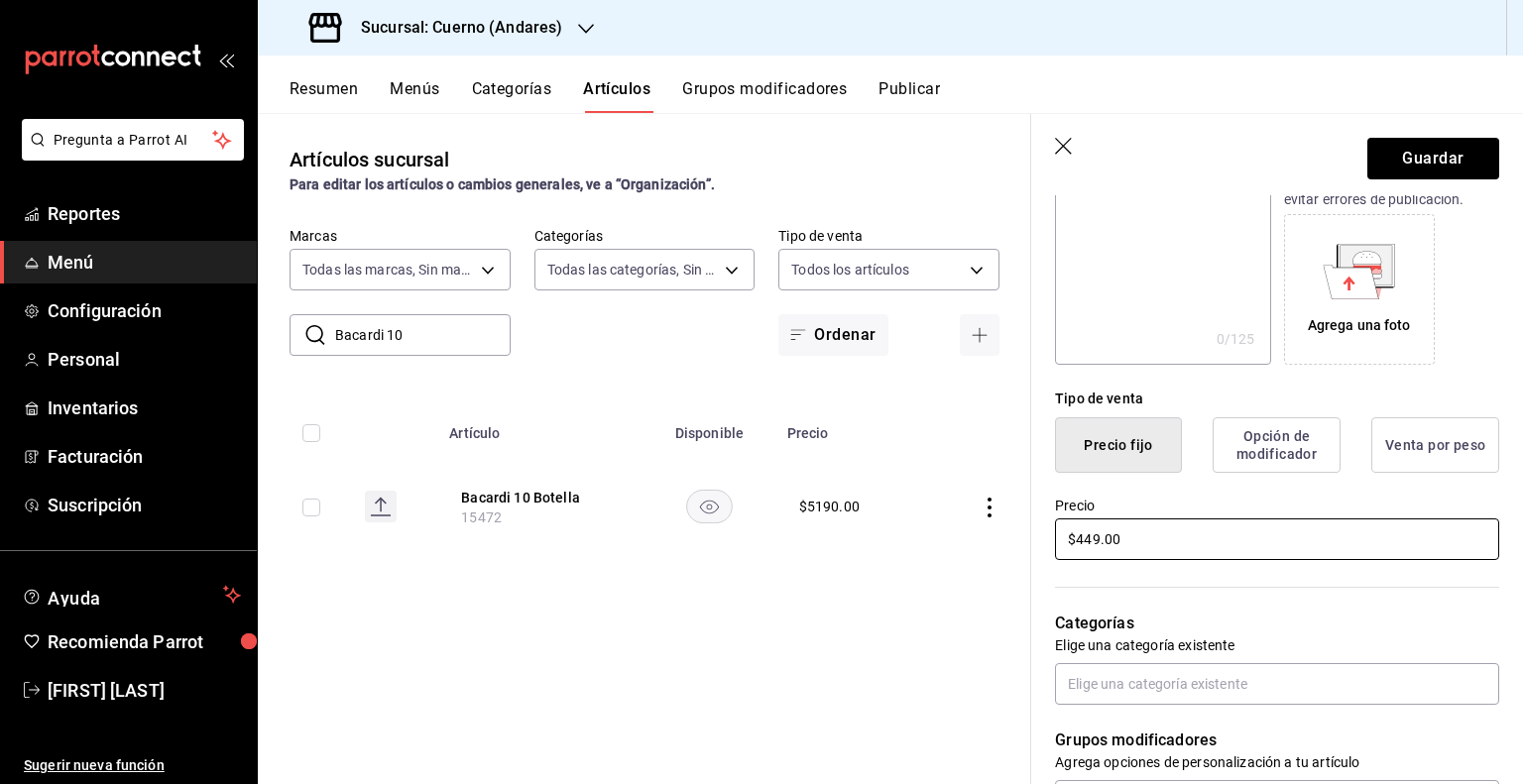 scroll, scrollTop: 396, scrollLeft: 0, axis: vertical 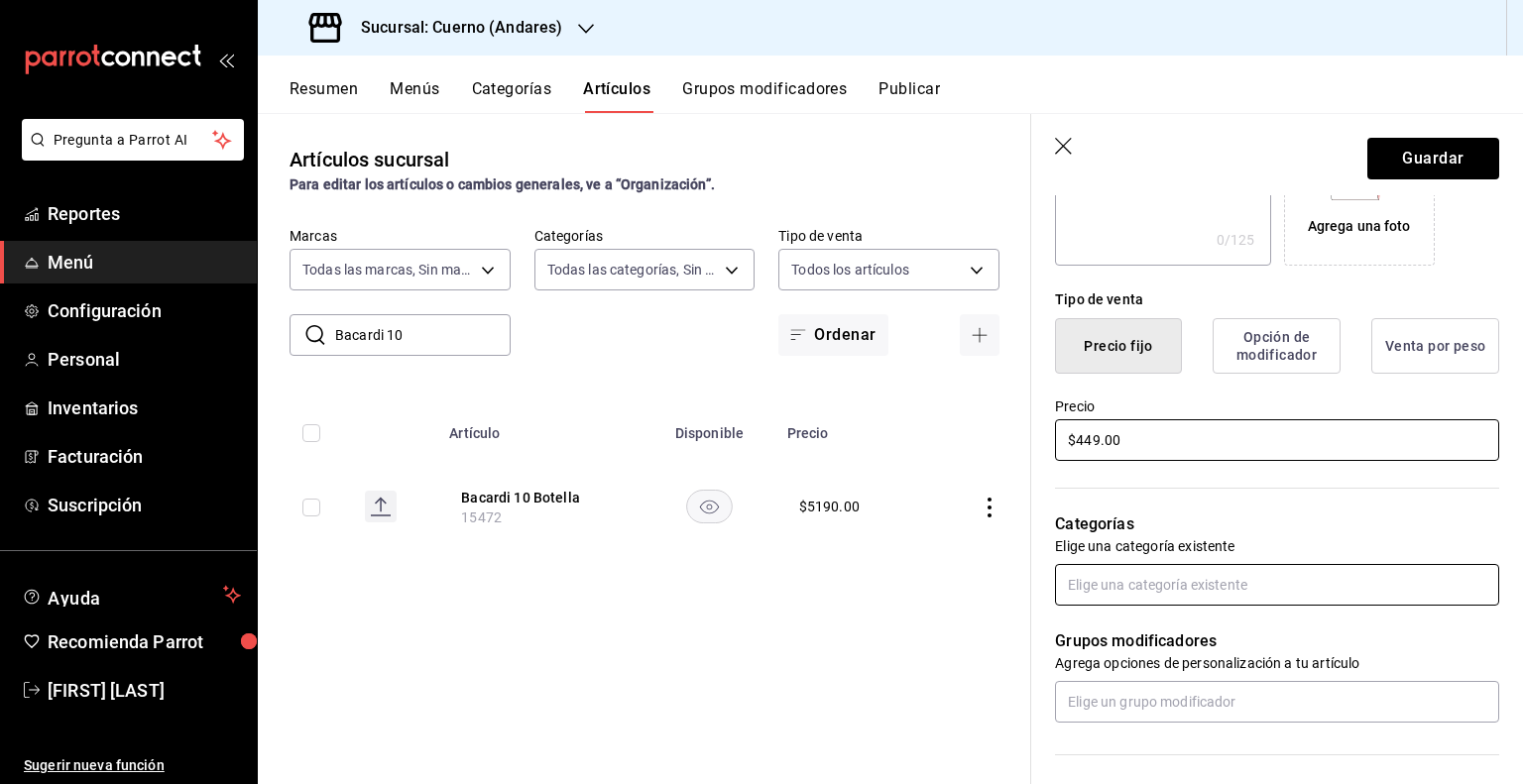 type on "$449.00" 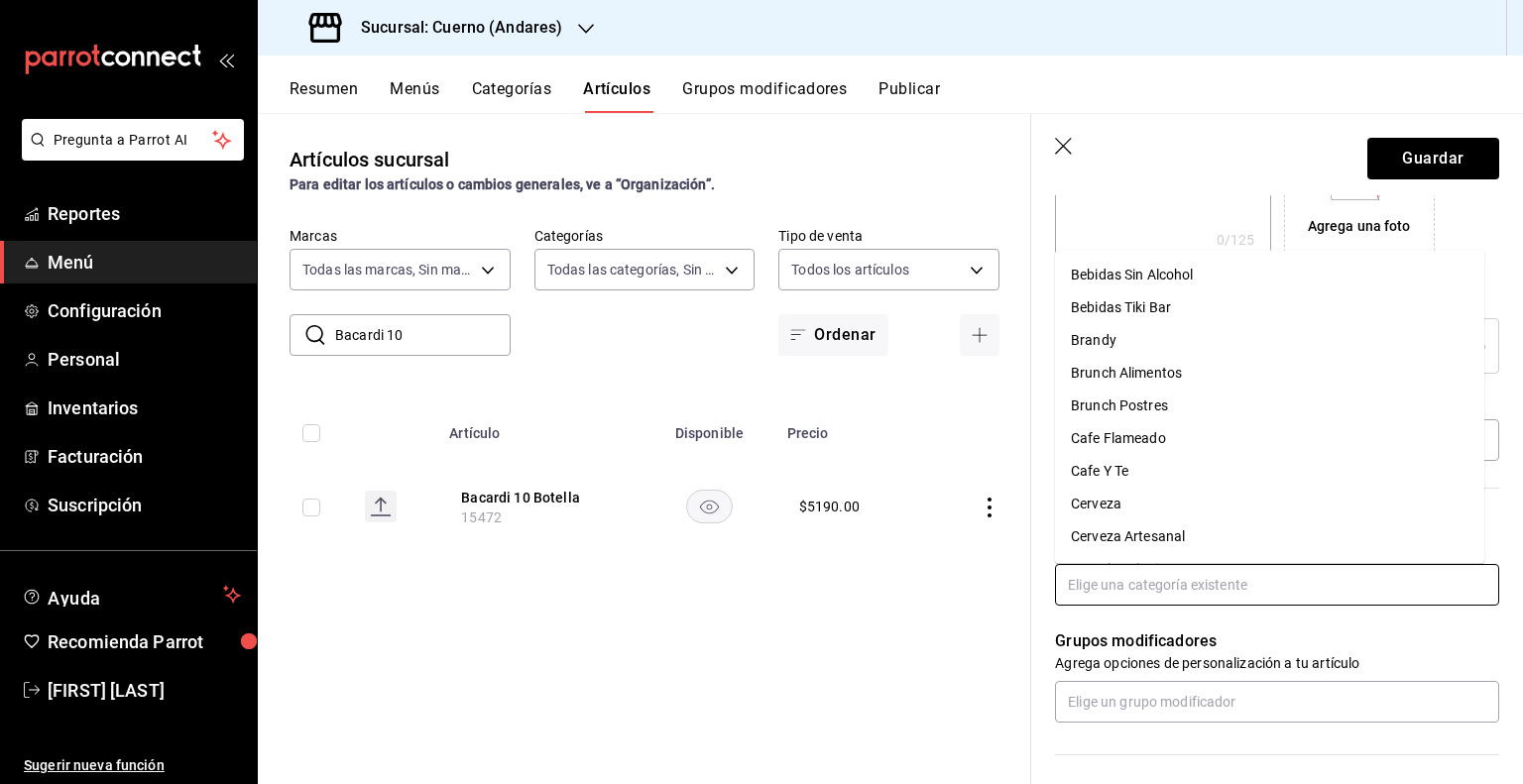 click at bounding box center (1277, 585) 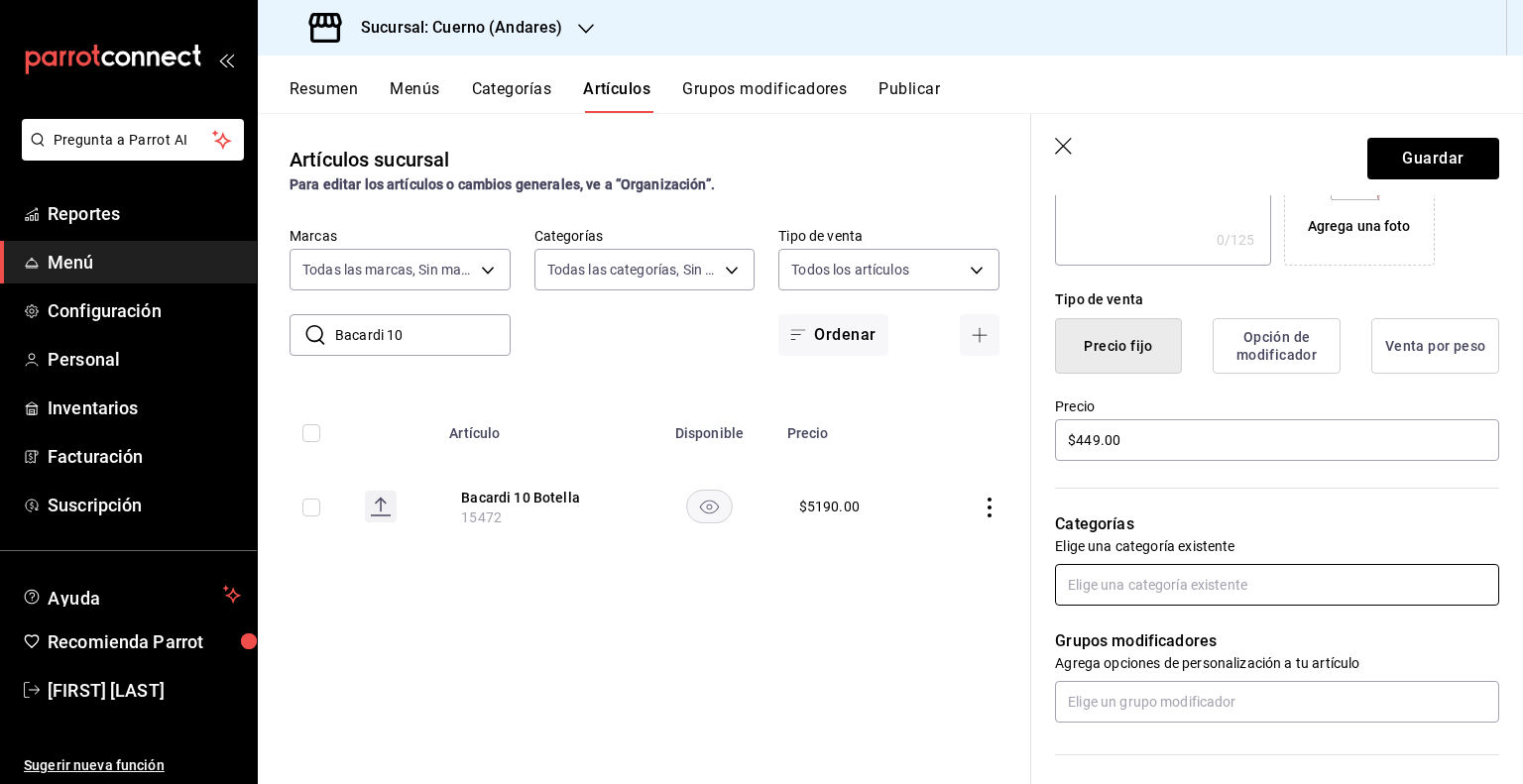 paste on "Ron" 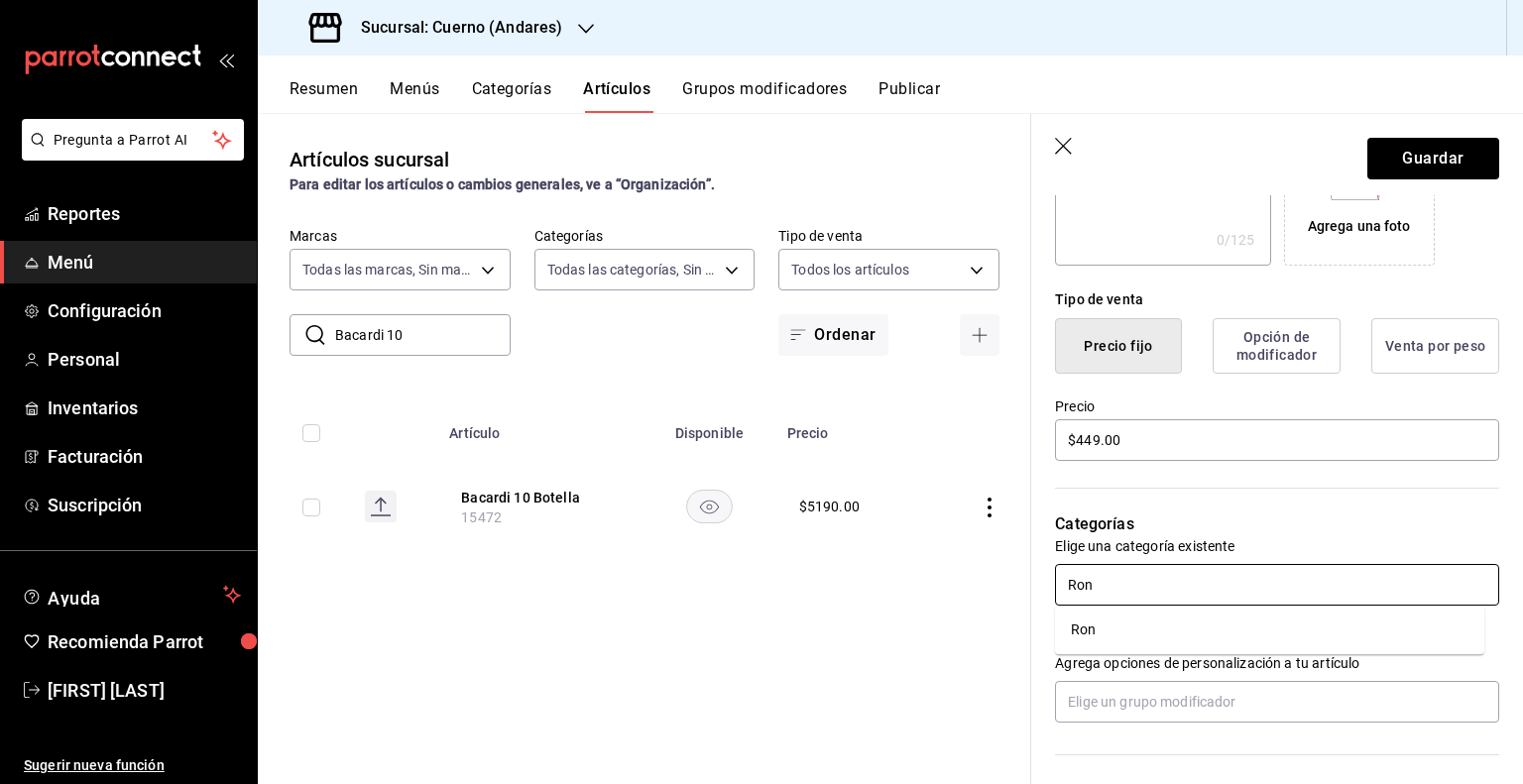 click on "Ron" at bounding box center [1269, 629] 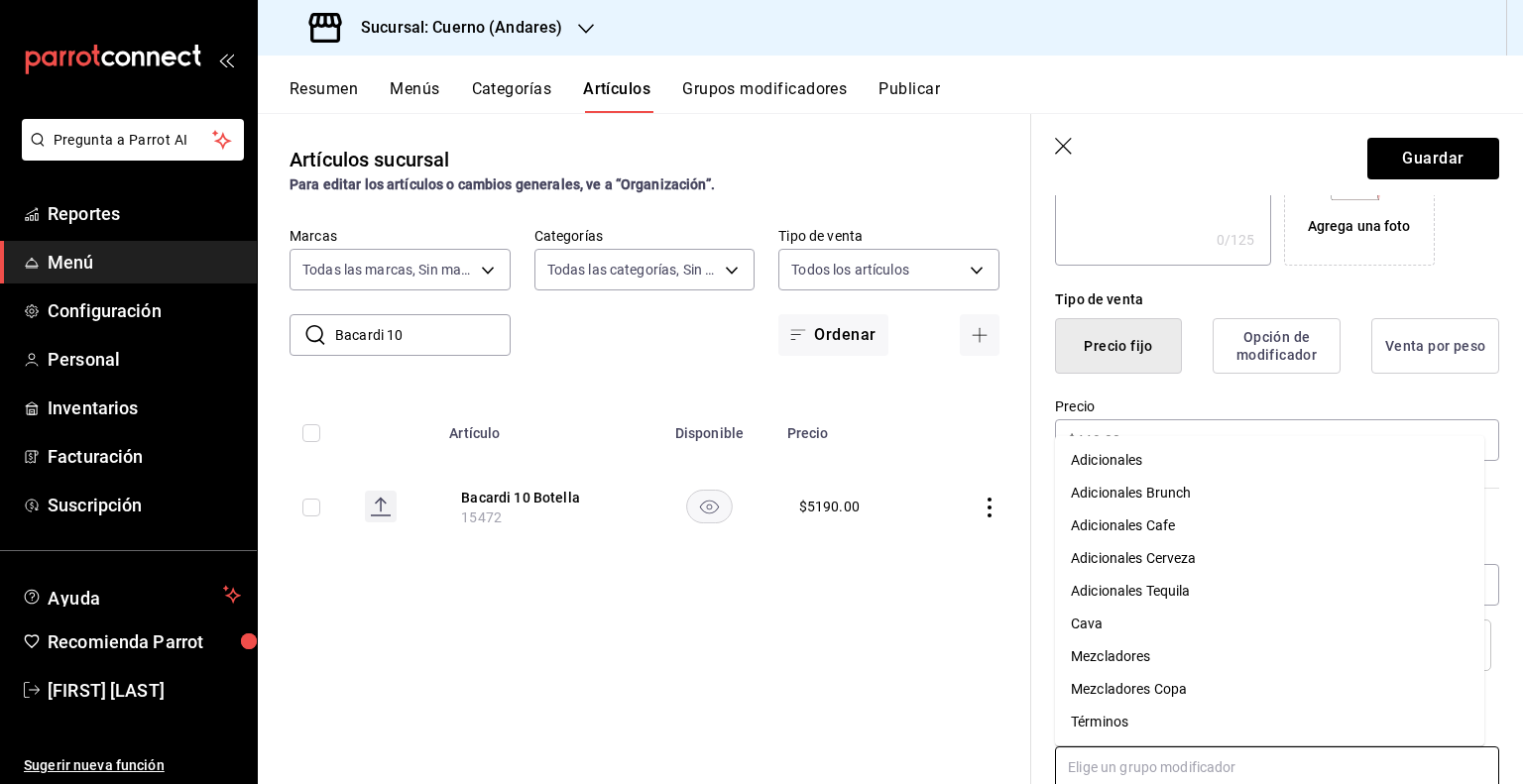 click at bounding box center [1277, 767] 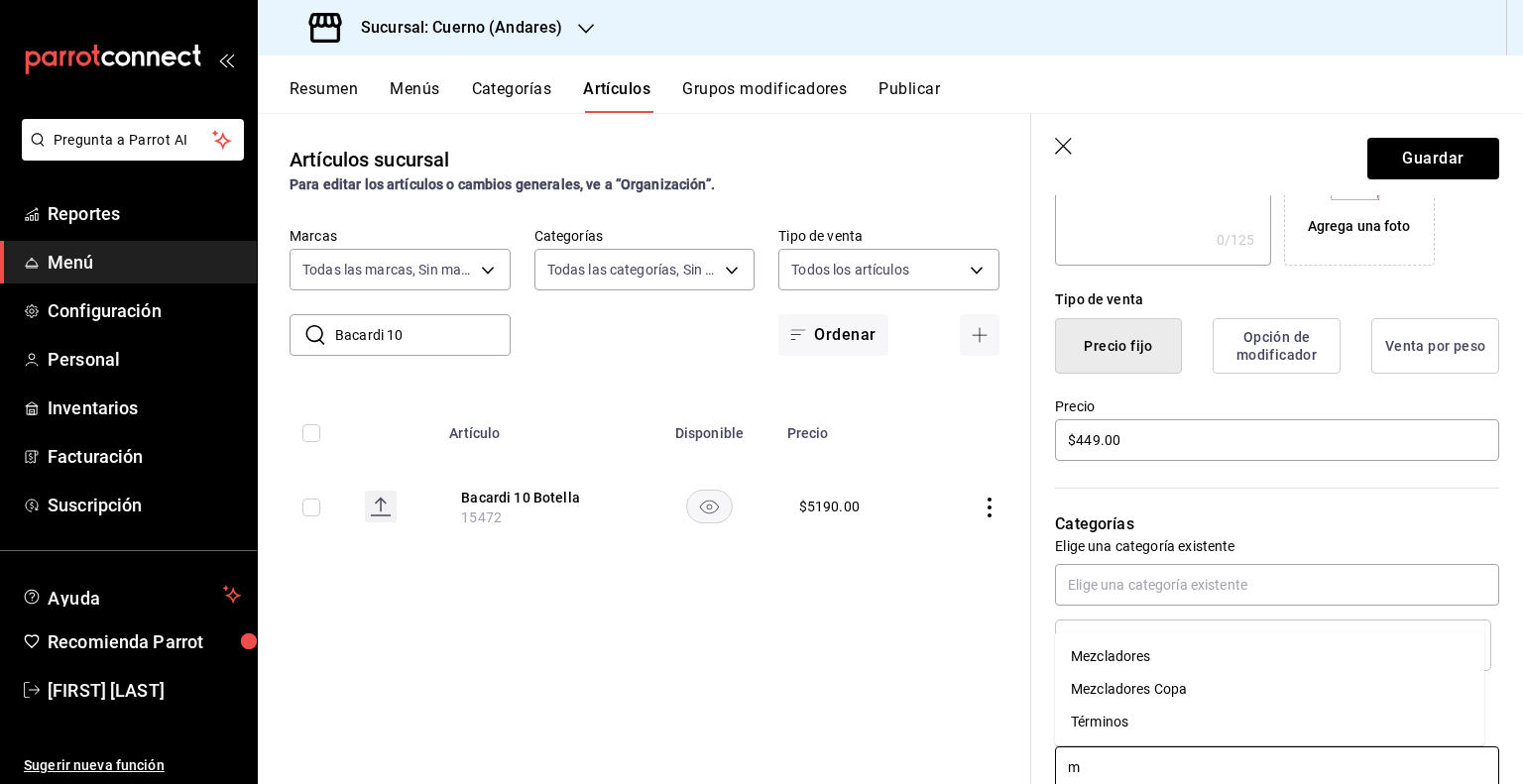 click on "Mezcladores Copa" at bounding box center [1128, 689] 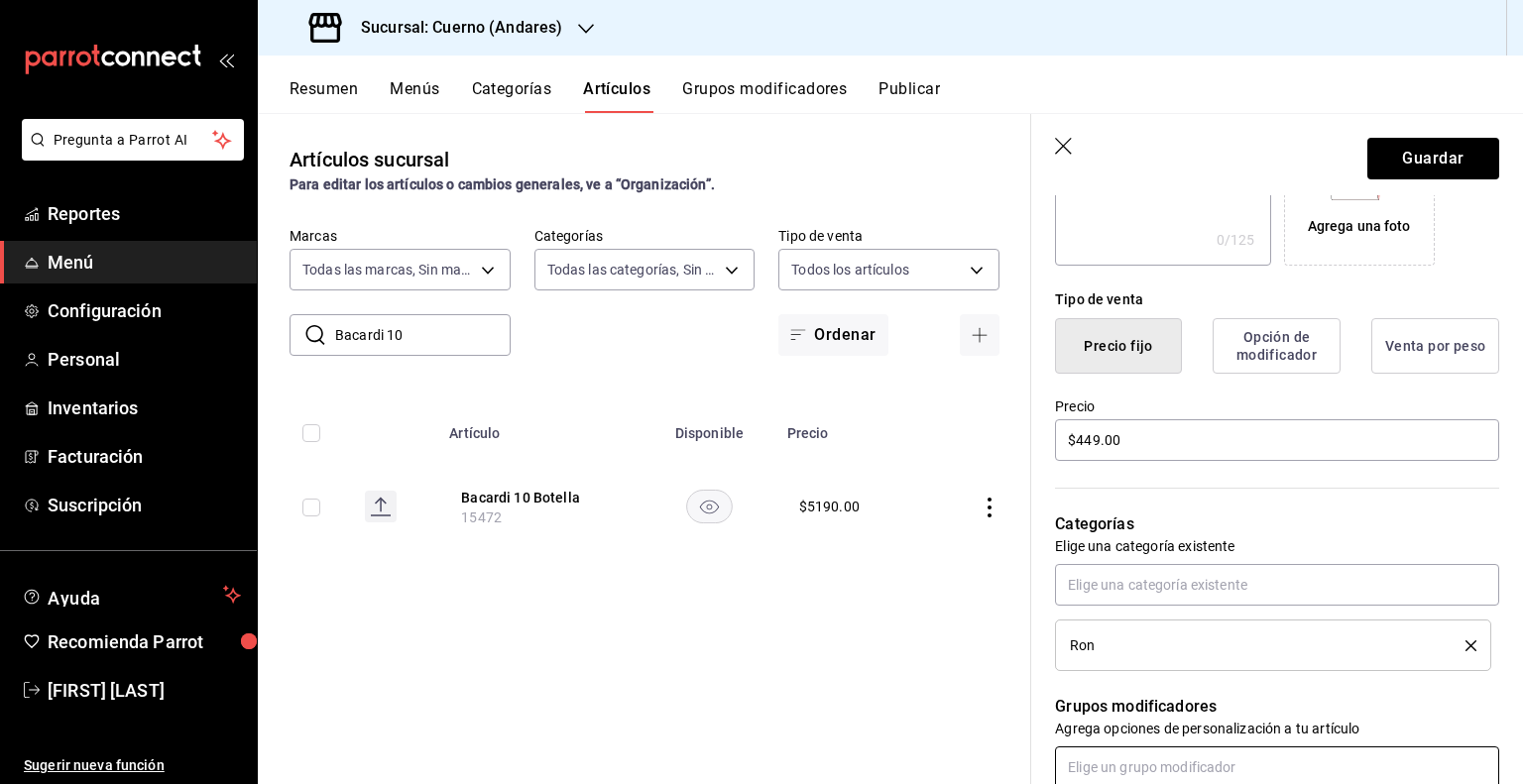 scroll, scrollTop: 930, scrollLeft: 0, axis: vertical 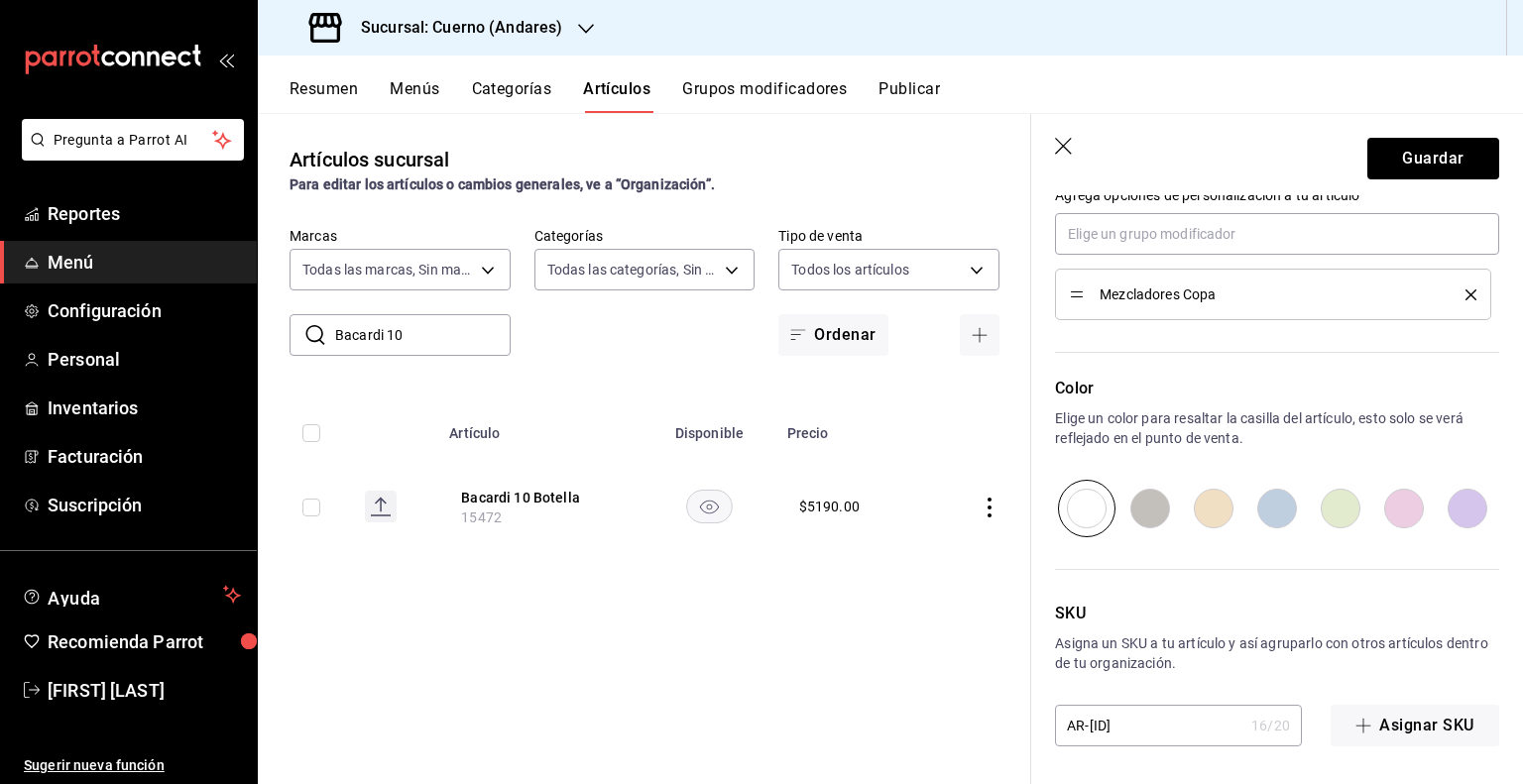 click on "AR-[ID]" at bounding box center (1149, 726) 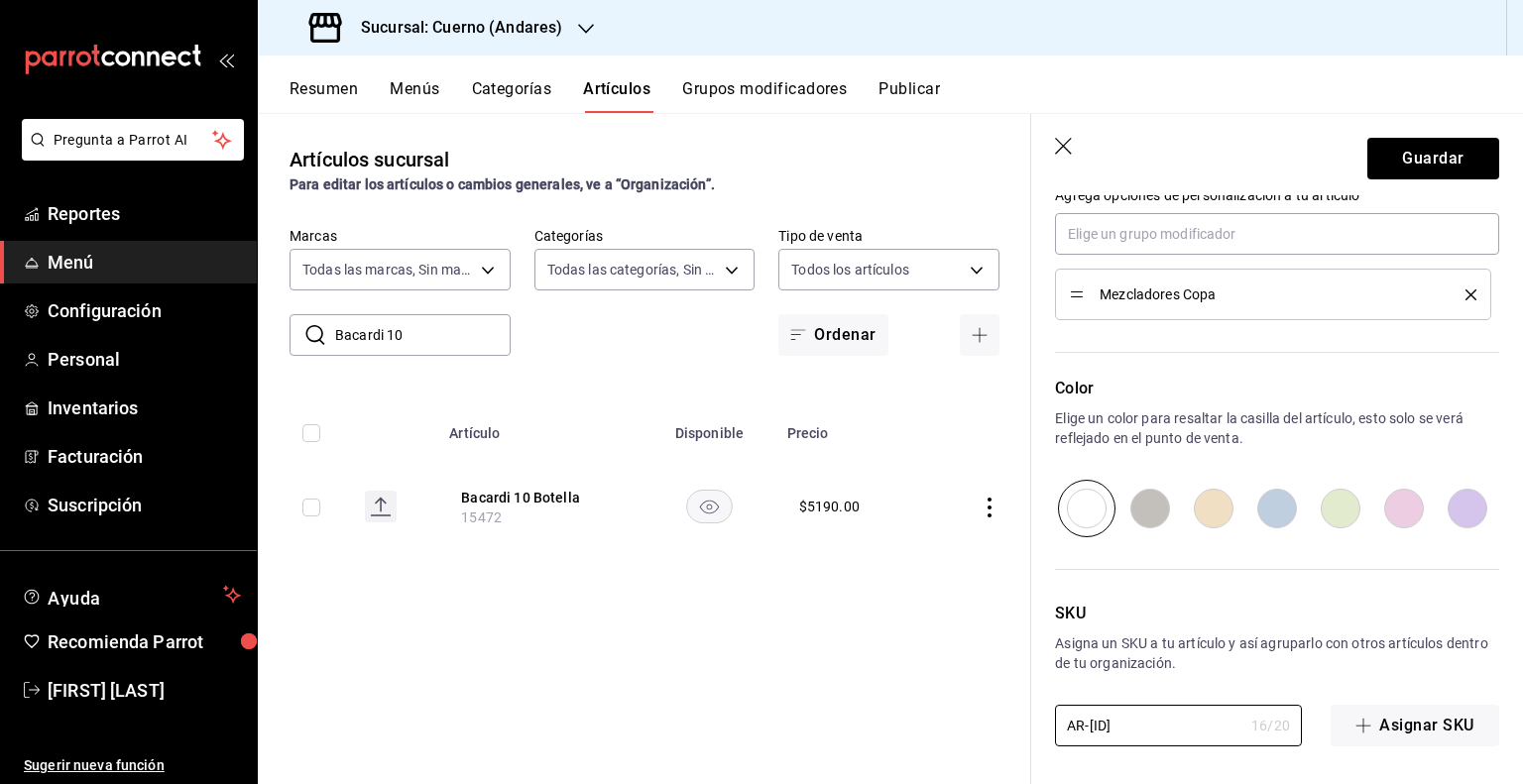 paste on "15473" 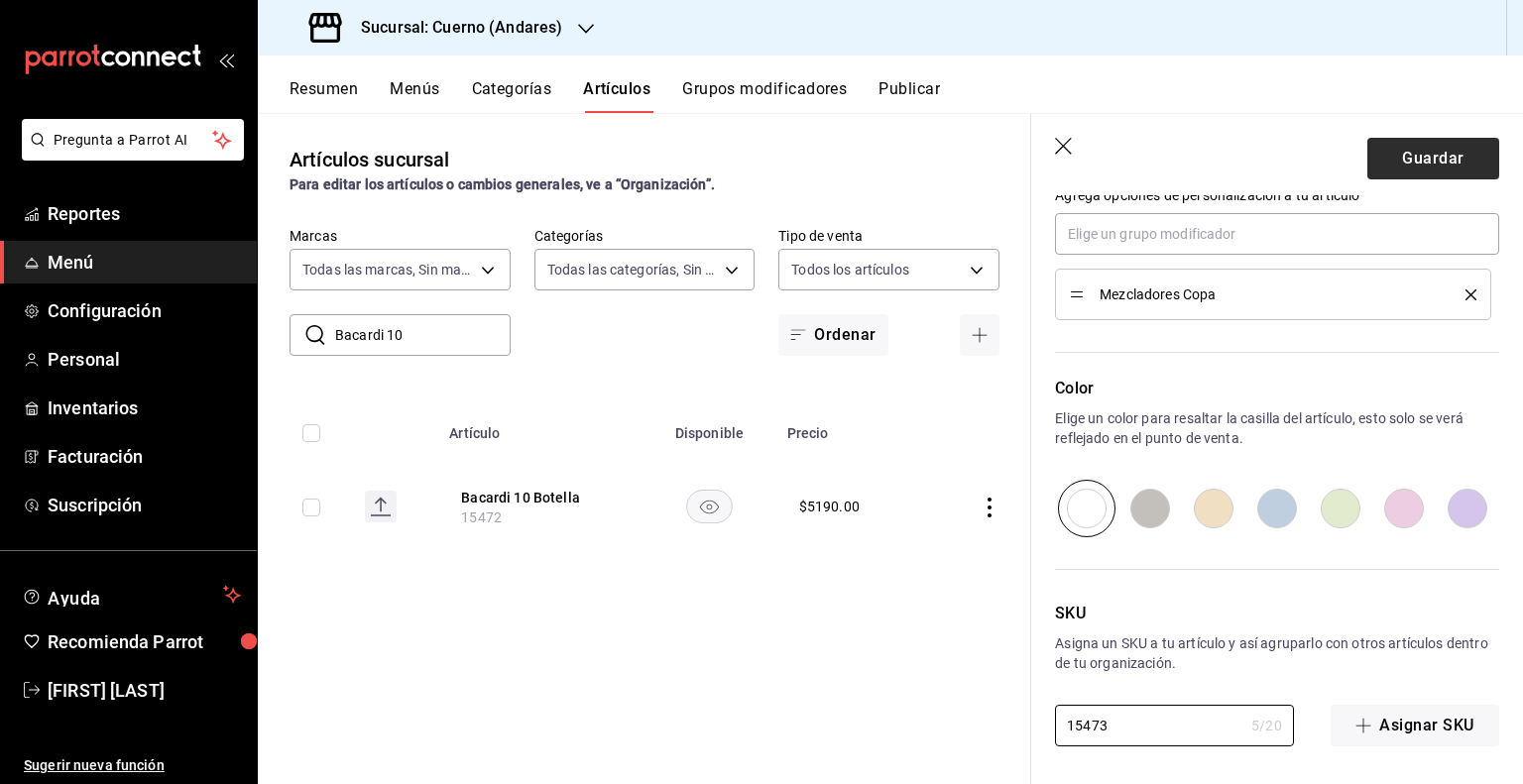 type on "15473" 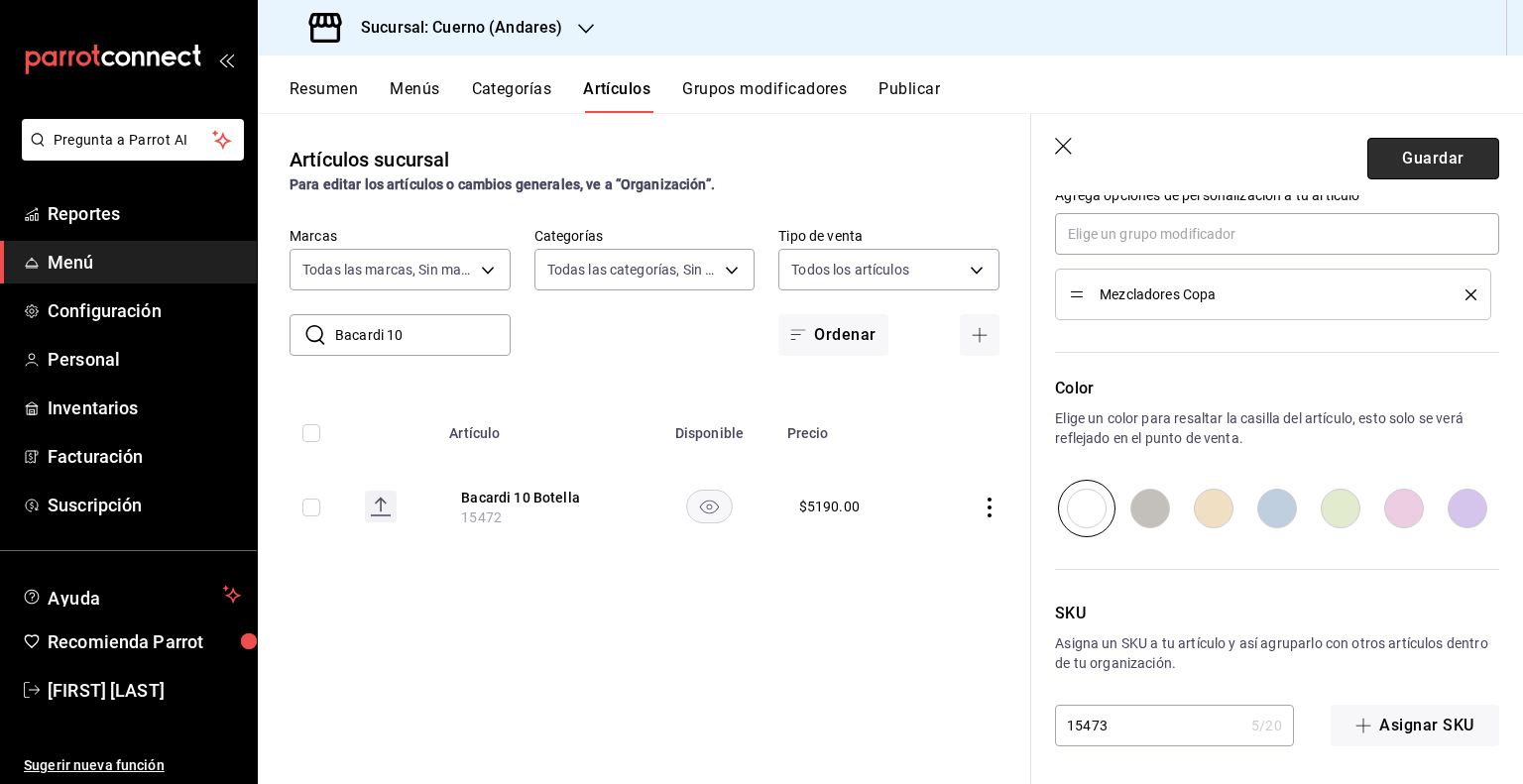 click on "Guardar" at bounding box center (1433, 159) 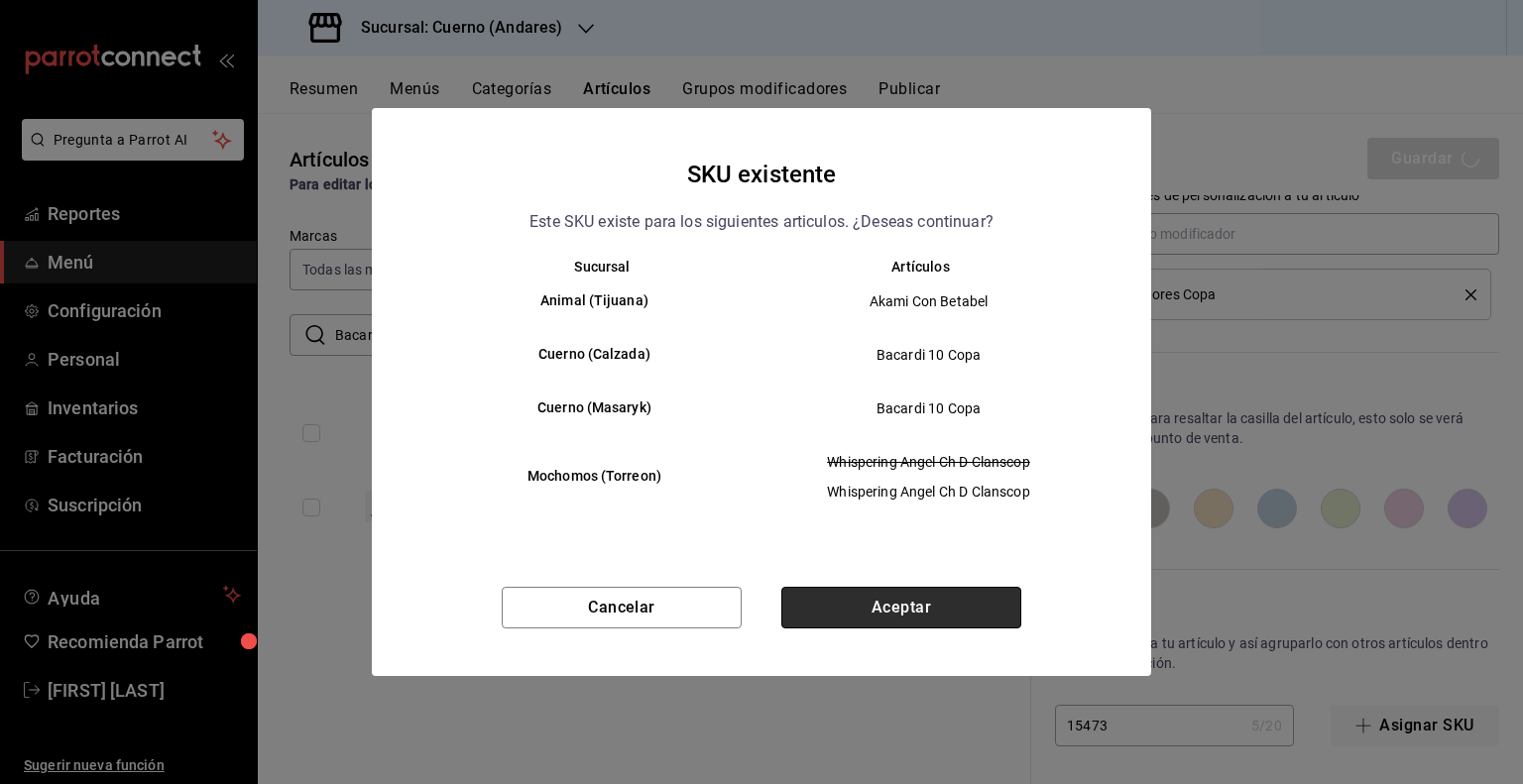 click on "Aceptar" at bounding box center [901, 608] 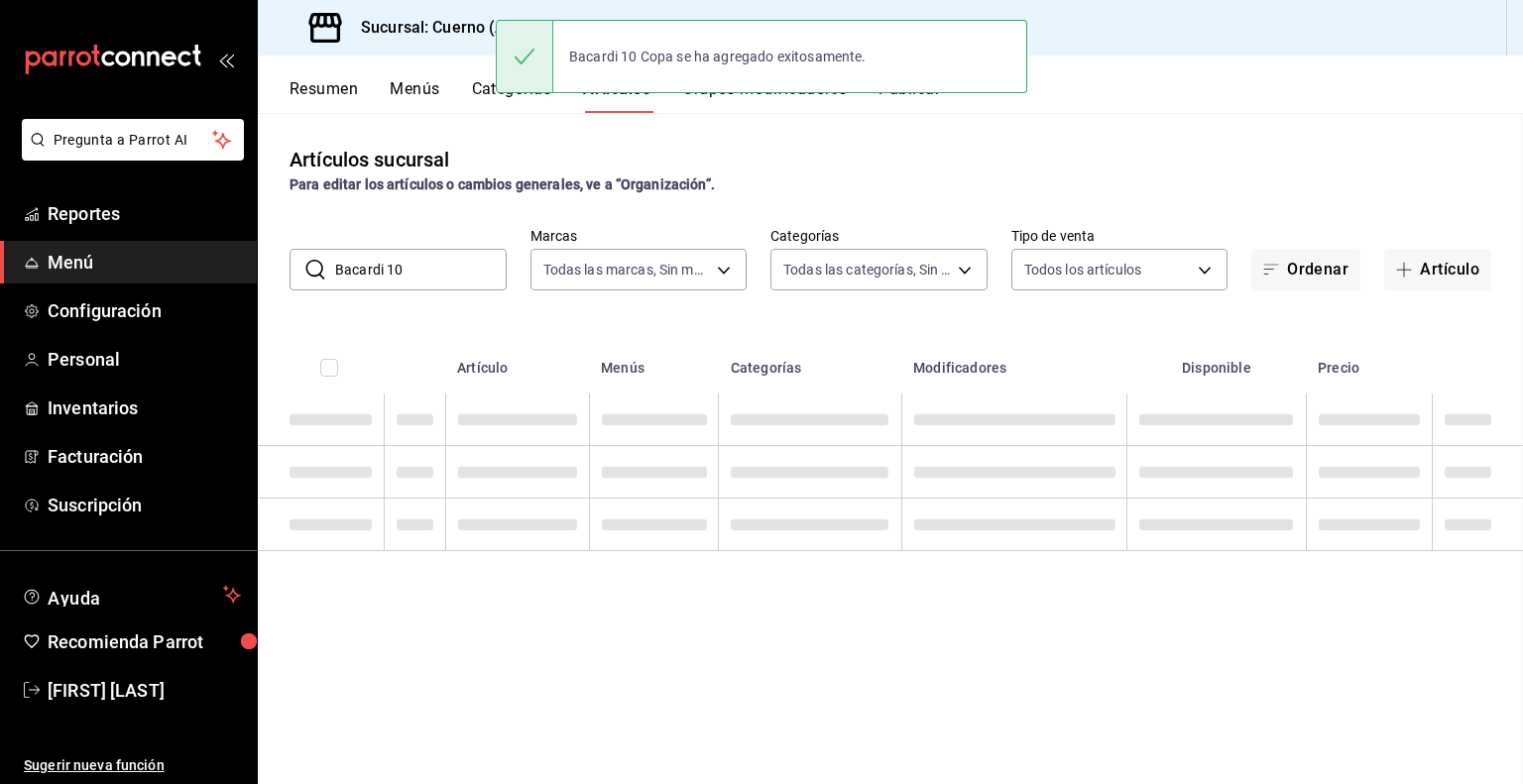 scroll, scrollTop: 0, scrollLeft: 0, axis: both 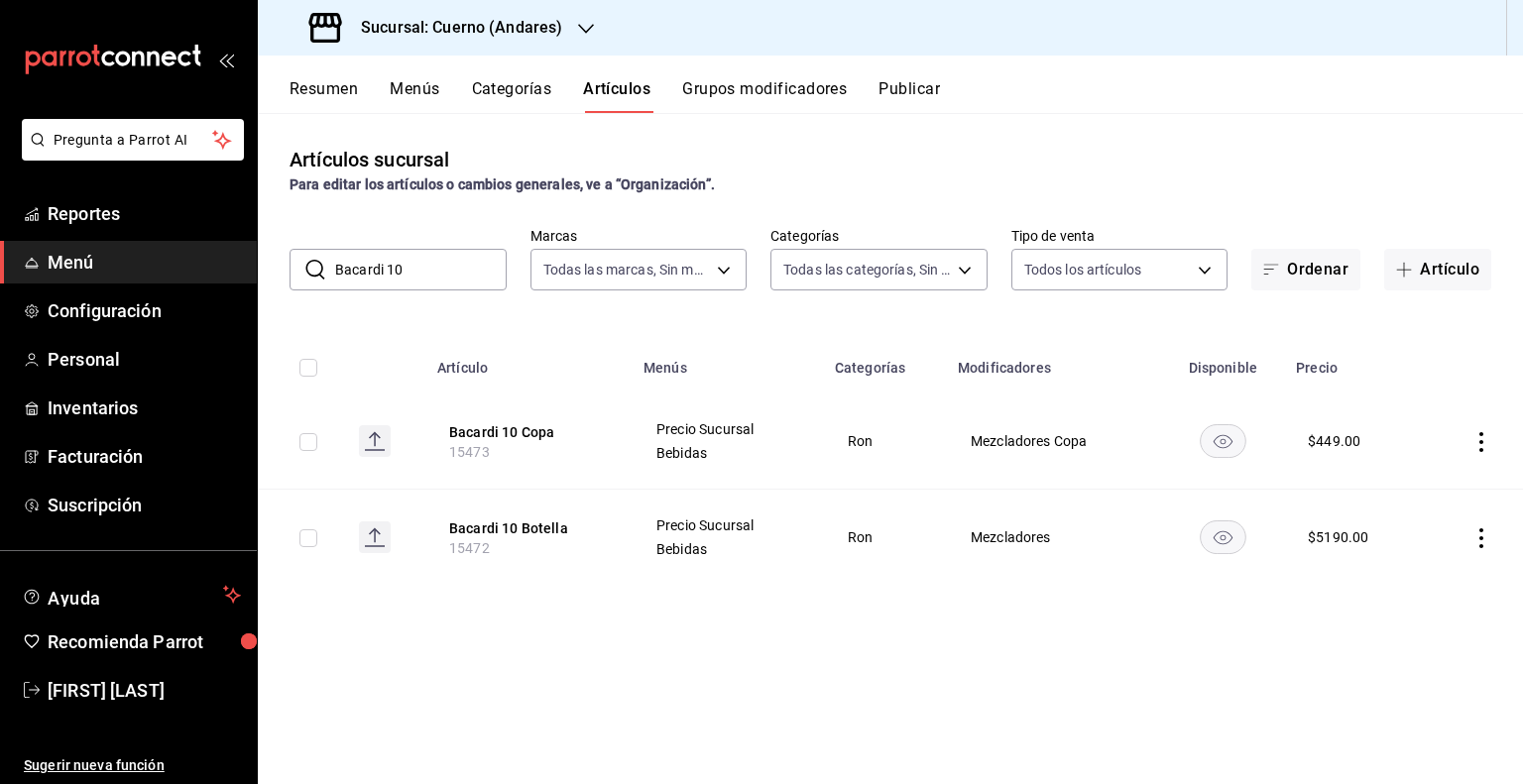 click on "Bacardi 10" at bounding box center (420, 270) 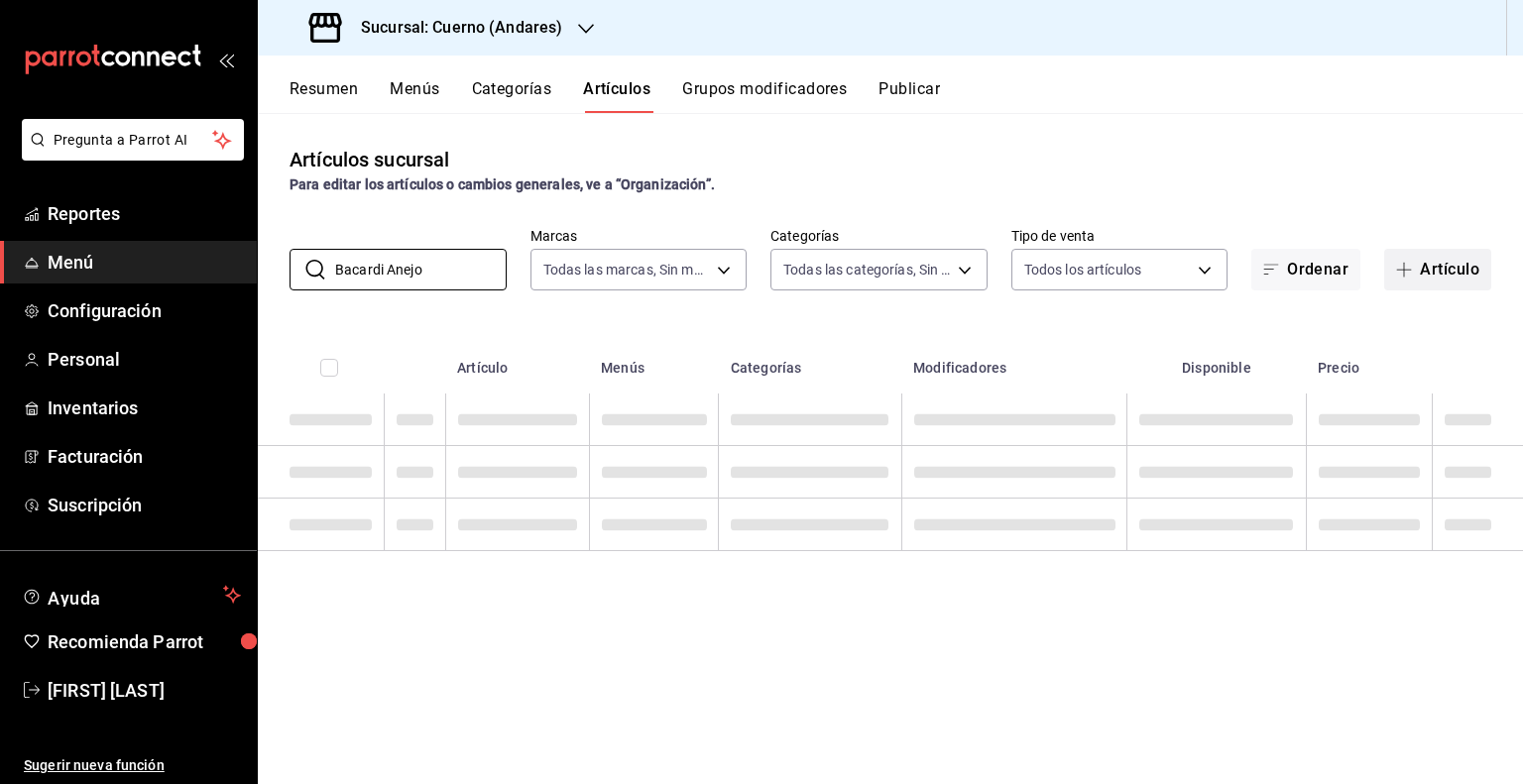 type on "Bacardi Anejo" 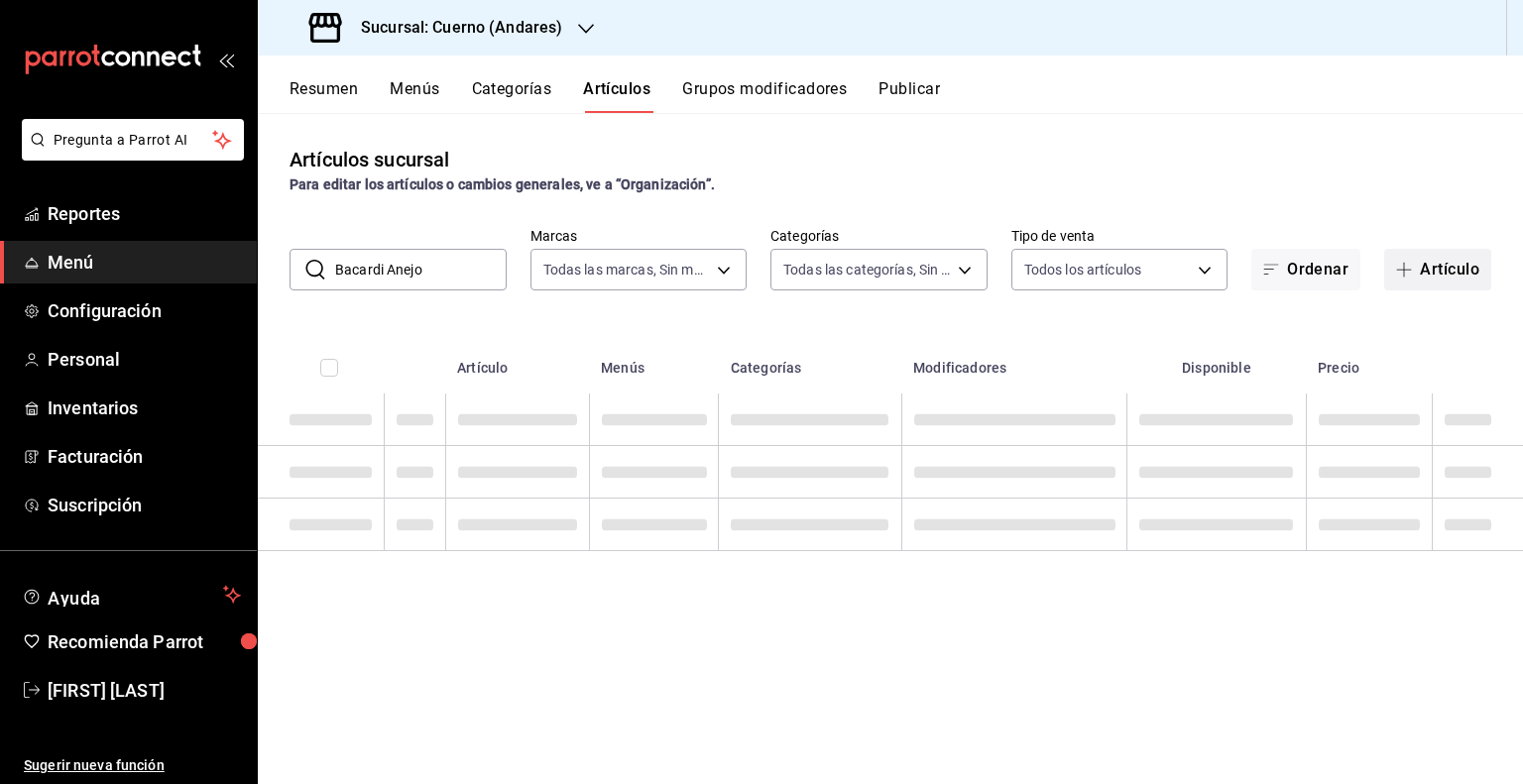 click at bounding box center [1408, 270] 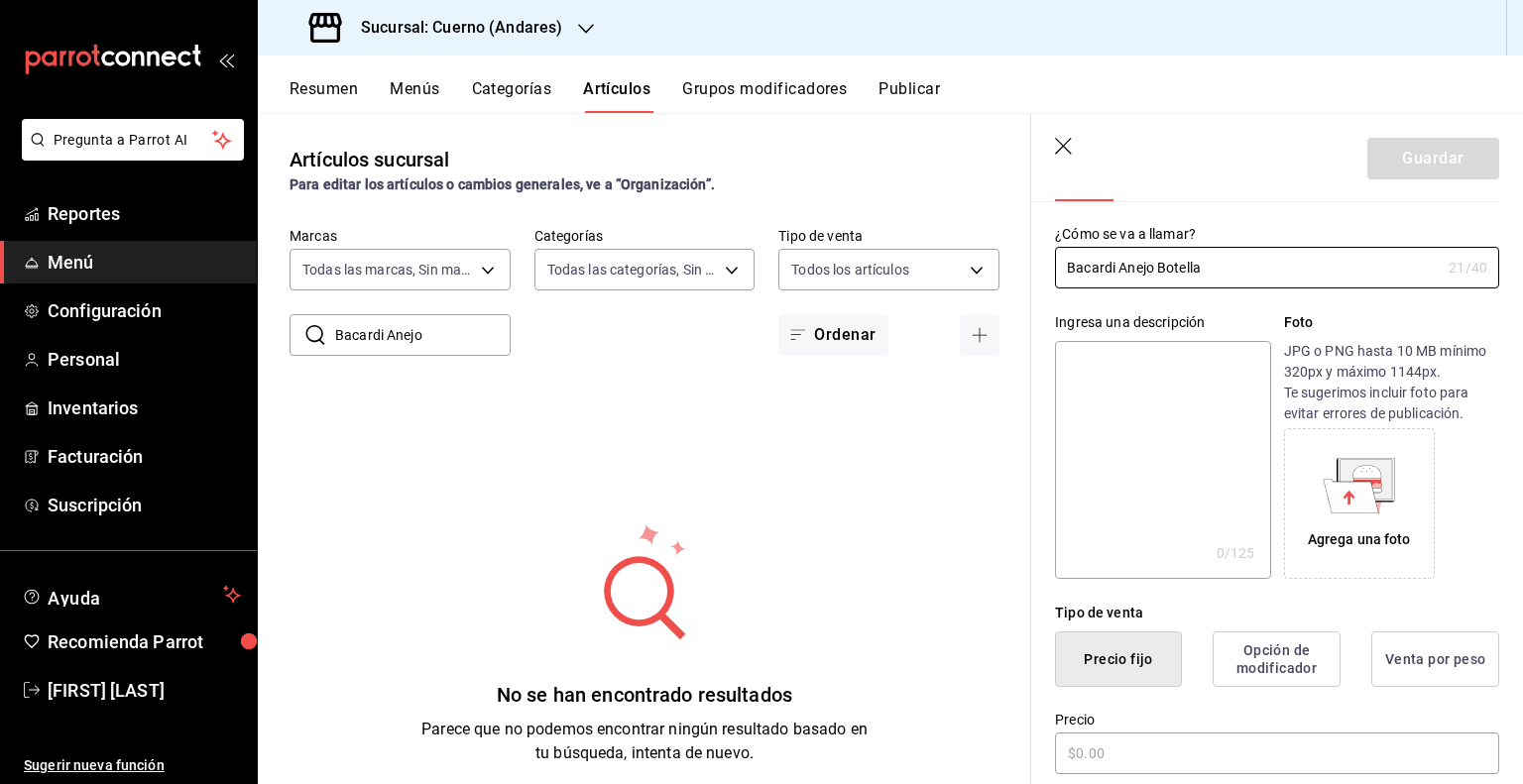 scroll, scrollTop: 297, scrollLeft: 0, axis: vertical 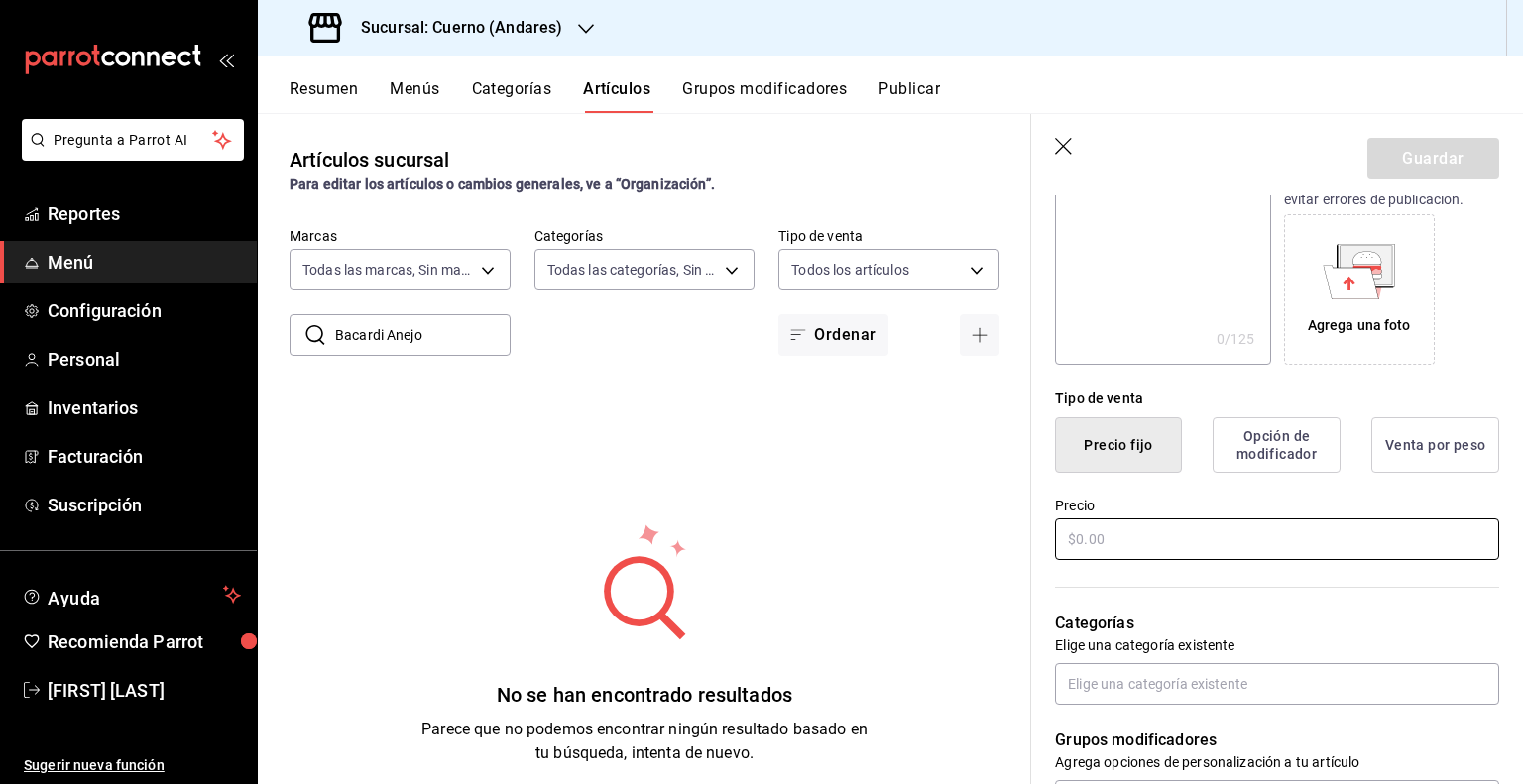 type on "Bacardi Anejo Botella" 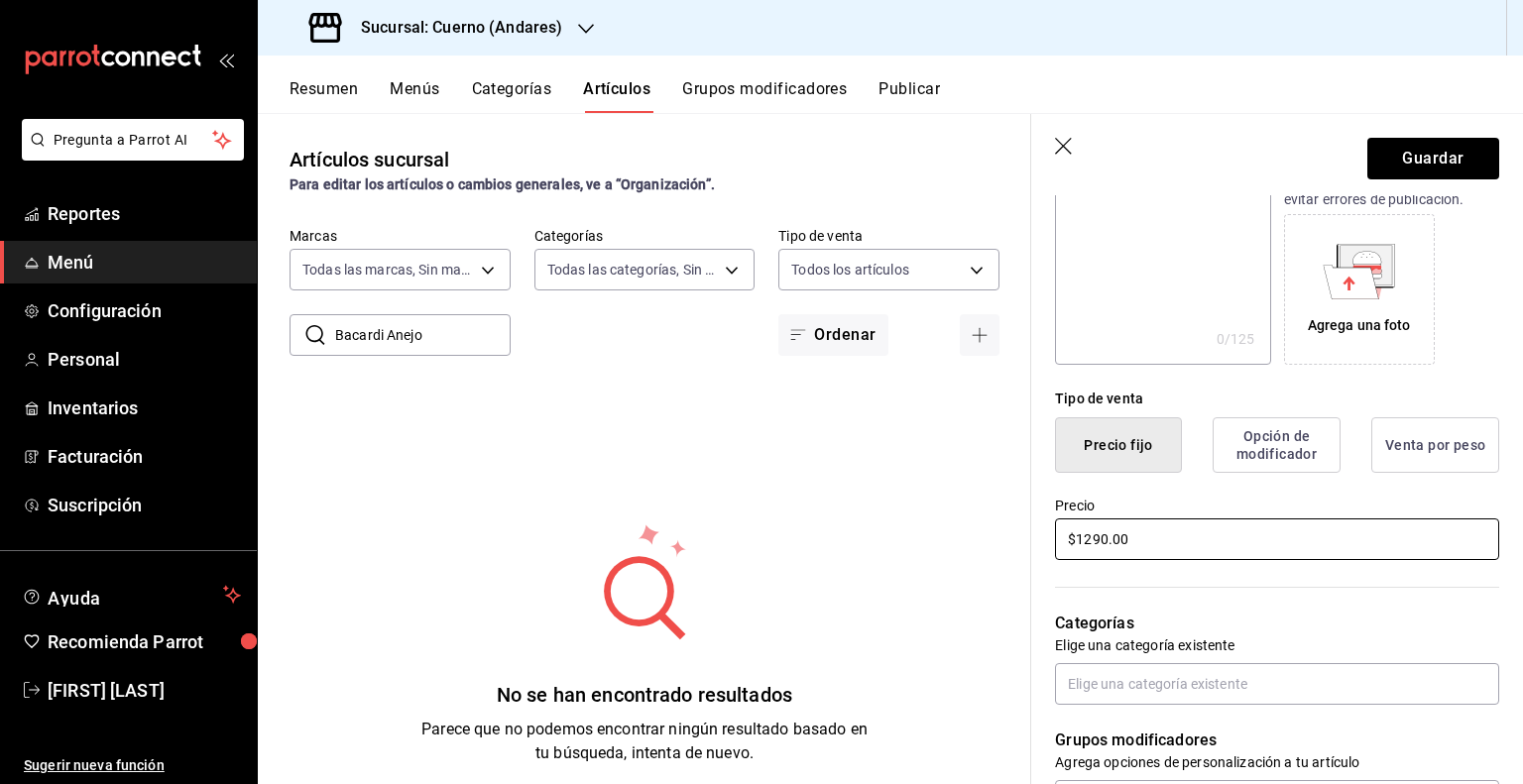type on "$1290.00" 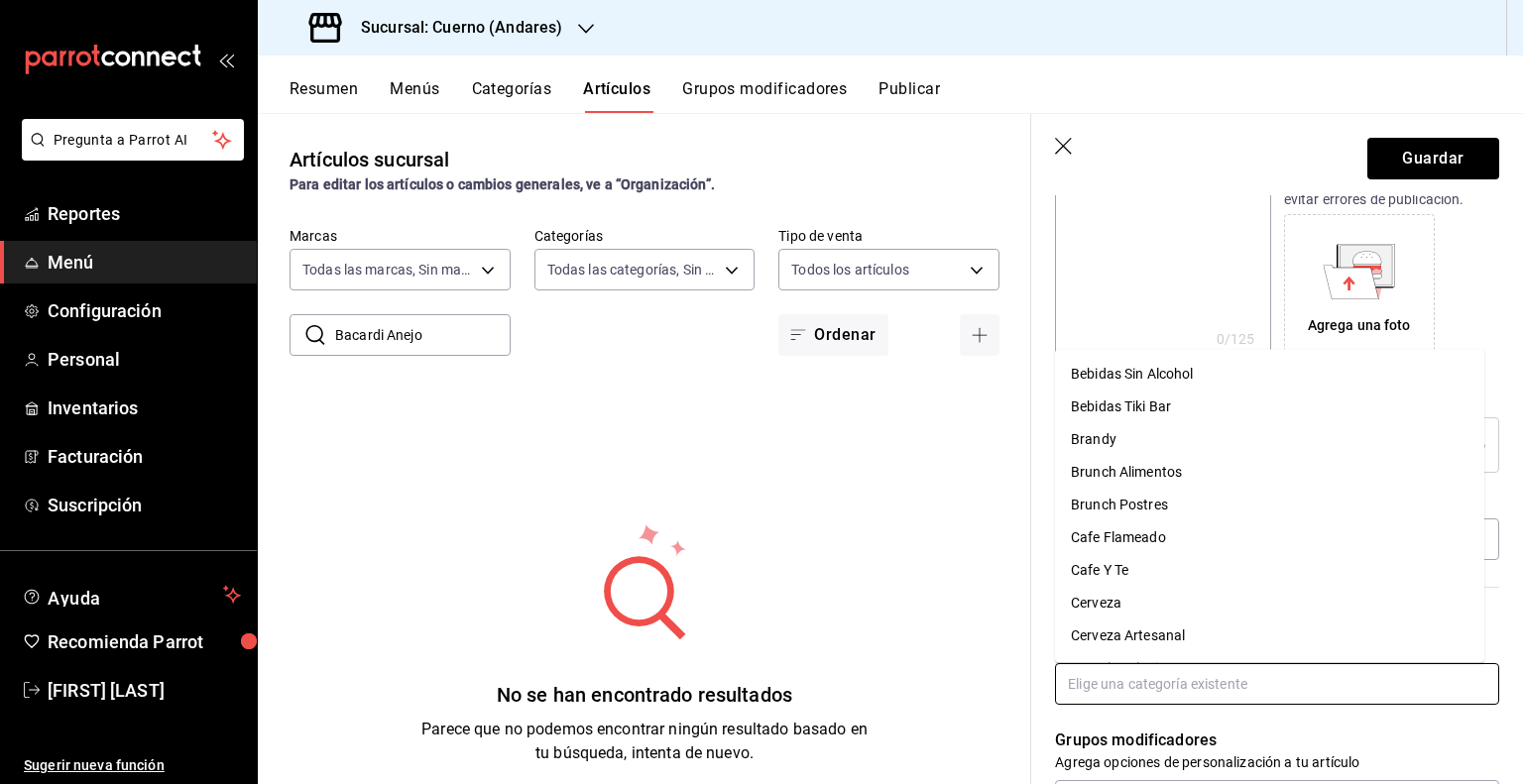 click on "Mezcal Guerrero Copa Pregunta a Parrot AI Reportes   Menú   Configuración   Personal   Inventarios   Facturación   Suscripción   Ayuda Recomienda Parrot   [FIRST] [LAST]   Sugerir nueva función   Sucursal: Cuerno (Andares) Resumen Menús Categorías Artículos Grupos modificadores Publicar Artículos sucursal Para editar los artículos o cambios generales, ve a “Organización”. ​ Bacardi Anejo ​ Marcas Todas las marcas, Sin marca [UUID] Categorías Todas las categorías, Sin categoría Tipo de venta Todos los artículos ALL Ordenar No se han encontrado resultados Parece que no podemos encontrar ningún resultado basado en tu búsqueda, intenta de nuevo. Guardar Nuevo artículo General Avanzada ¿Cómo se va a llamar? Bacardi Anejo Botella 21 /40 ¿Cómo se va a llamar? Ingresa una descripción x 0 /125 ​ Foto JPG o PNG hasta 10 MB mínimo 320px y máximo 1144px. Te sugerimos incluir foto para evitar errores de publicación. Agrega una foto Tipo de venta Precio fijo Opción de modificador" at bounding box center [762, 392] 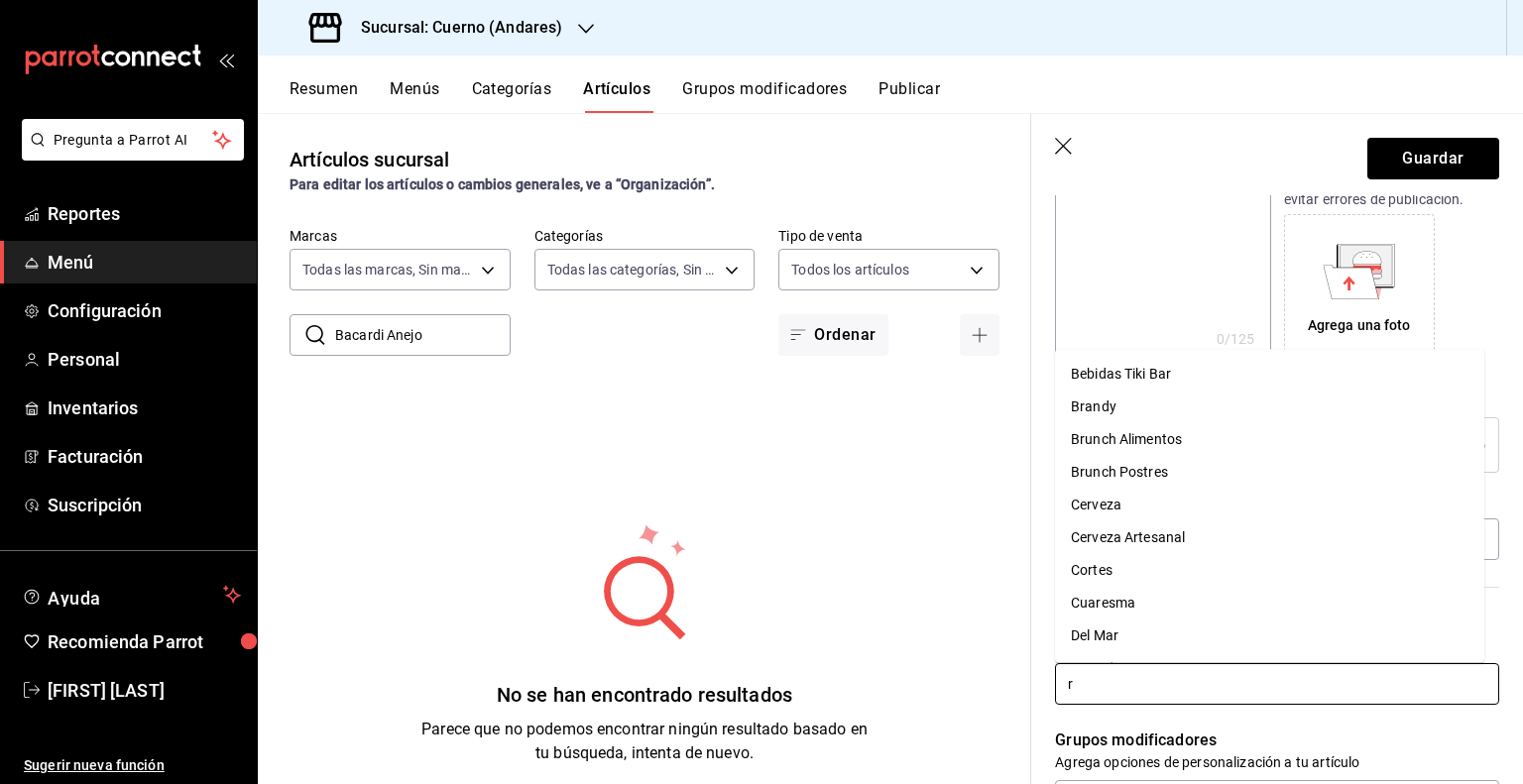 type on "ro" 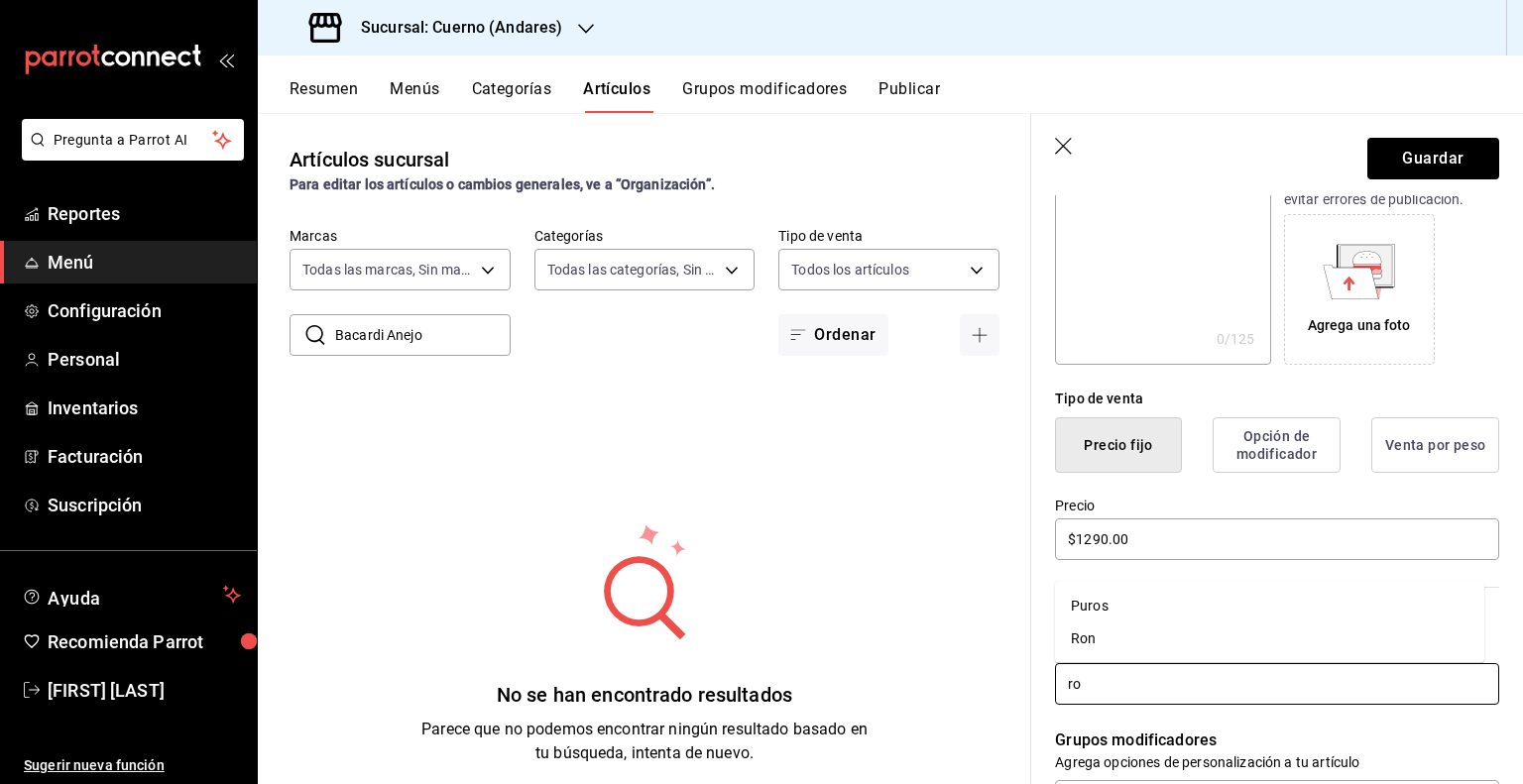 click on "Ron" at bounding box center (1269, 638) 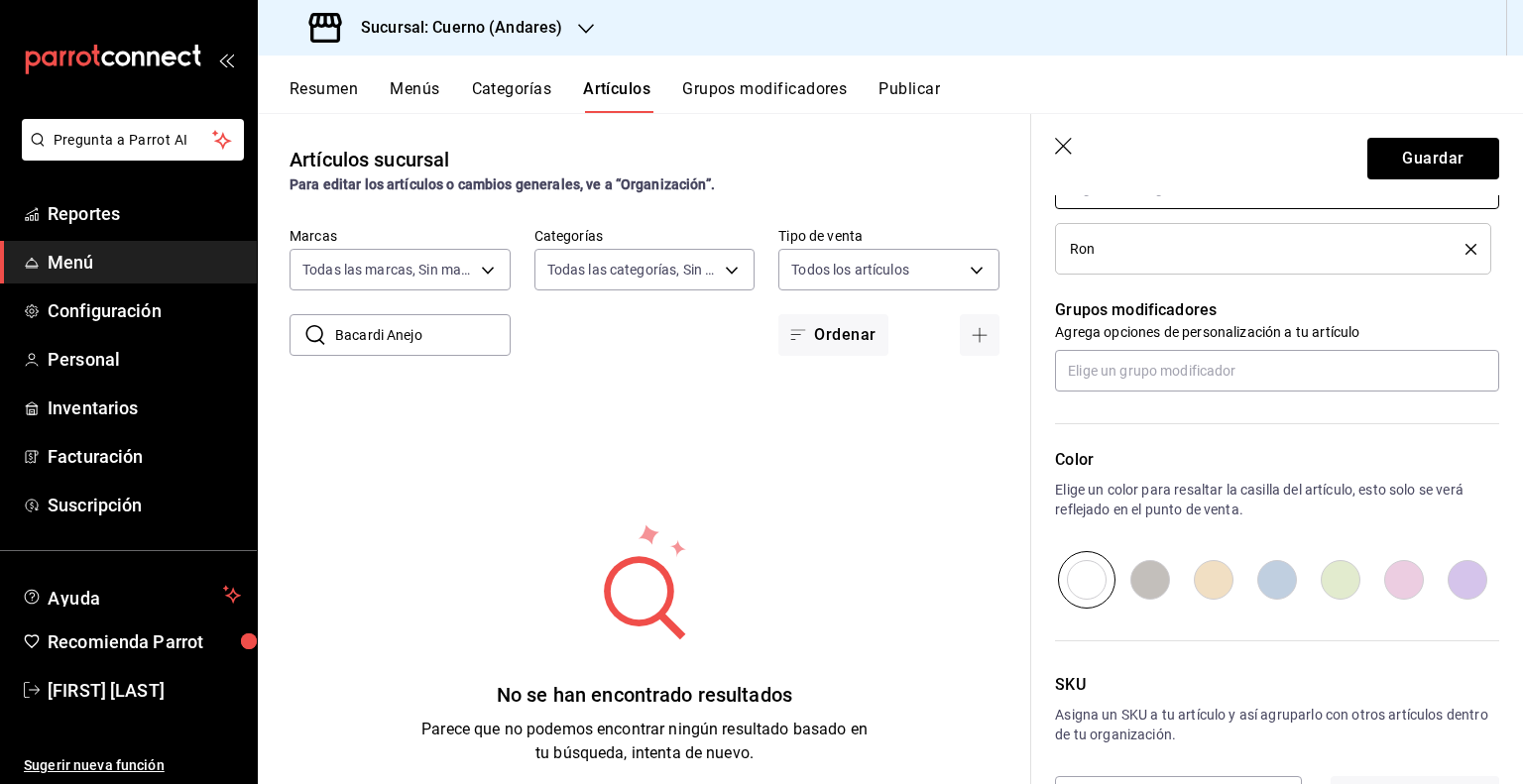 scroll, scrollTop: 864, scrollLeft: 0, axis: vertical 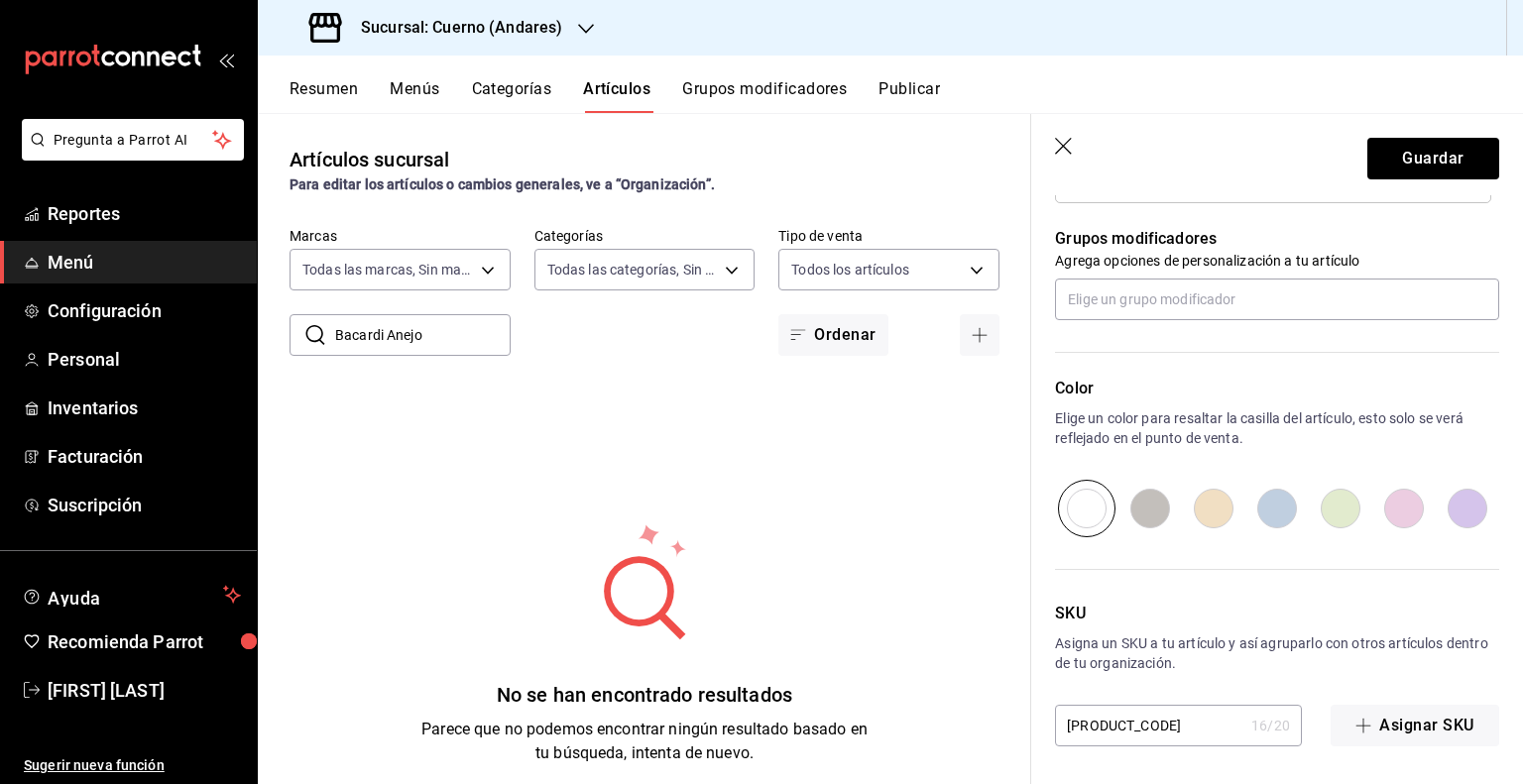 click on "[PRODUCT_CODE]" at bounding box center (1149, 726) 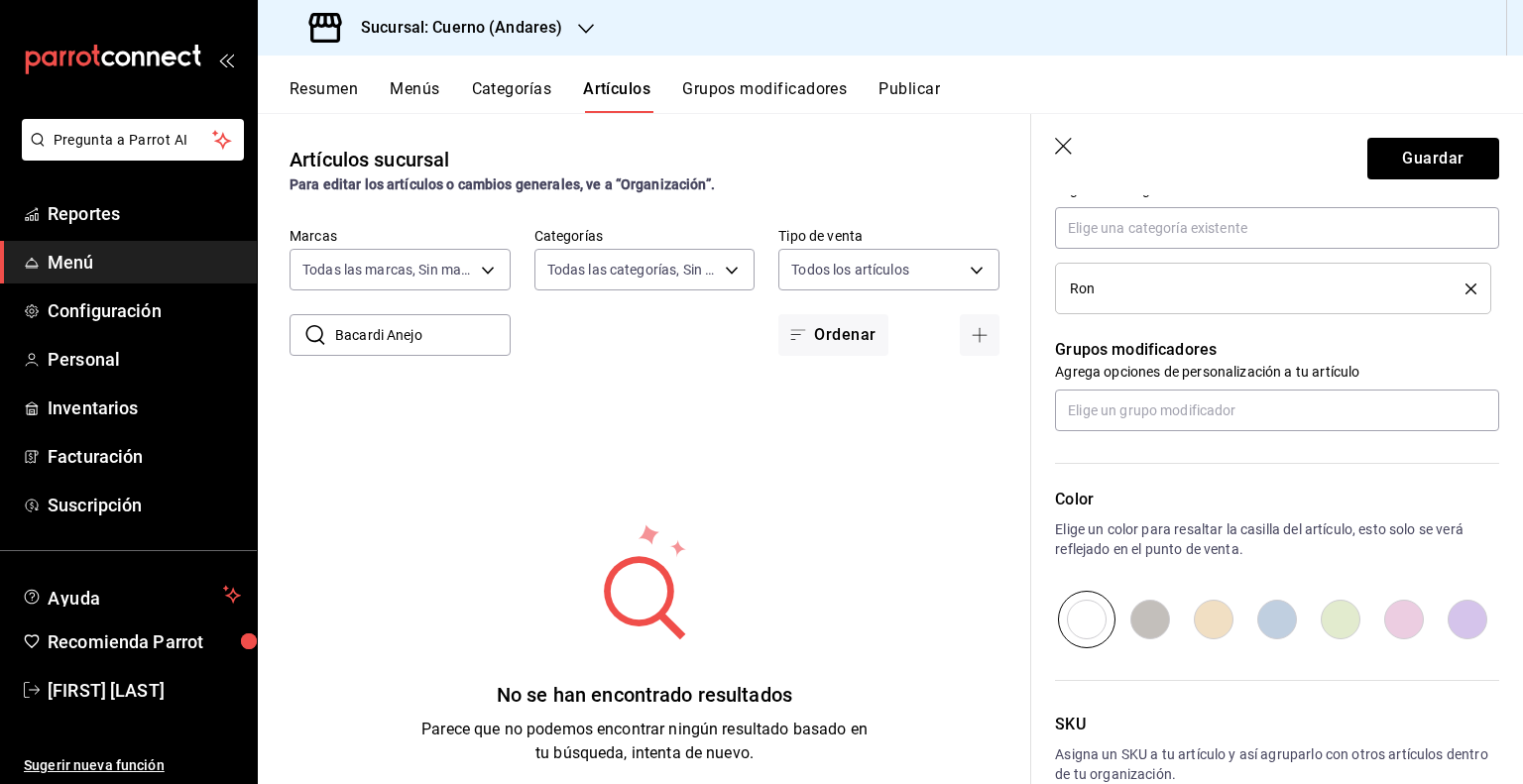 scroll, scrollTop: 567, scrollLeft: 0, axis: vertical 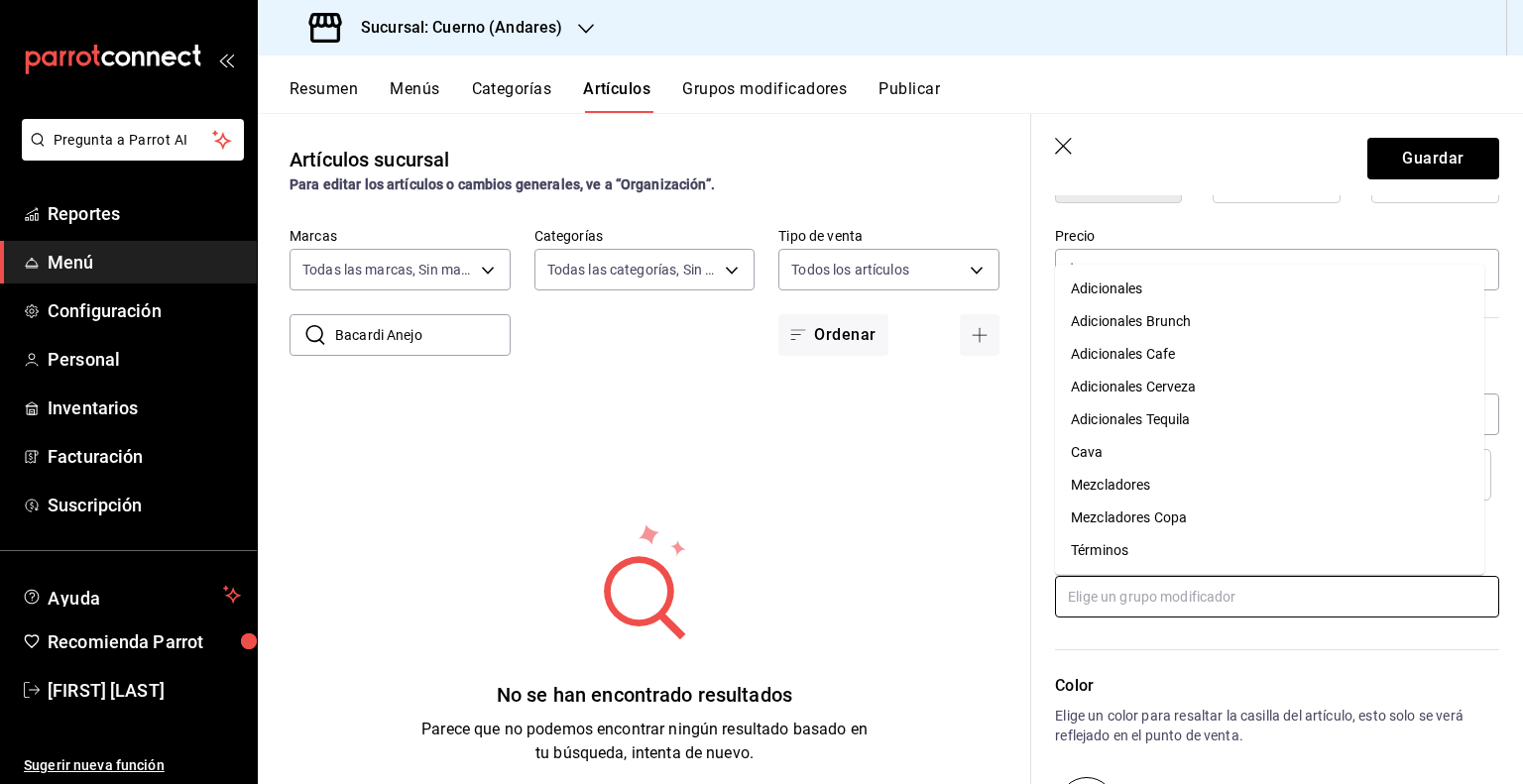 click at bounding box center (1277, 597) 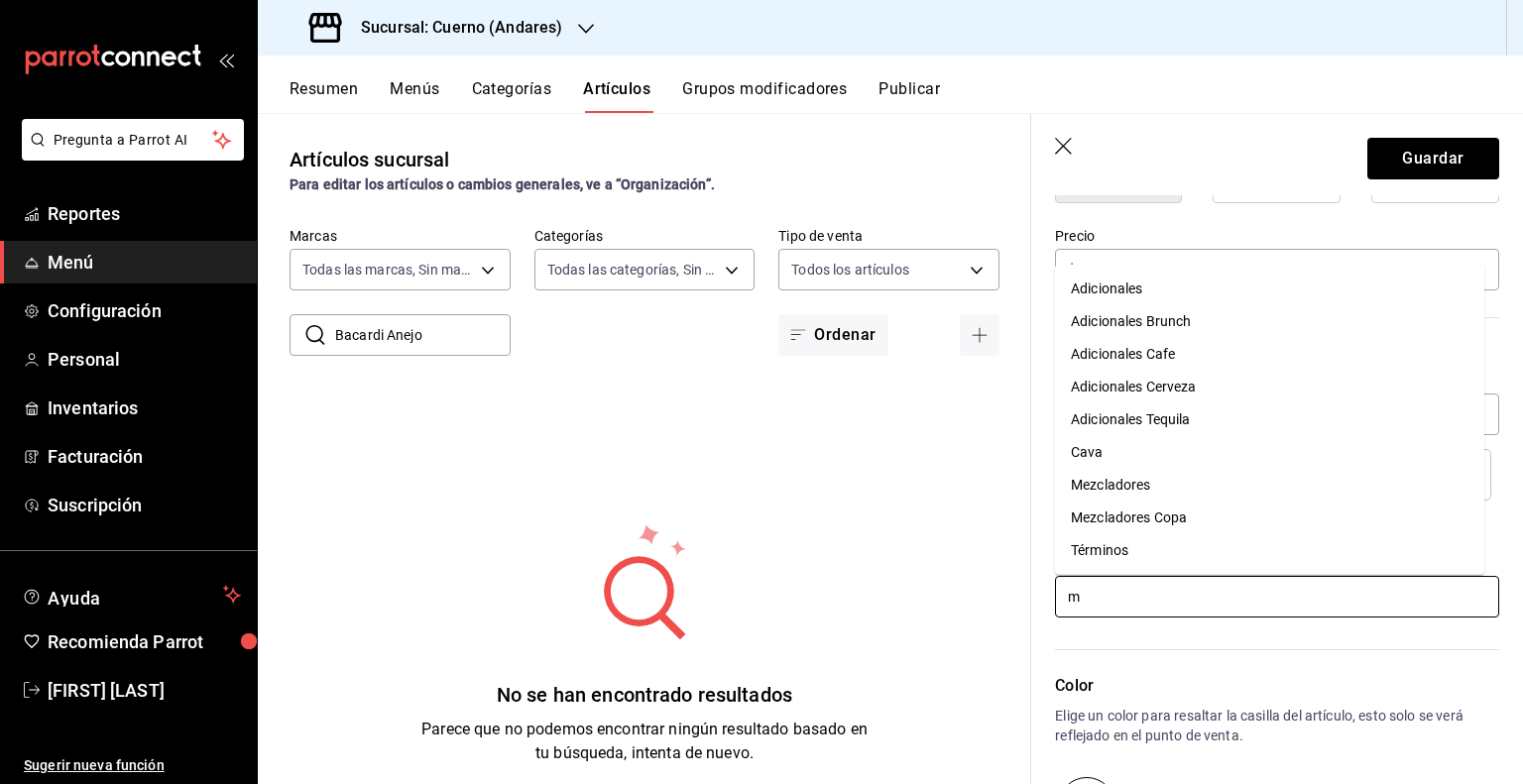 type on "me" 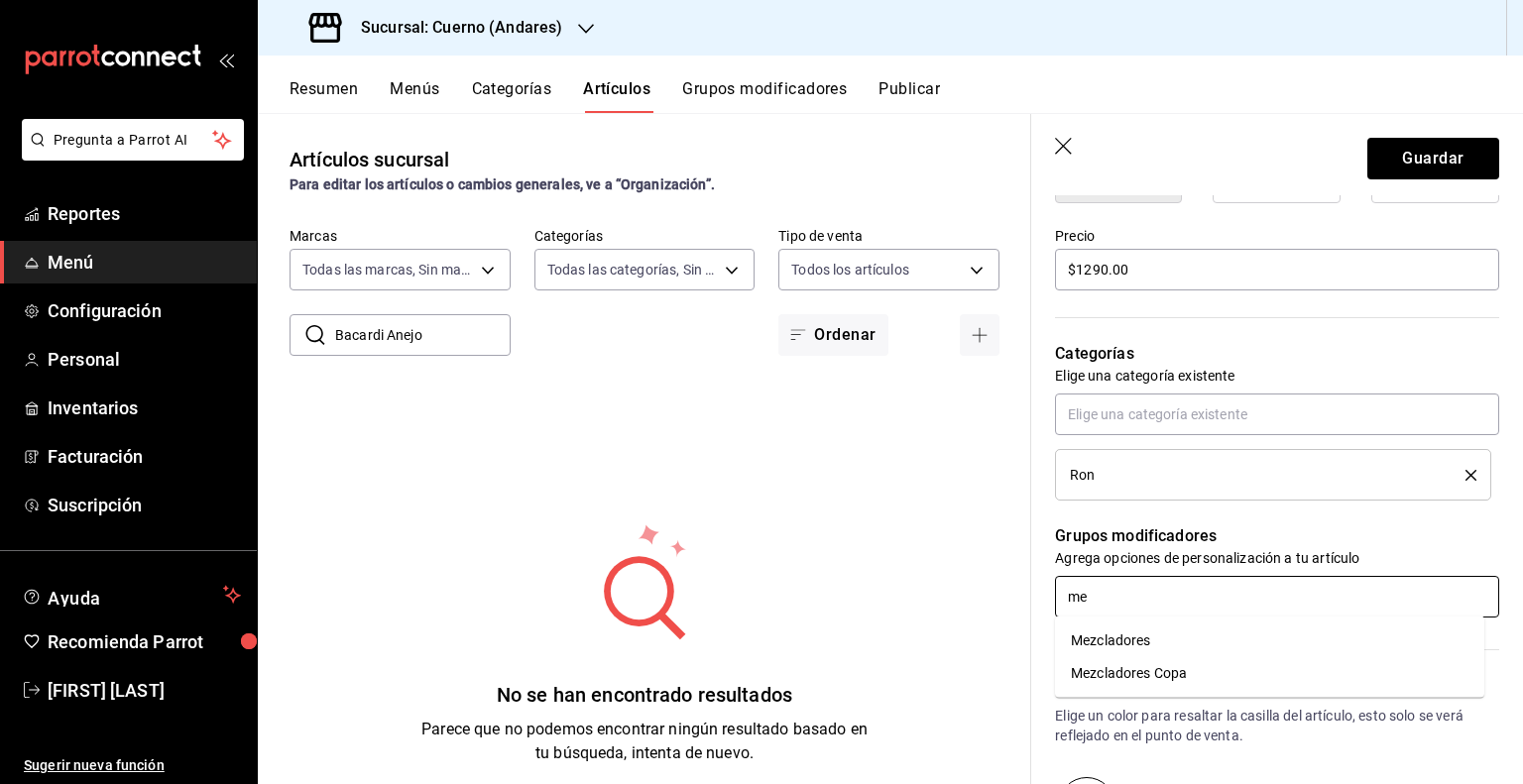 click on "Mezcladores Copa" at bounding box center [1269, 673] 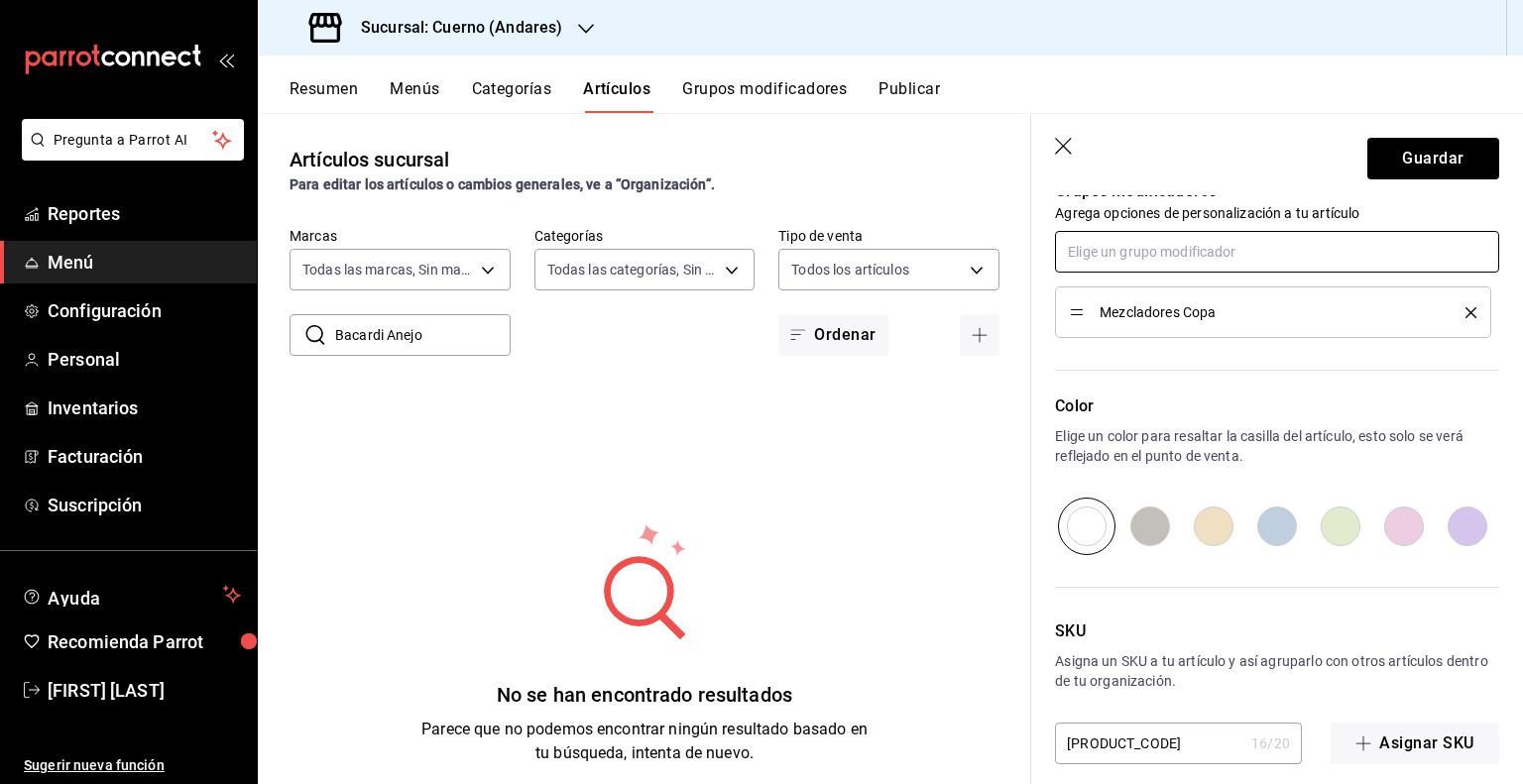 scroll, scrollTop: 930, scrollLeft: 0, axis: vertical 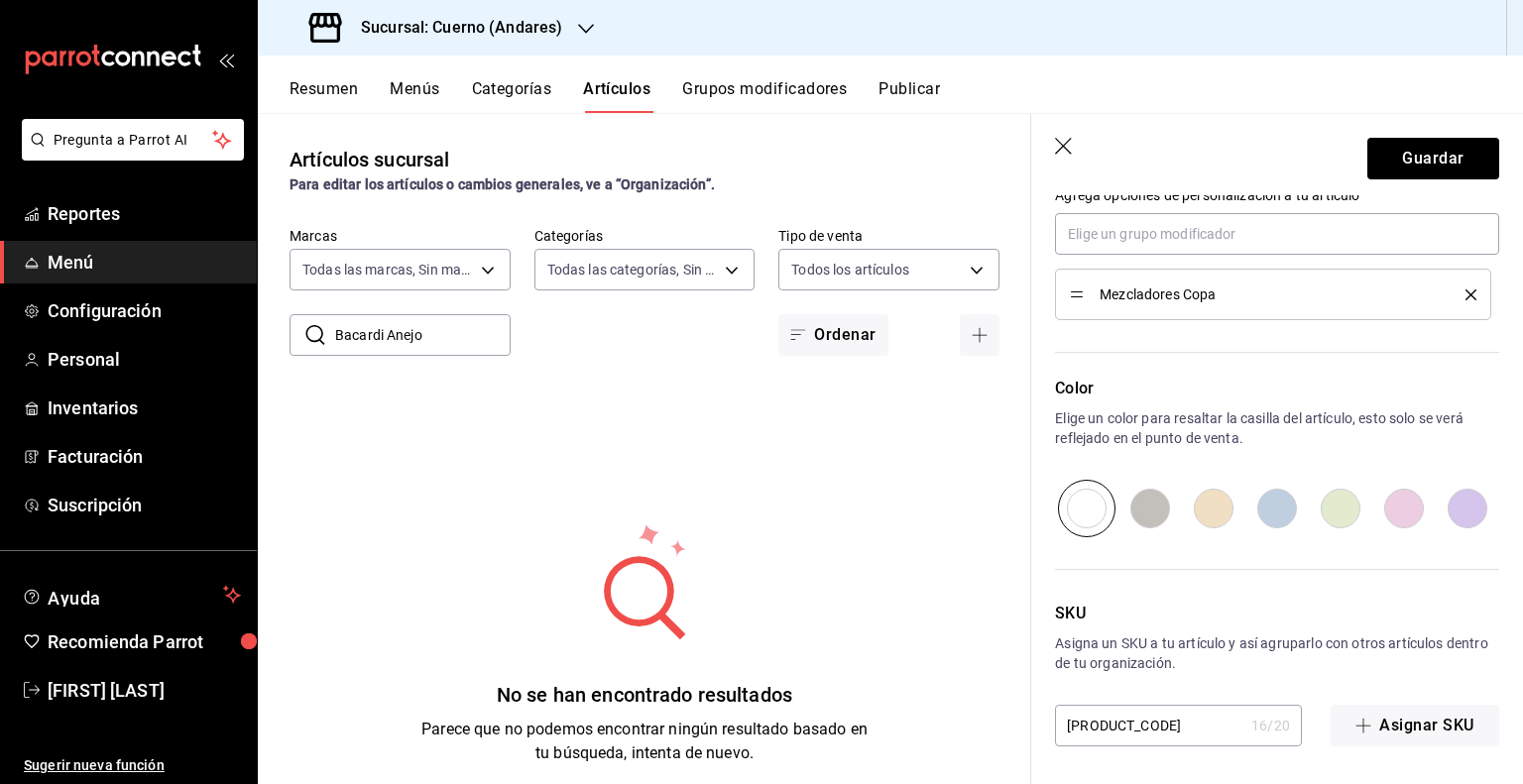 drag, startPoint x: 1139, startPoint y: 728, endPoint x: 1151, endPoint y: 714, distance: 18.439089 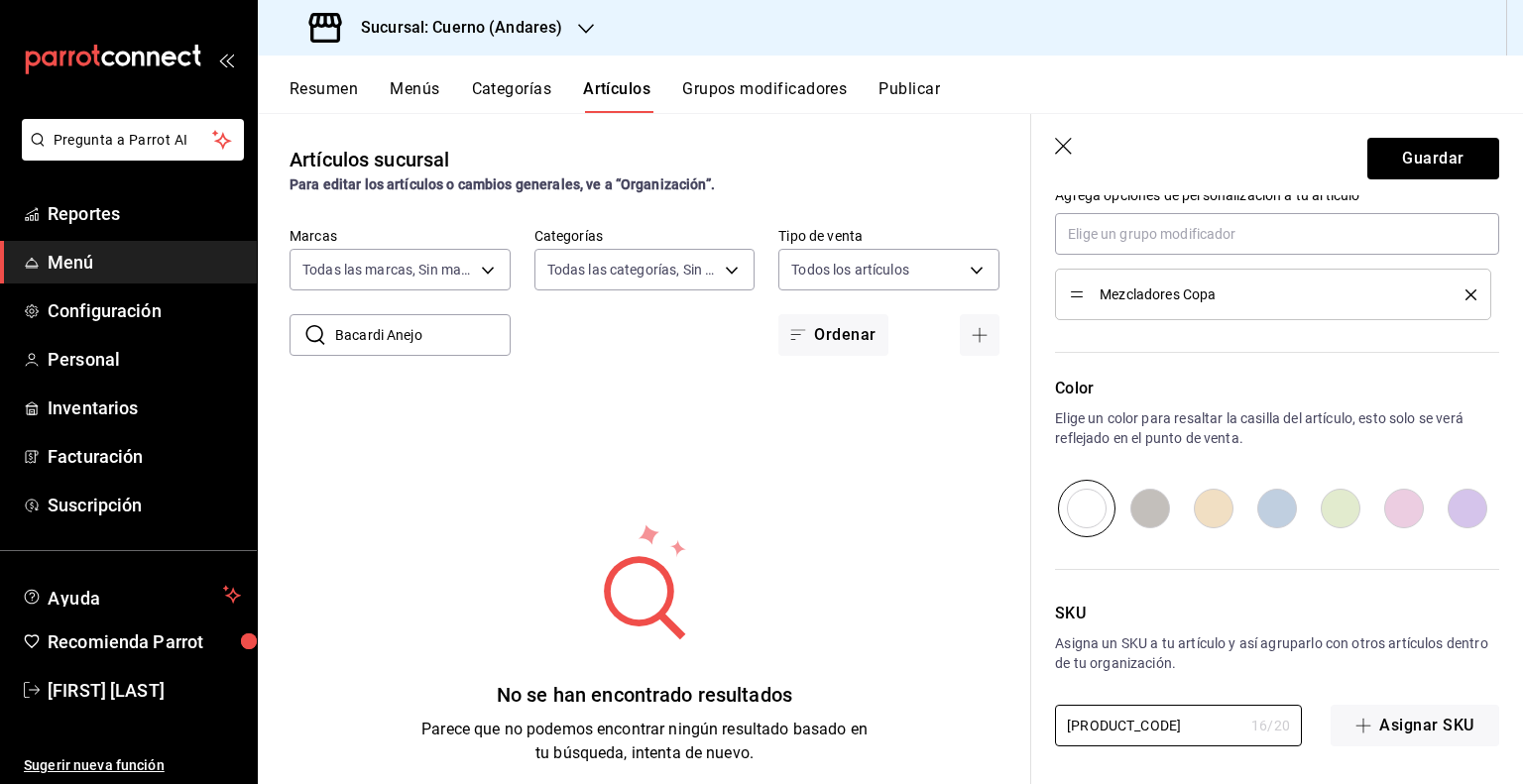 paste on "15" 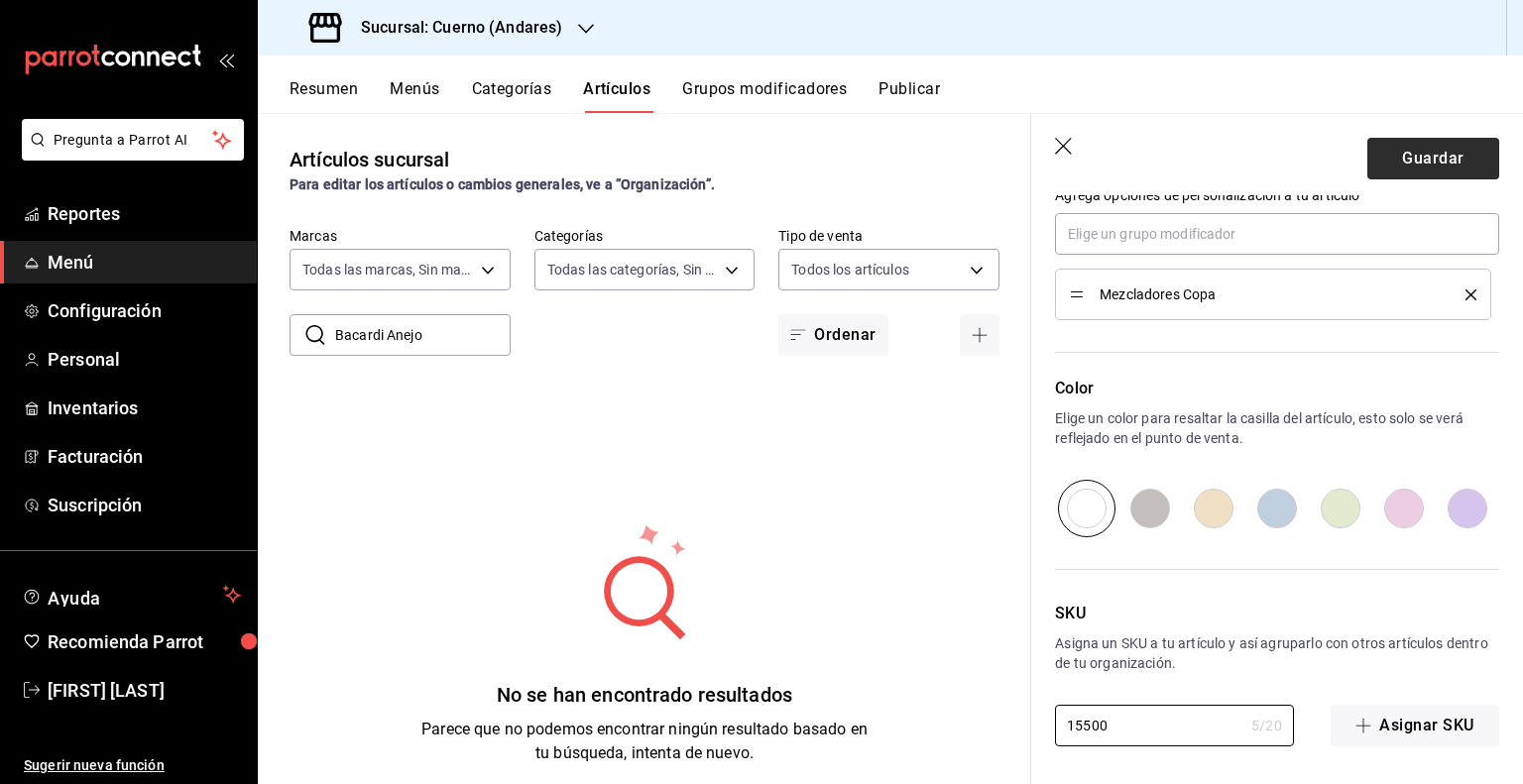 type on "15500" 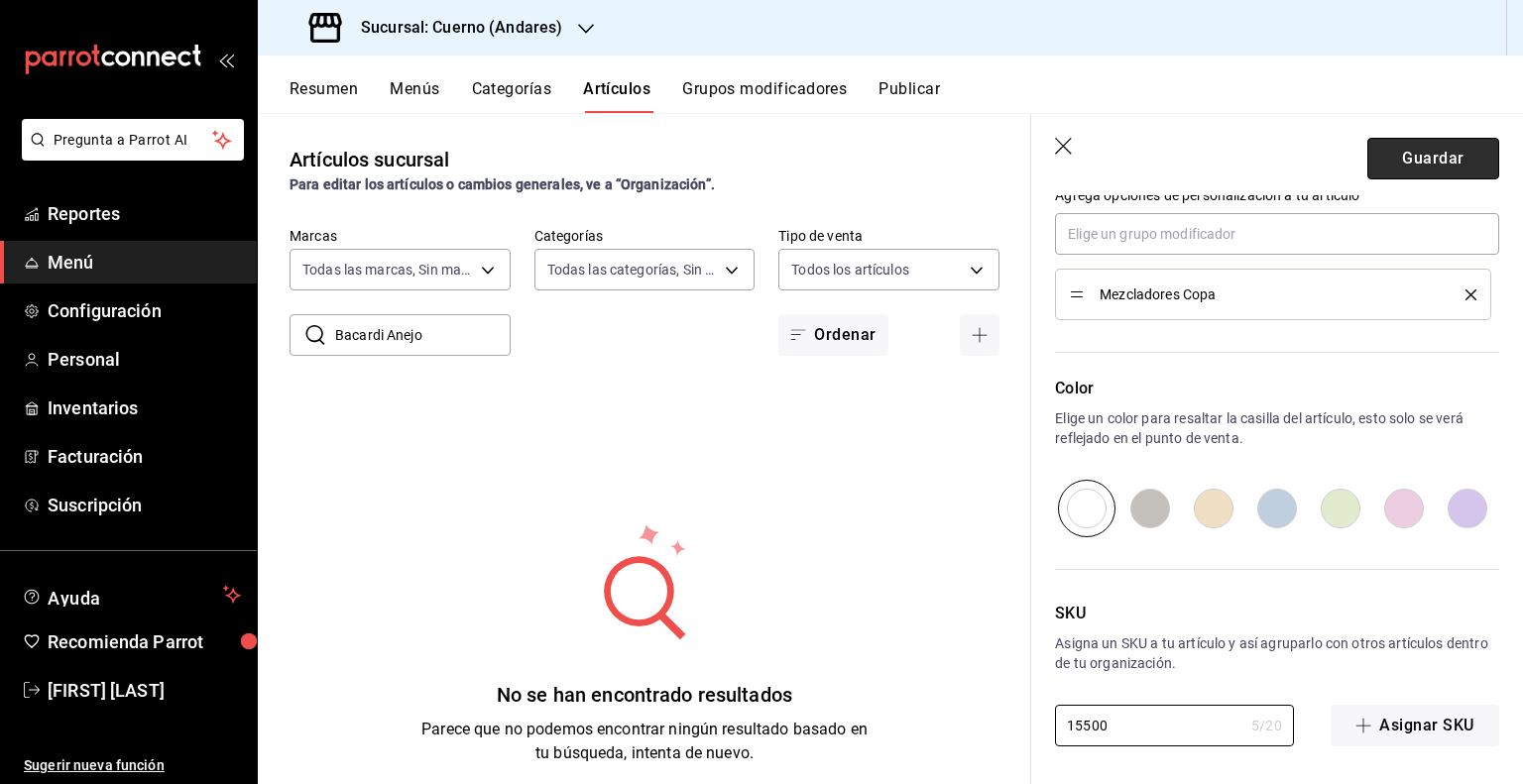 click on "Guardar" at bounding box center [1433, 159] 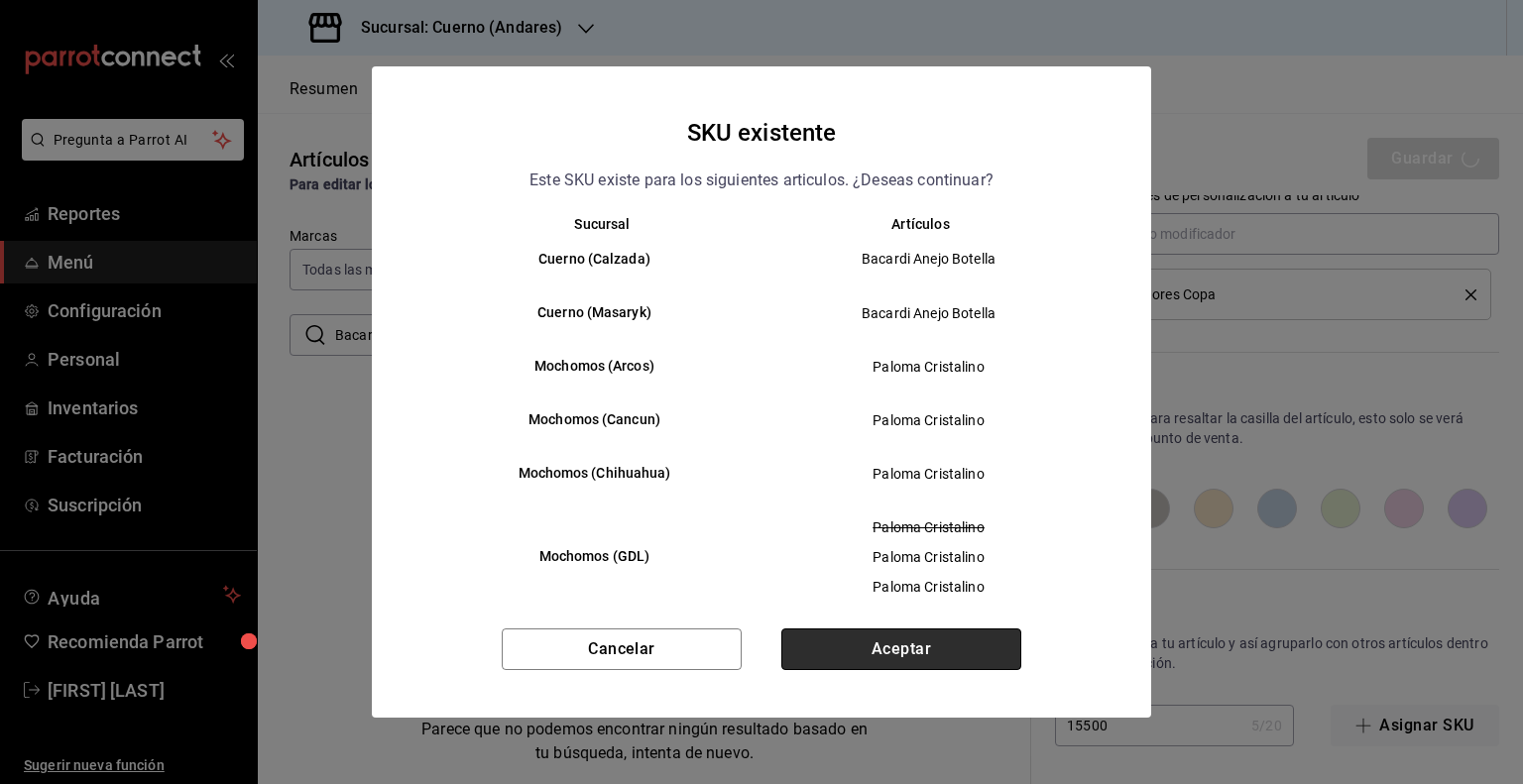 click on "Aceptar" at bounding box center (901, 649) 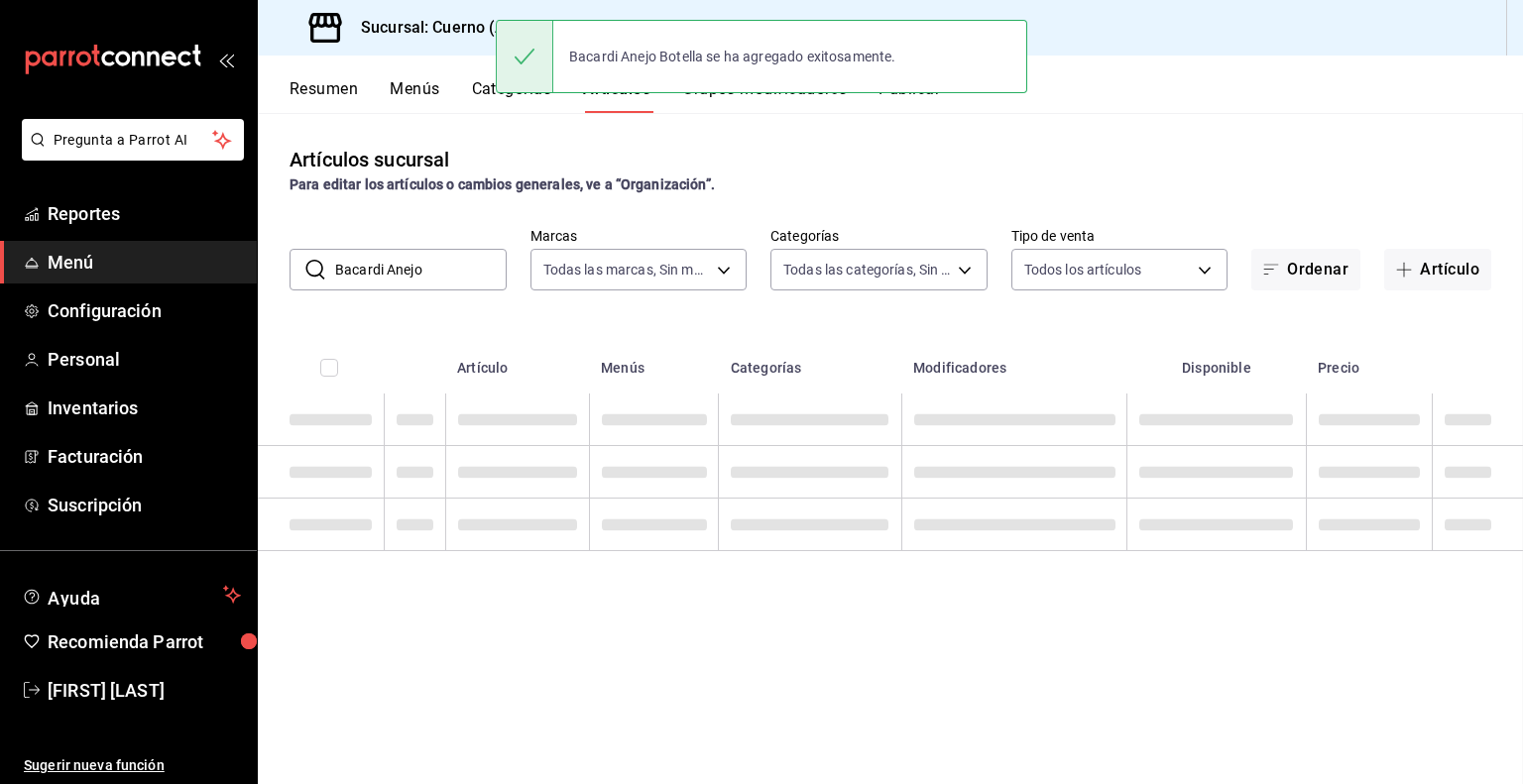 scroll, scrollTop: 0, scrollLeft: 0, axis: both 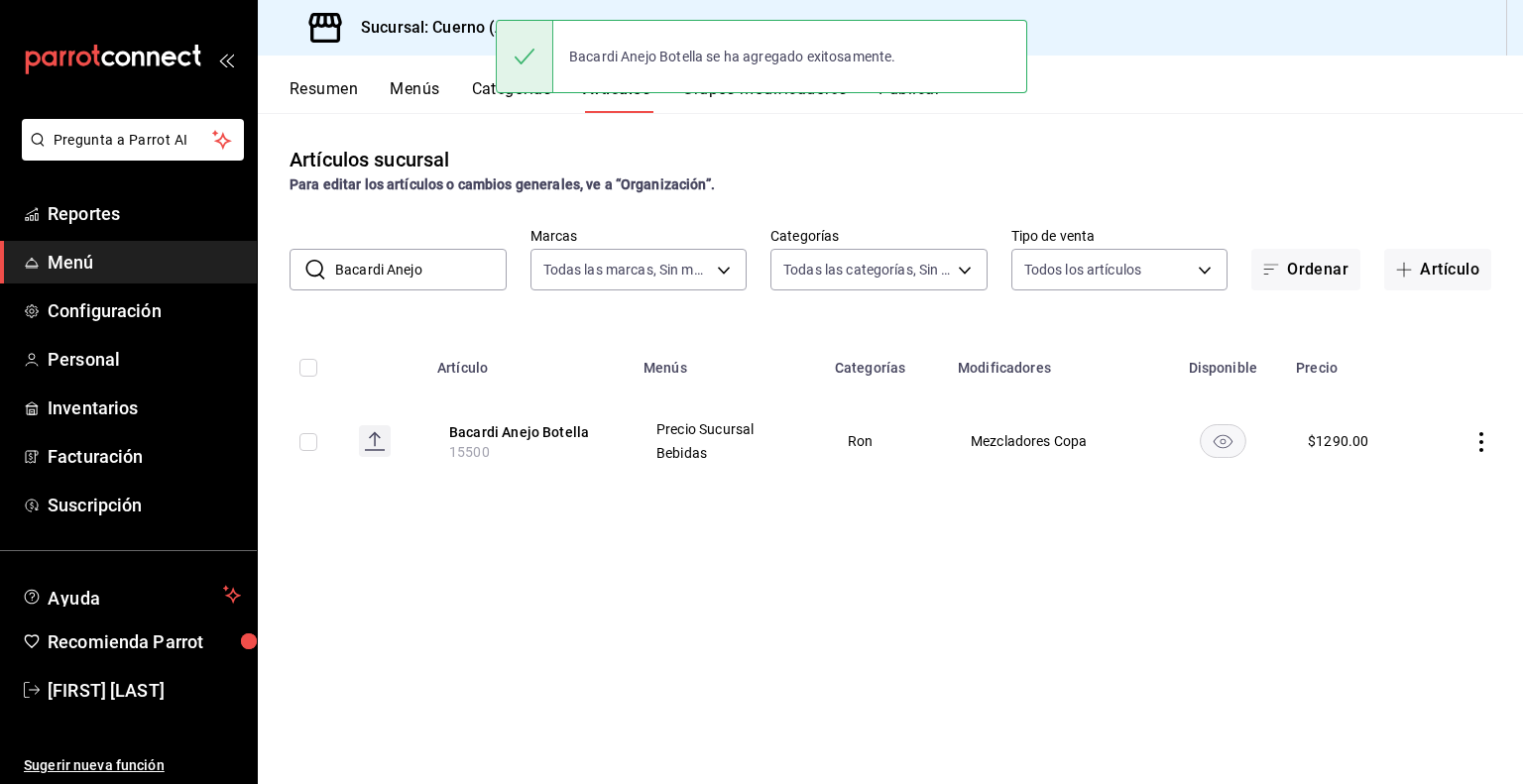 click on "Bacardi Anejo" at bounding box center (420, 270) 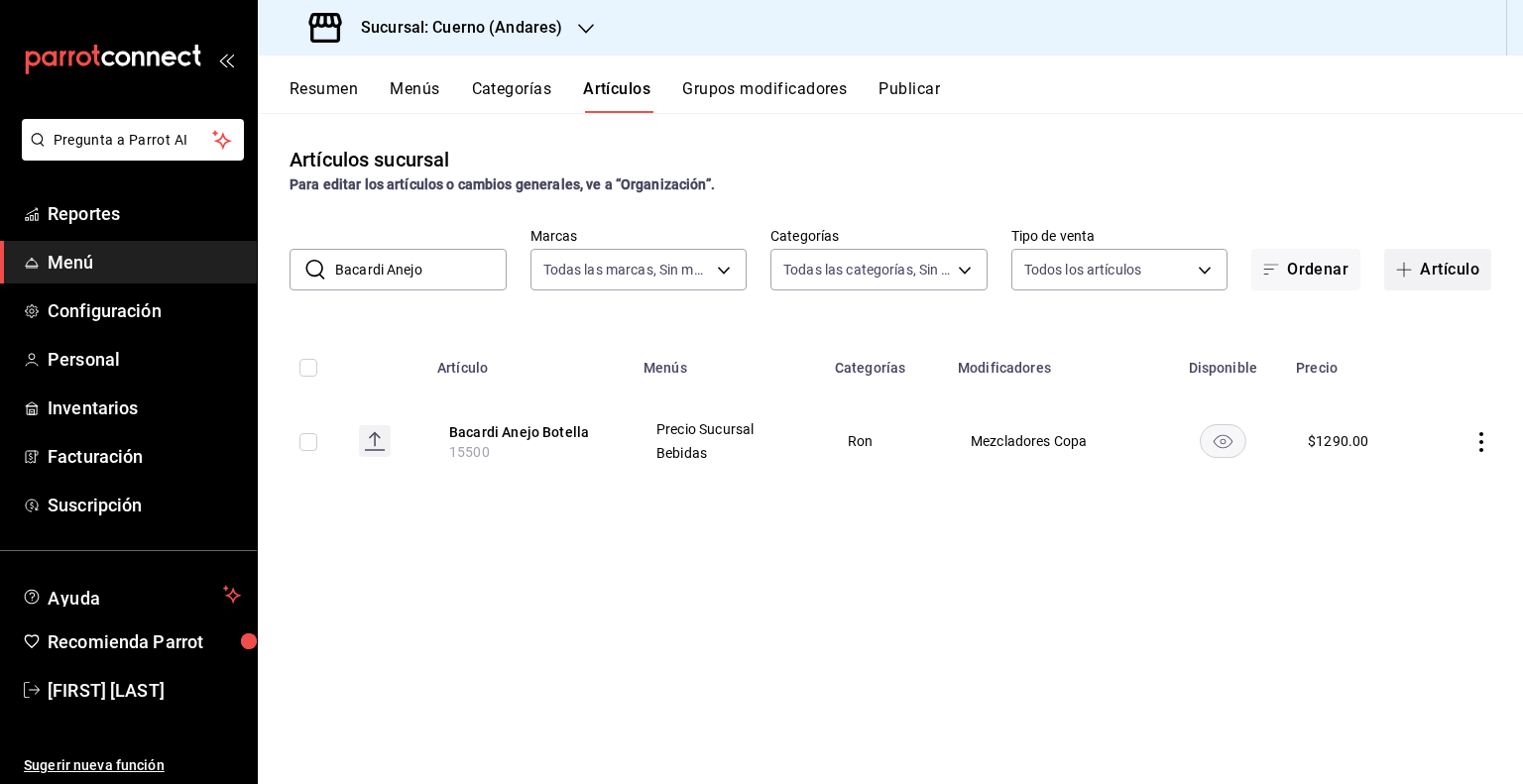 click on "Artículo" at bounding box center (1438, 270) 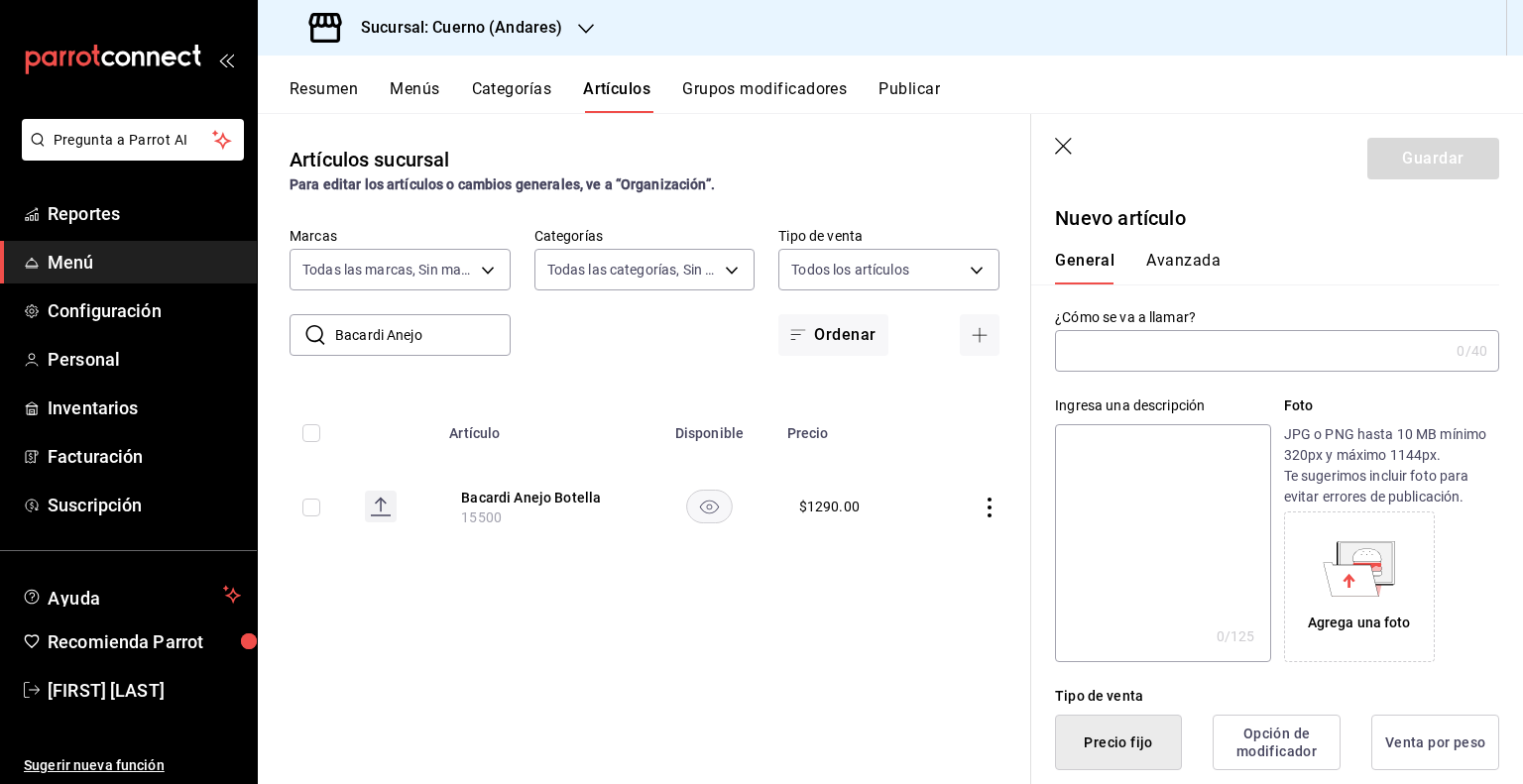 click at bounding box center (1251, 351) 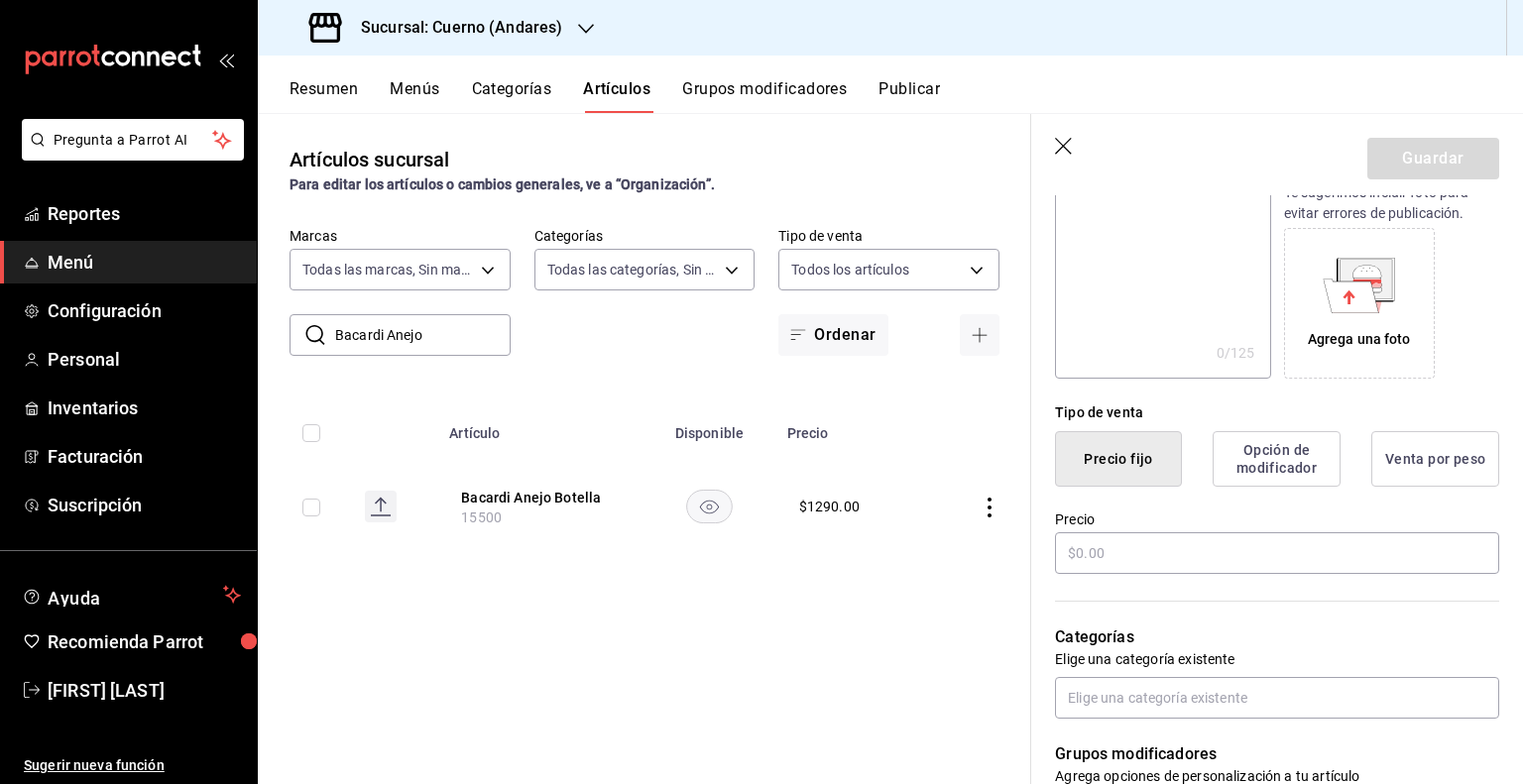 scroll, scrollTop: 396, scrollLeft: 0, axis: vertical 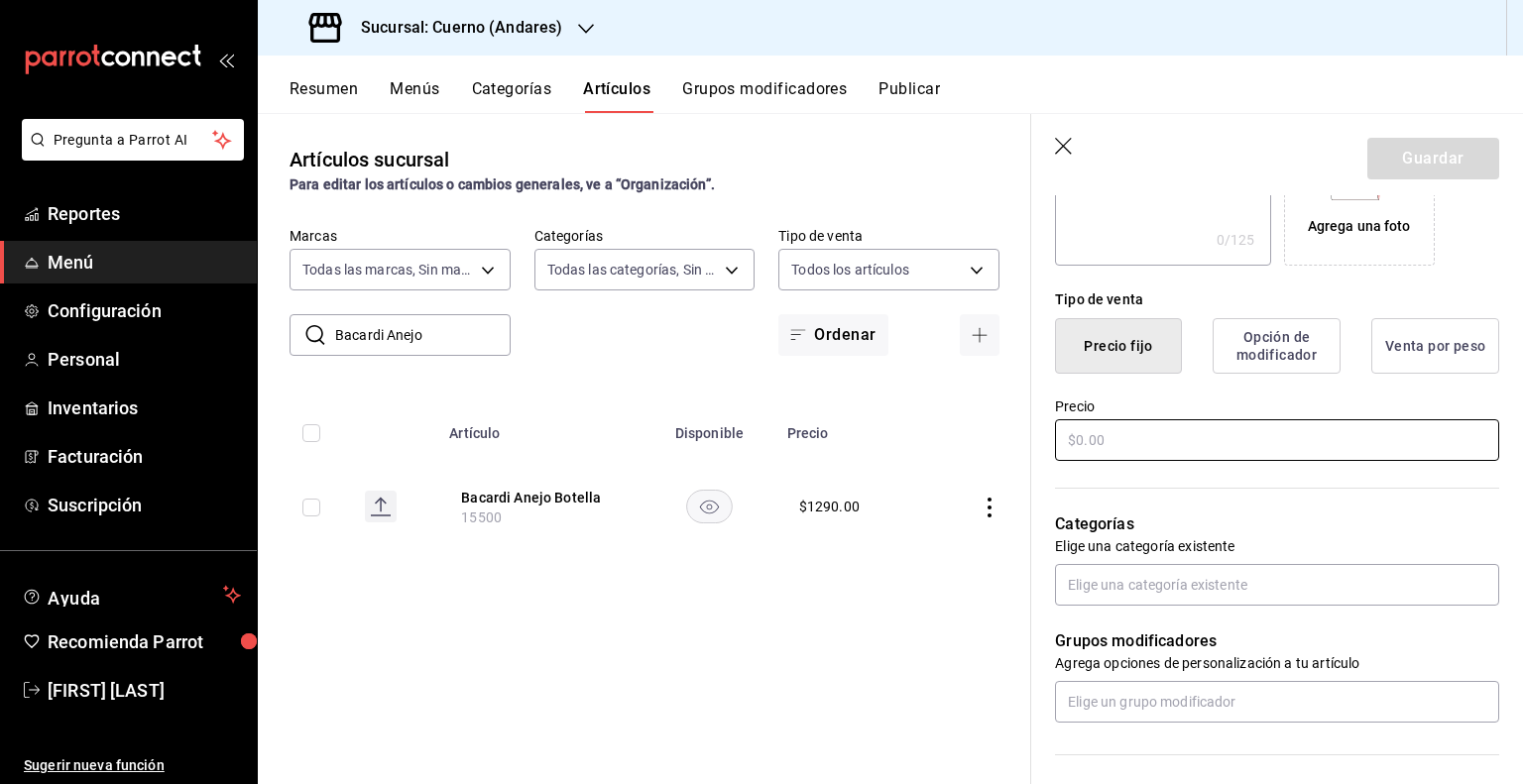 paste on "160" 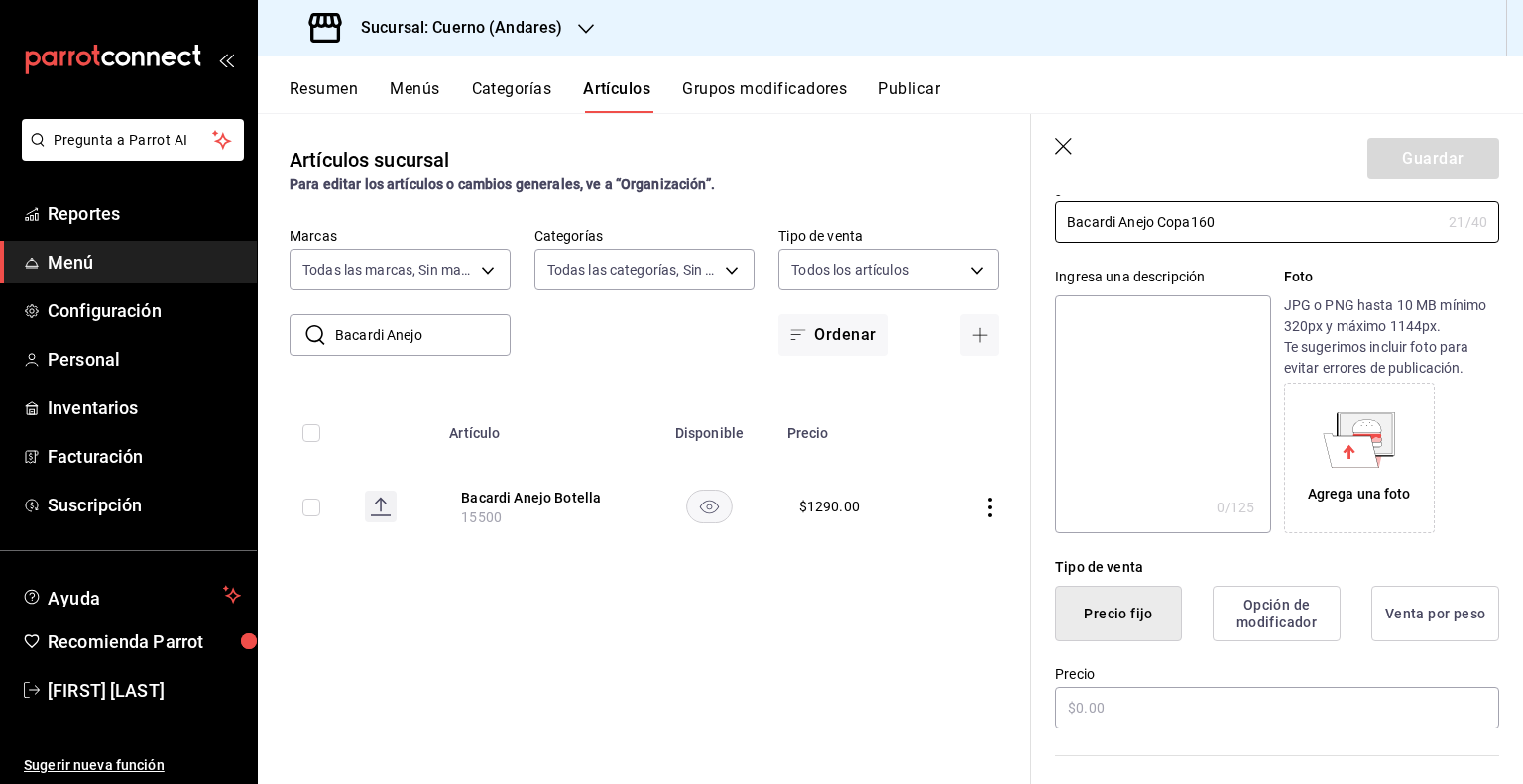 scroll, scrollTop: 0, scrollLeft: 0, axis: both 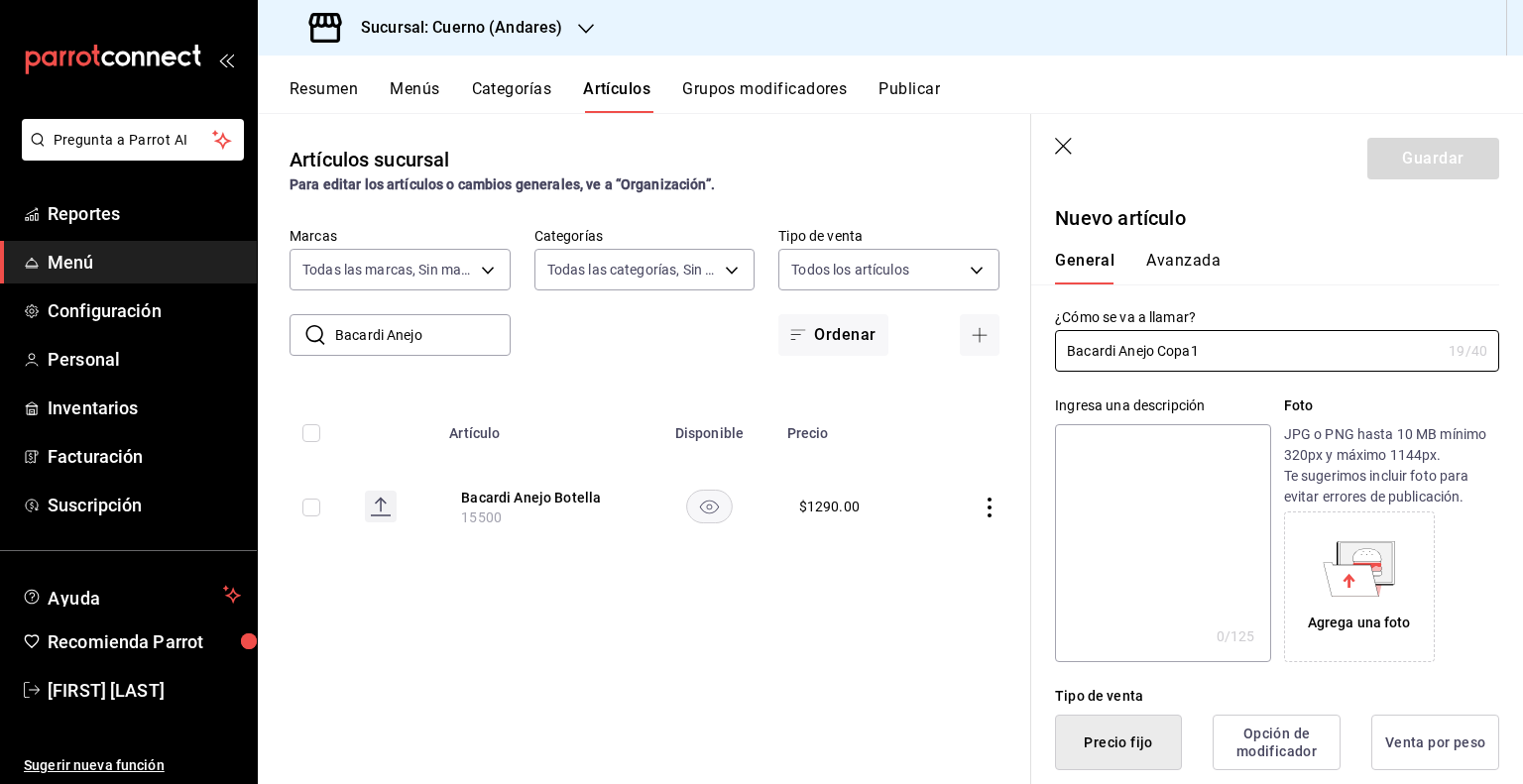 type on "Bacardi Anejo Copa" 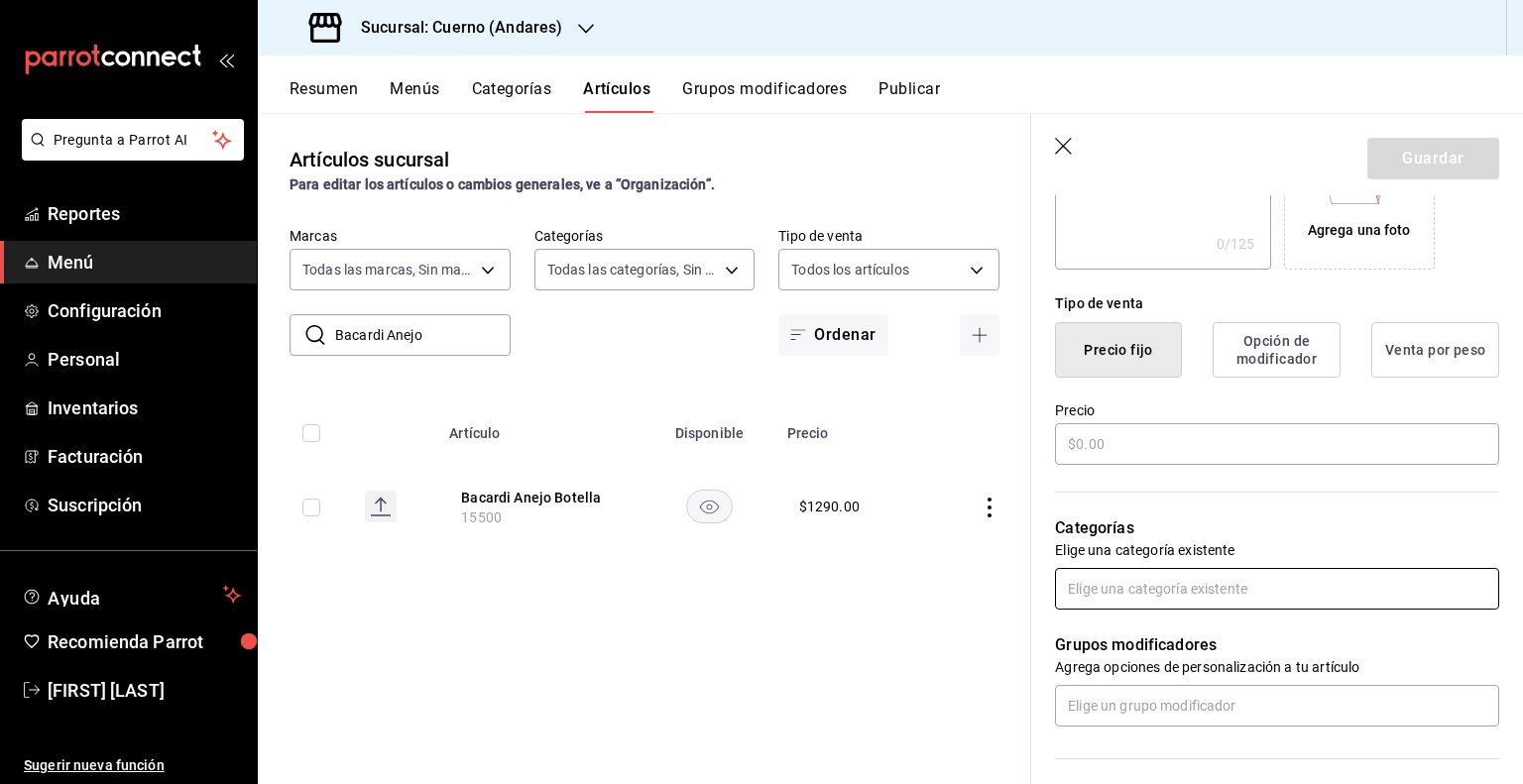 scroll, scrollTop: 396, scrollLeft: 0, axis: vertical 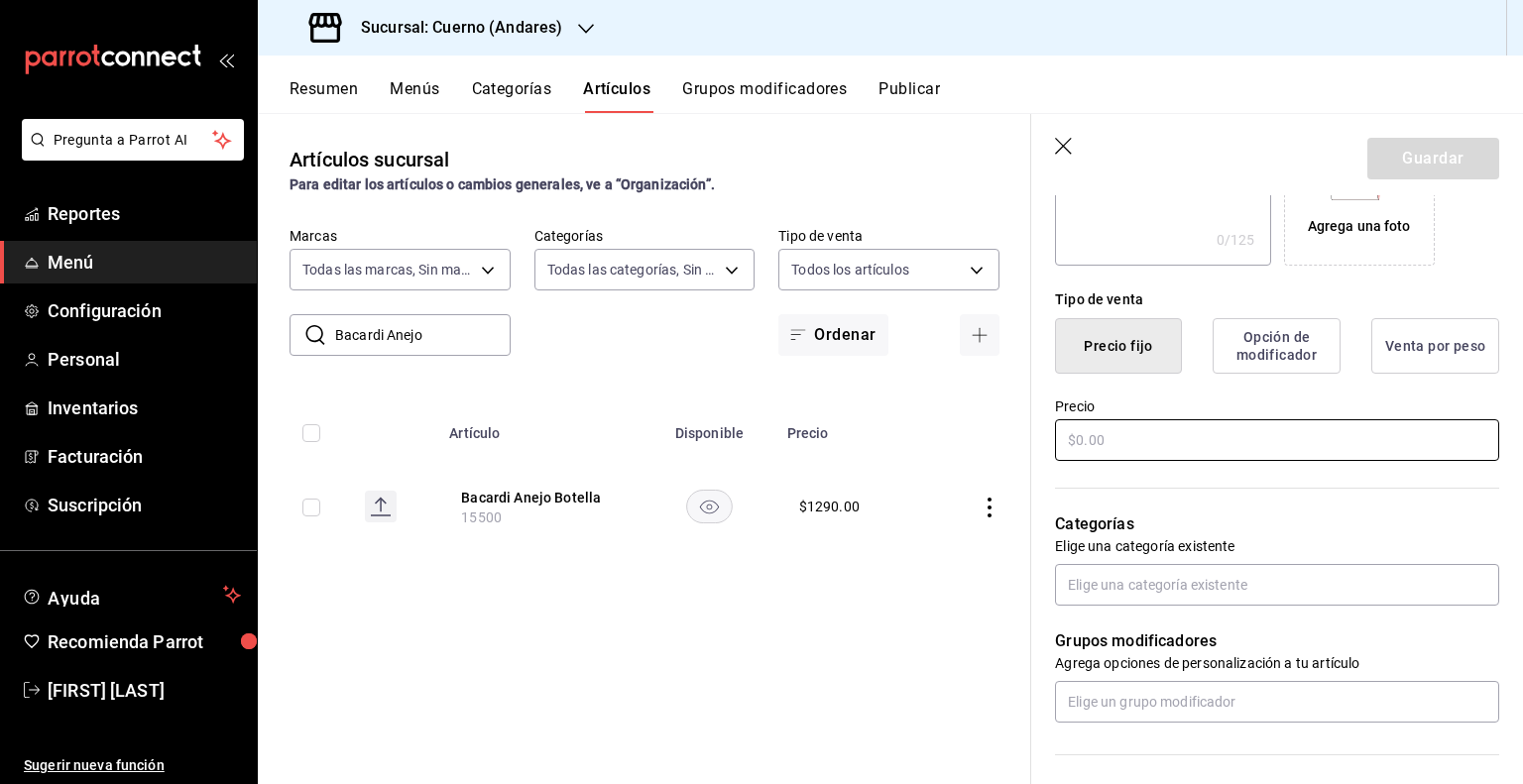 click at bounding box center [1277, 440] 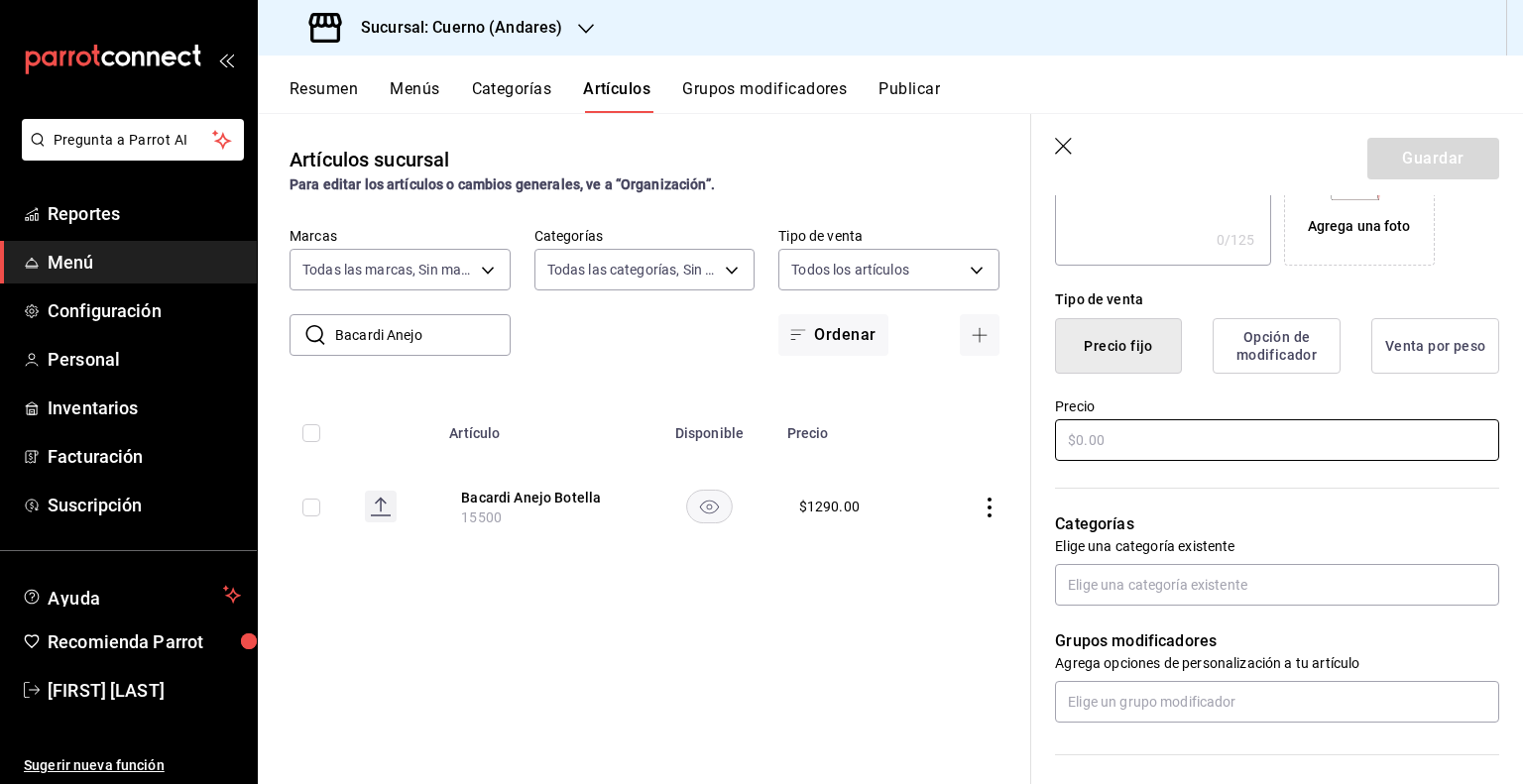 click at bounding box center (1277, 440) 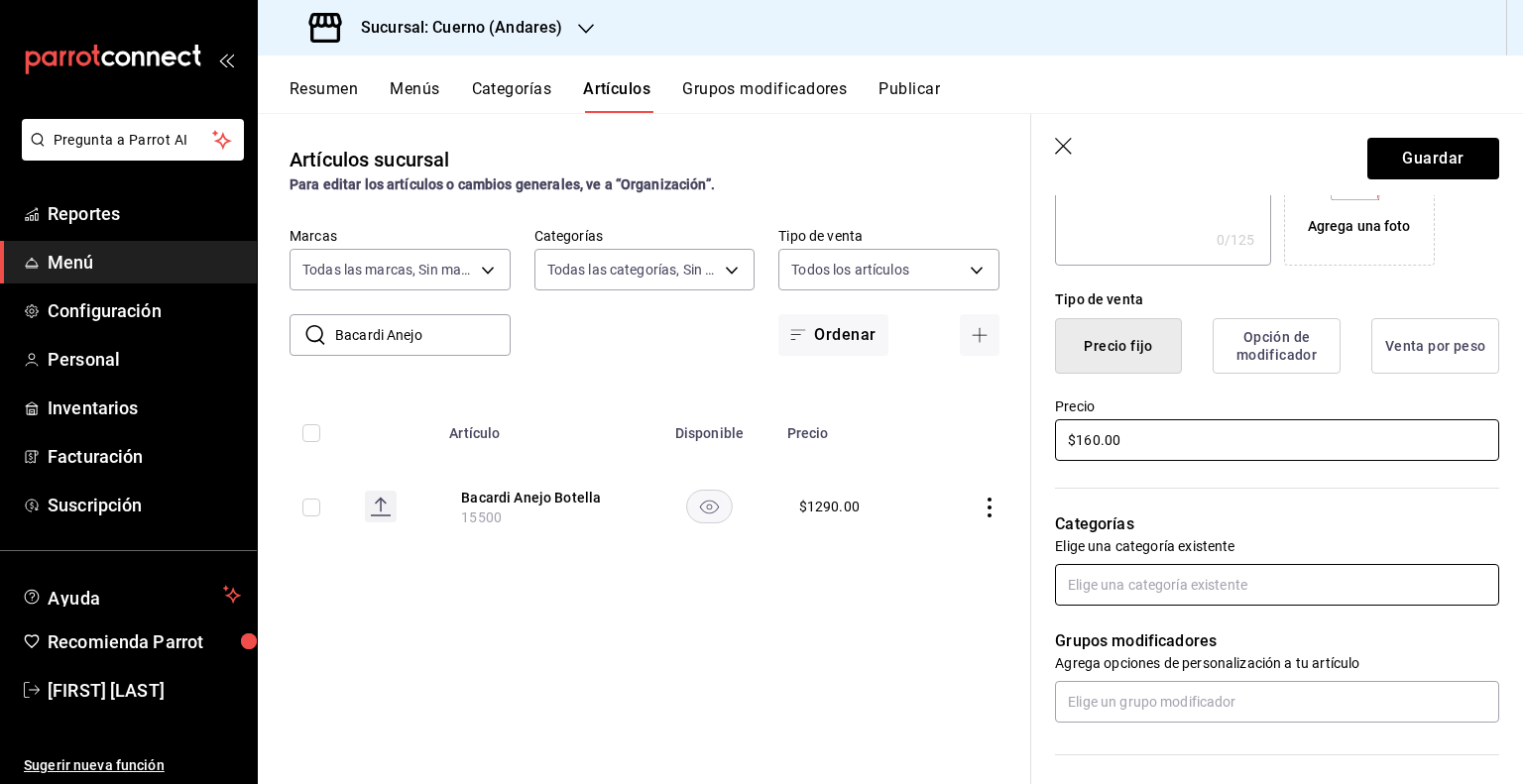 type on "$160.00" 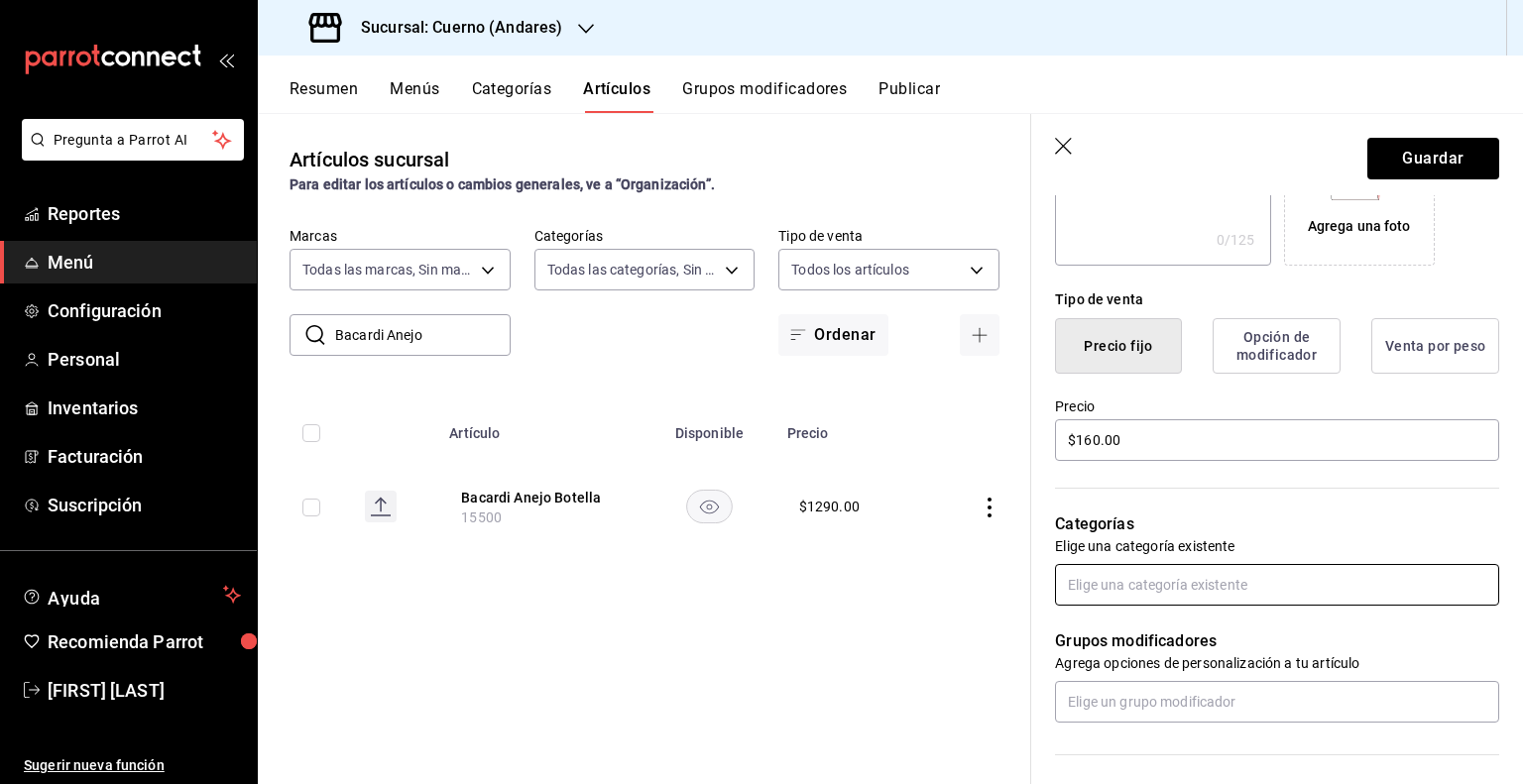 click at bounding box center [1277, 585] 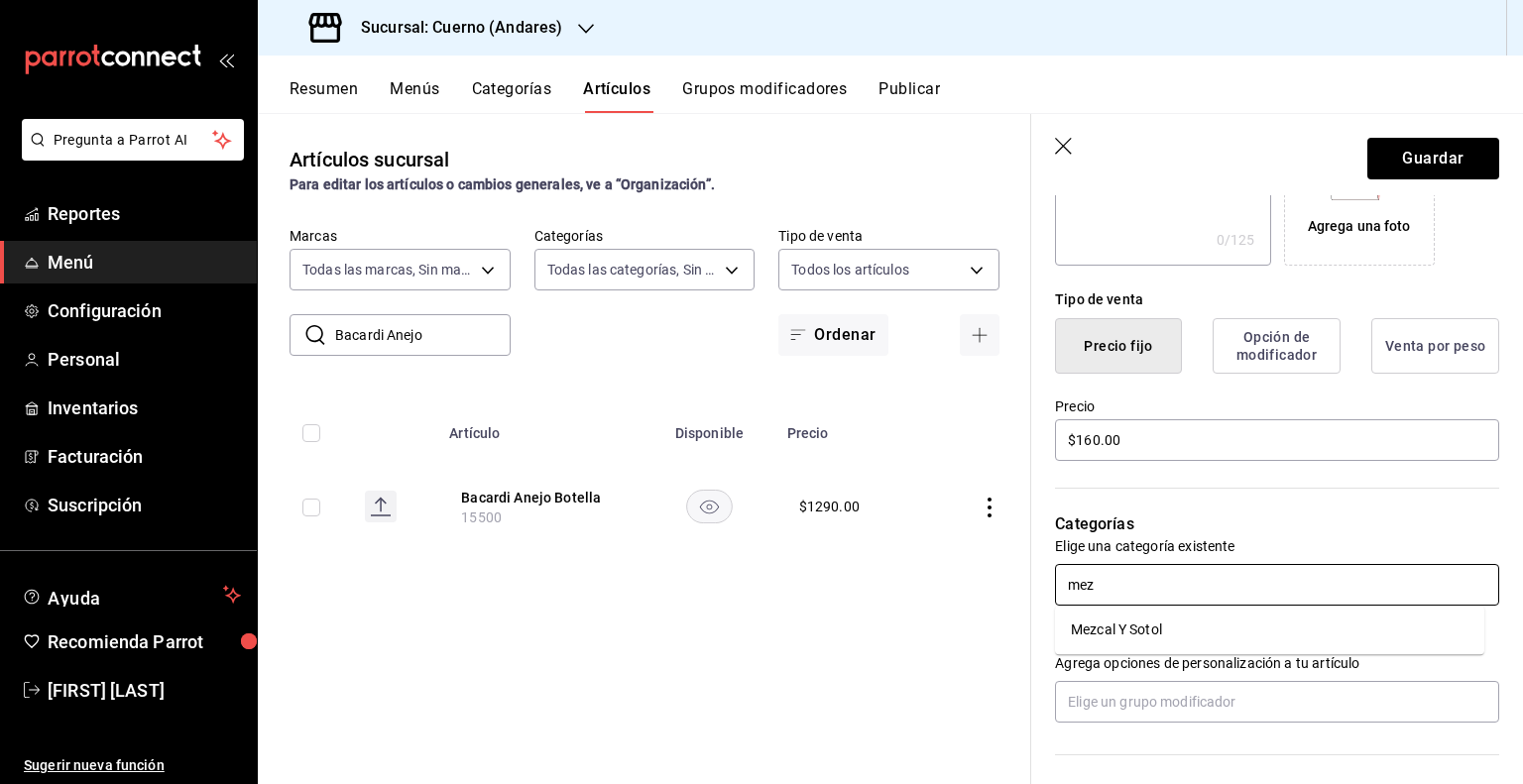 type on "mez" 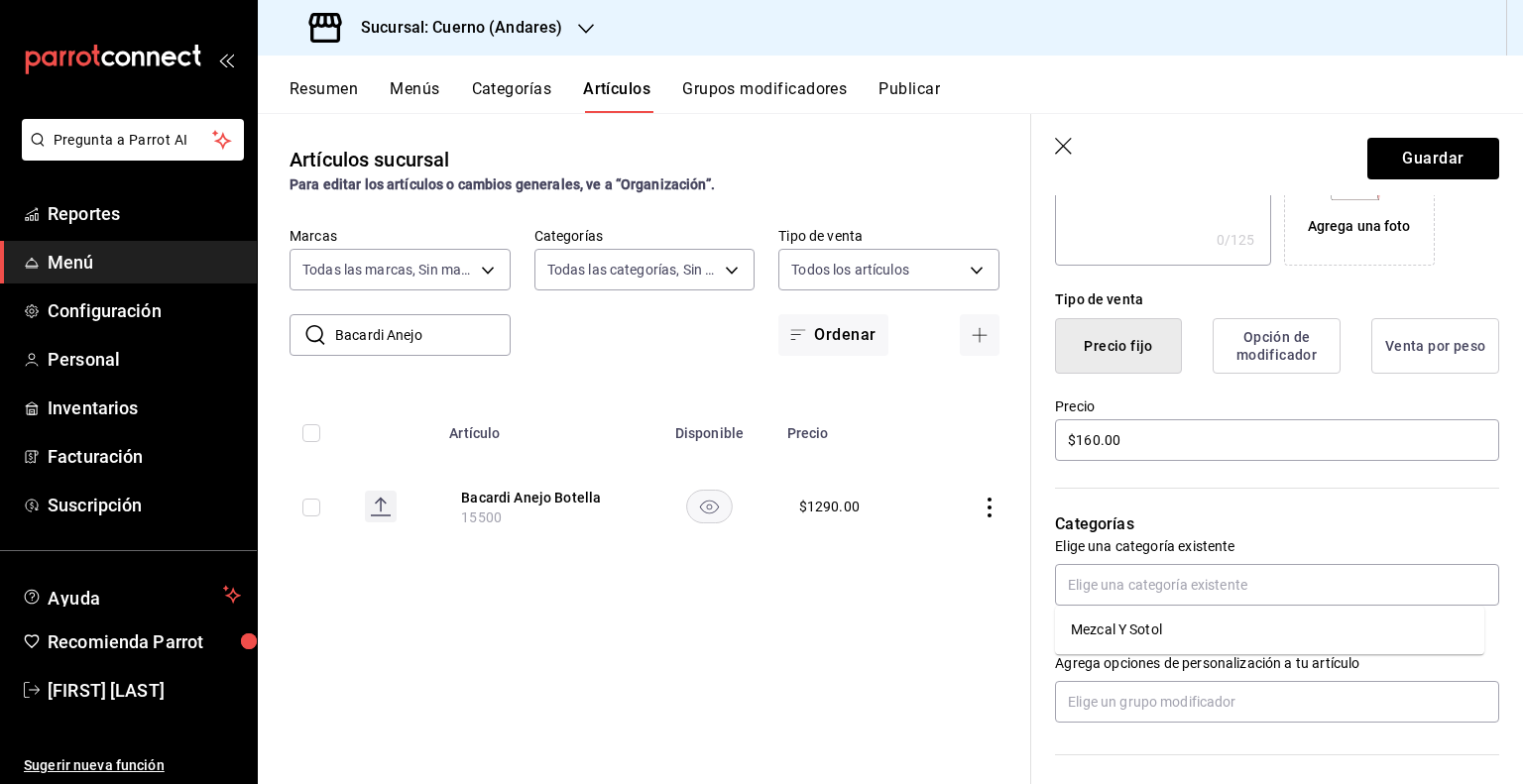 click on "Categorías" at bounding box center [1277, 524] 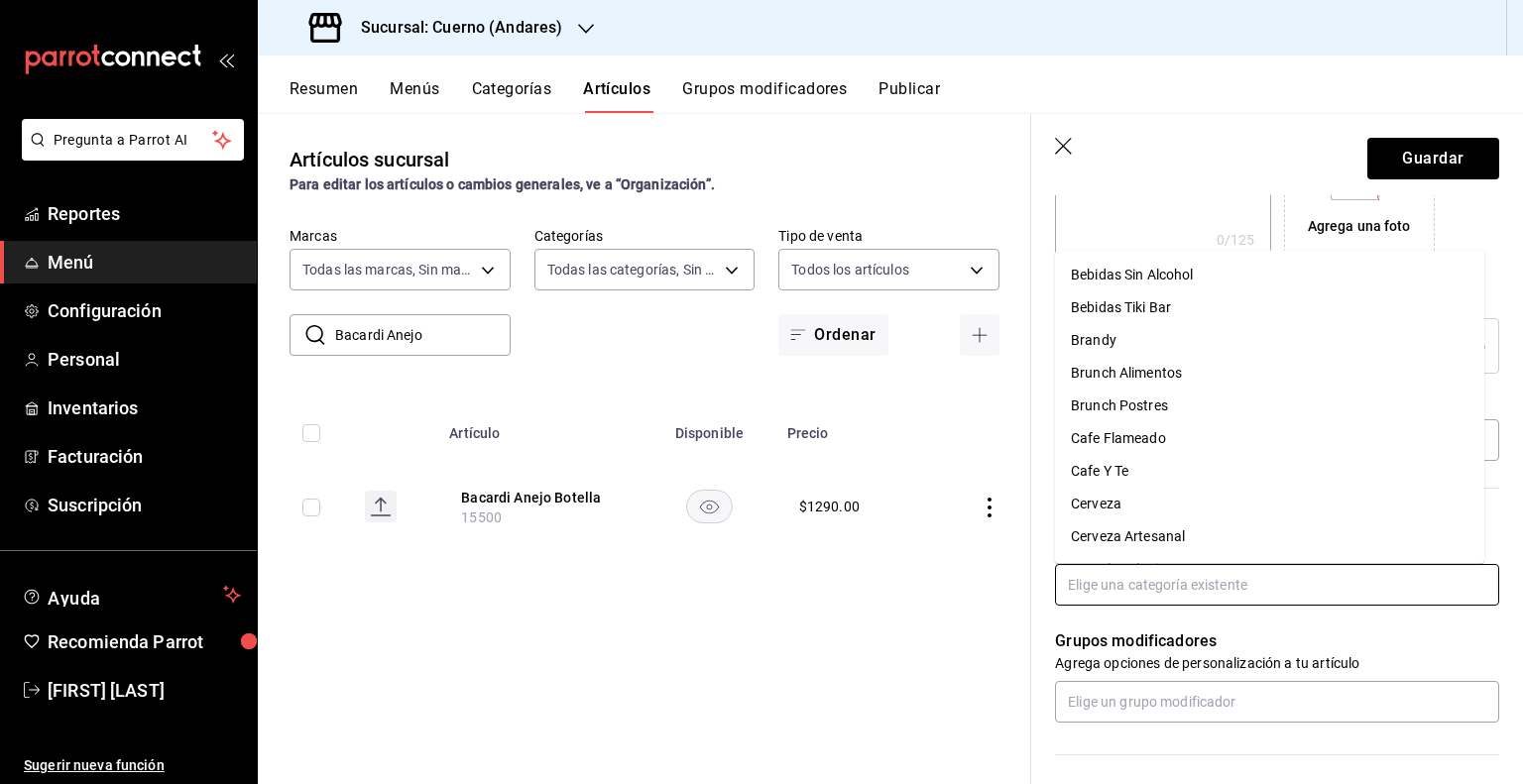 click at bounding box center (1277, 585) 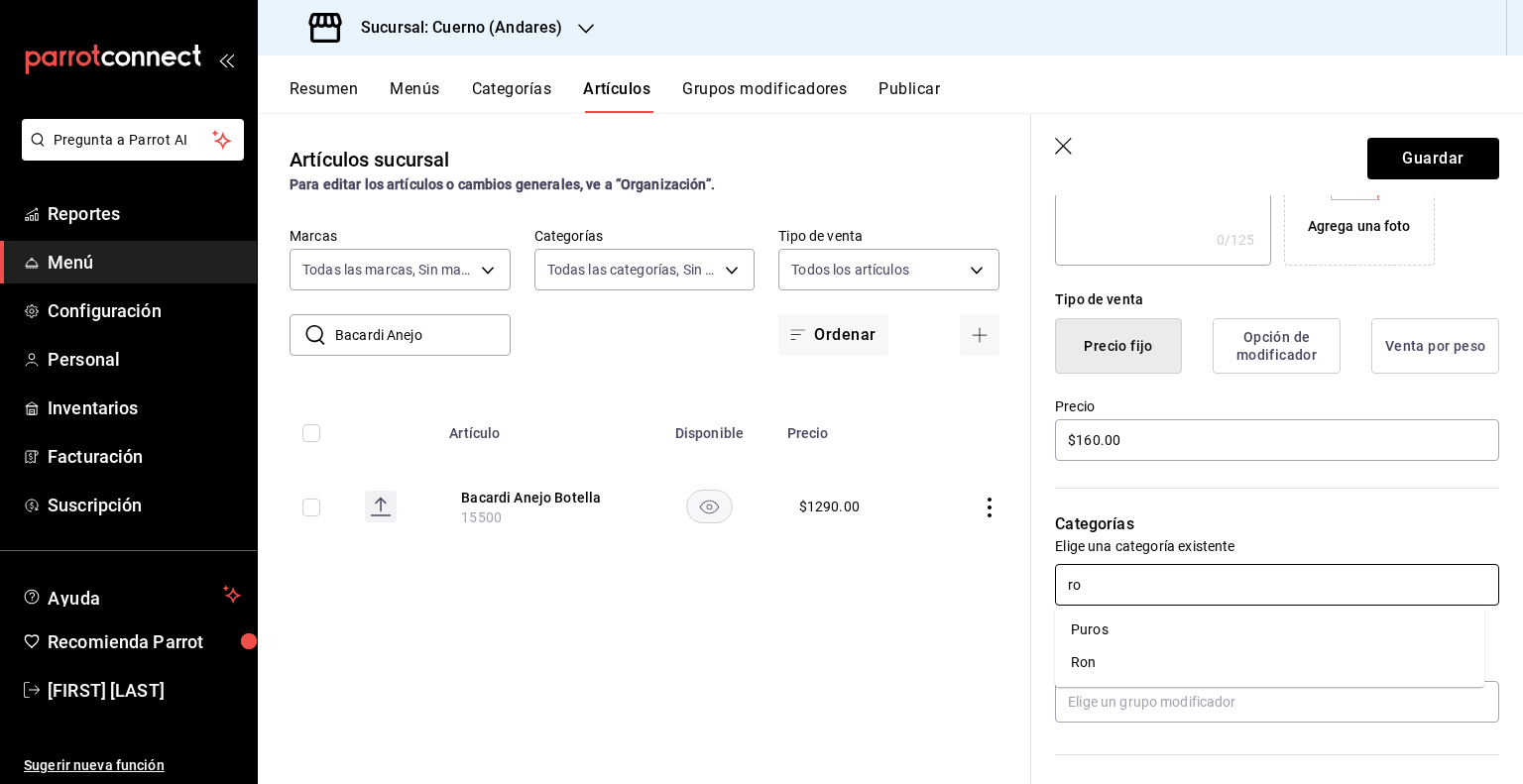 type on "ron" 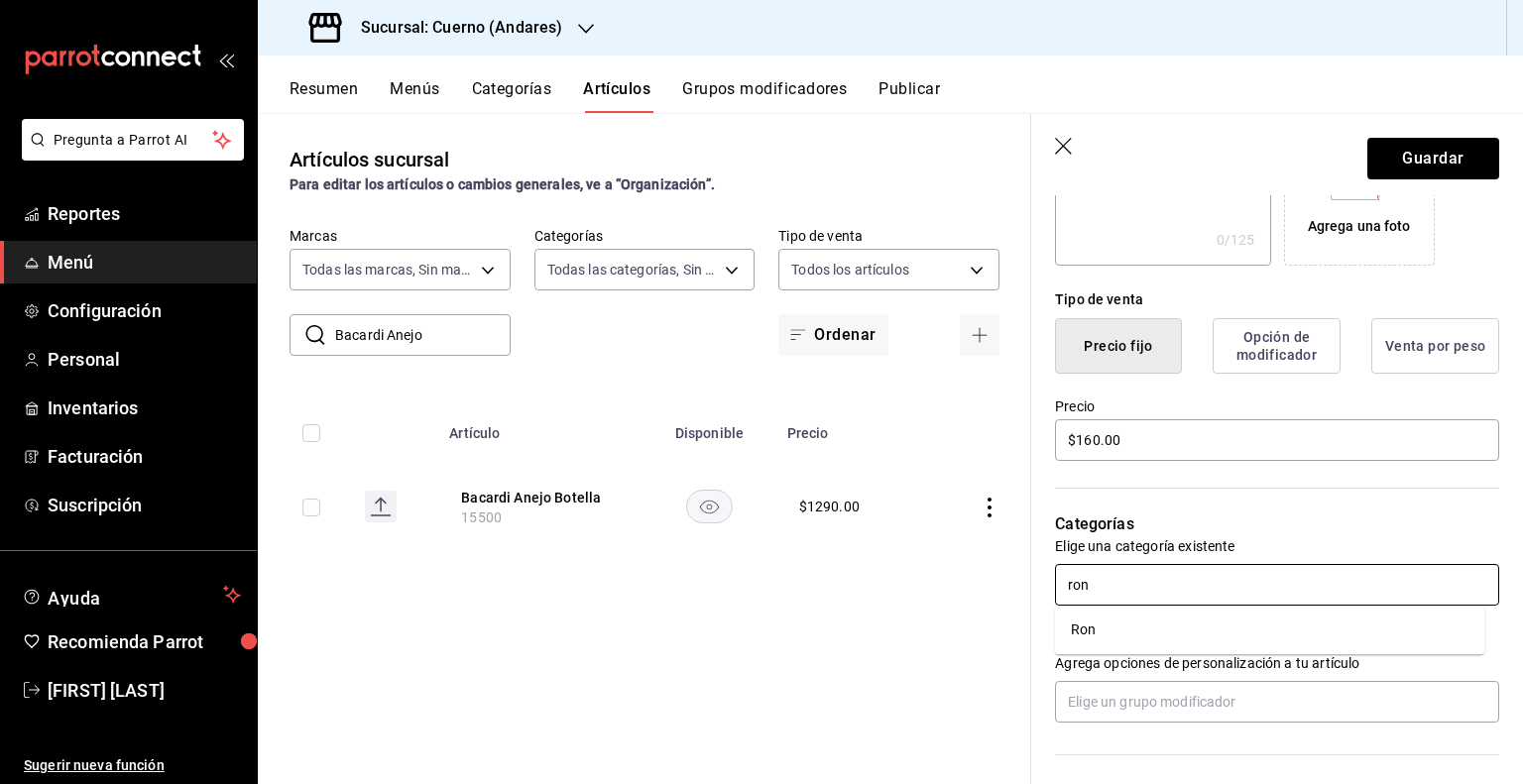 click on "Ron" at bounding box center (1269, 629) 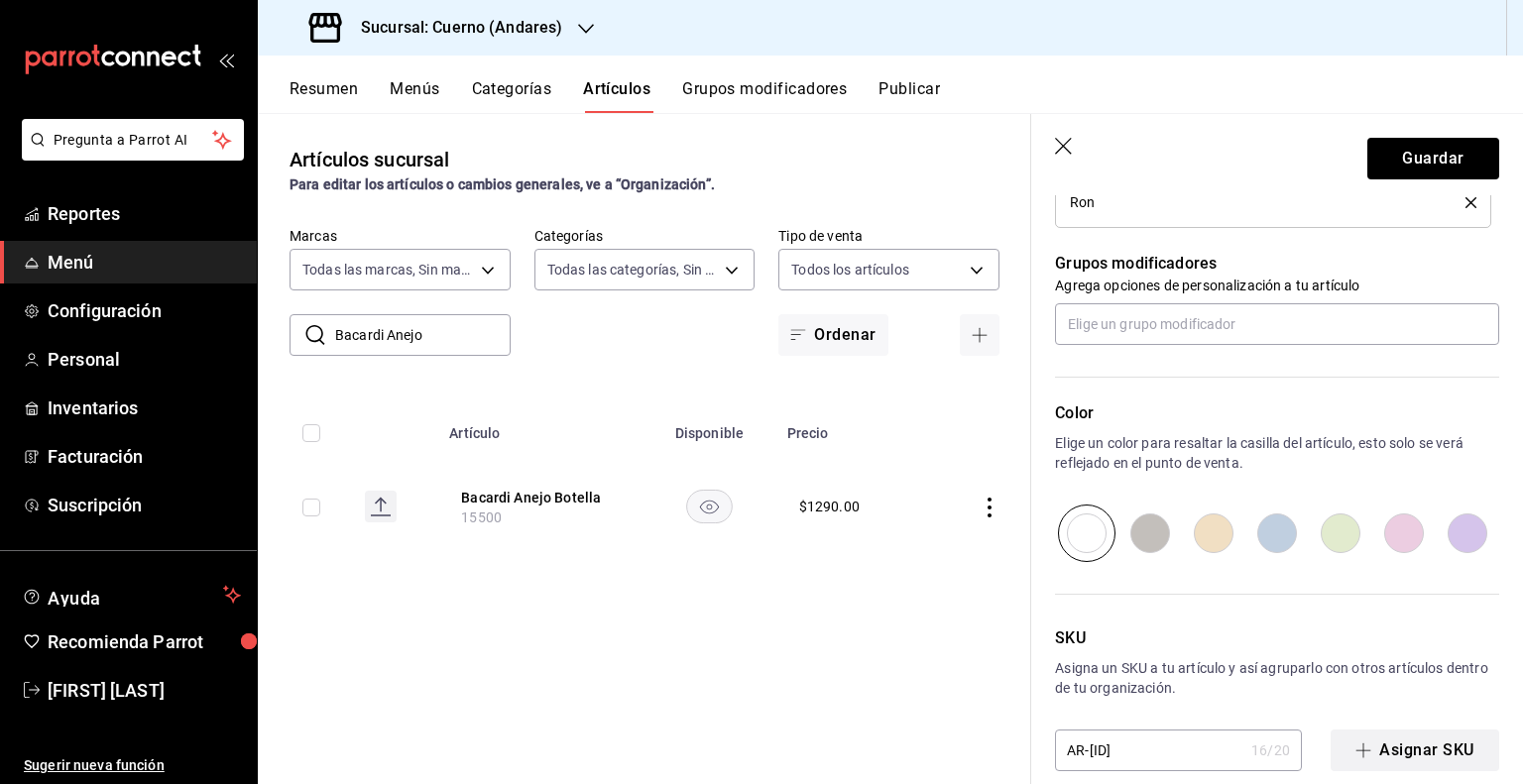 scroll, scrollTop: 864, scrollLeft: 0, axis: vertical 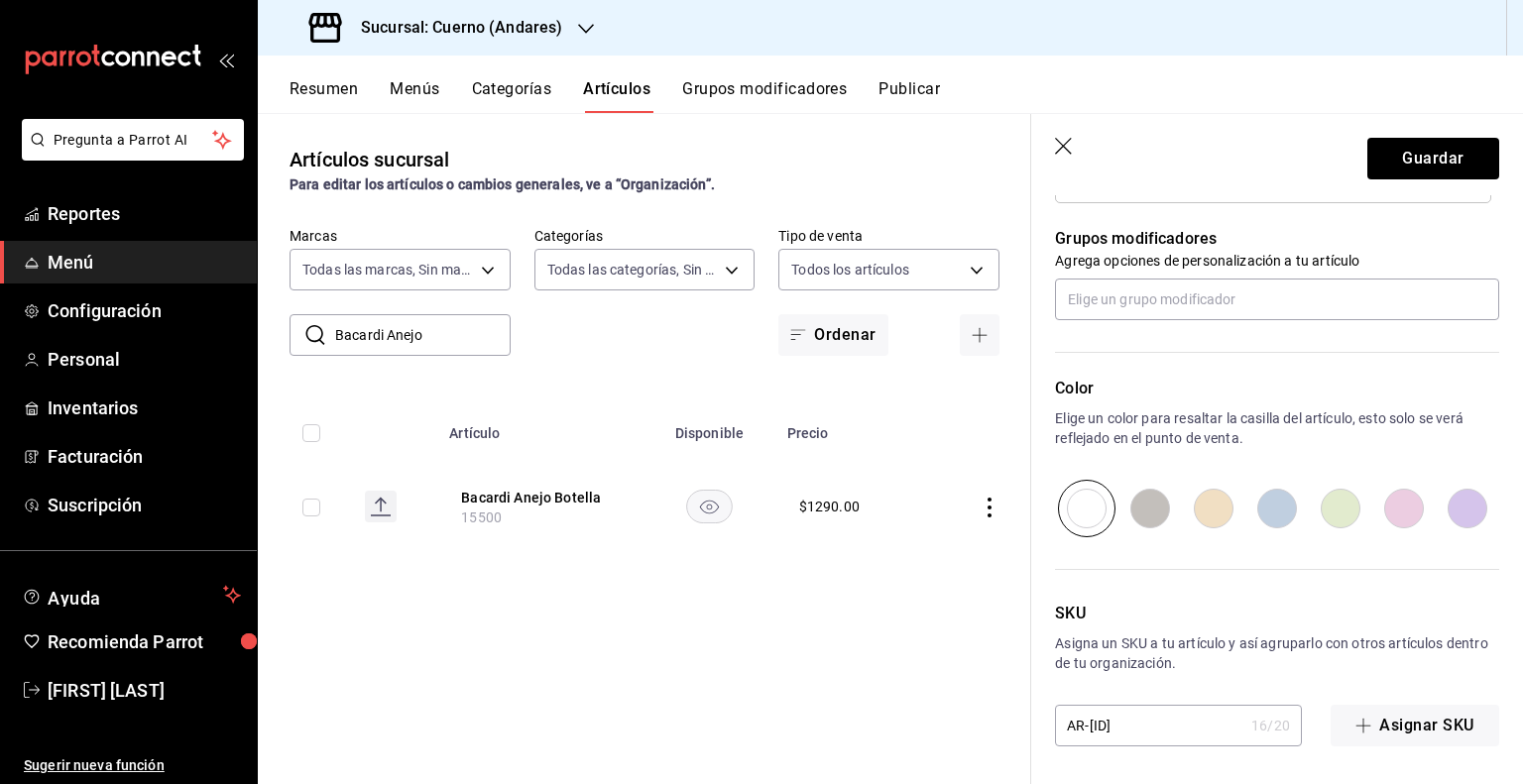 click on "AR-[ID]" at bounding box center [1149, 726] 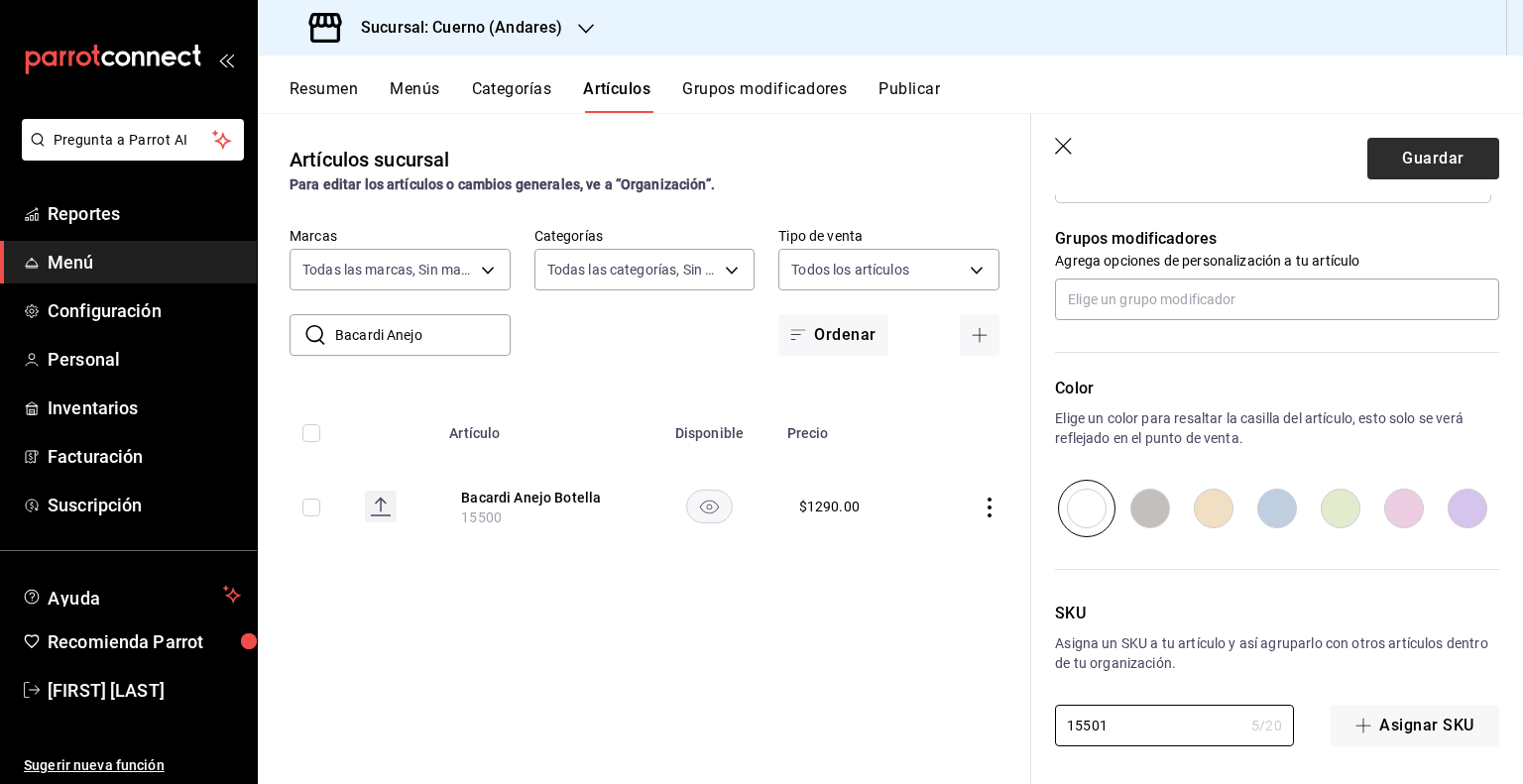 type on "15501" 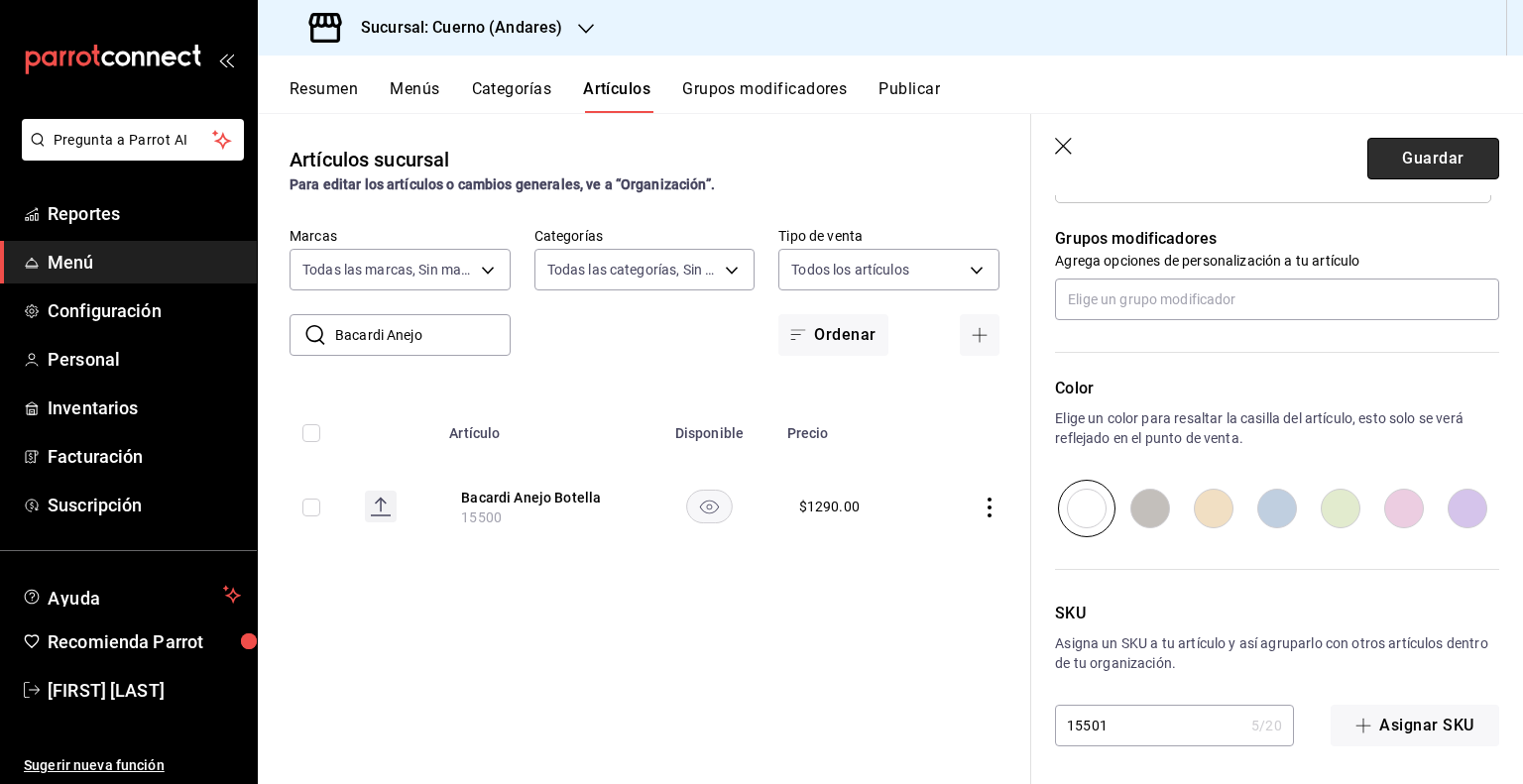 click on "Guardar" at bounding box center (1433, 159) 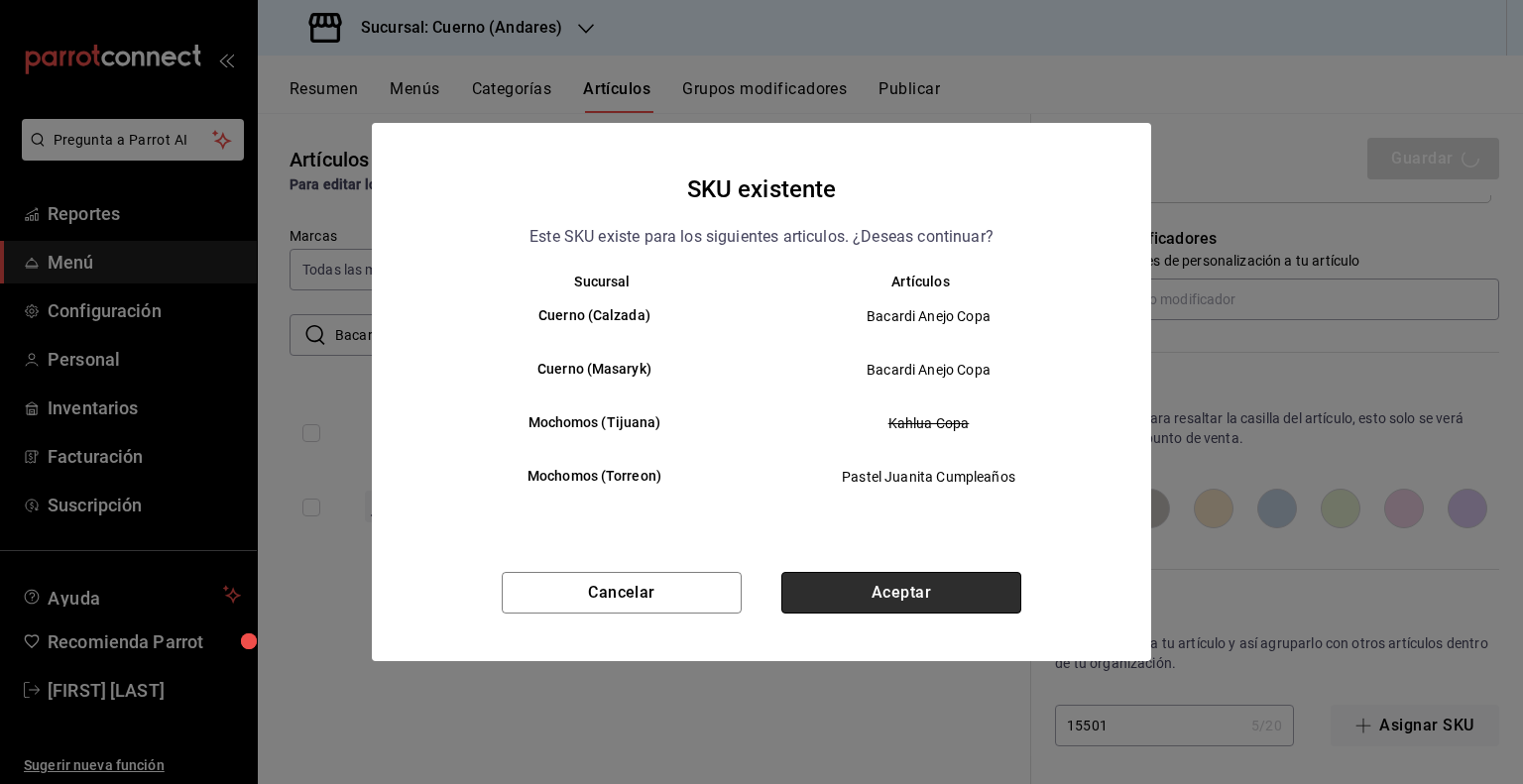 click on "Aceptar" at bounding box center (901, 593) 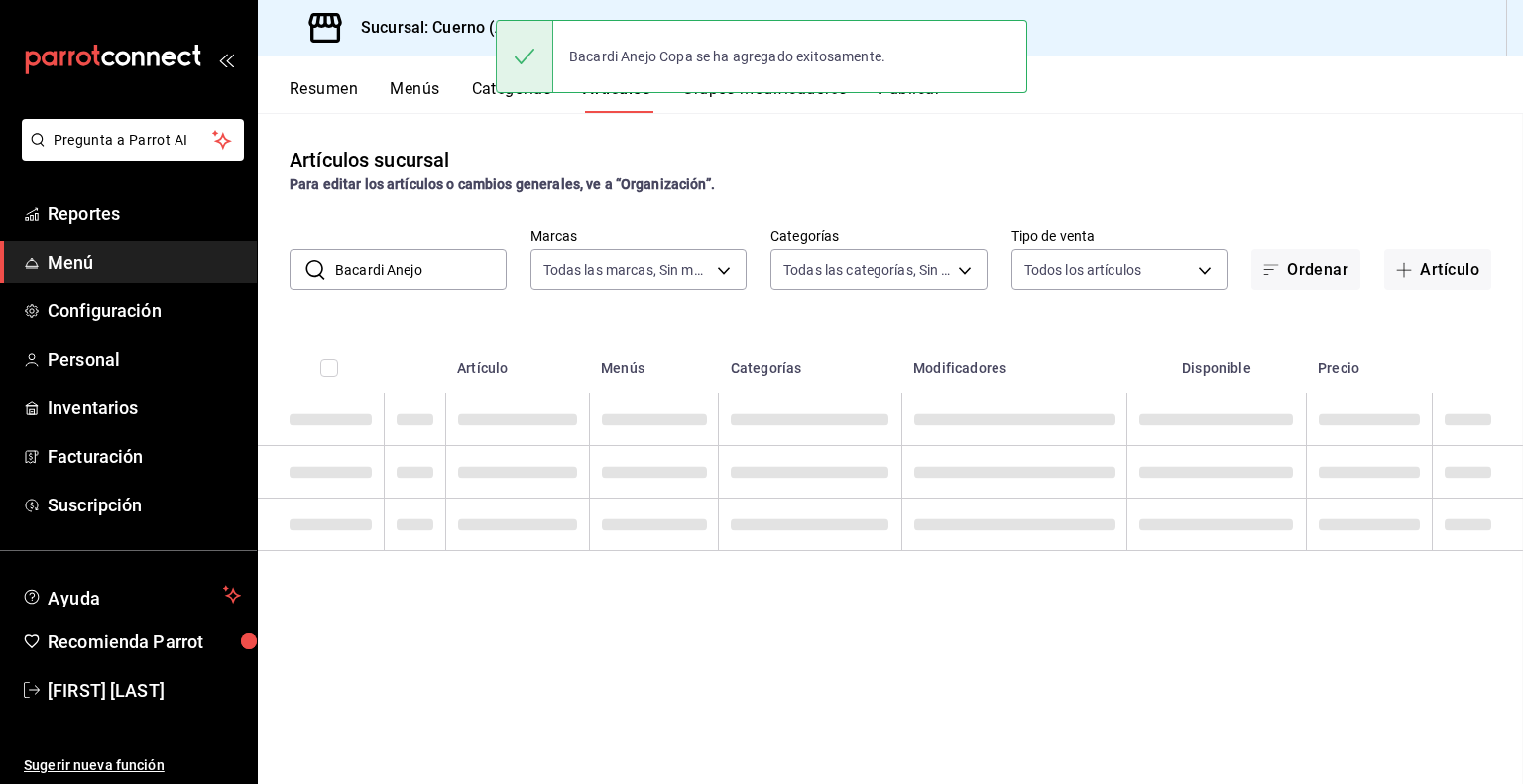 scroll, scrollTop: 0, scrollLeft: 0, axis: both 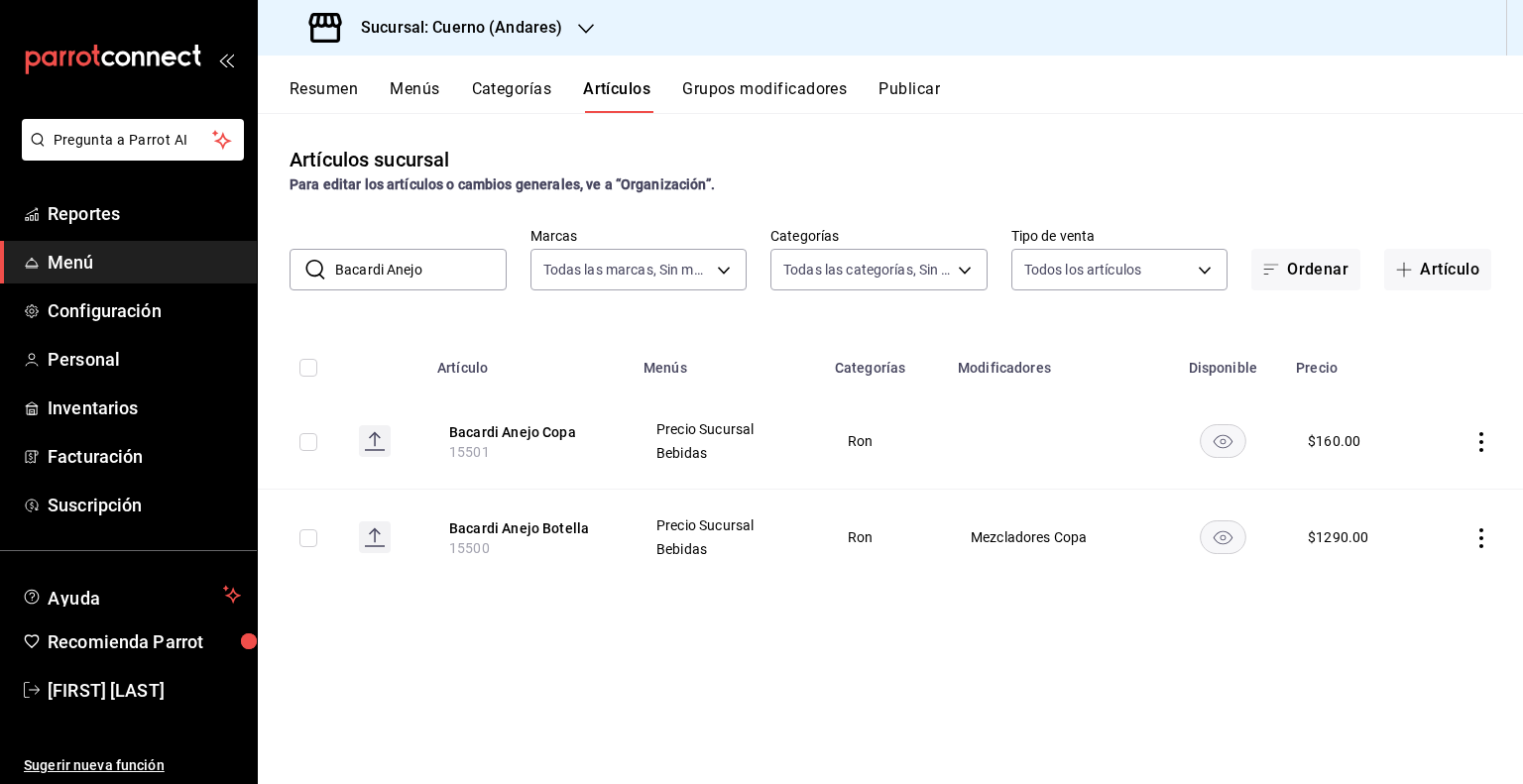 click on "Bacardi Anejo" at bounding box center [420, 270] 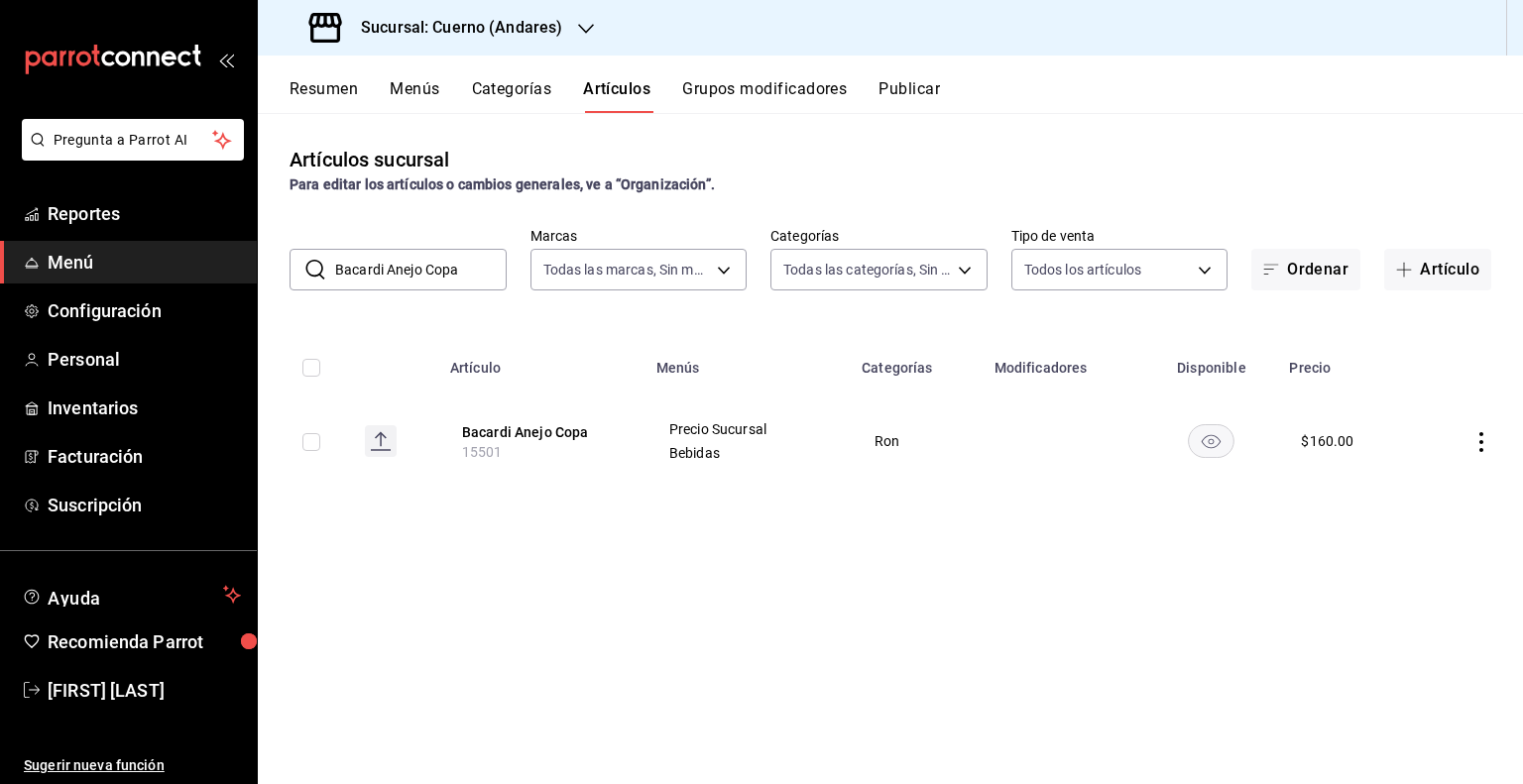 click on "Bacardi Anejo Copa" at bounding box center (420, 270) 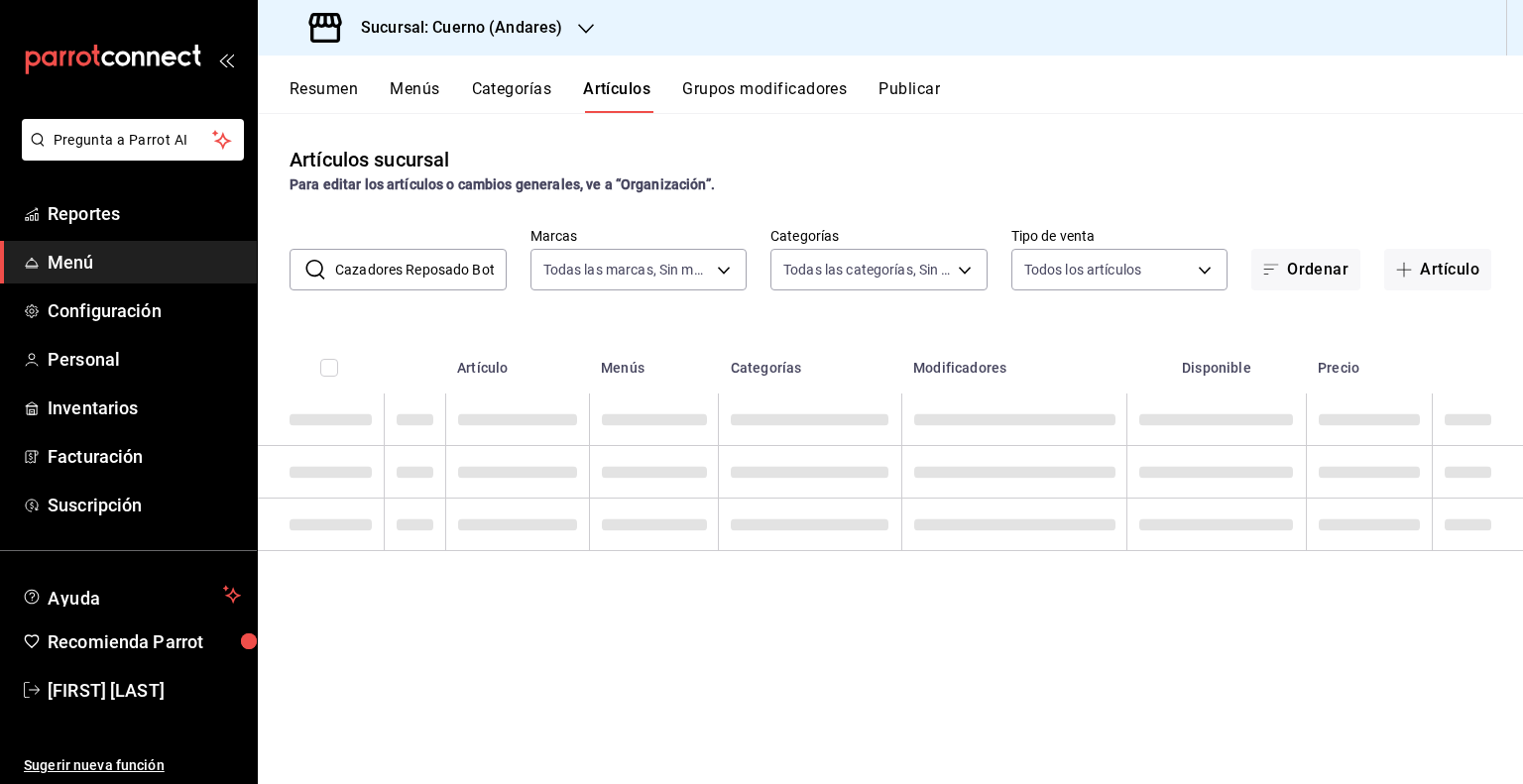 scroll, scrollTop: 0, scrollLeft: 0, axis: both 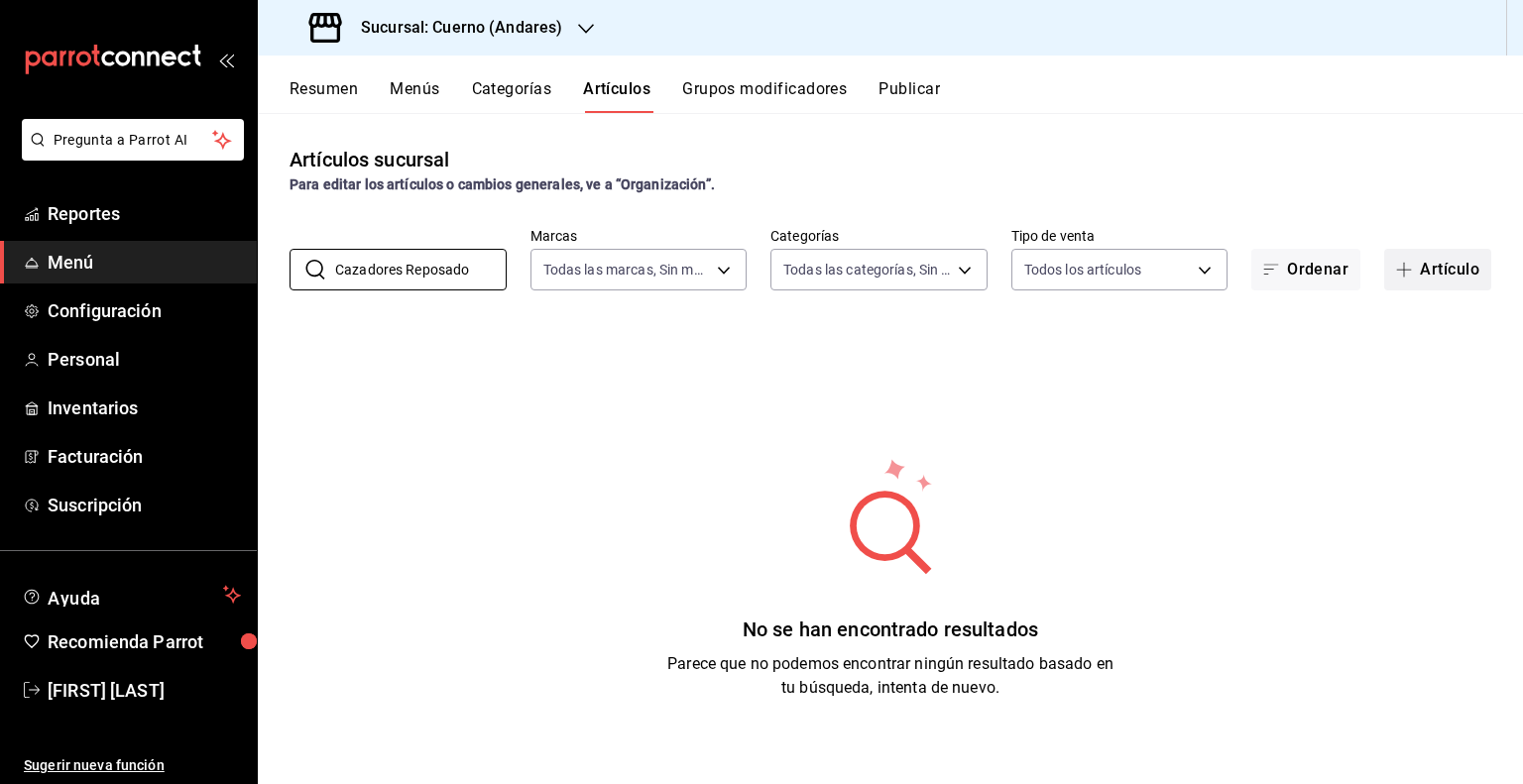 type on "Cazadores Reposado" 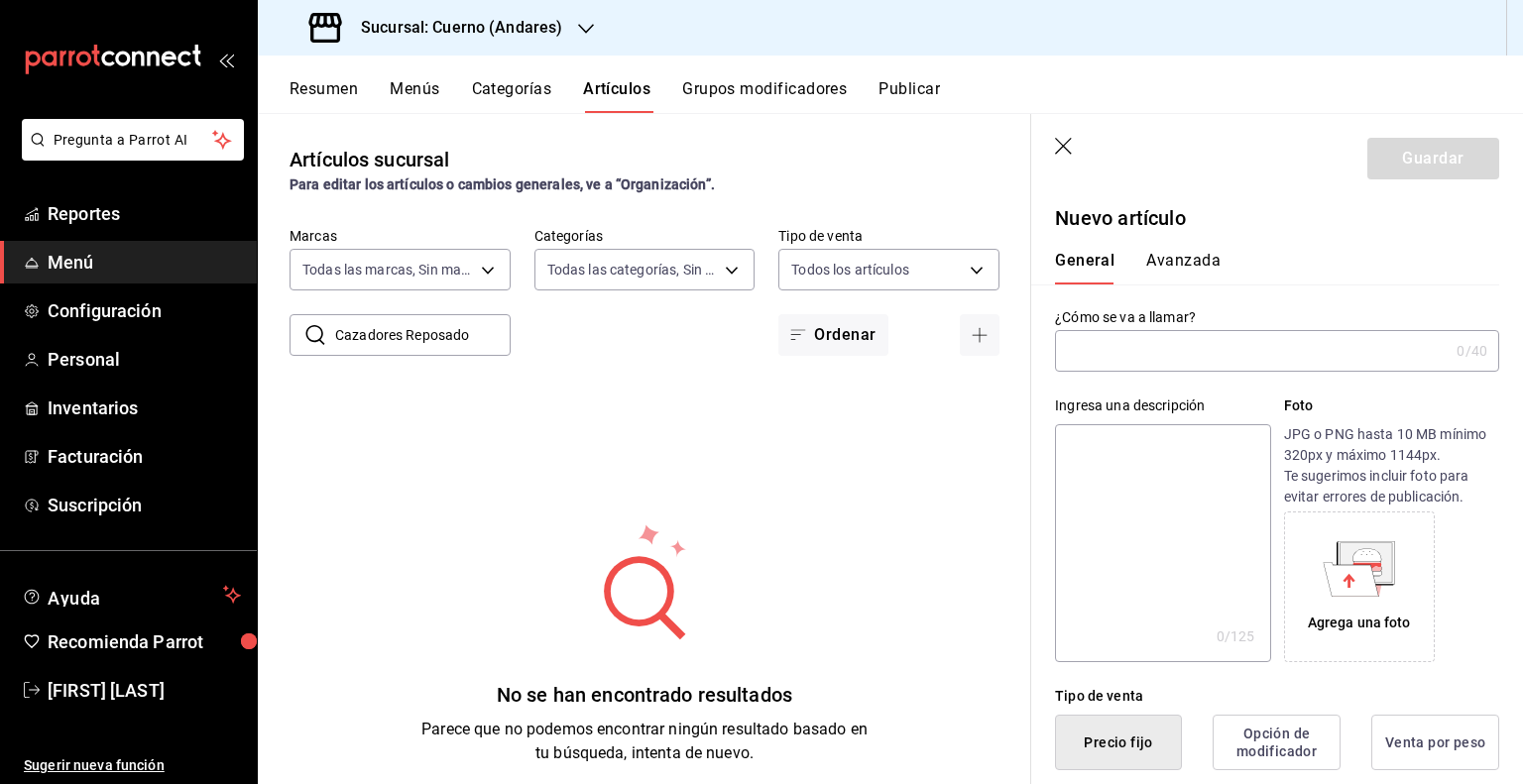 click at bounding box center (1251, 351) 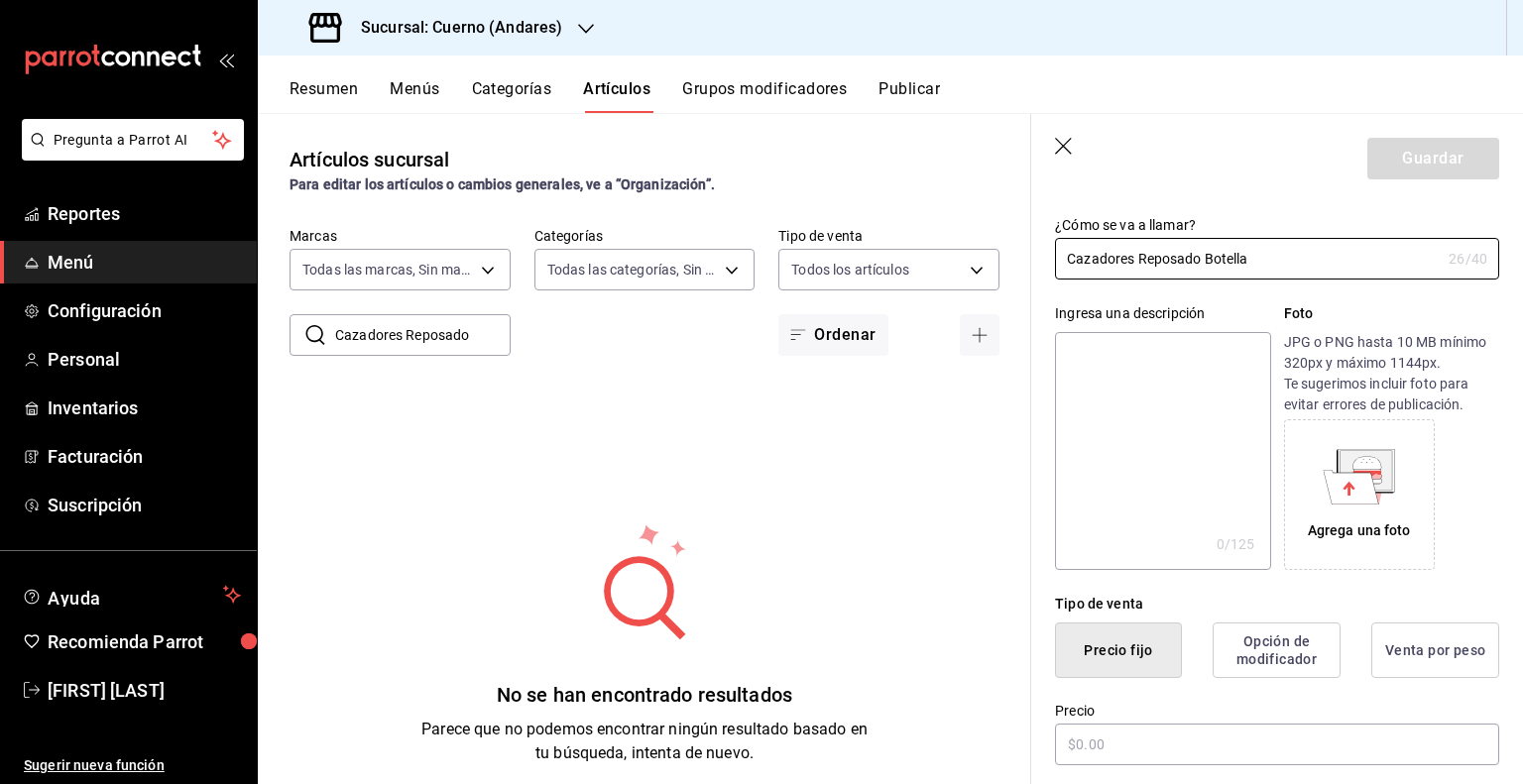scroll, scrollTop: 198, scrollLeft: 0, axis: vertical 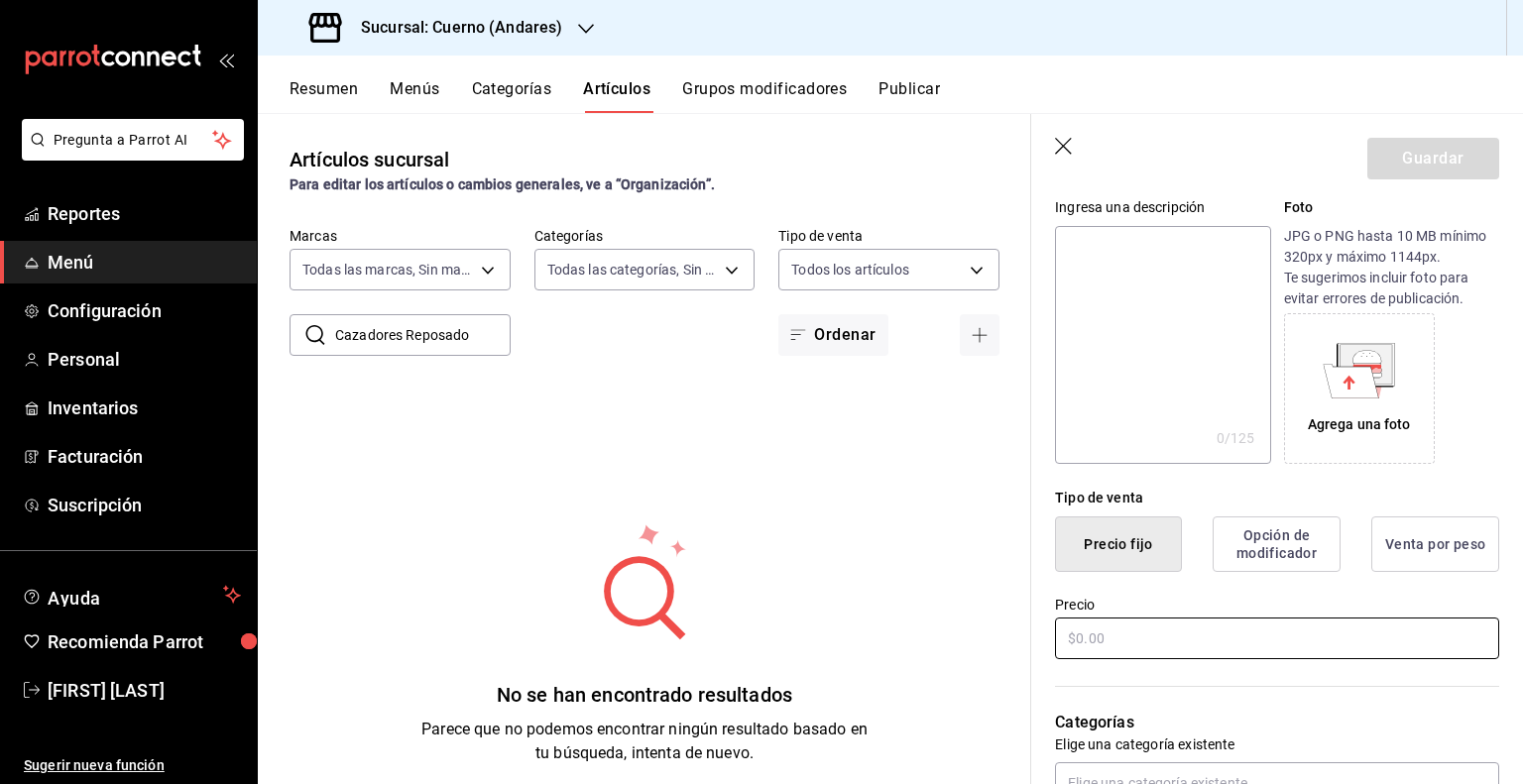 type on "Cazadores Reposado Botella" 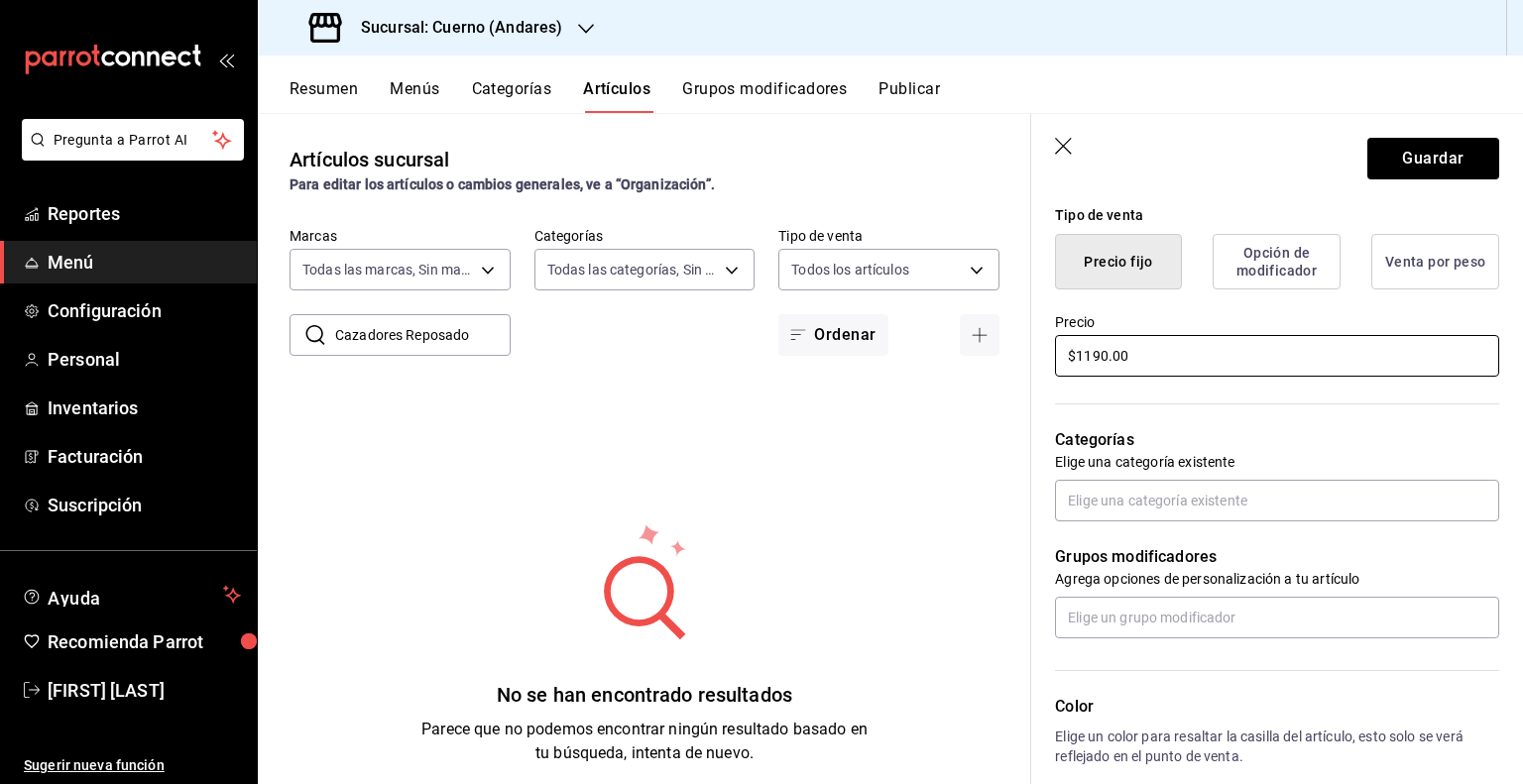 scroll, scrollTop: 496, scrollLeft: 0, axis: vertical 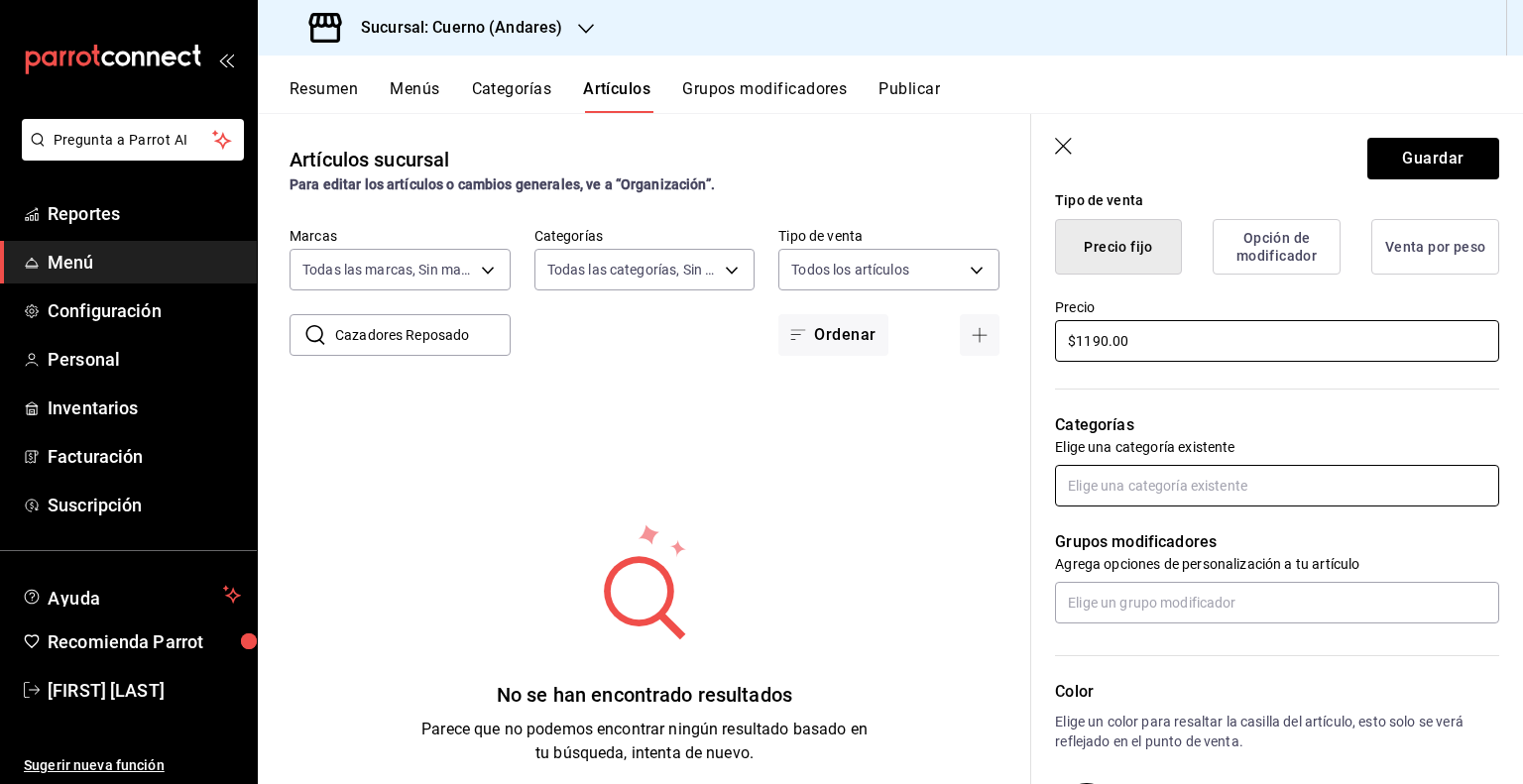 type on "$1190.00" 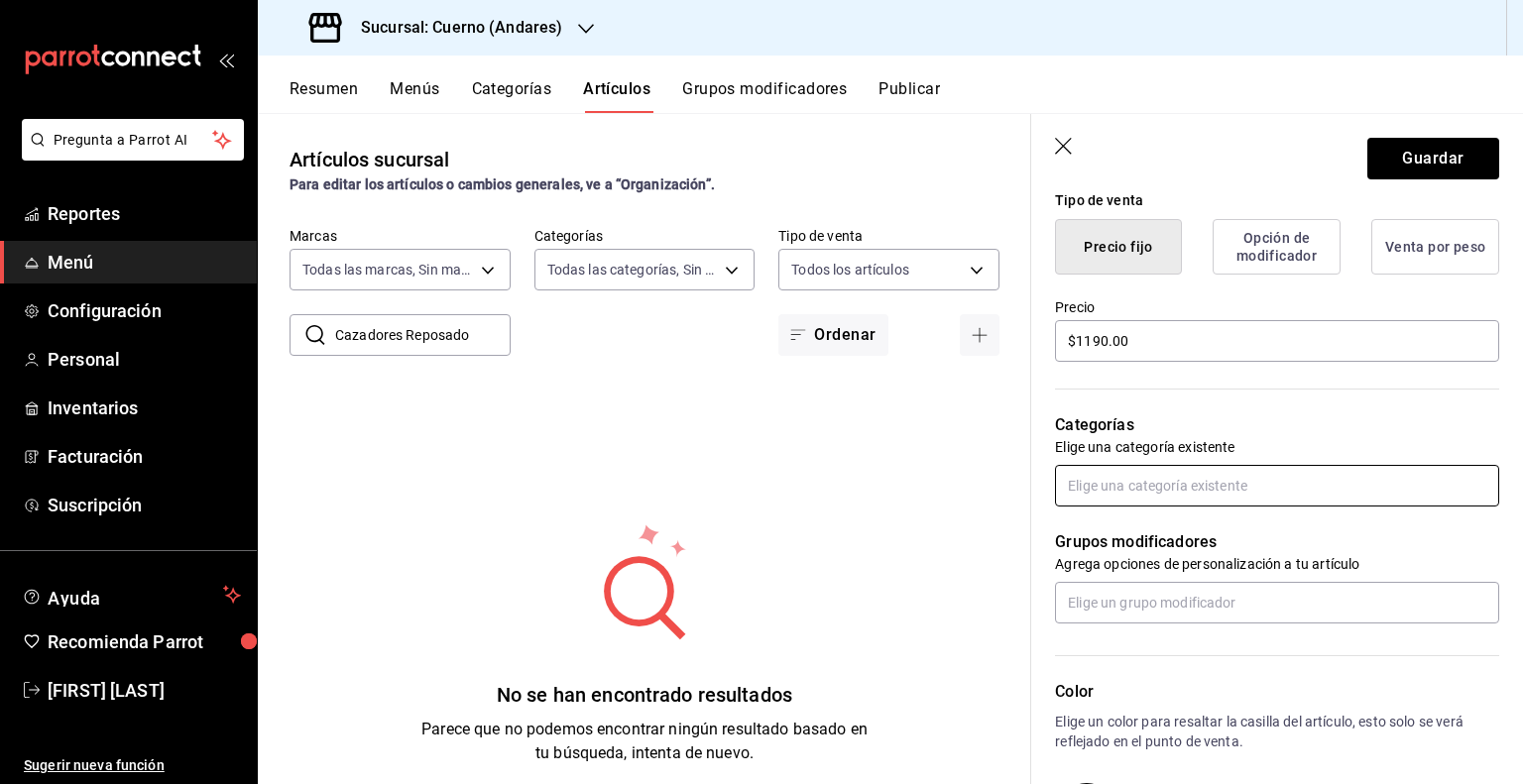 click at bounding box center [1277, 486] 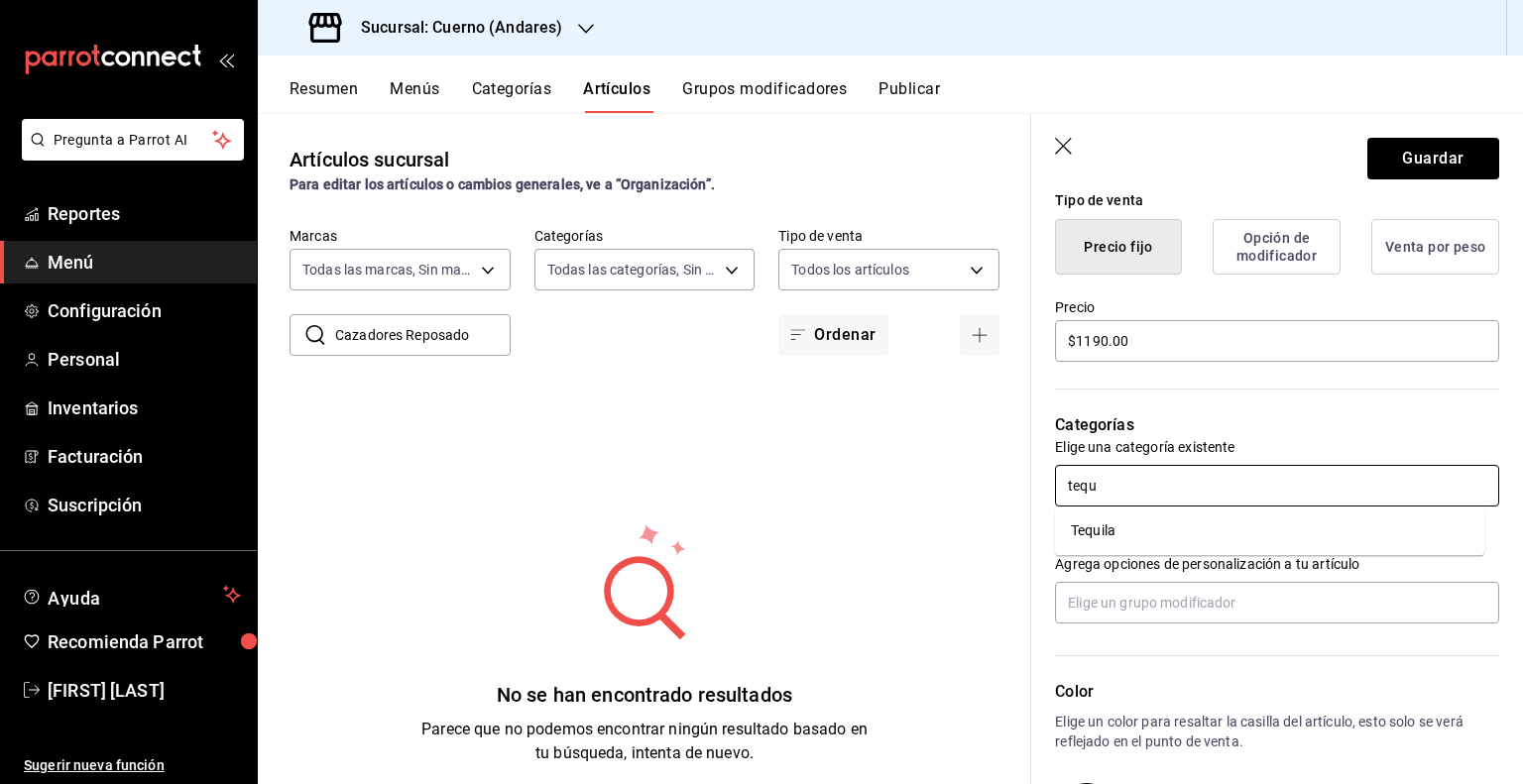 type on "tequi" 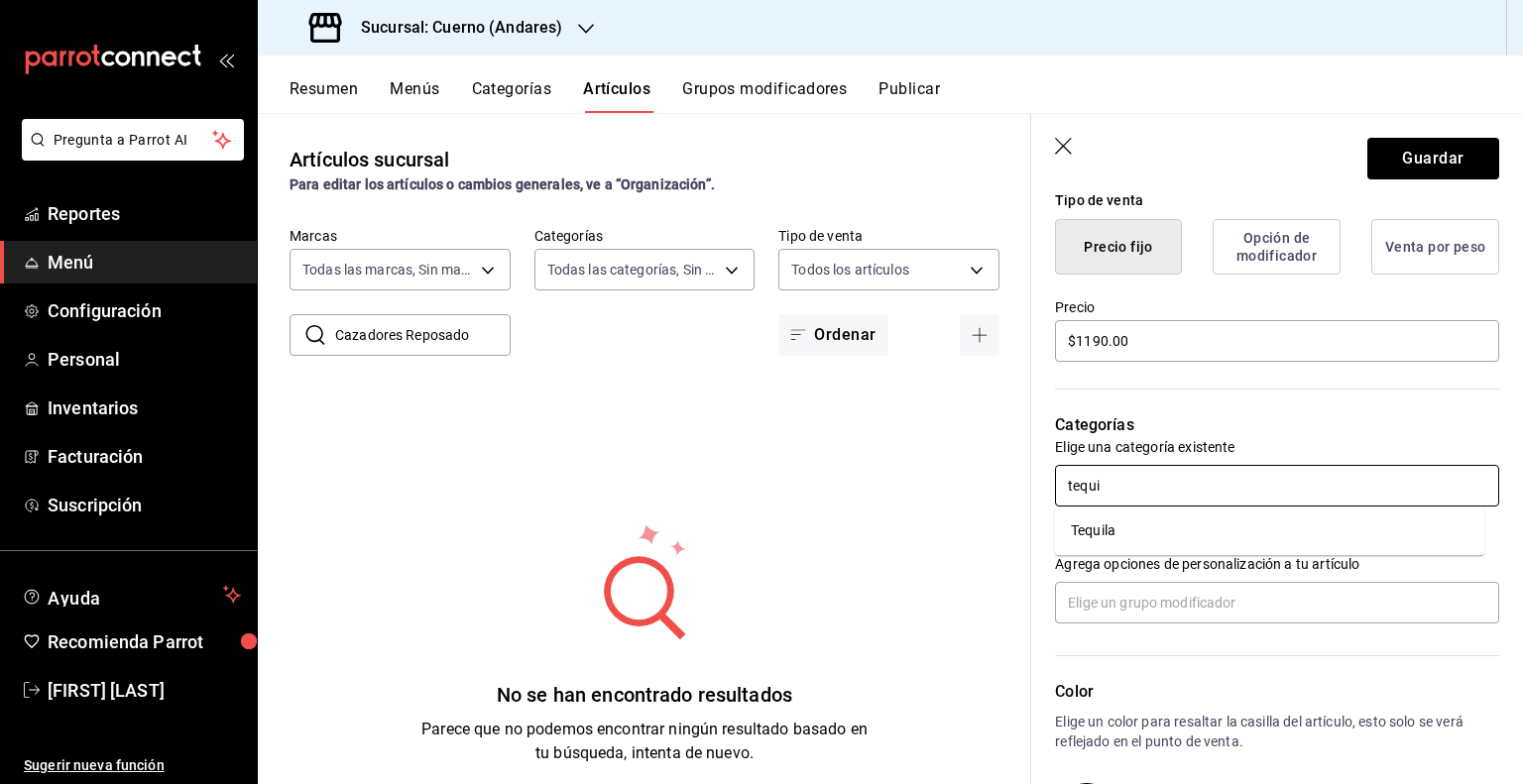 click on "Tequila" at bounding box center (1269, 530) 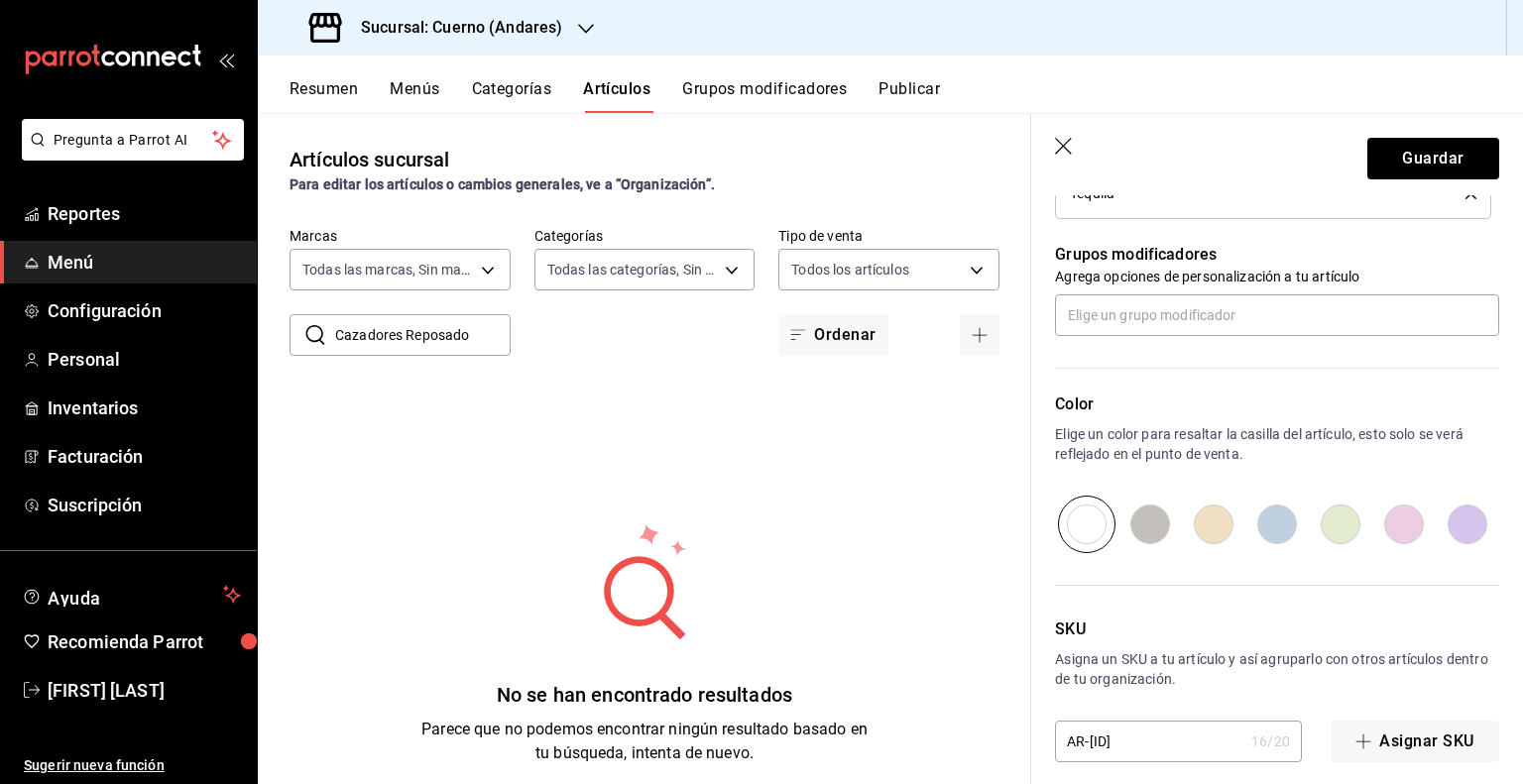 scroll, scrollTop: 864, scrollLeft: 0, axis: vertical 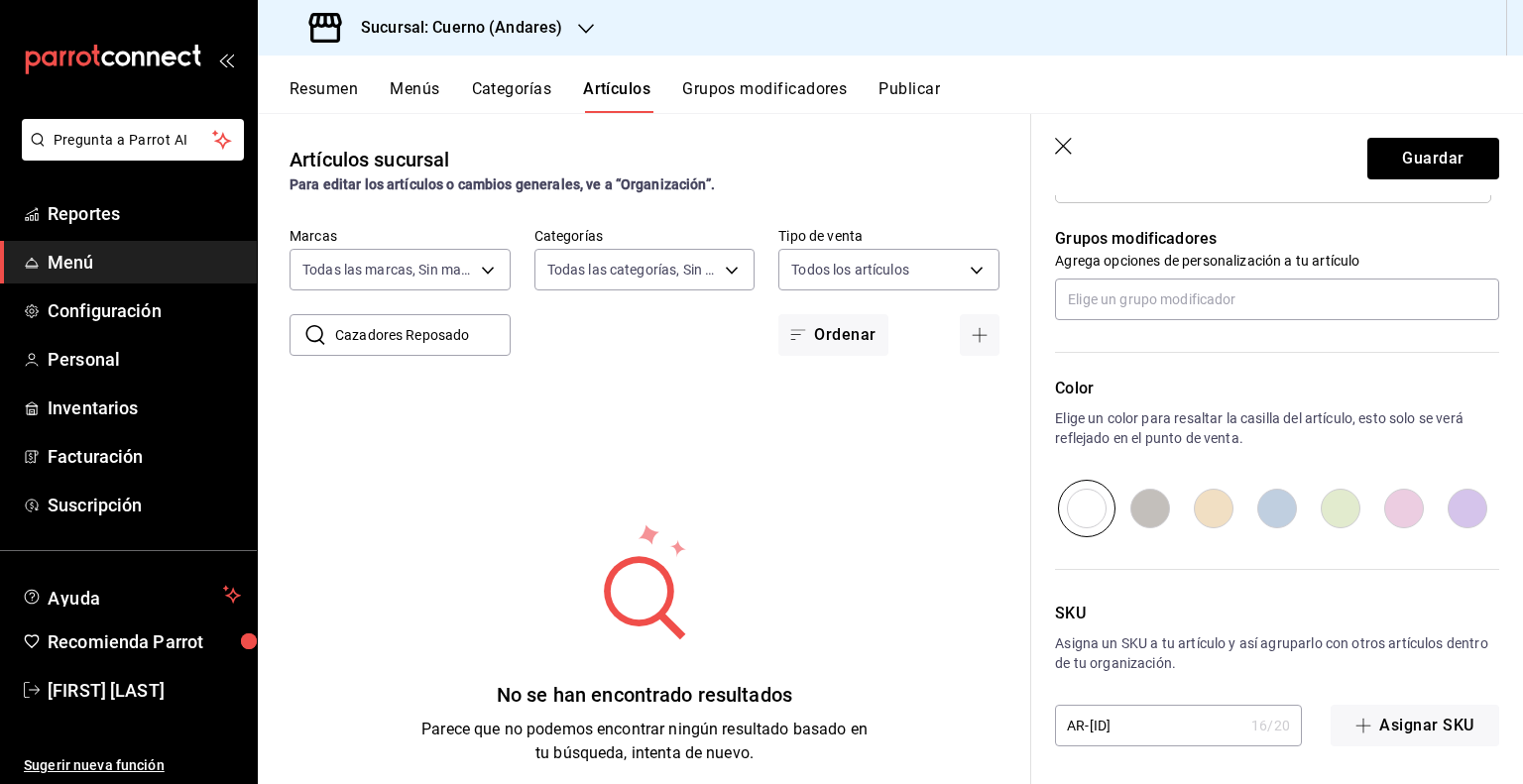 click on "AR-[ID]" at bounding box center (1149, 726) 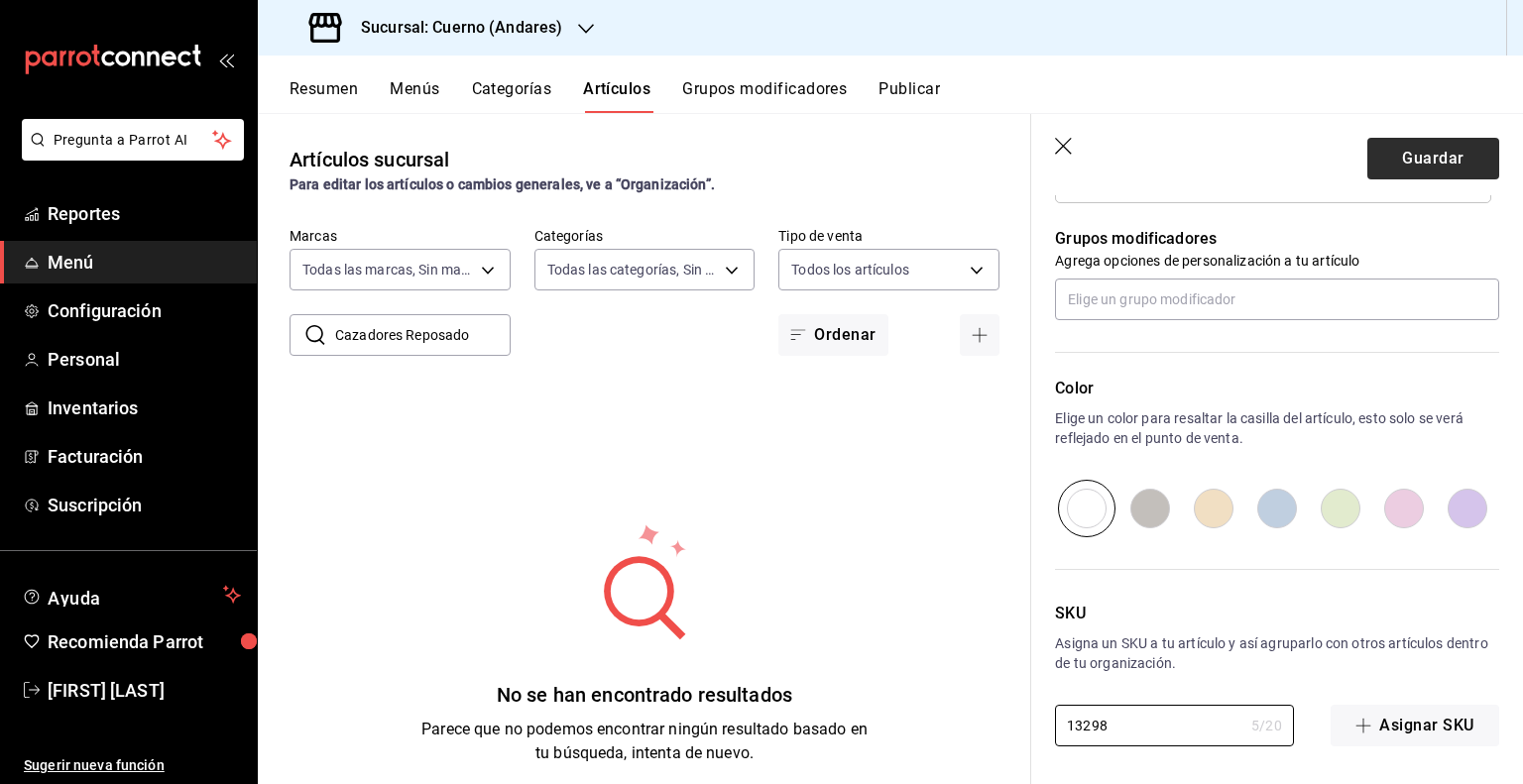 type on "13298" 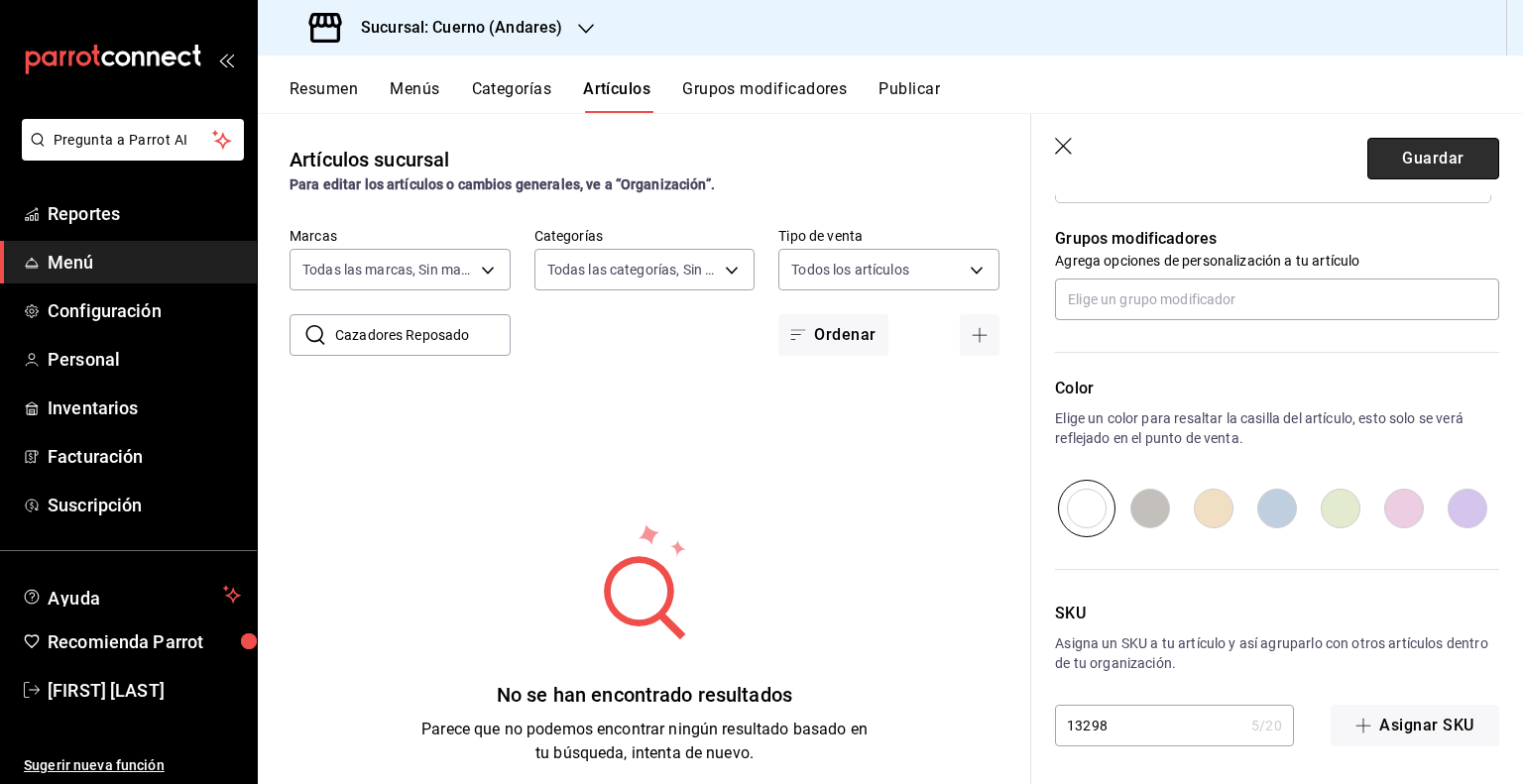 click on "Guardar" at bounding box center [1433, 159] 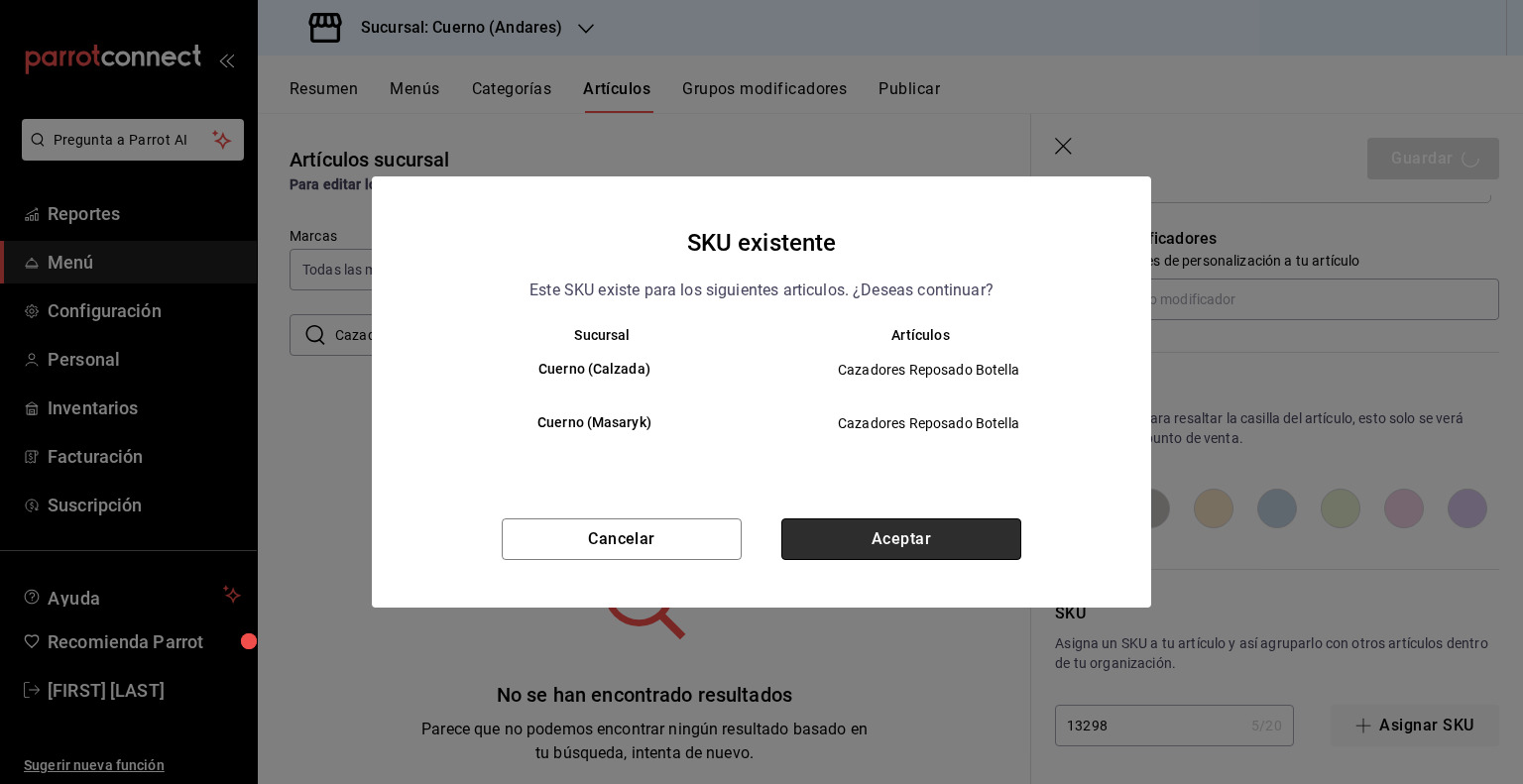 click on "Aceptar" at bounding box center [901, 539] 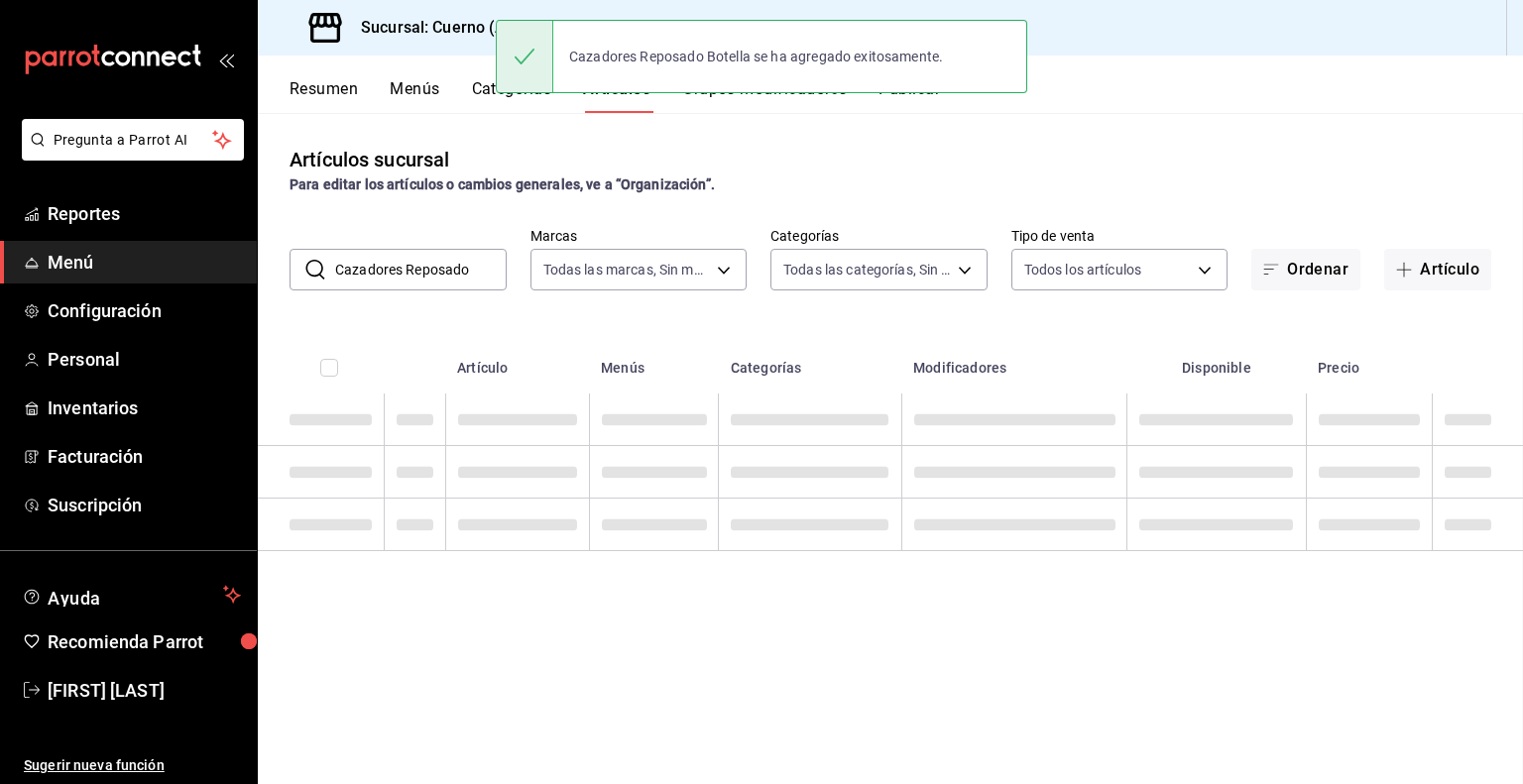 scroll, scrollTop: 0, scrollLeft: 0, axis: both 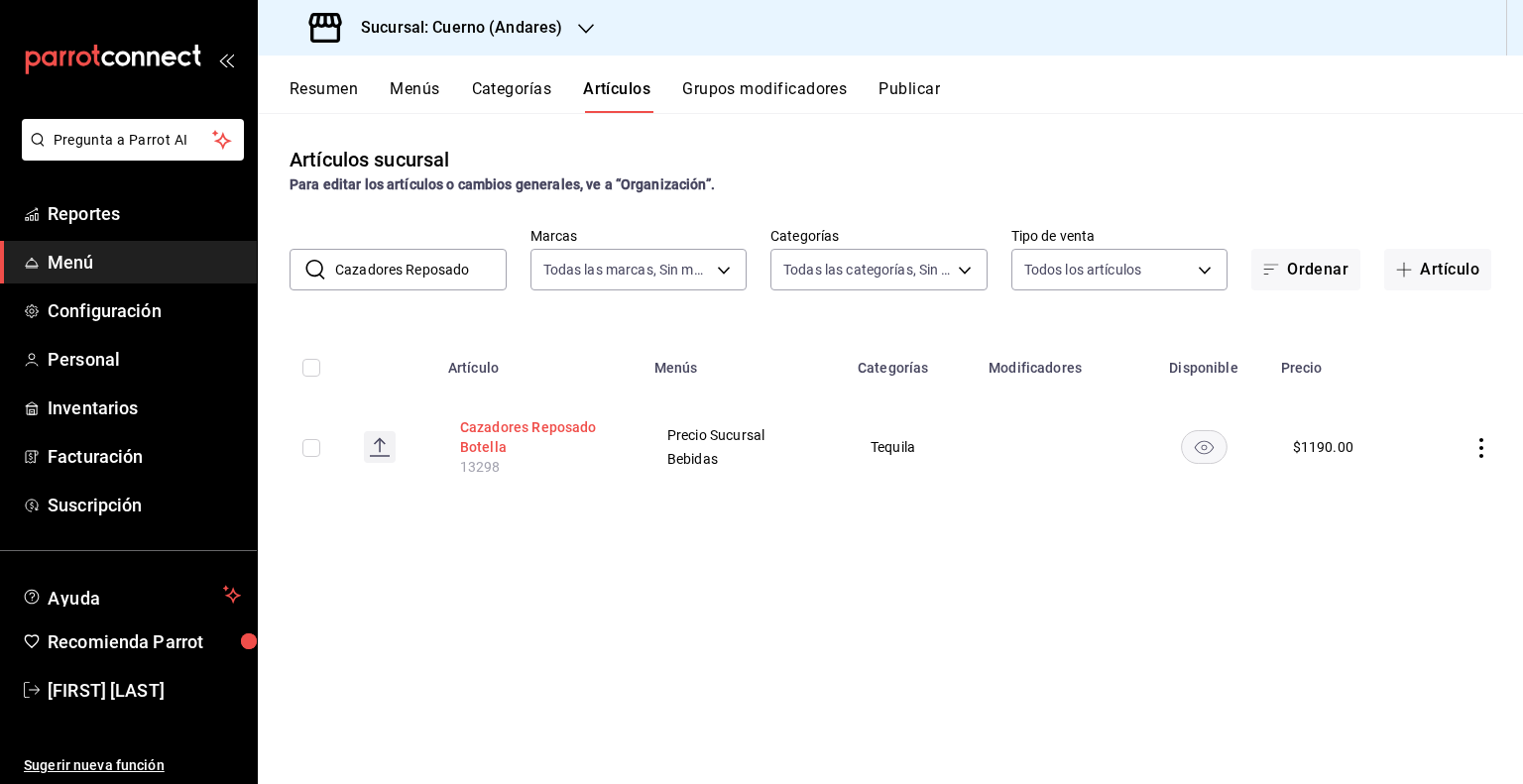 click on "Cazadores Reposado Botella" at bounding box center (539, 437) 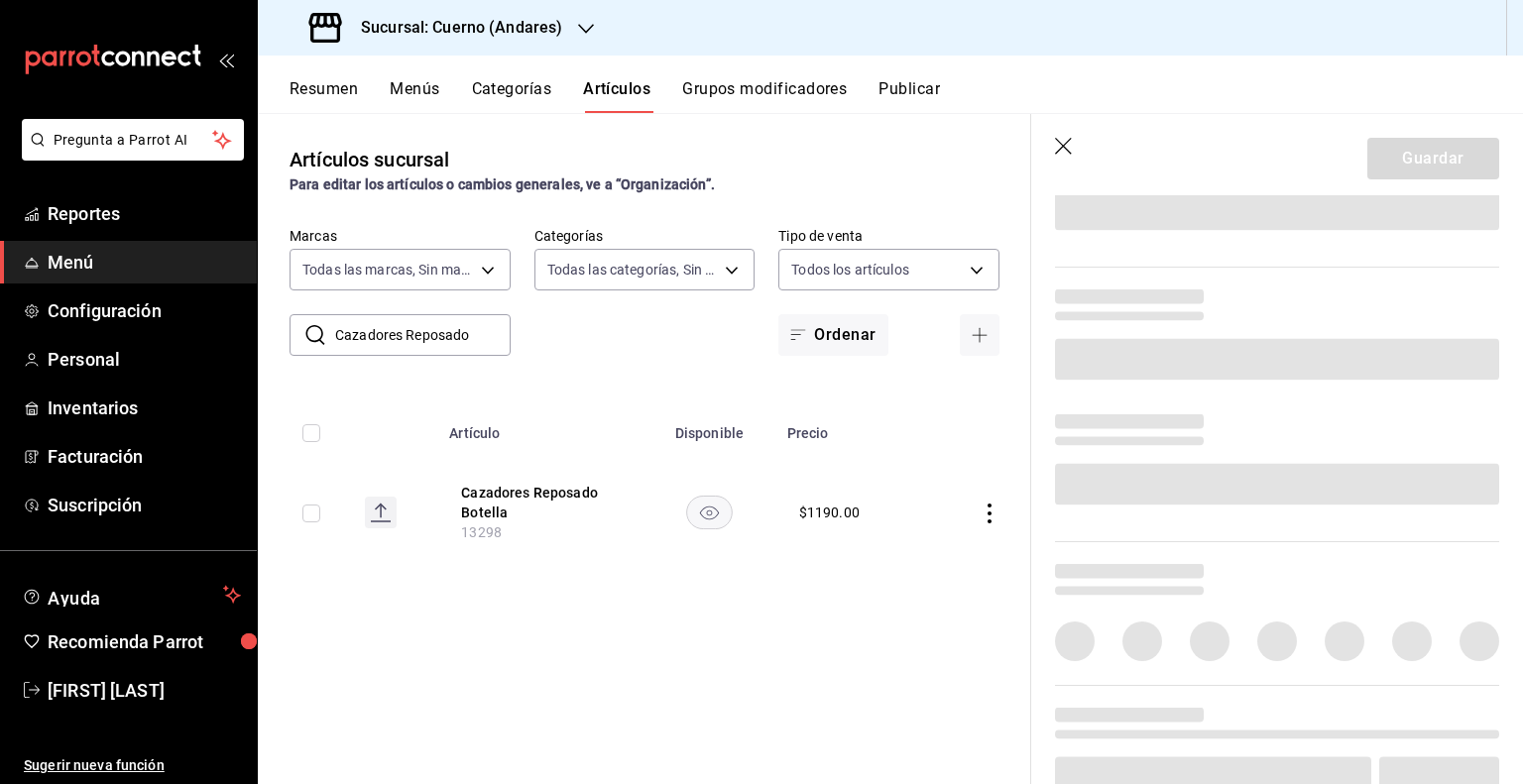 scroll, scrollTop: 639, scrollLeft: 0, axis: vertical 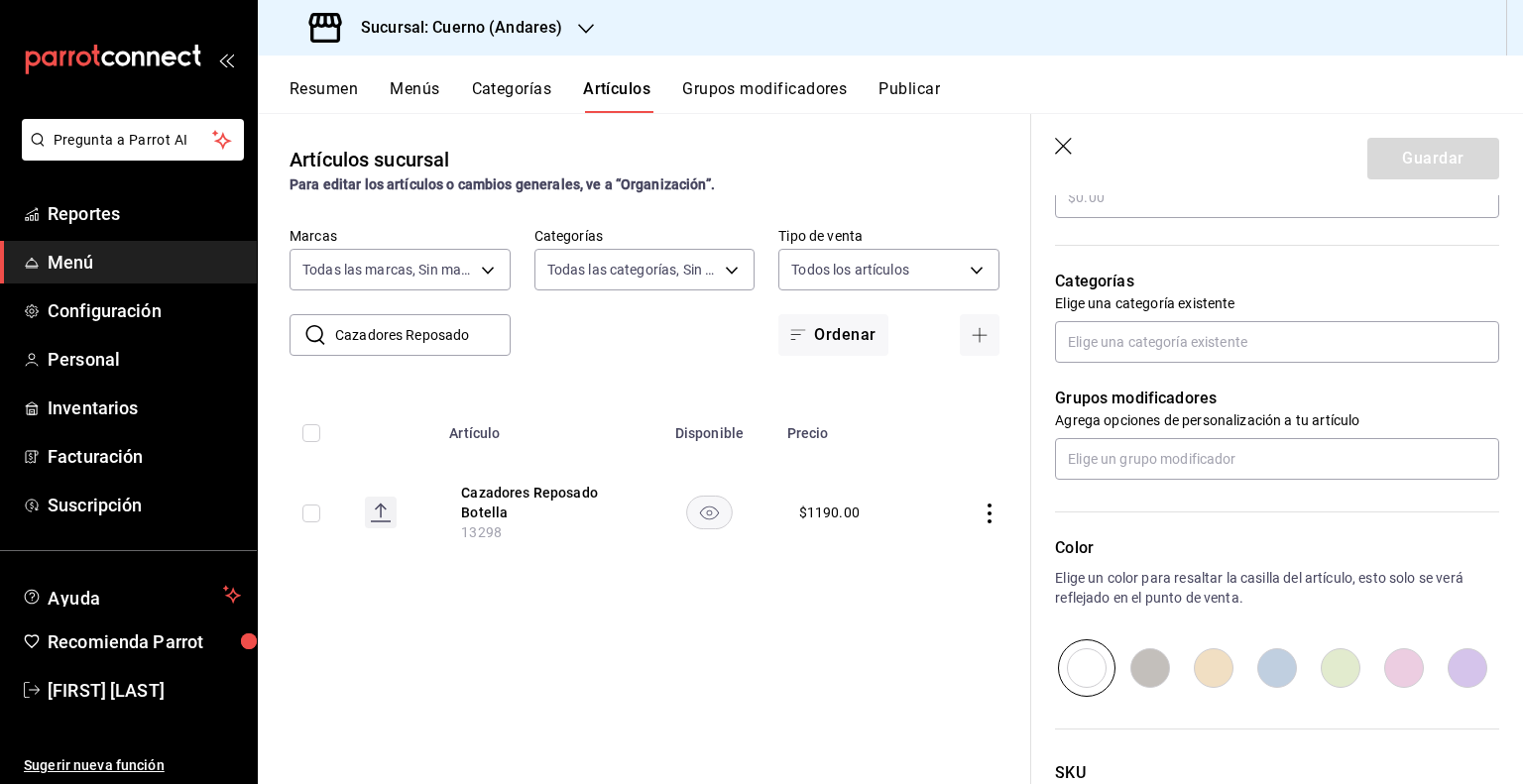 type on "Cazadores Reposado Botella" 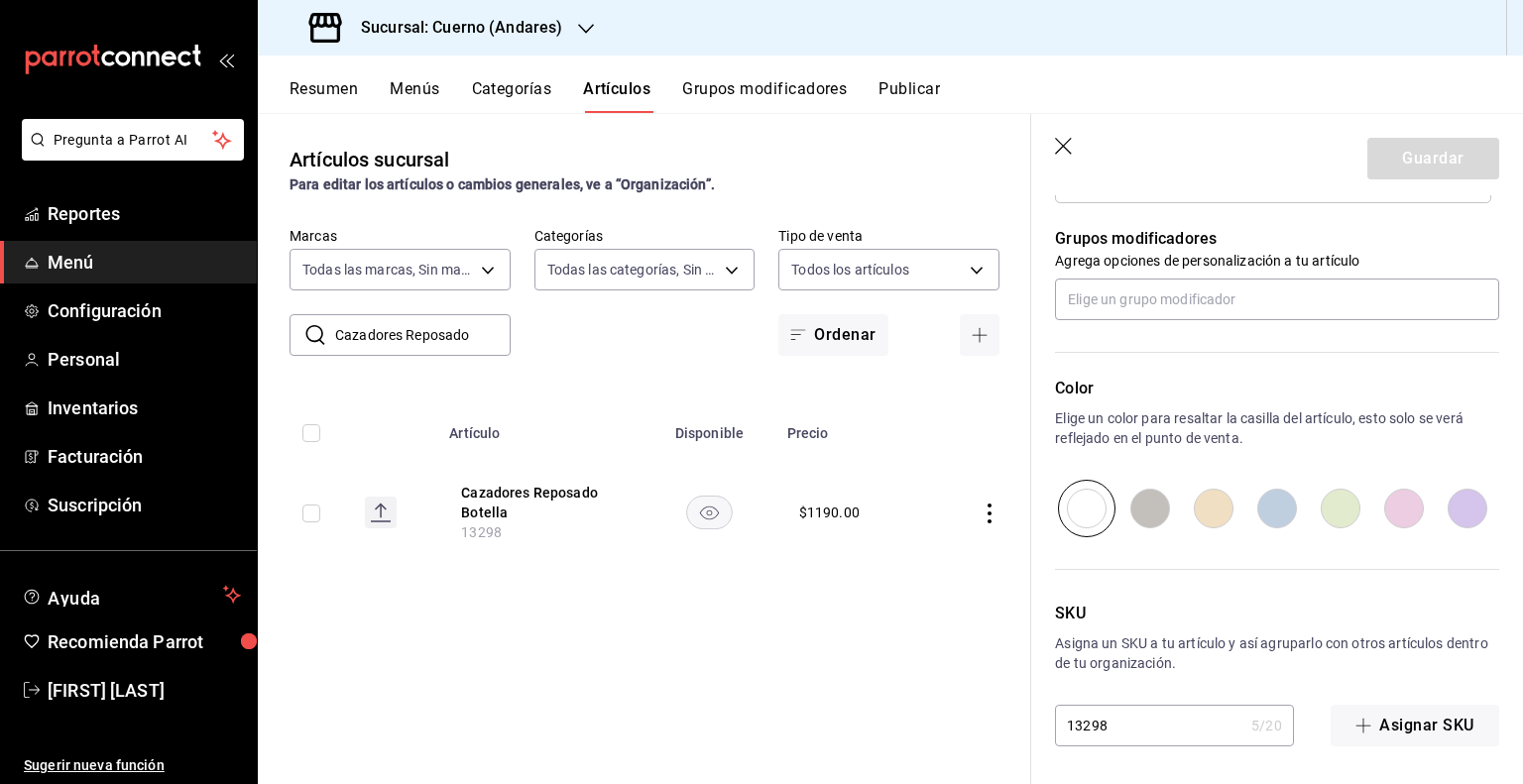 scroll, scrollTop: 666, scrollLeft: 0, axis: vertical 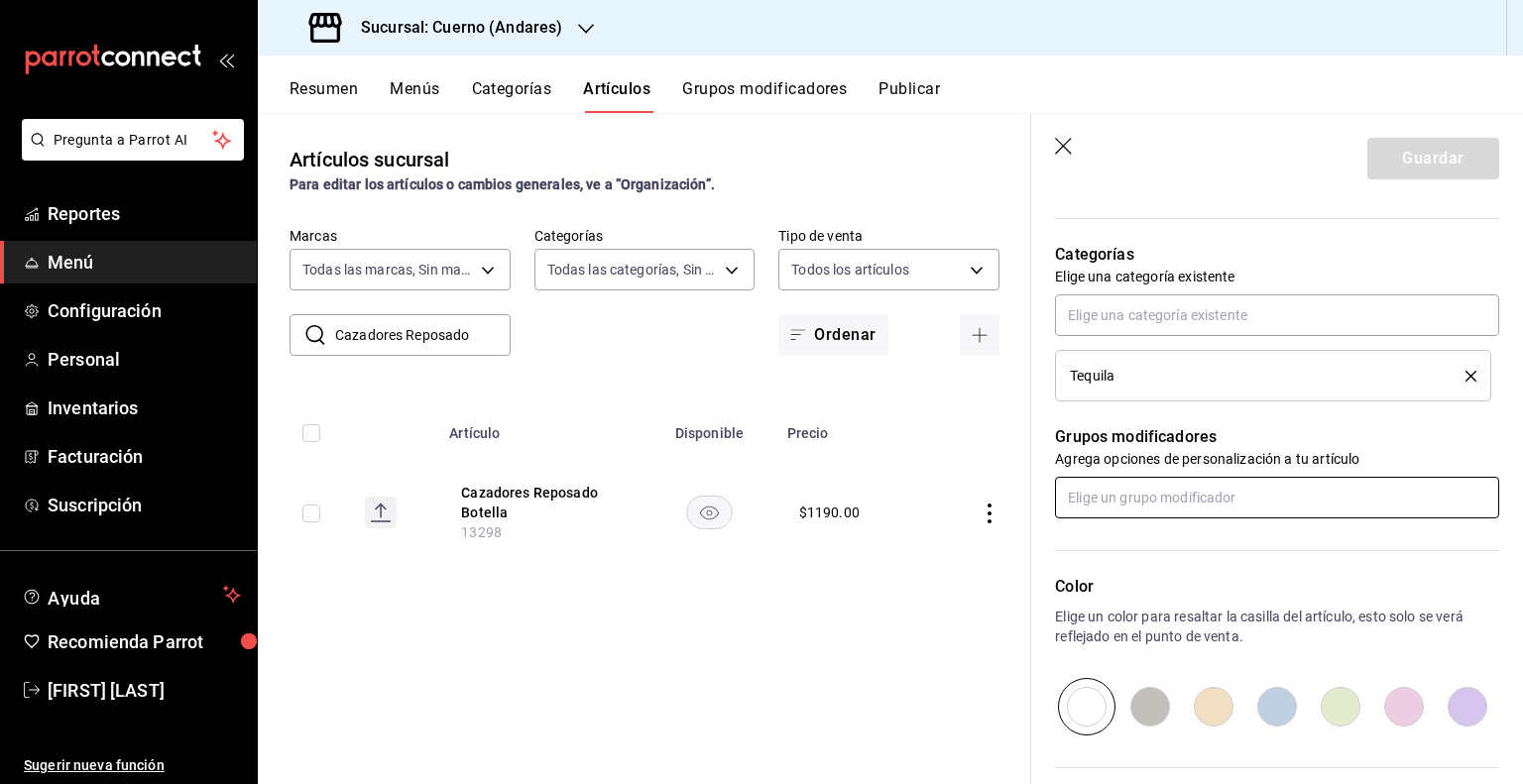 click at bounding box center [1277, 498] 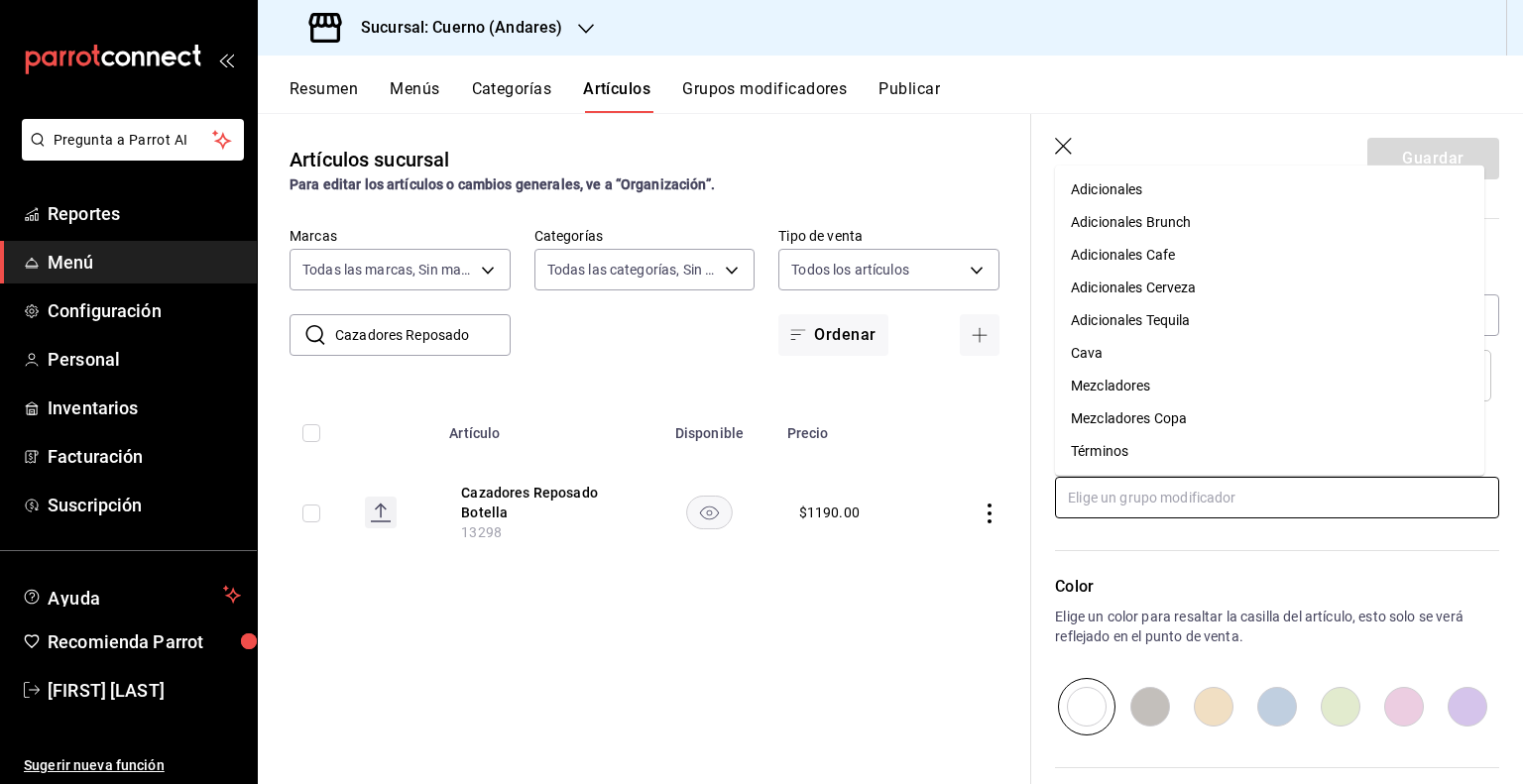 click on "Mezcladores" at bounding box center [1269, 386] 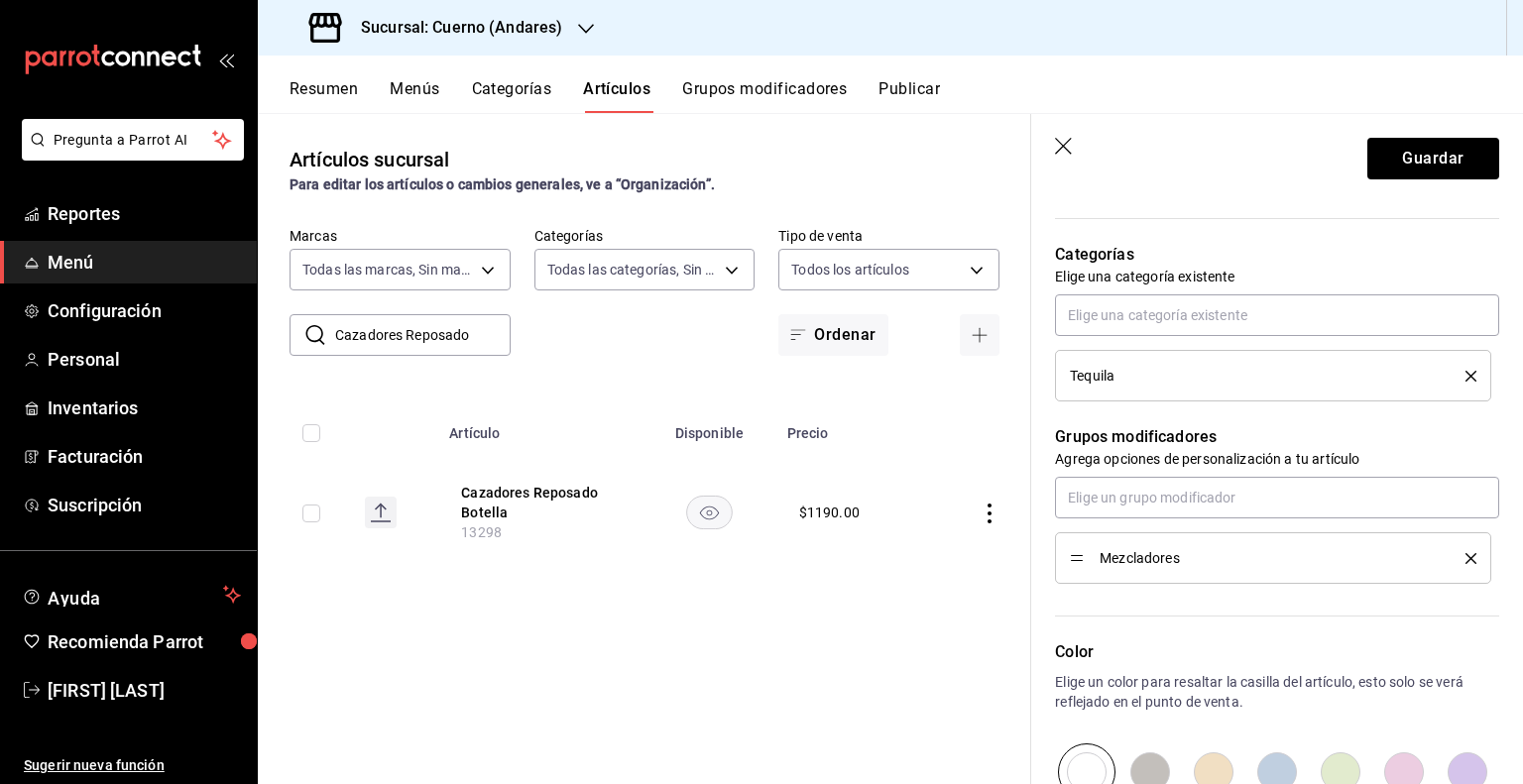 click on "Guardar" at bounding box center (1277, 155) 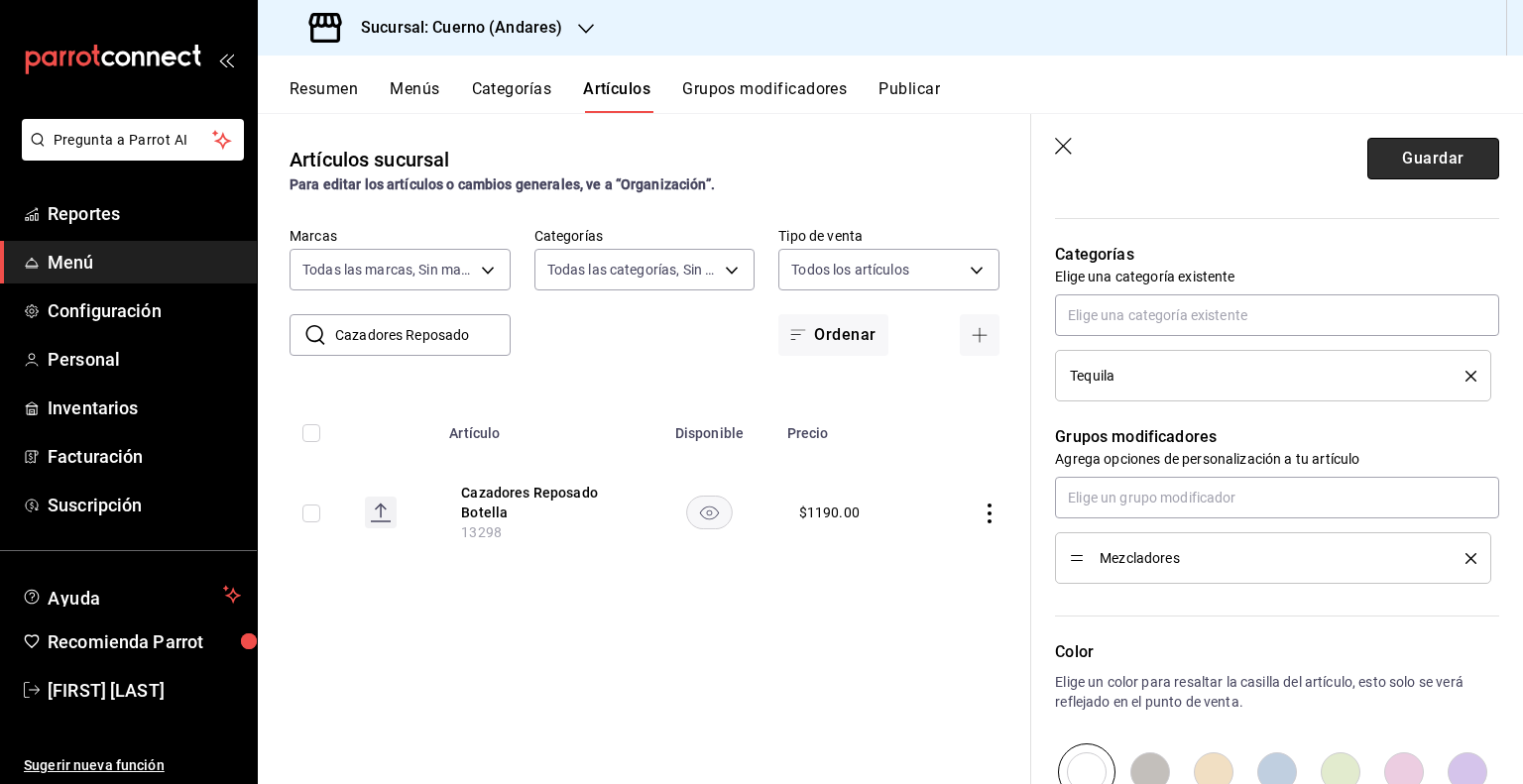 click on "Guardar" at bounding box center (1433, 159) 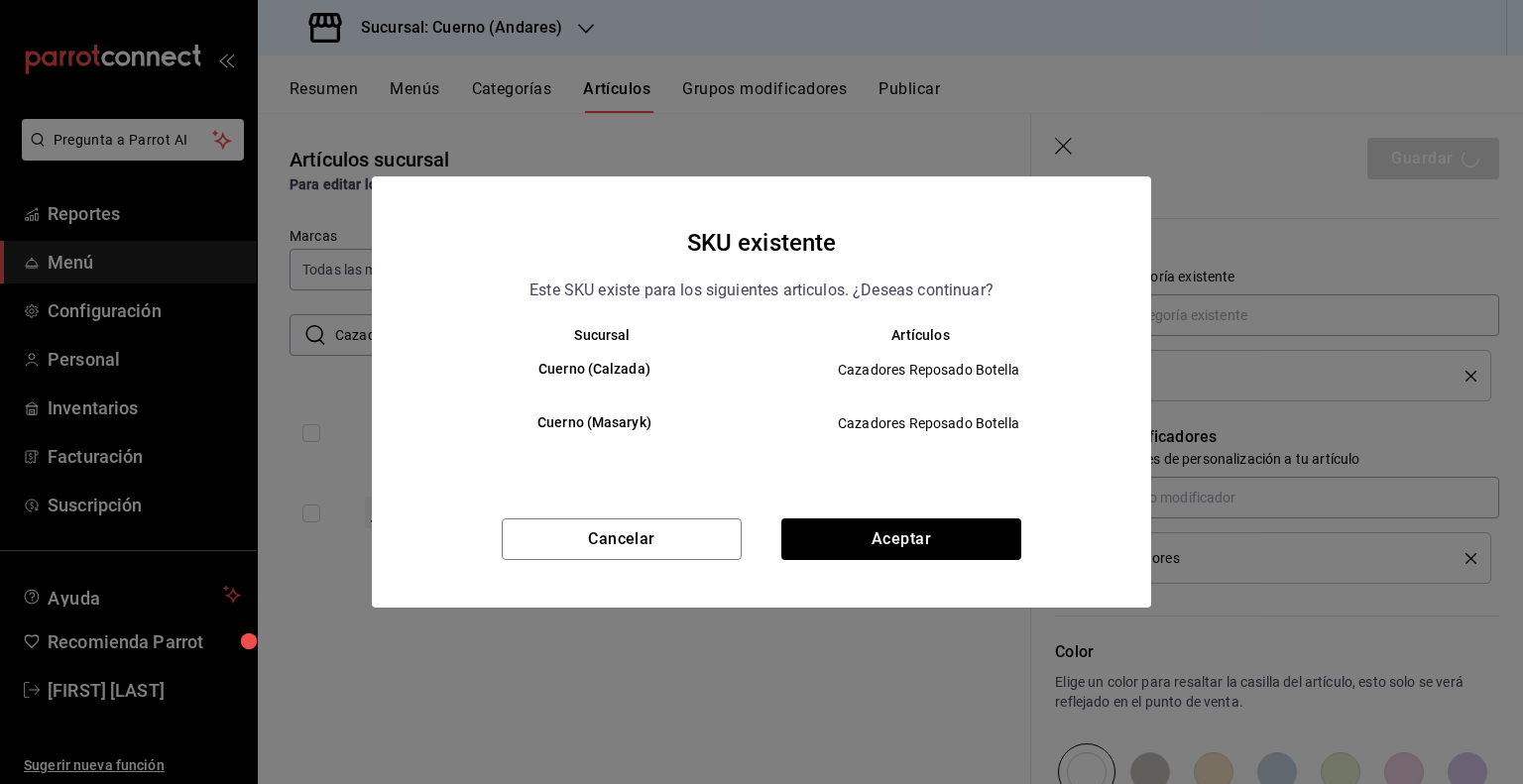 click on "SKU existente Este SKU existe para los siguientes articulos. ¿Deseas continuar? Sucursal Artículos Cuerno (Calzada) Cazadores Reposado Botella Cuerno (Masaryk) Cazadores Reposado Botella Cancelar Aceptar" at bounding box center [762, 392] 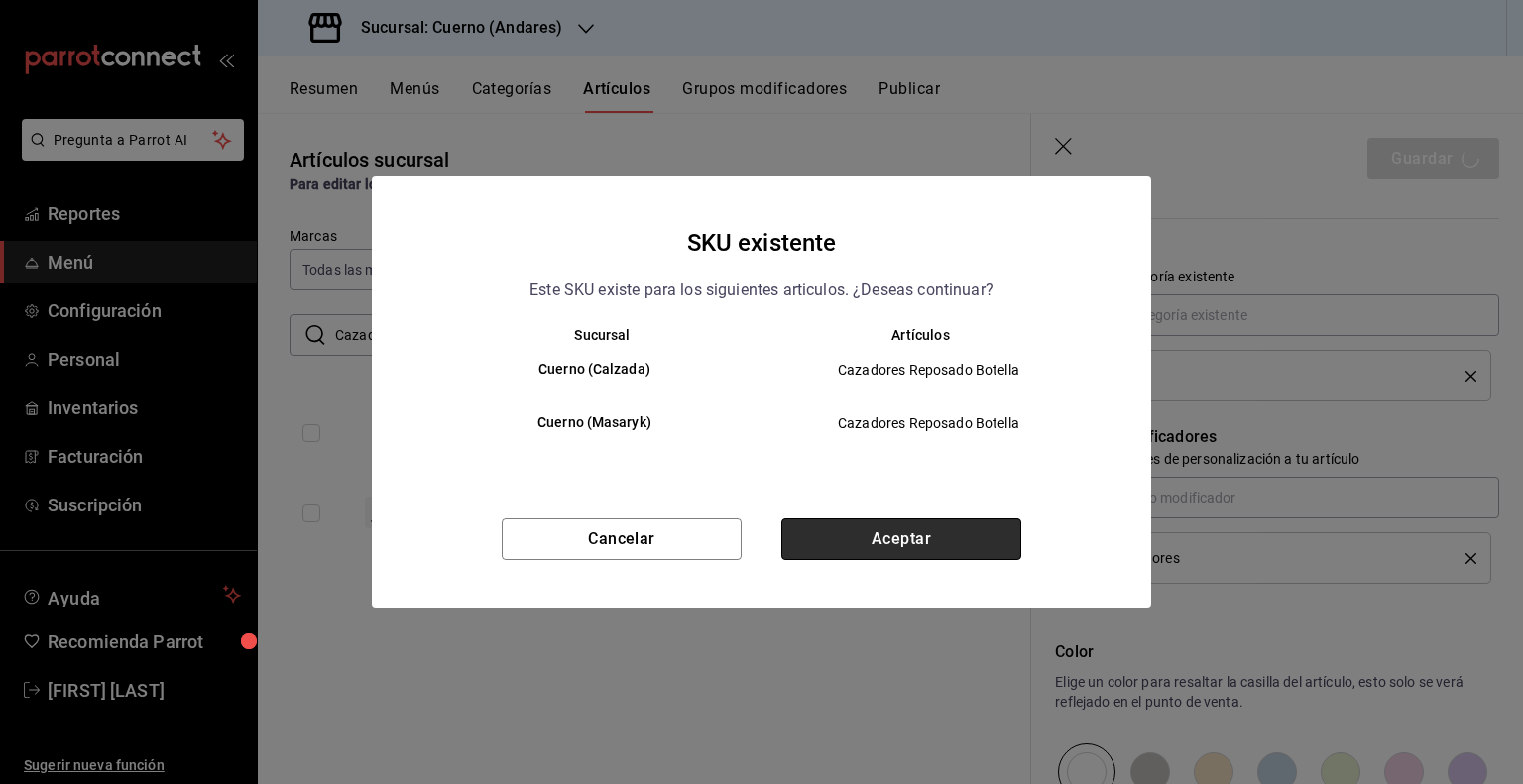 click on "Aceptar" at bounding box center [901, 539] 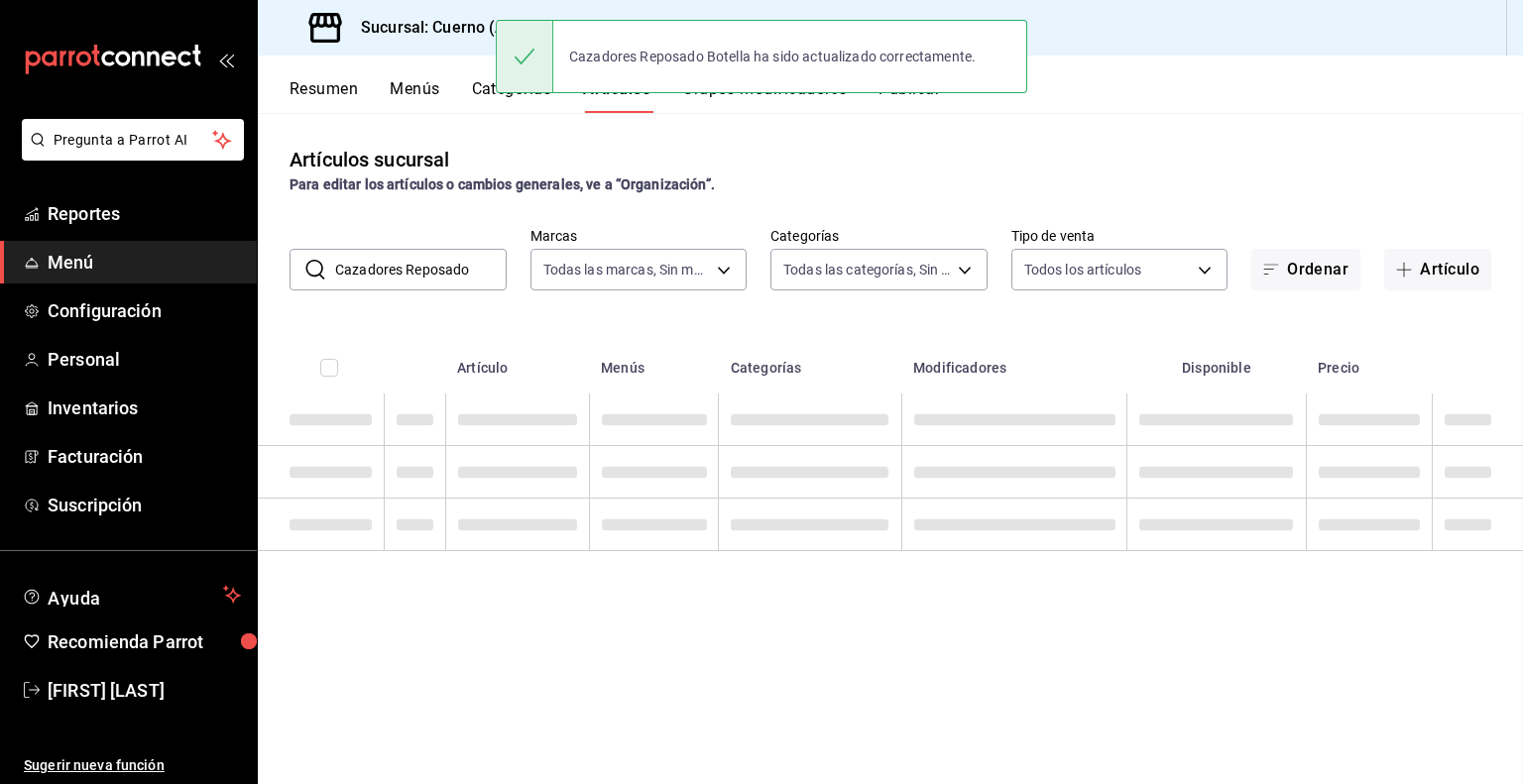 scroll, scrollTop: 0, scrollLeft: 0, axis: both 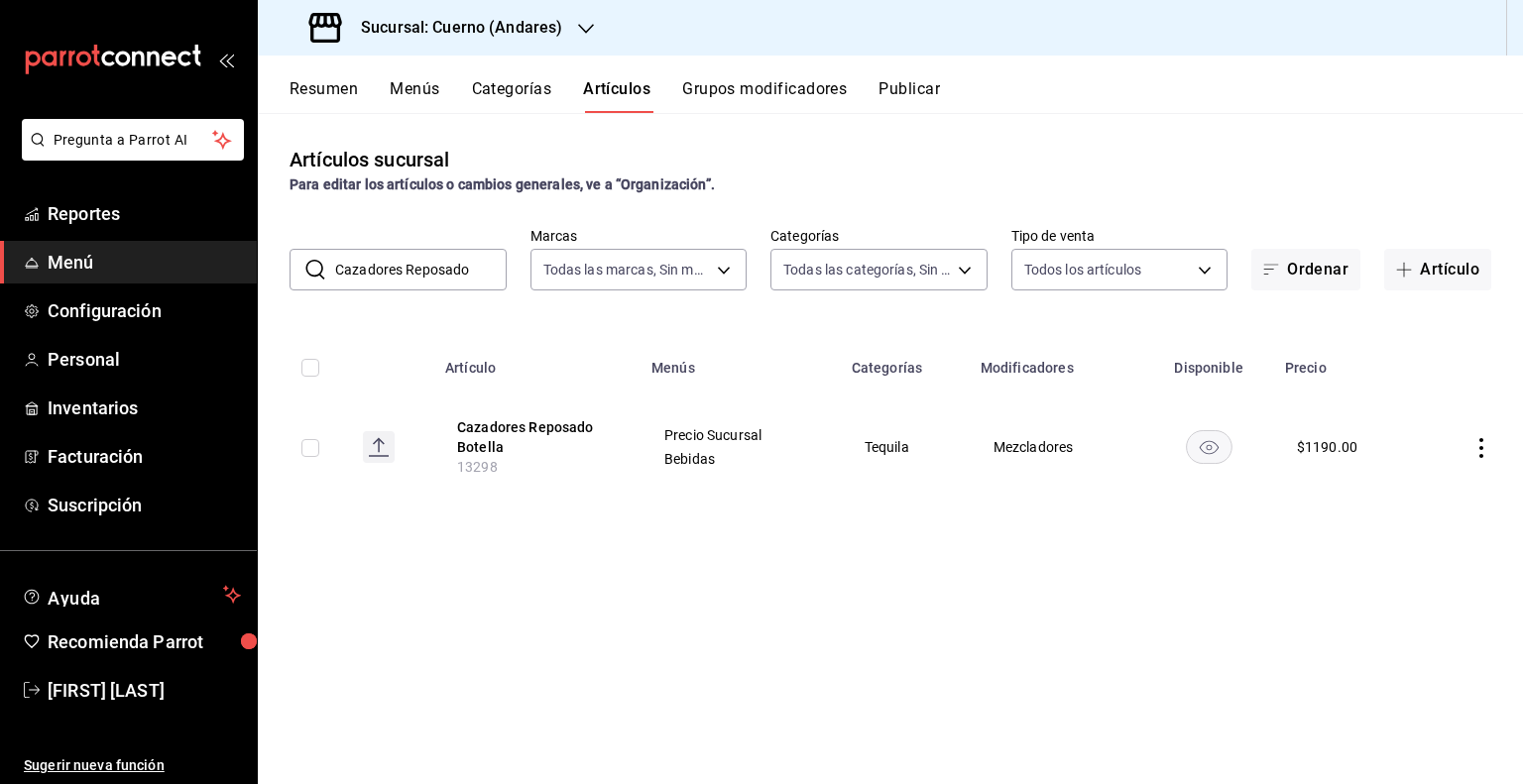 click on "Cazadores Reposado" at bounding box center [420, 270] 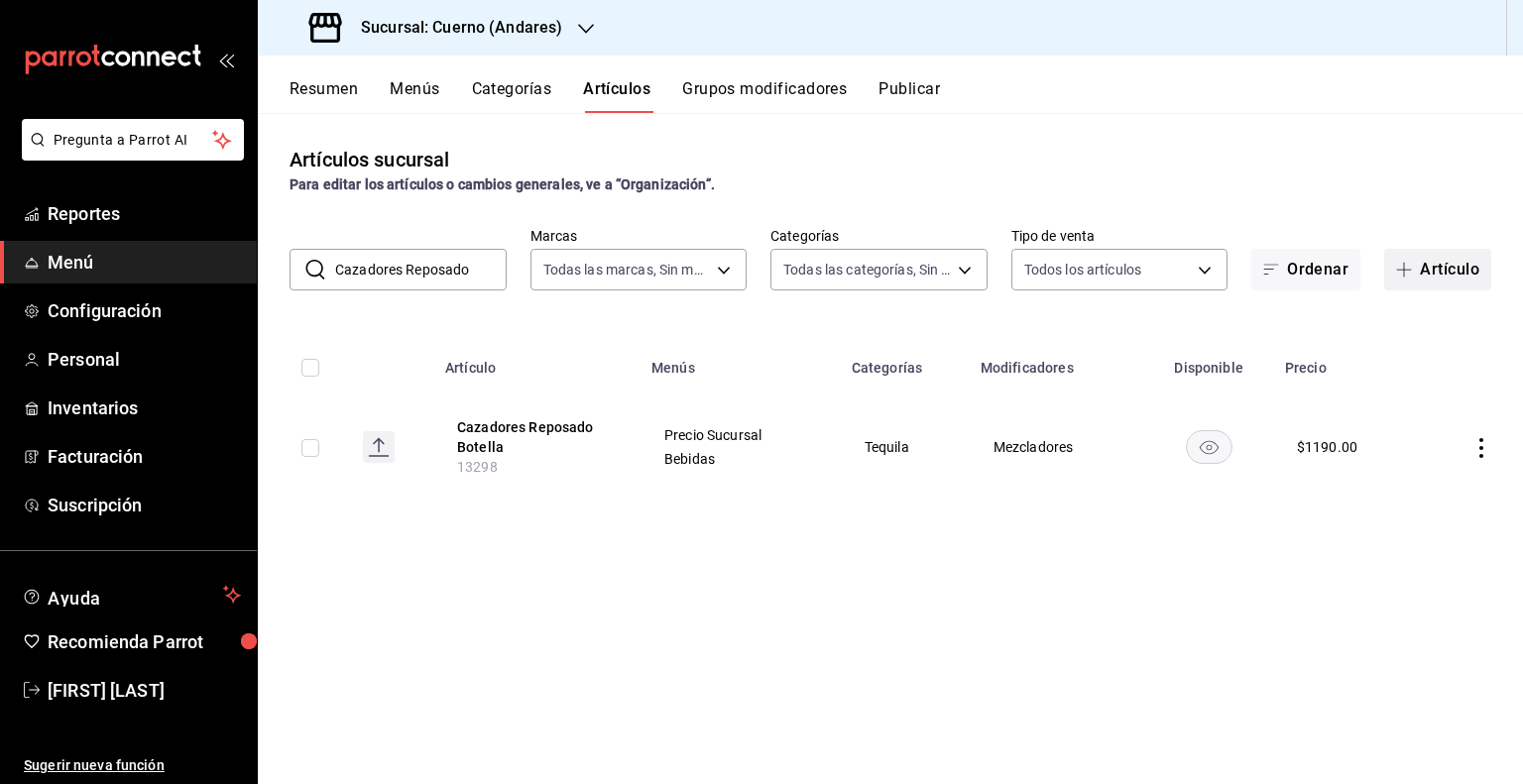 click on "Artículo" at bounding box center [1438, 270] 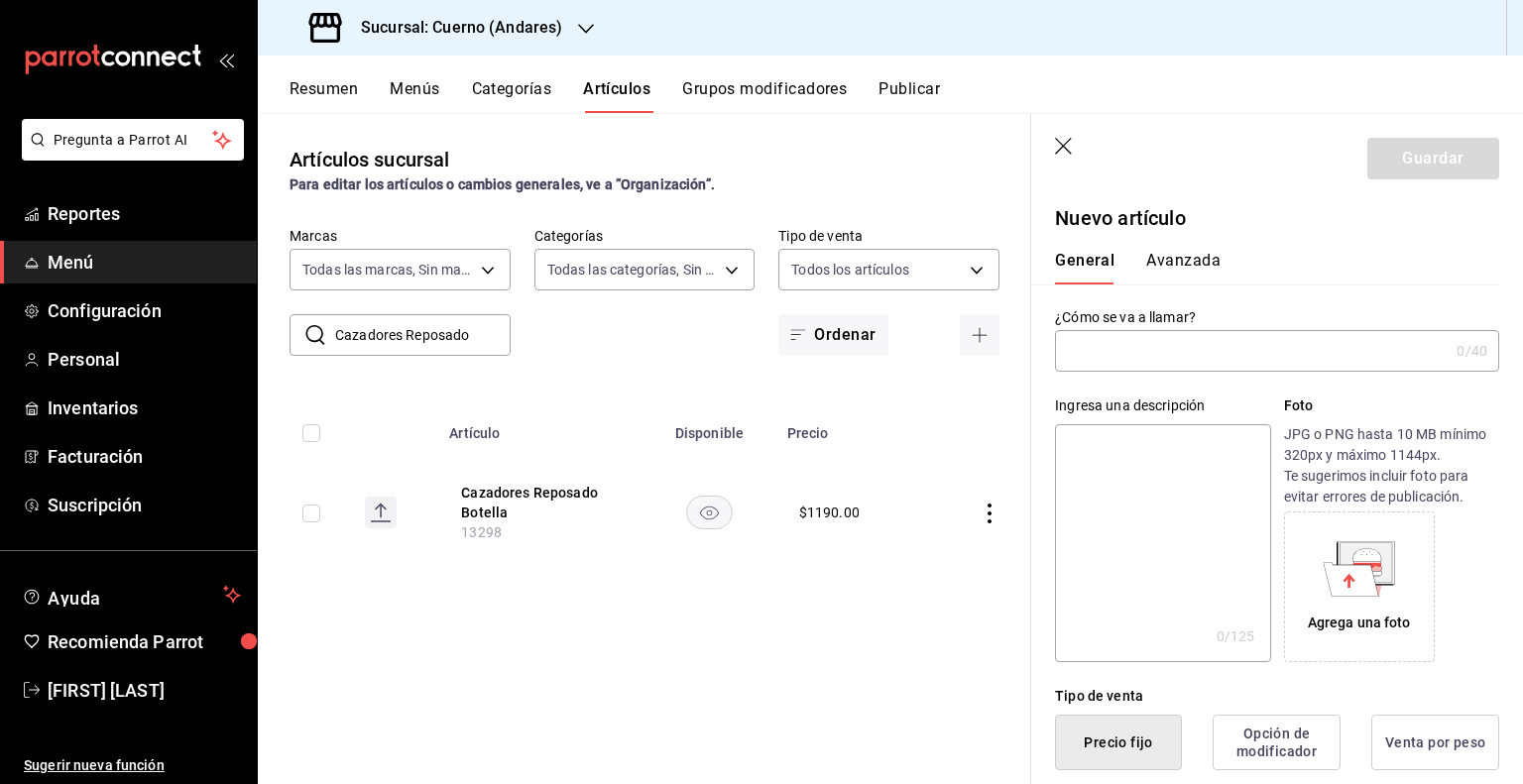 click at bounding box center [1251, 351] 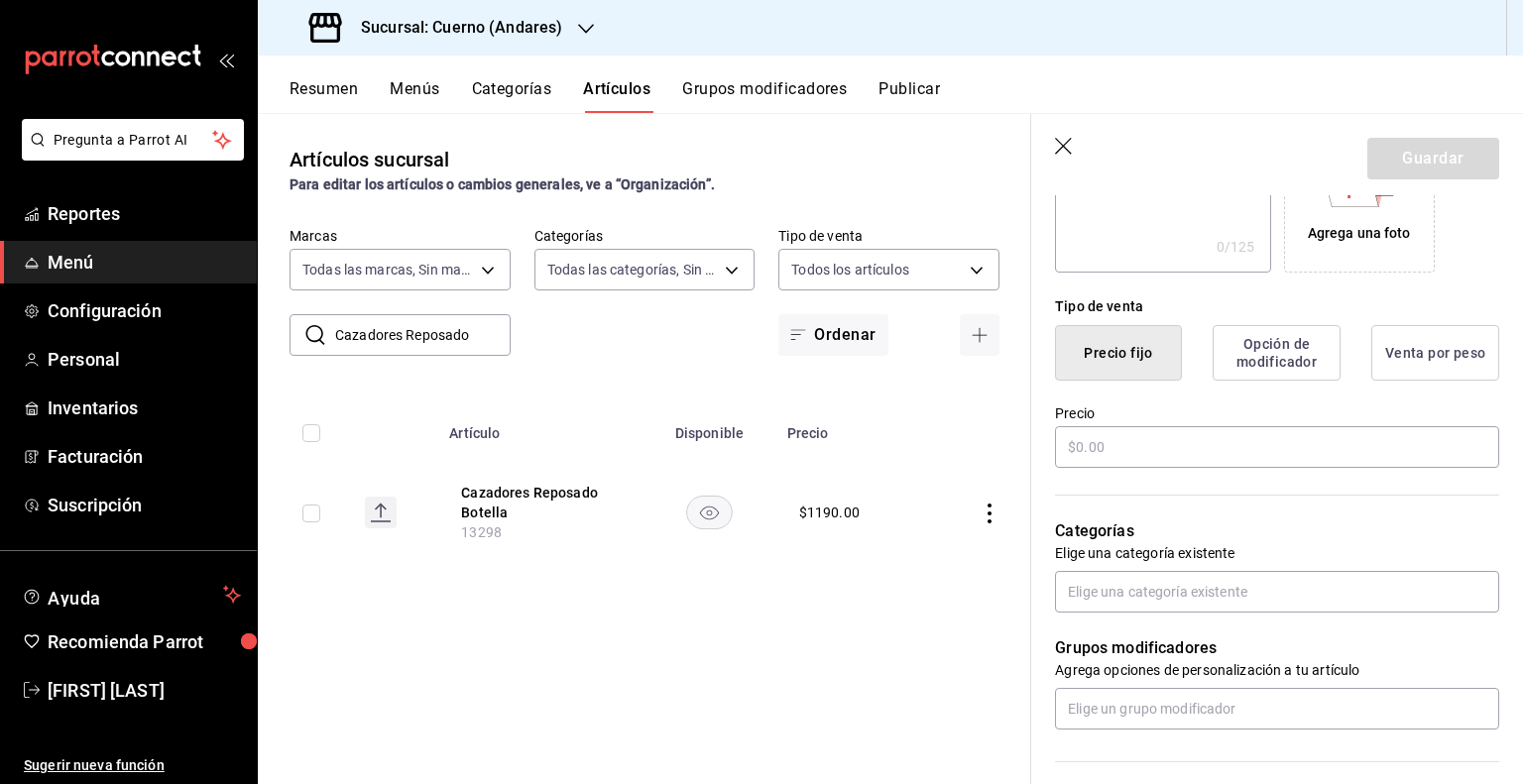 scroll, scrollTop: 496, scrollLeft: 0, axis: vertical 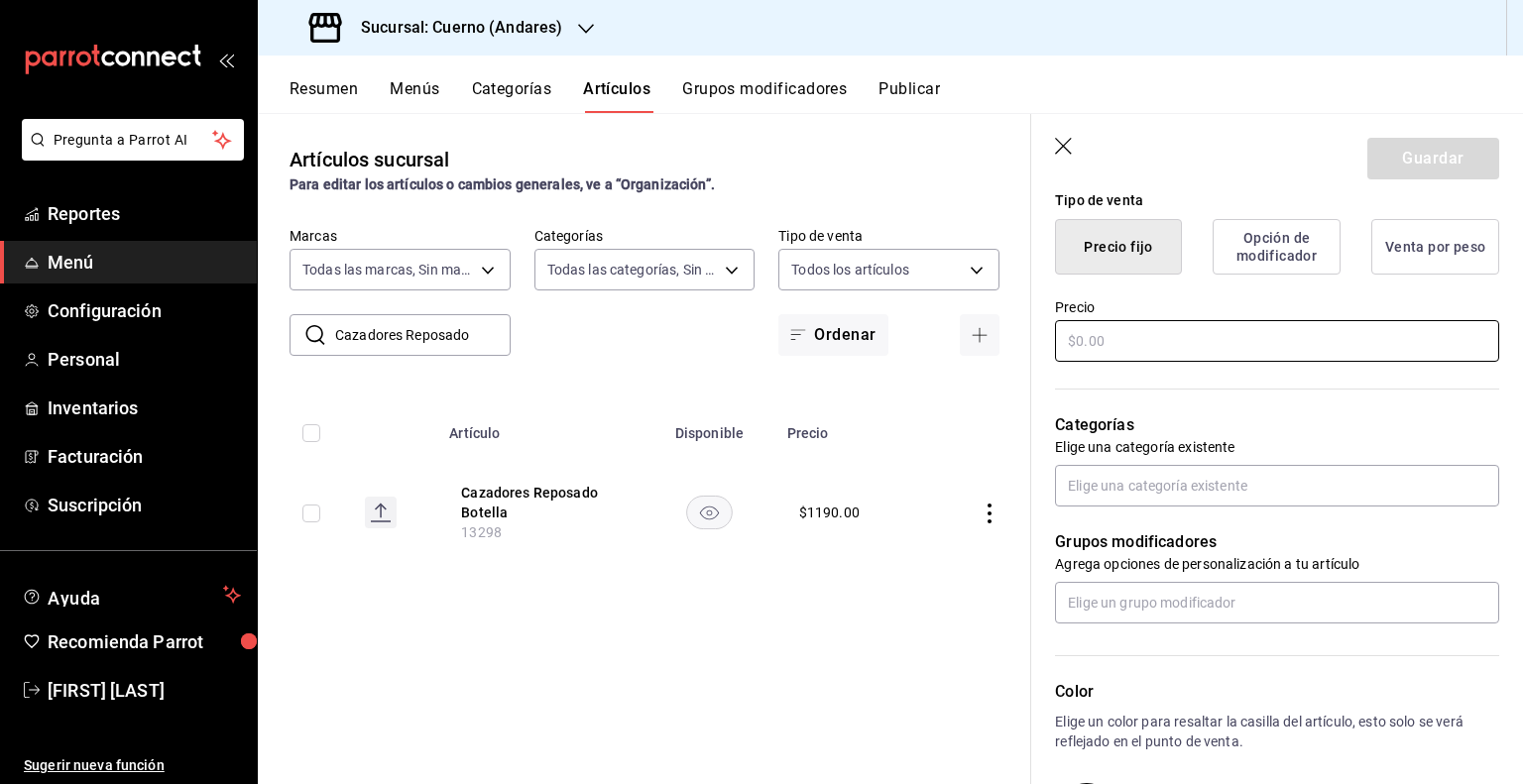 type on "Cazadores Reposado copa" 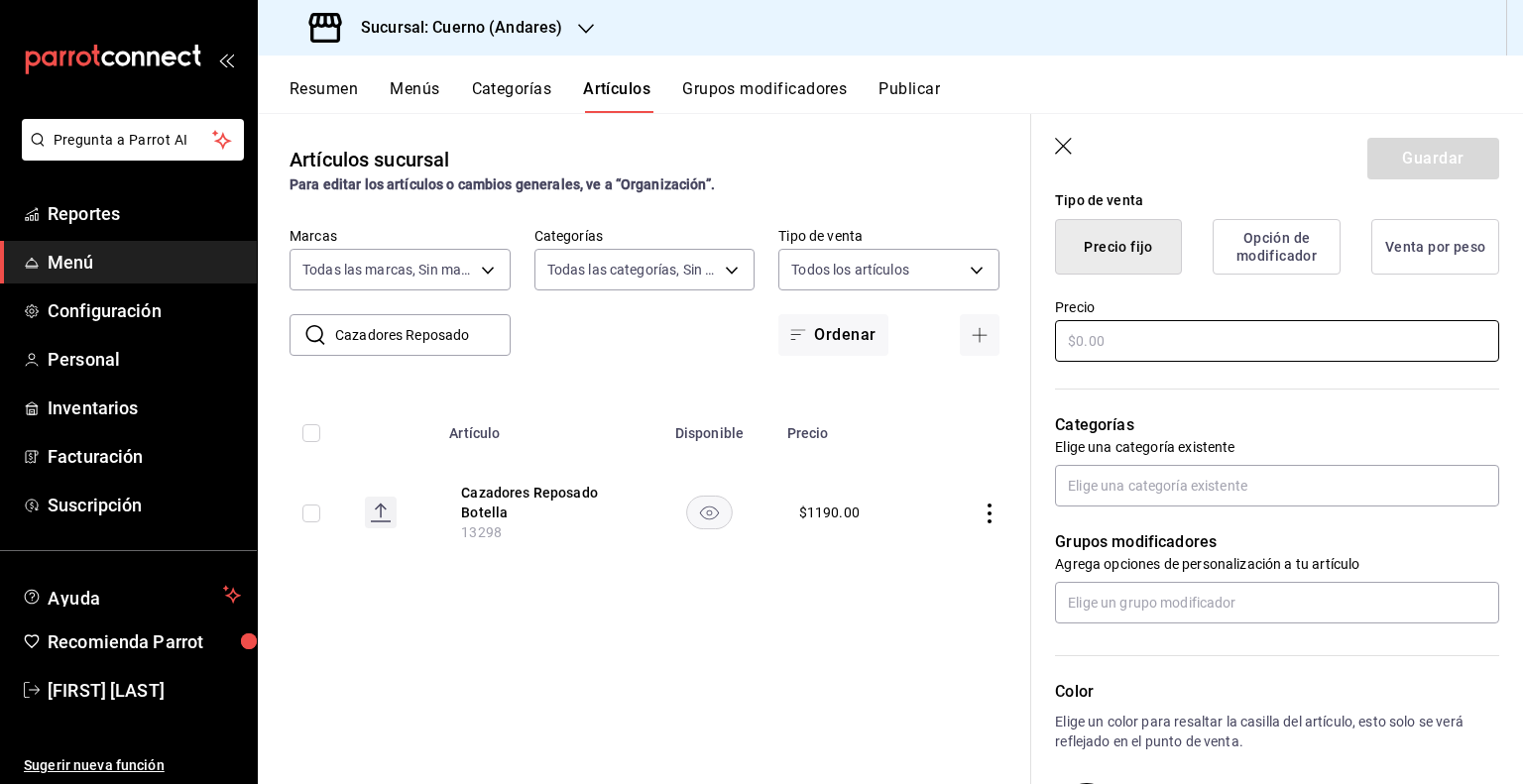 paste on "$150.00" 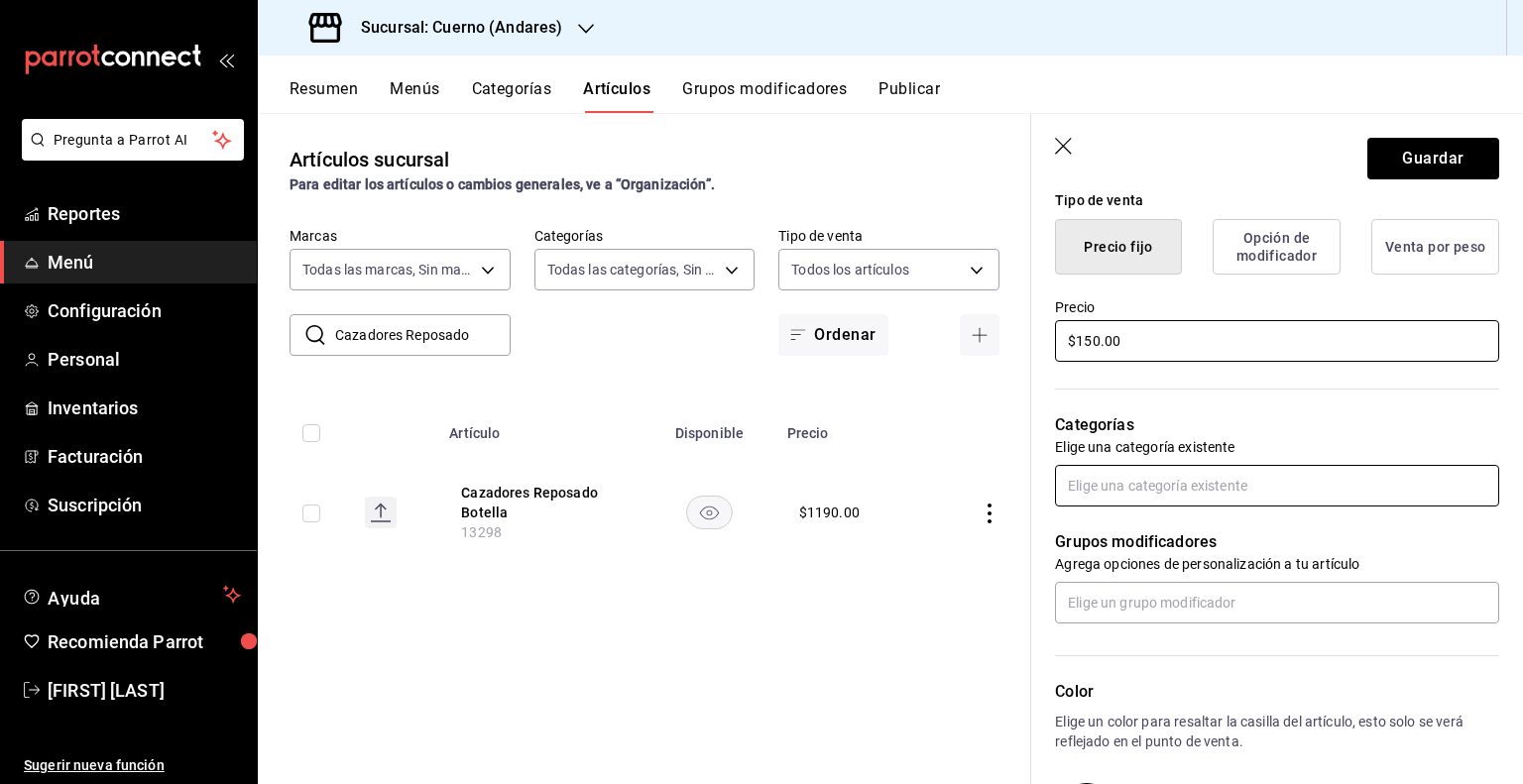 type on "$150.00" 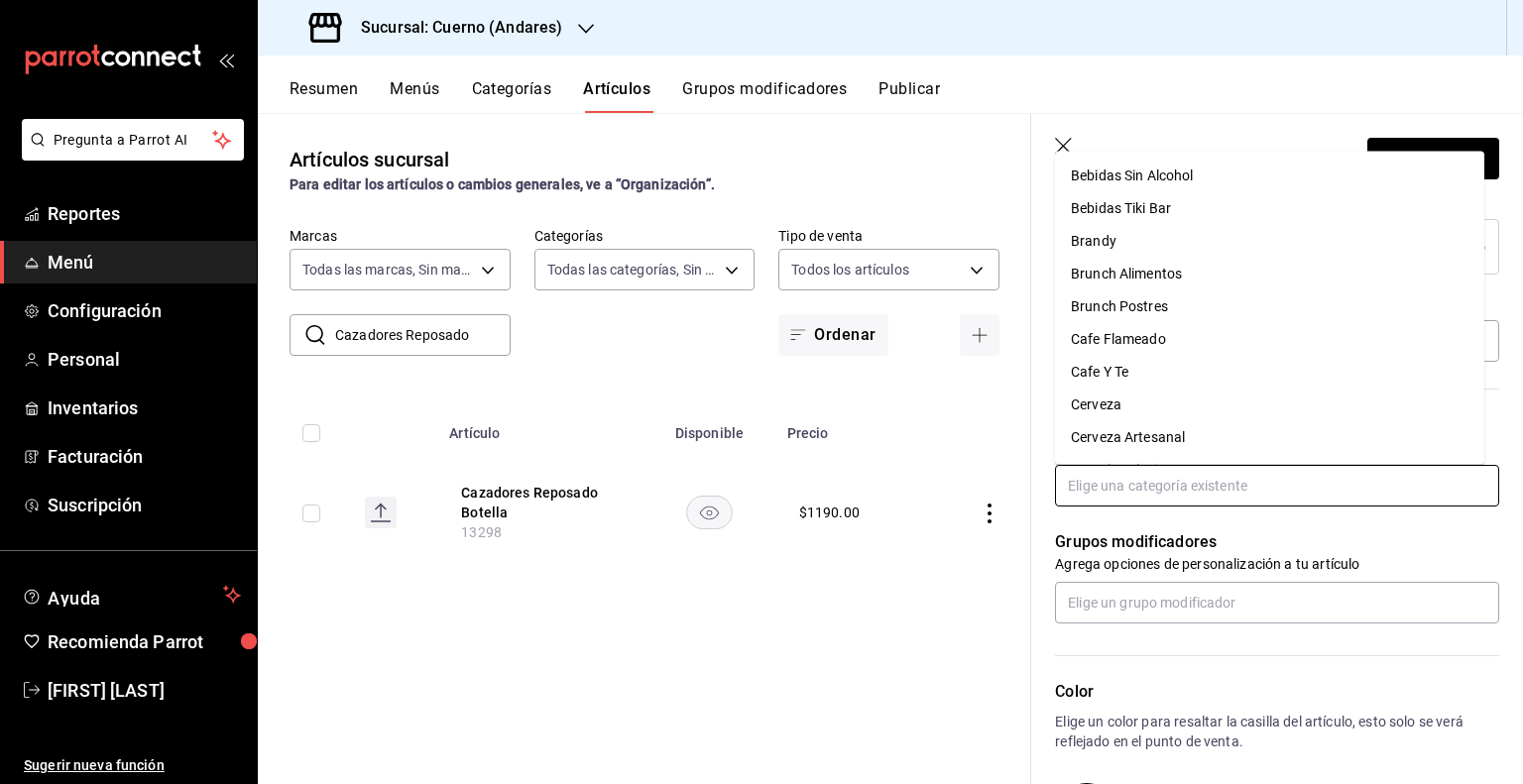 click at bounding box center [1277, 486] 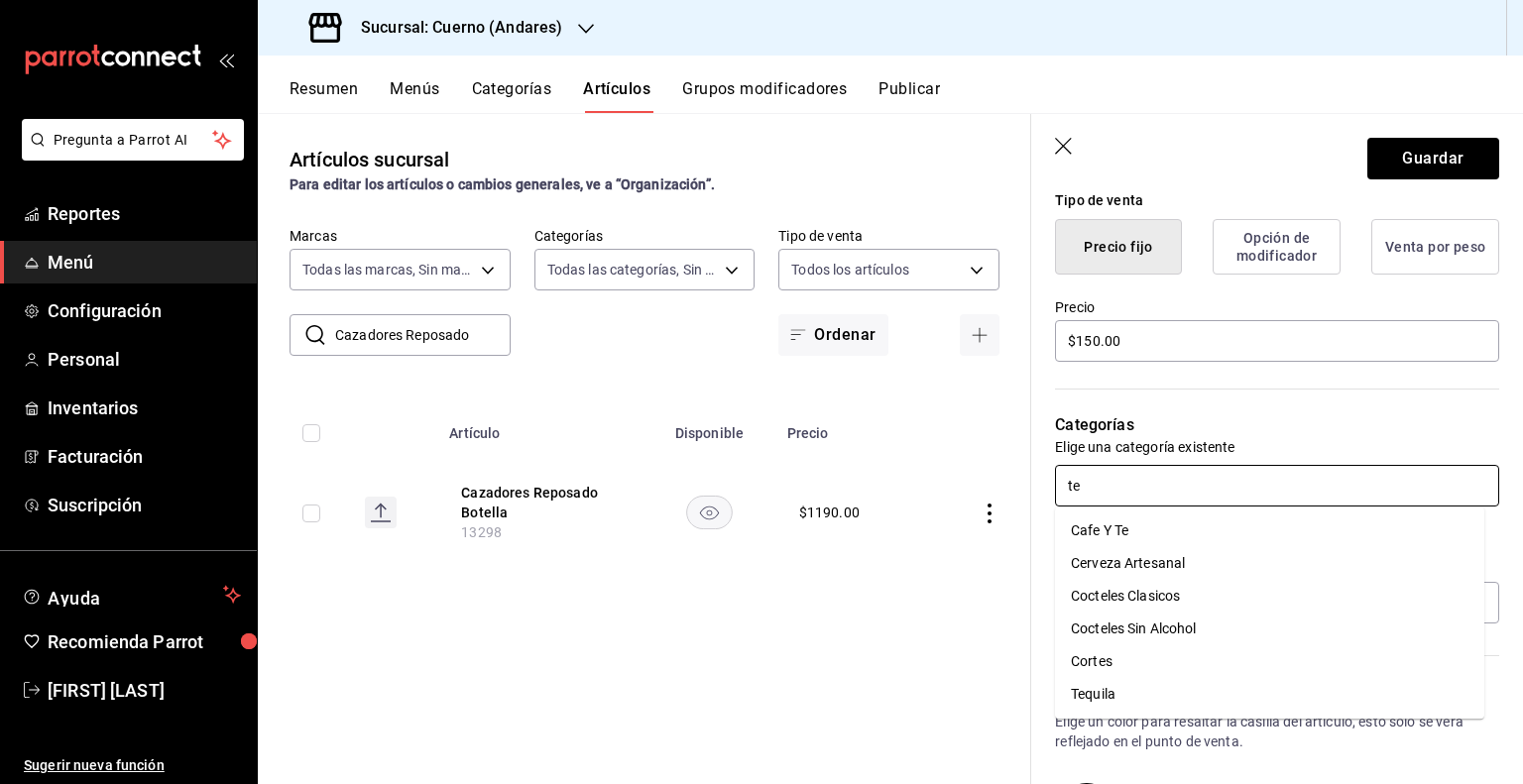 type on "teq" 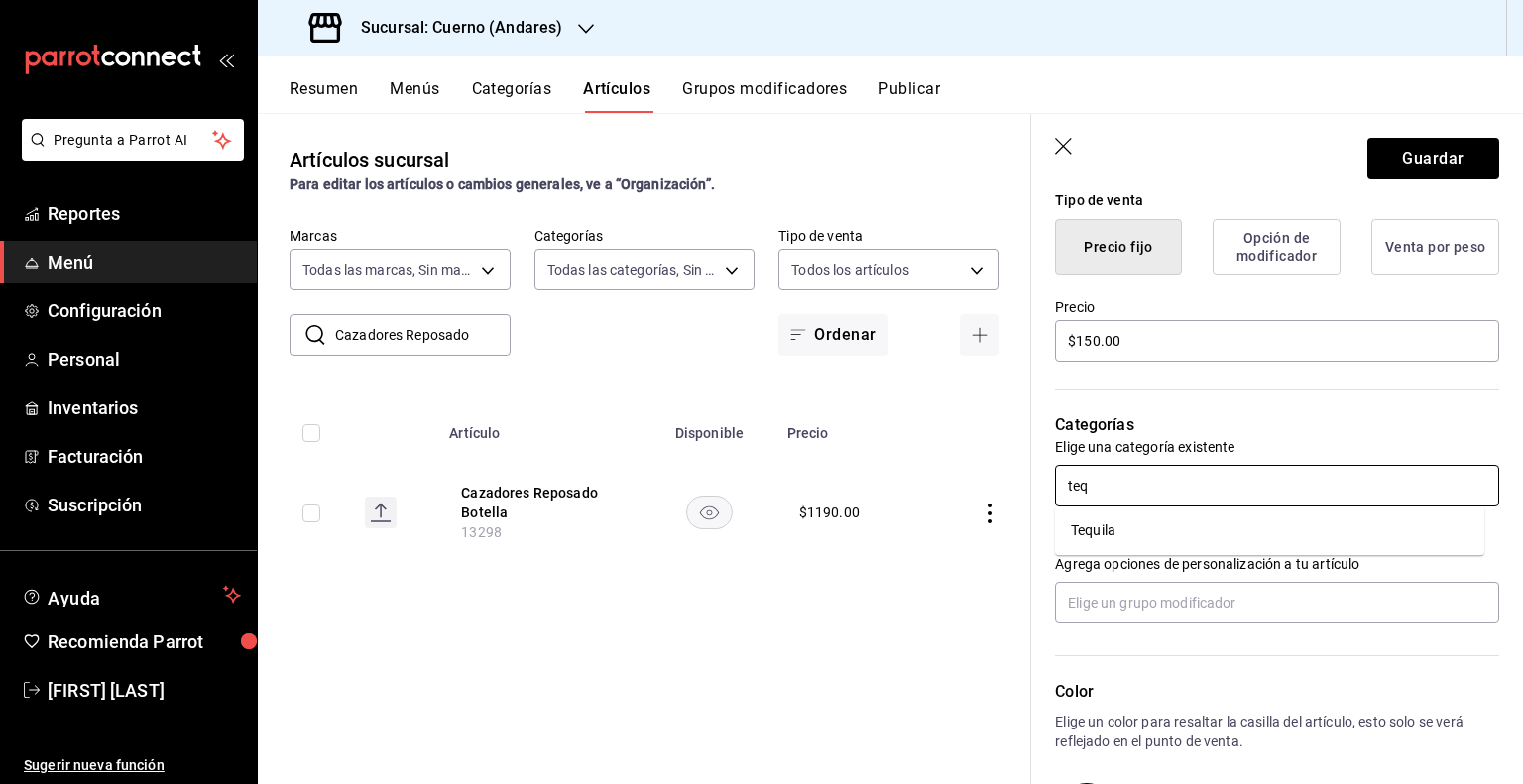 click on "Tequila" at bounding box center [1269, 530] 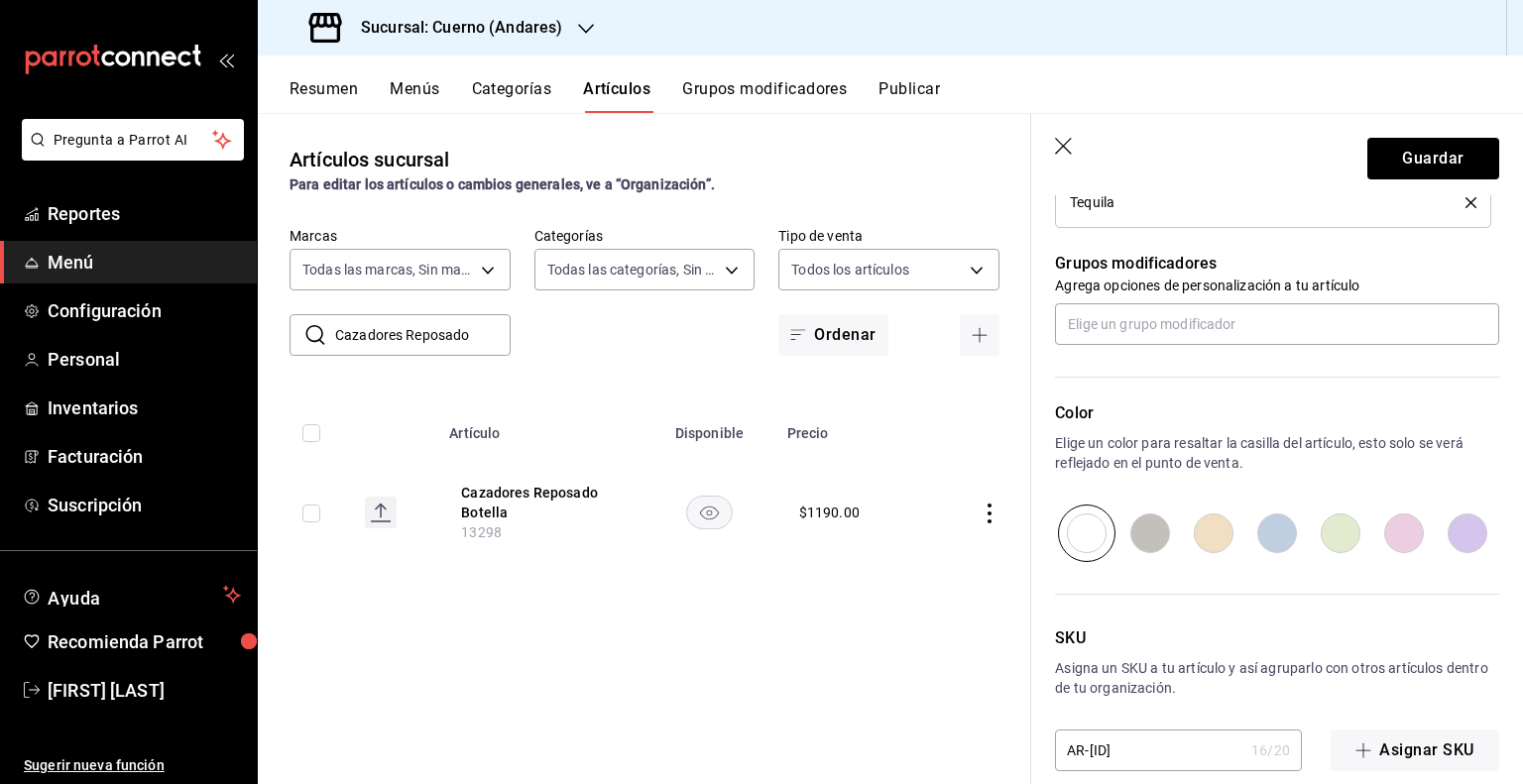 scroll, scrollTop: 864, scrollLeft: 0, axis: vertical 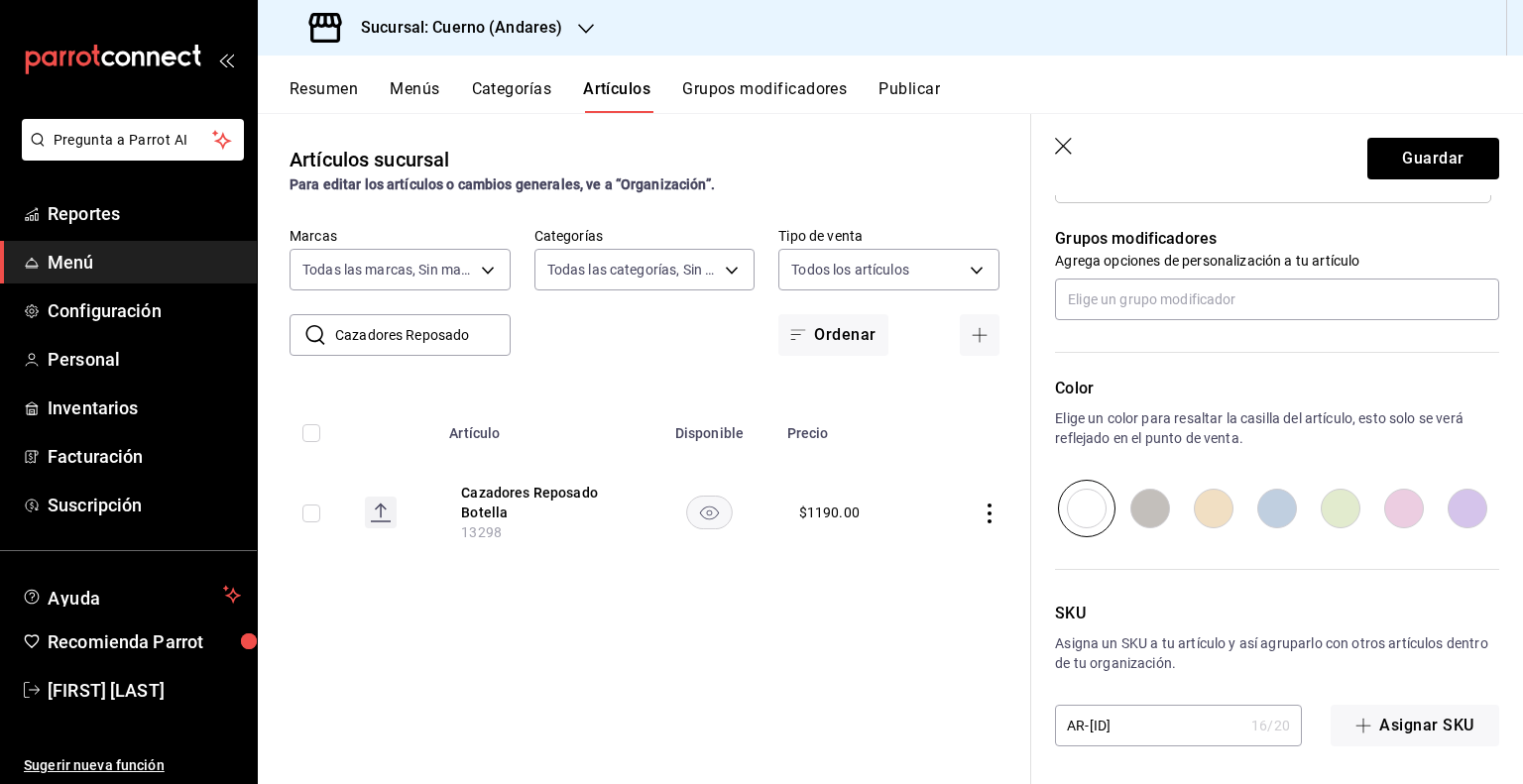 click on "AR-[ID]" at bounding box center [1149, 726] 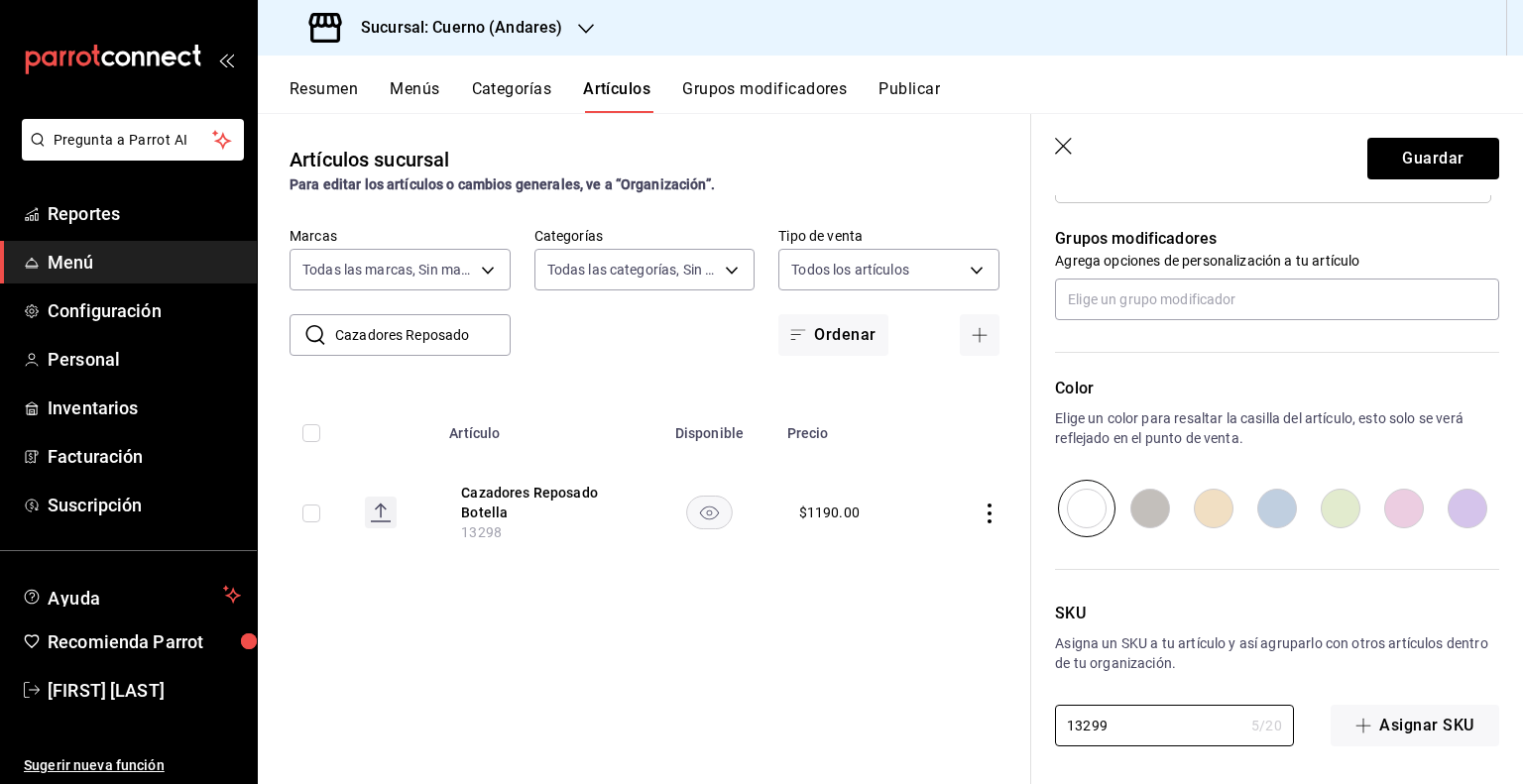 type on "13299" 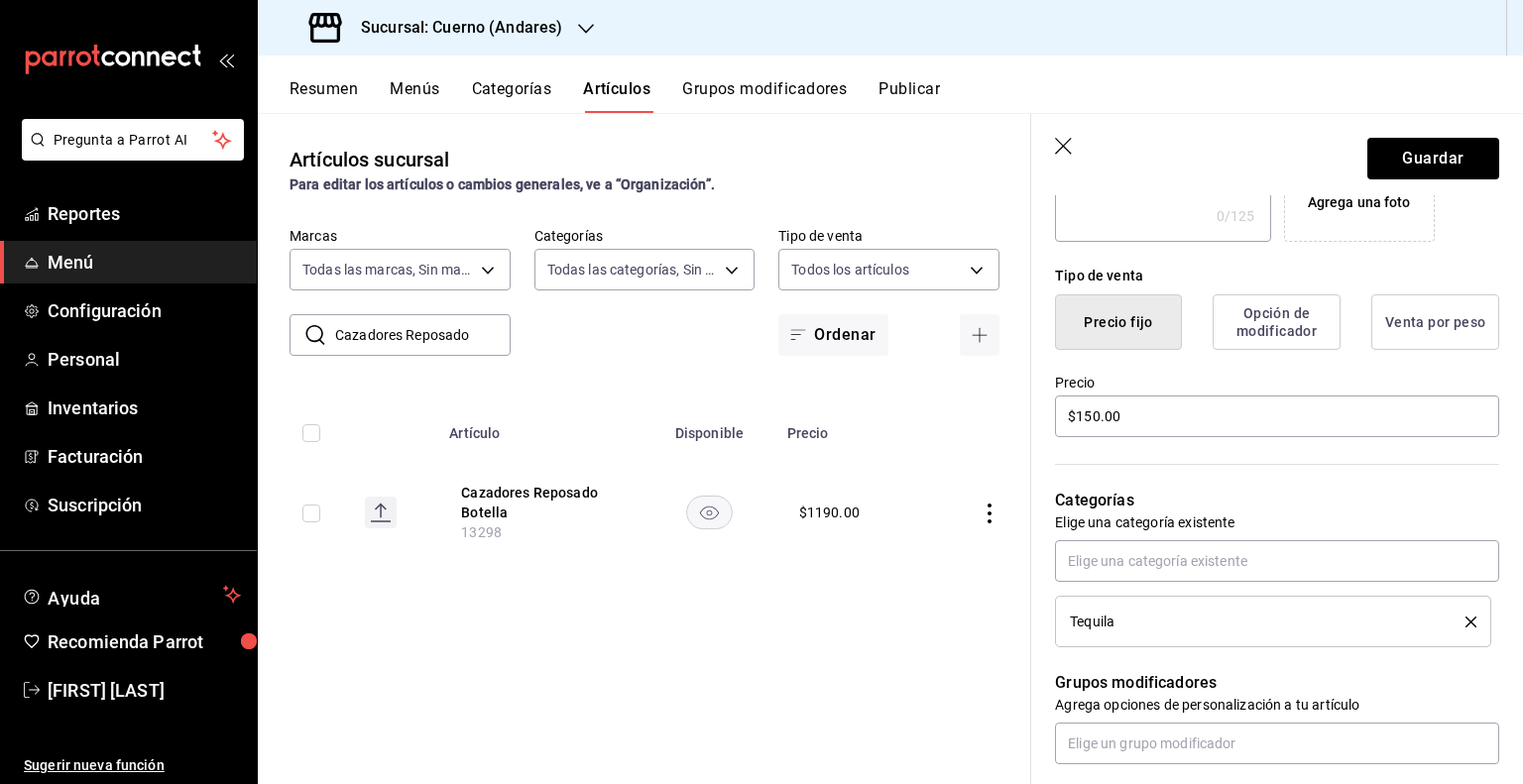 scroll, scrollTop: 170, scrollLeft: 0, axis: vertical 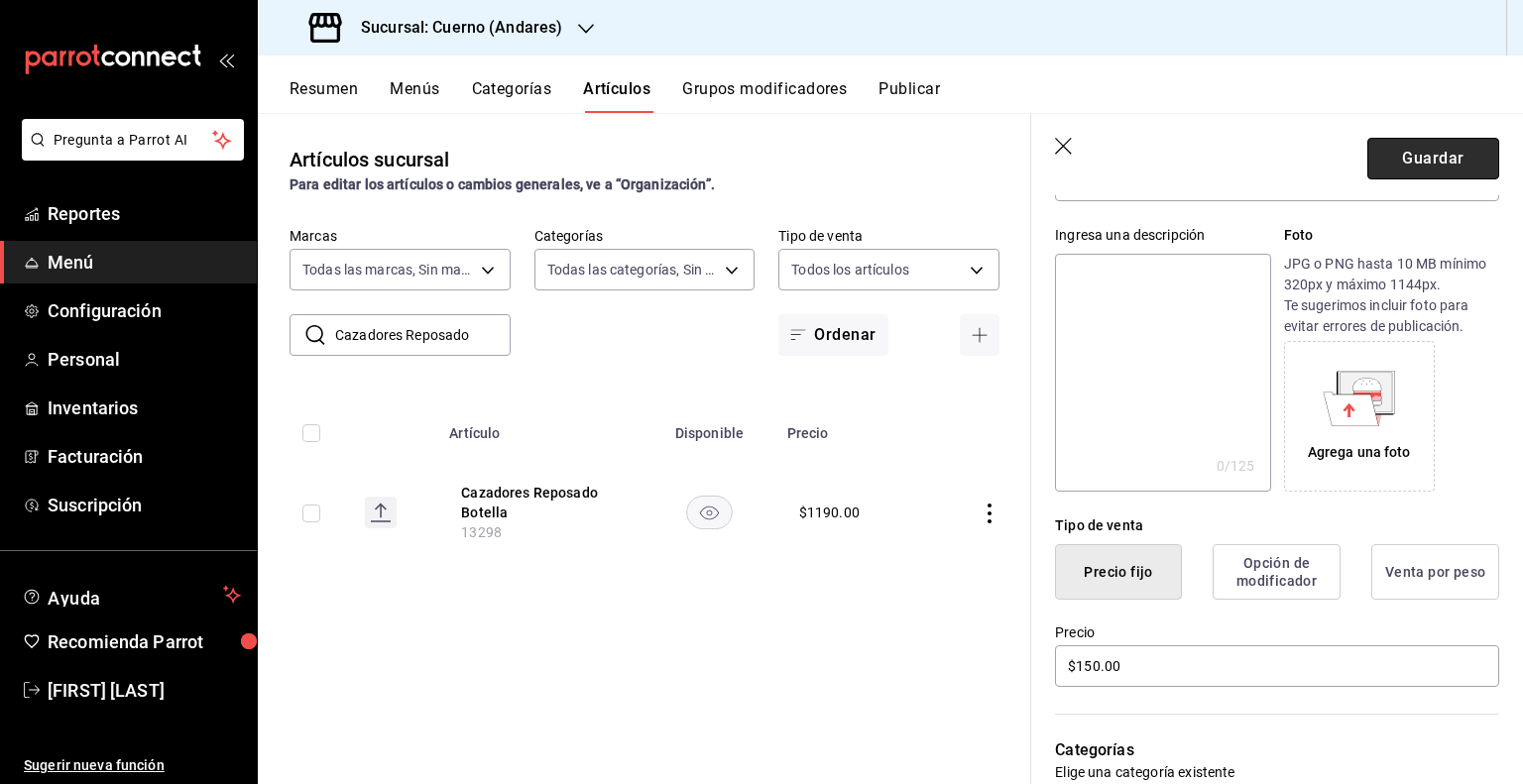 click on "Guardar" at bounding box center (1433, 159) 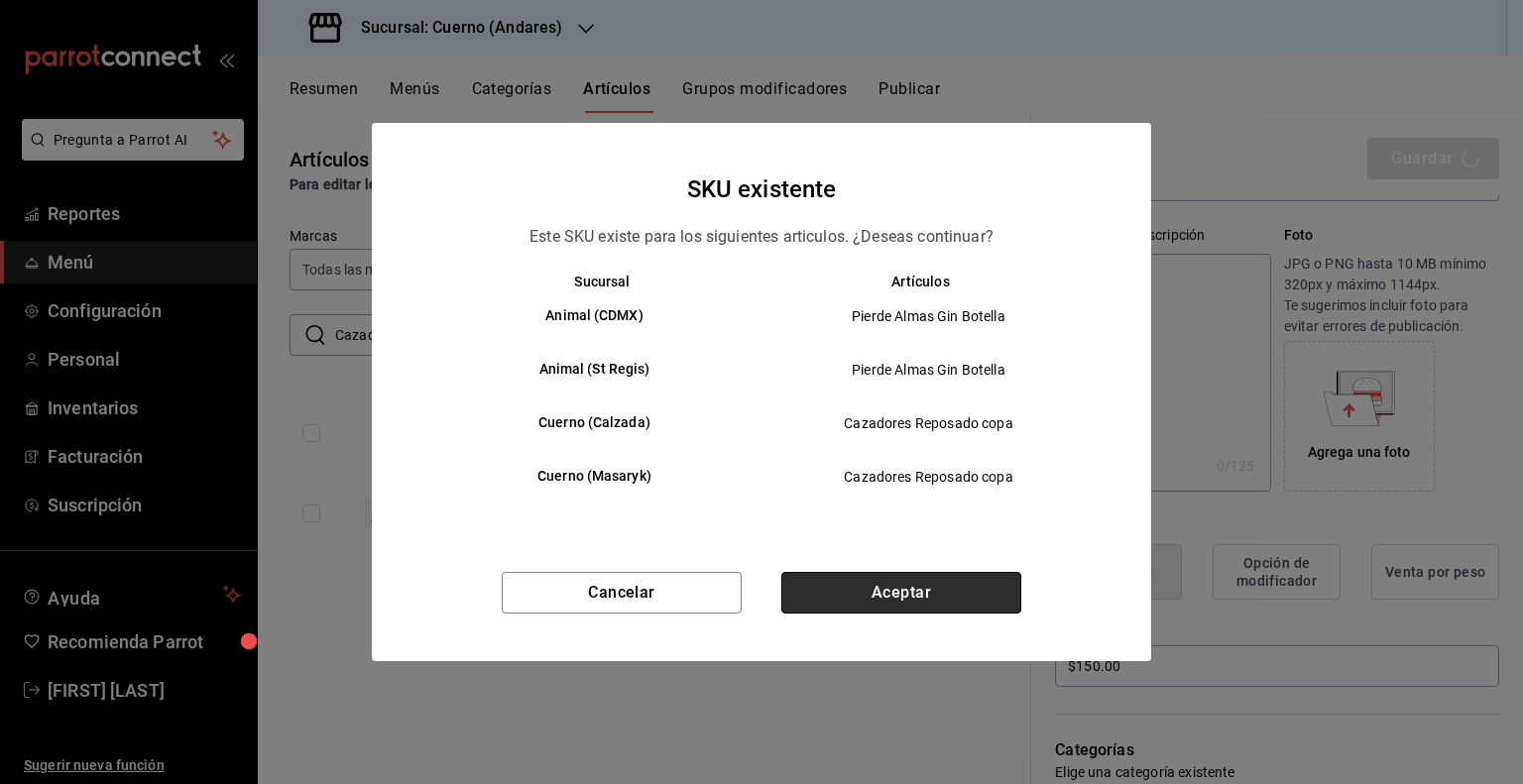 click on "Aceptar" at bounding box center (901, 593) 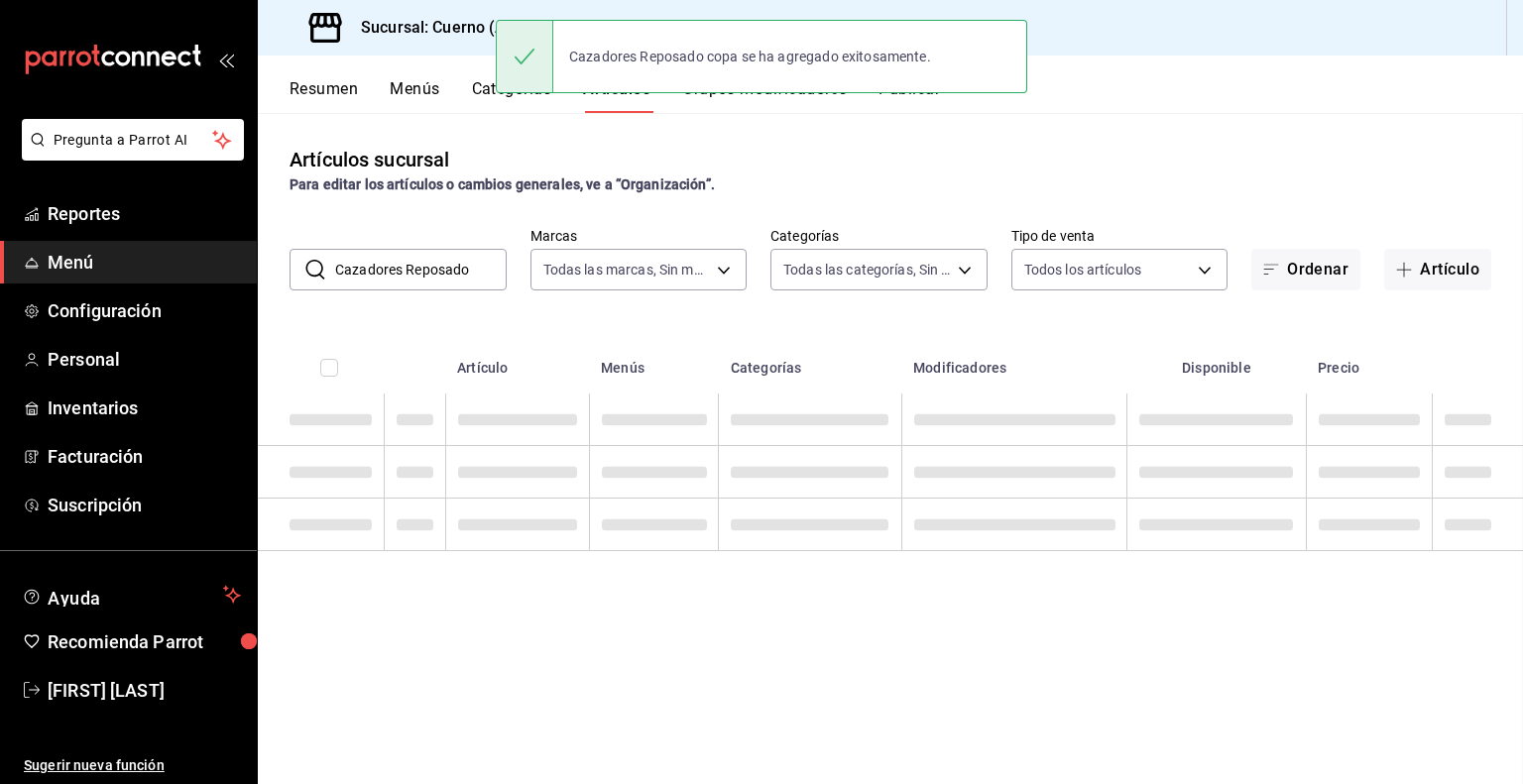 scroll, scrollTop: 0, scrollLeft: 0, axis: both 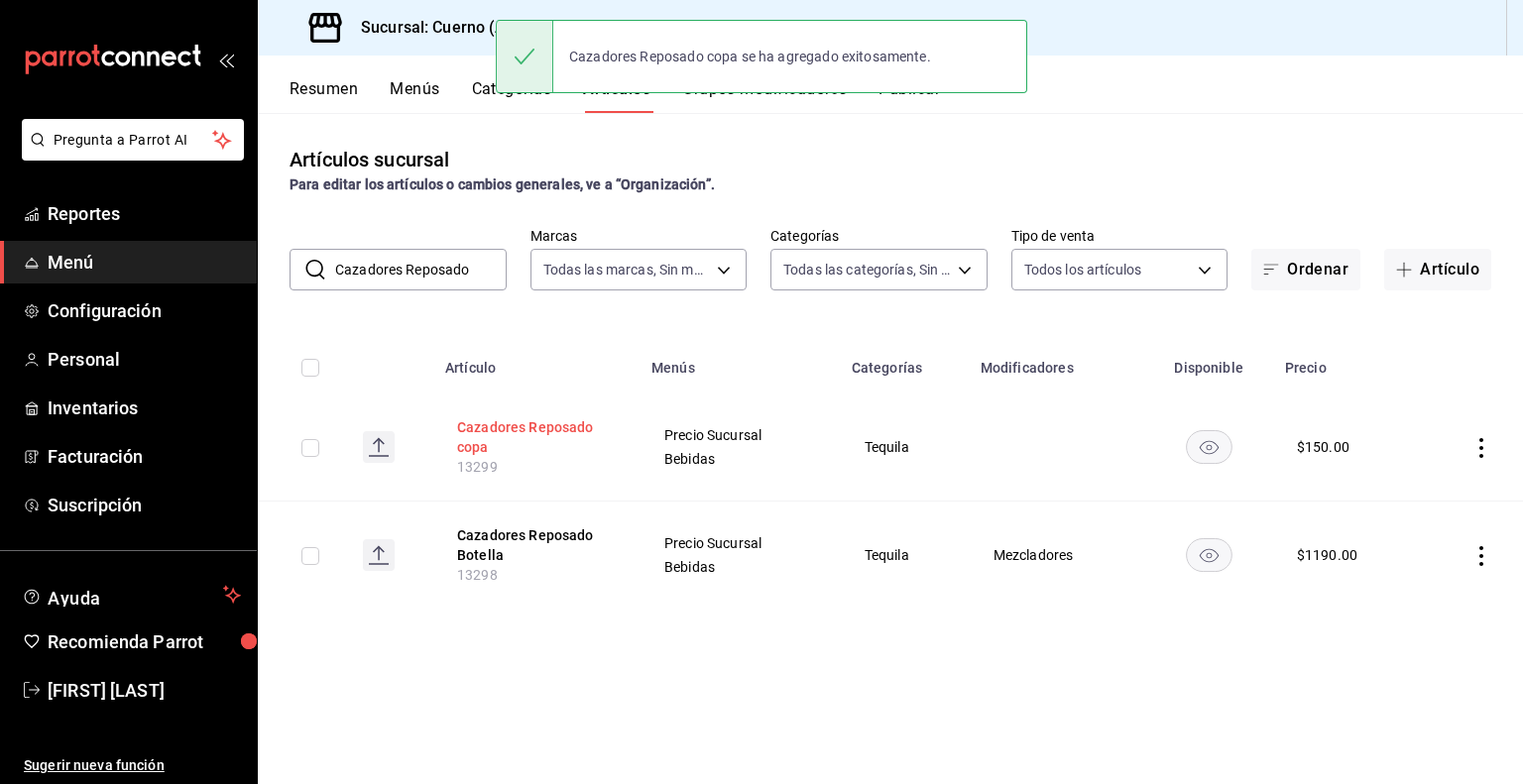 click on "Cazadores Reposado copa" at bounding box center (536, 437) 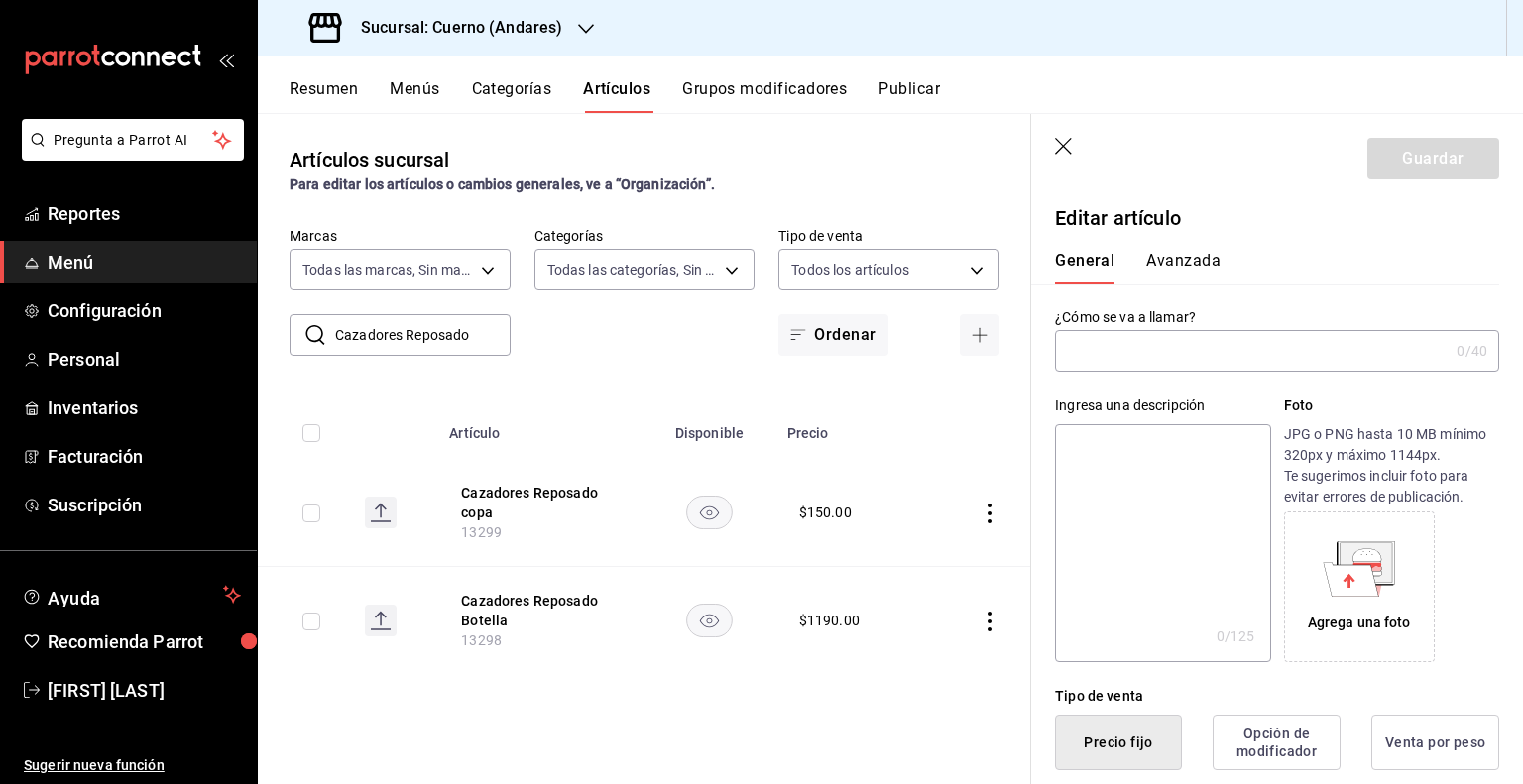 type on "Cazadores Reposado copa" 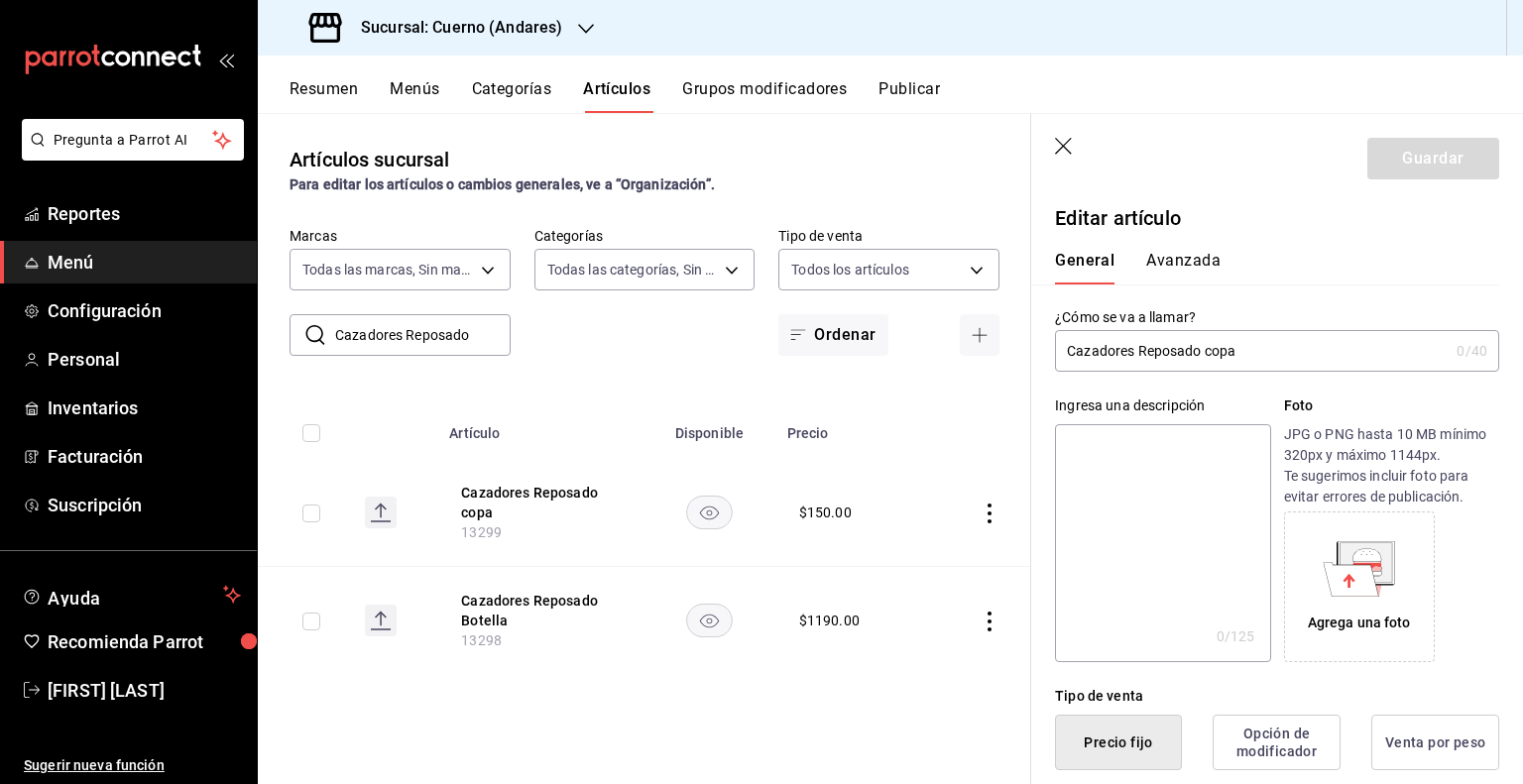 type on "$150.00" 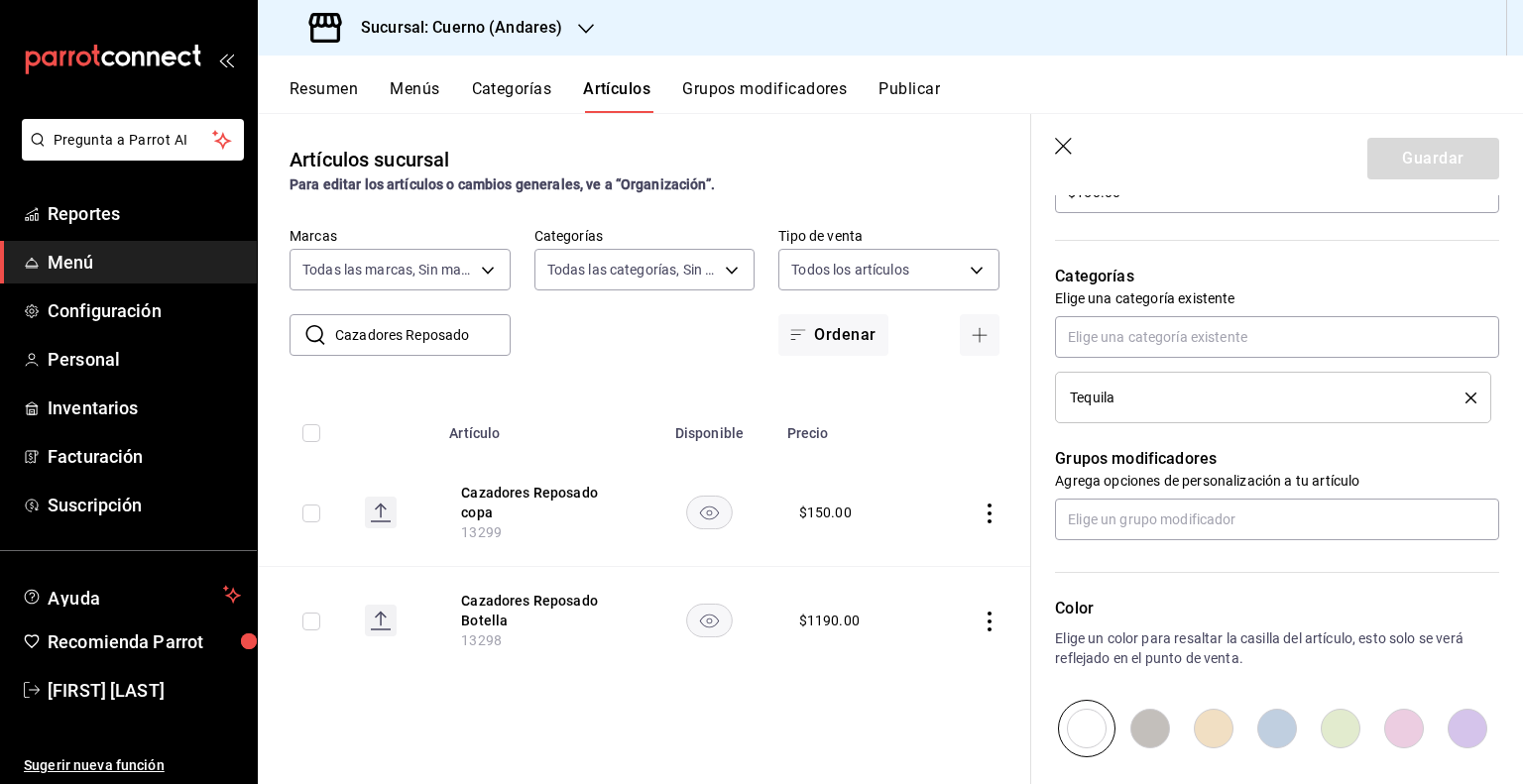 scroll, scrollTop: 666, scrollLeft: 0, axis: vertical 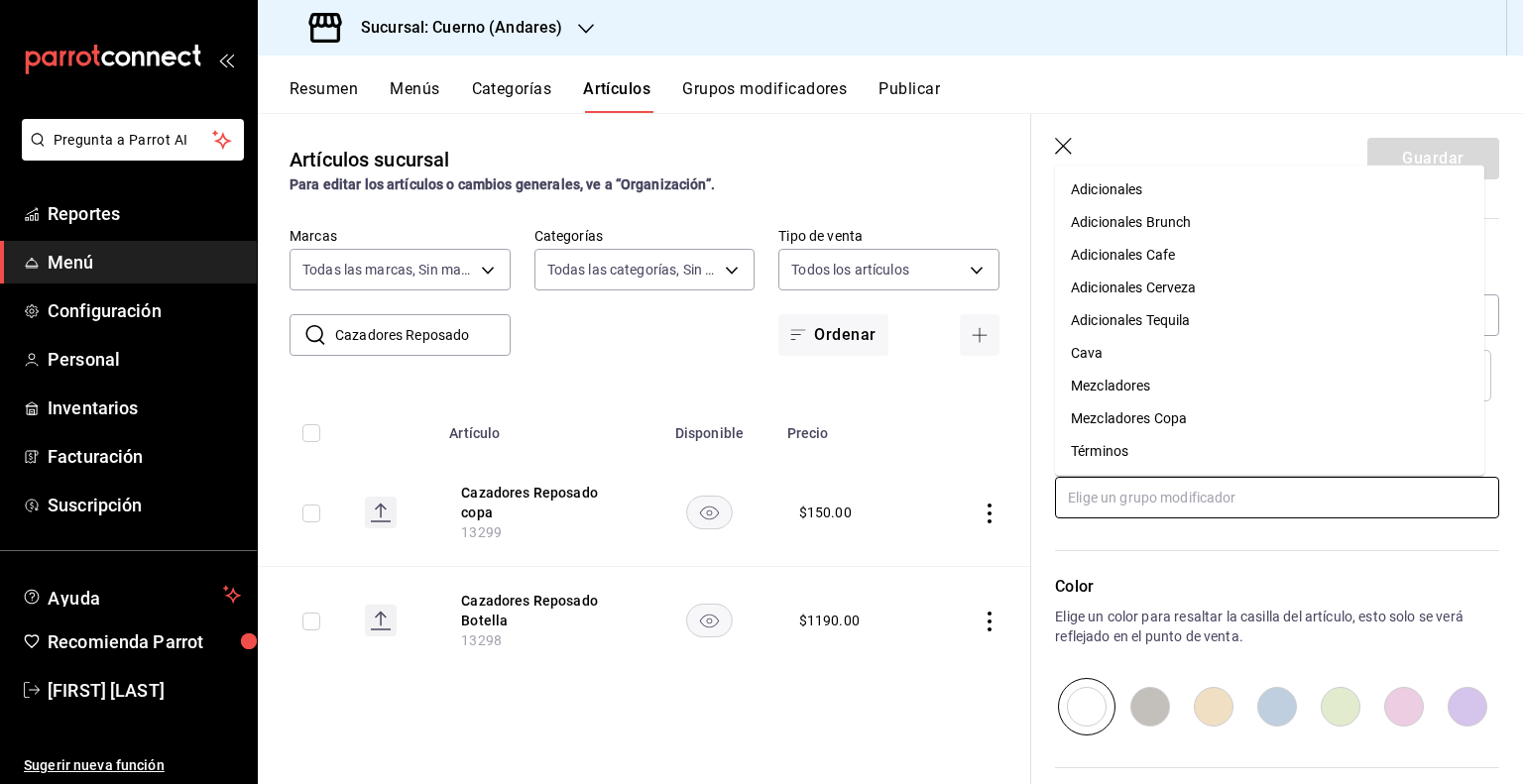 click at bounding box center [1277, 498] 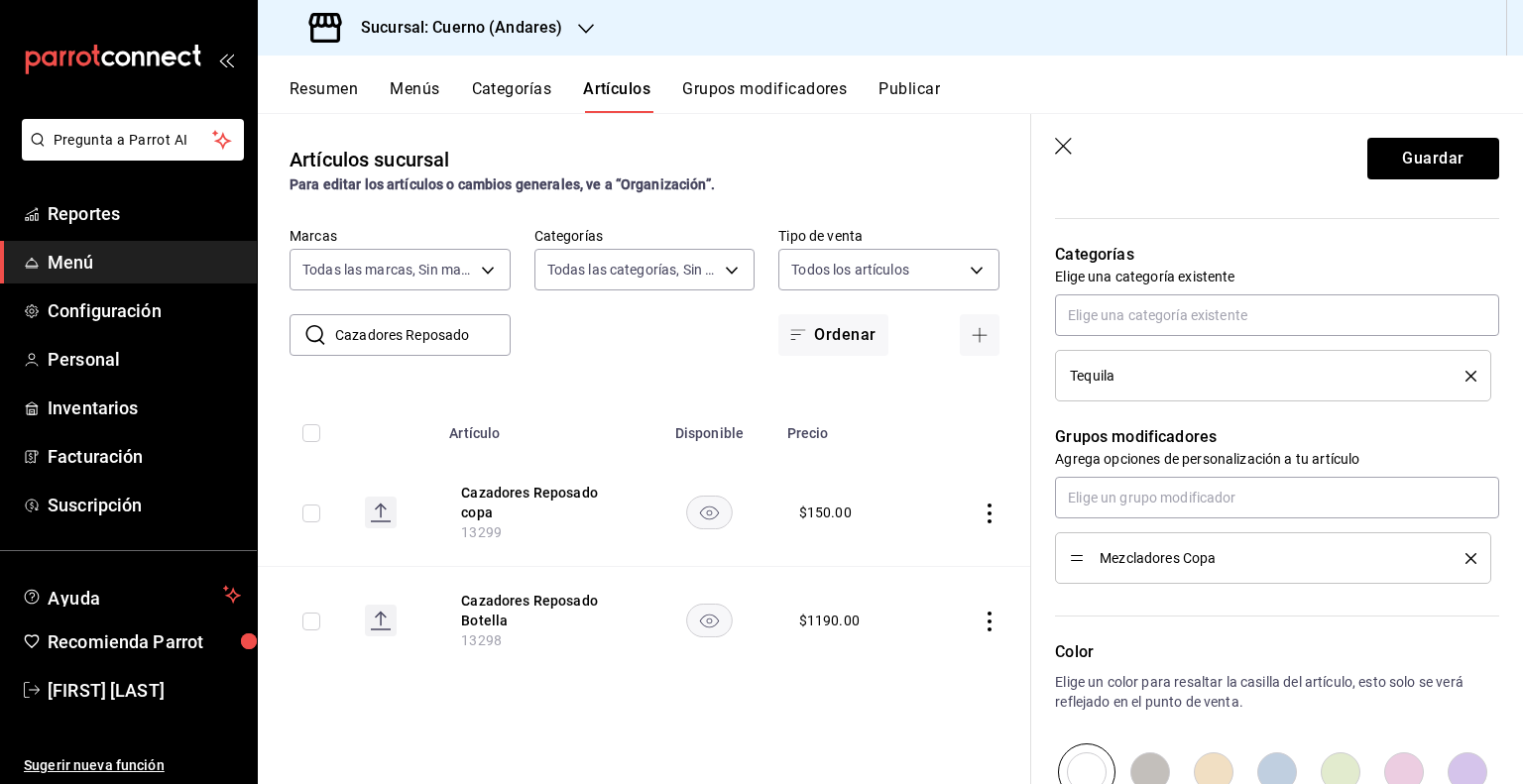 click on "Guardar" at bounding box center [1277, 155] 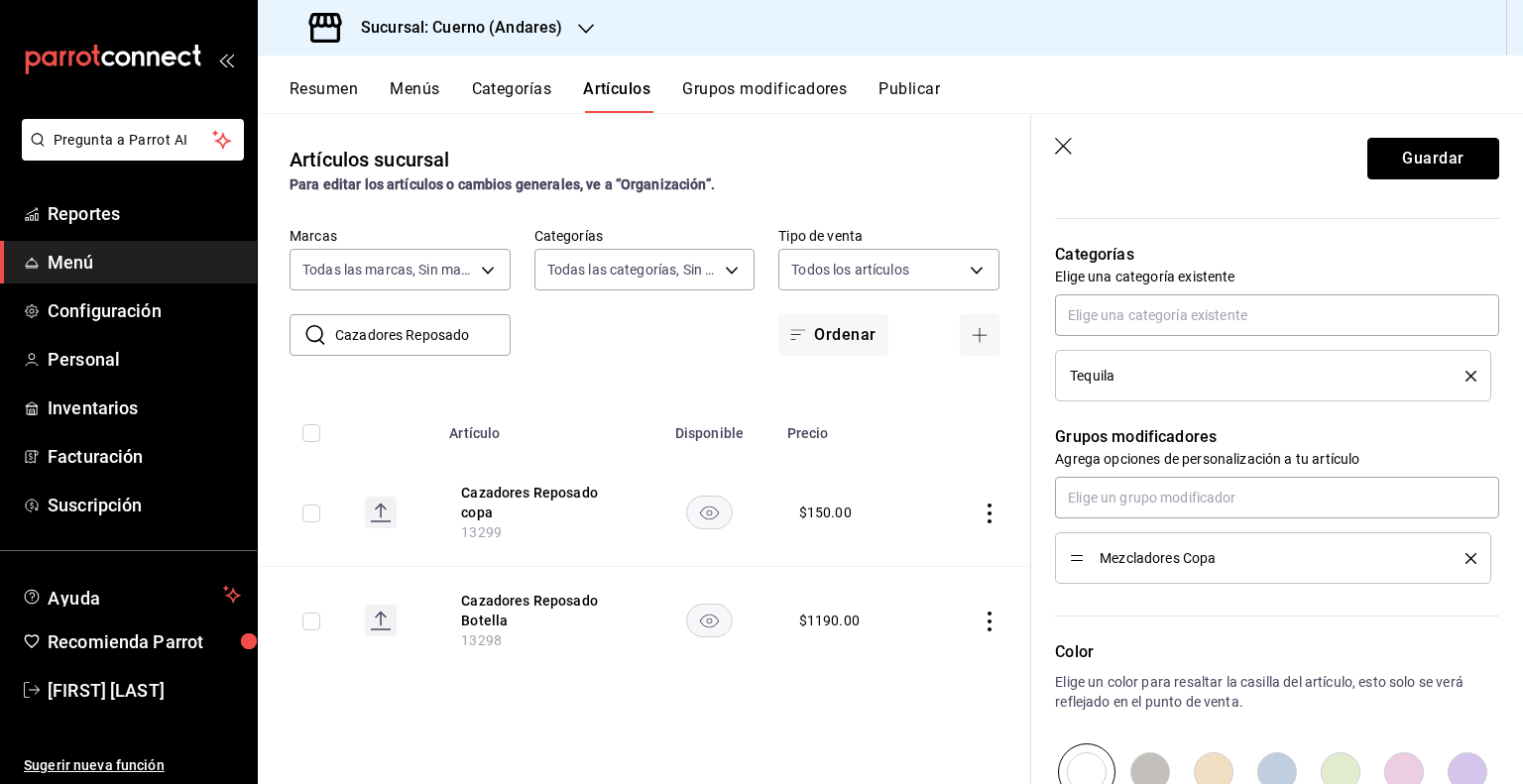 click on "Guardar" at bounding box center [1433, 159] 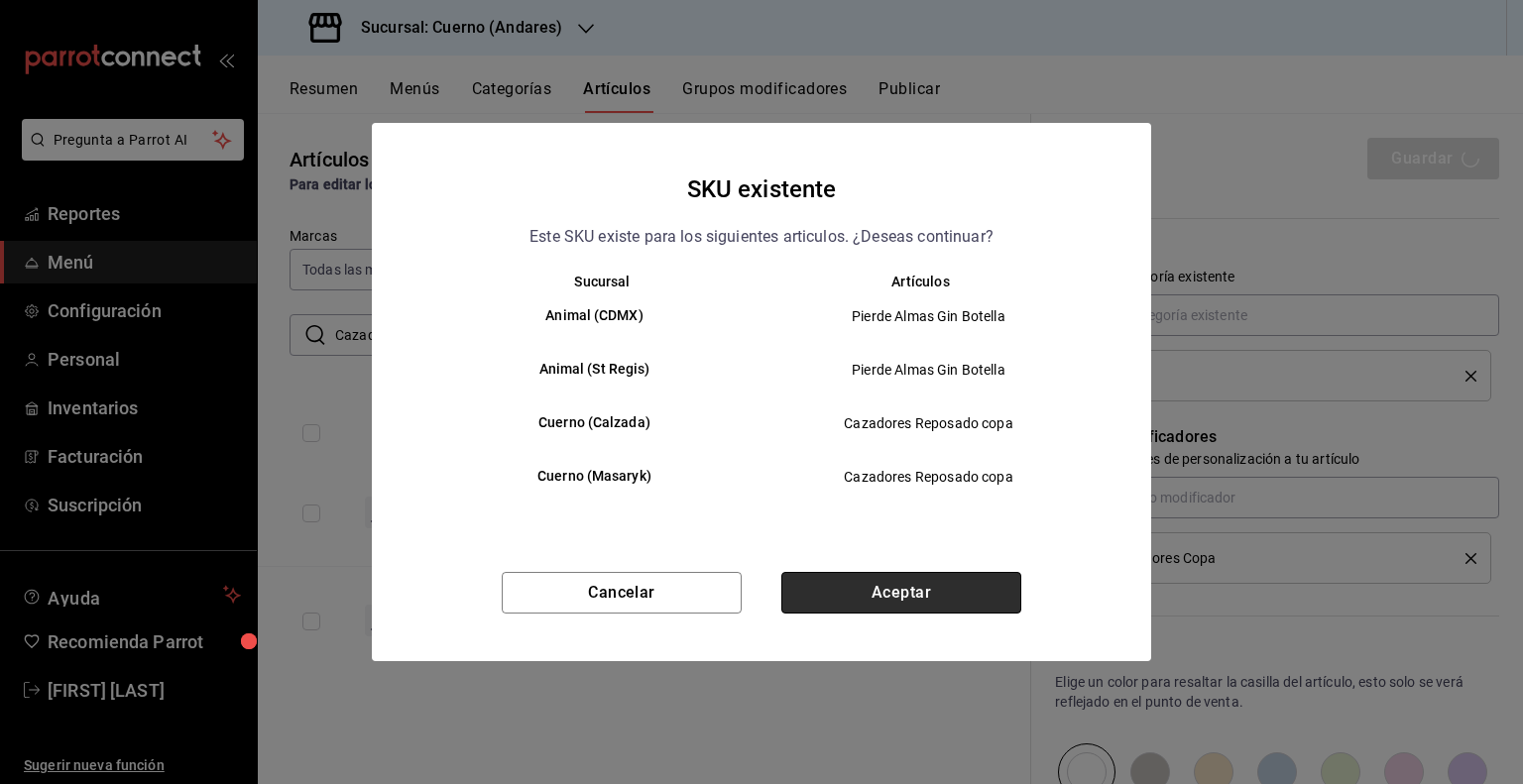click on "Aceptar" at bounding box center (901, 593) 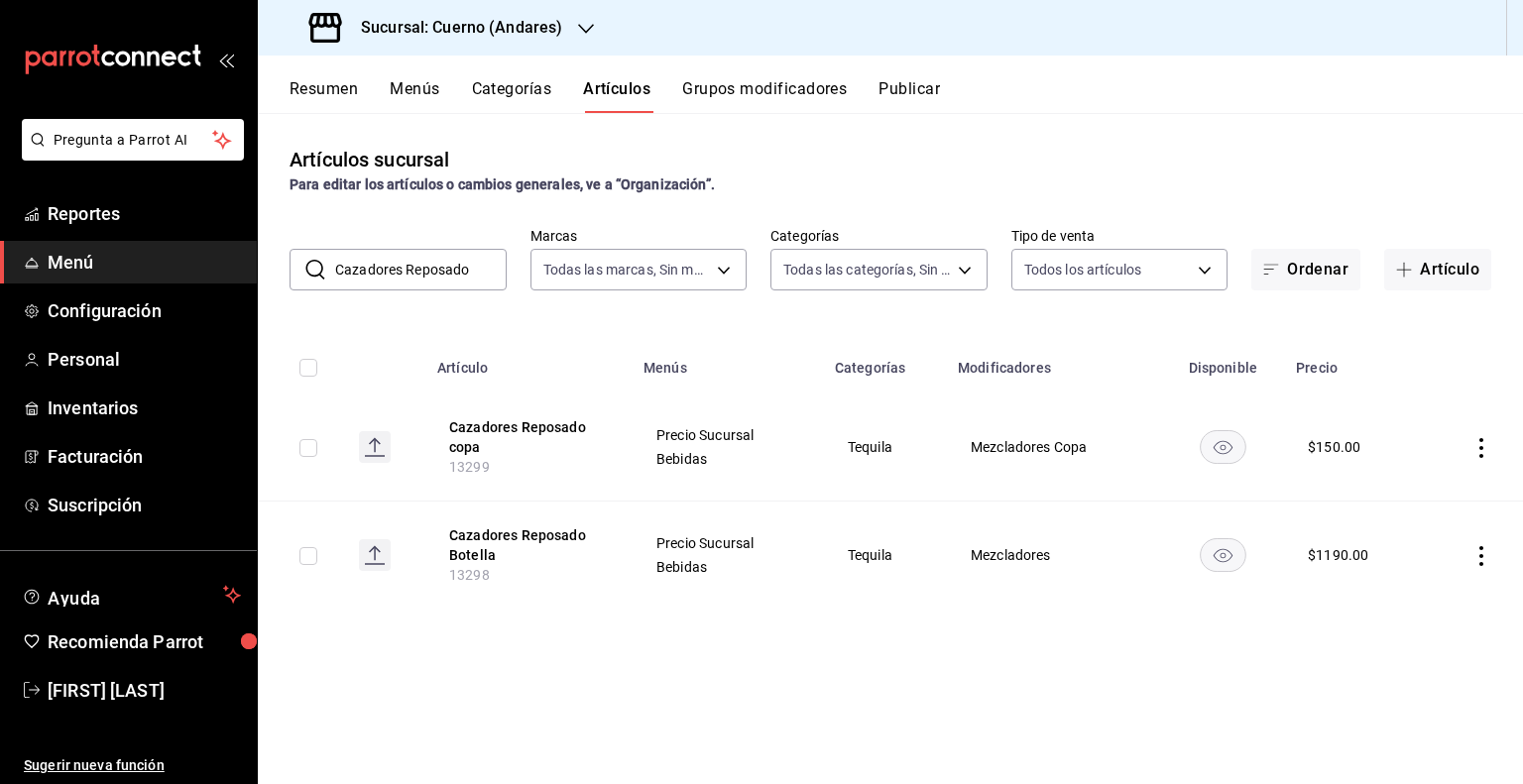 scroll, scrollTop: 0, scrollLeft: 0, axis: both 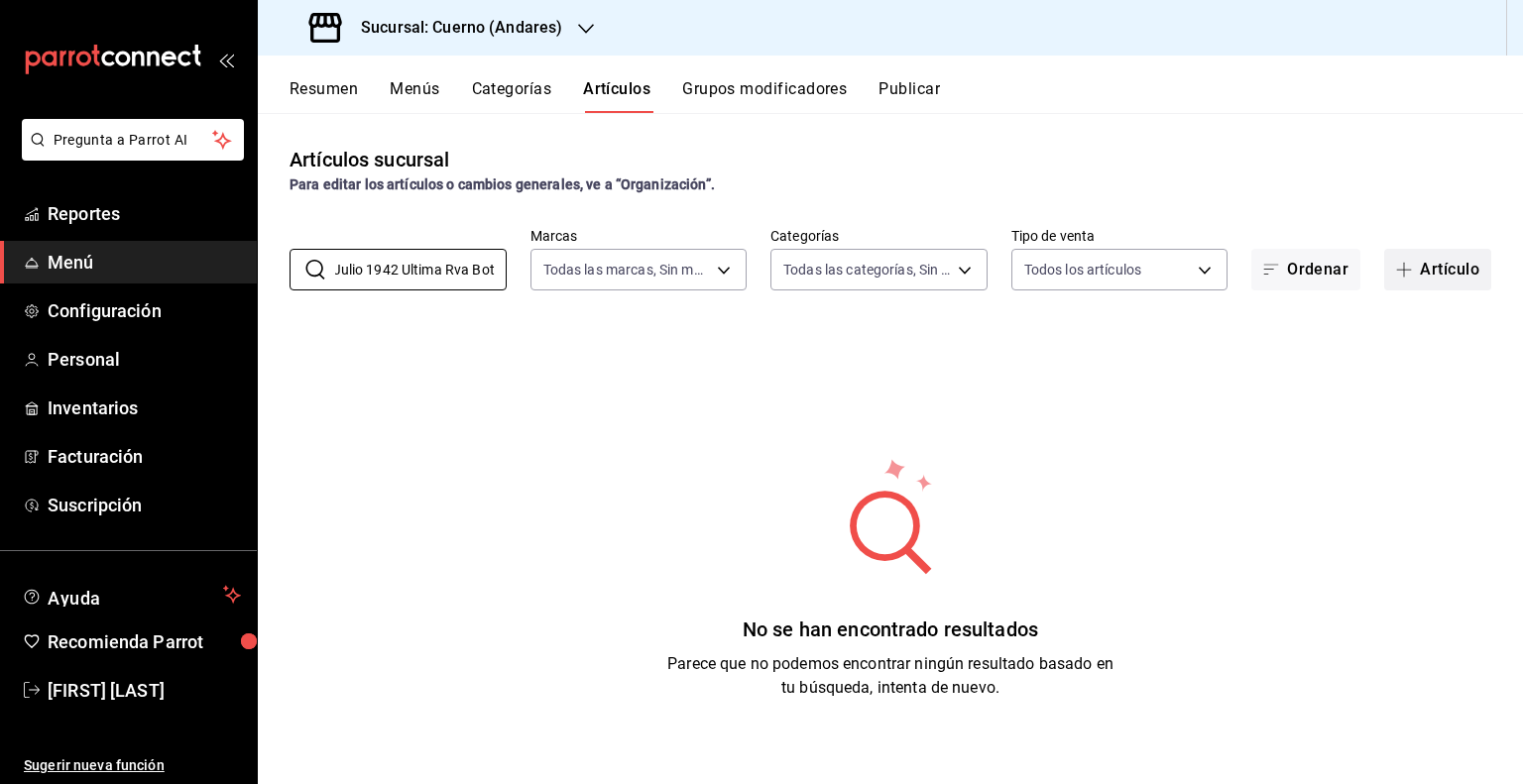 type on "Don Julio 1942 Ultima Rva Bot" 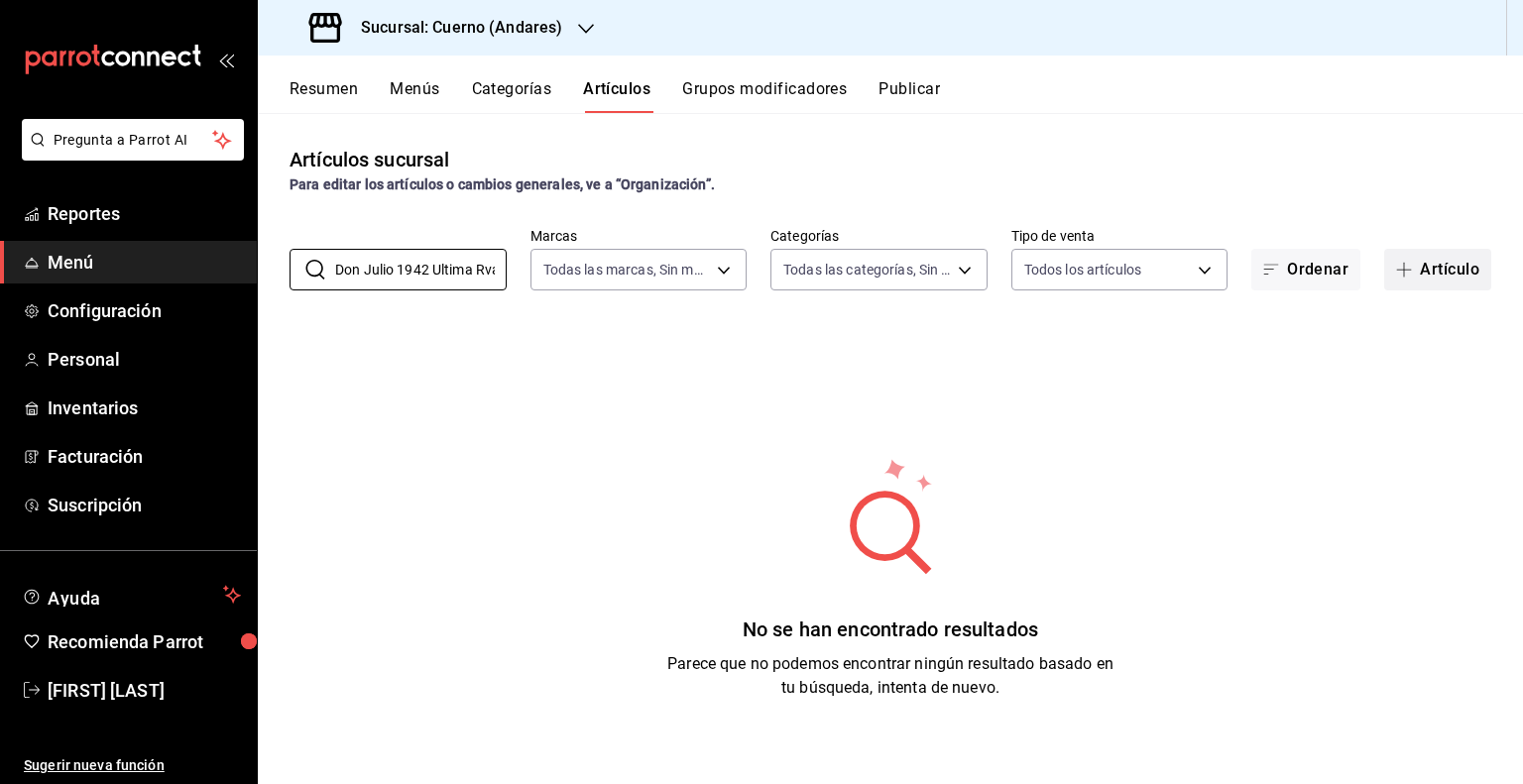 click on "Artículo" at bounding box center [1438, 270] 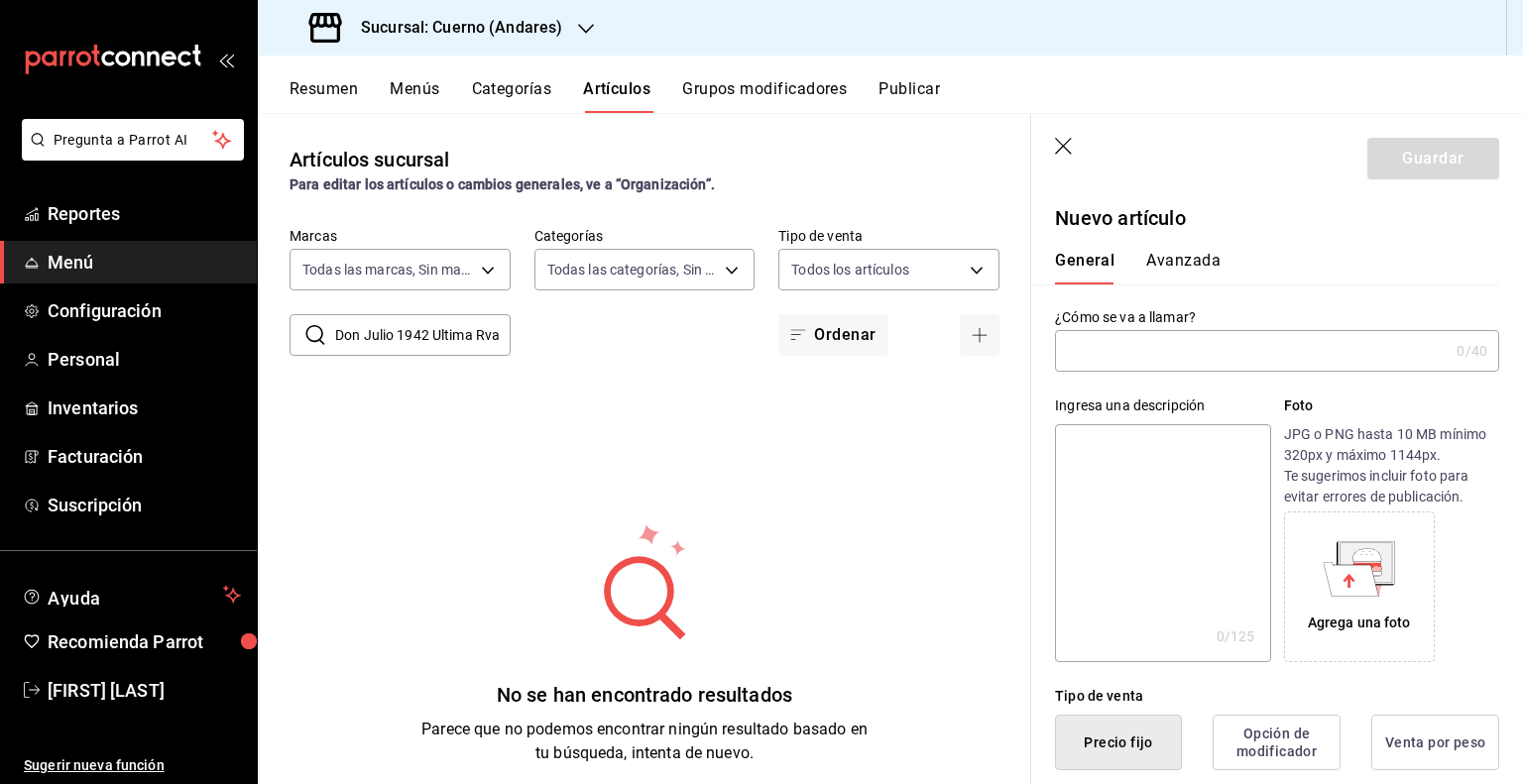 click at bounding box center (1251, 351) 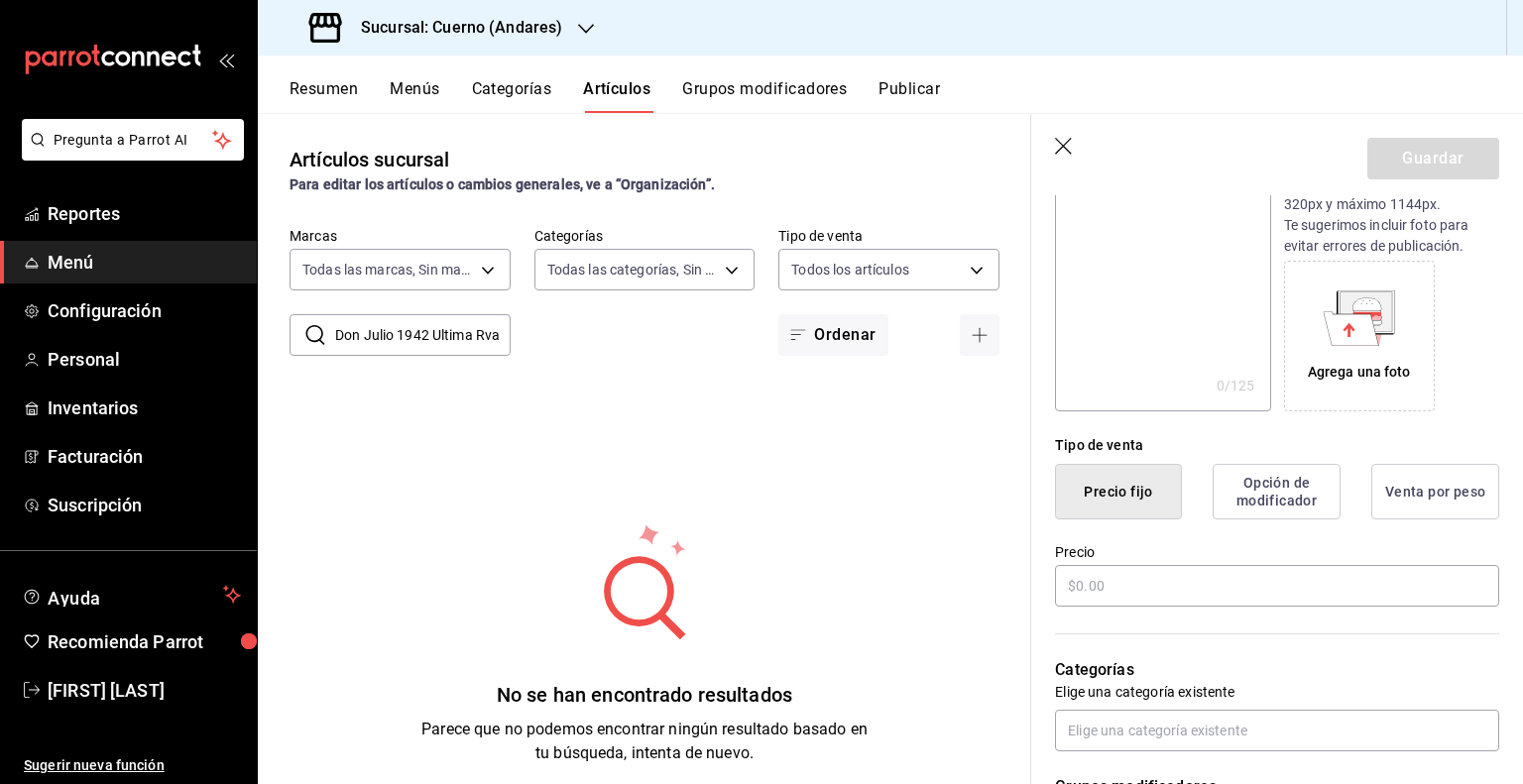 scroll, scrollTop: 496, scrollLeft: 0, axis: vertical 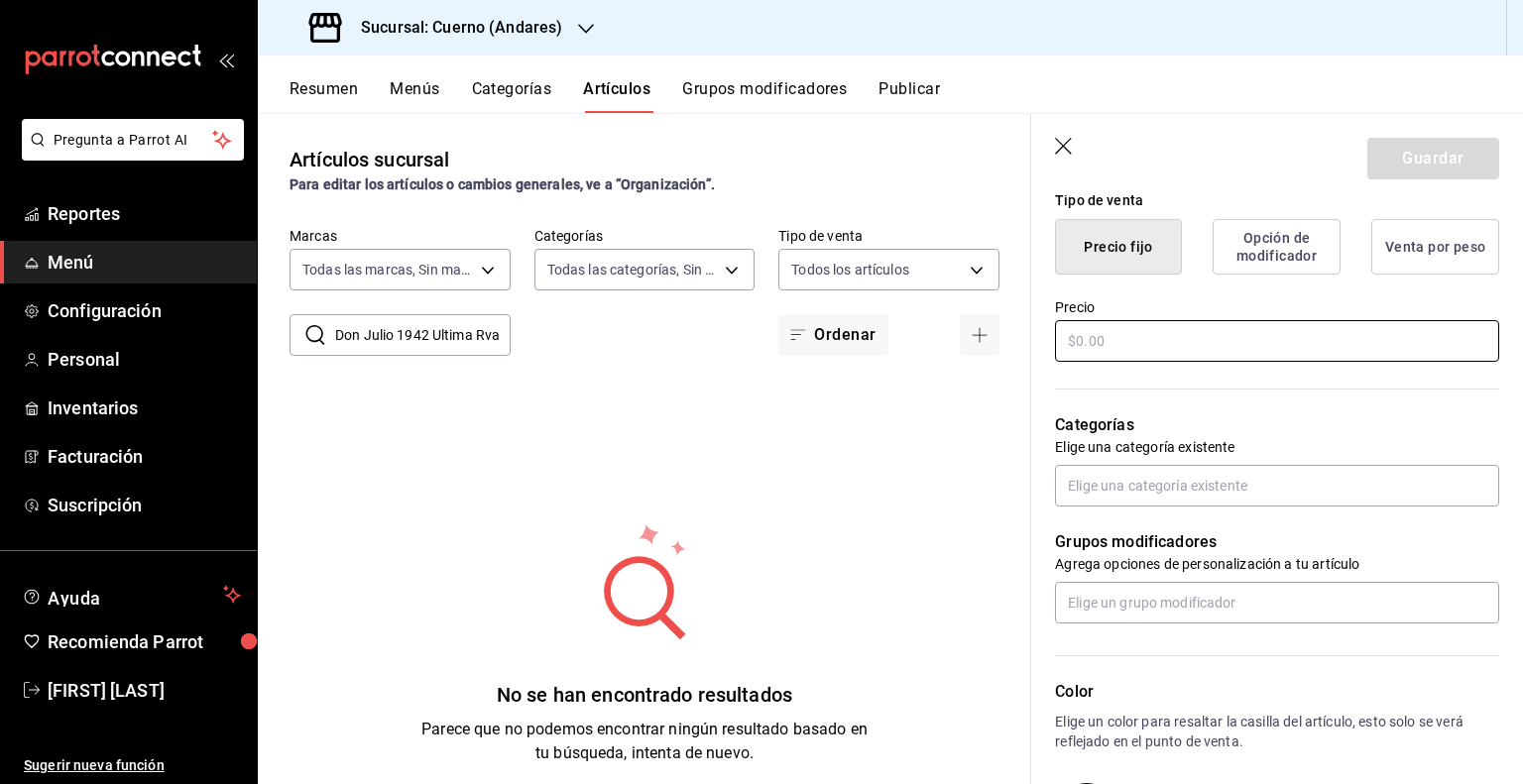 type on "Don Julio 1942 Ultima Rva Bot" 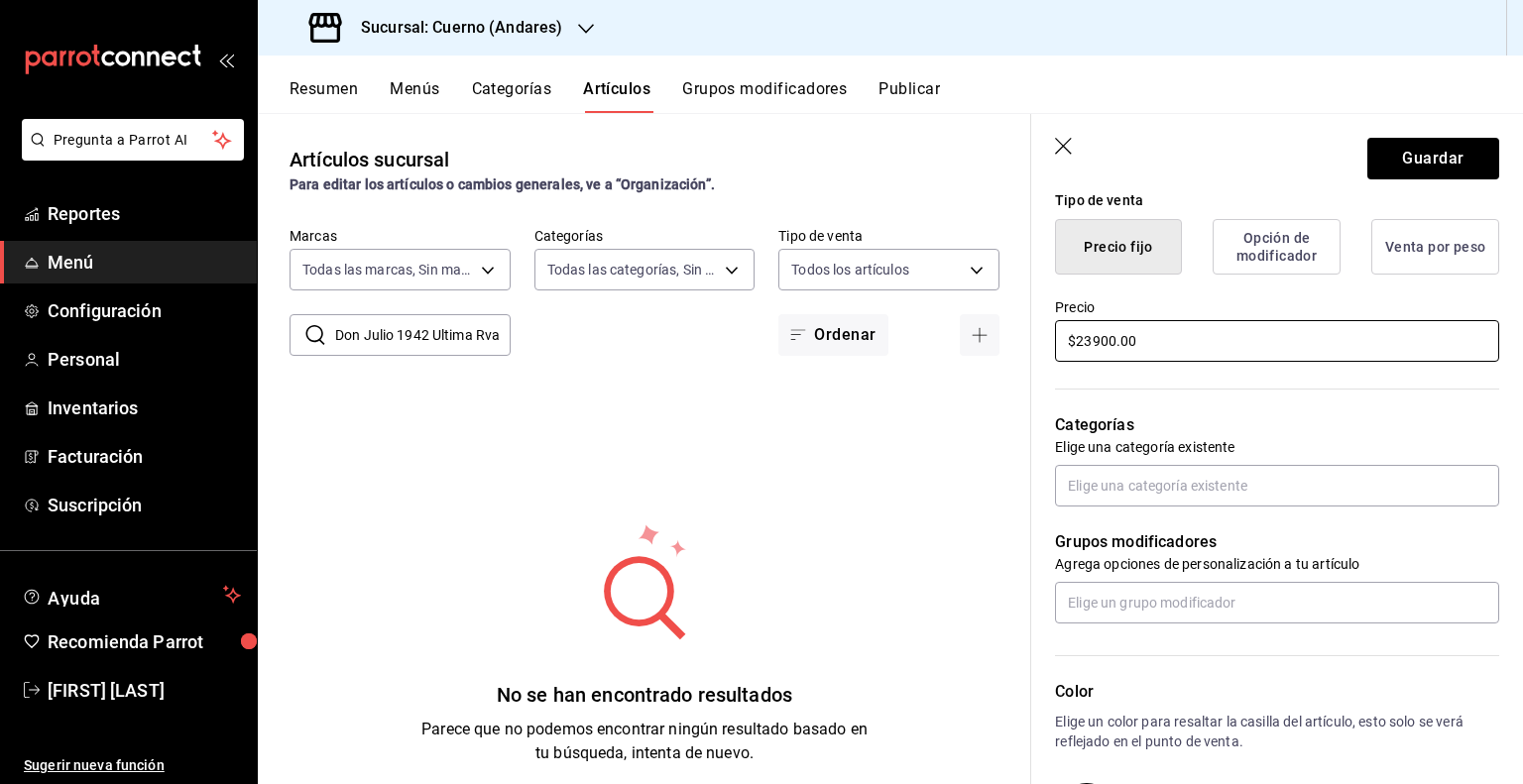 type on "$23900.00" 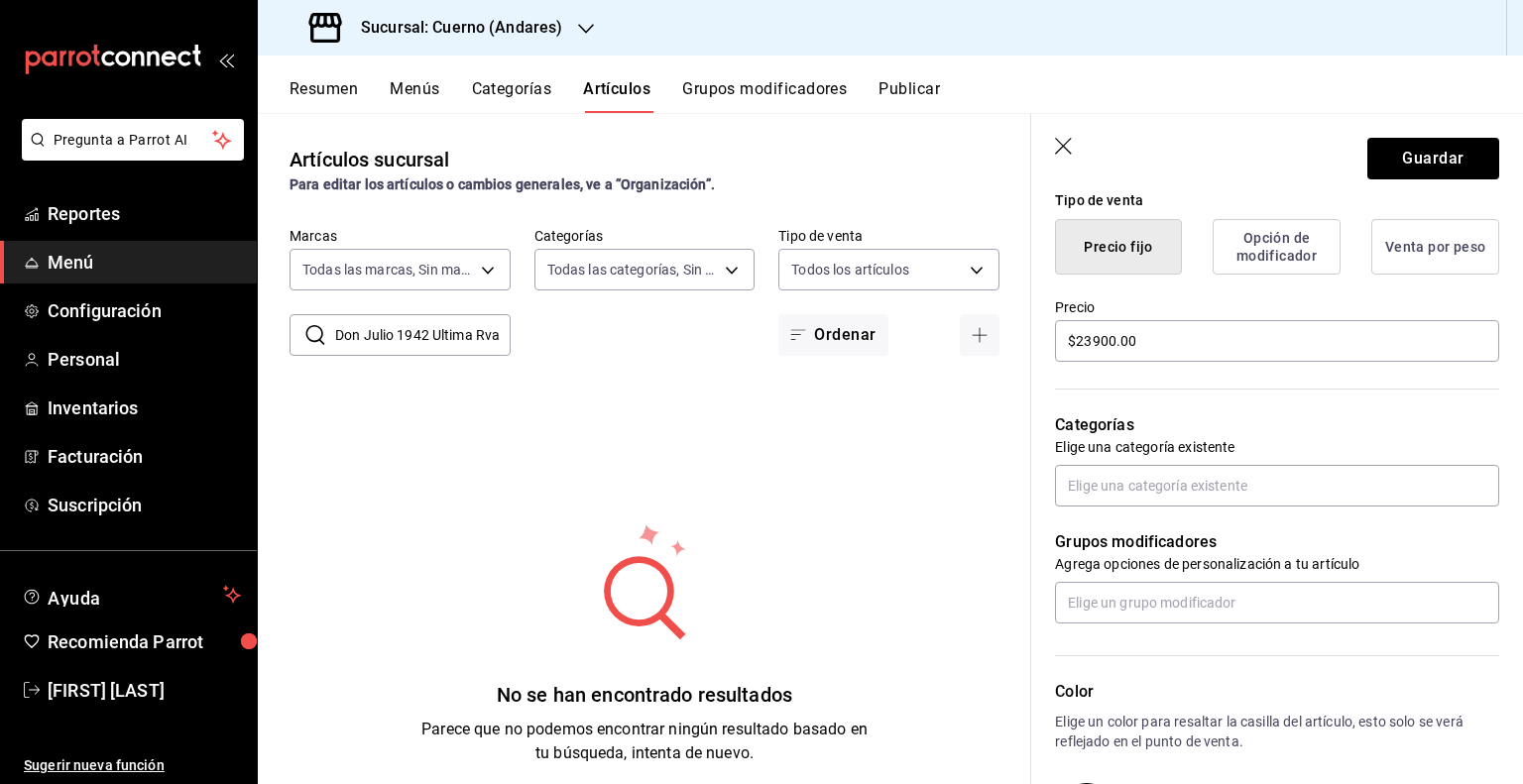 click on "Grupos modificadores Agrega opciones de personalización a tu artículo" at bounding box center (1265, 565) 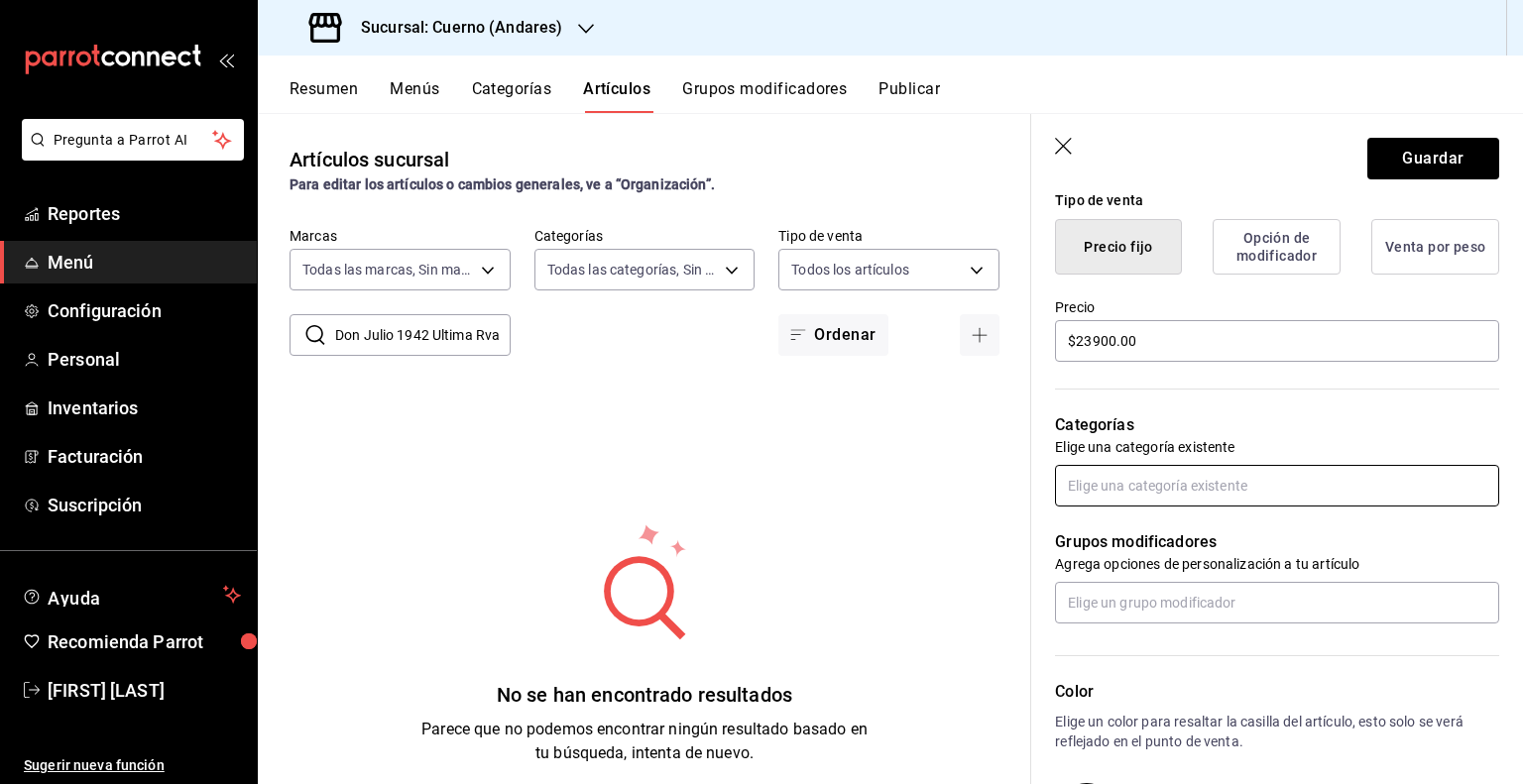 click at bounding box center (1277, 486) 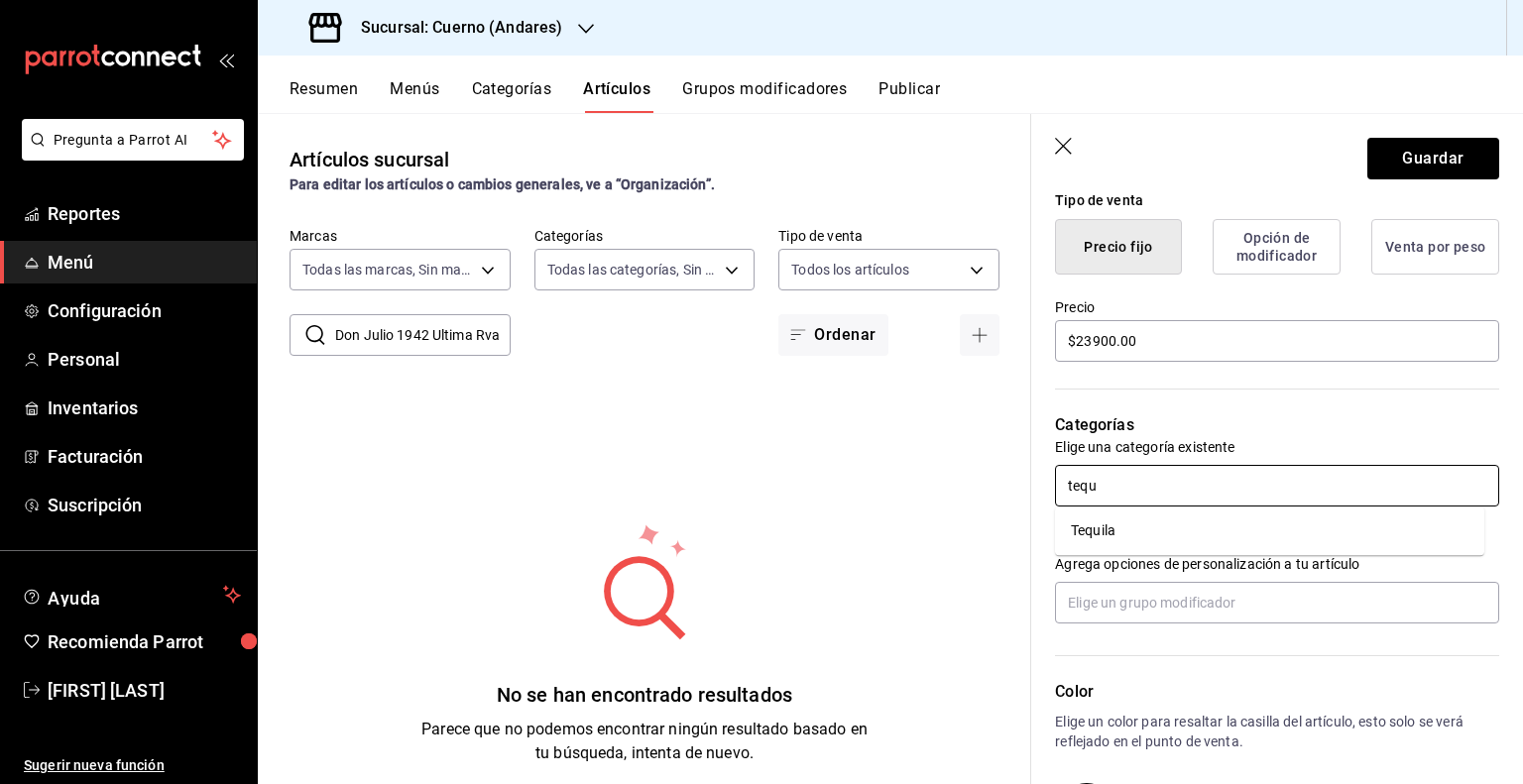 type on "tequi" 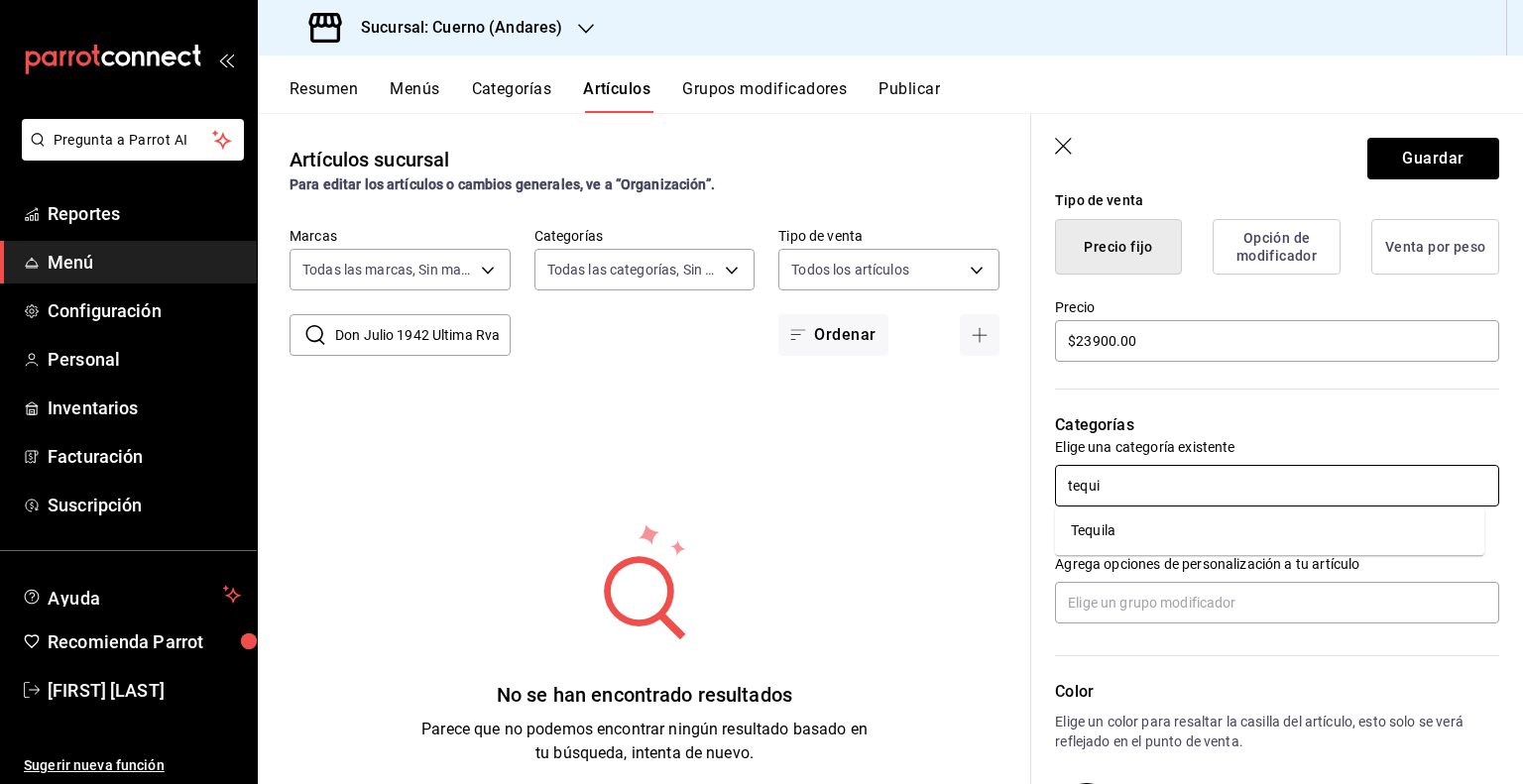 click on "Tequila" at bounding box center (1269, 530) 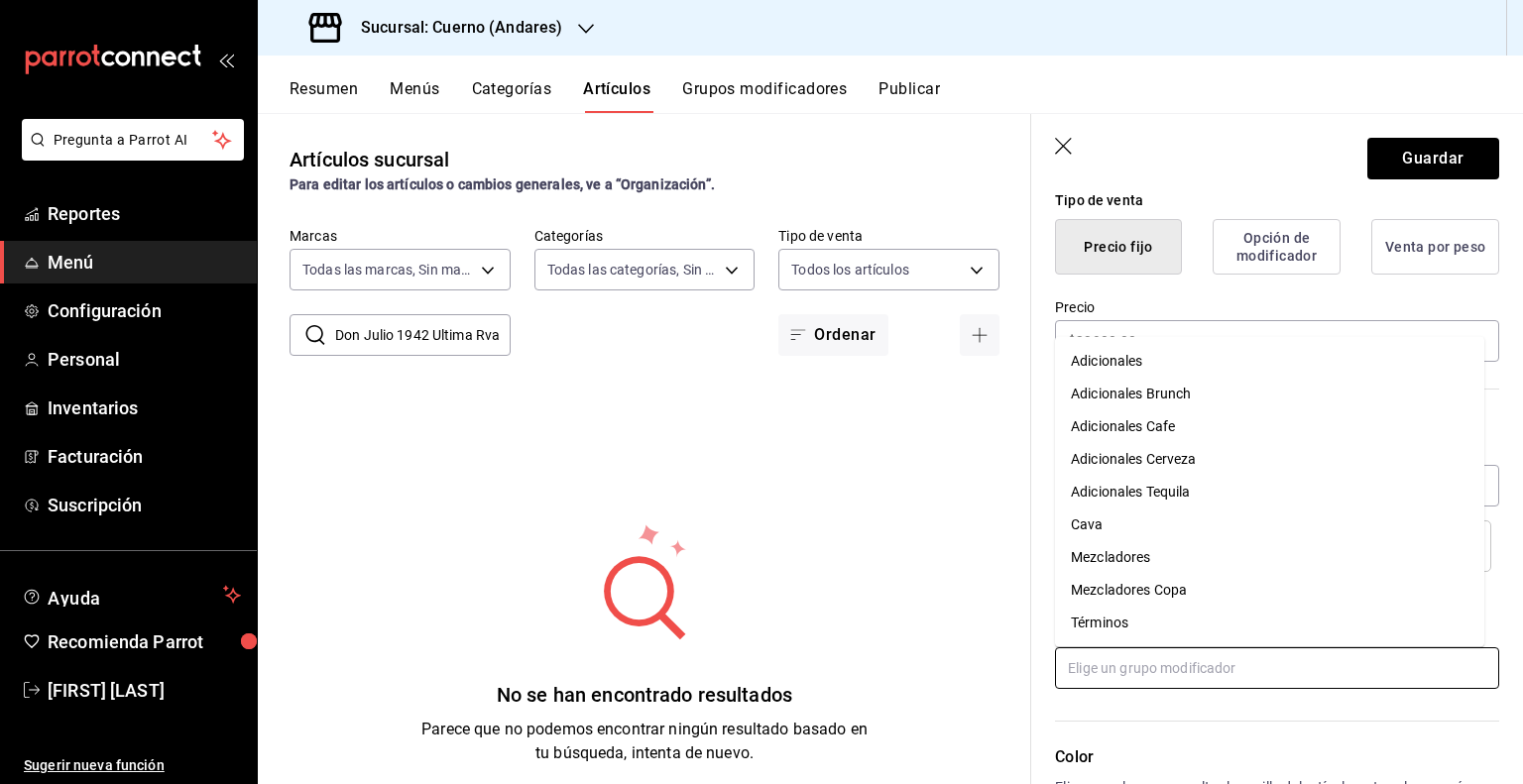 click at bounding box center (1277, 668) 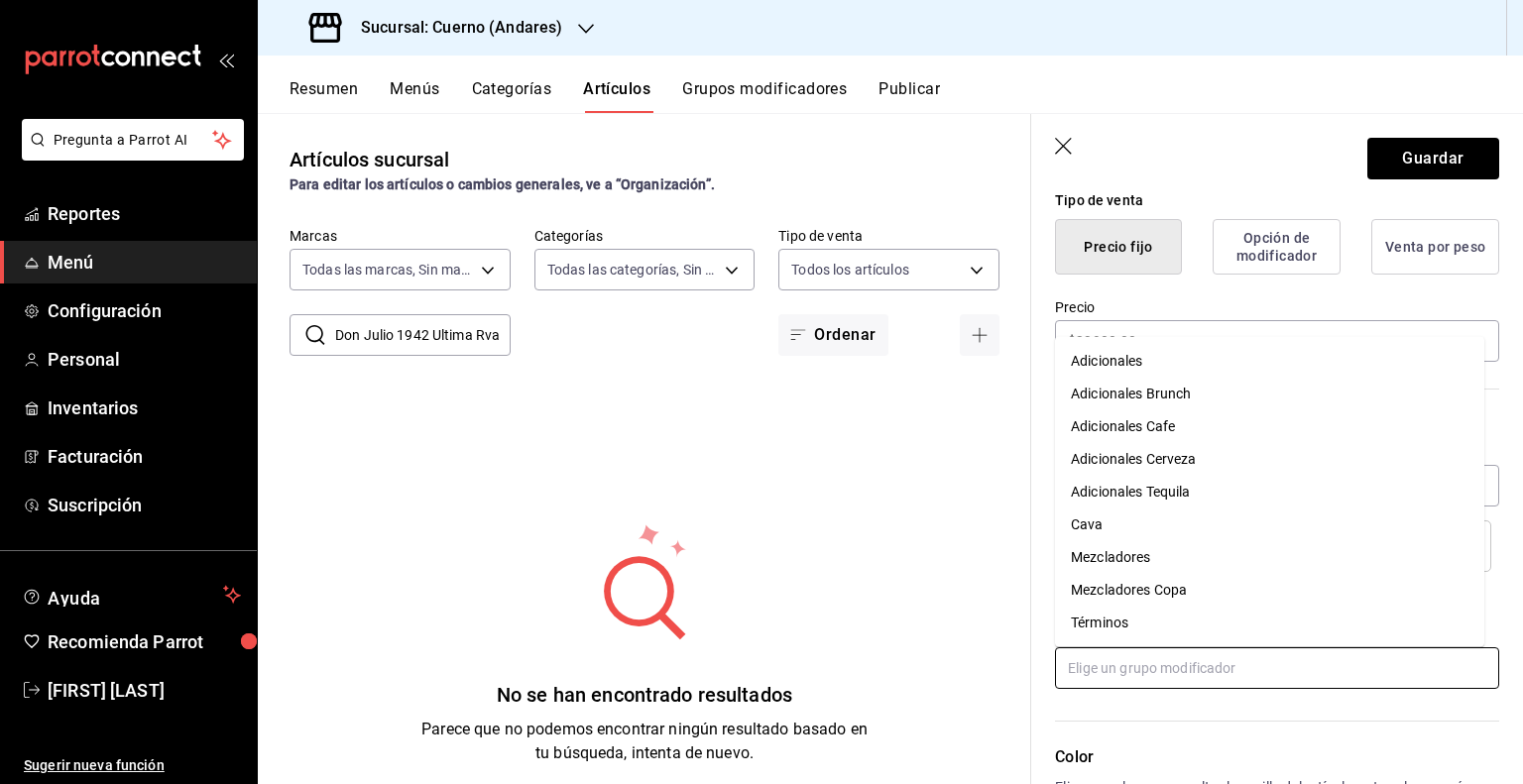 click at bounding box center (1277, 668) 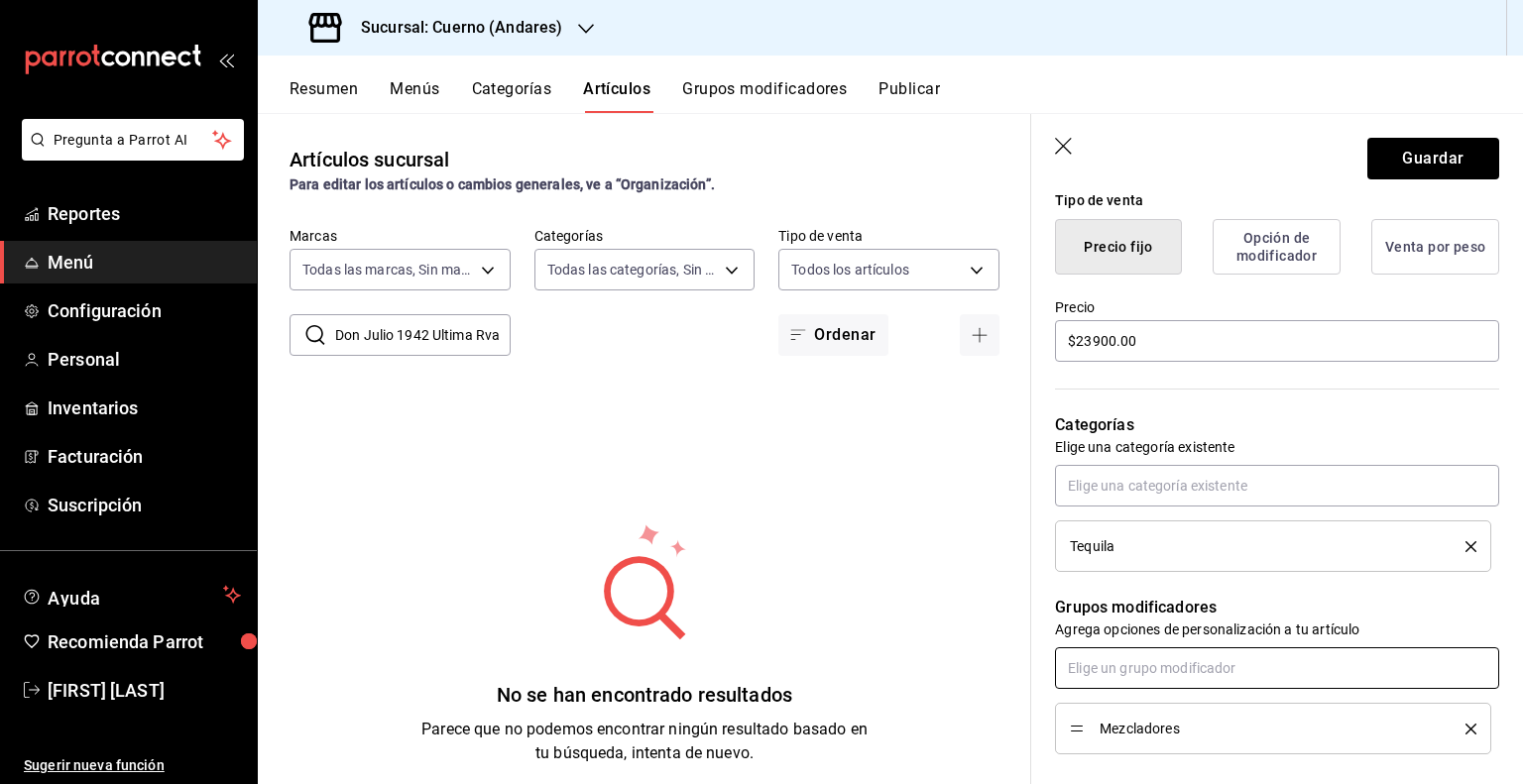 scroll, scrollTop: 930, scrollLeft: 0, axis: vertical 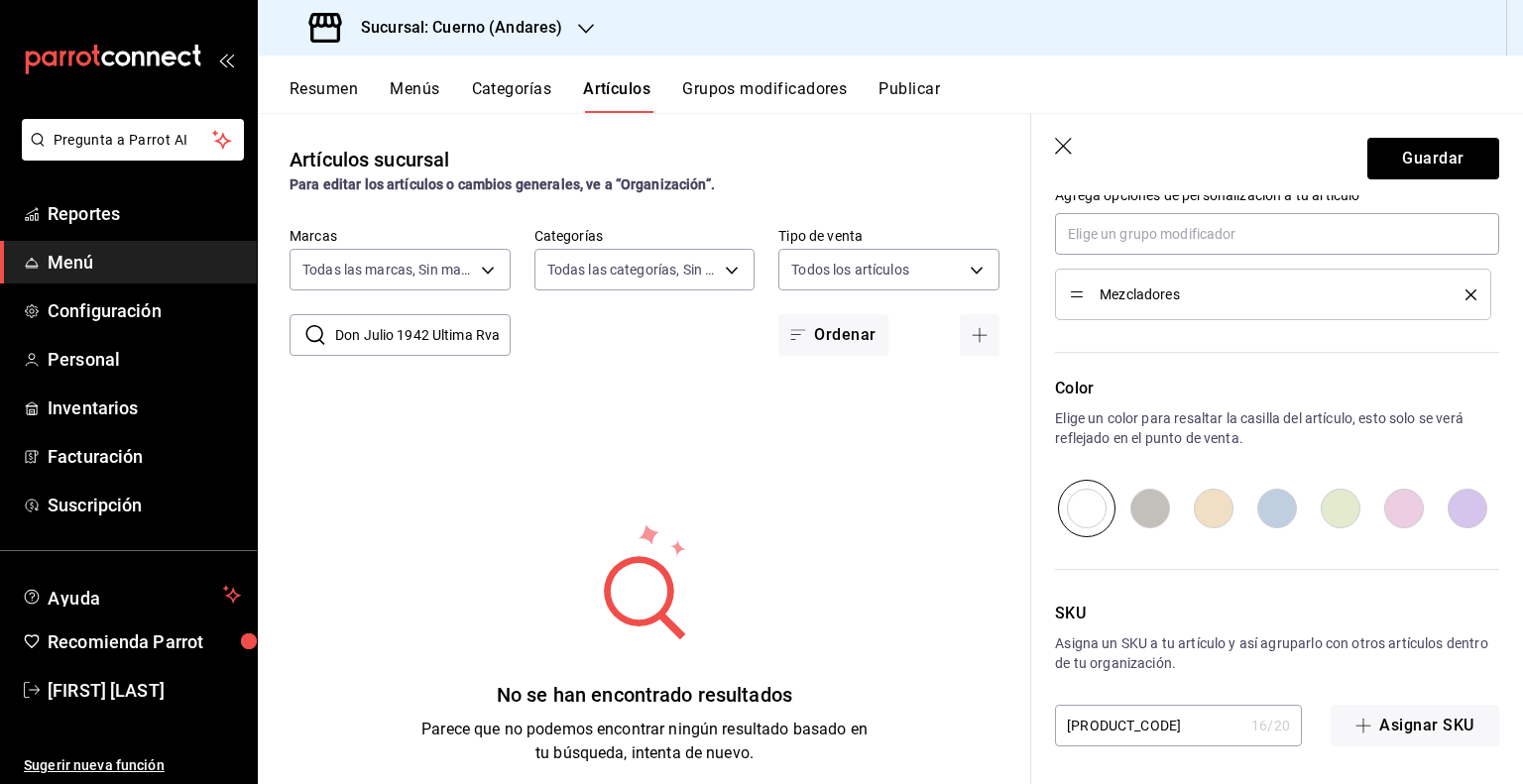 click on "Nuevo artículo General Avanzada ¿Cómo se va a llamar? Don Julio 1942 Ultima Rva Bot 29 /40 ¿Cómo se va a llamar? Ingresa una descripción x 0 /125 ​ Foto JPG o PNG hasta 10 MB mínimo 320px y máximo 1144px. Te sugerimos incluir foto para evitar errores de publicación. Agrega una foto Tipo de venta Precio fijo Opción de modificador Venta por peso Precio $23900.00 Categorías Elige una categoría existente Tequila Grupos modificadores Agrega opciones de personalización a tu artículo Mezcladores Color Elige un color para resaltar la casilla del artículo, esto solo se verá reflejado en el punto de venta. SKU Asigna un SKU a tu artículo y así agruparlo con otros artículos dentro de tu organización. AR-[ID] 16 / 20 ​ Asignar SKU Nombre en el Punto de venta 0 /70 Nombre en el Punto de venta Código de barras 0 /30 Código de barras SAT  (Opcional) Unidad de medida Elige una opción Catálogo de producto Elige una opción Impuestos Exento IVA IVA - 16% IVA - 0% IVA - 8% Especial IEPS - 8%" at bounding box center (1277, 26) 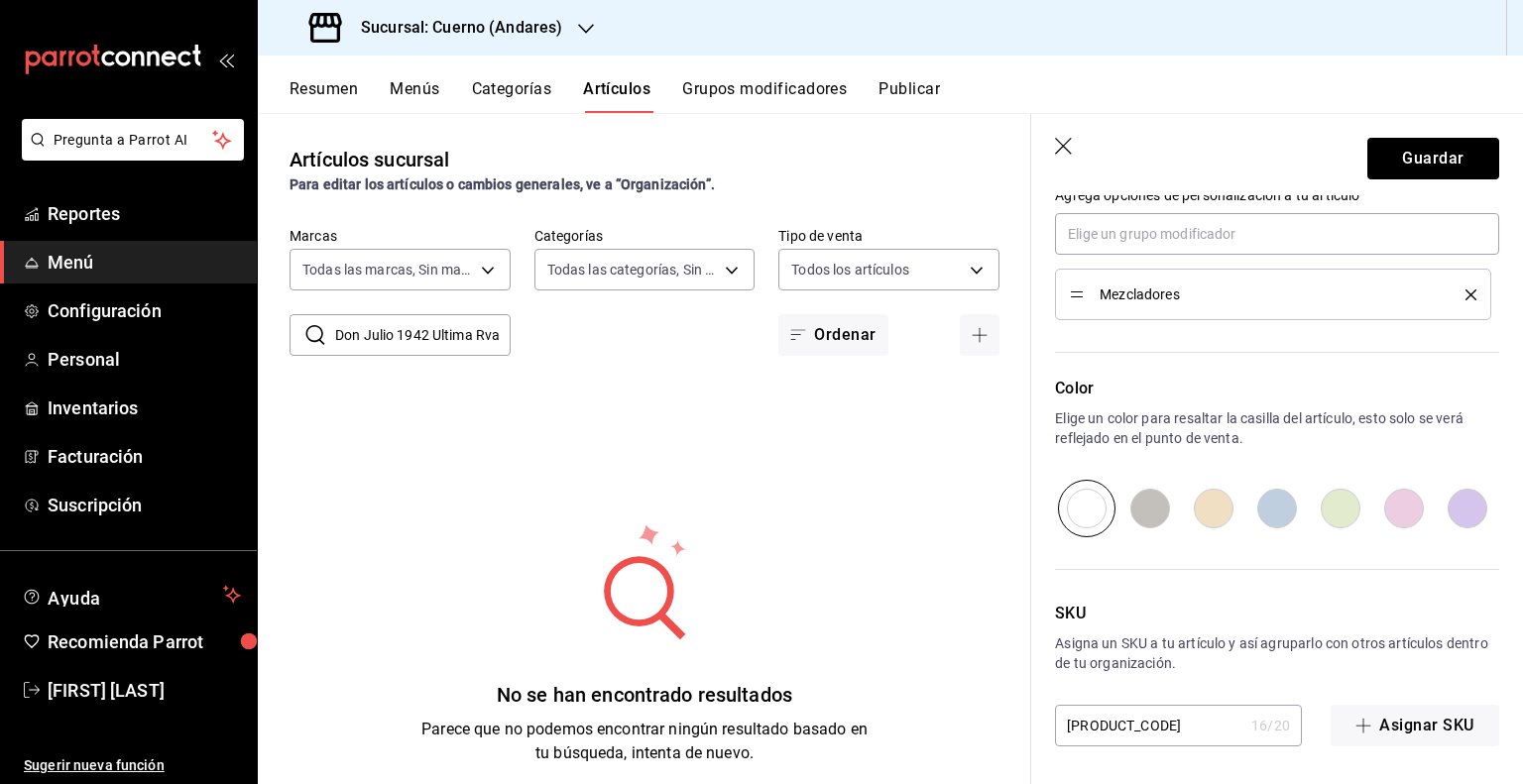 paste on "[NUMBER]" 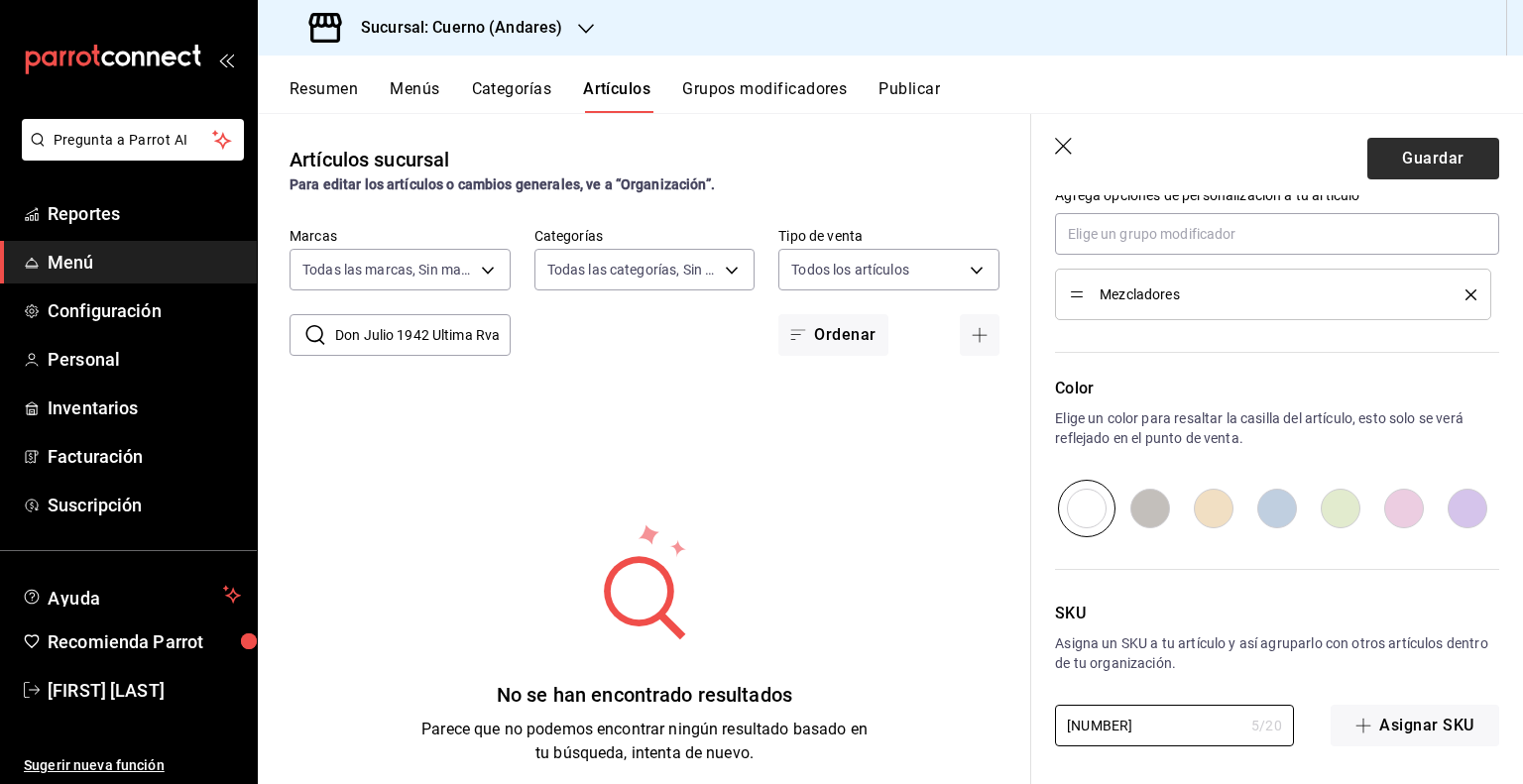 type on "[NUMBER]" 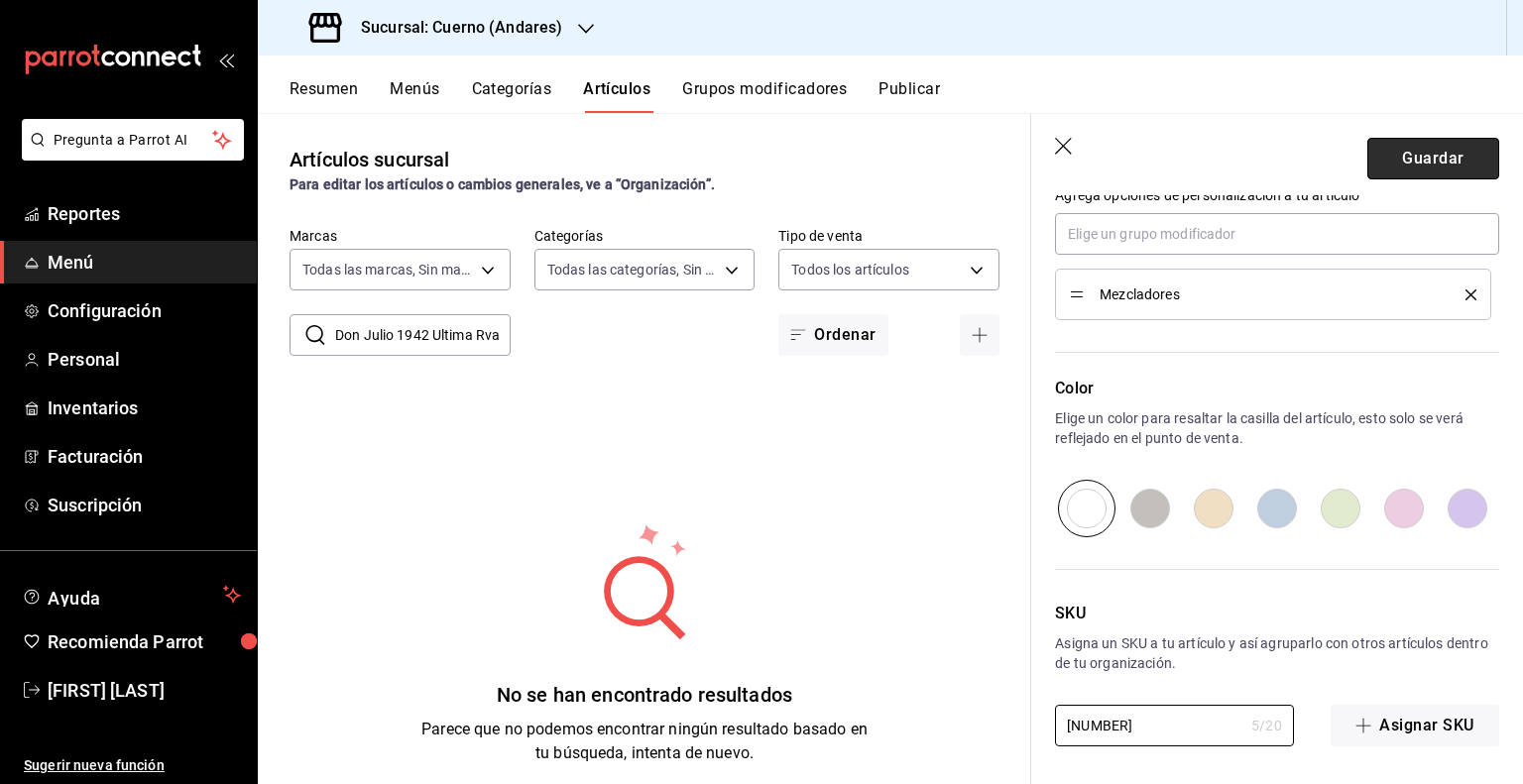 click on "Guardar" at bounding box center [1433, 159] 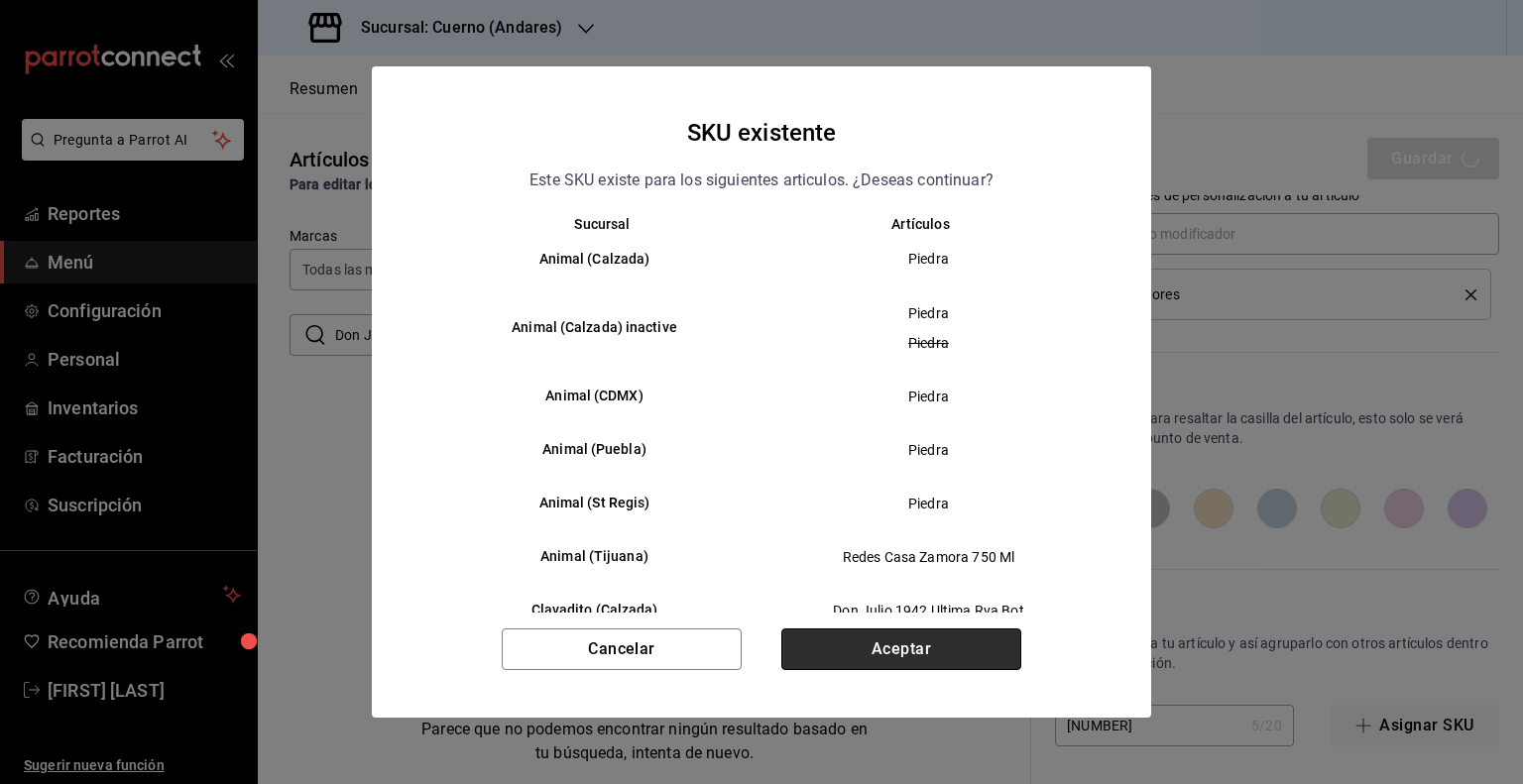 click on "Aceptar" at bounding box center (901, 649) 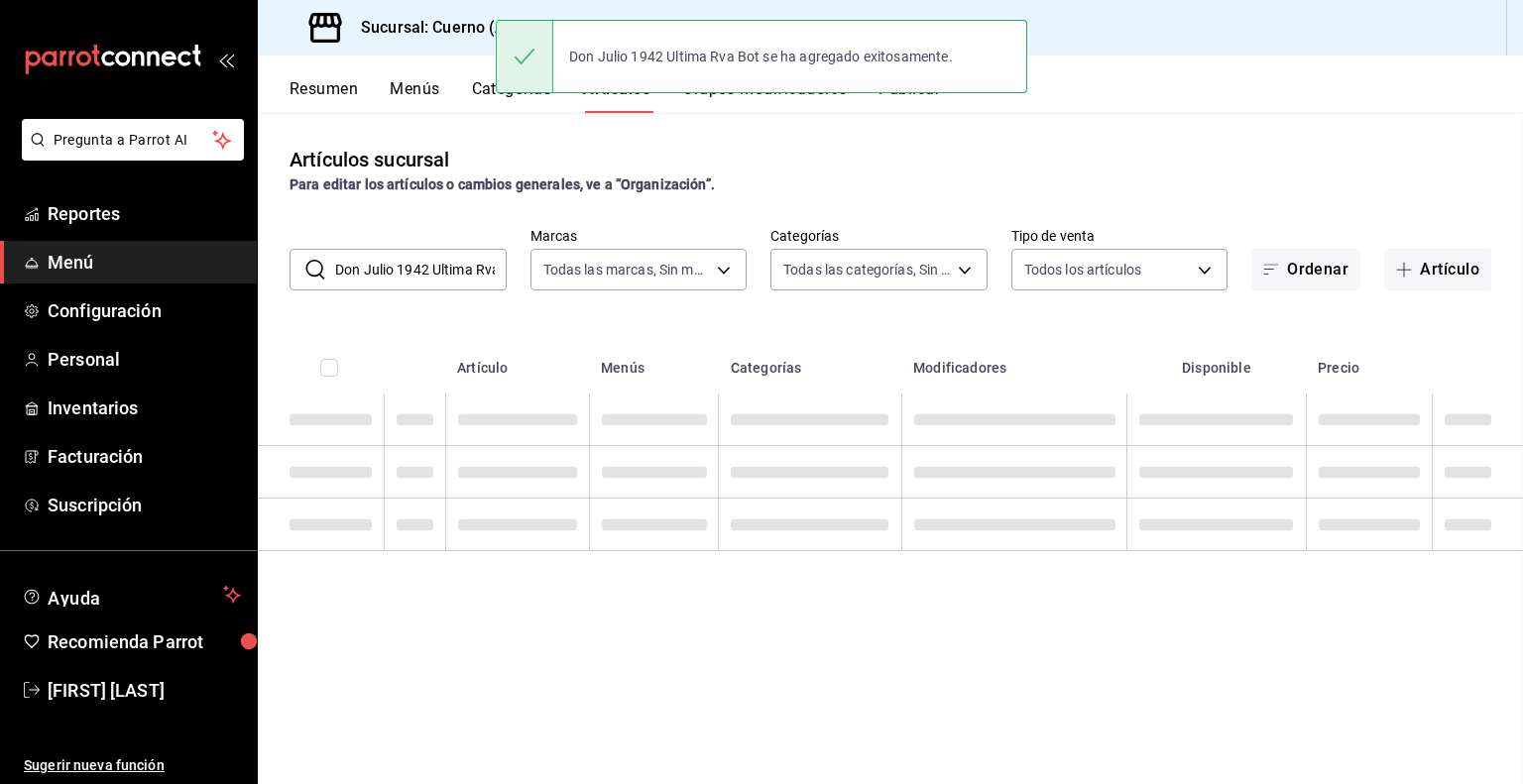 scroll, scrollTop: 0, scrollLeft: 0, axis: both 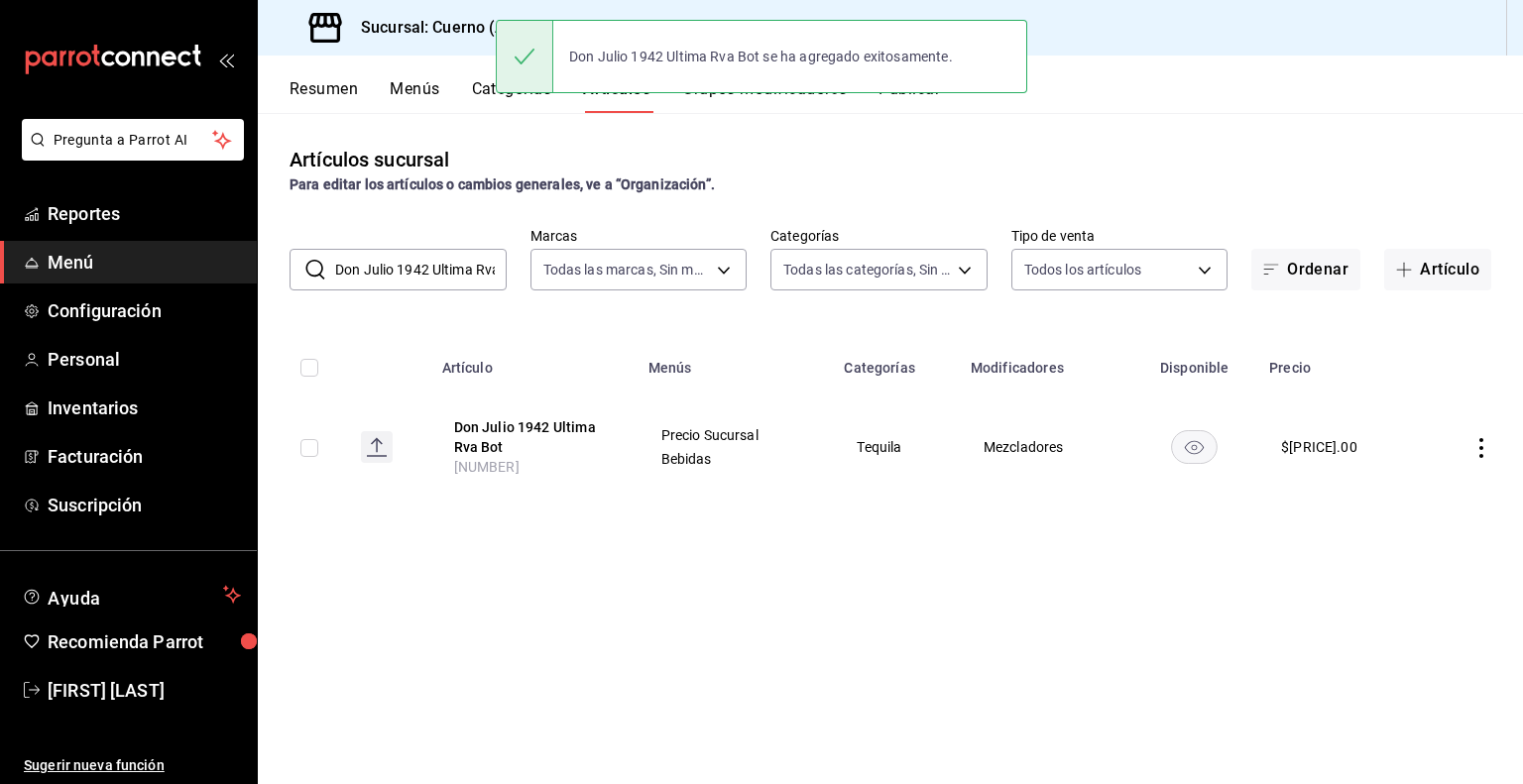 click on "Don Julio 1942 Ultima Rva Bot" at bounding box center [420, 270] 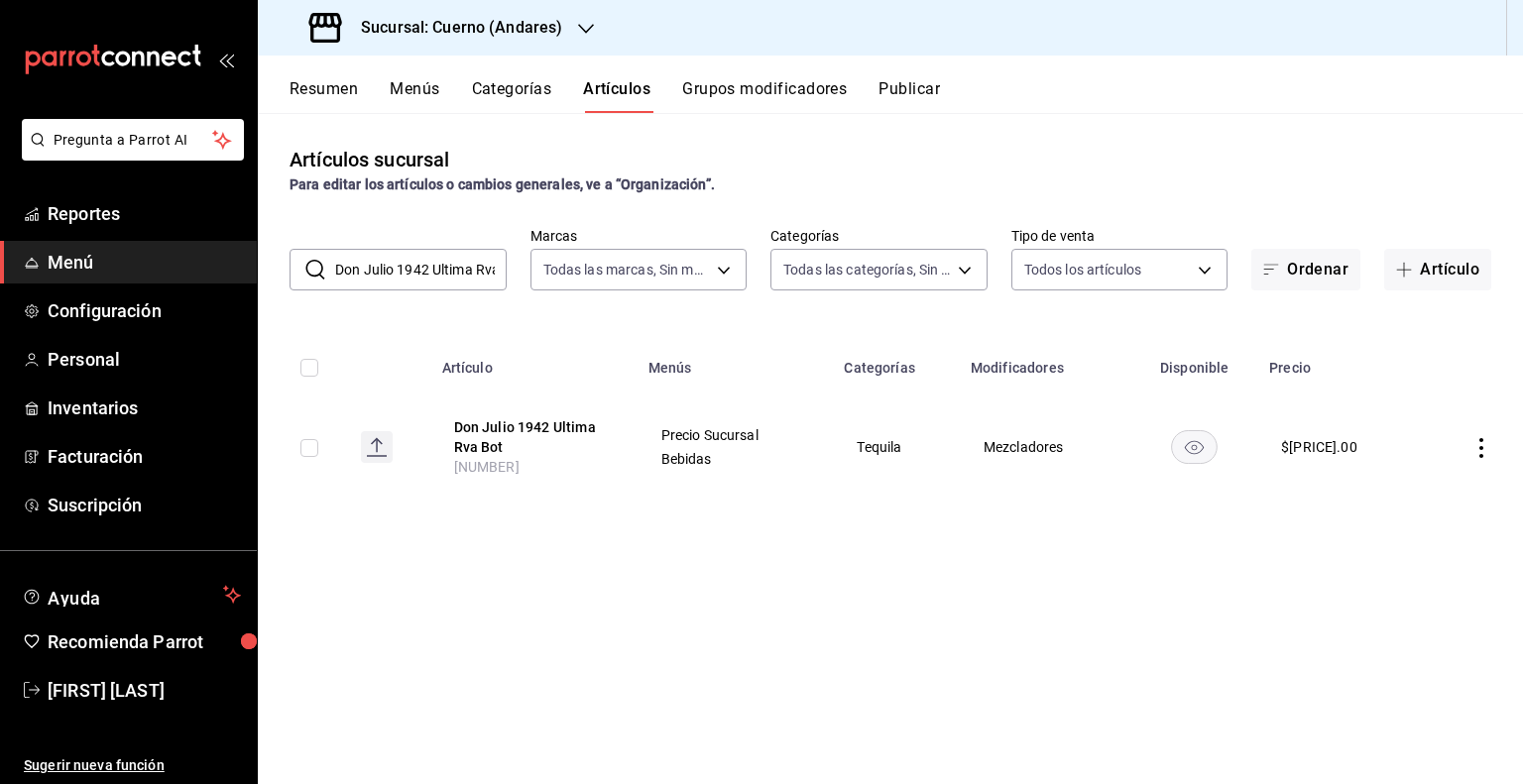 paste on "Ilegal Joven 700 Ml Botella" 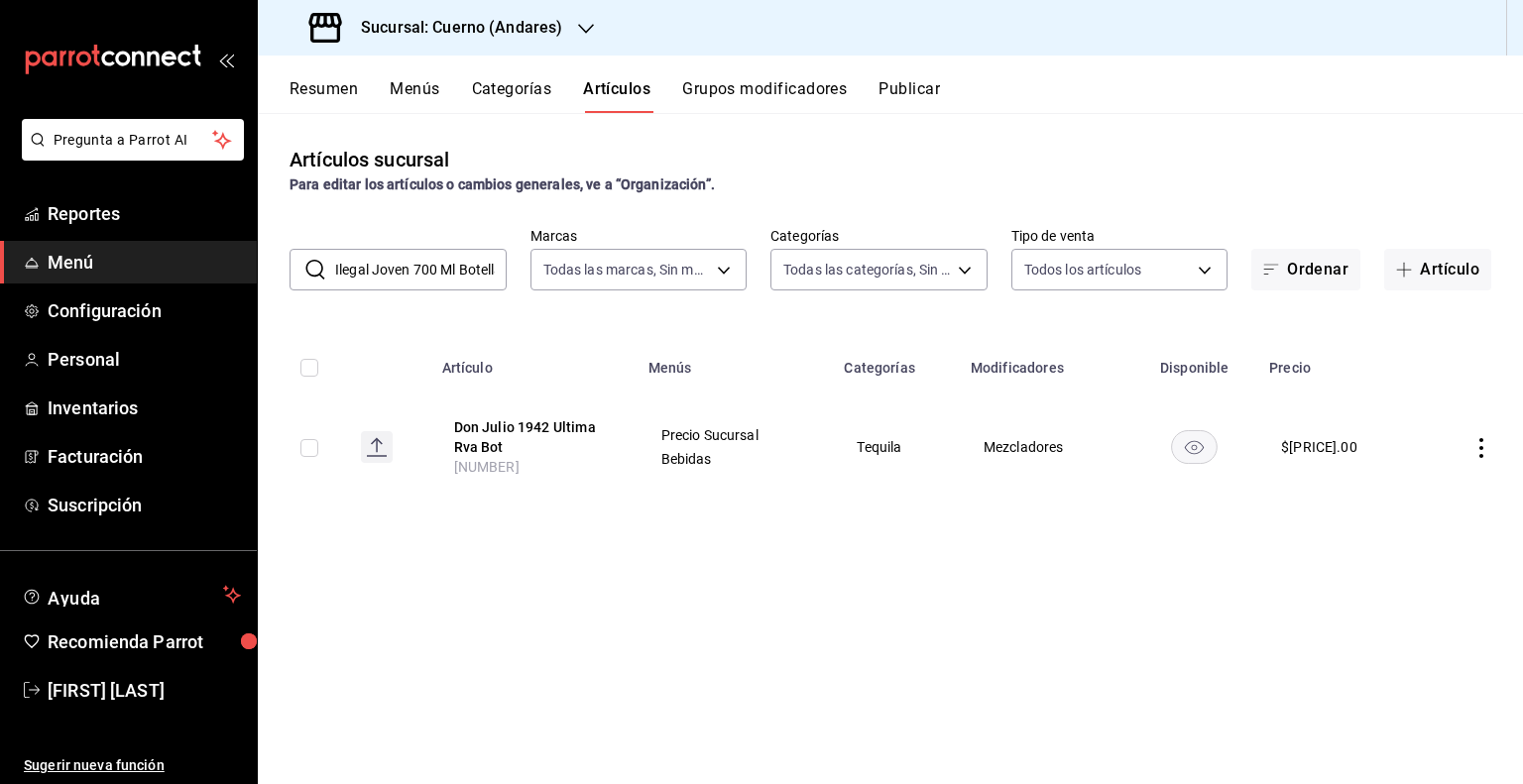 scroll, scrollTop: 0, scrollLeft: 9, axis: horizontal 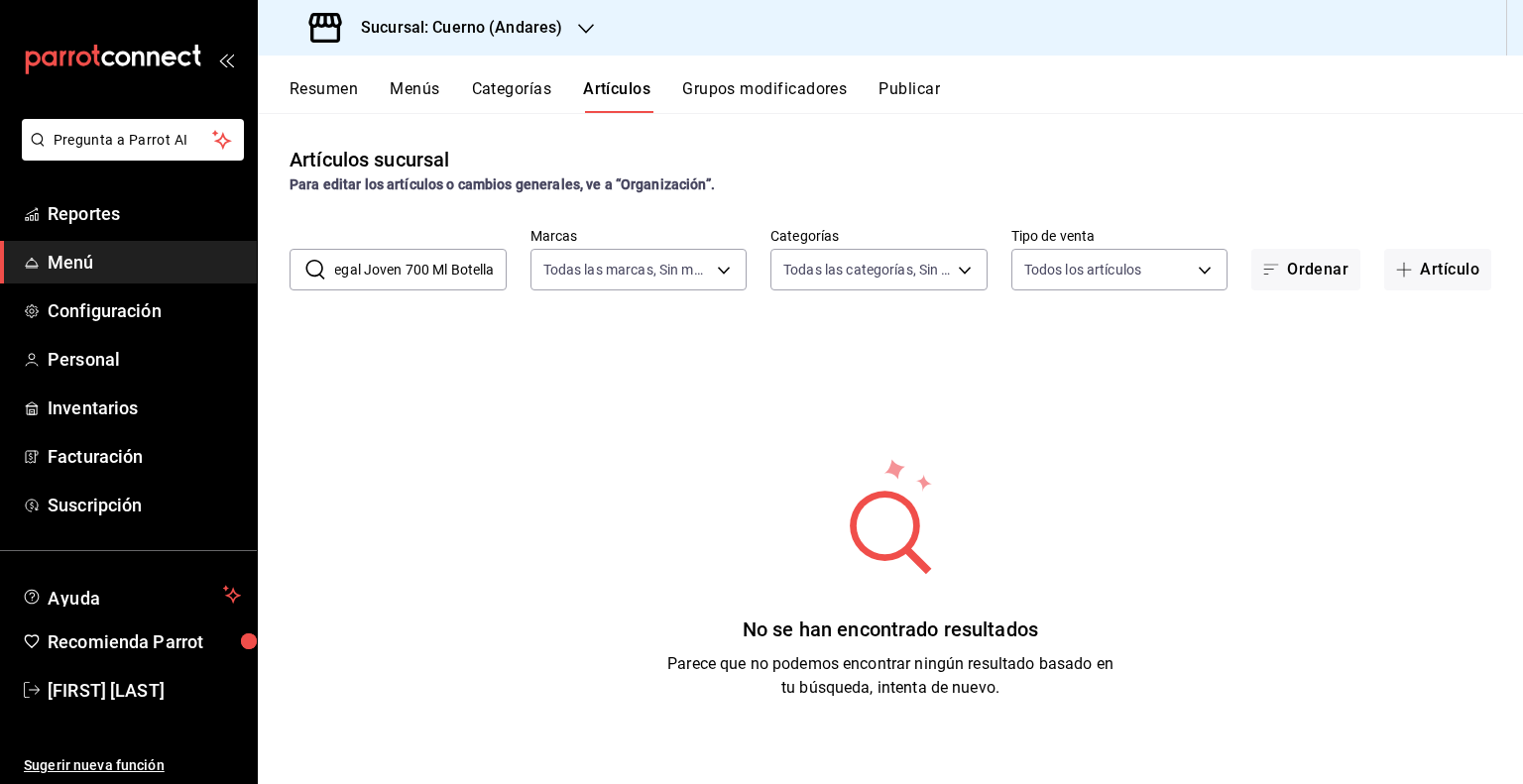click on "Ilegal Joven 700 Ml Botella" at bounding box center (420, 270) 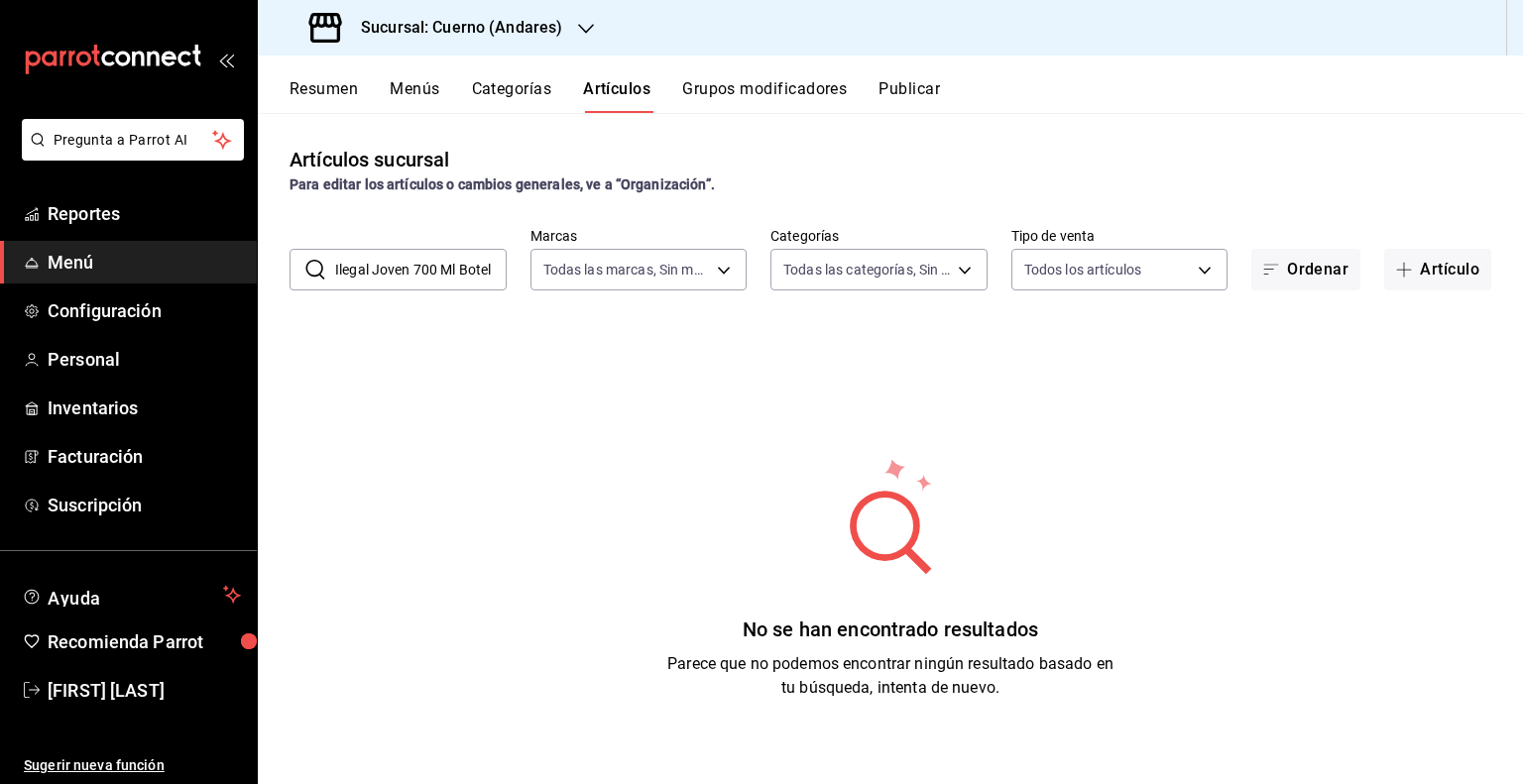 scroll, scrollTop: 0, scrollLeft: 0, axis: both 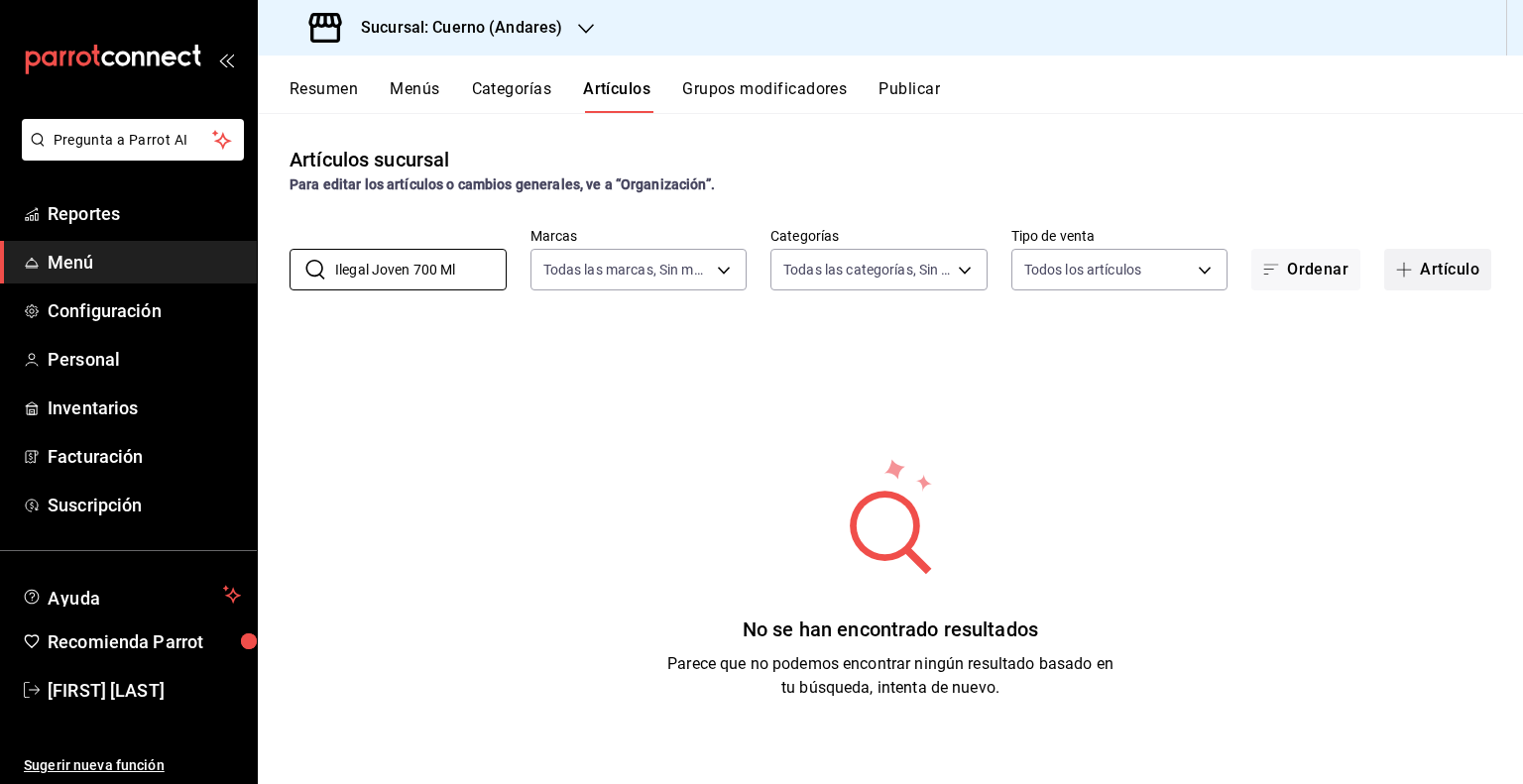type on "Ilegal Joven 700 Ml" 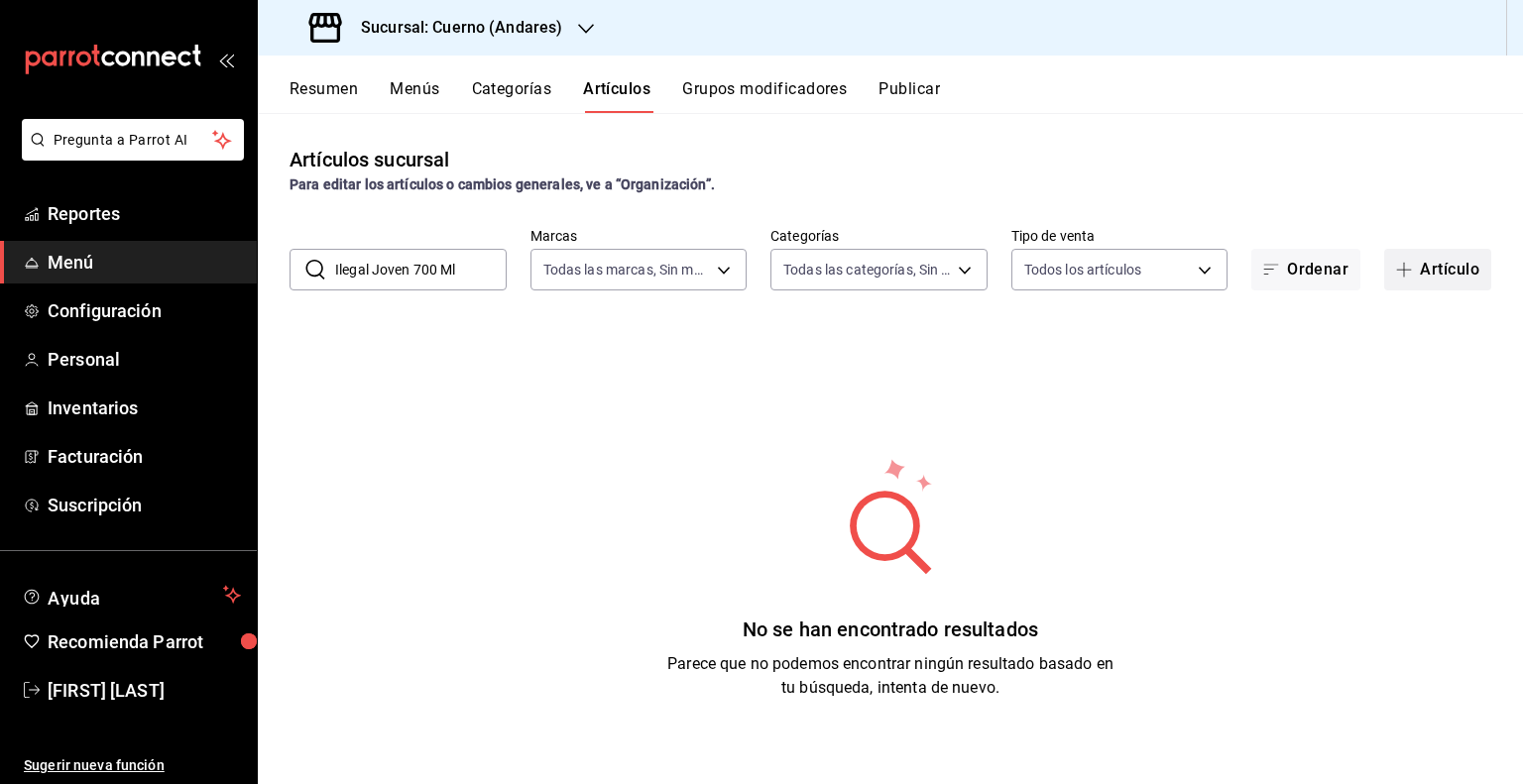 click on "Artículo" at bounding box center [1438, 270] 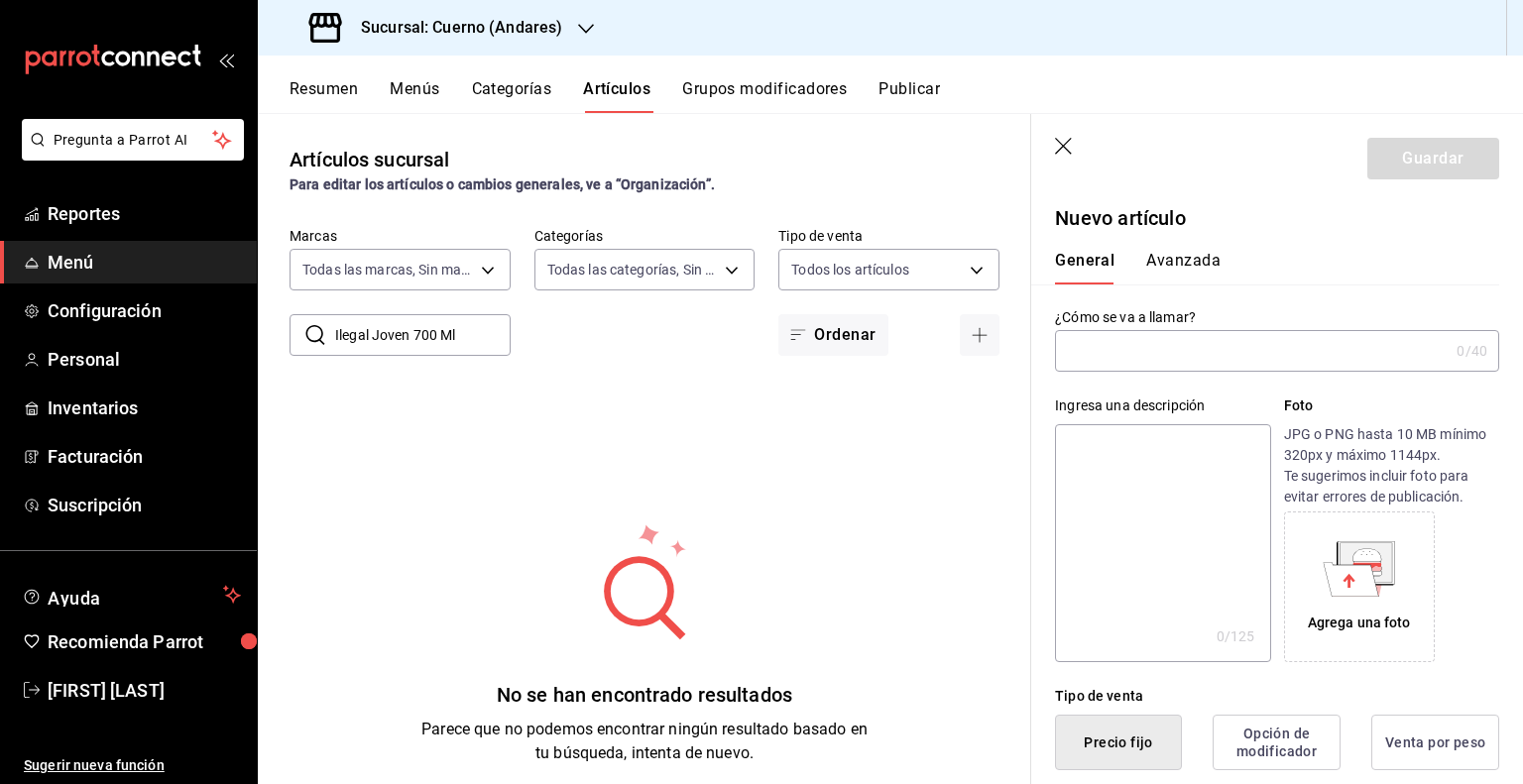 click at bounding box center [1251, 351] 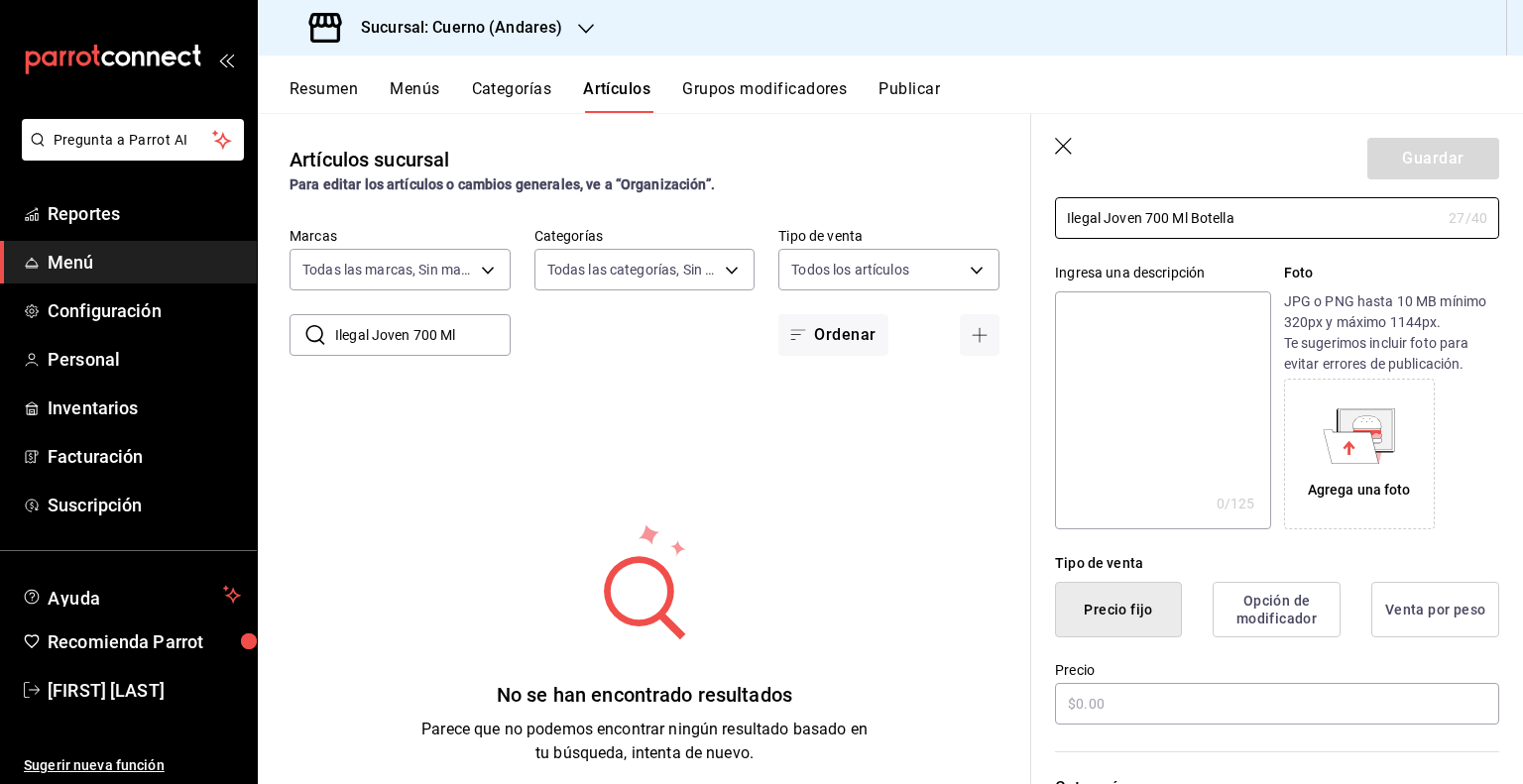 scroll, scrollTop: 297, scrollLeft: 0, axis: vertical 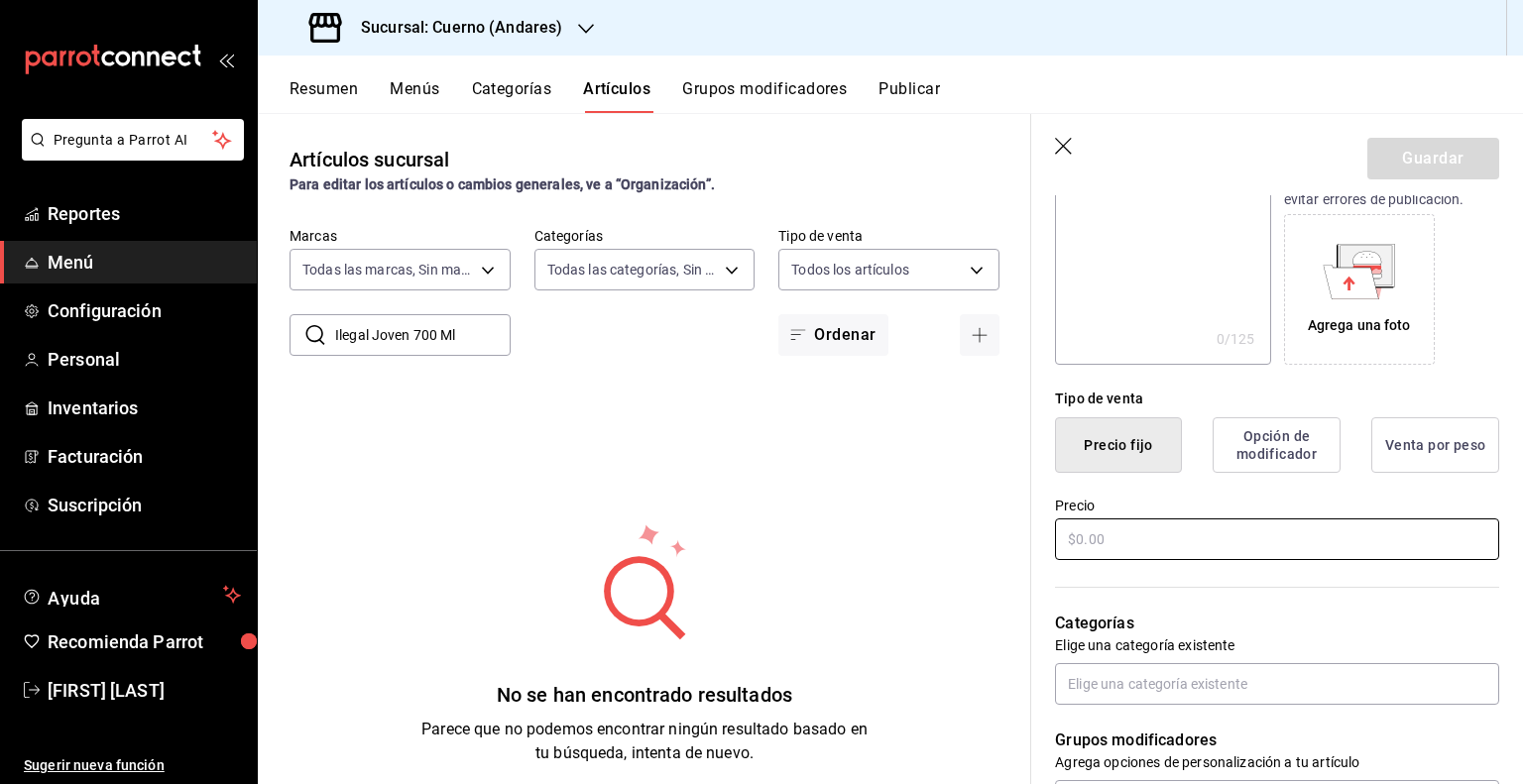 type on "Ilegal Joven 700 Ml Botella" 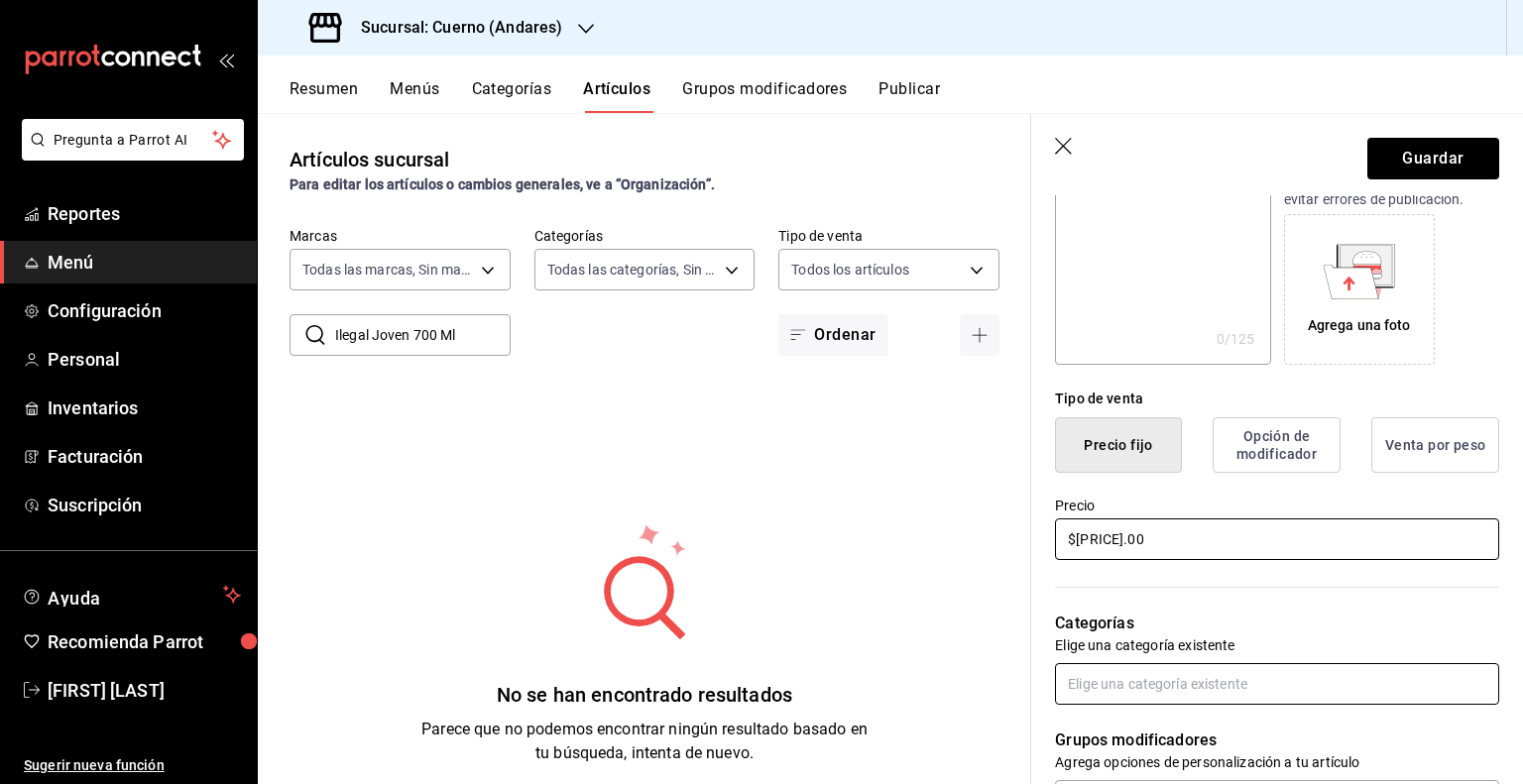 type on "$[PRICE].00" 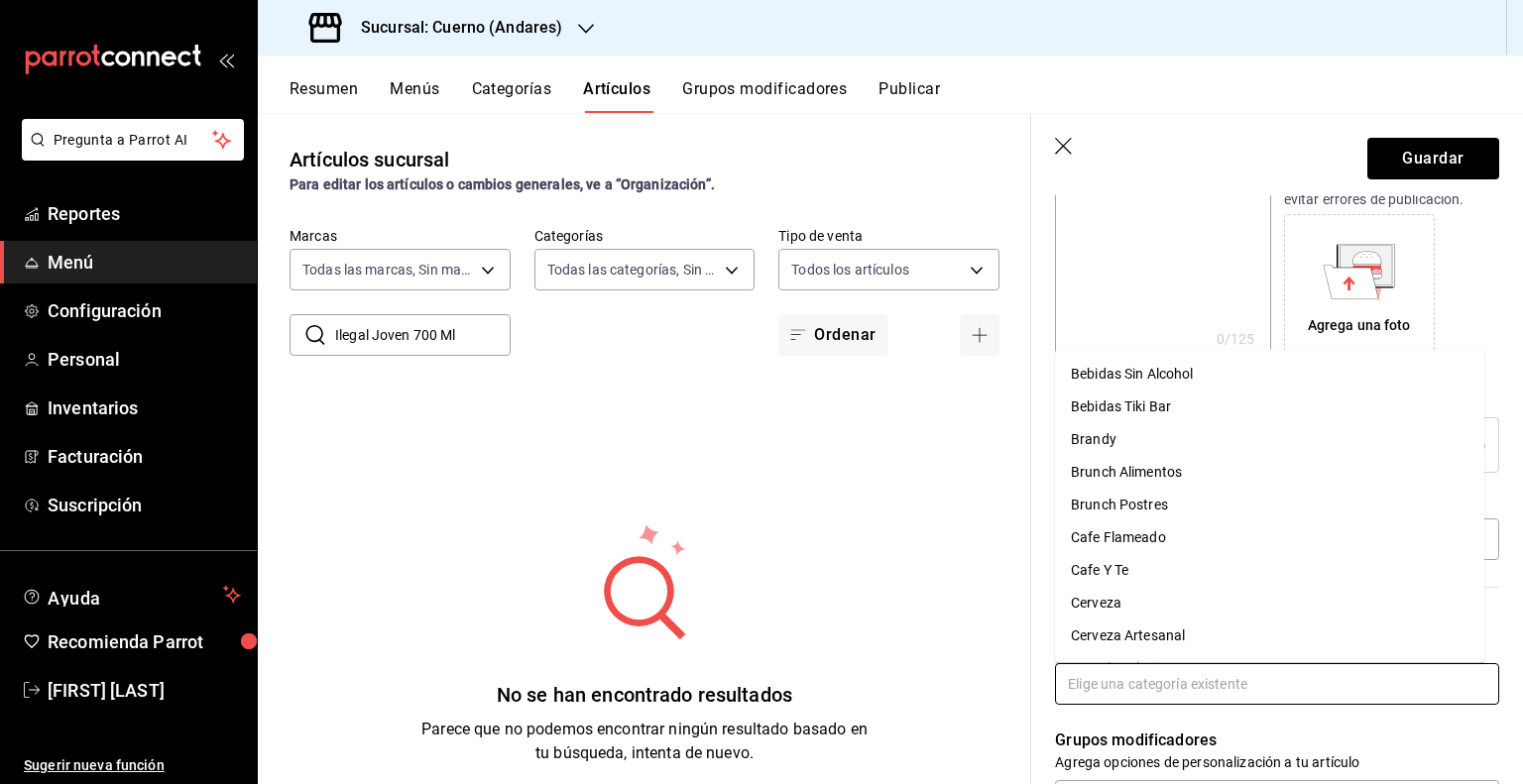 click at bounding box center [1277, 684] 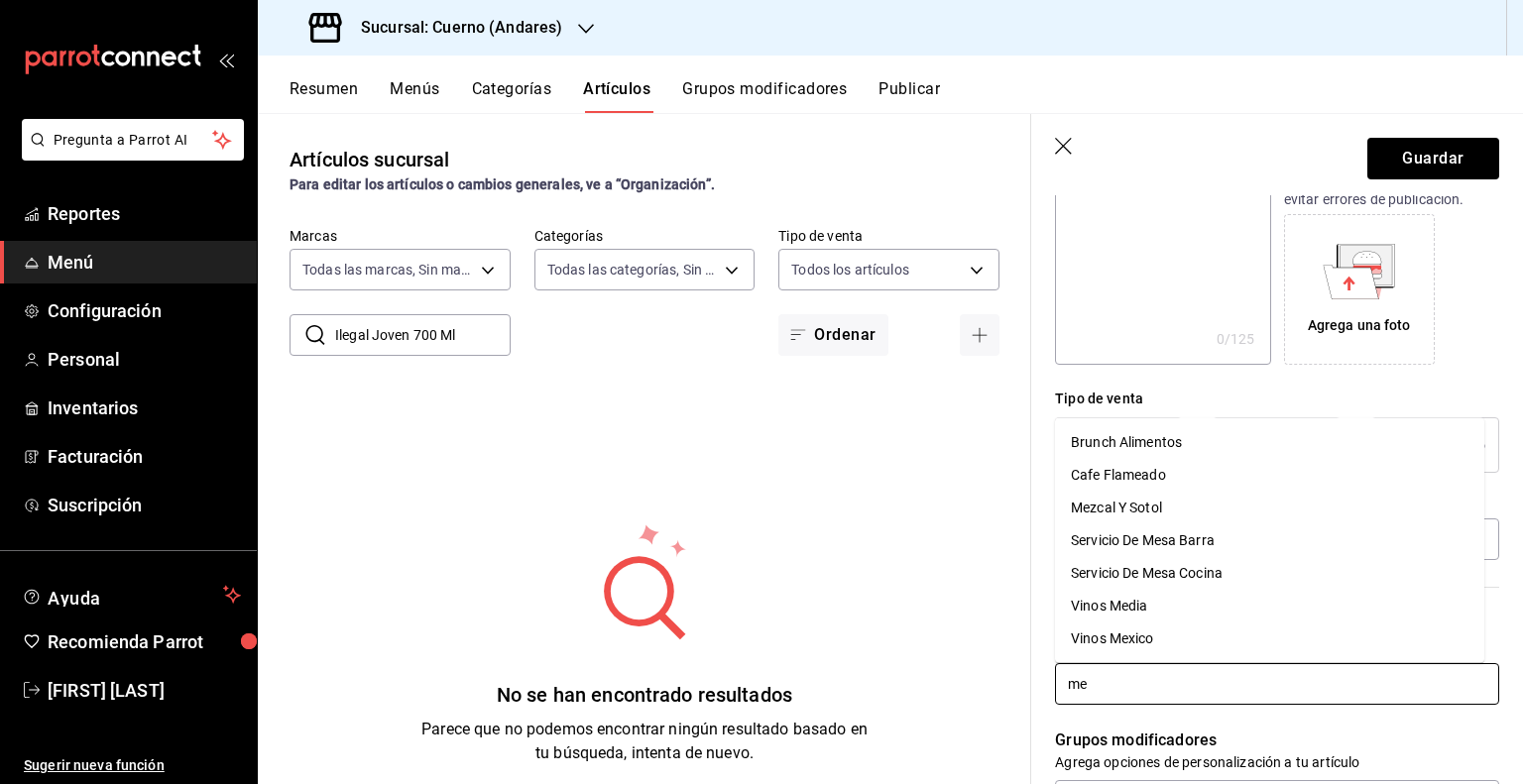 type on "mez" 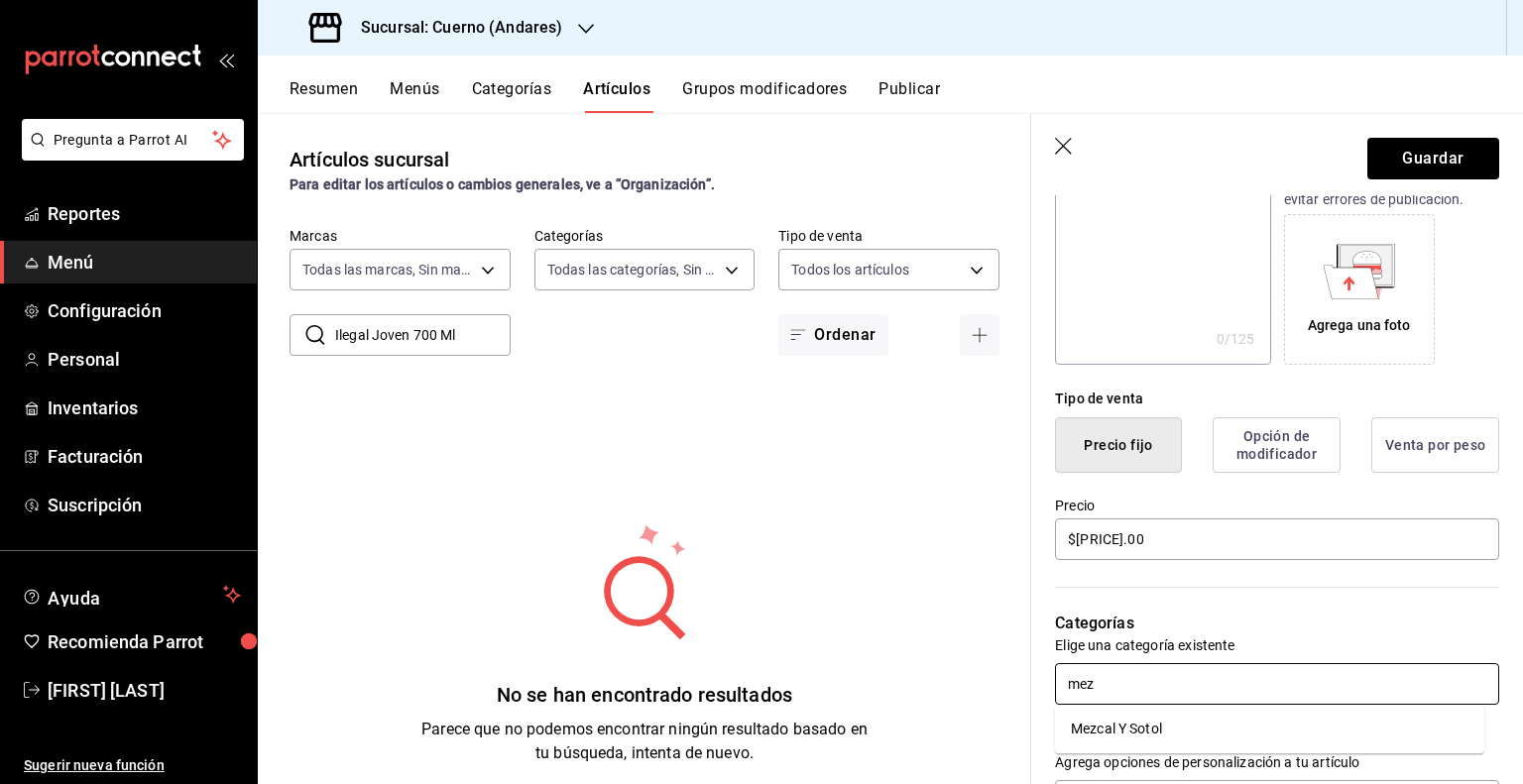 click on "Mezcal Y Sotol" at bounding box center (1269, 728) 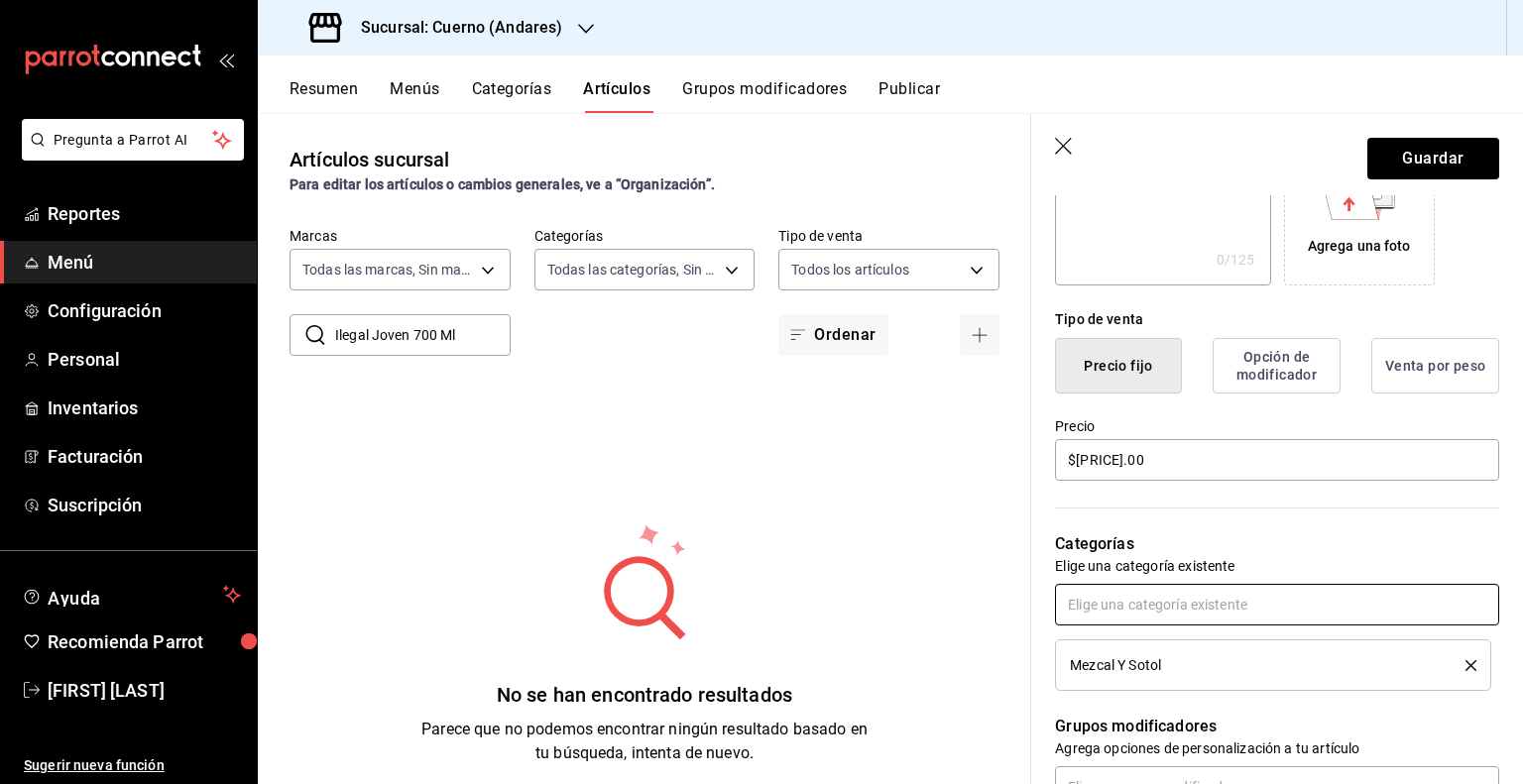 scroll, scrollTop: 496, scrollLeft: 0, axis: vertical 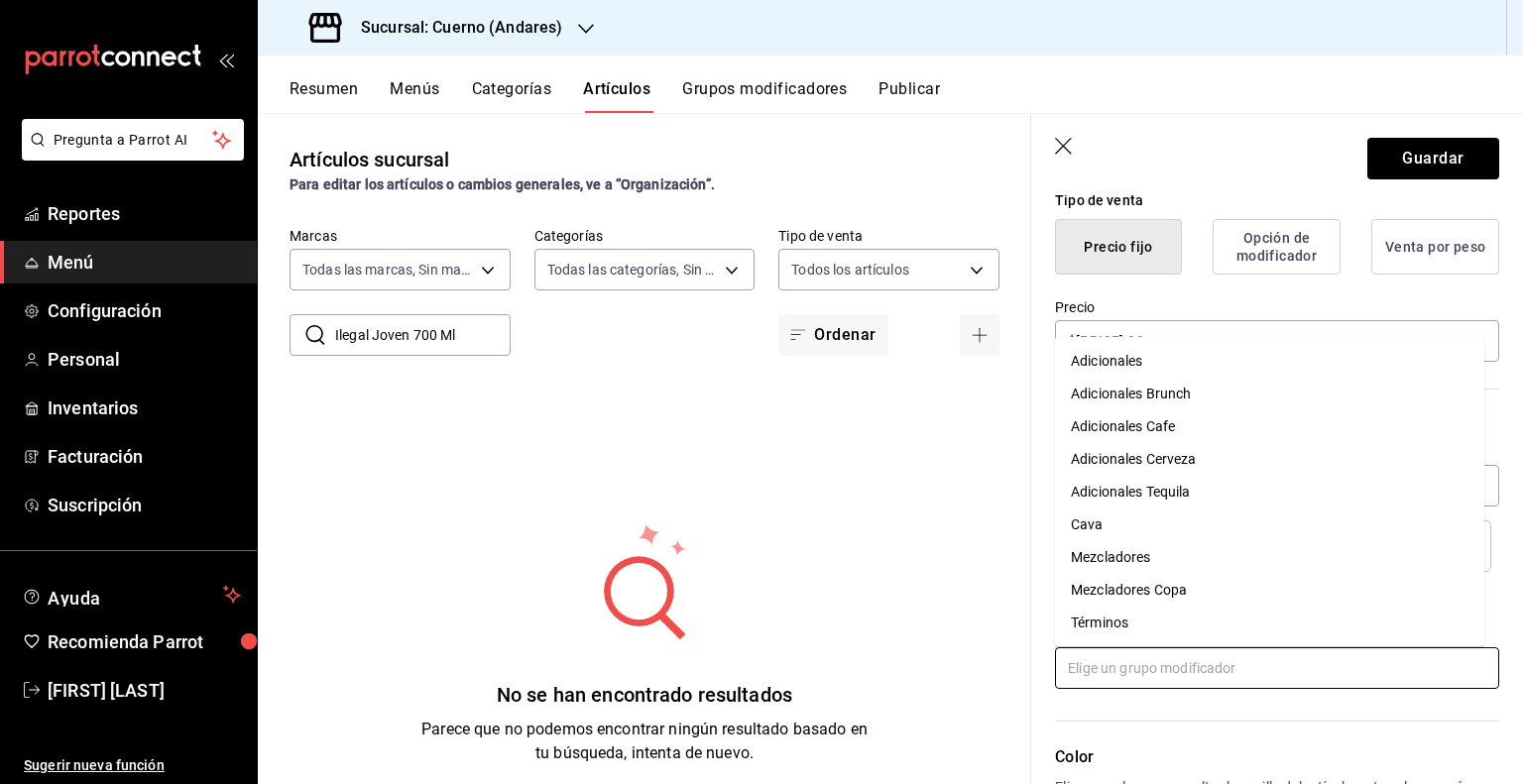 click at bounding box center [1277, 668] 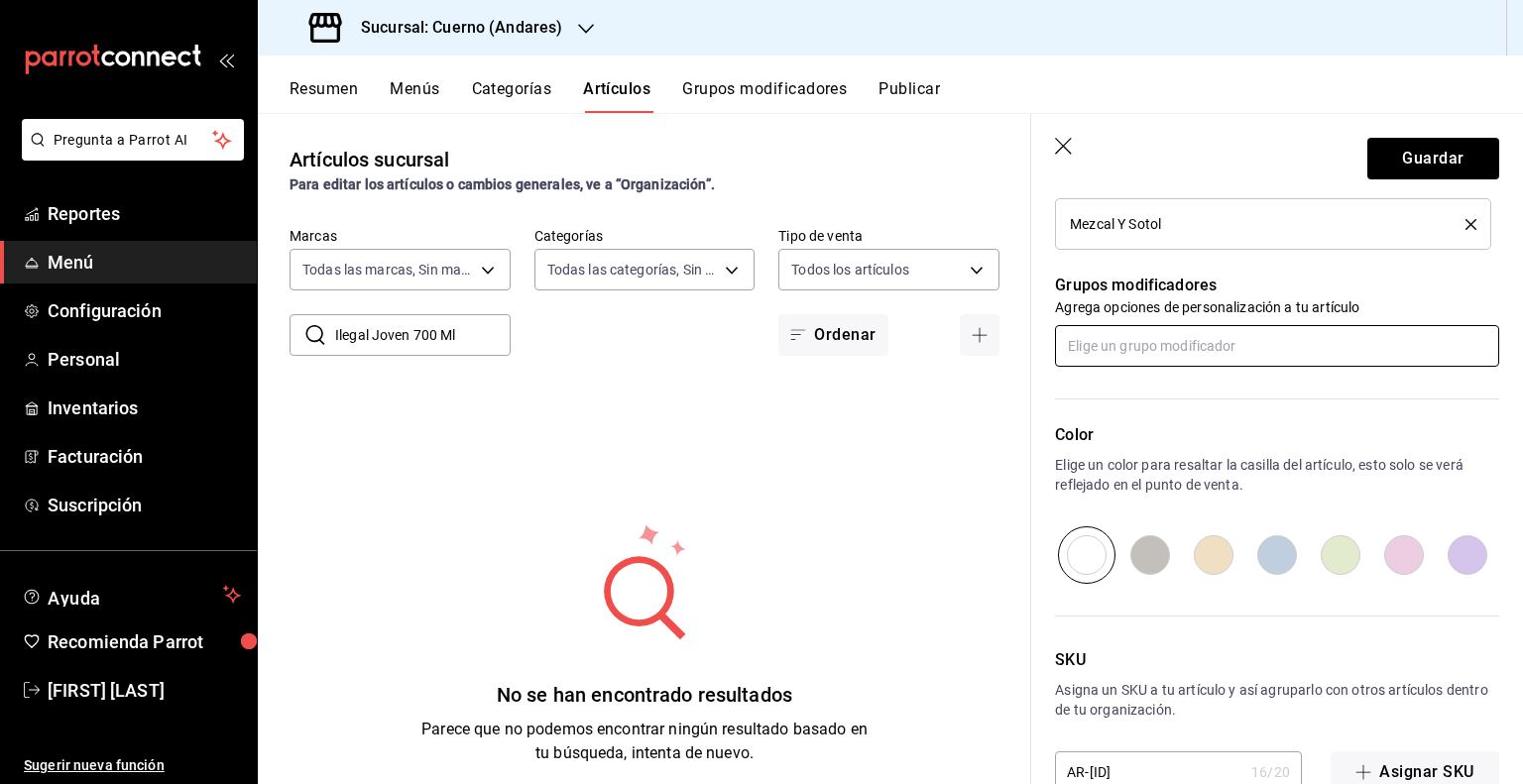 scroll, scrollTop: 864, scrollLeft: 0, axis: vertical 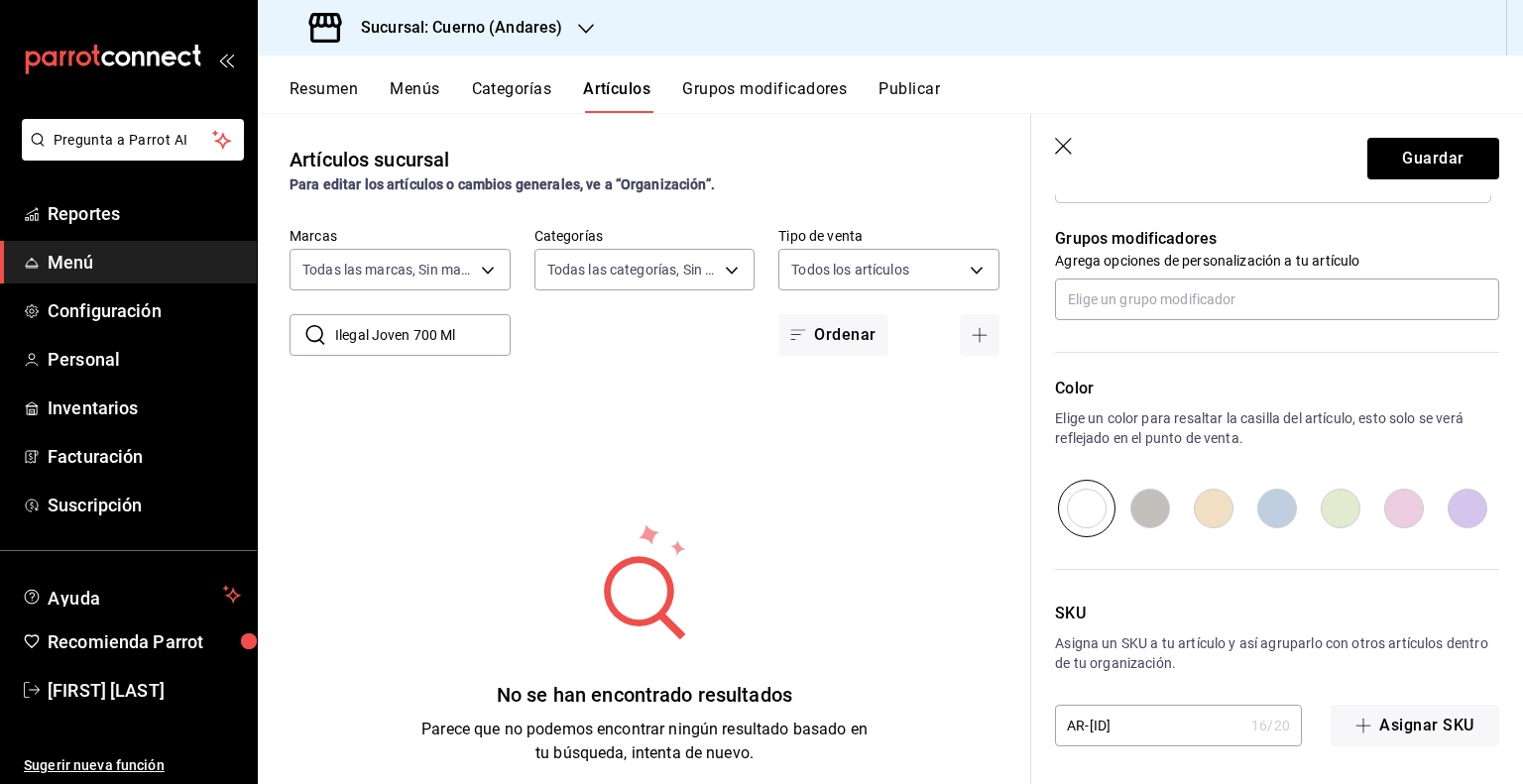 click on "AR-[ID]" at bounding box center [1149, 726] 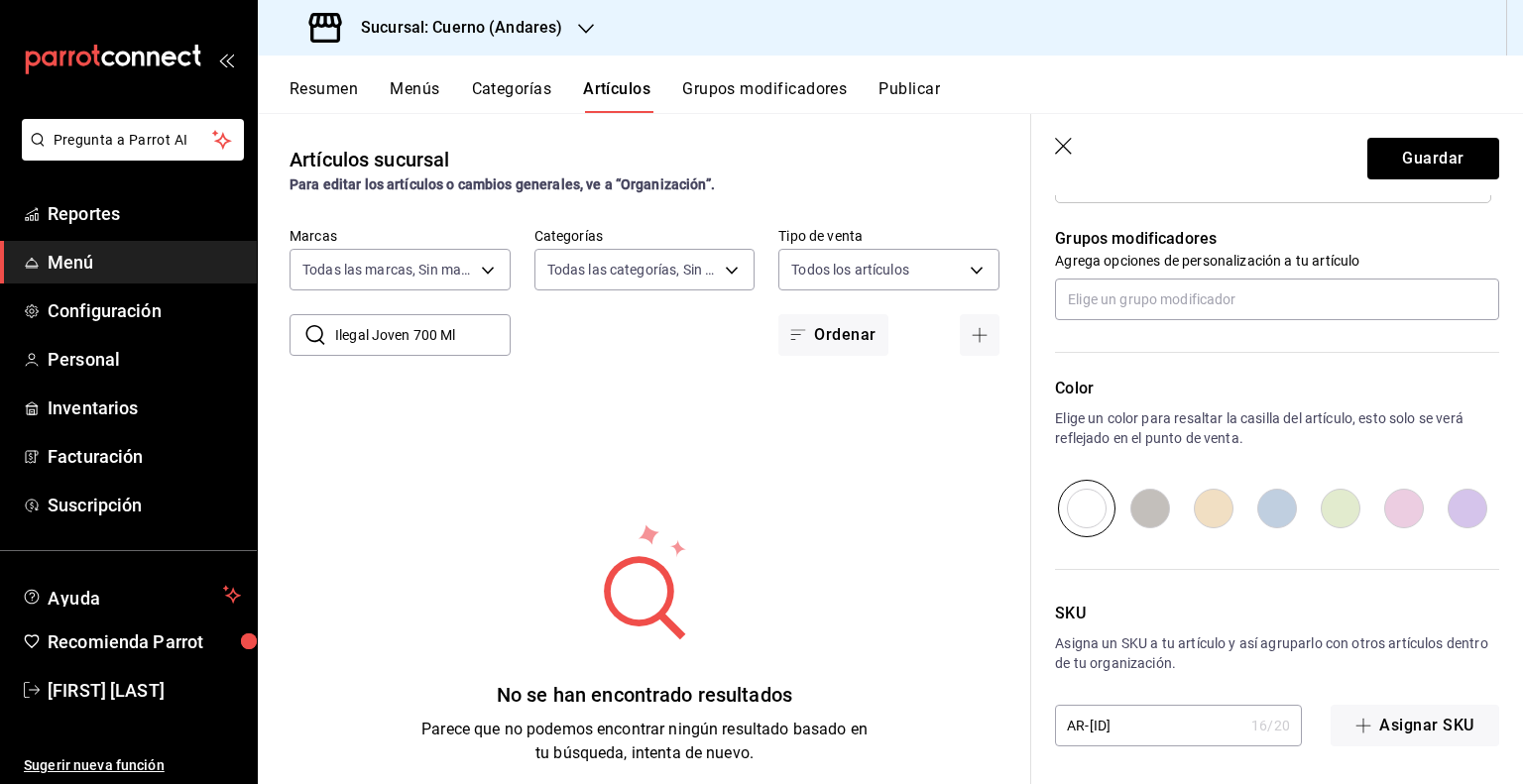paste on "15409" 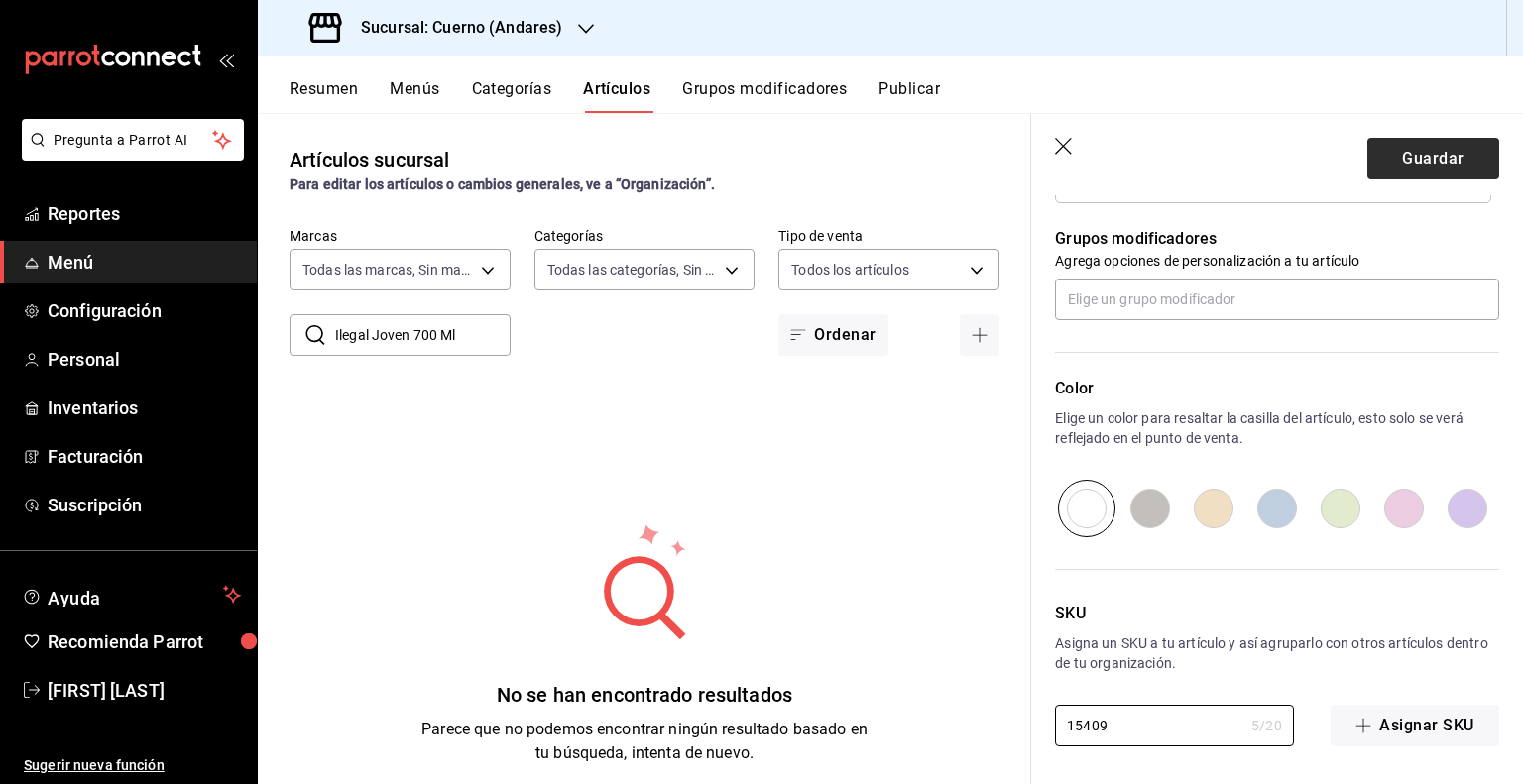 type on "15409" 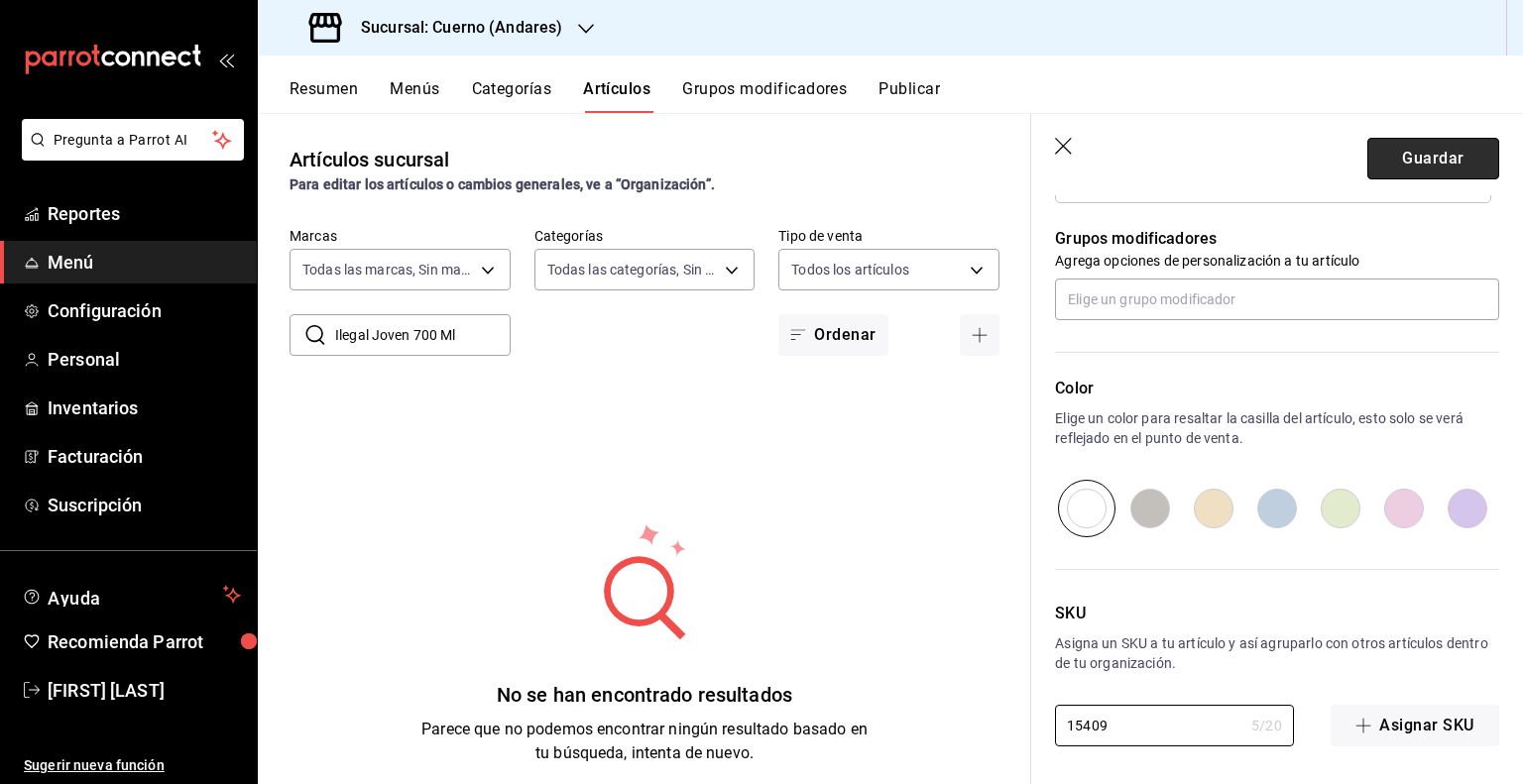 click on "Guardar" at bounding box center (1433, 159) 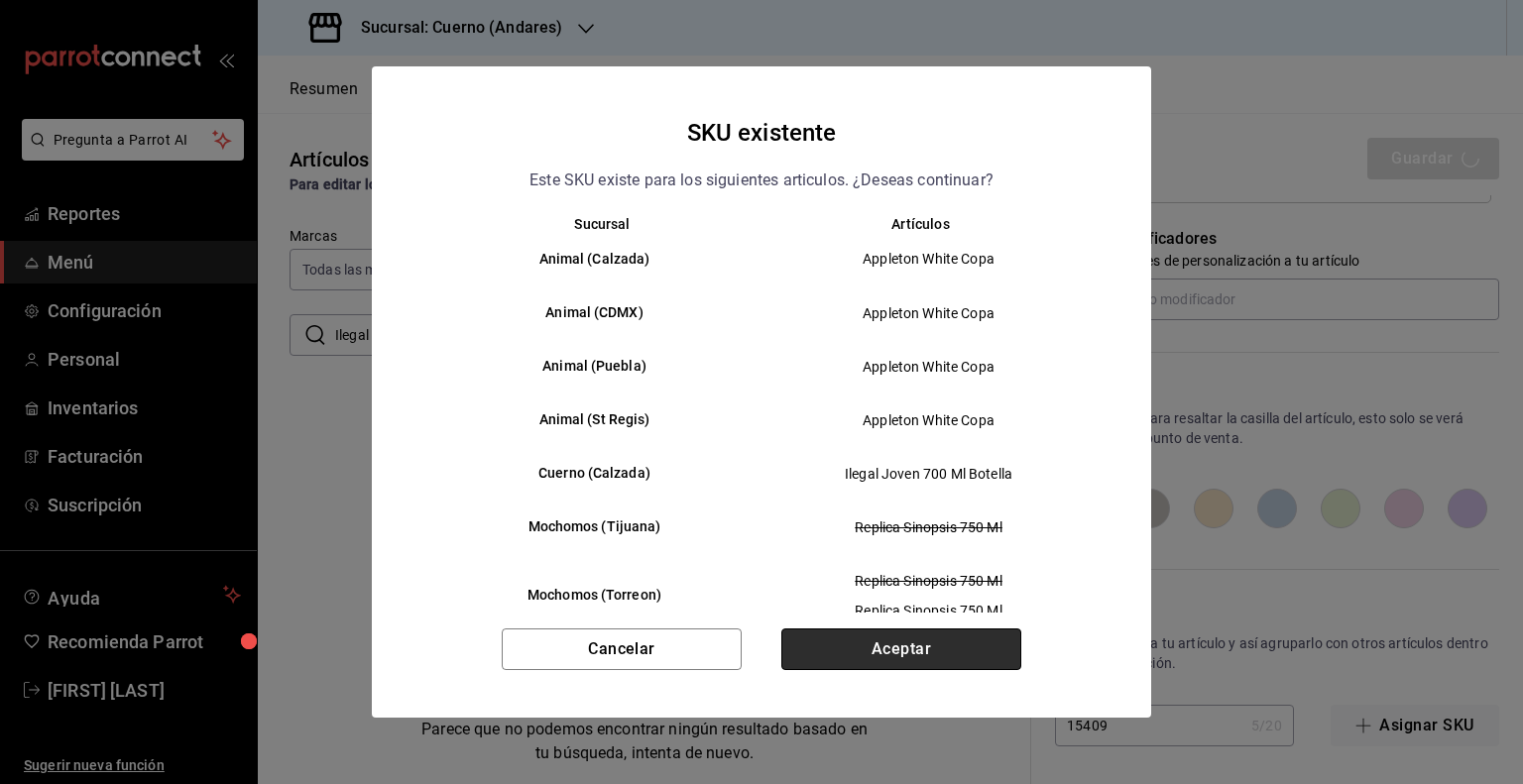 click on "Aceptar" at bounding box center [901, 649] 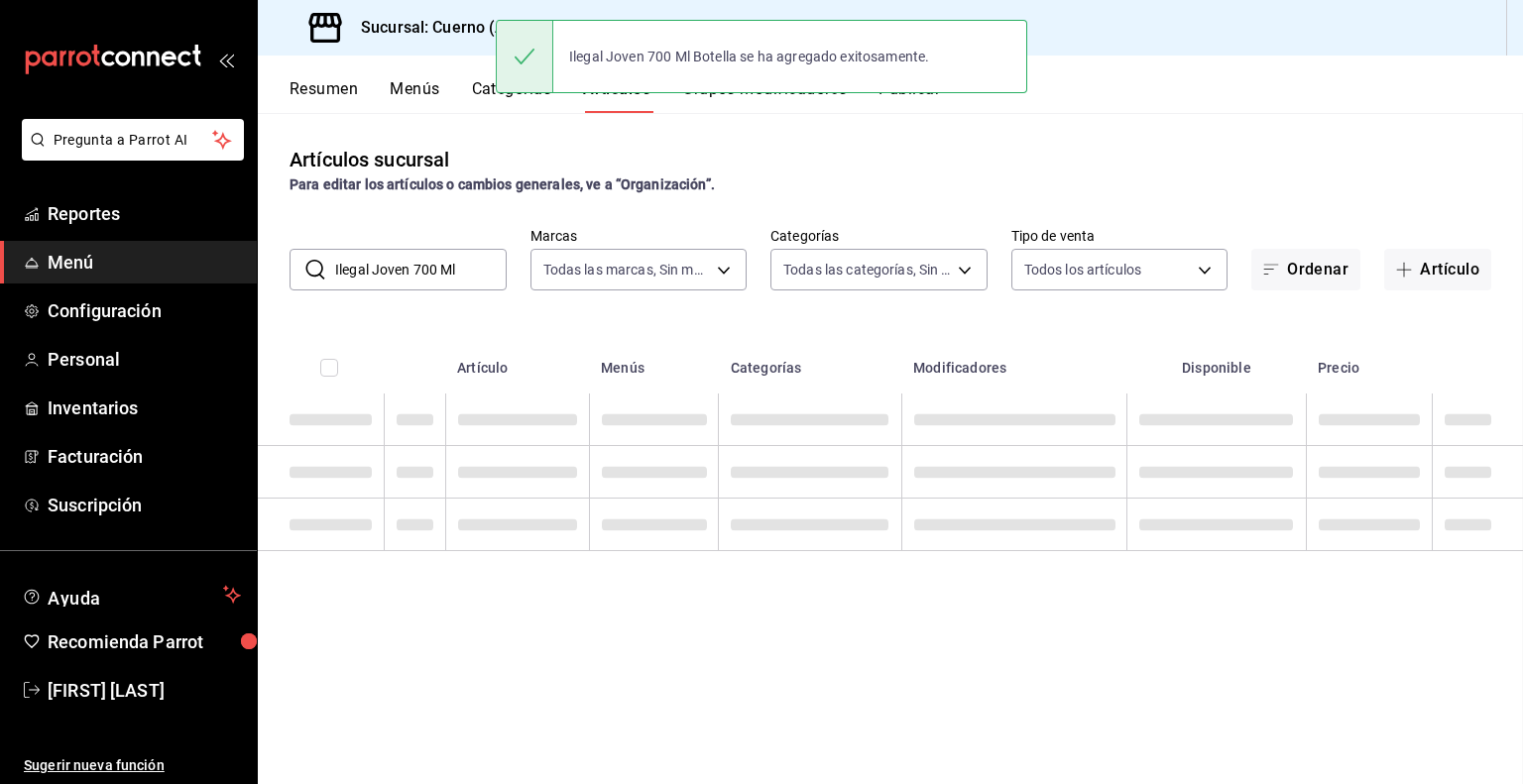 scroll, scrollTop: 0, scrollLeft: 0, axis: both 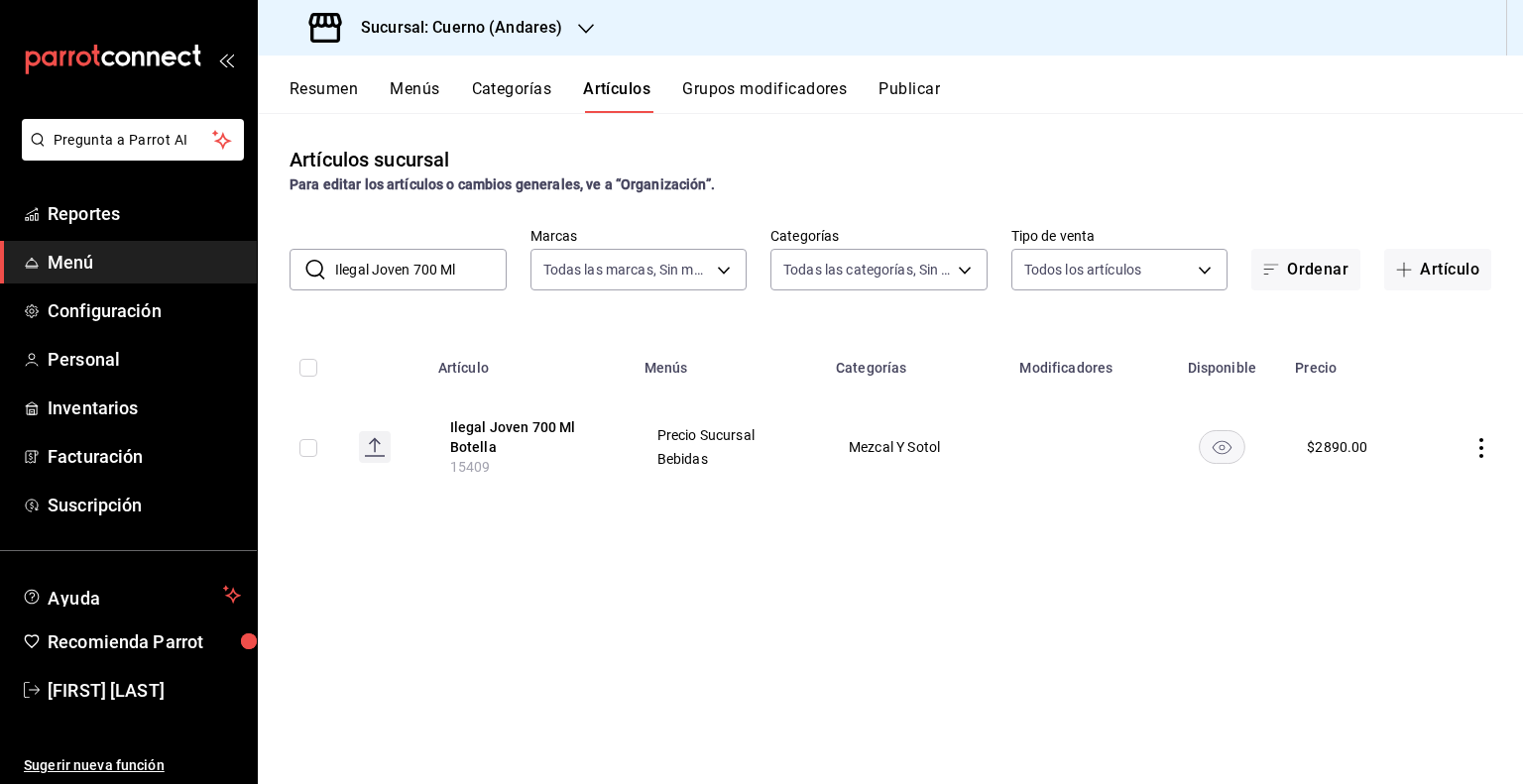 click on "Ilegal Joven 700 Ml" at bounding box center [420, 270] 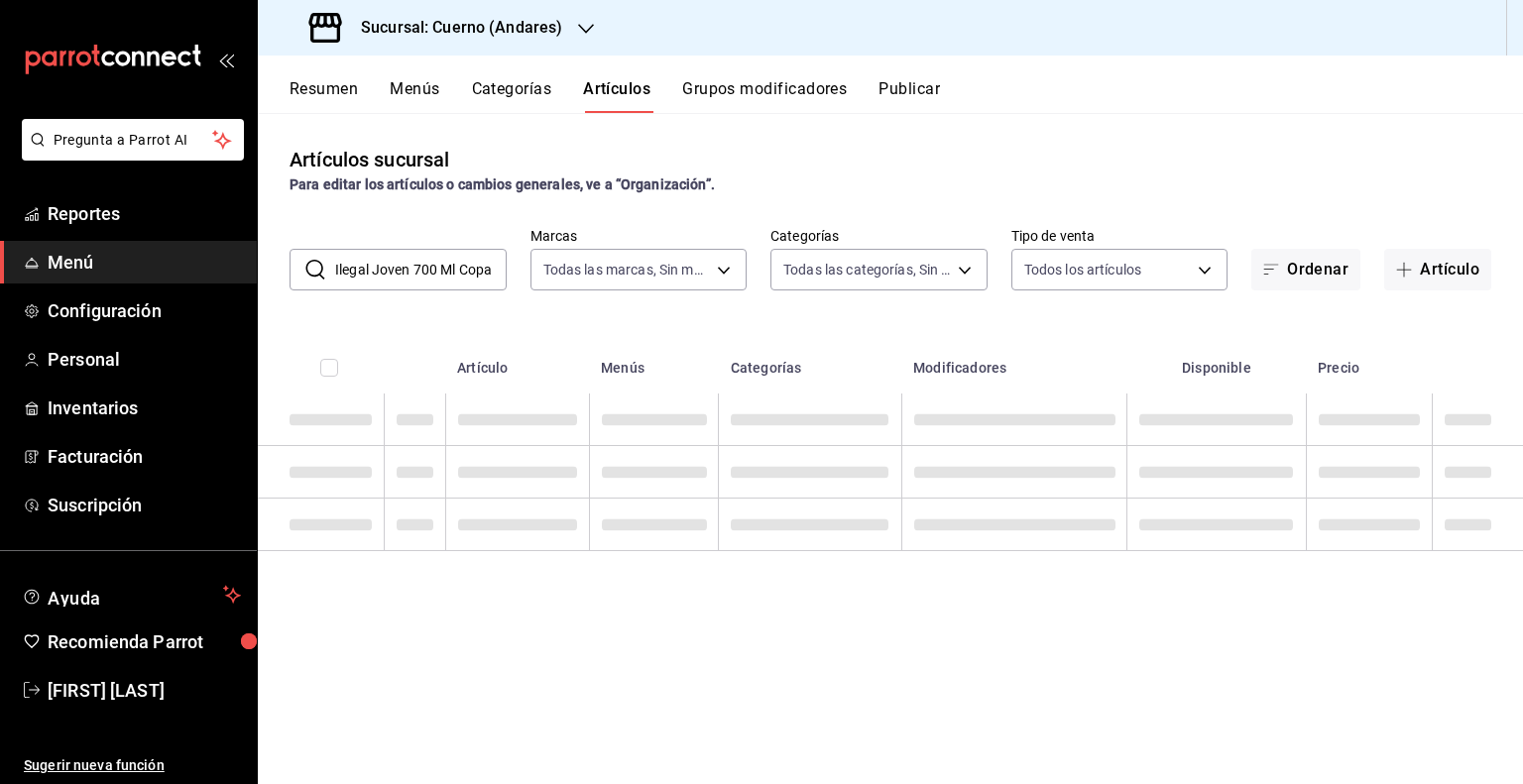 click on "Ilegal Joven 700 Ml Copa" at bounding box center (420, 270) 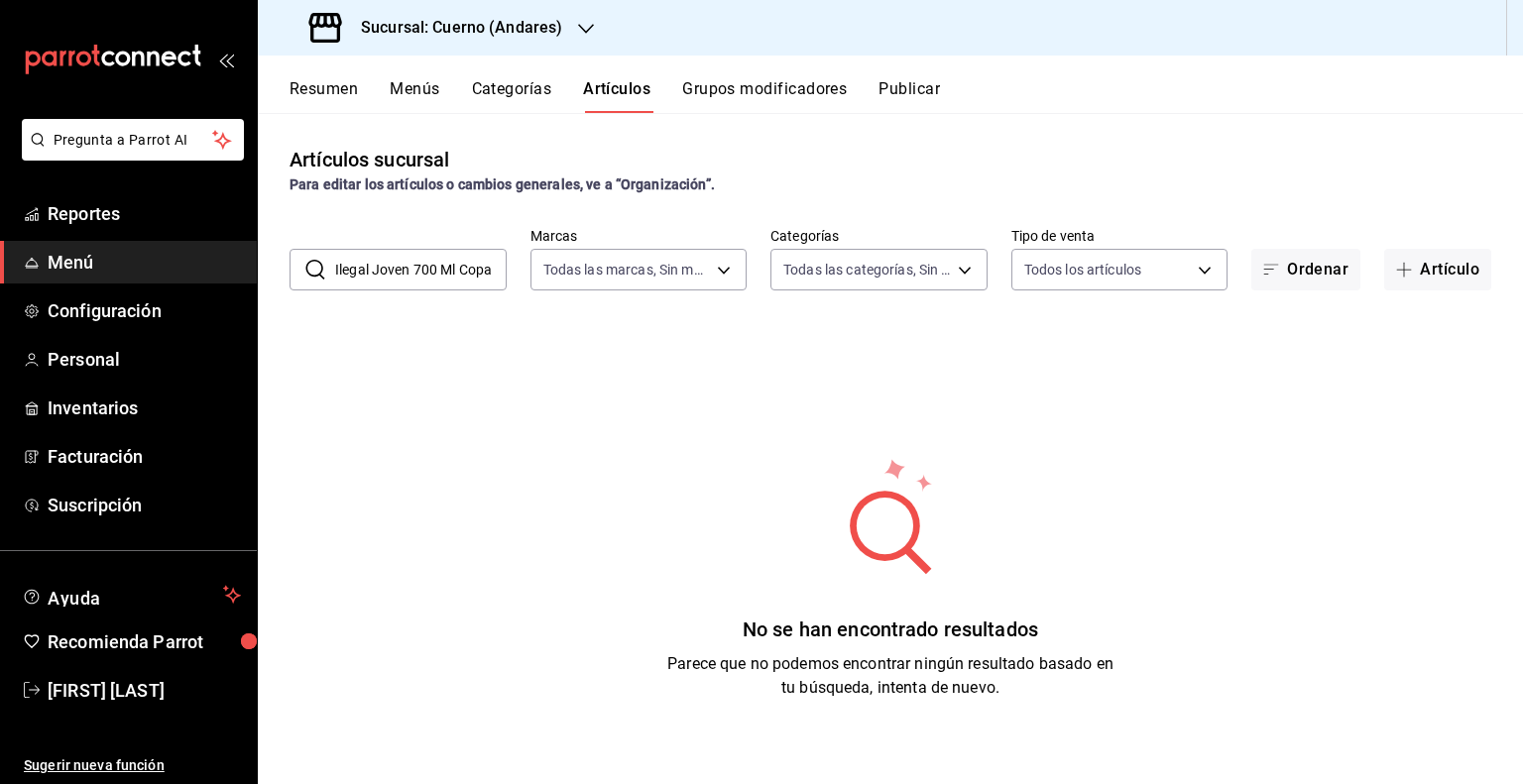 click on "Ilegal Joven 700 Ml Copa" at bounding box center [420, 270] 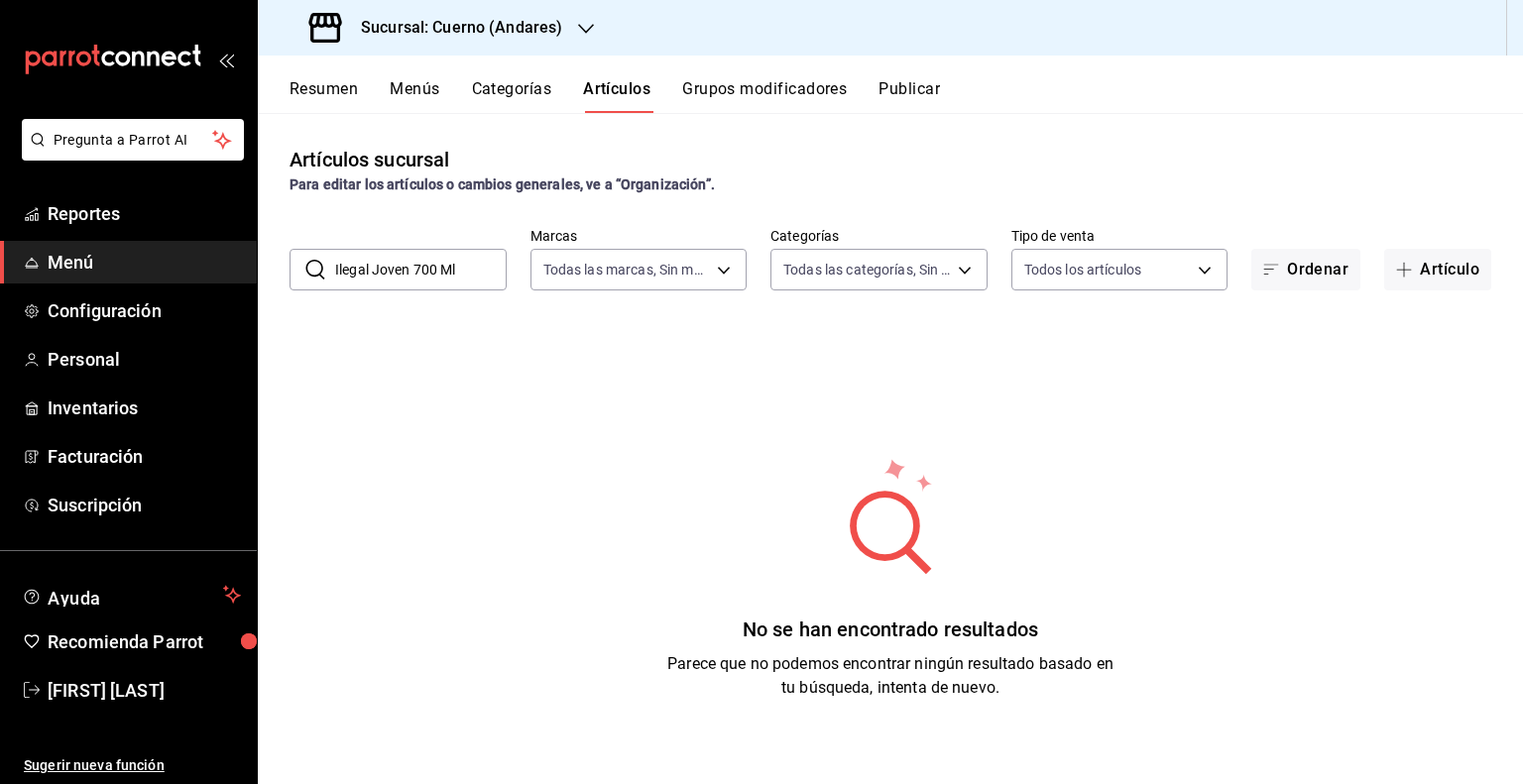 type on "Ilegal Joven 700 Ml" 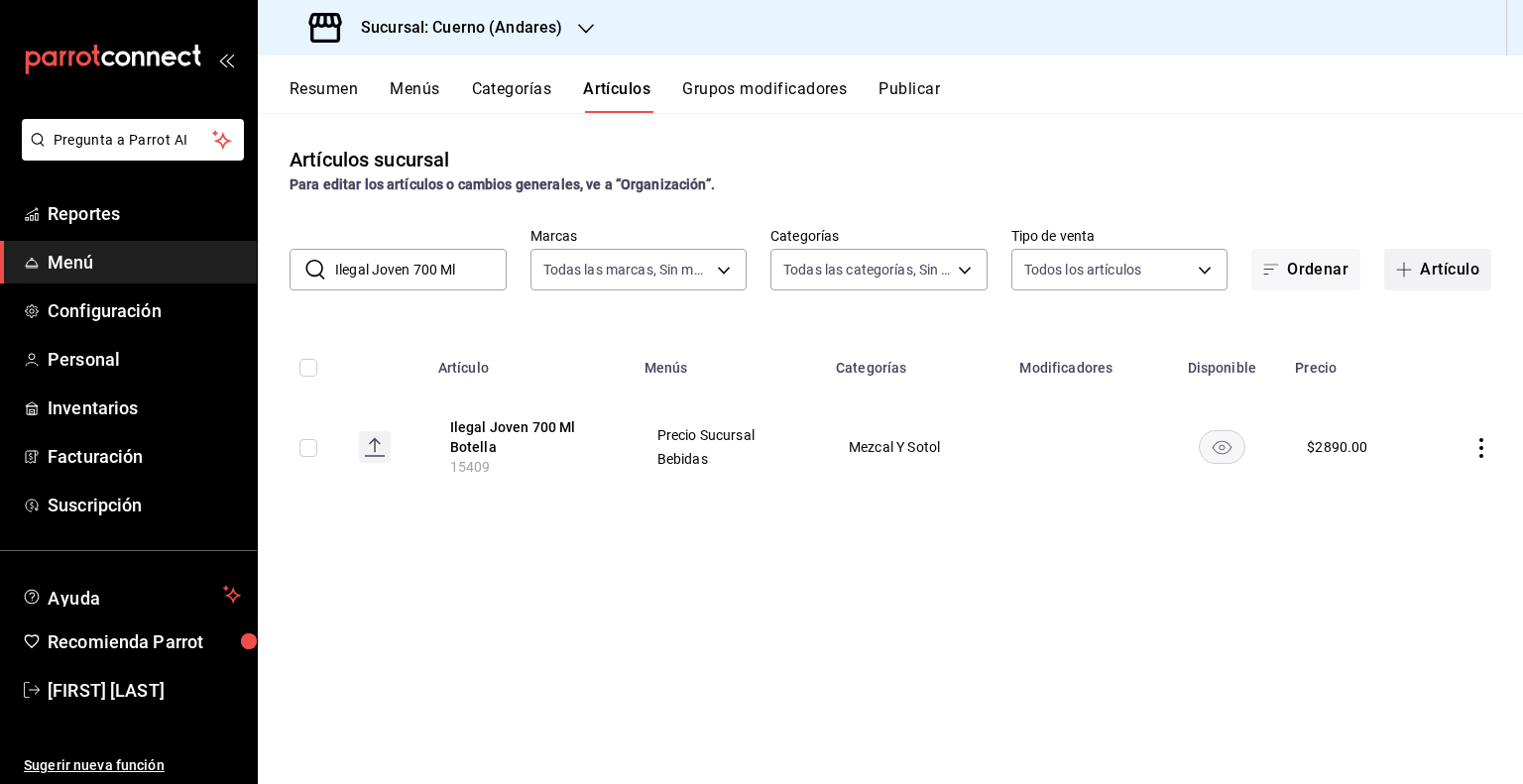 click 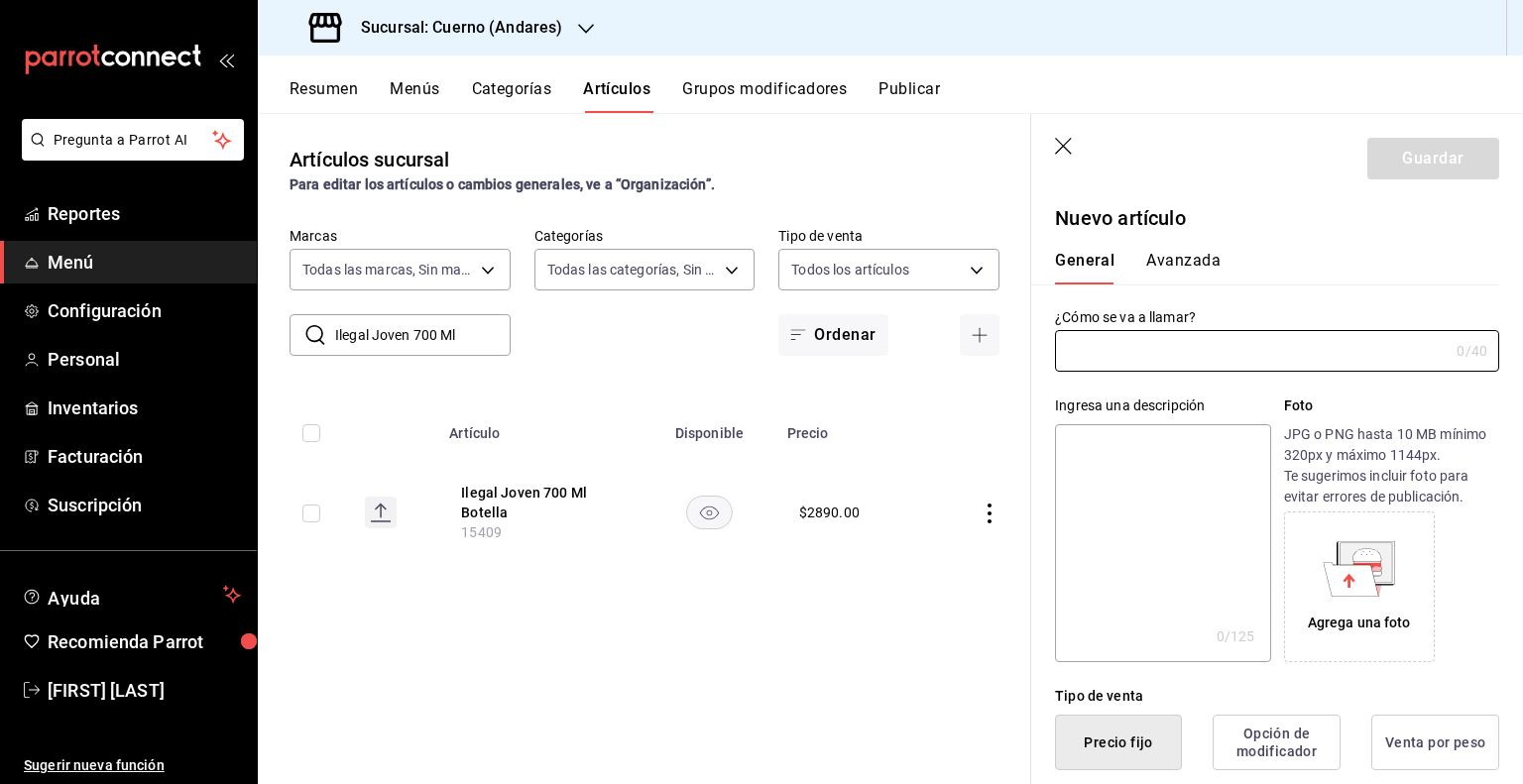 paste on "Ilegal Joven 700 Ml Copa" 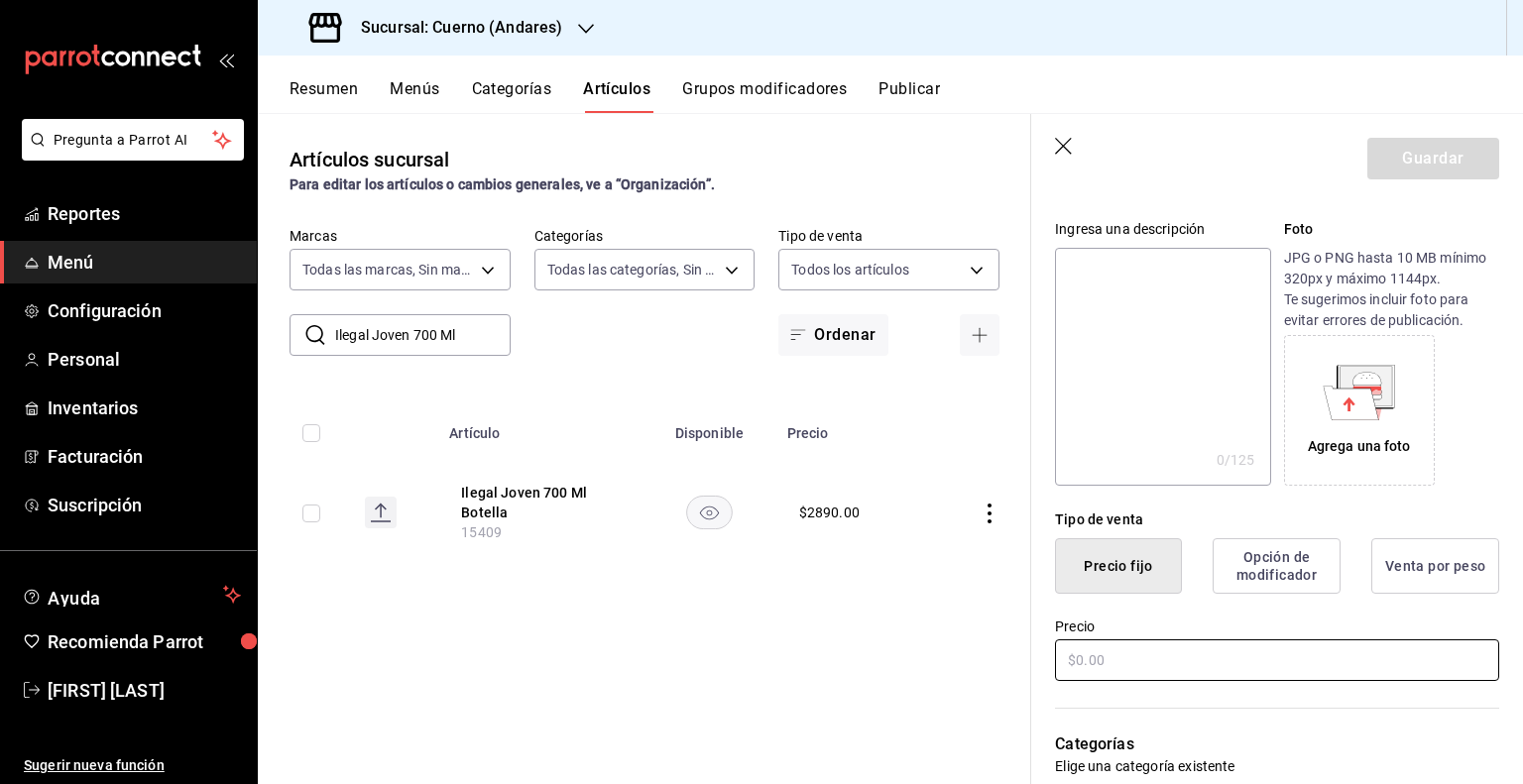 scroll, scrollTop: 396, scrollLeft: 0, axis: vertical 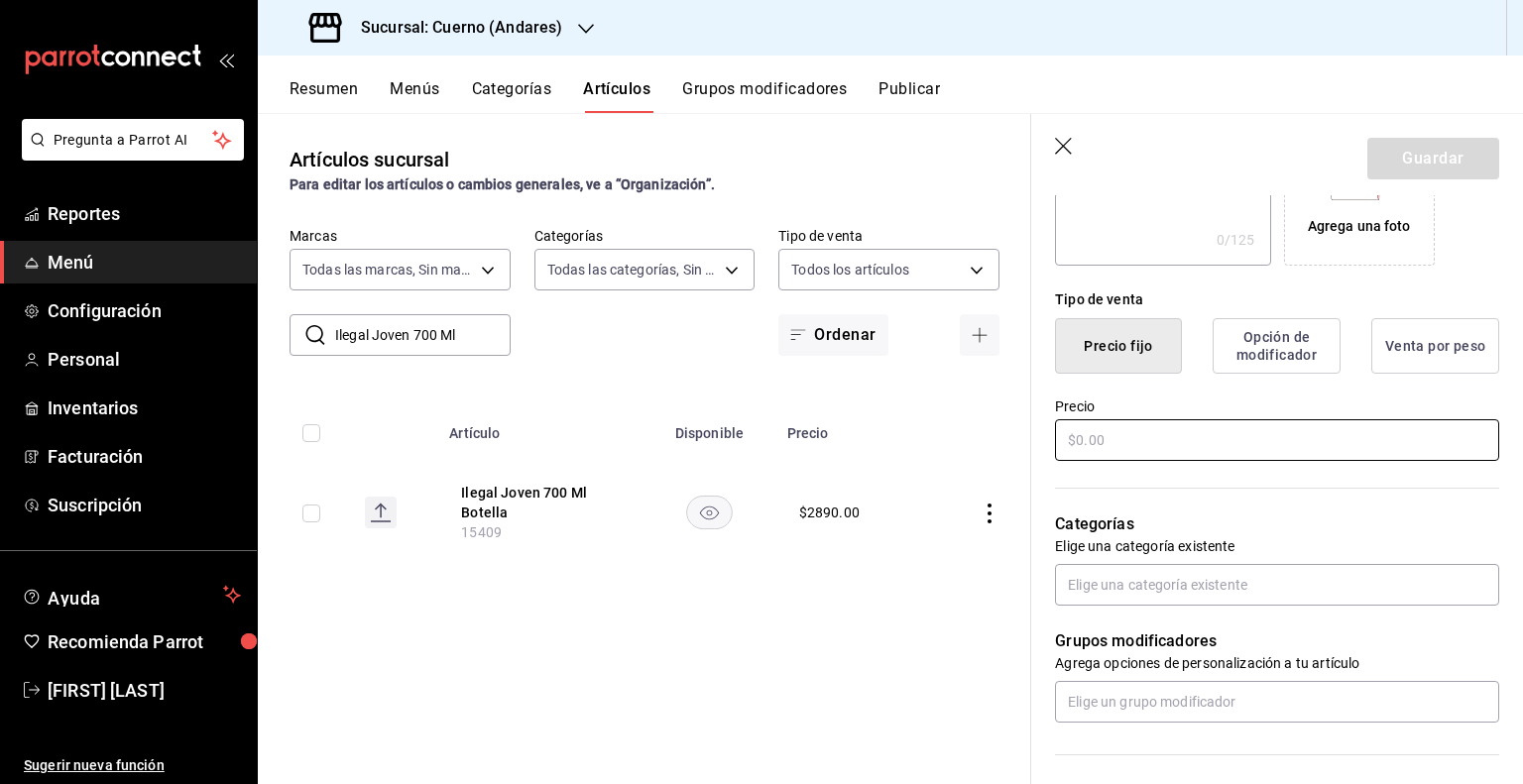 type on "Ilegal Joven 700 Ml Copa" 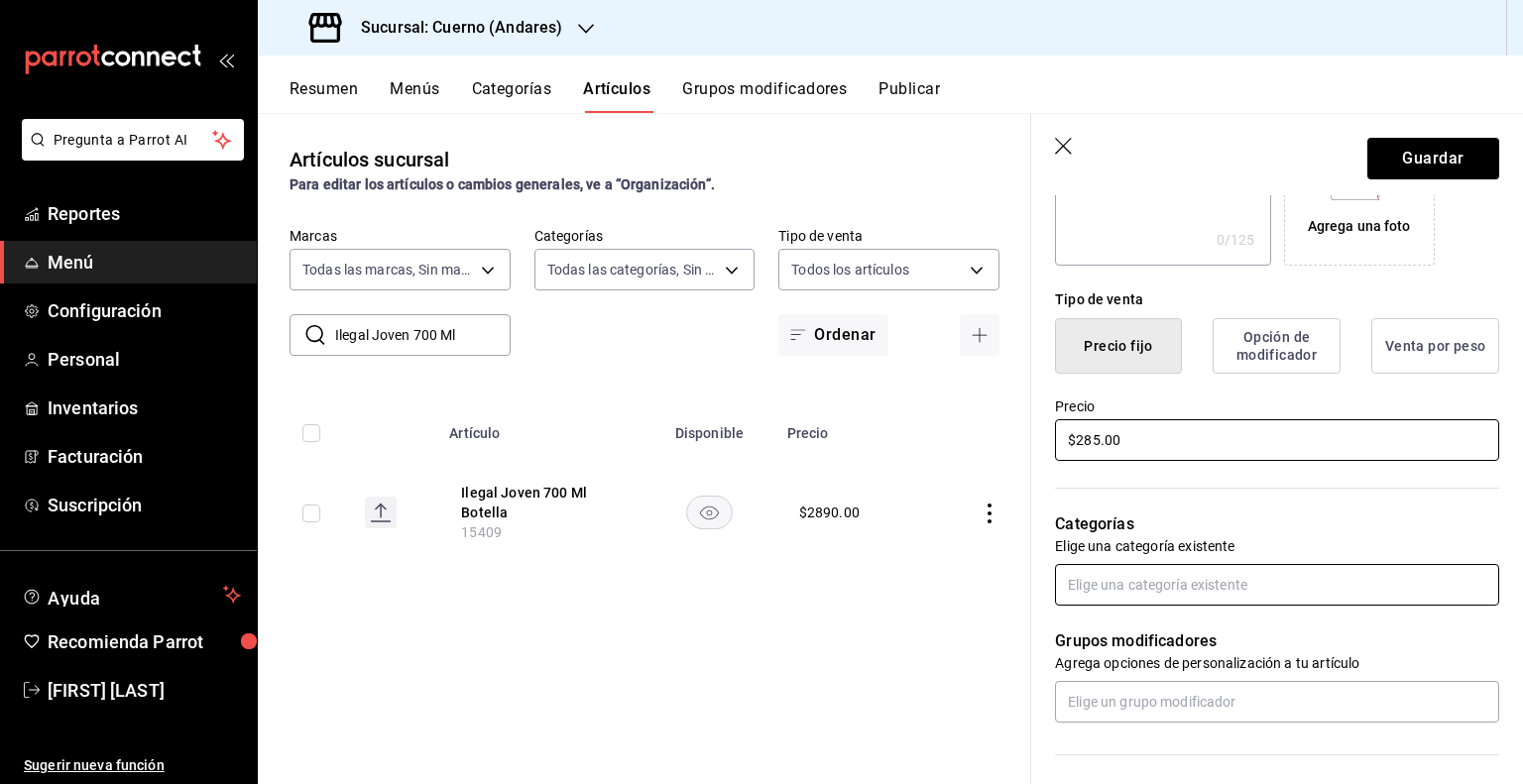 type on "$285.00" 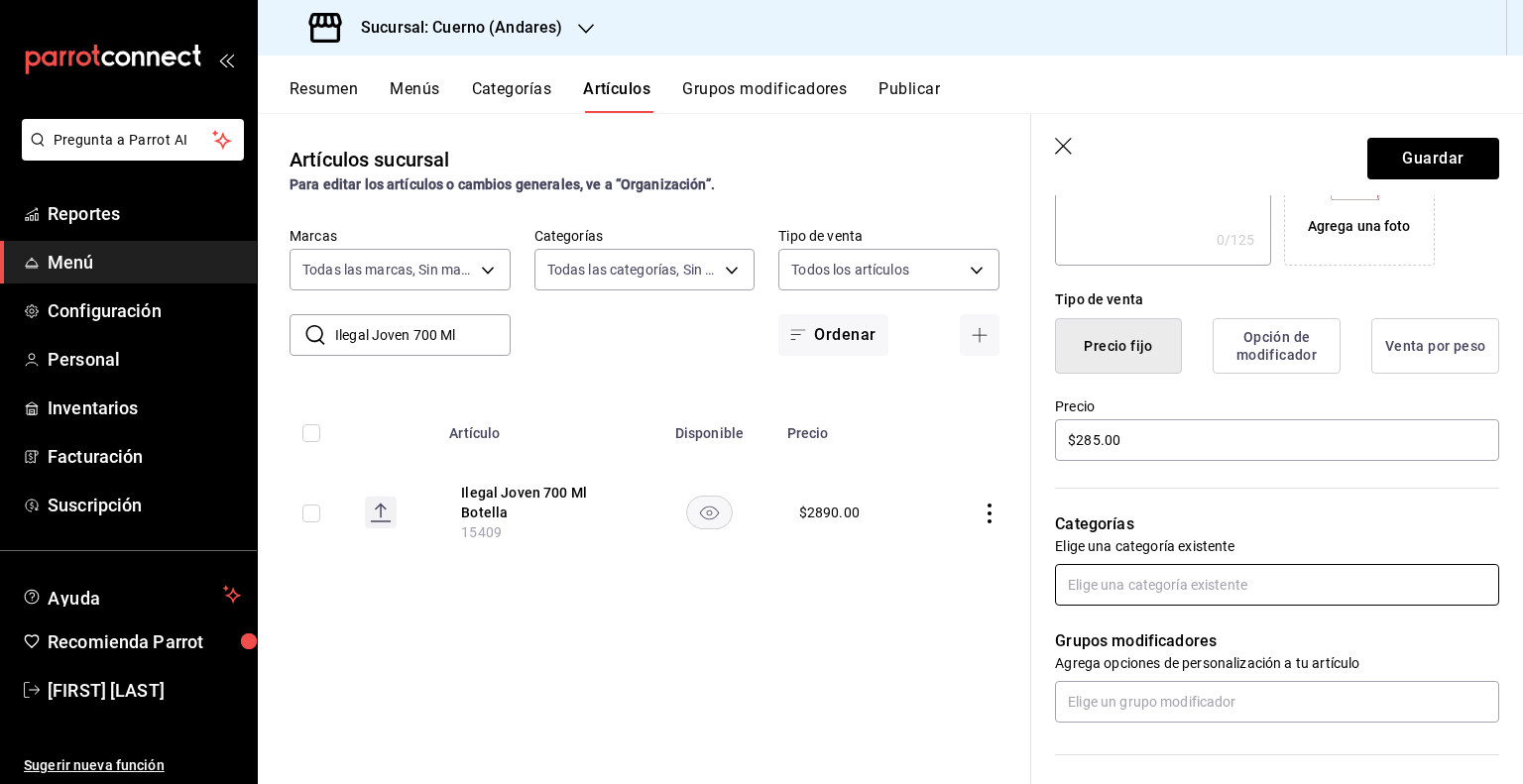 click at bounding box center [1277, 585] 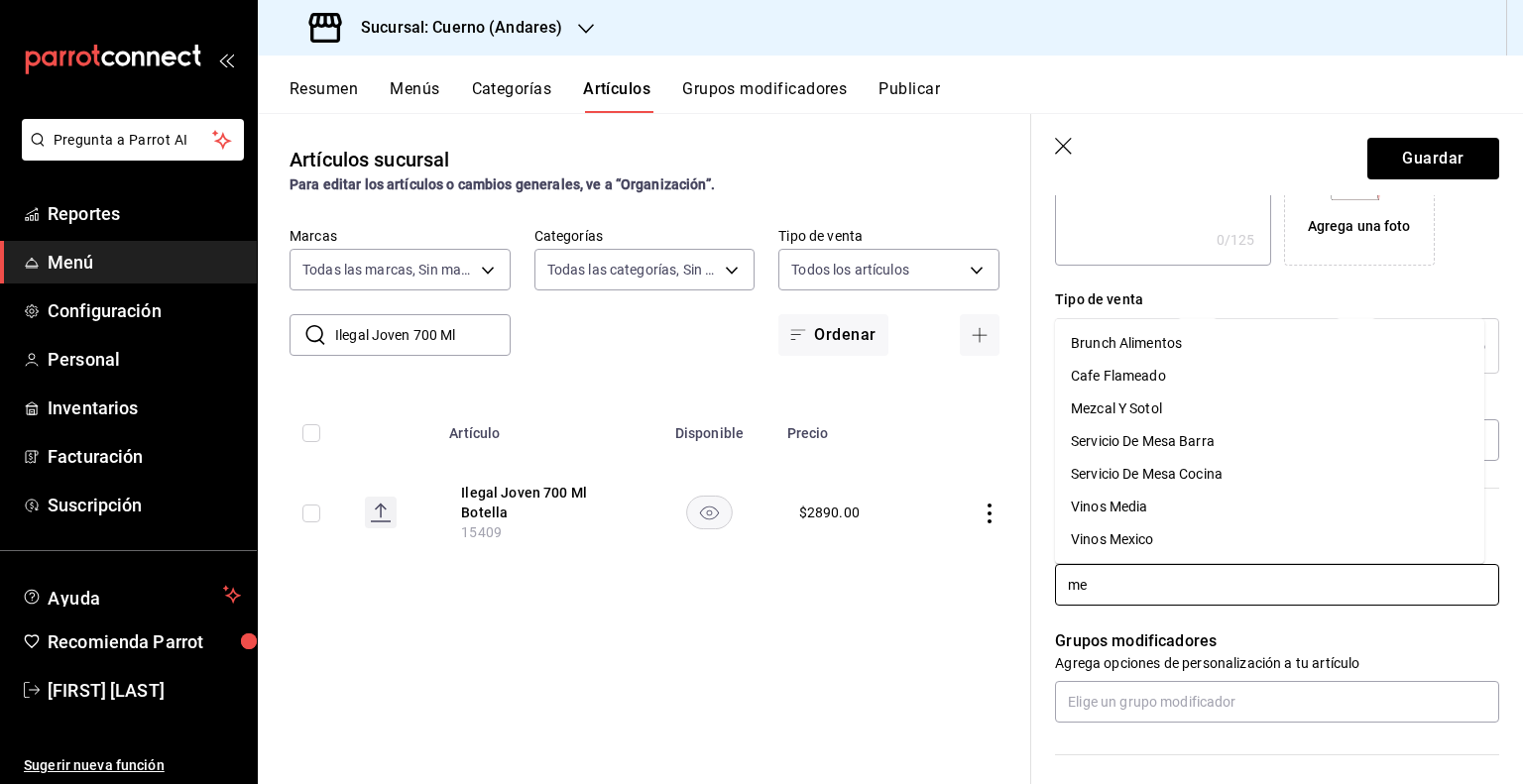 type on "mez" 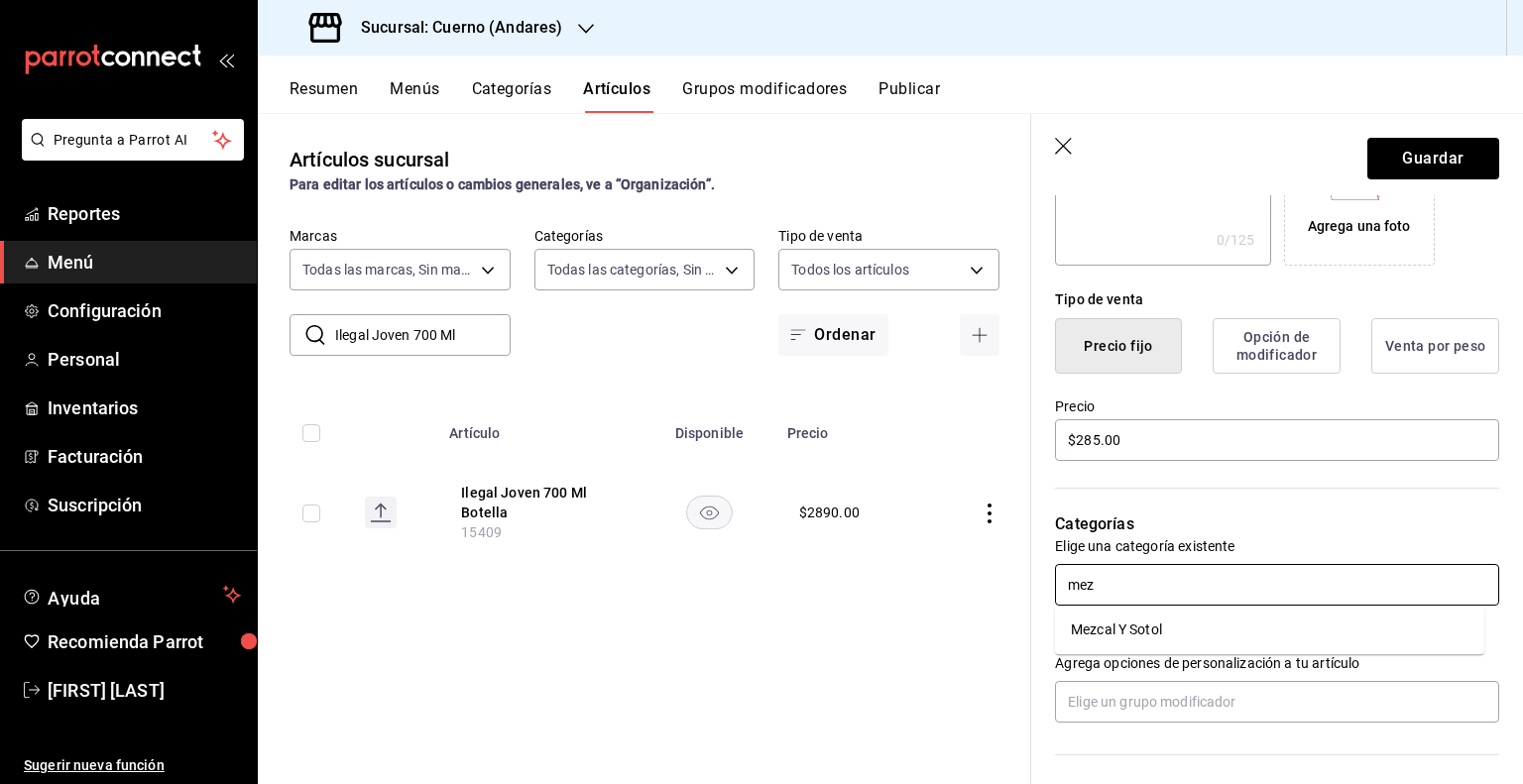 click on "Mezcal Y Sotol" at bounding box center (1269, 629) 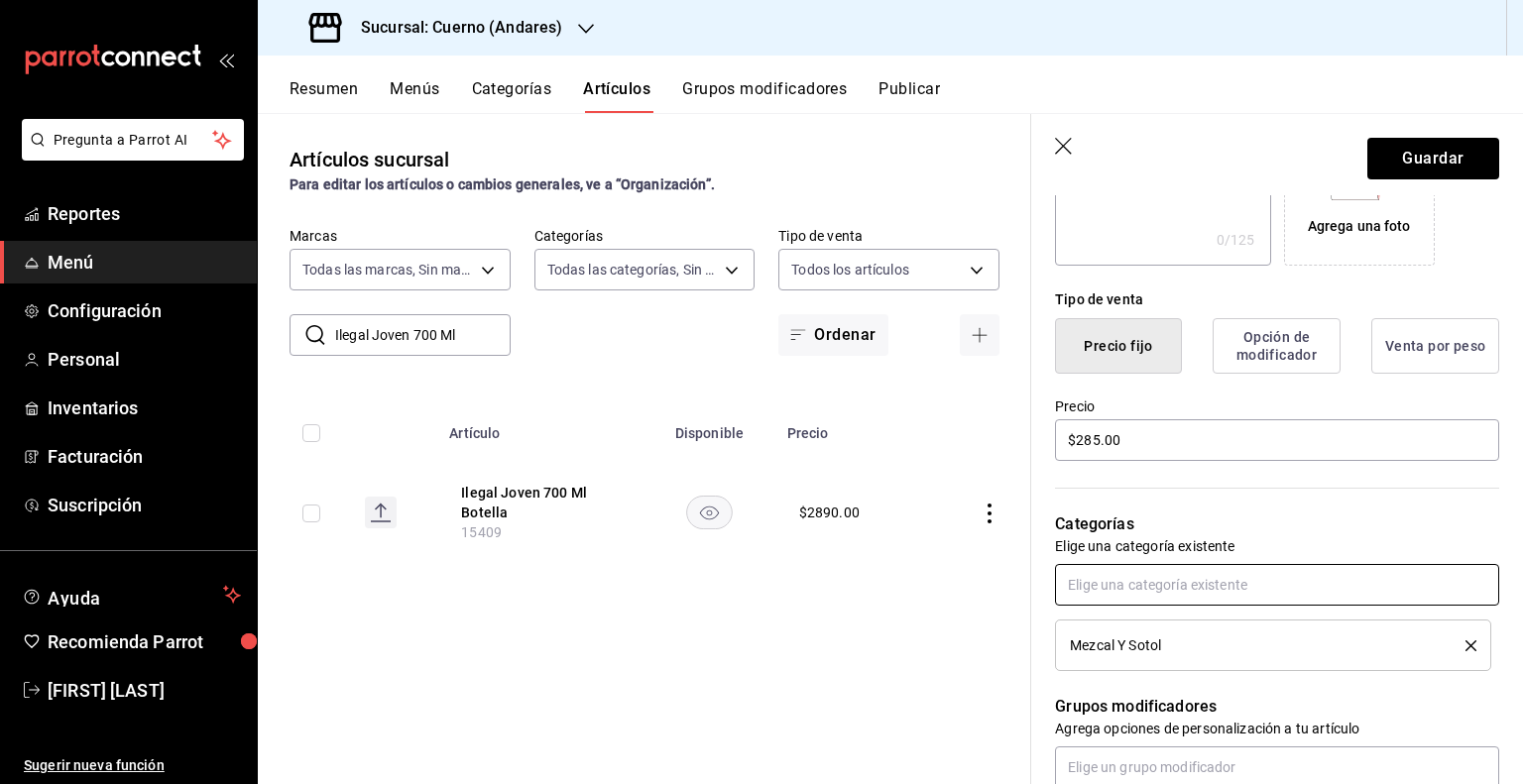 scroll, scrollTop: 595, scrollLeft: 0, axis: vertical 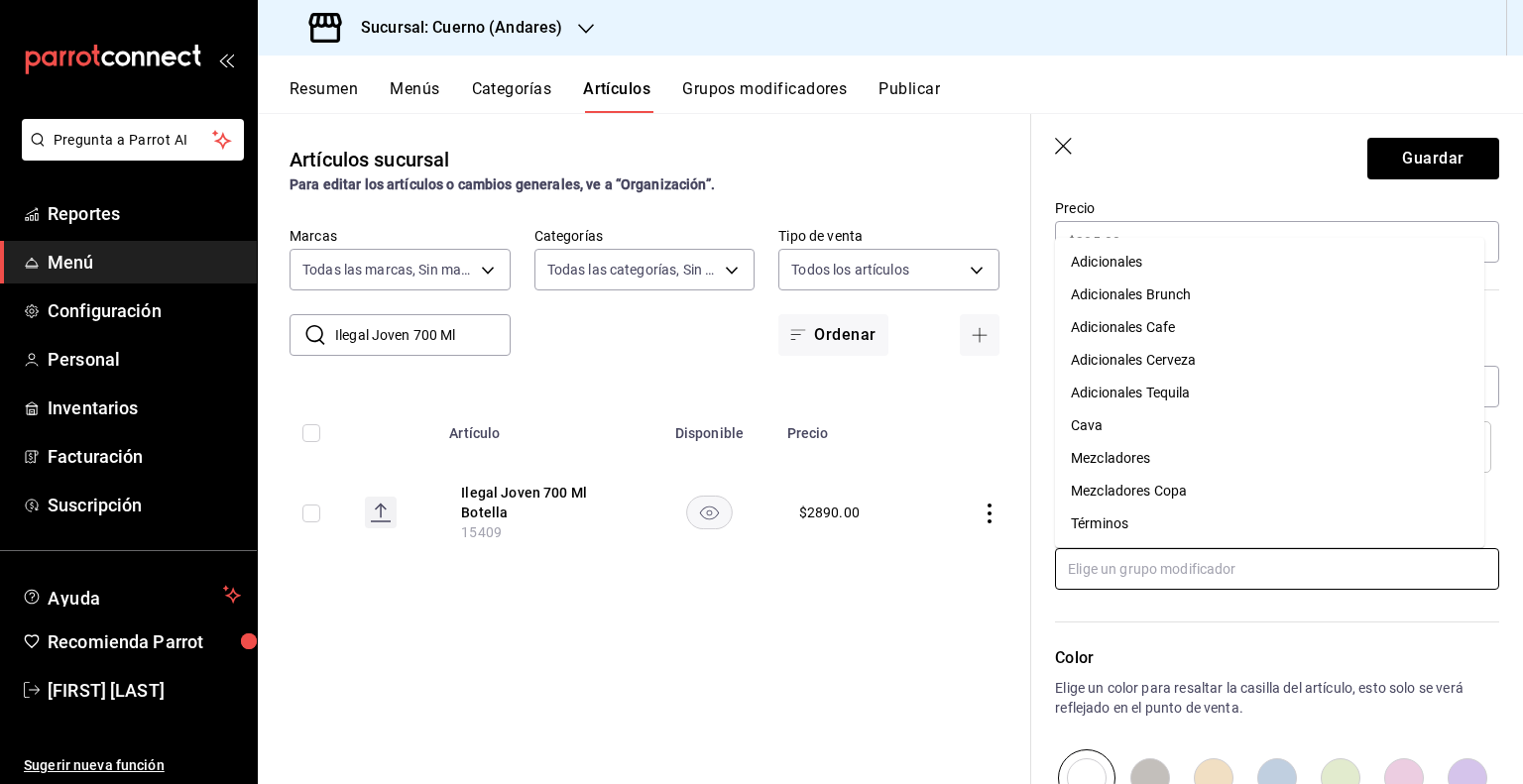 click at bounding box center [1277, 569] 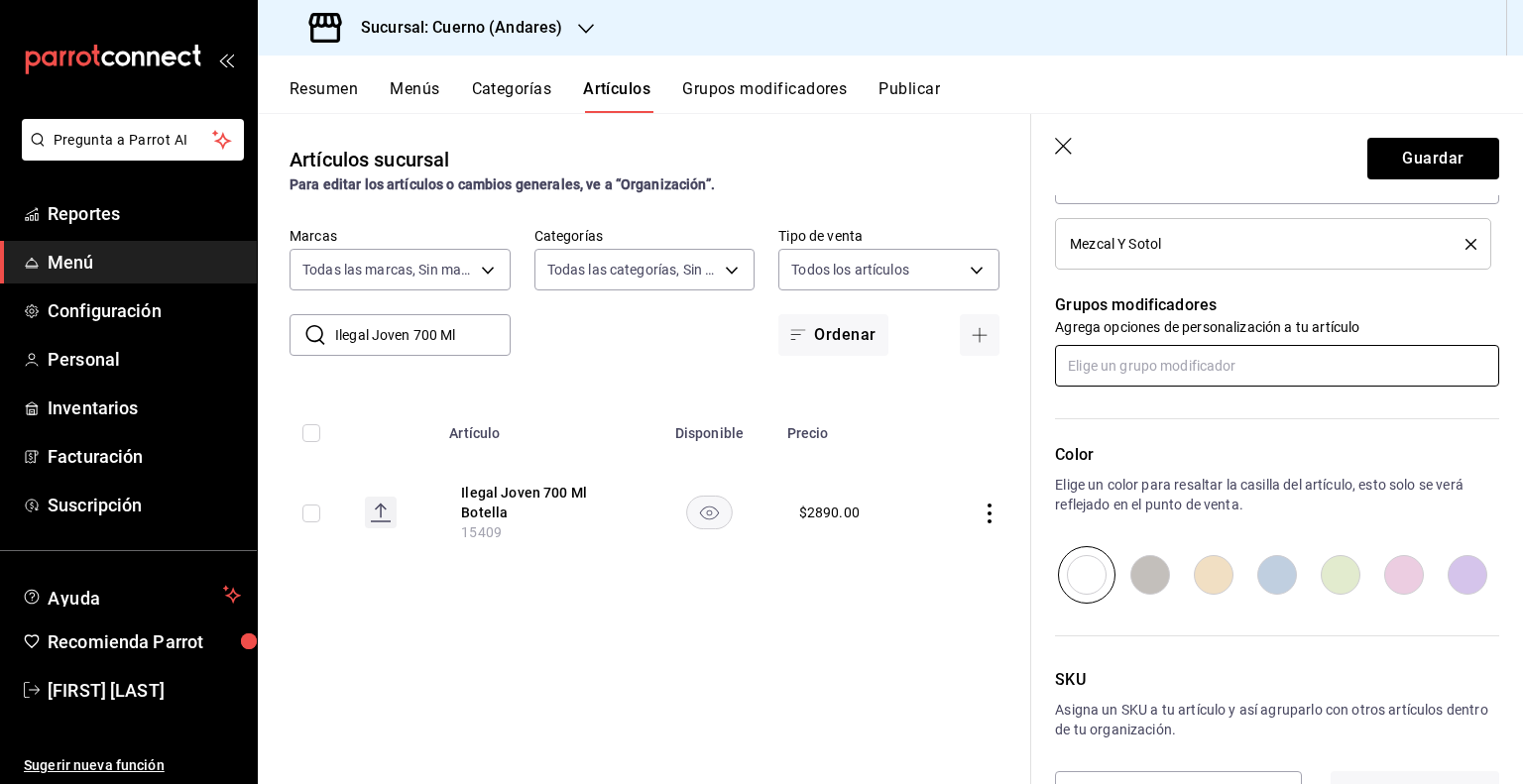 scroll, scrollTop: 864, scrollLeft: 0, axis: vertical 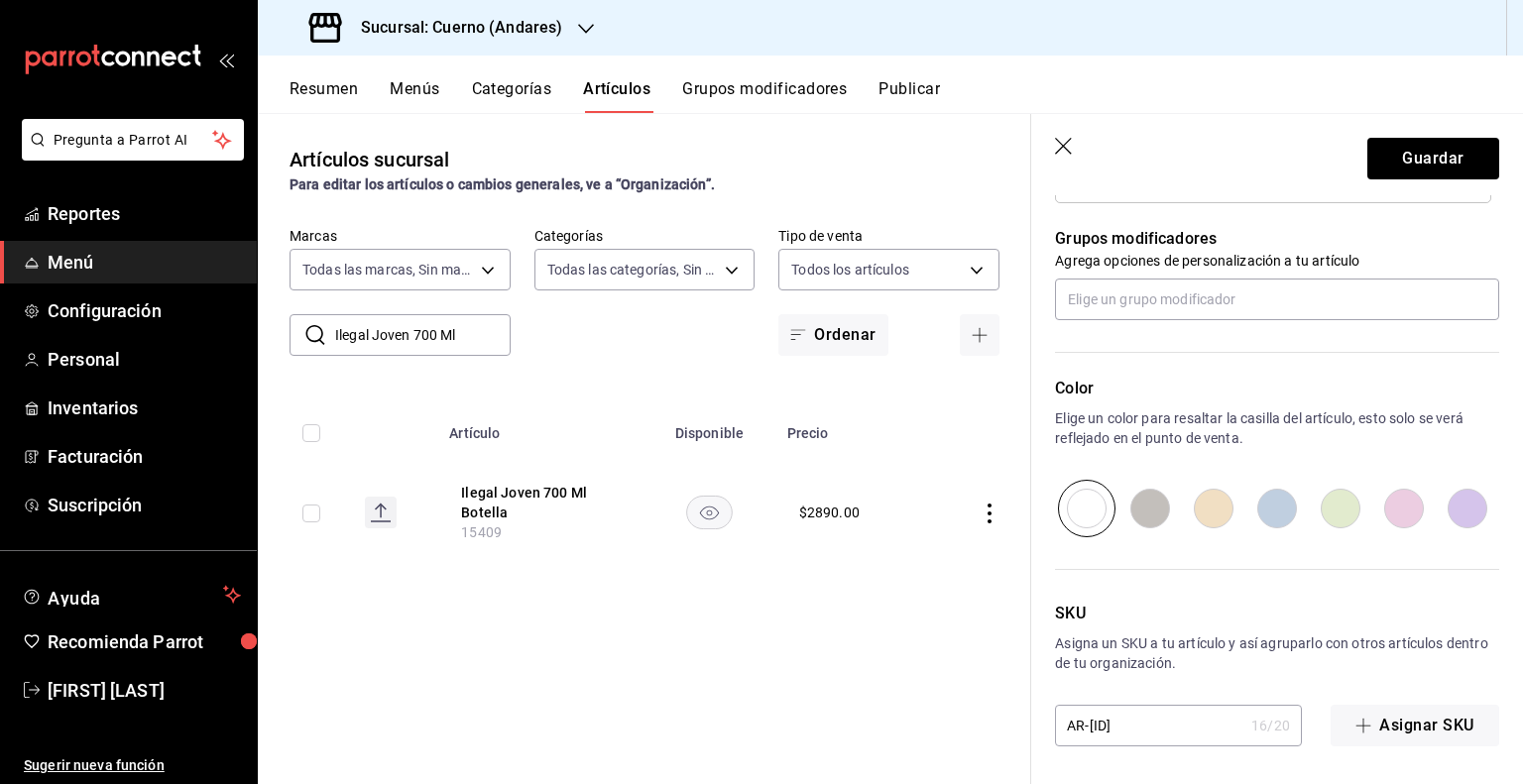 click on "AR-[ID]" at bounding box center (1149, 726) 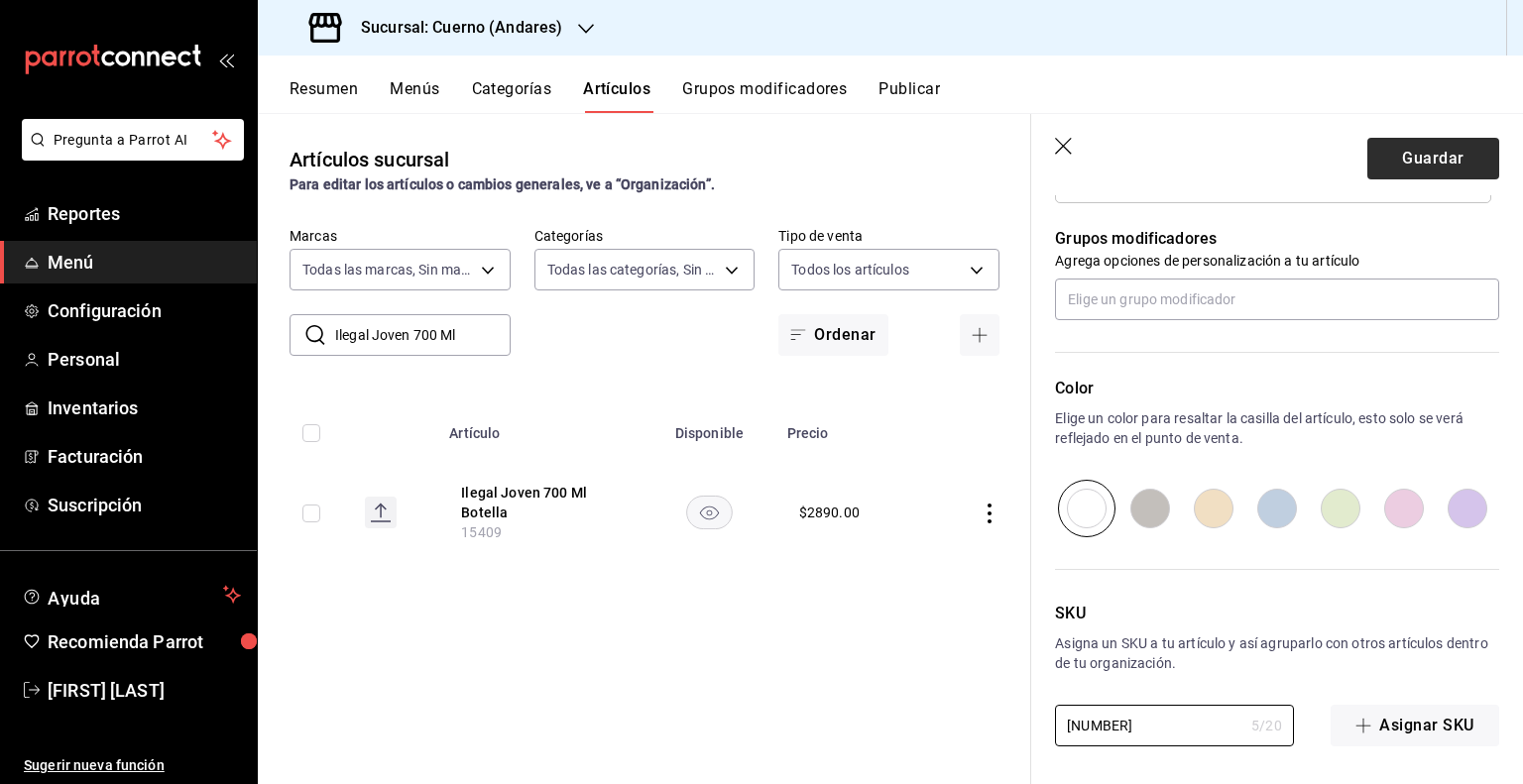 type on "[NUMBER]" 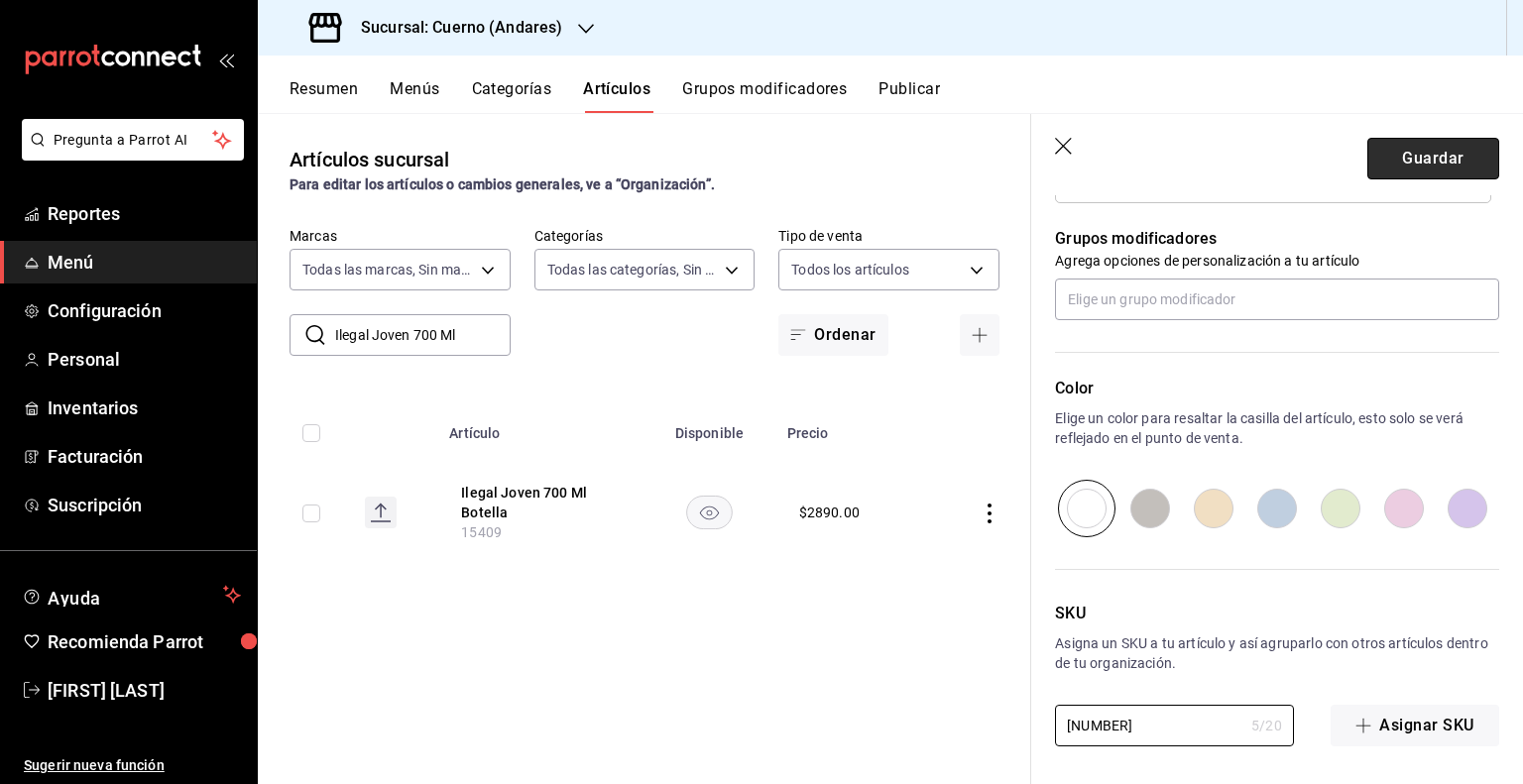 click on "Guardar" at bounding box center [1433, 159] 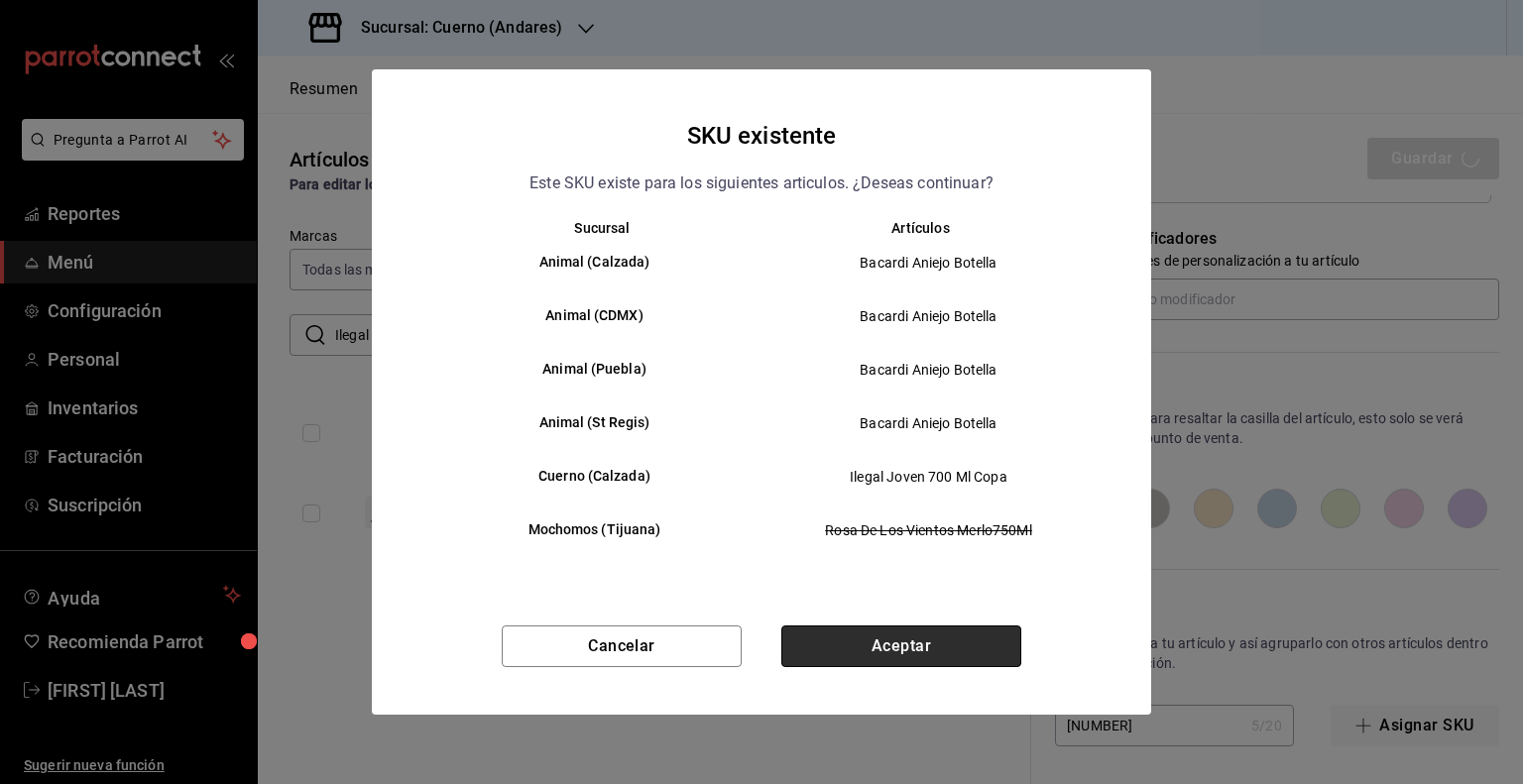 click on "Aceptar" at bounding box center [901, 646] 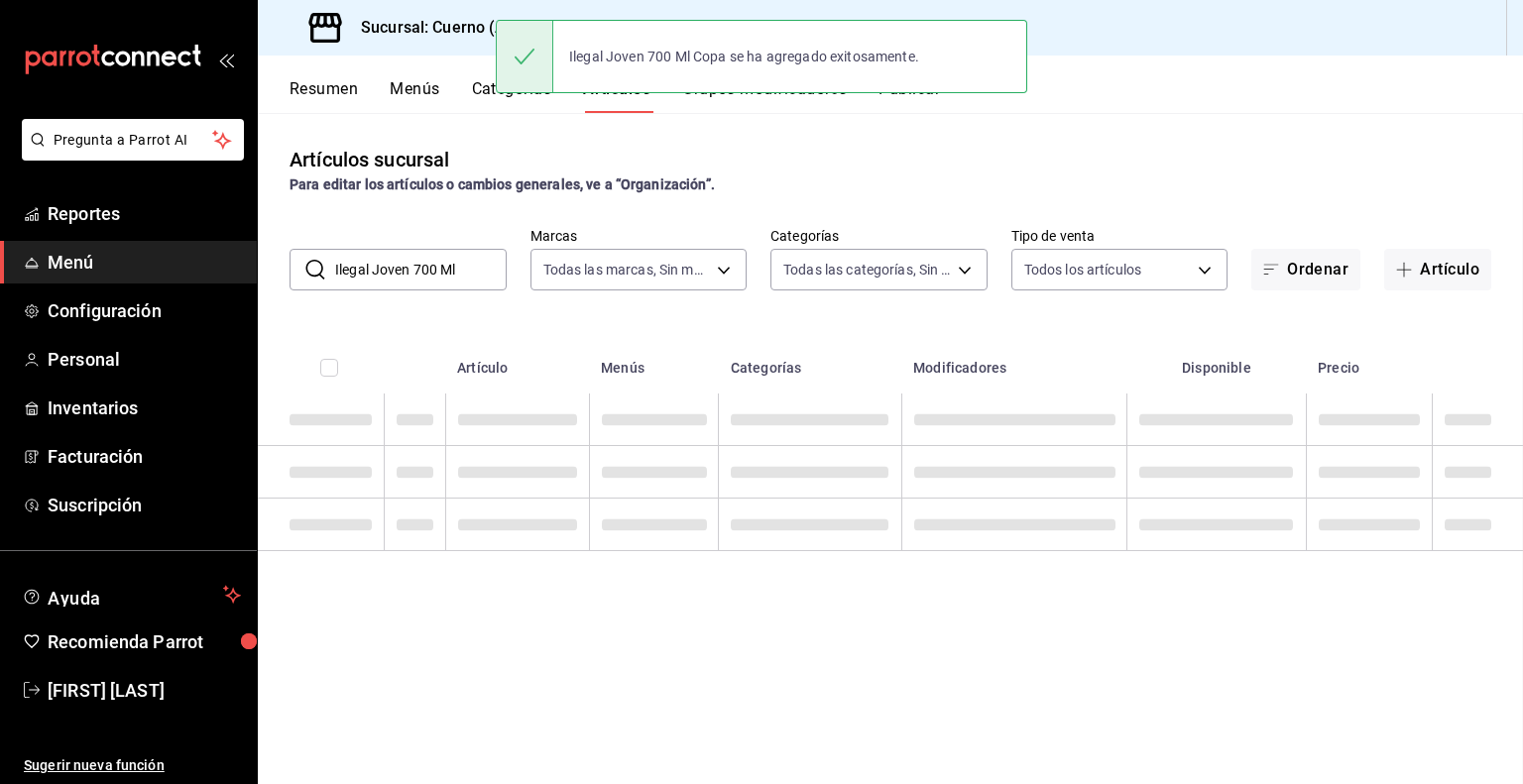 scroll, scrollTop: 0, scrollLeft: 0, axis: both 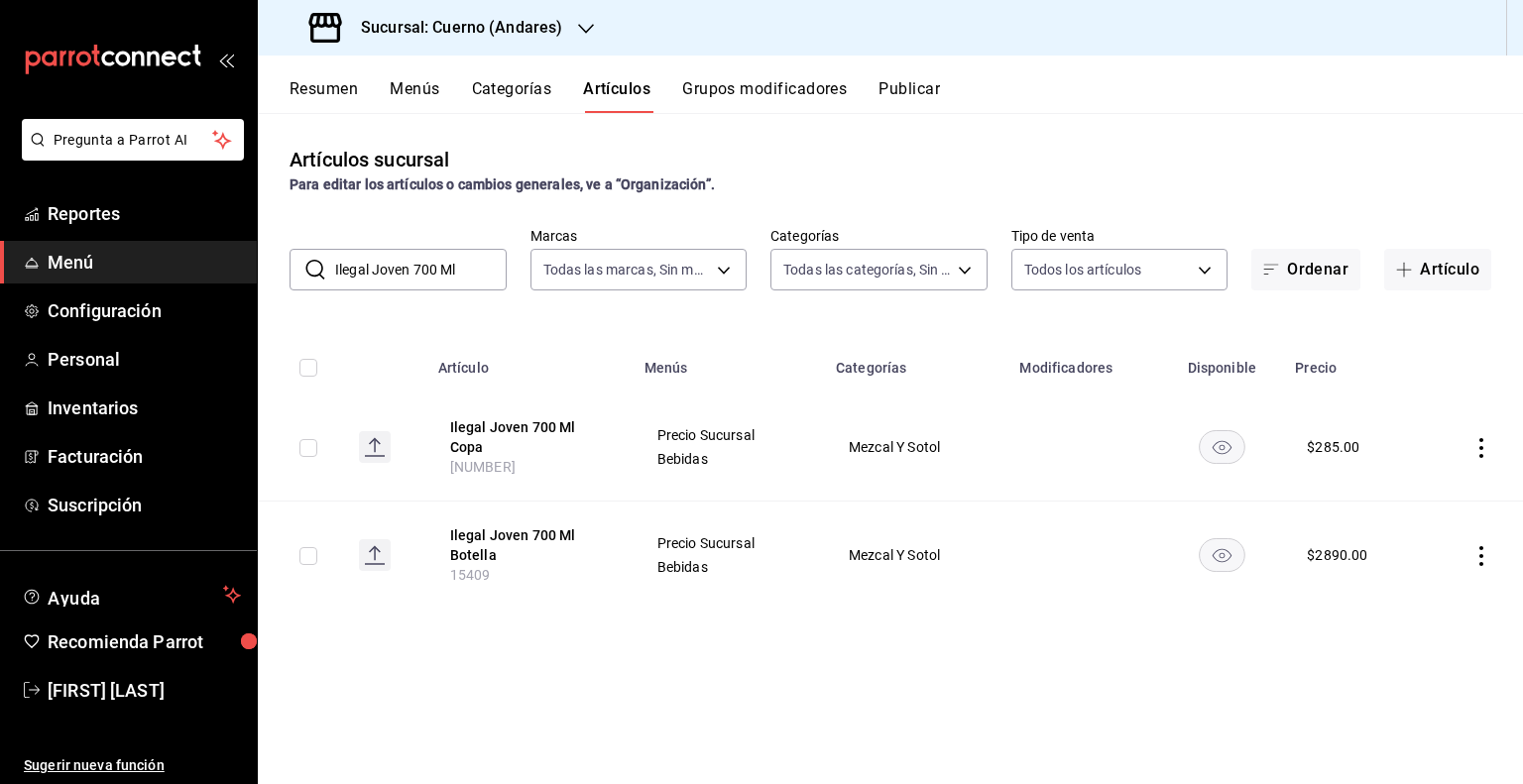 click on "Ilegal Joven 700 Ml" at bounding box center [420, 270] 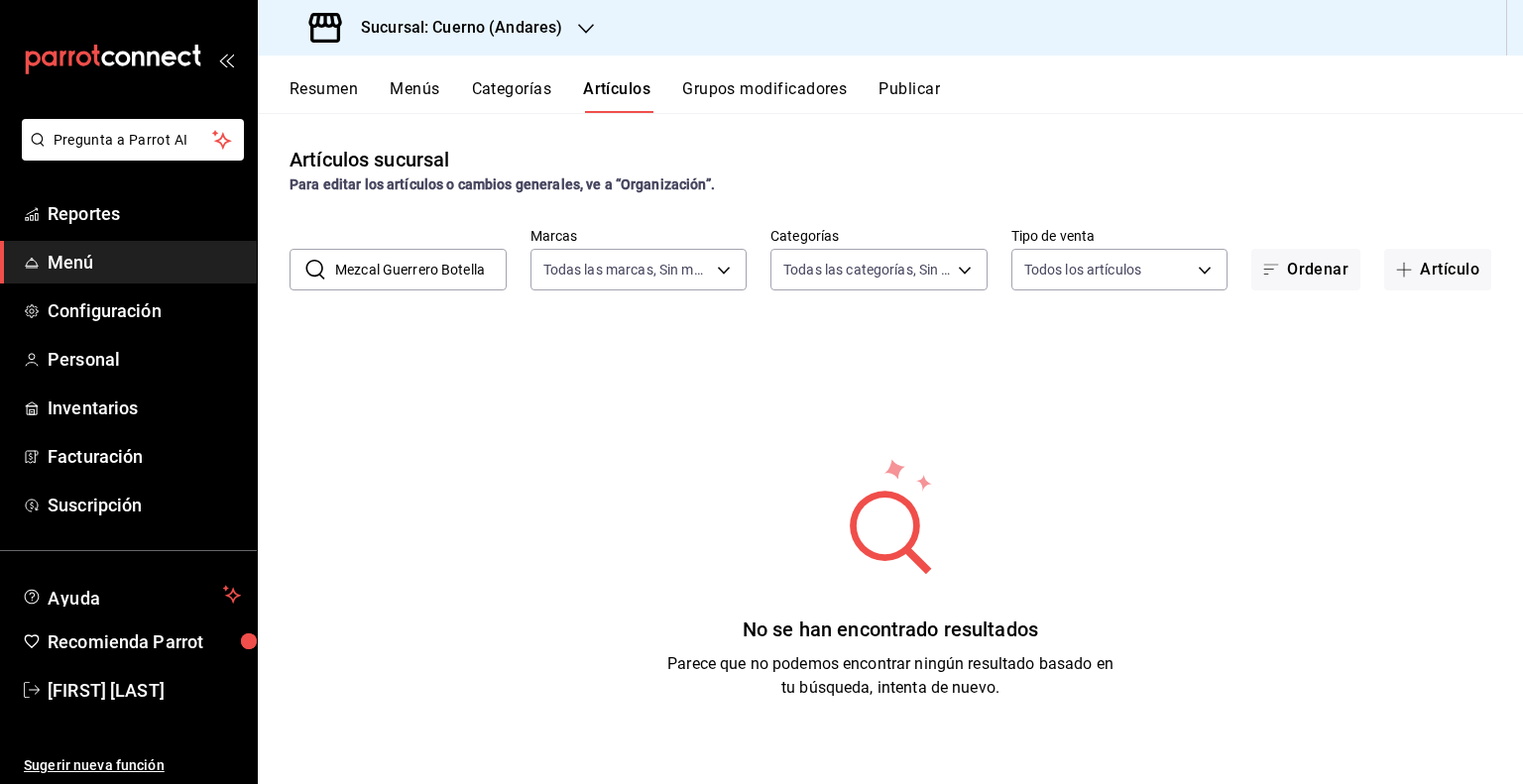 click on "Mezcal Guerrero Botella" at bounding box center (420, 270) 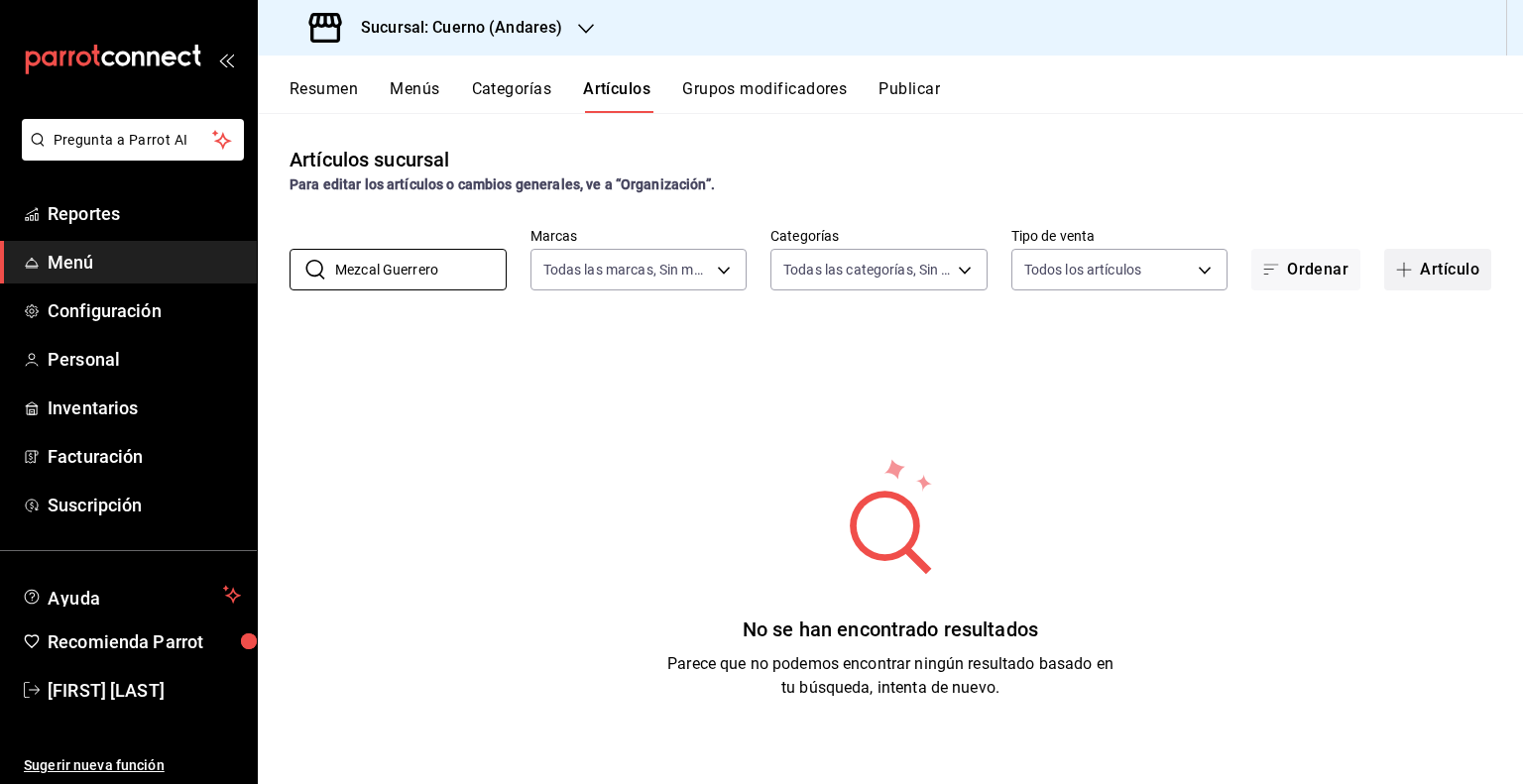 type on "Mezcal Guerrero" 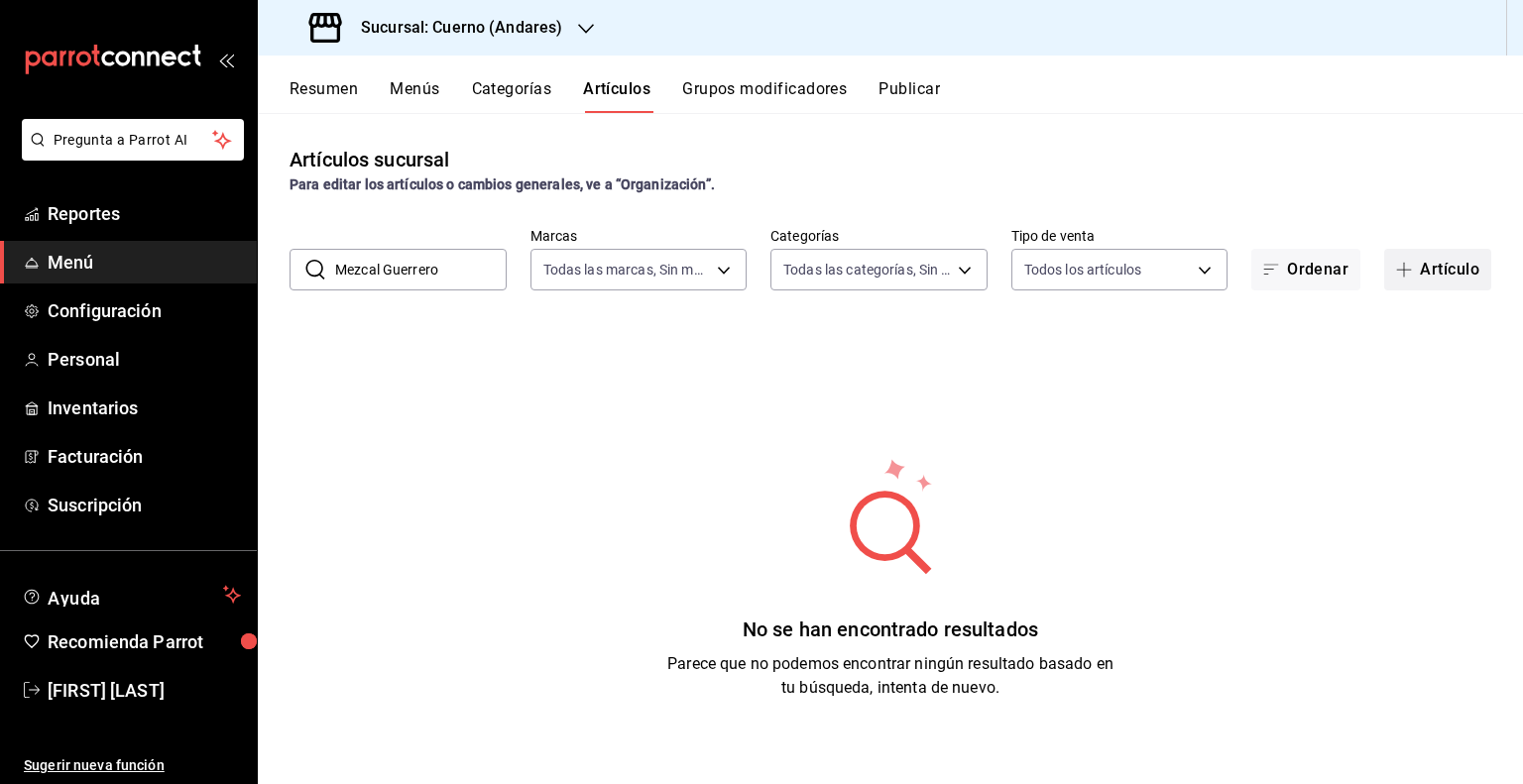 click on "Artículo" at bounding box center [1438, 270] 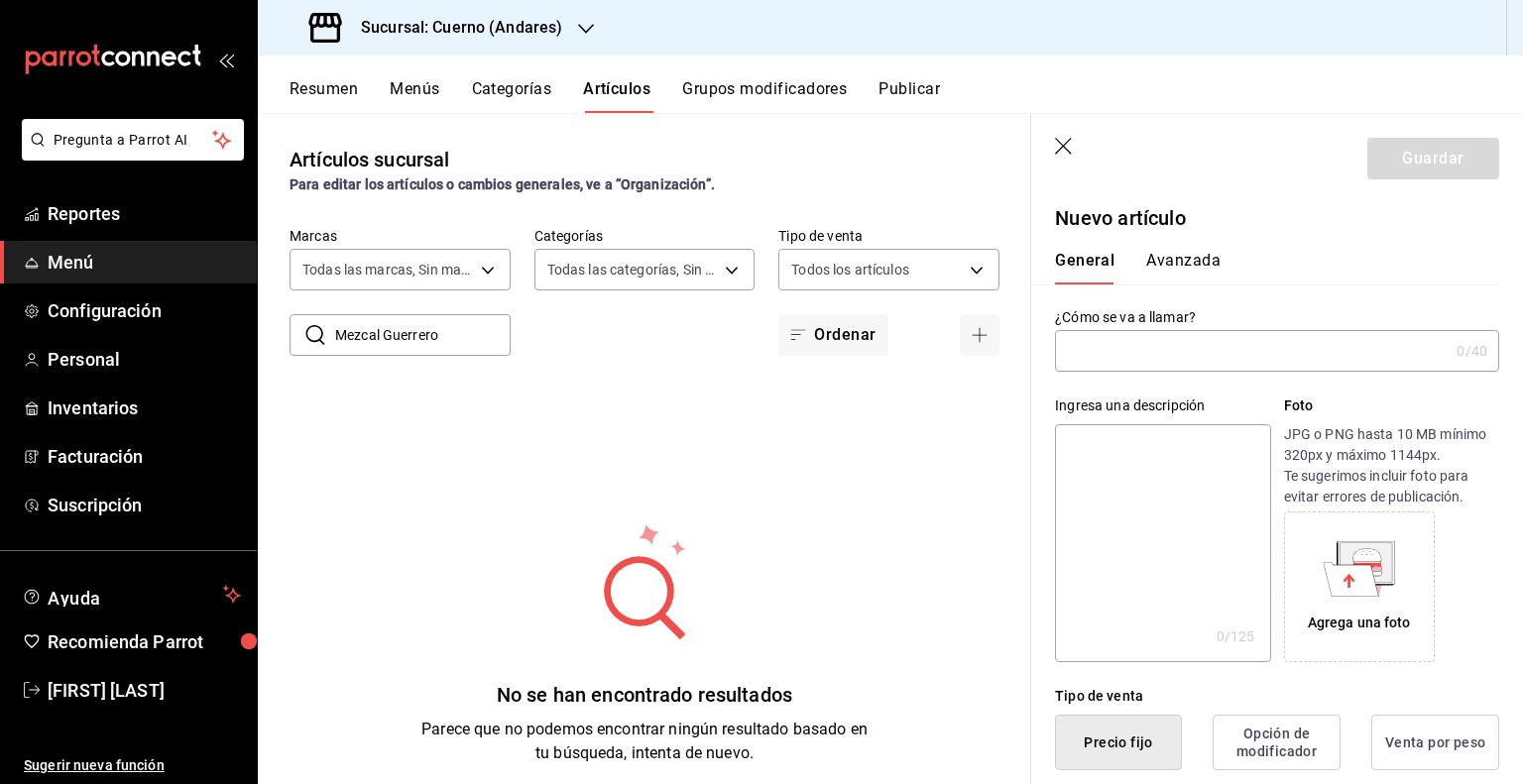 paste on "Mezcal Guerrero Botella" 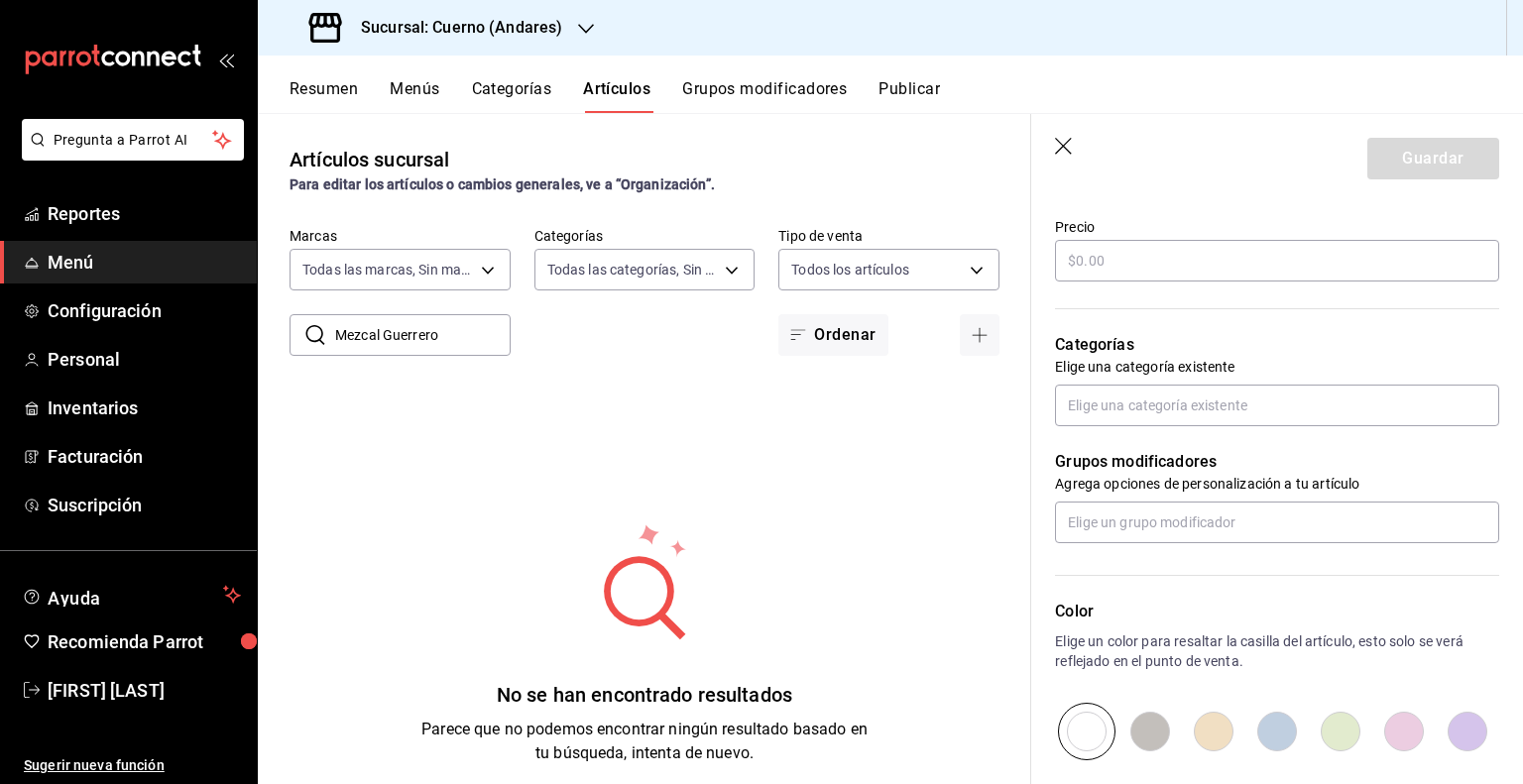 scroll, scrollTop: 595, scrollLeft: 0, axis: vertical 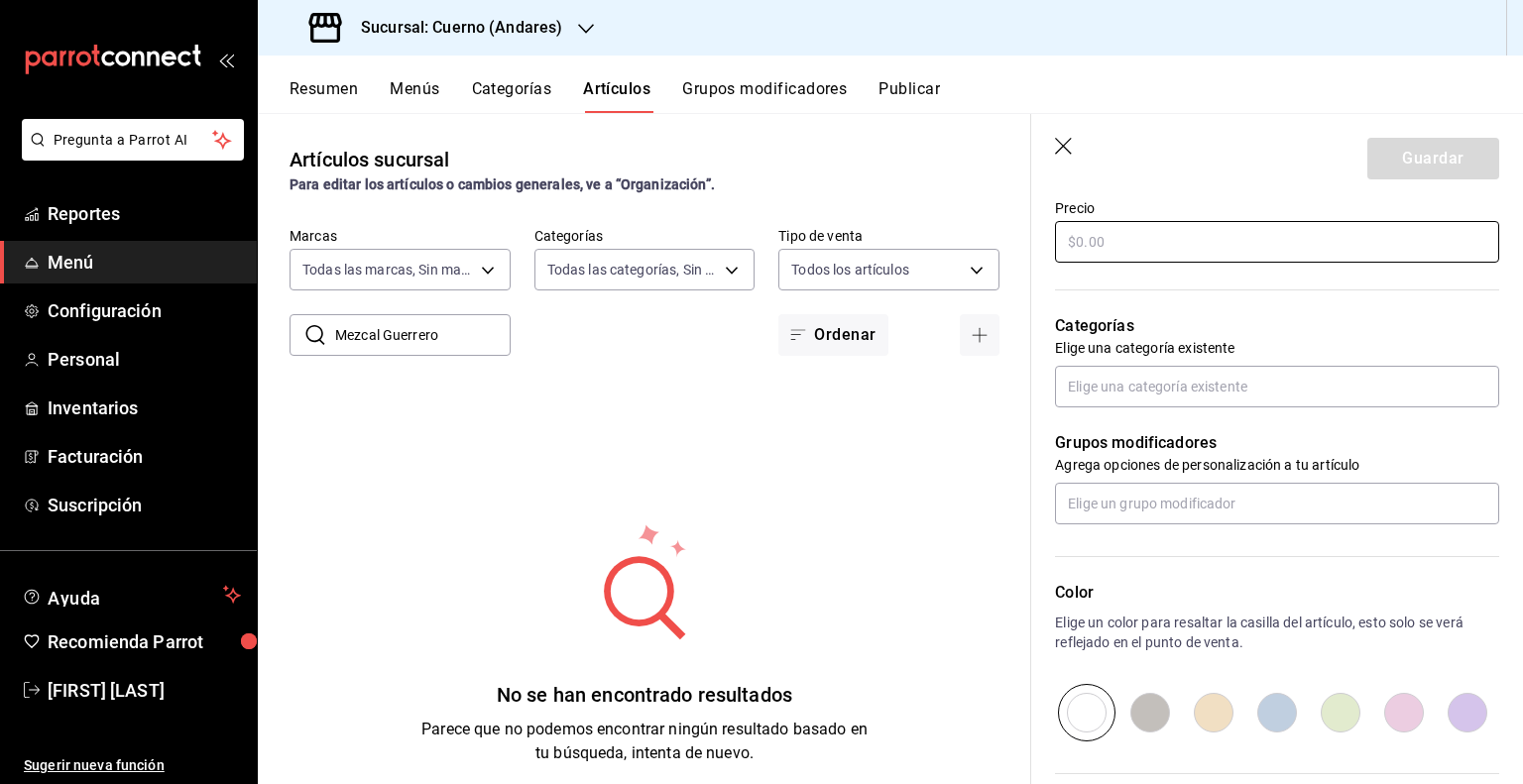 type on "Mezcal Guerrero Botella" 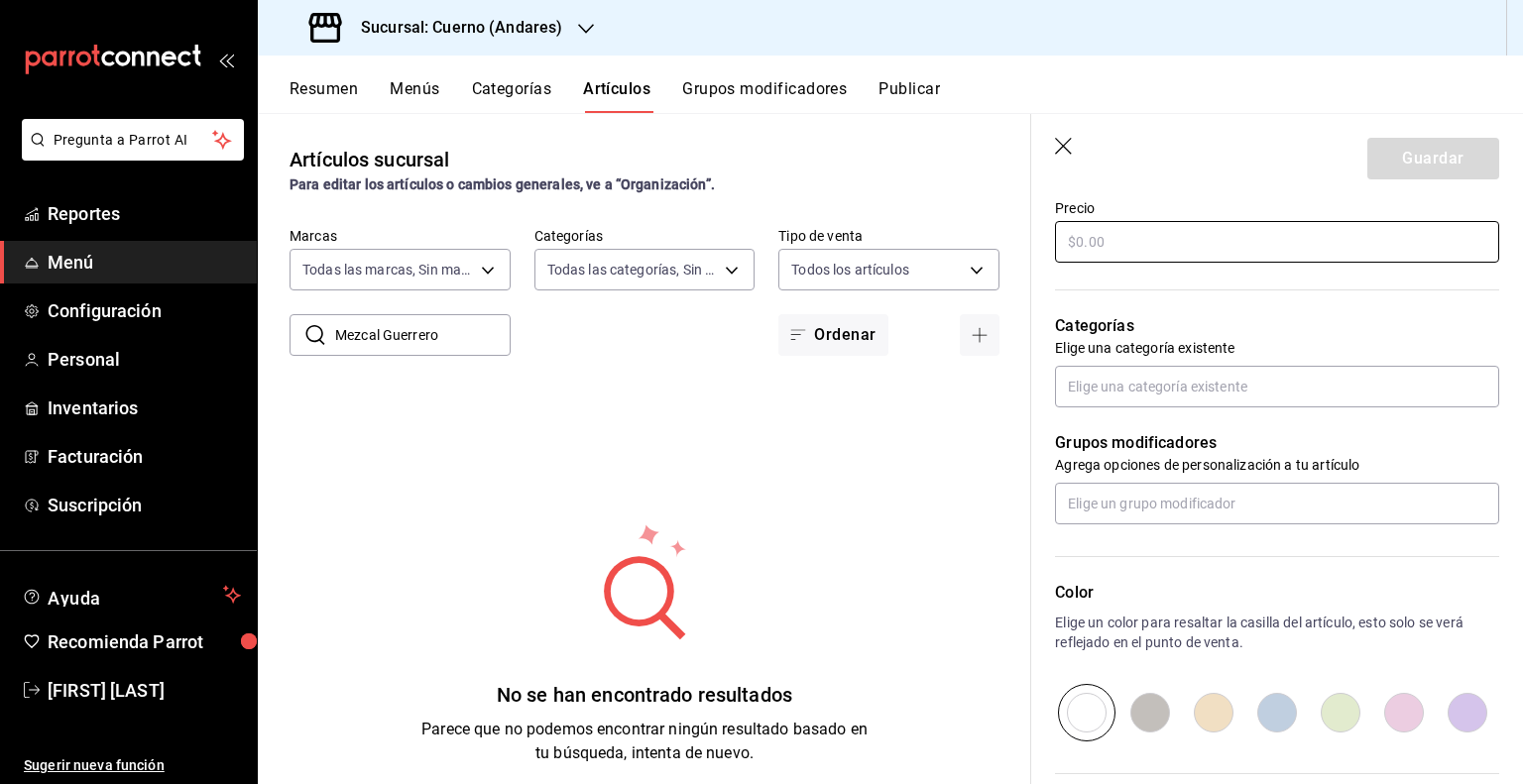 paste on "$14900.00" 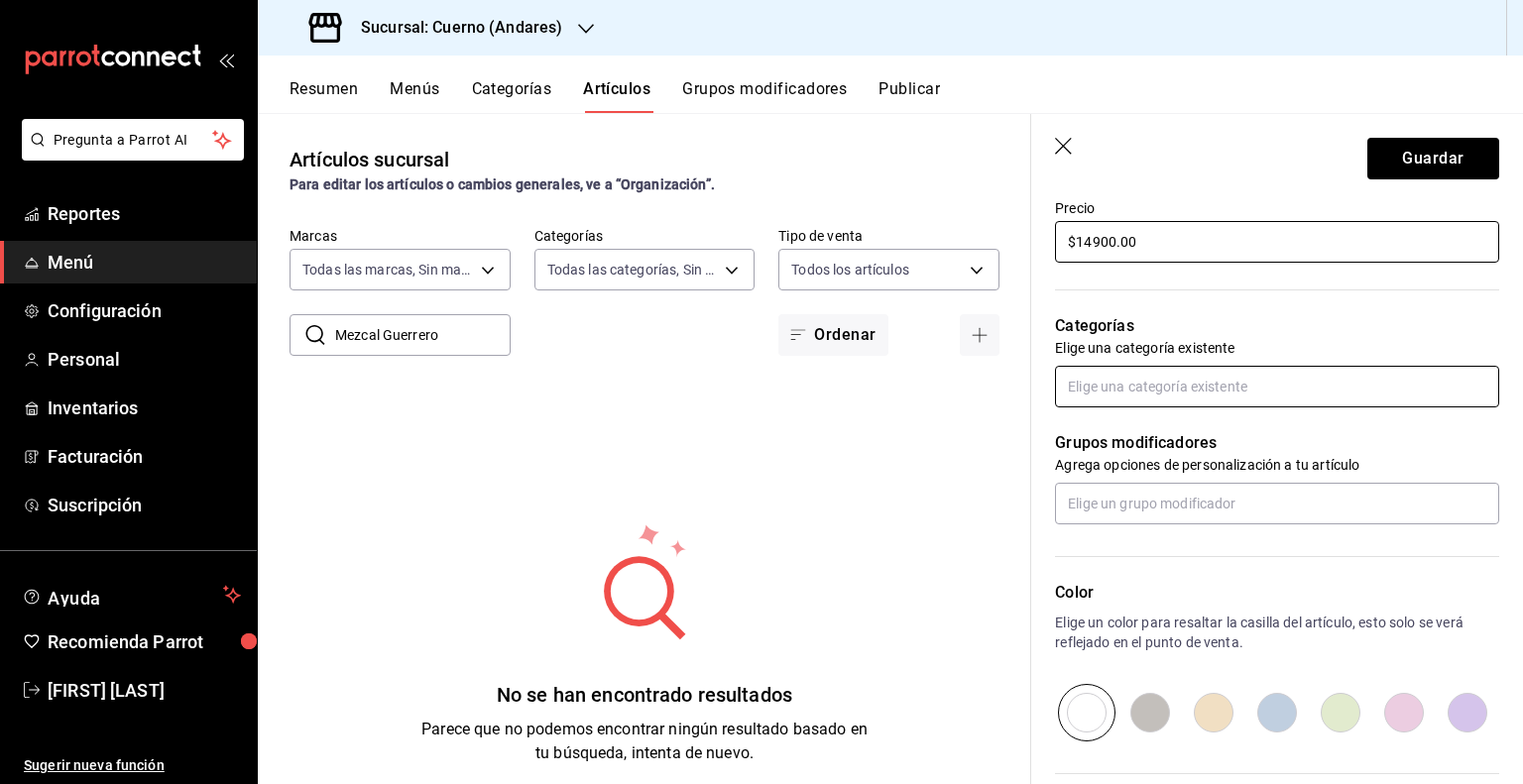 type on "$14900.00" 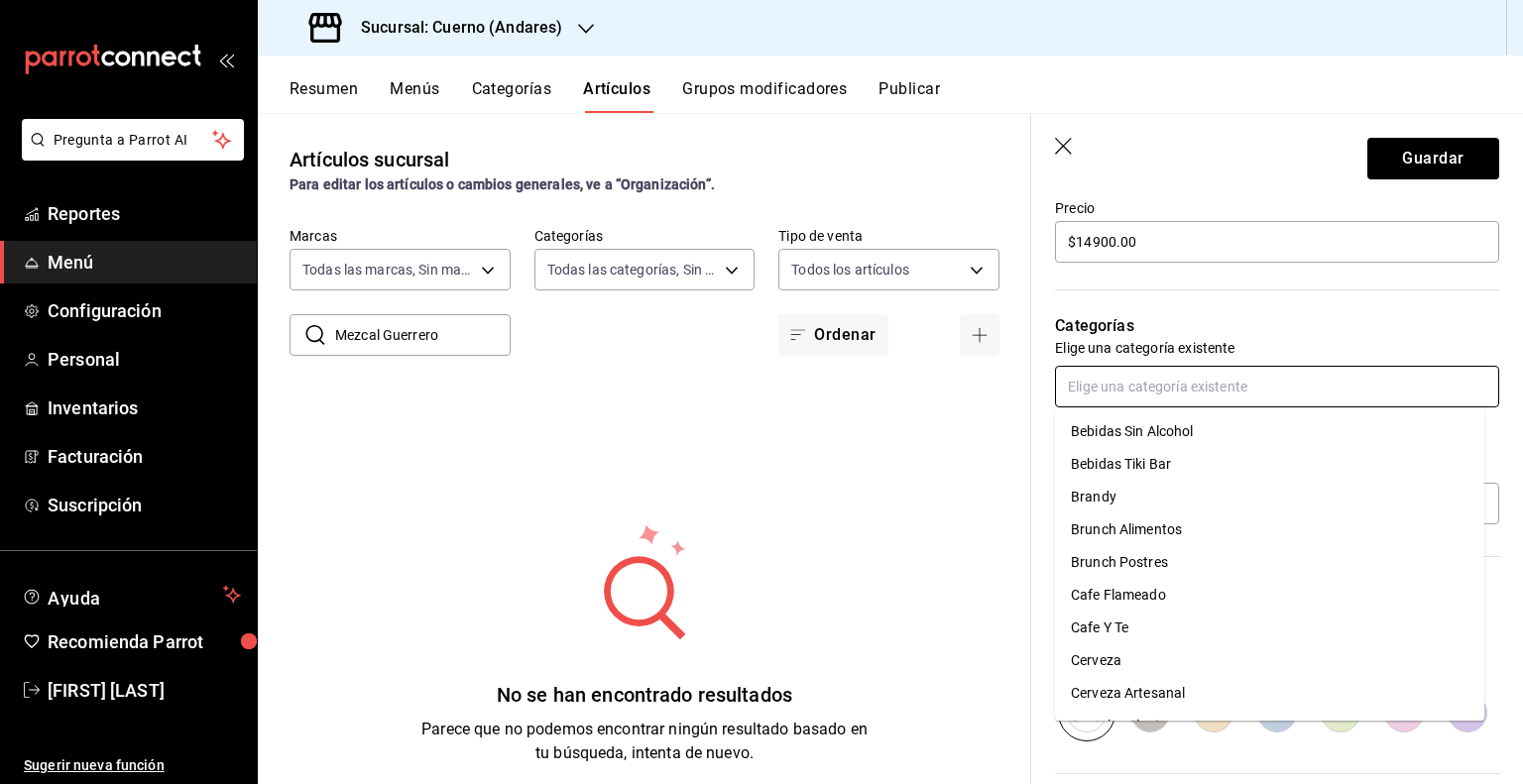 click at bounding box center [1277, 387] 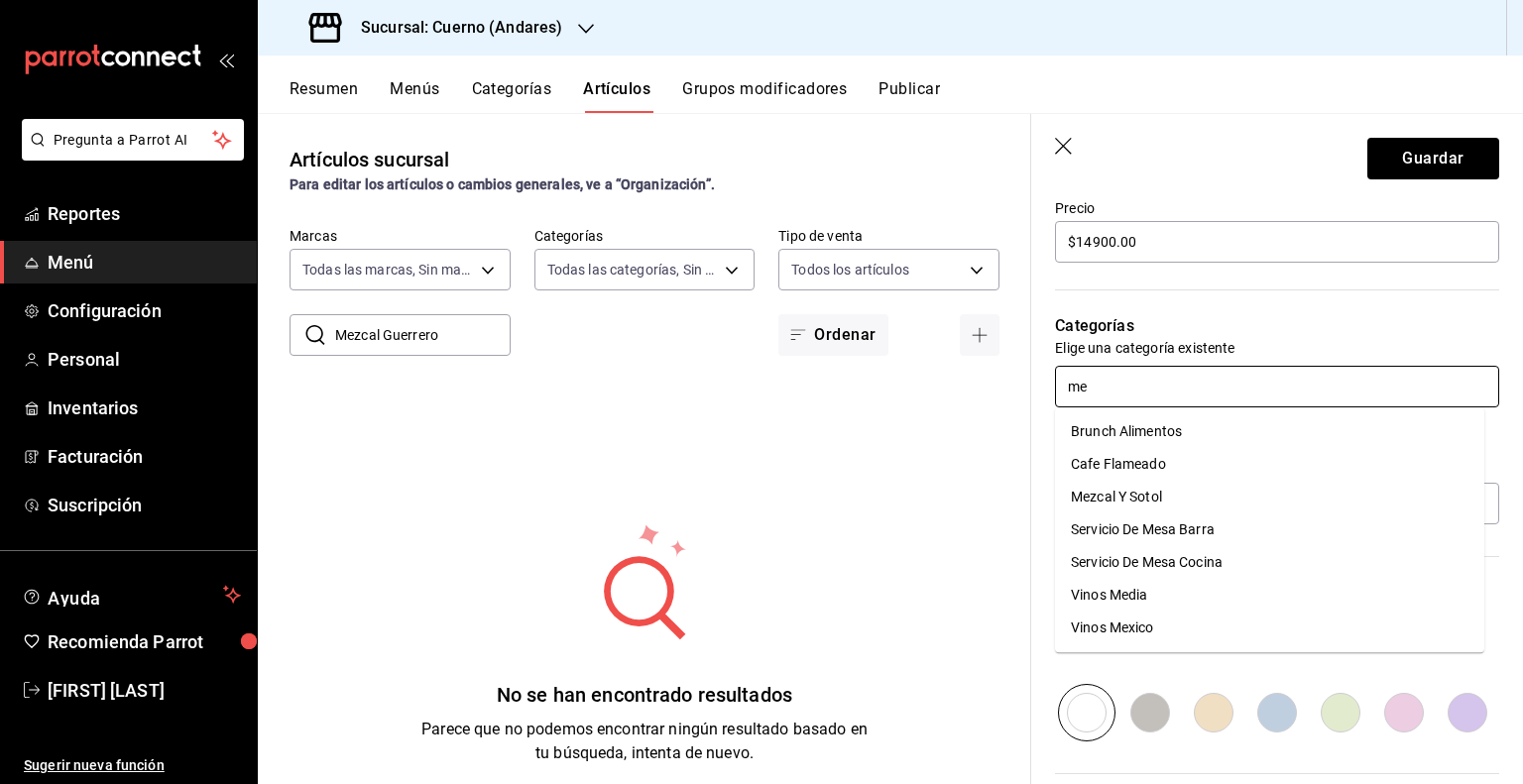 type on "mez" 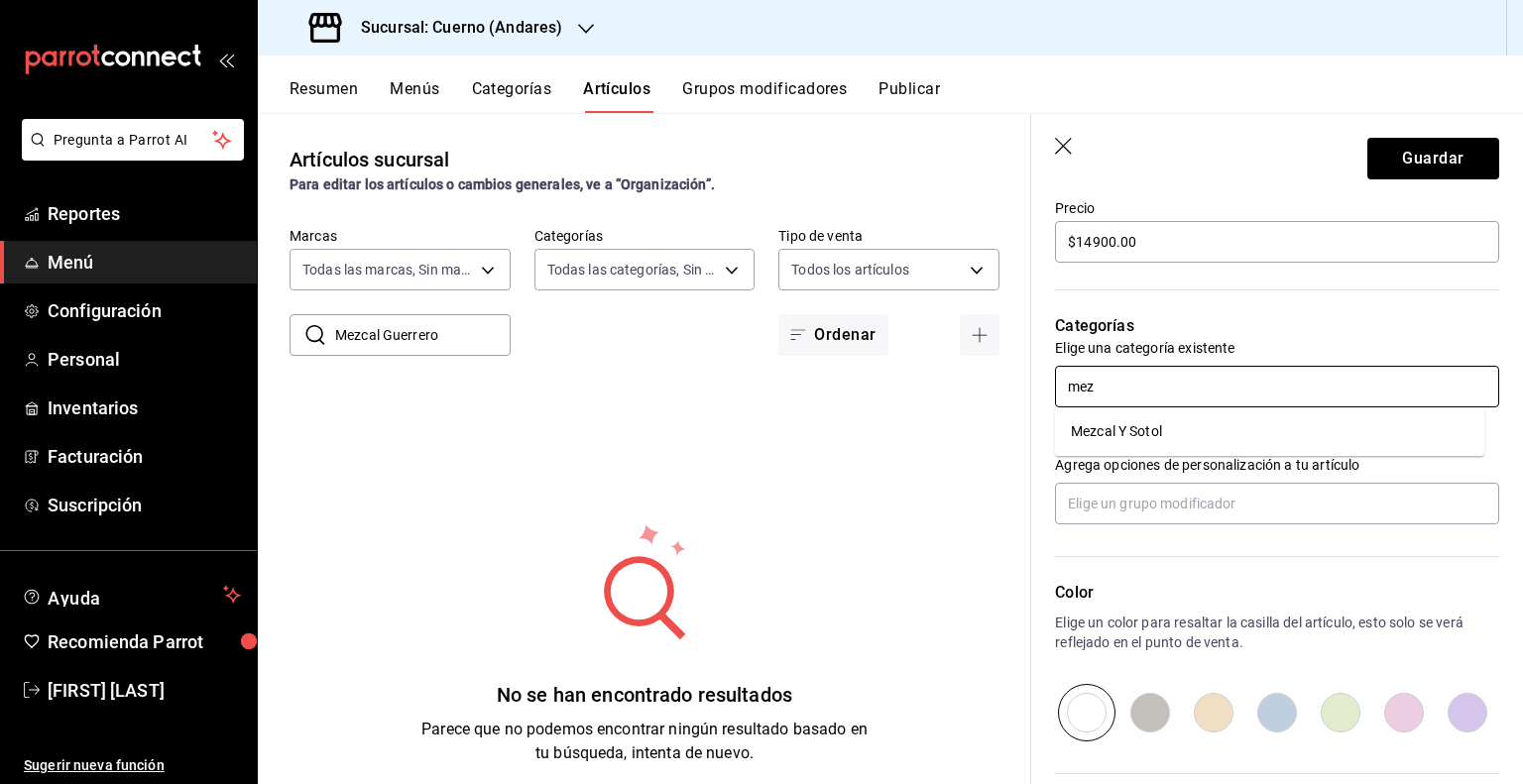 click on "Mezcal Y Sotol" at bounding box center (1269, 431) 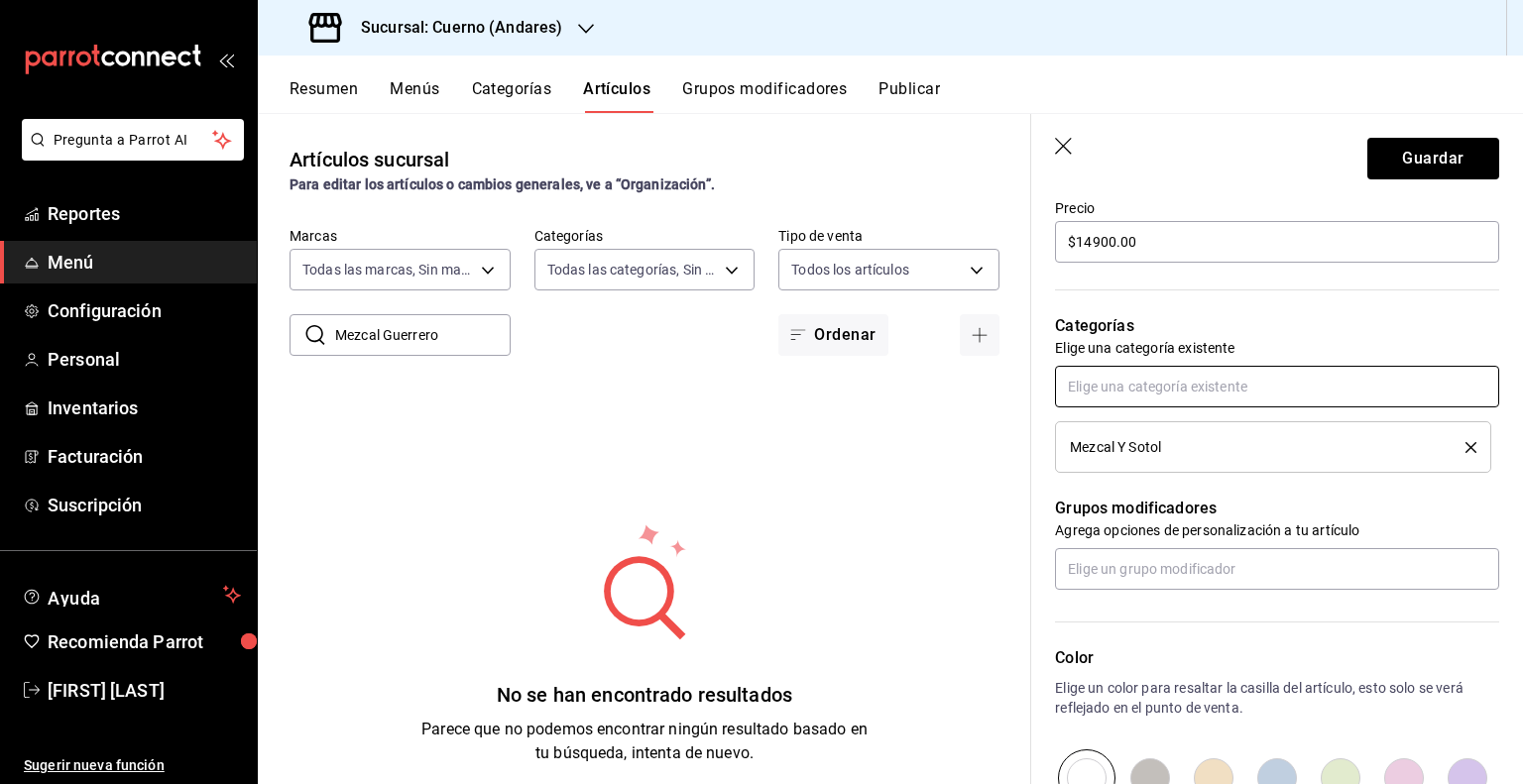 scroll, scrollTop: 864, scrollLeft: 0, axis: vertical 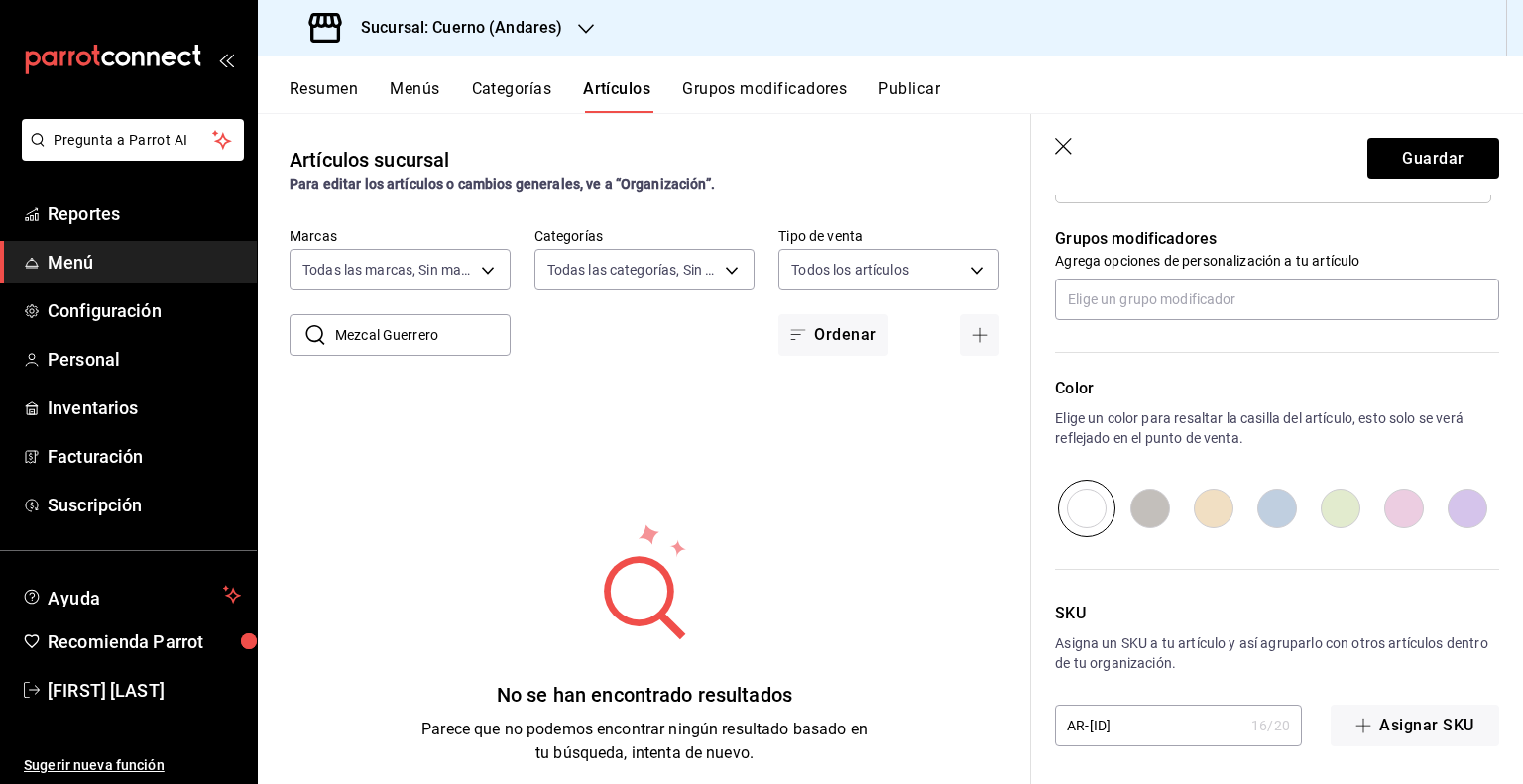 click on "AR-[ID]" at bounding box center (1149, 726) 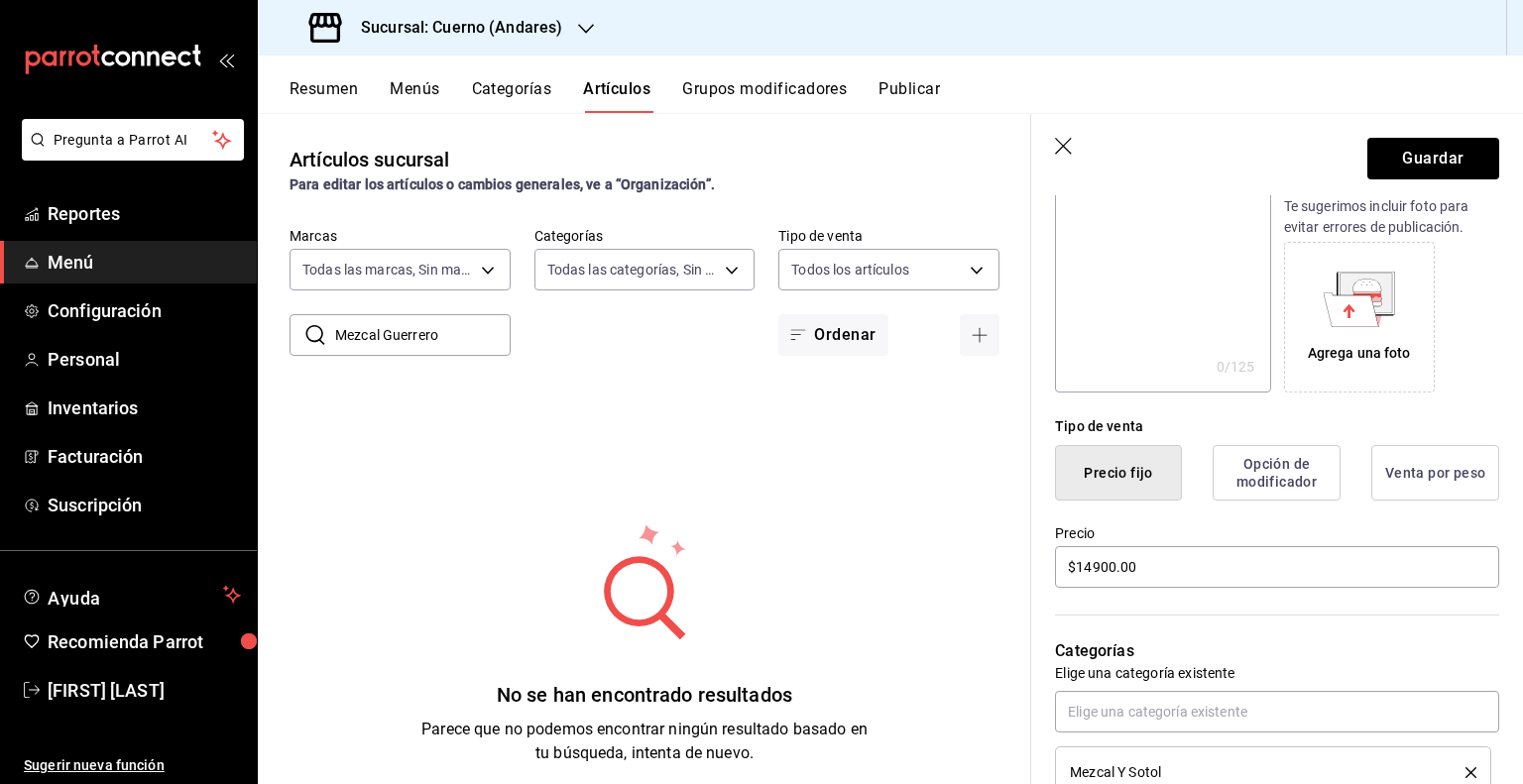 scroll, scrollTop: 468, scrollLeft: 0, axis: vertical 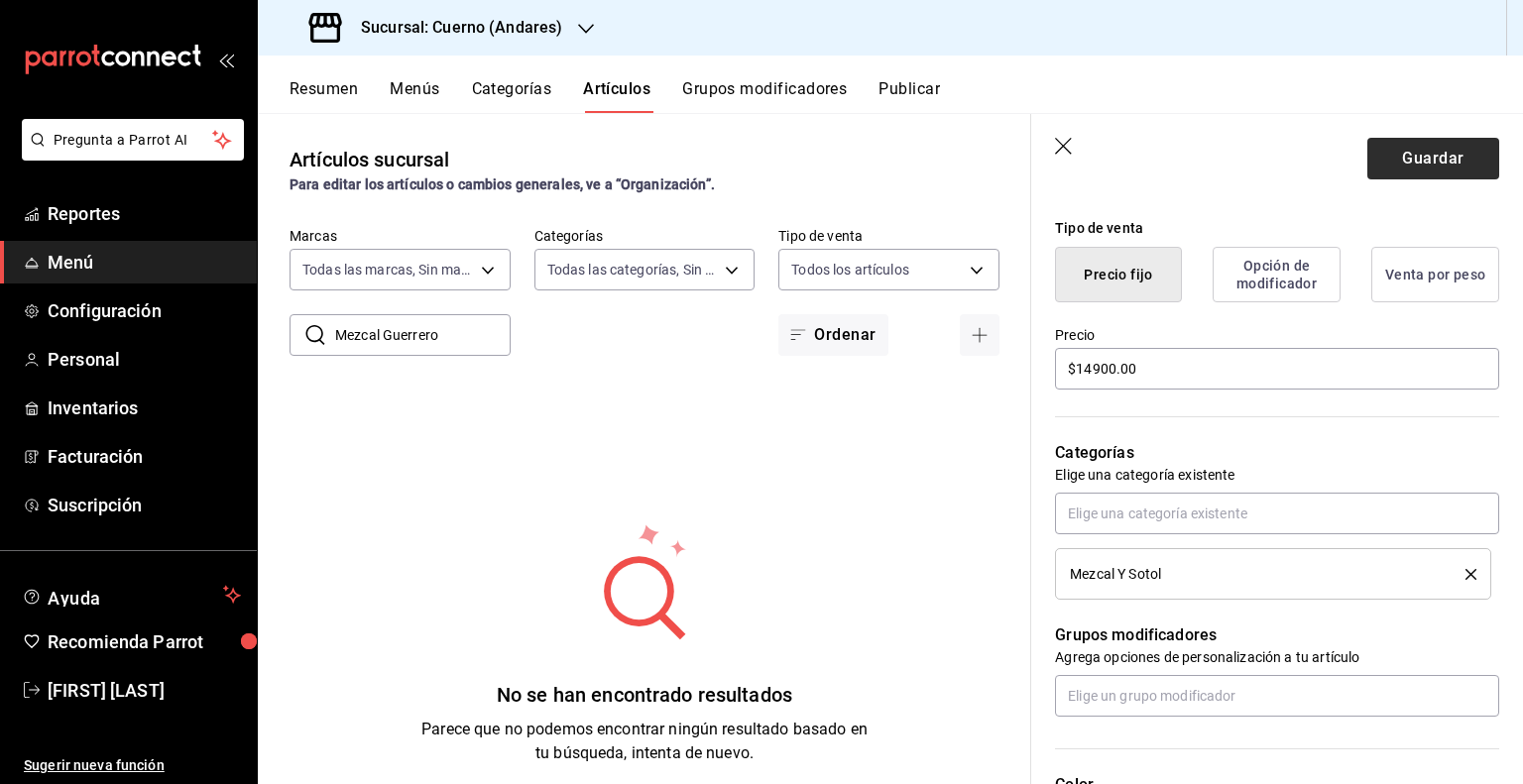 type on "[NUMBER]" 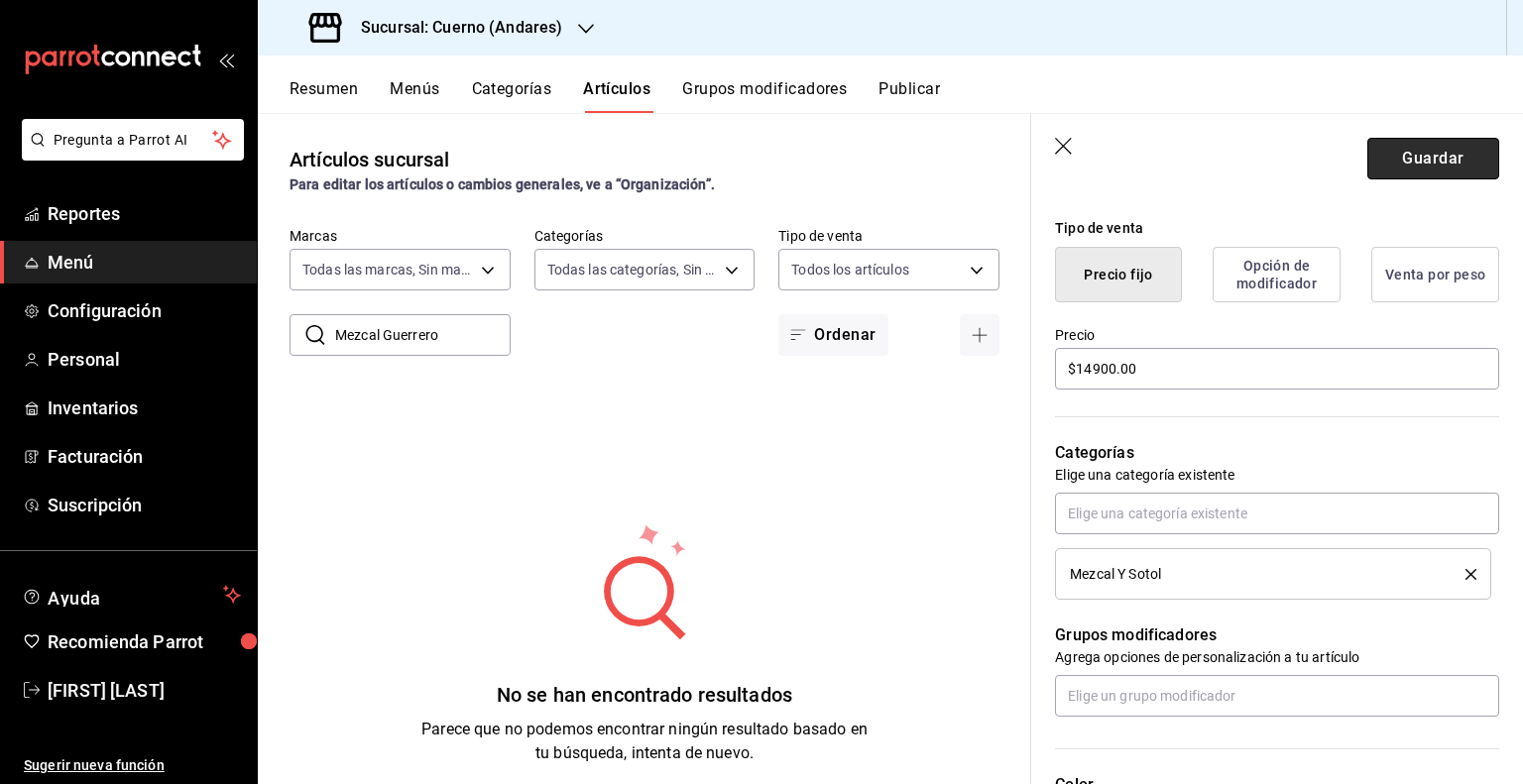 click on "Guardar" at bounding box center (1433, 159) 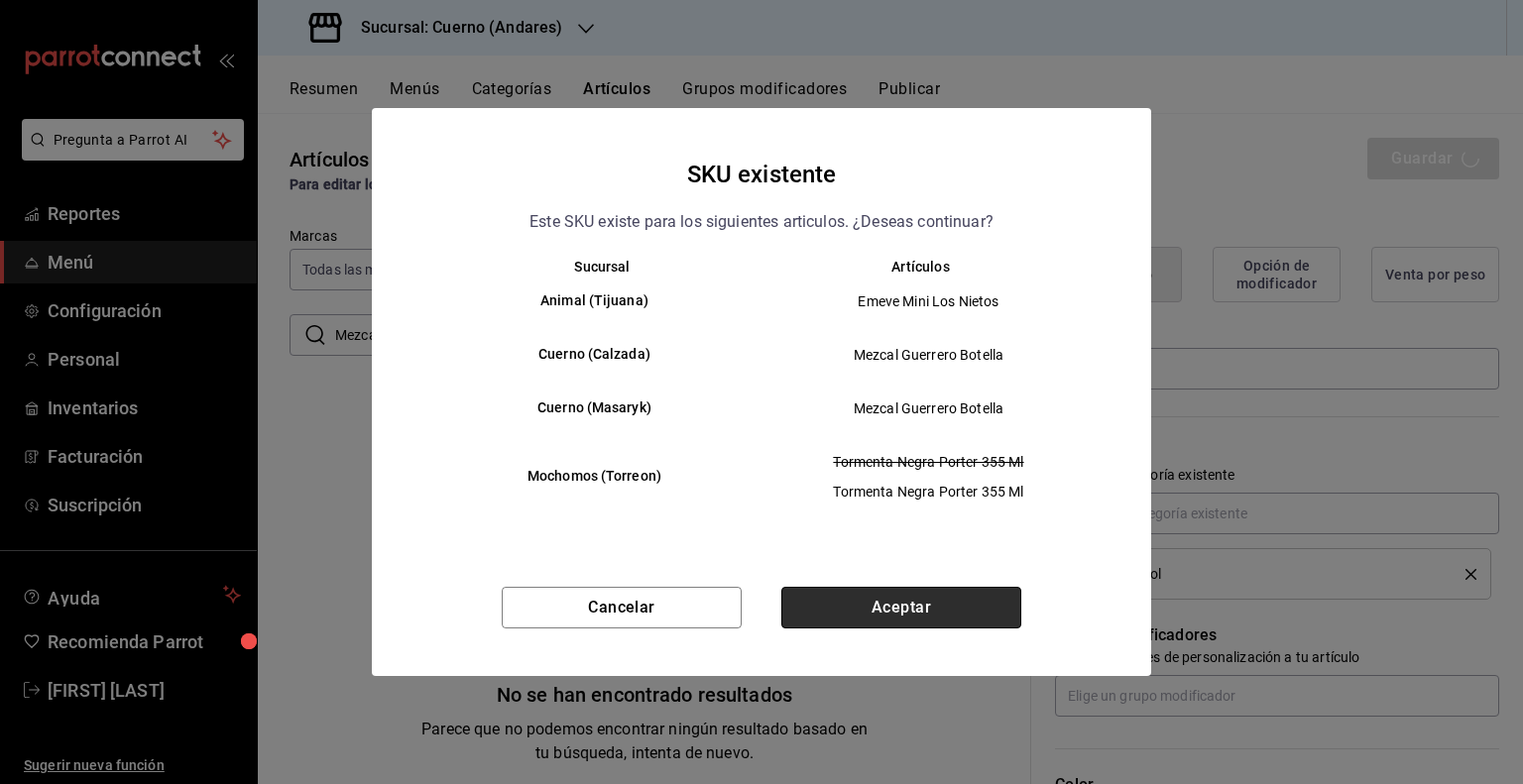 click on "Aceptar" at bounding box center (901, 608) 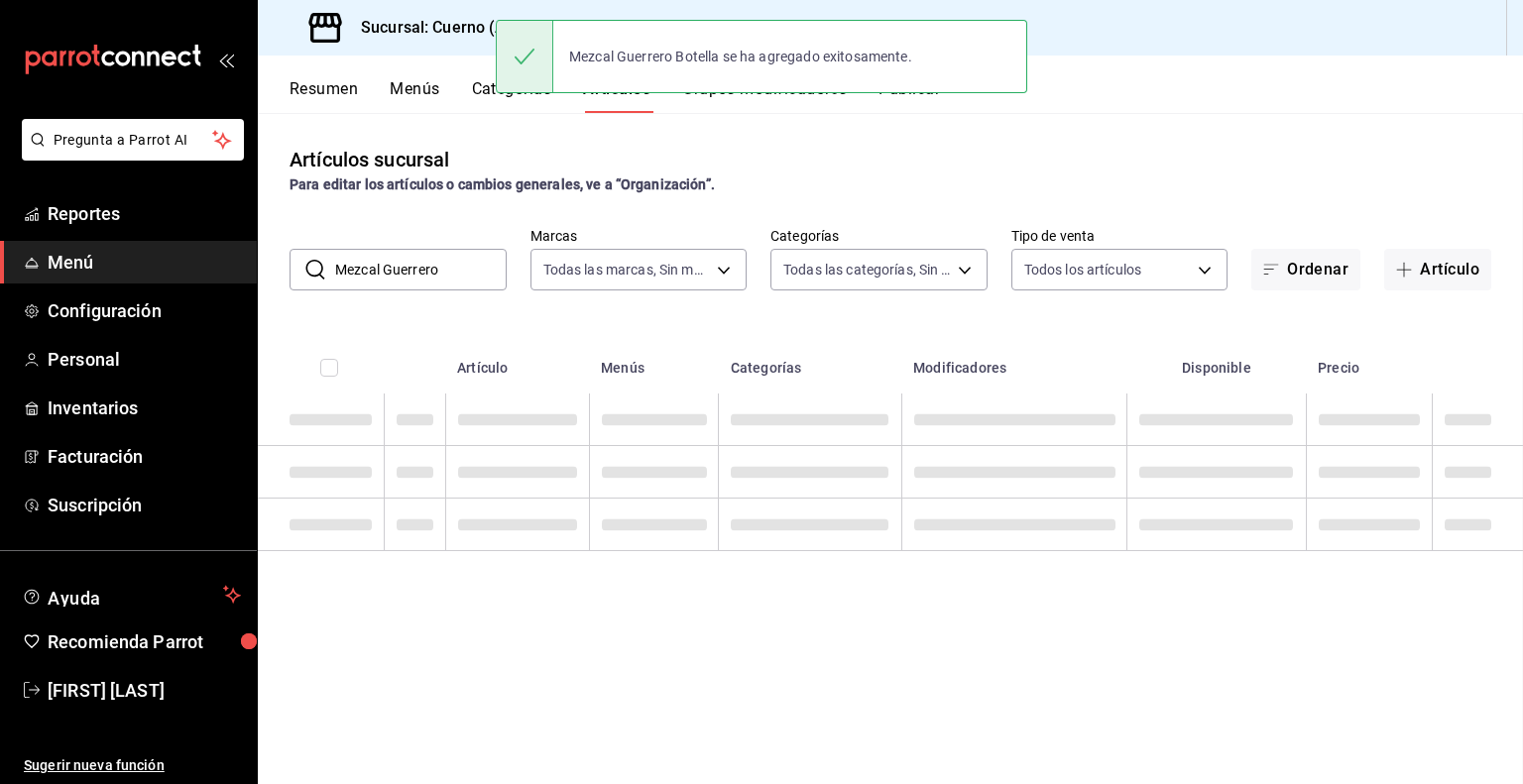 scroll, scrollTop: 0, scrollLeft: 0, axis: both 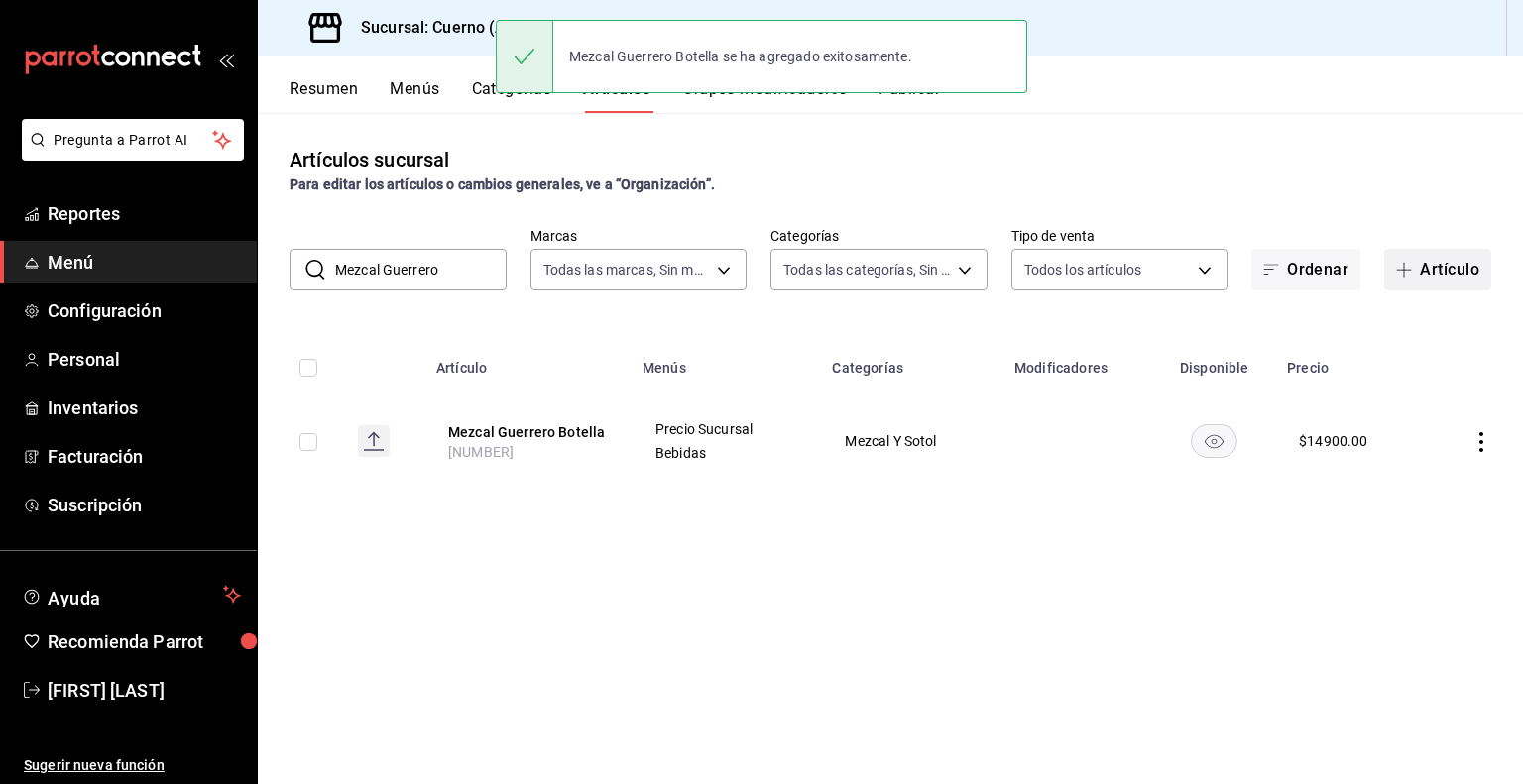 click on "Artículo" at bounding box center (1438, 270) 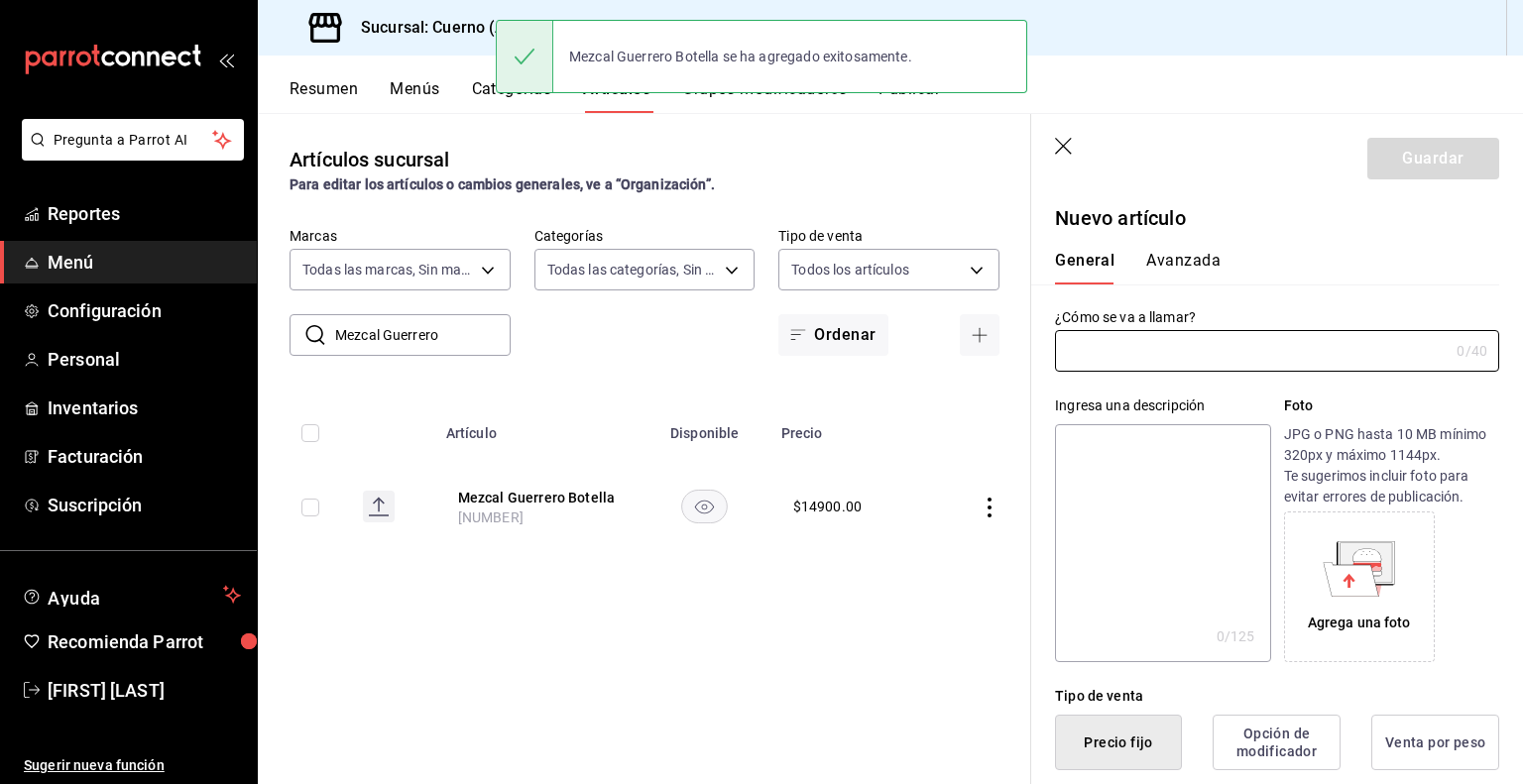 paste on "Mezcal Guerrero Copa" 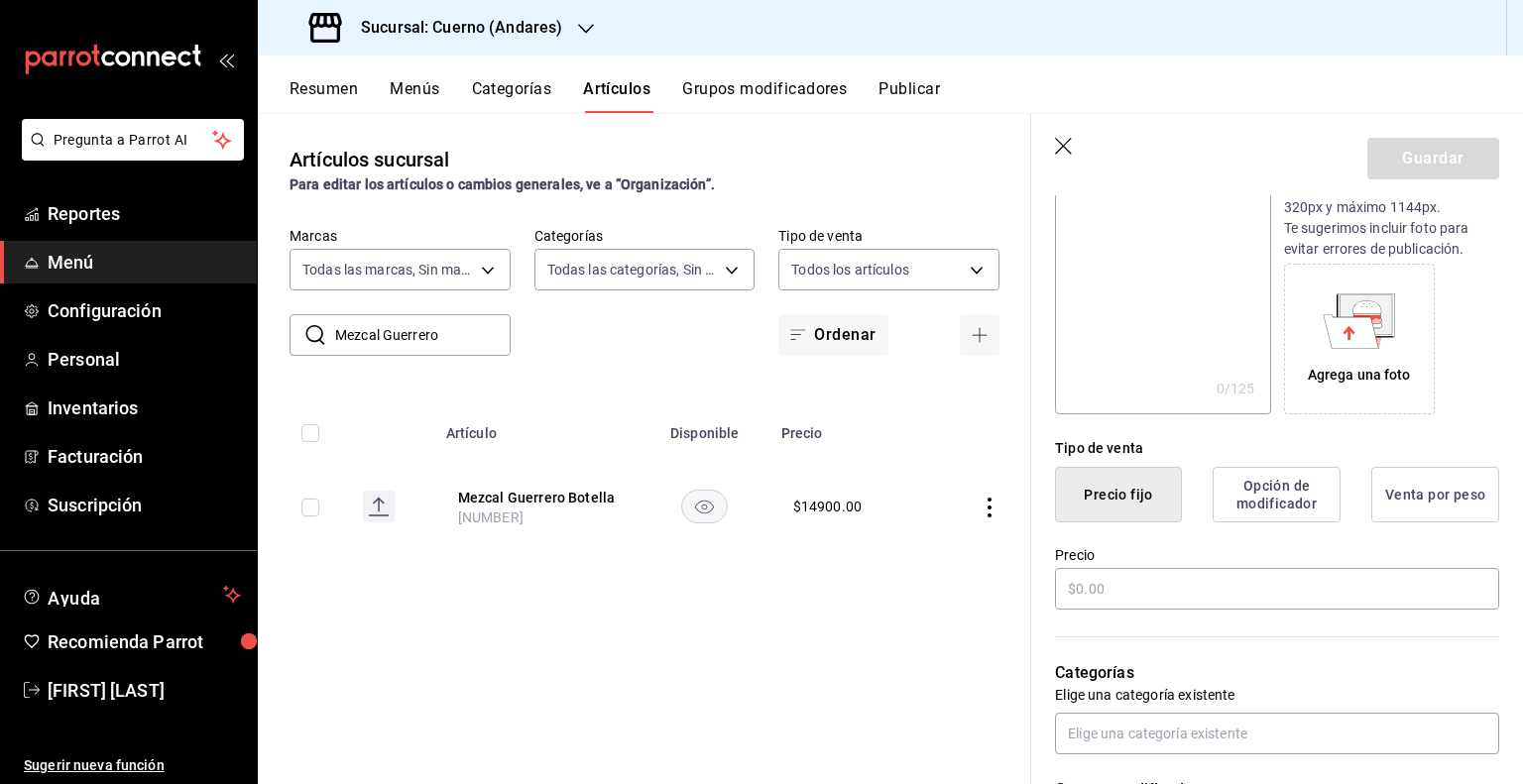 scroll, scrollTop: 396, scrollLeft: 0, axis: vertical 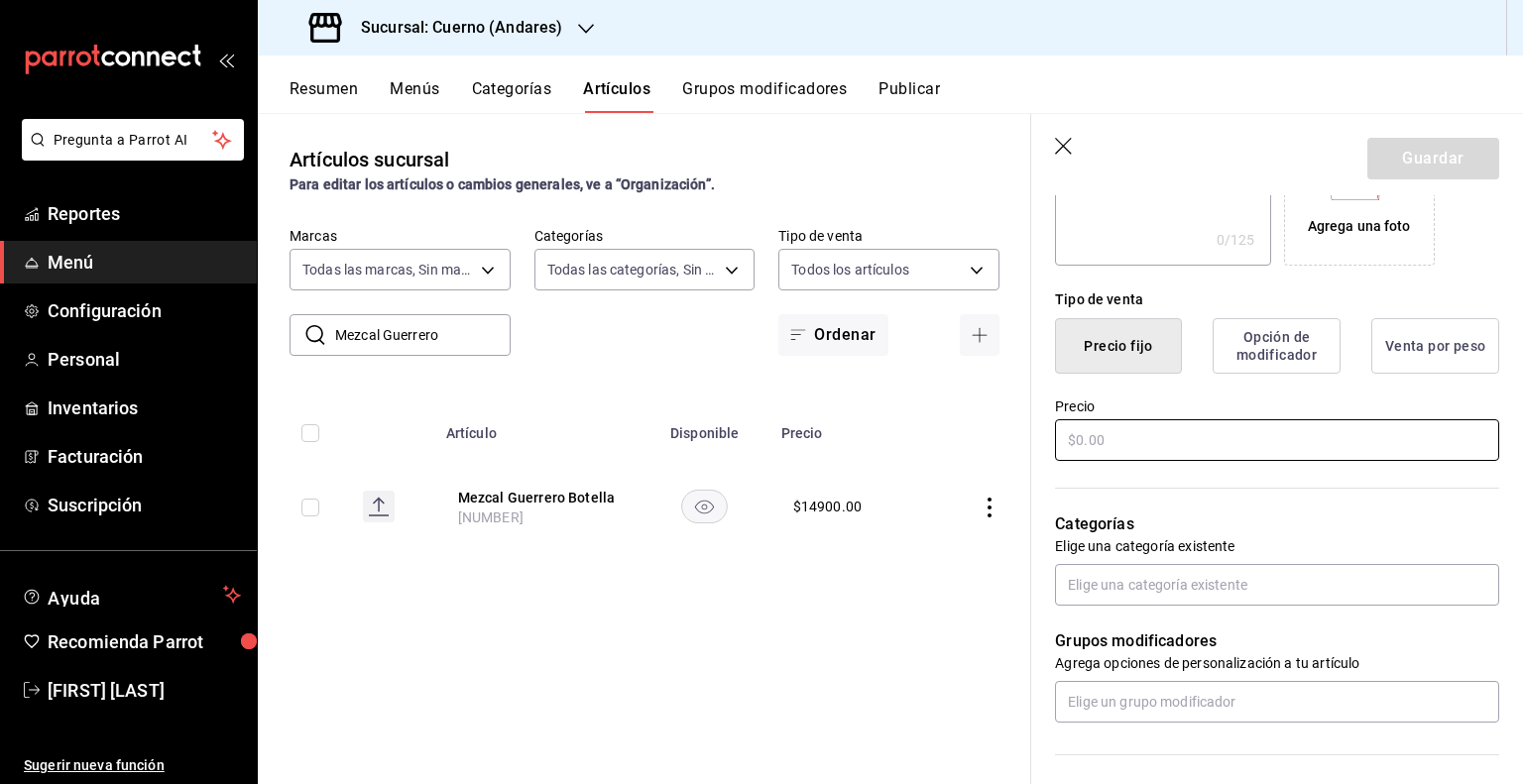 type on "Mezcal Guerrero Copa" 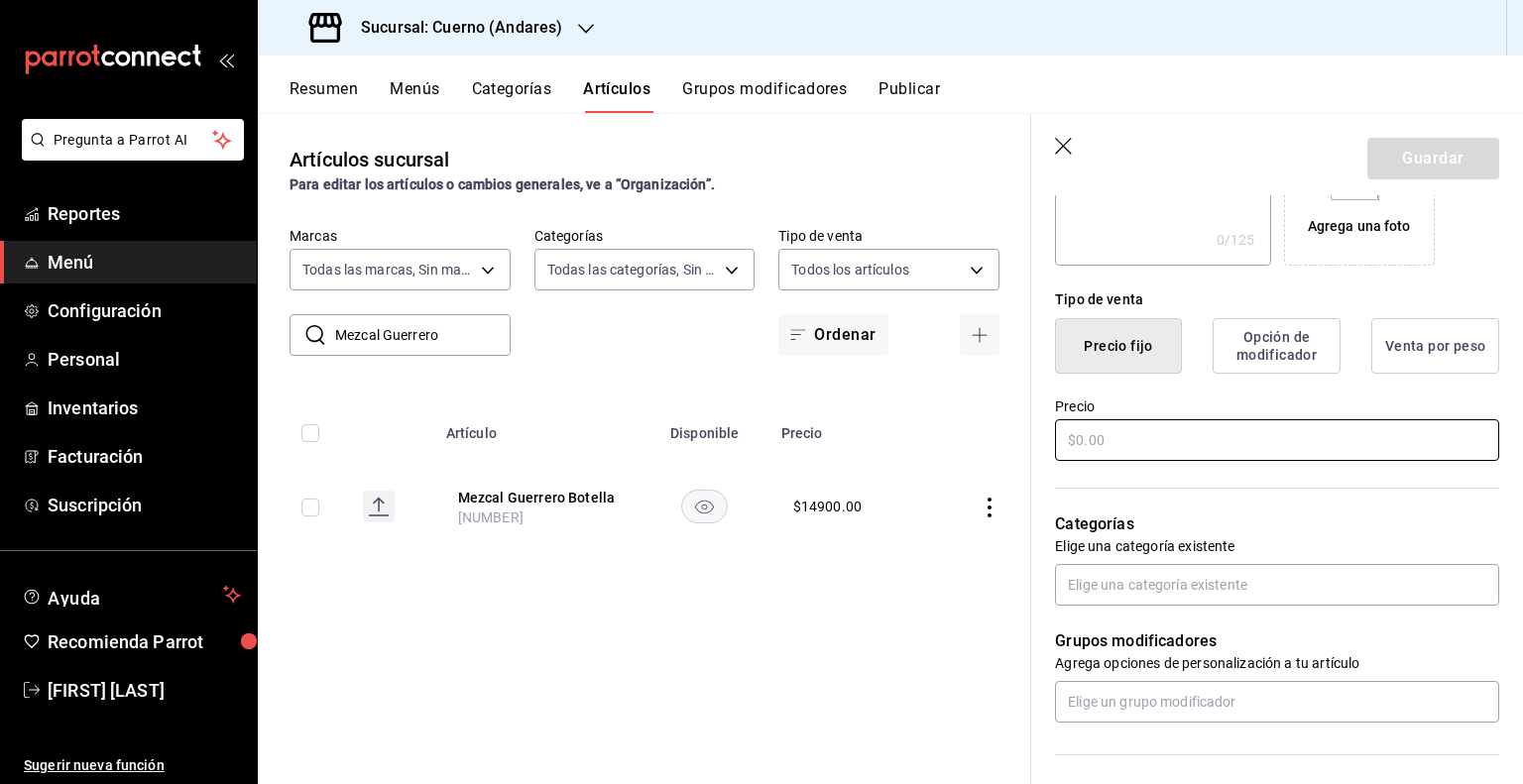 paste on "$1250.00" 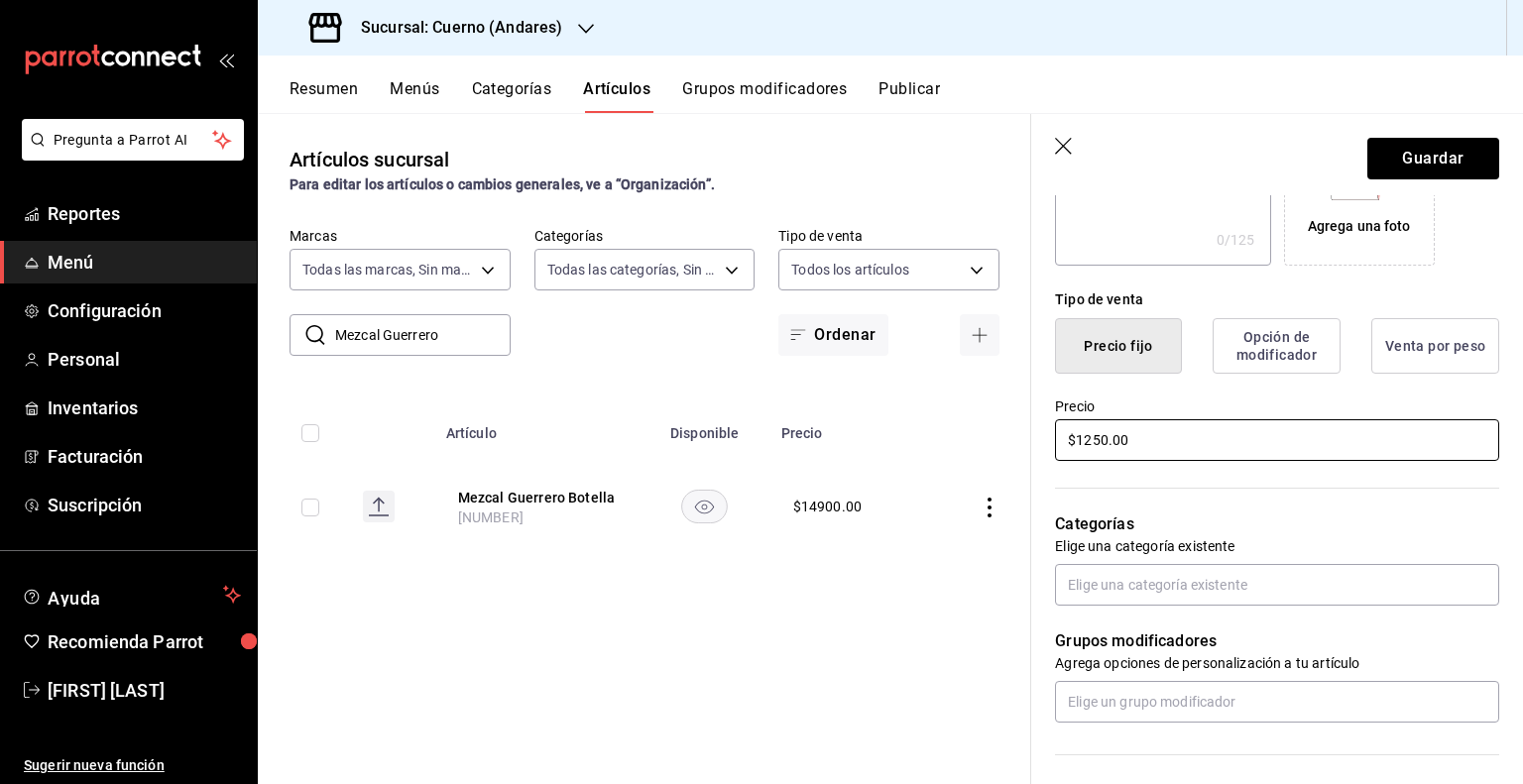 scroll, scrollTop: 496, scrollLeft: 0, axis: vertical 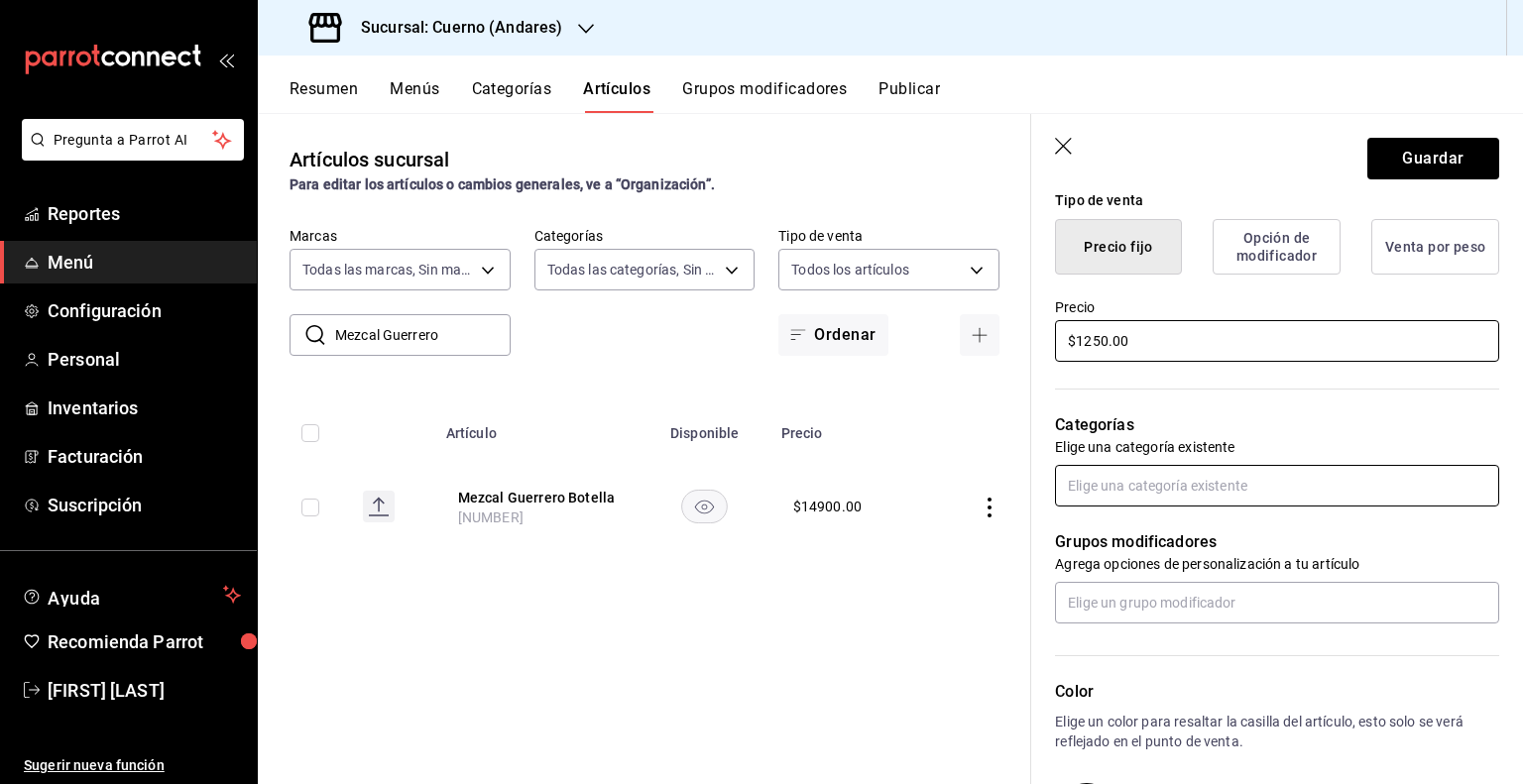 type on "$1250.00" 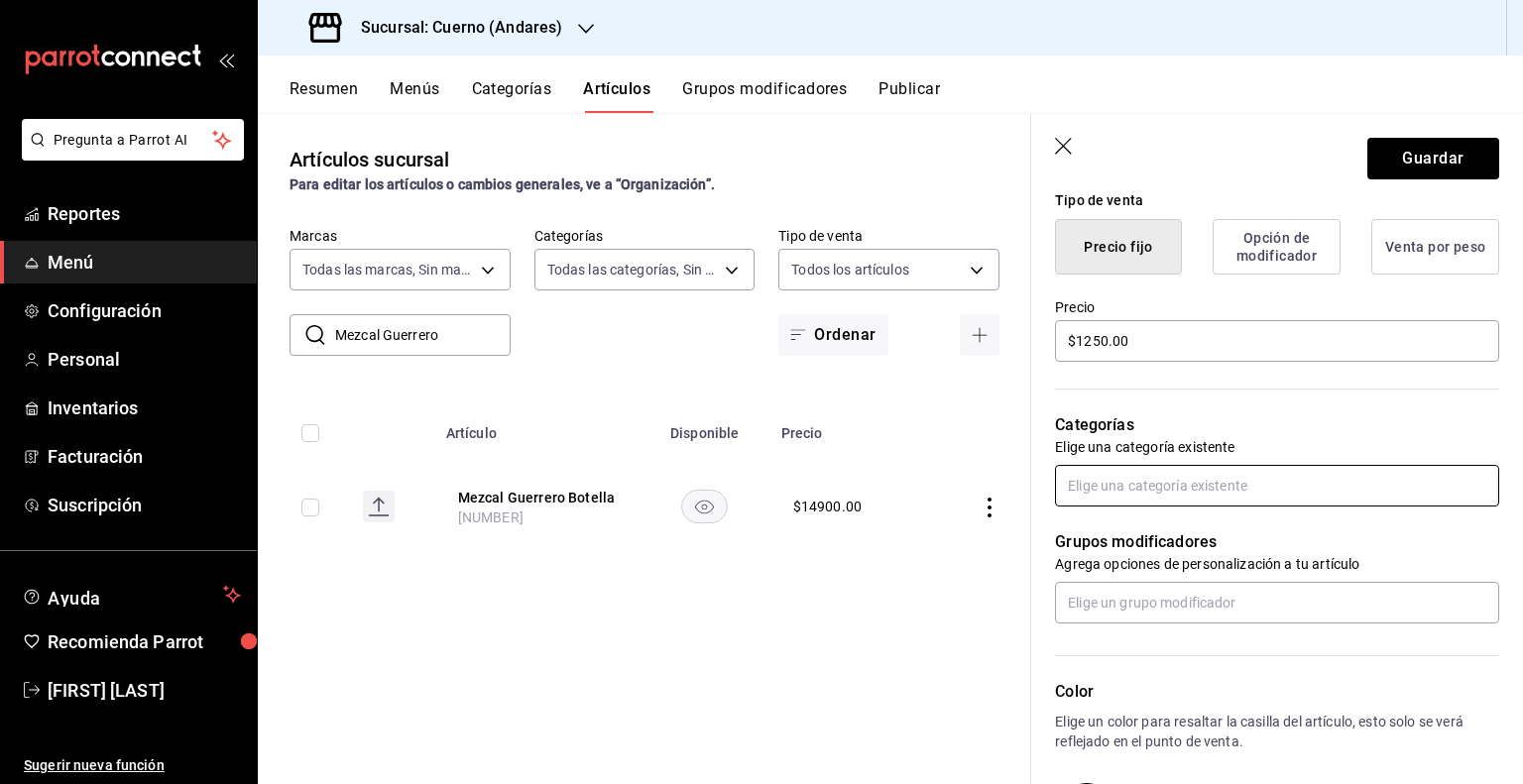 click at bounding box center [1277, 486] 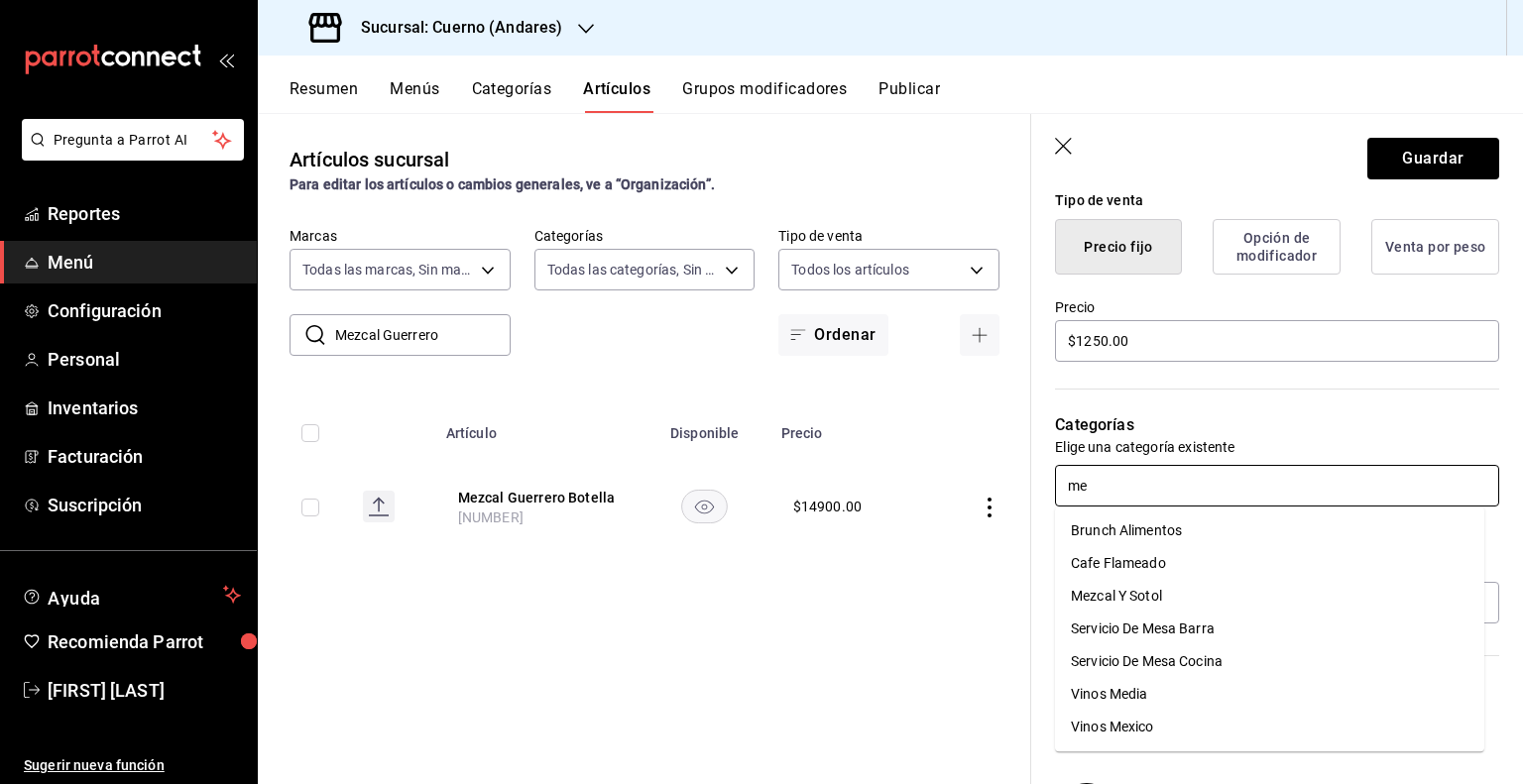 type on "mez" 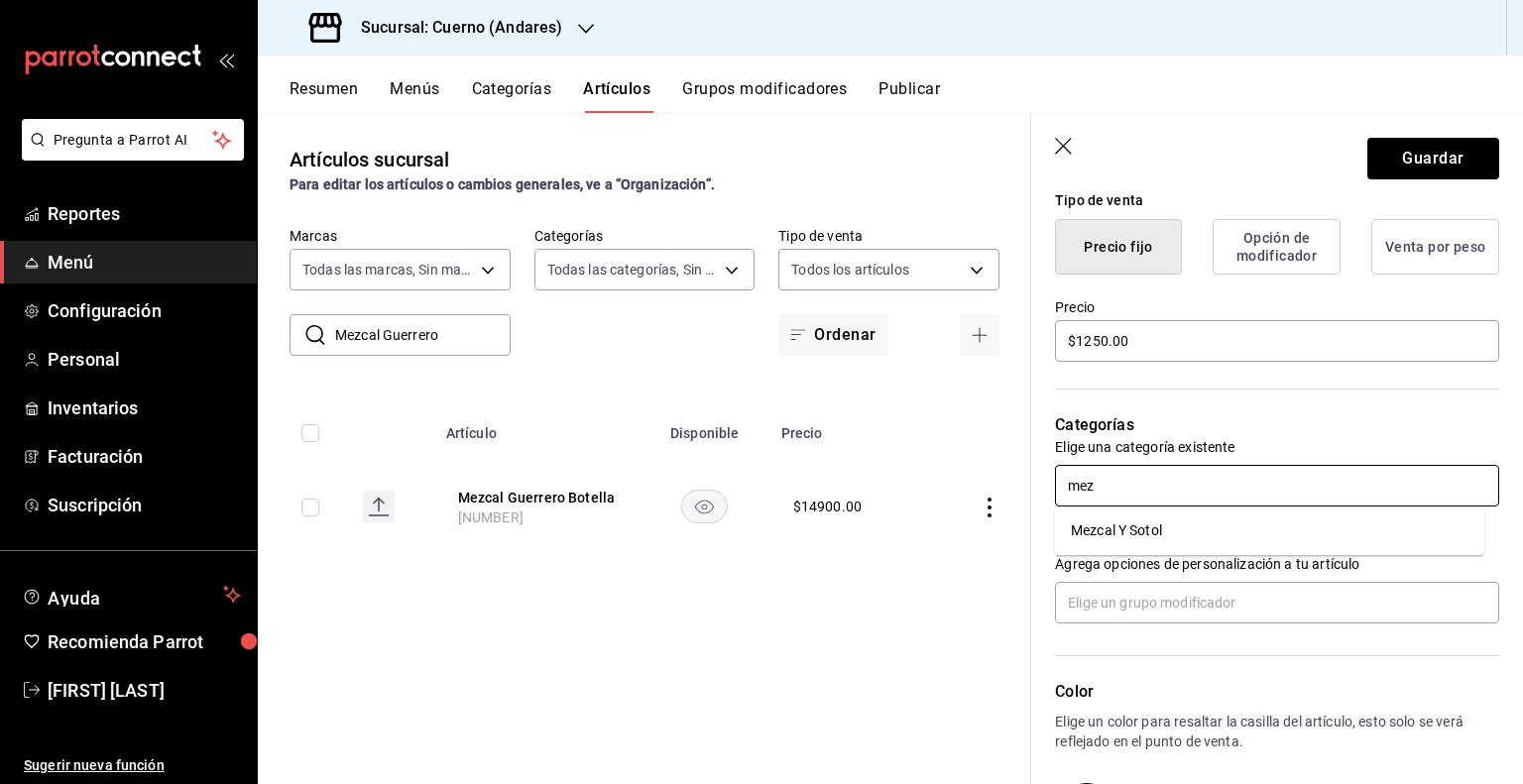 click on "Mezcal Y Sotol" at bounding box center (1269, 530) 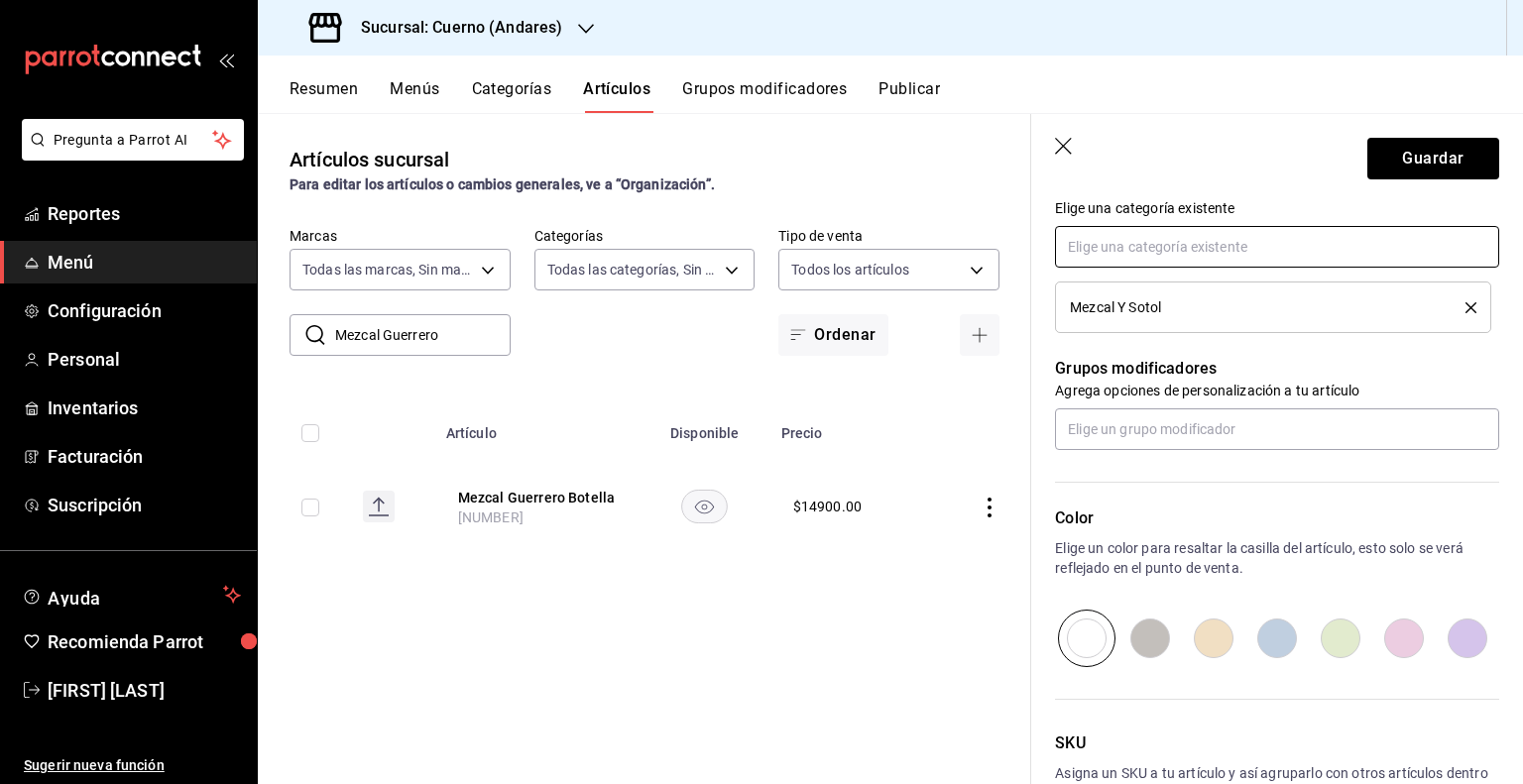 scroll, scrollTop: 864, scrollLeft: 0, axis: vertical 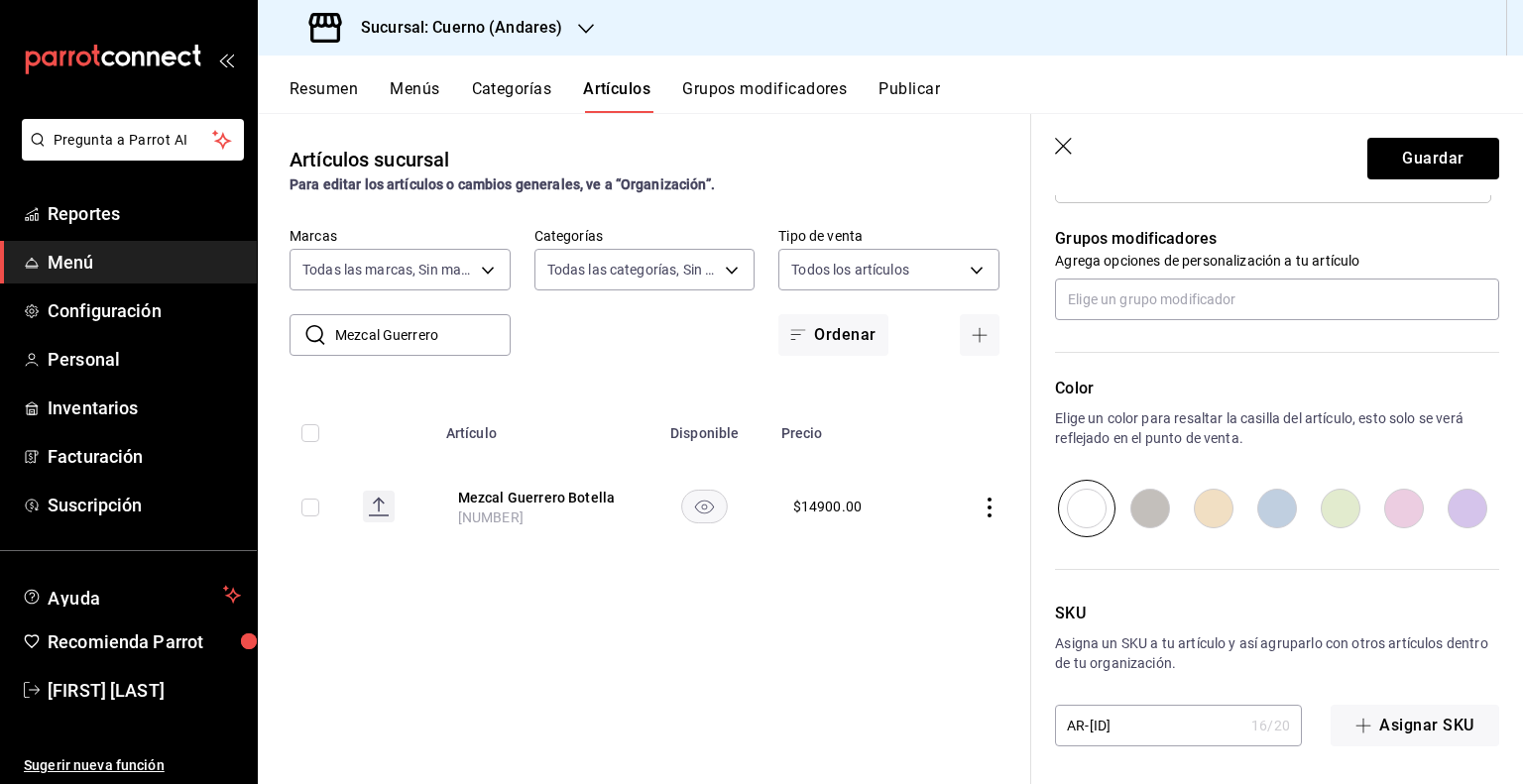 click on "AR-[ID] 16 / 20 ​" at bounding box center (1178, 726) 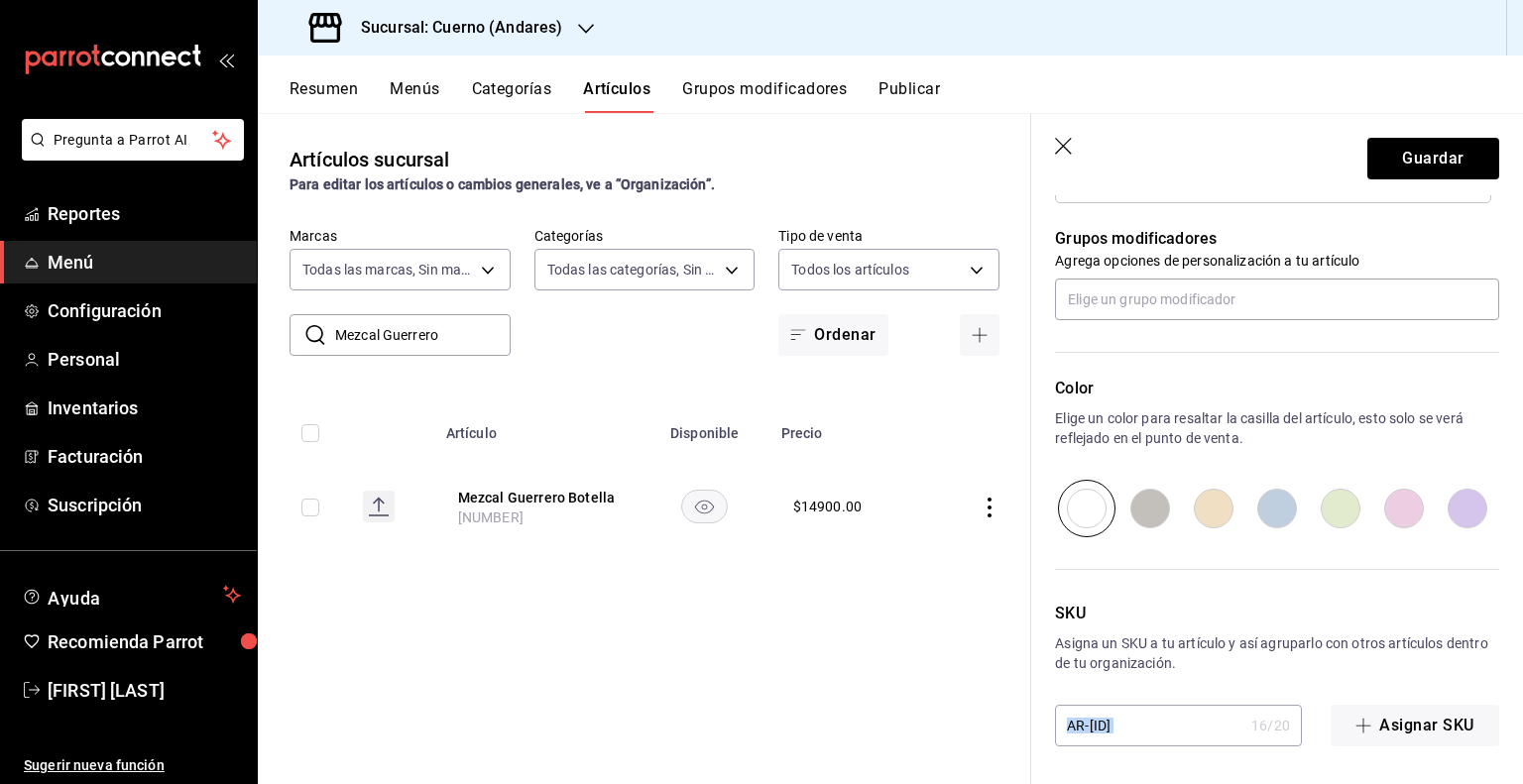 click on "AR-[ID] 16 / 20 ​" at bounding box center (1178, 726) 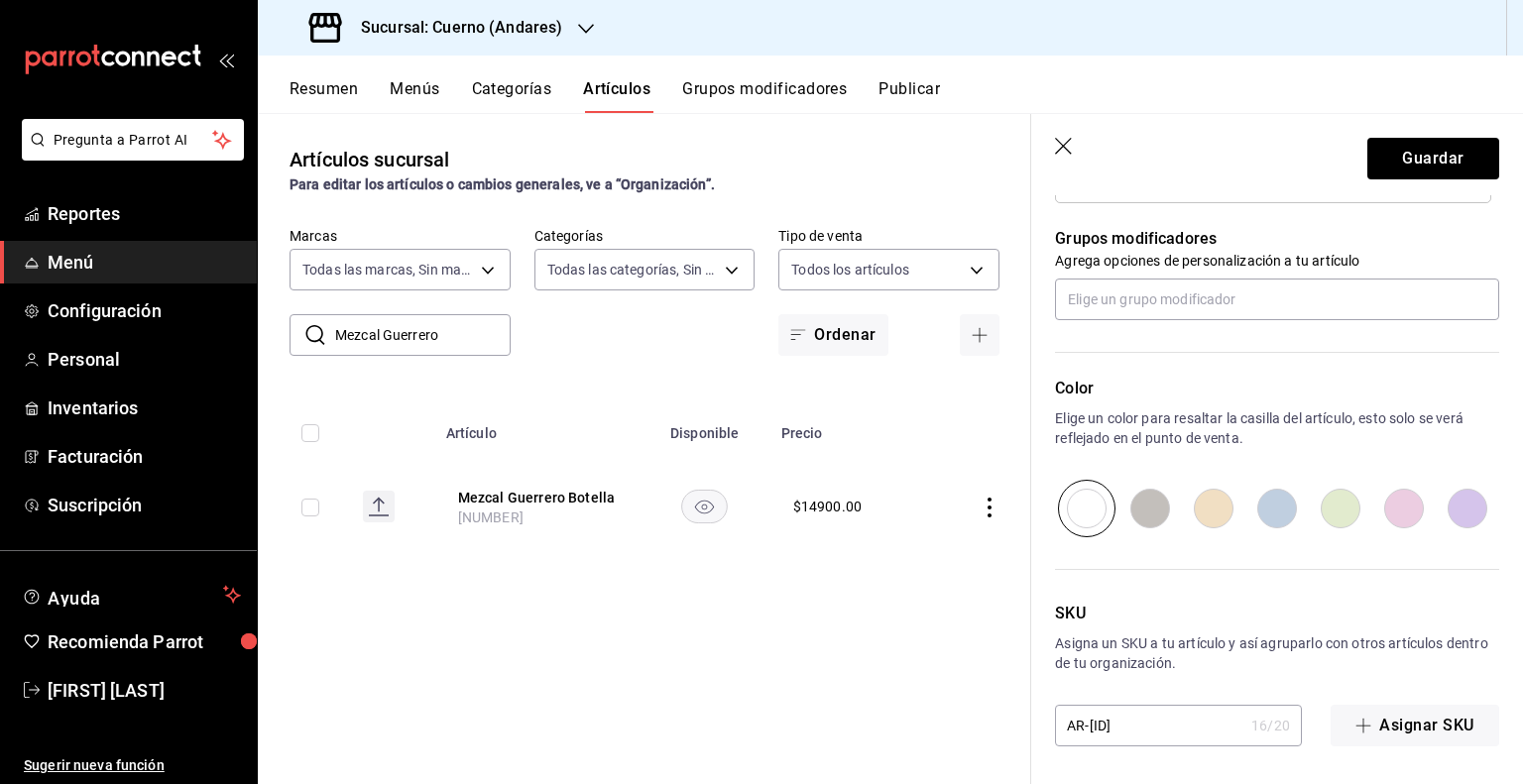 paste on "1546" 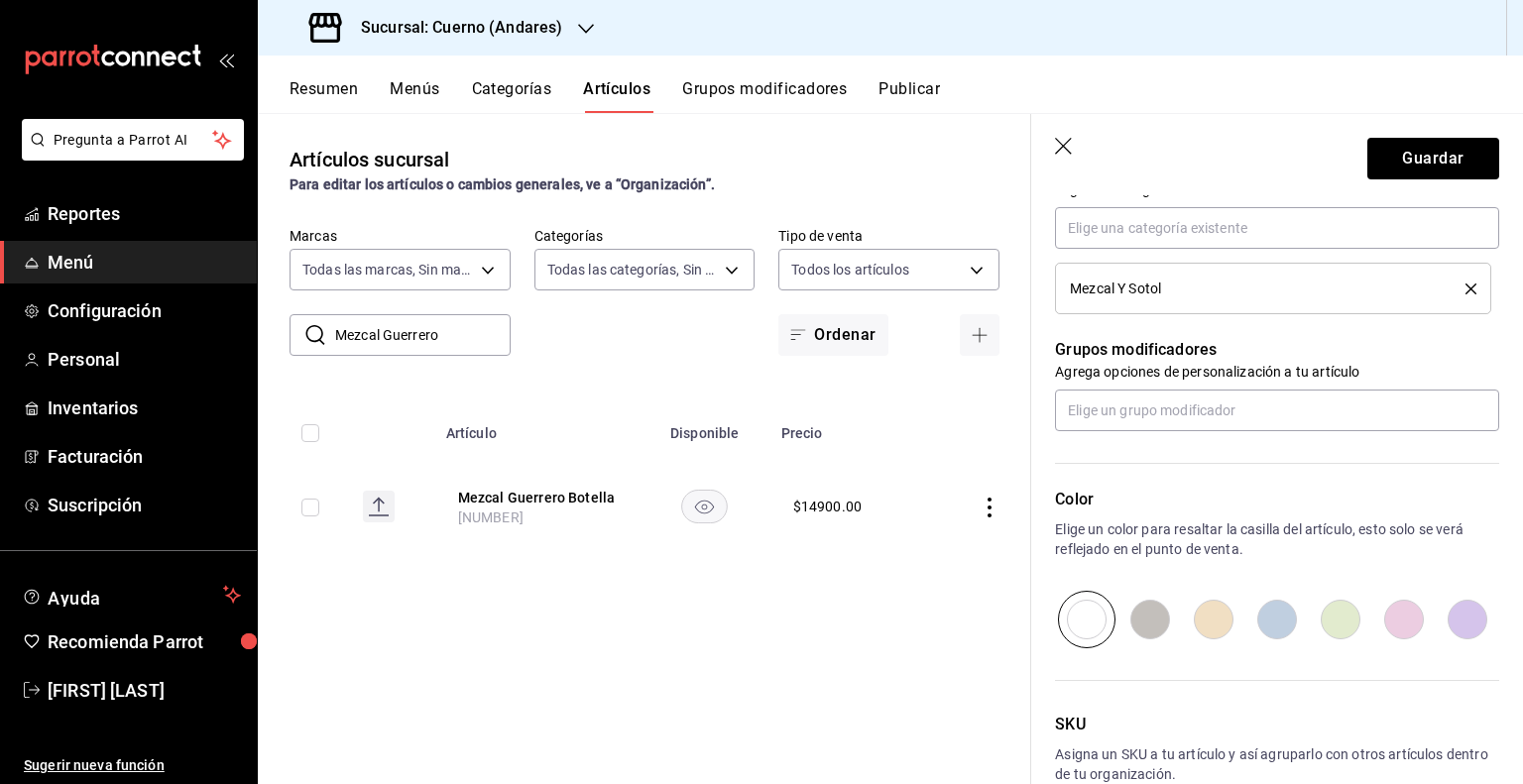 scroll, scrollTop: 864, scrollLeft: 0, axis: vertical 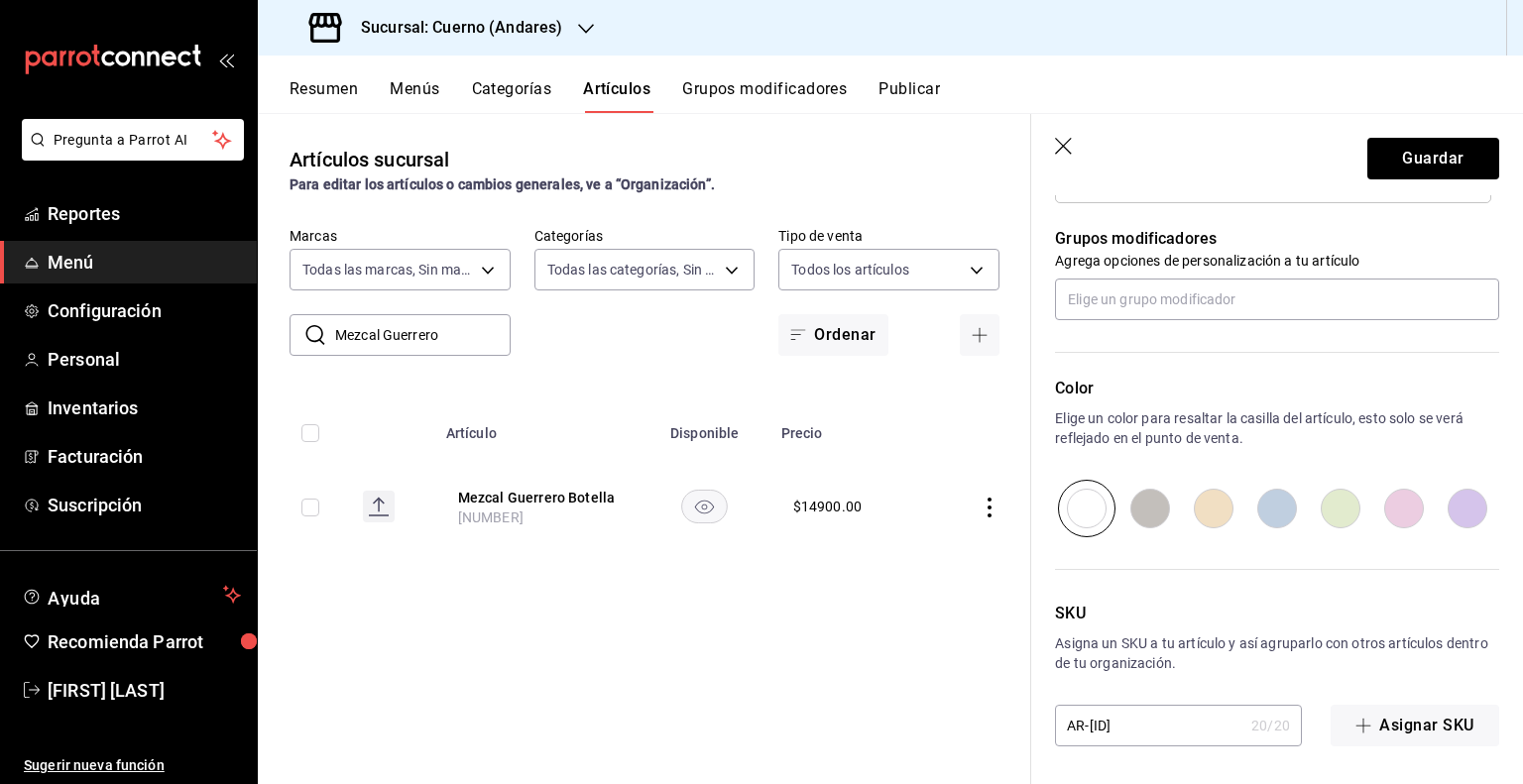 click on "[PRODUCT_CODE] [NUMBER] / 20 ​" at bounding box center (1178, 726) 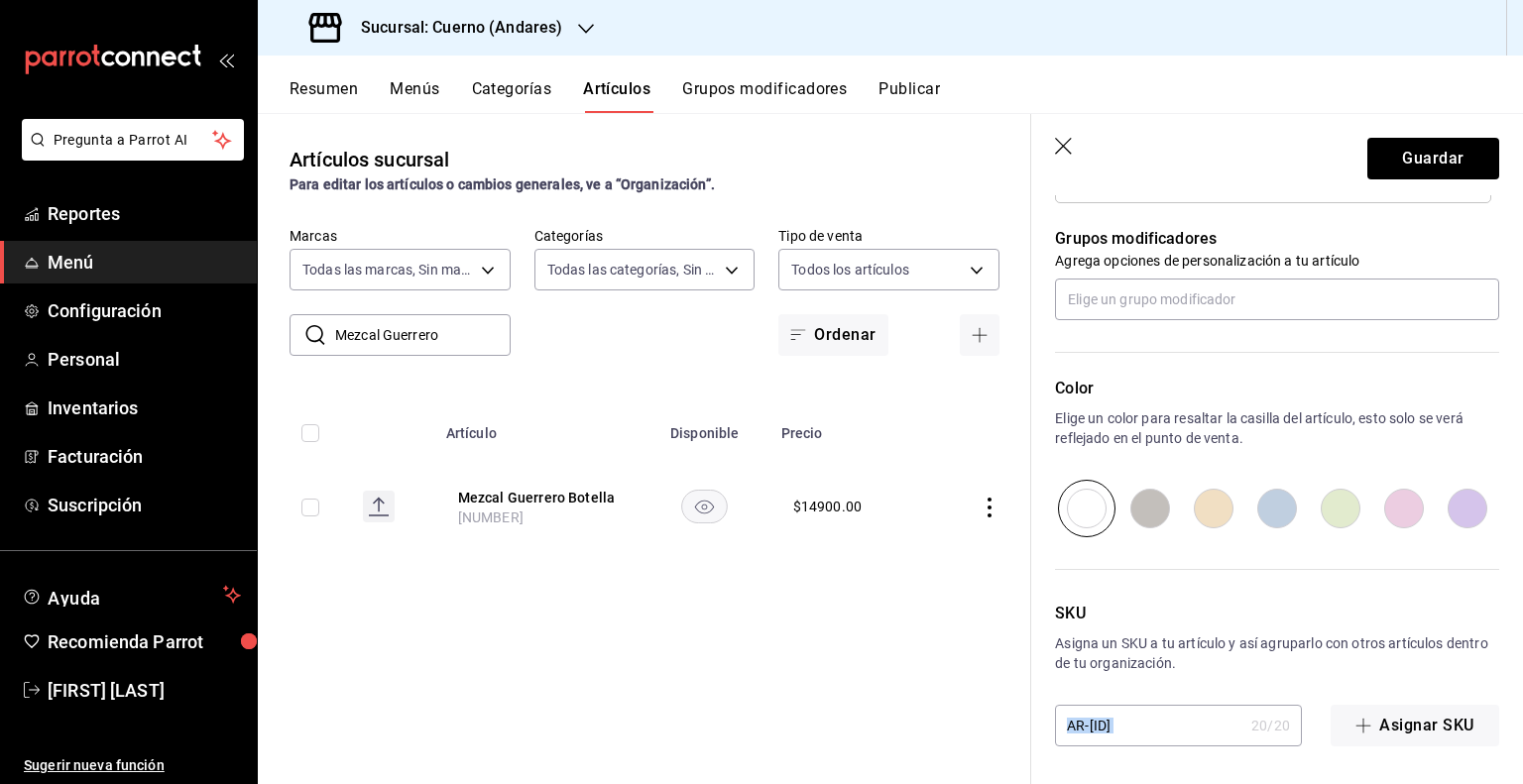 click on "[PRODUCT_CODE] [NUMBER] / 20 ​" at bounding box center (1178, 726) 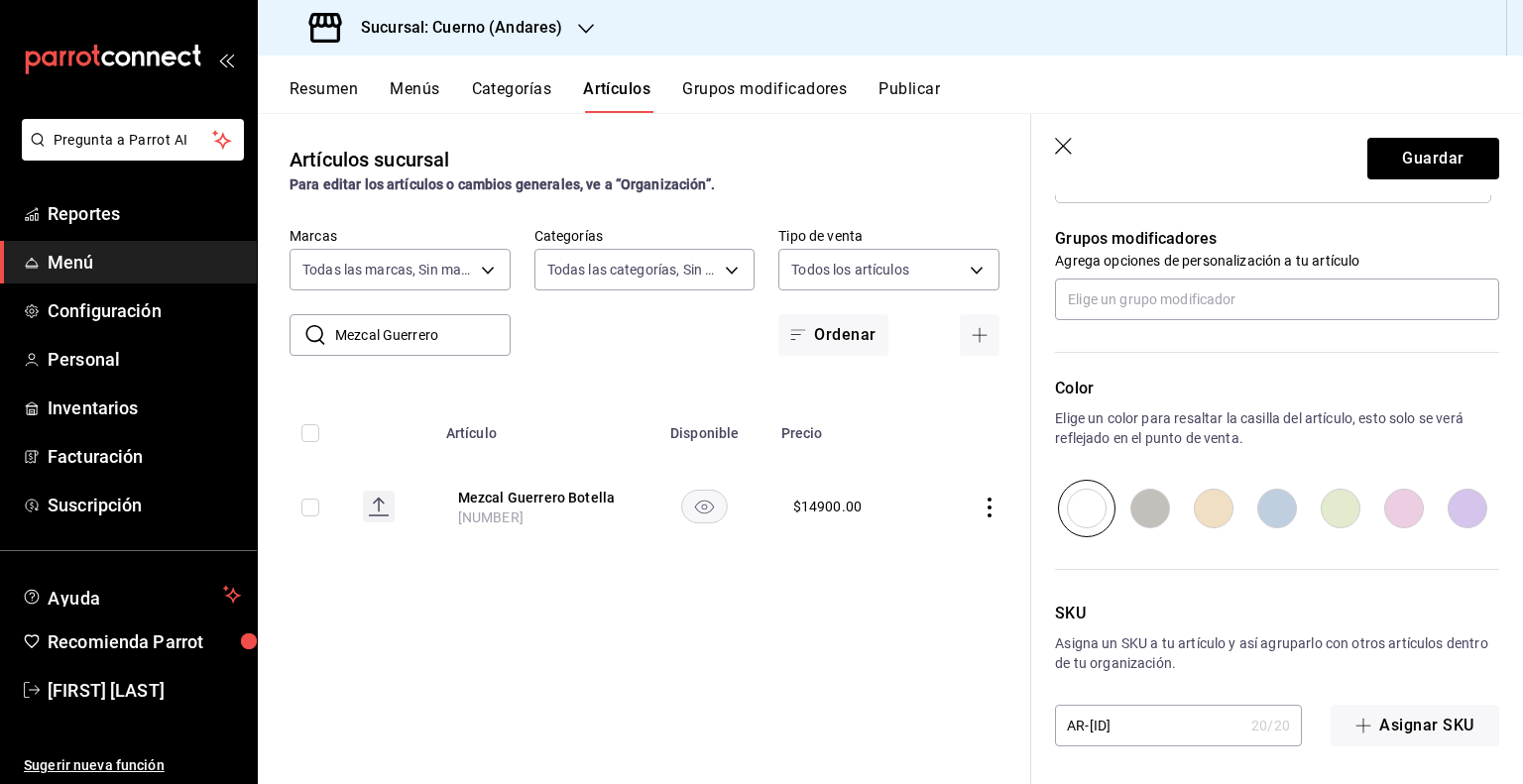 click on "AR-[ID]" at bounding box center (1149, 726) 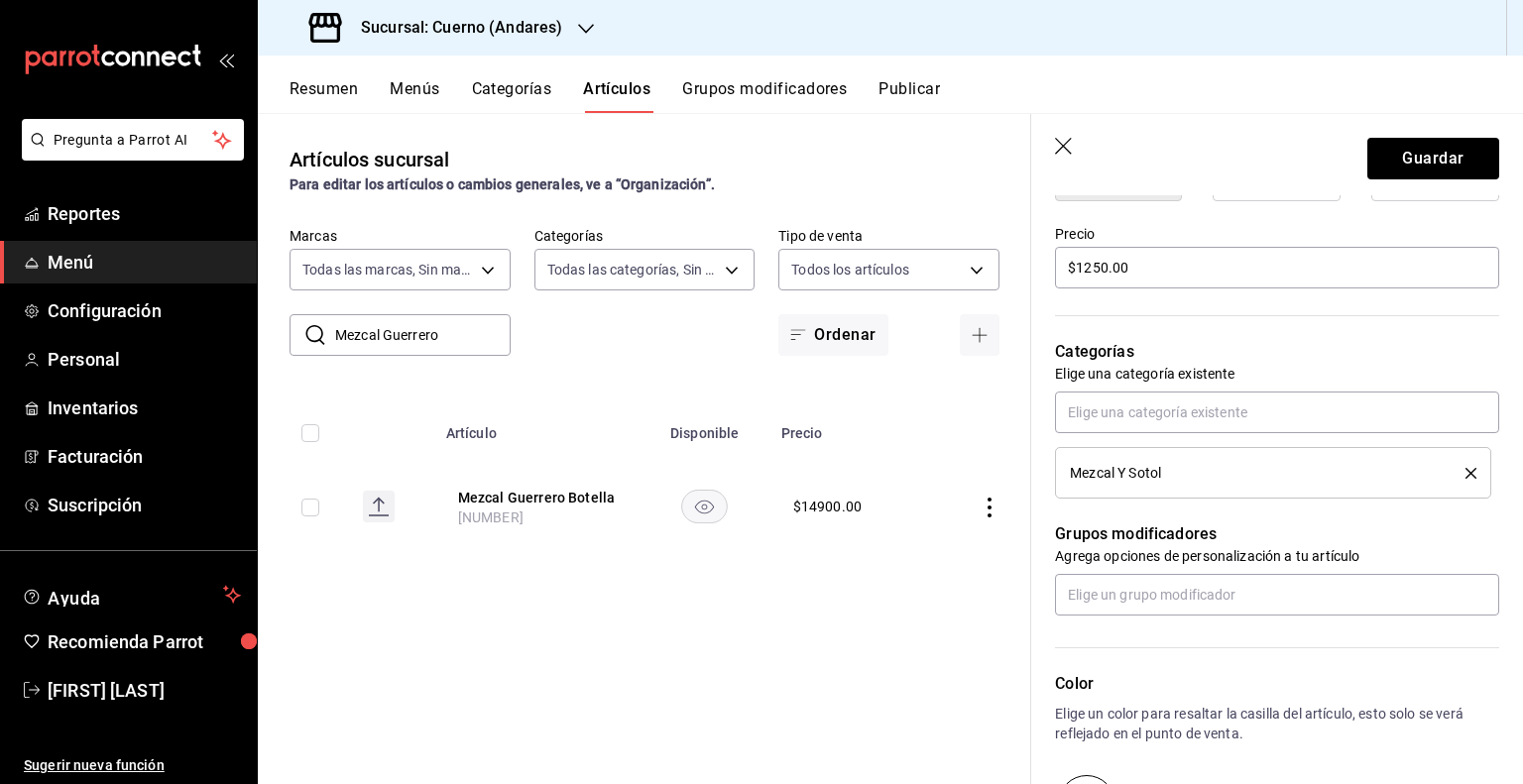 scroll, scrollTop: 666, scrollLeft: 0, axis: vertical 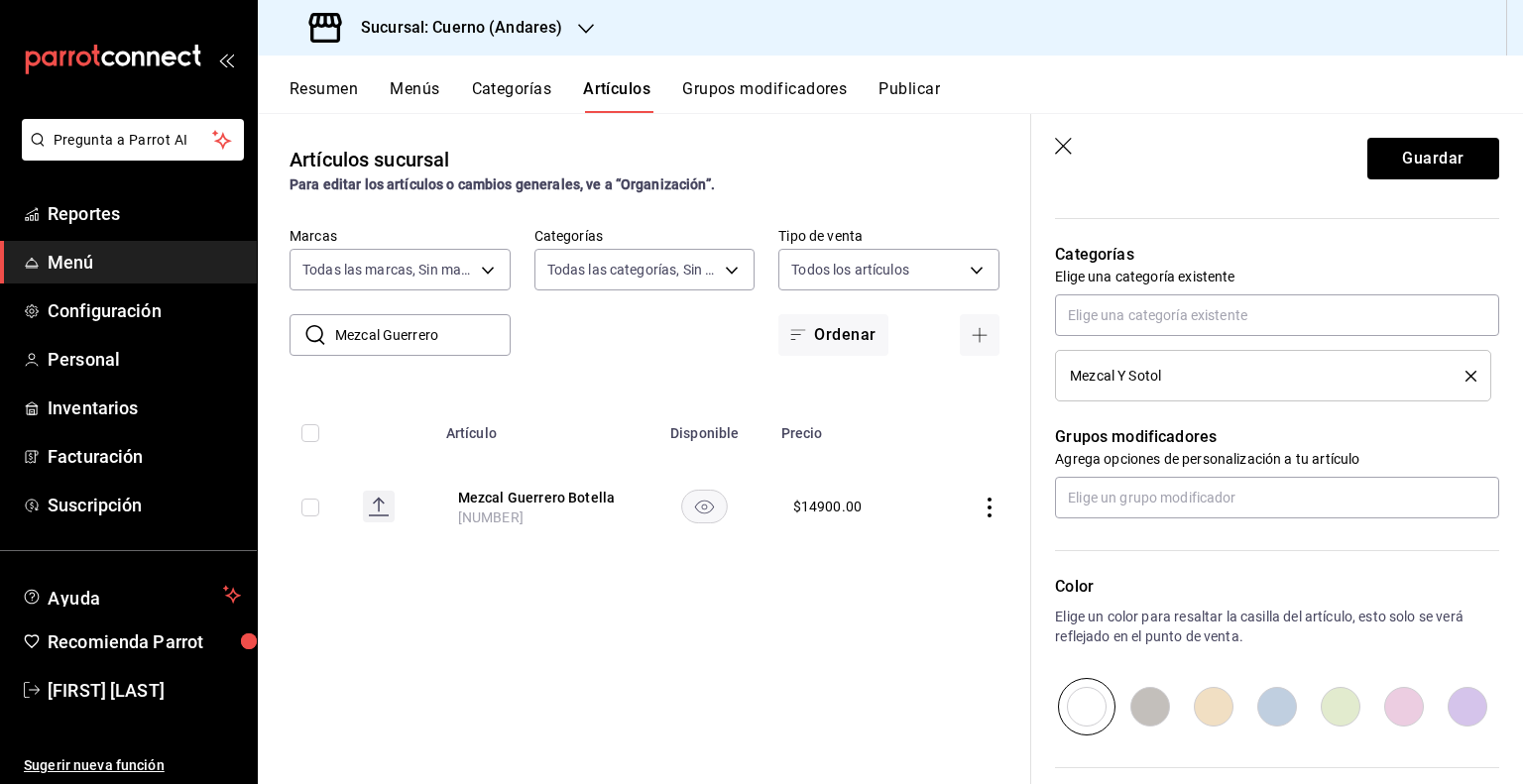 type on "15462" 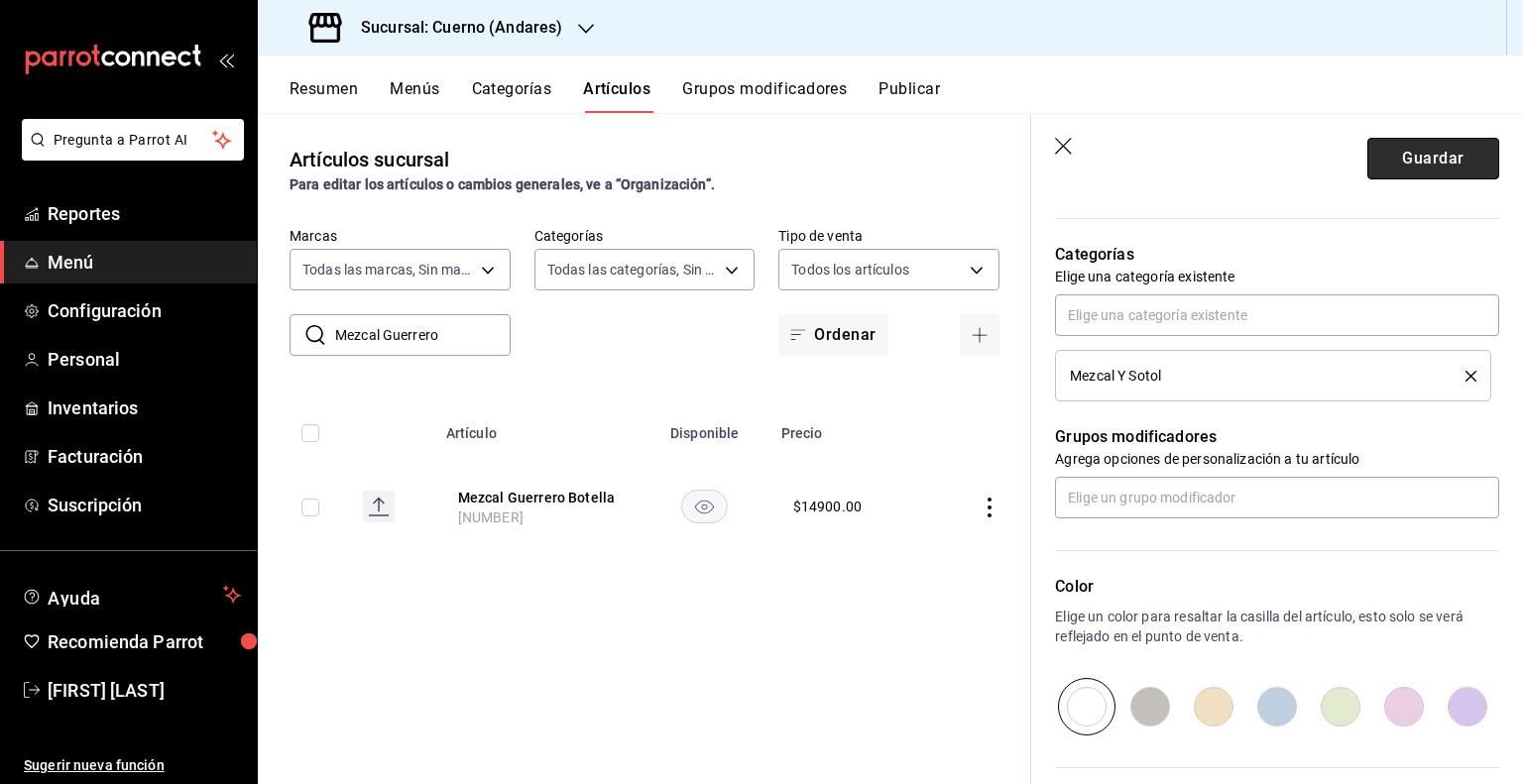 click on "Guardar" at bounding box center (1433, 159) 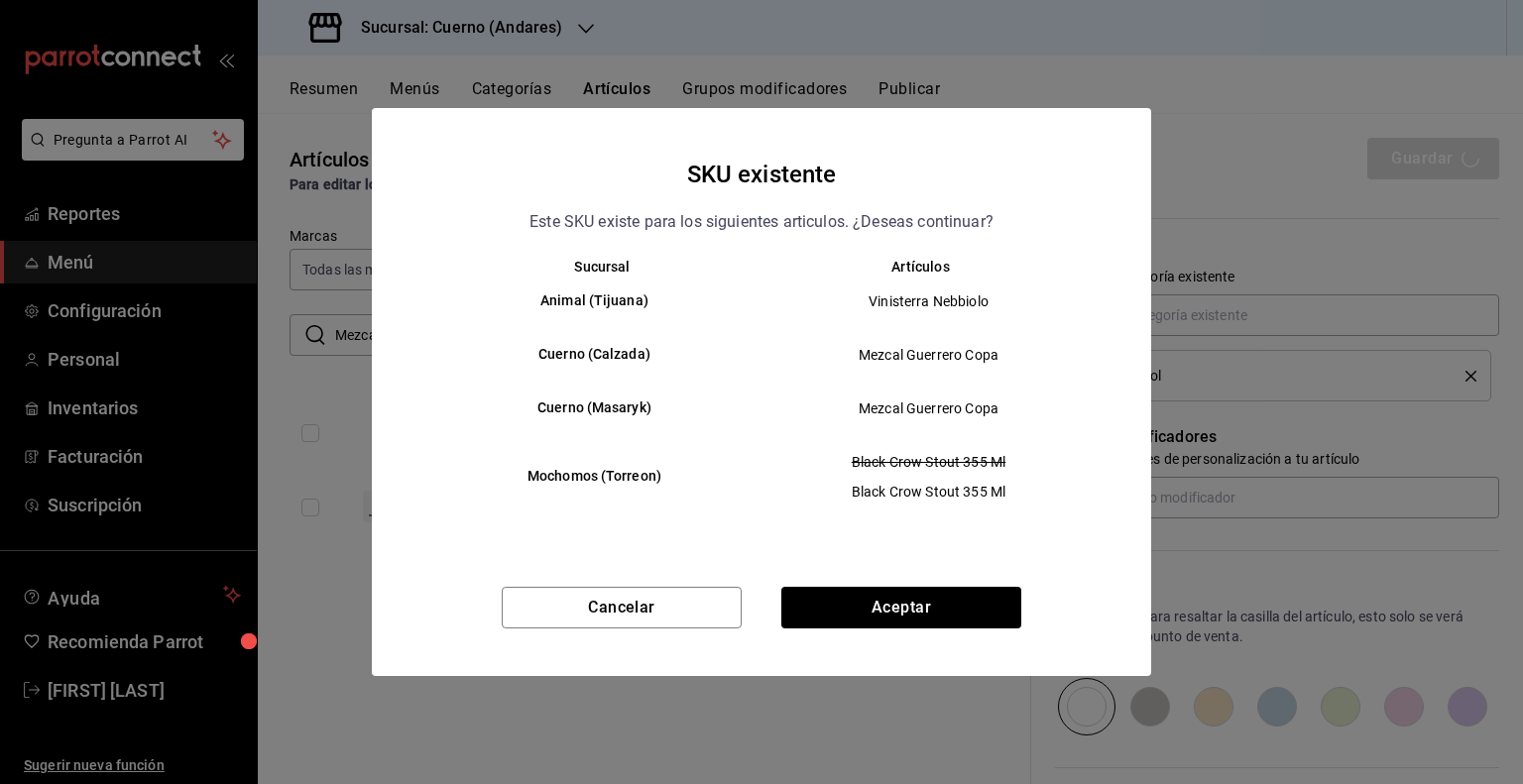 click on "Cancelar Aceptar" at bounding box center (762, 631) 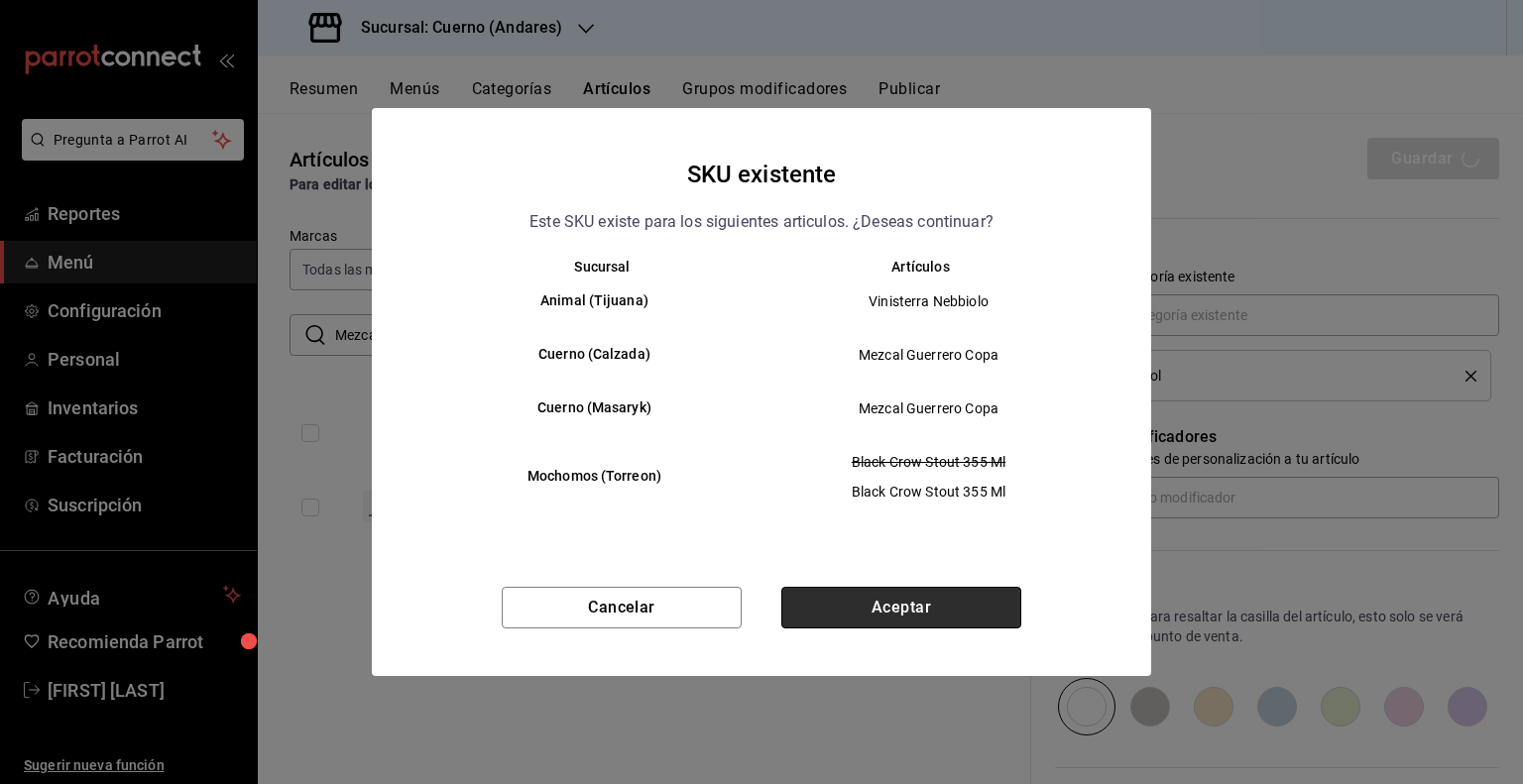 click on "Aceptar" at bounding box center [901, 608] 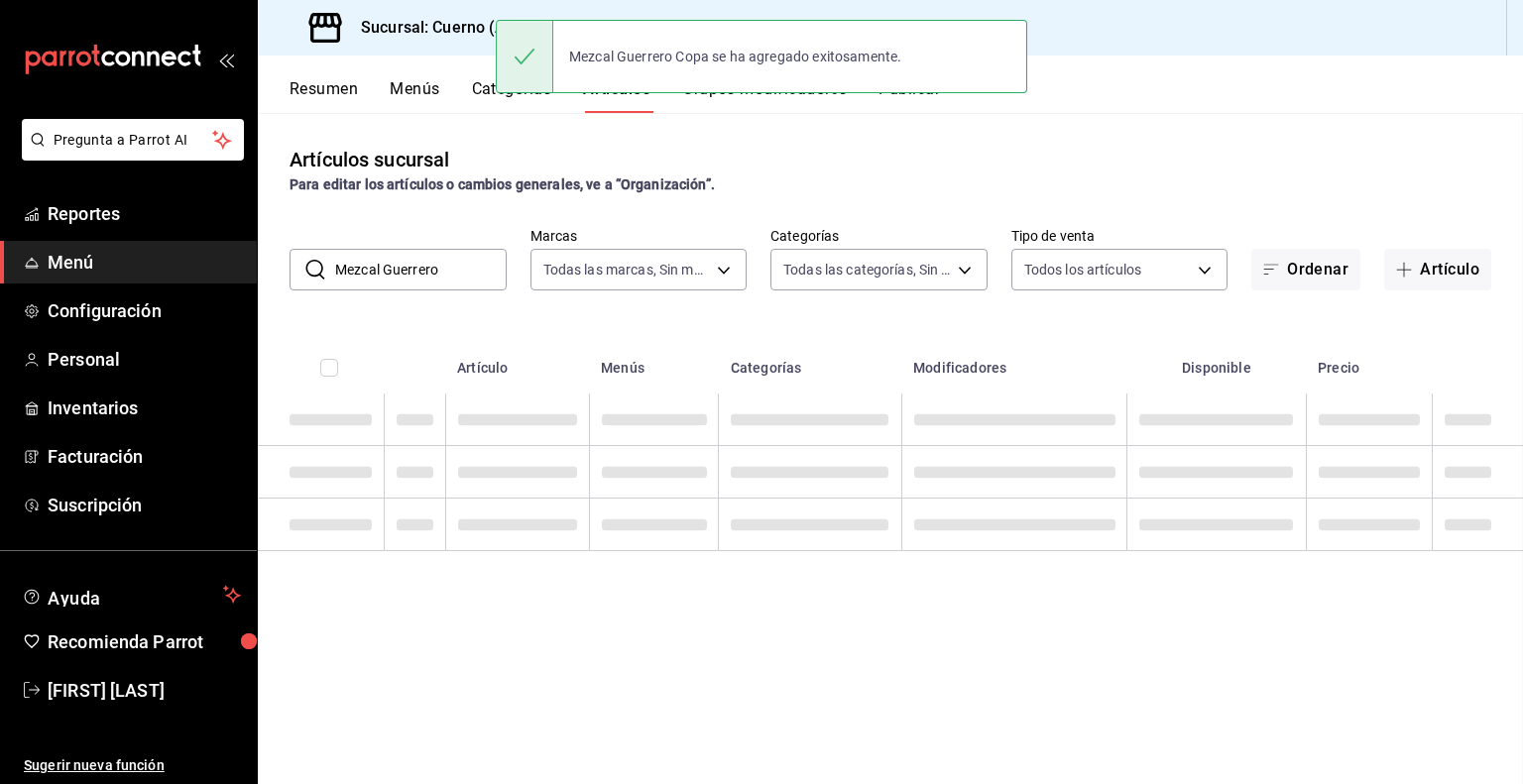 scroll, scrollTop: 0, scrollLeft: 0, axis: both 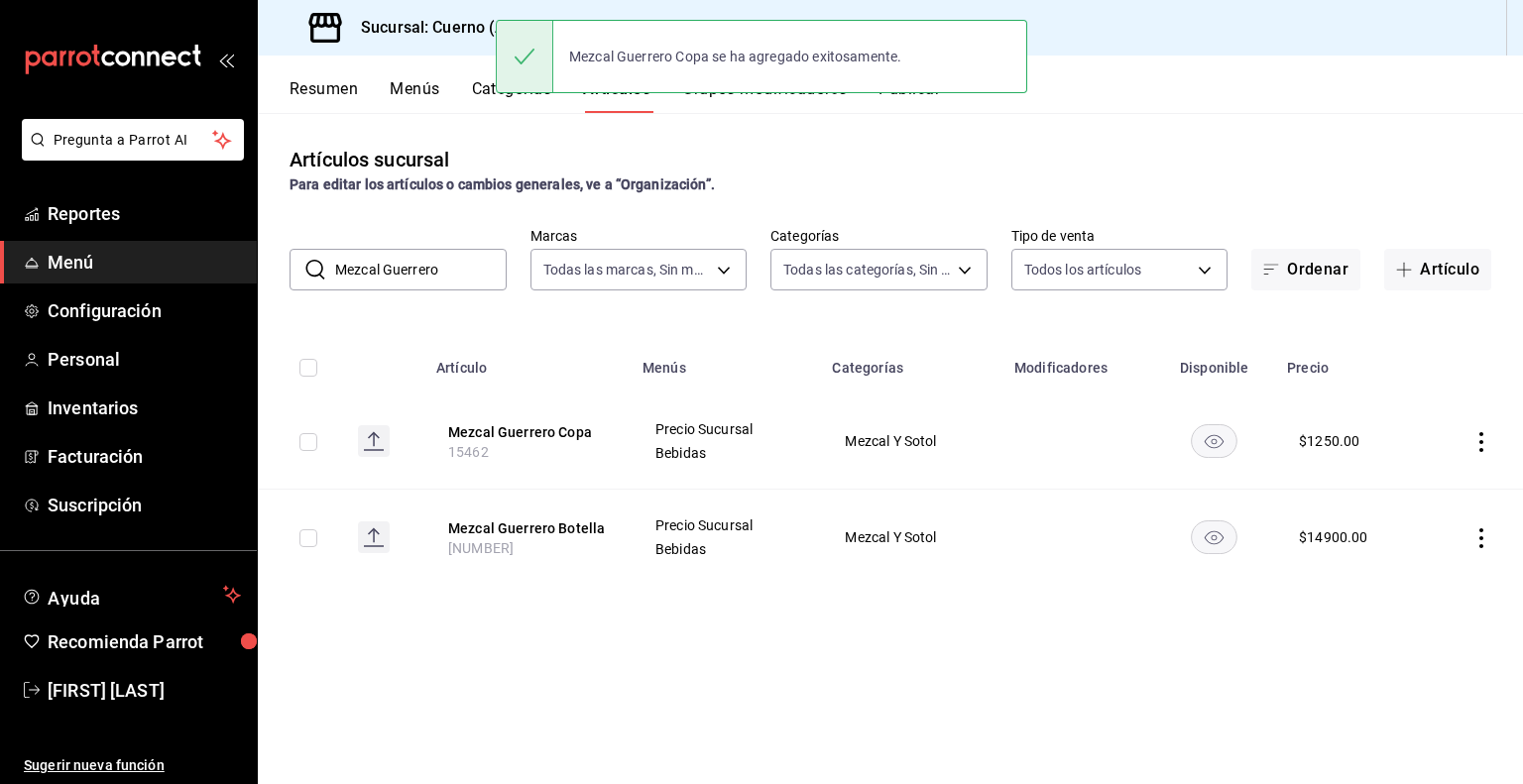 click on "Artículos sucursal Para editar los artículos o cambios generales, ve a “Organización”. ​ Mezcal Guerrero ​ Marcas Todas las marcas, Sin marca [UUID] Categorías Todas las categorías, Sin categoría Tipo de venta Todos los artículos ALL Ordenar Artículo Artículo Menús Categorías Modificadores Disponible Precio Mezcal Guerrero Copa 15462 Precio Sucursal Bebidas Mezcal Y Sotol $ 1250.00 Mezcal Guerrero Botella 15461 Precio Sucursal Bebidas Mezcal Y Sotol $ 14900.00" at bounding box center (890, 448) 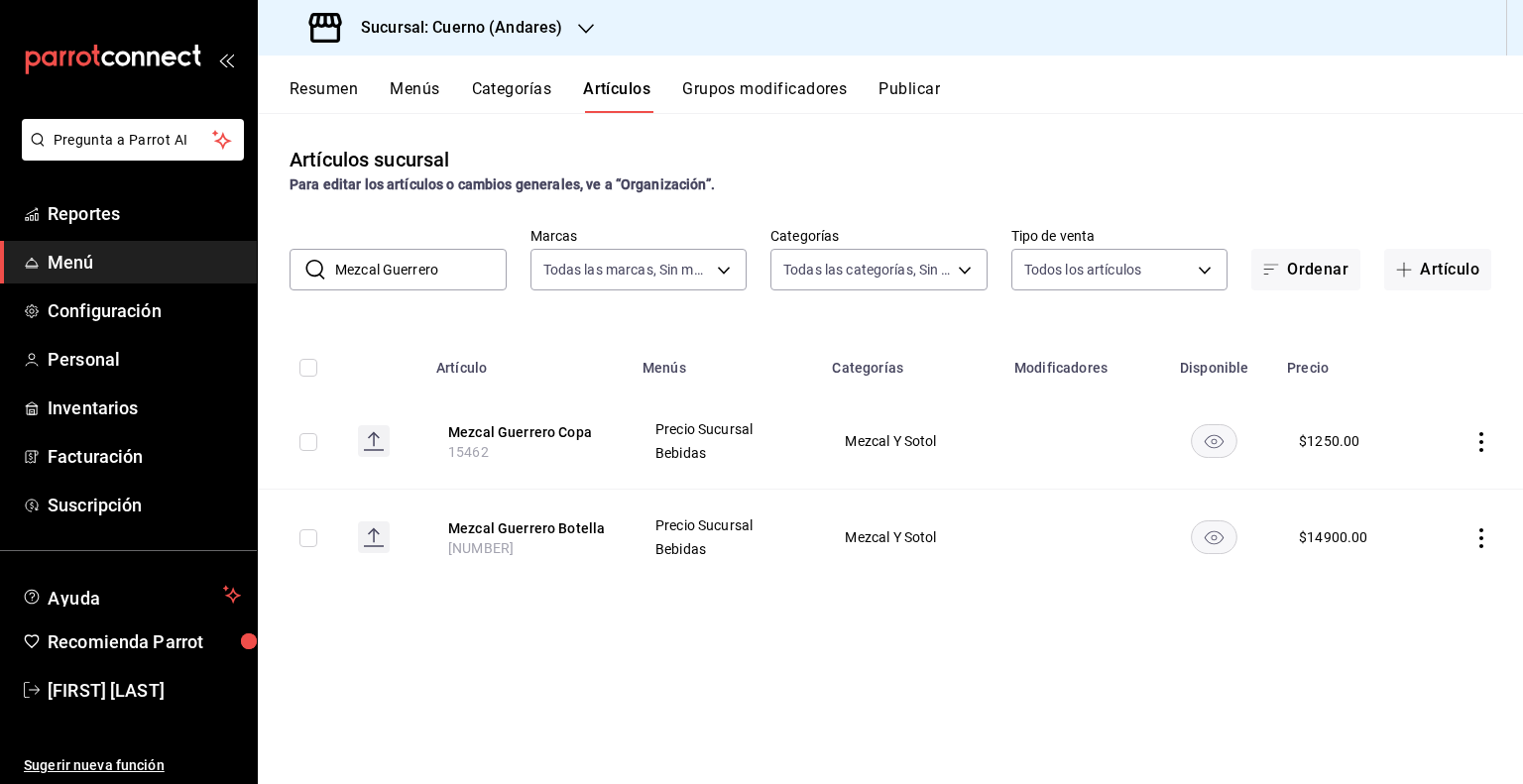click on "Mezcal Guerrero" at bounding box center [420, 270] 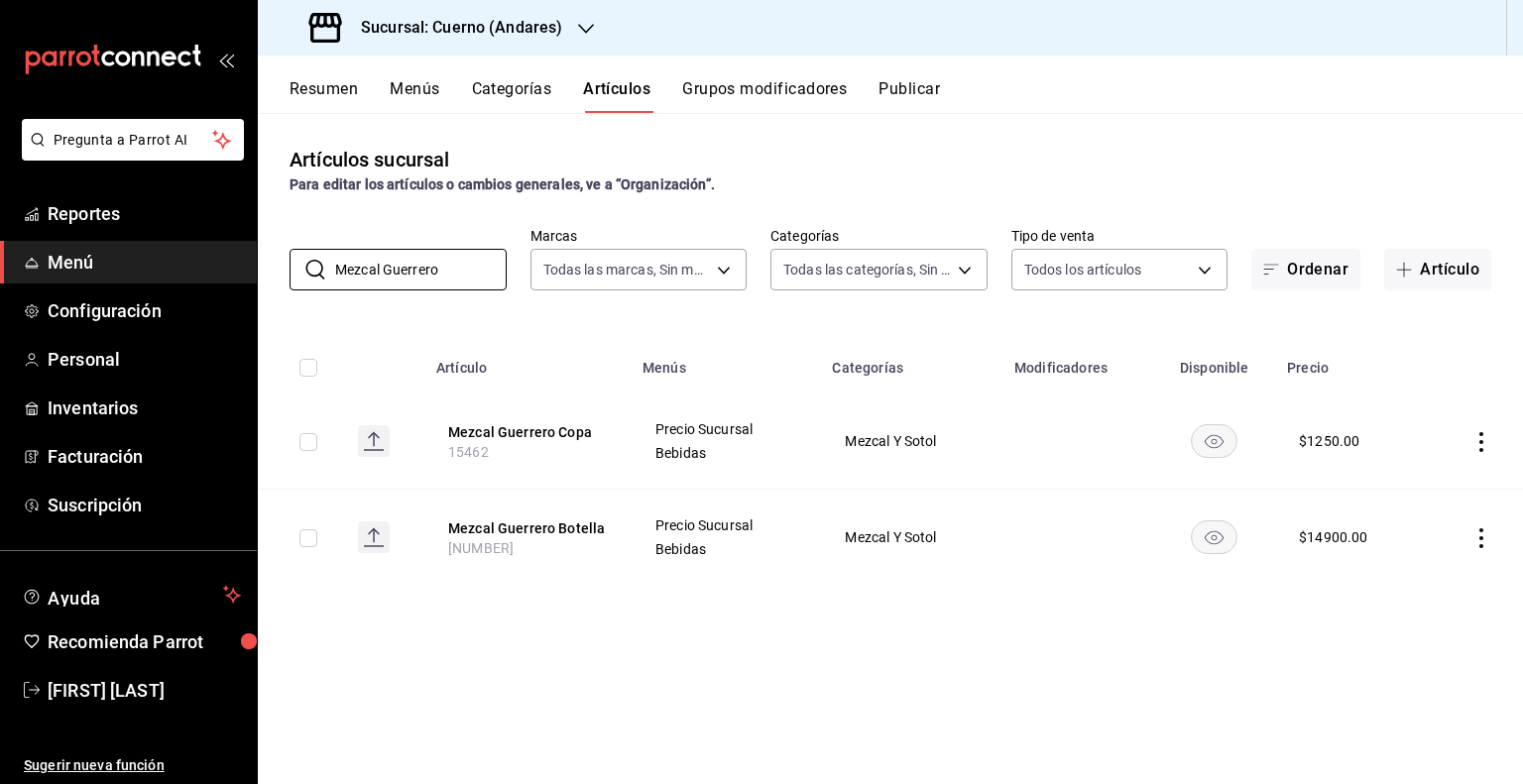 paste on "Reserva De La Familia Rep Bot" 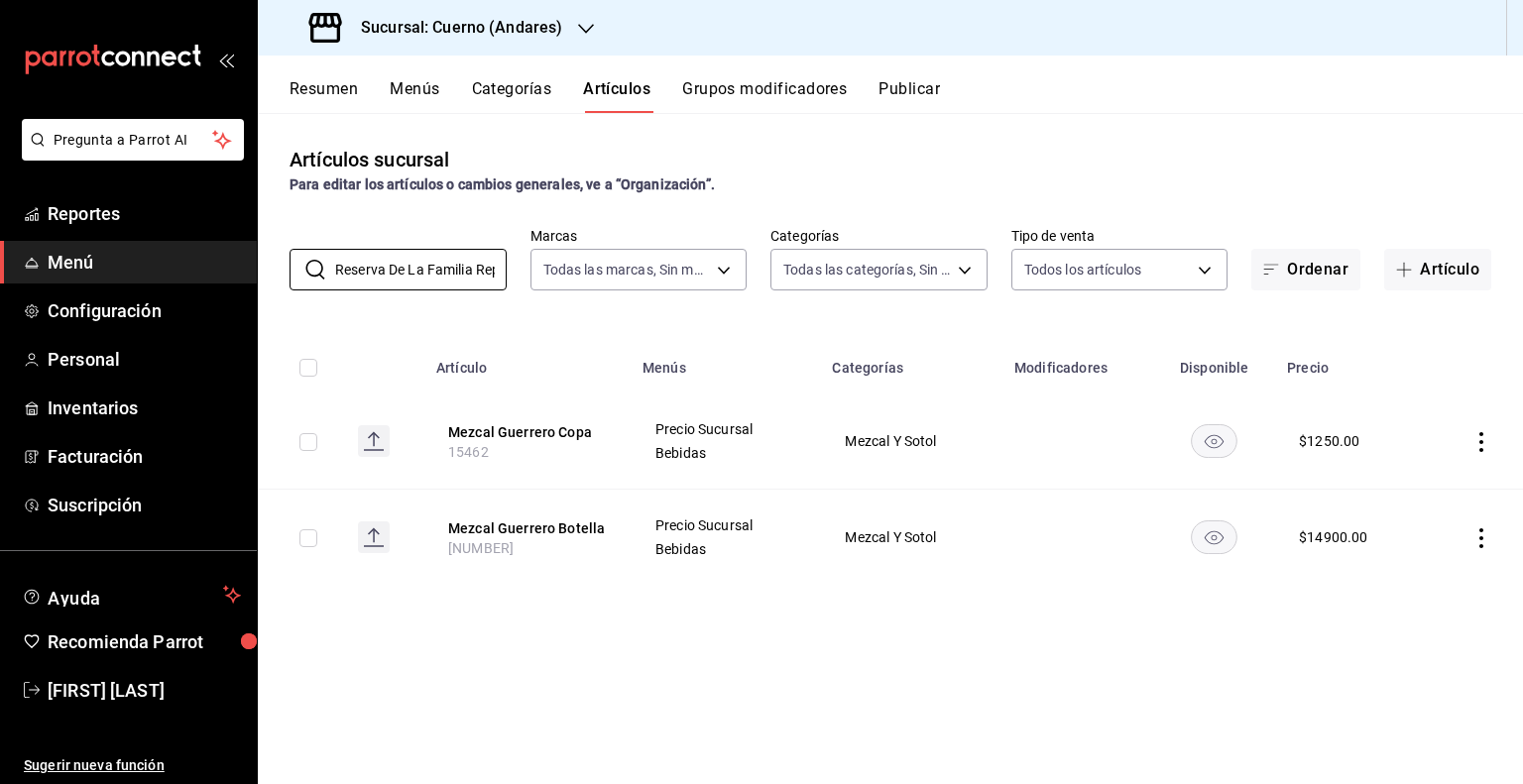 scroll, scrollTop: 0, scrollLeft: 32, axis: horizontal 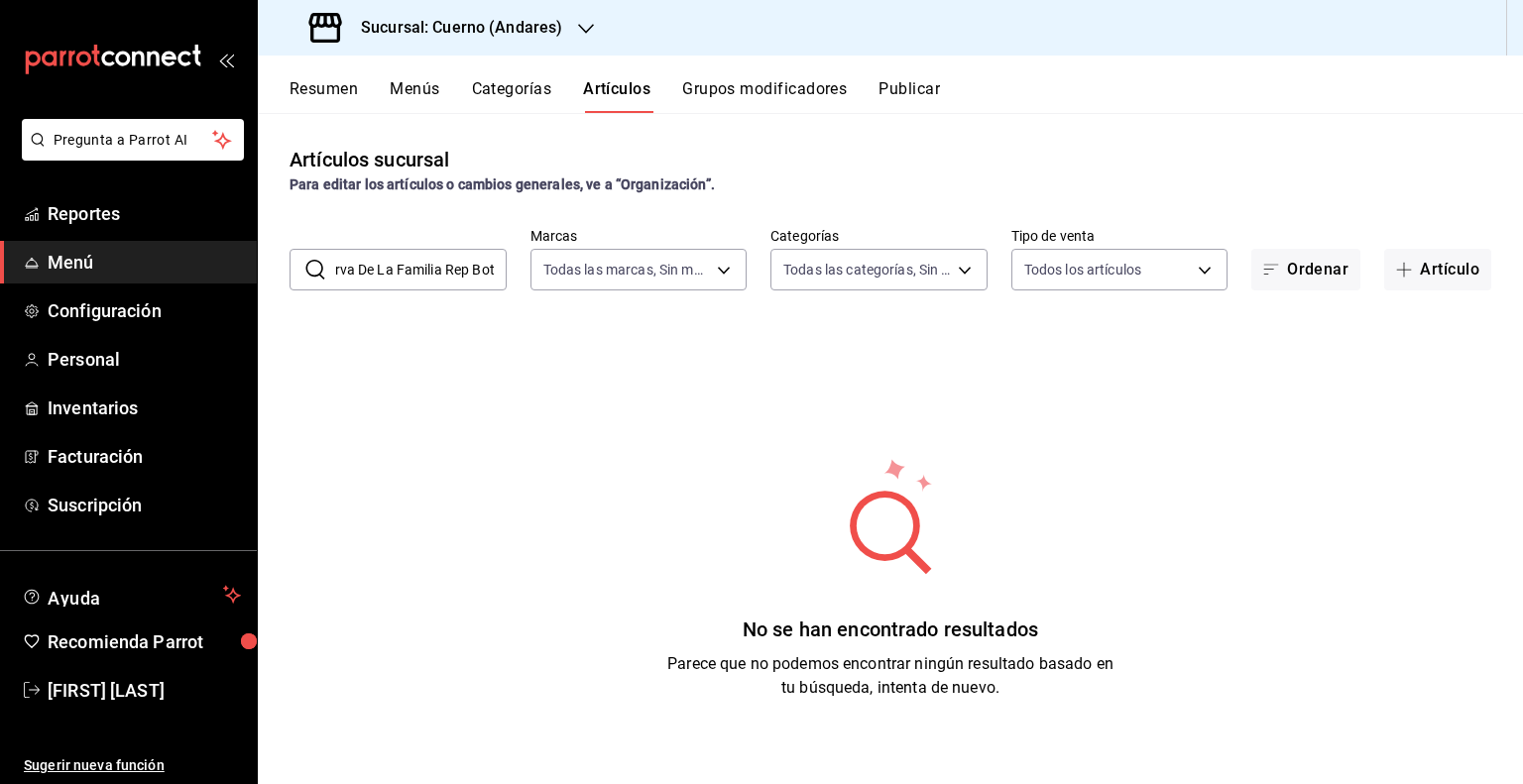 click on "Reserva De La Familia Rep Bot" at bounding box center (420, 270) 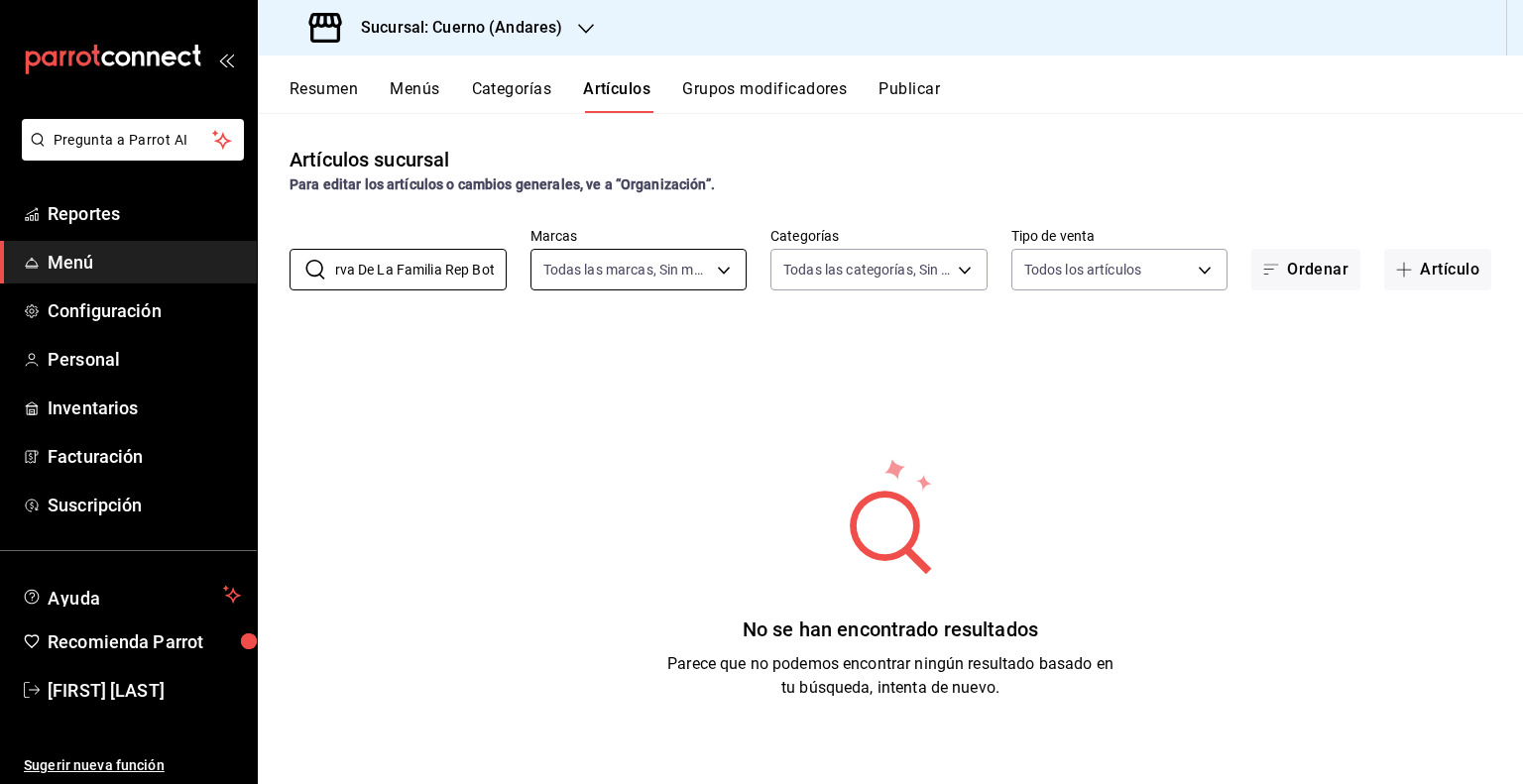 drag, startPoint x: 494, startPoint y: 270, endPoint x: 544, endPoint y: 269, distance: 50.009999 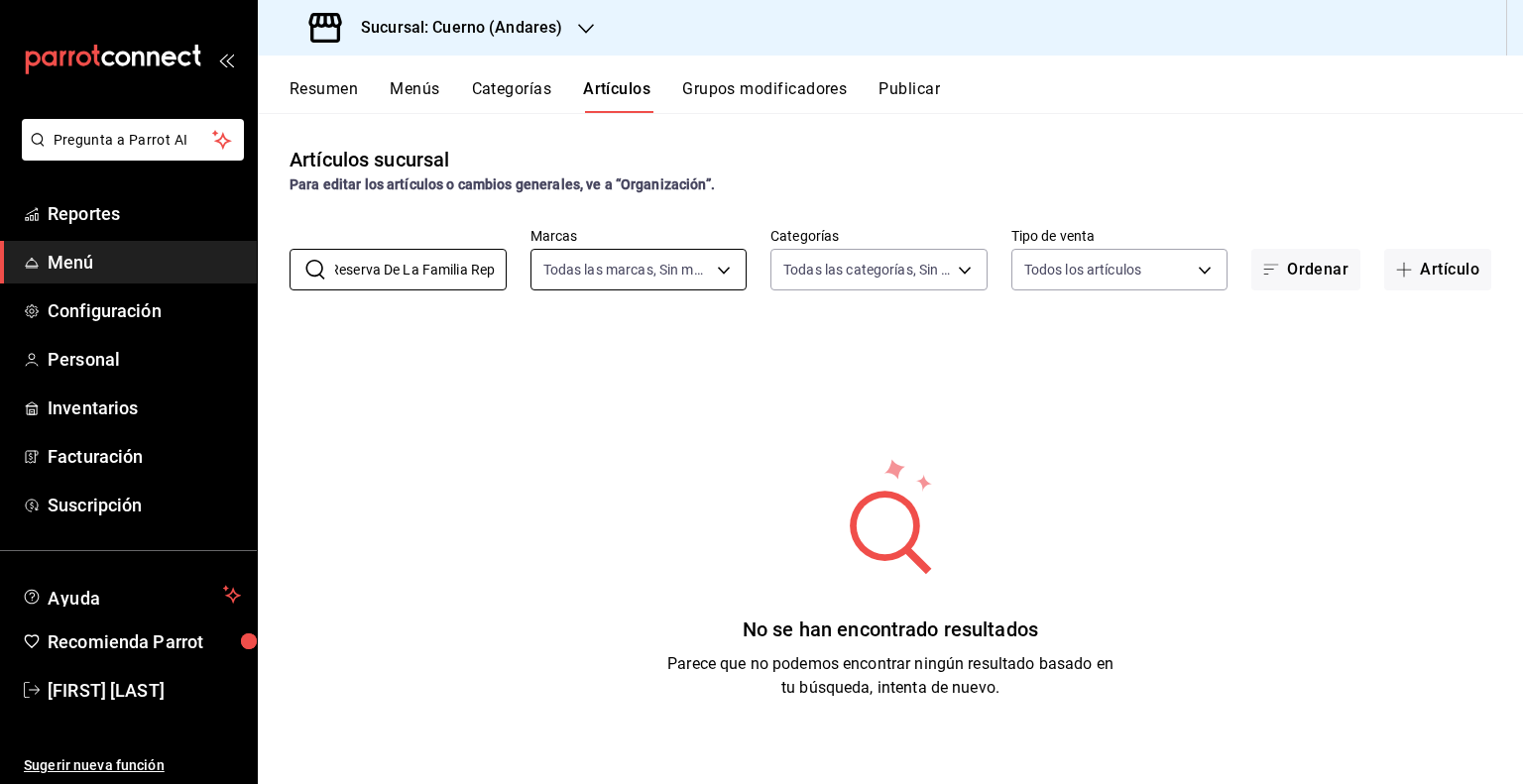 scroll, scrollTop: 0, scrollLeft: 11, axis: horizontal 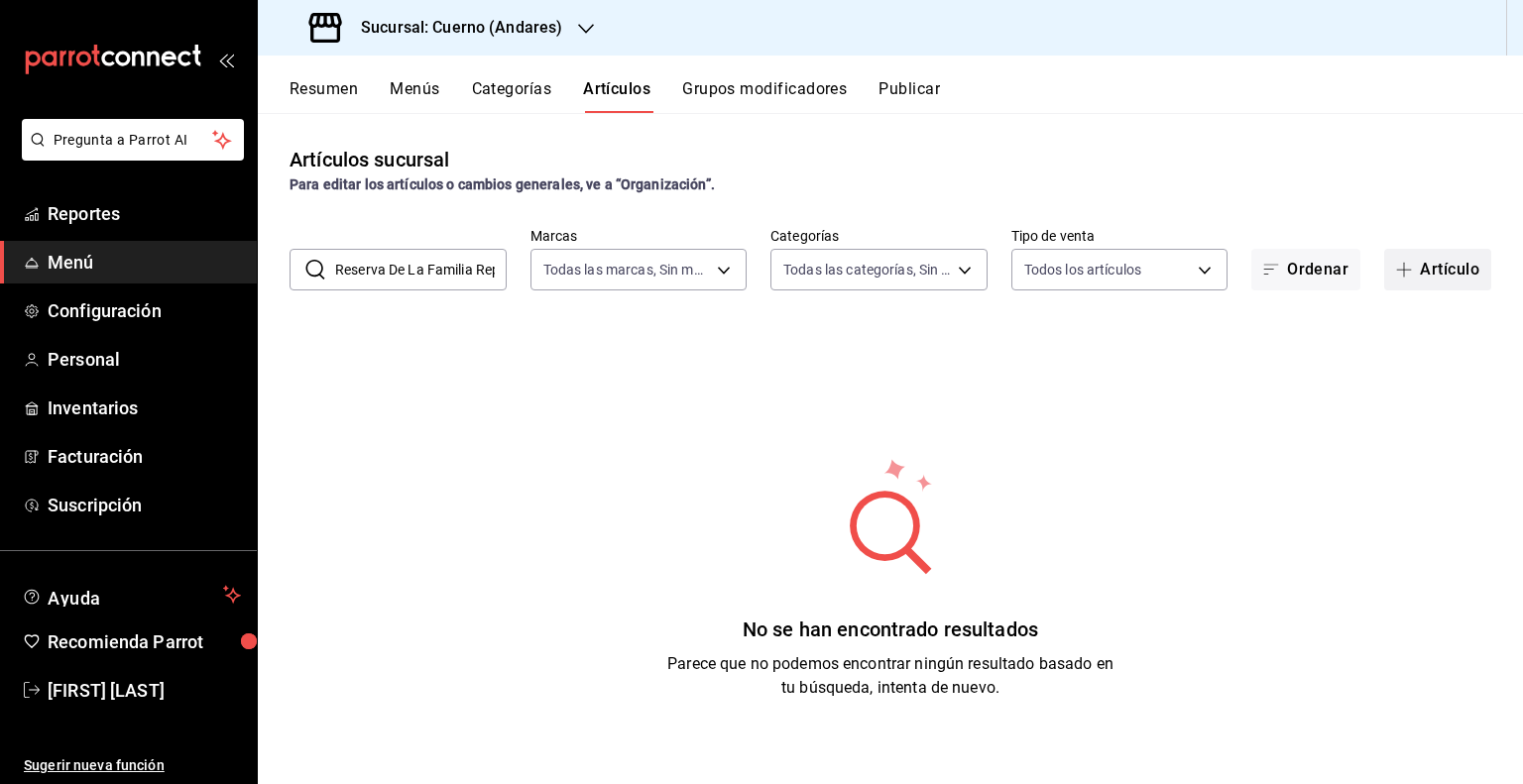 click on "Artículo" at bounding box center (1438, 270) 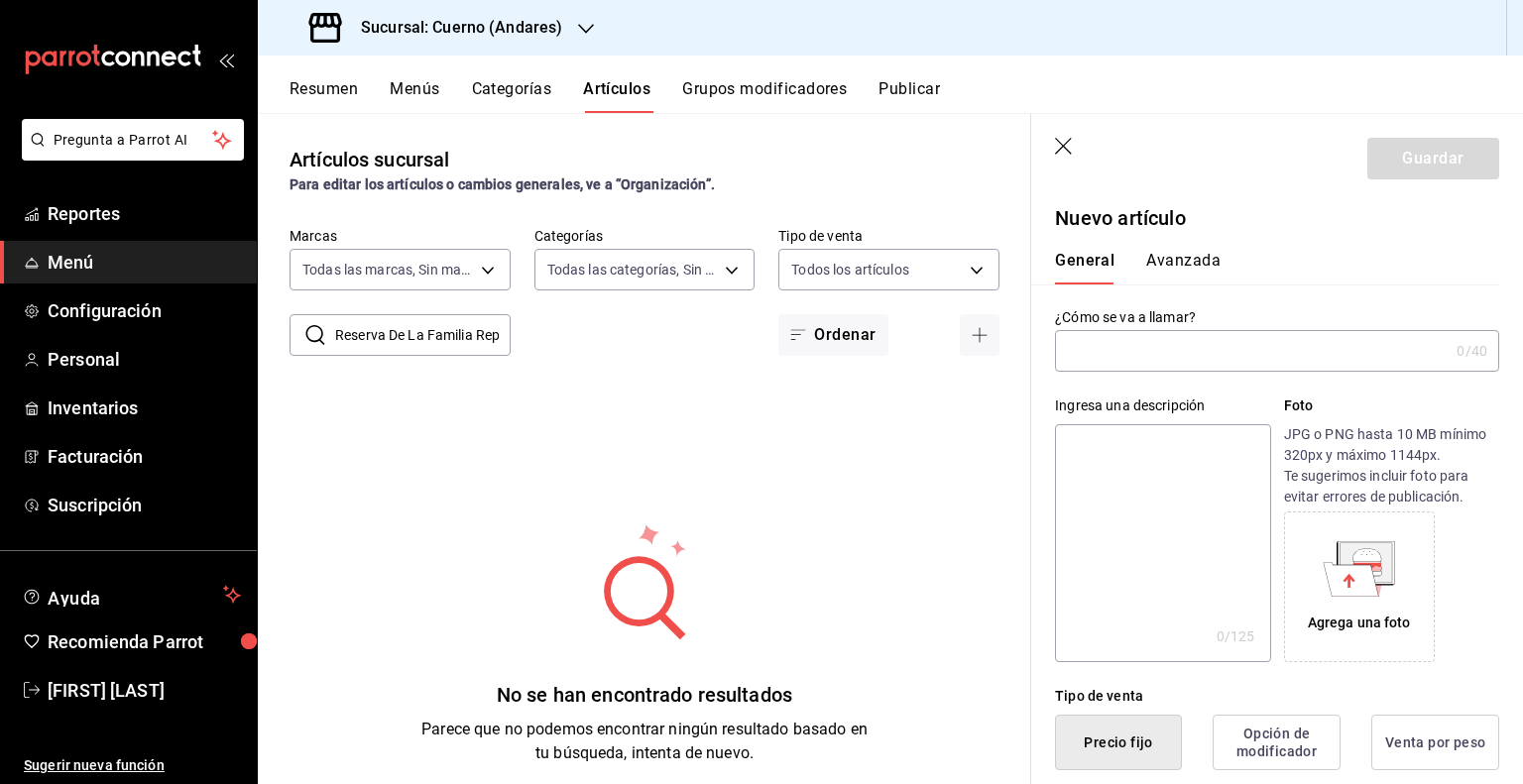 click at bounding box center [1251, 351] 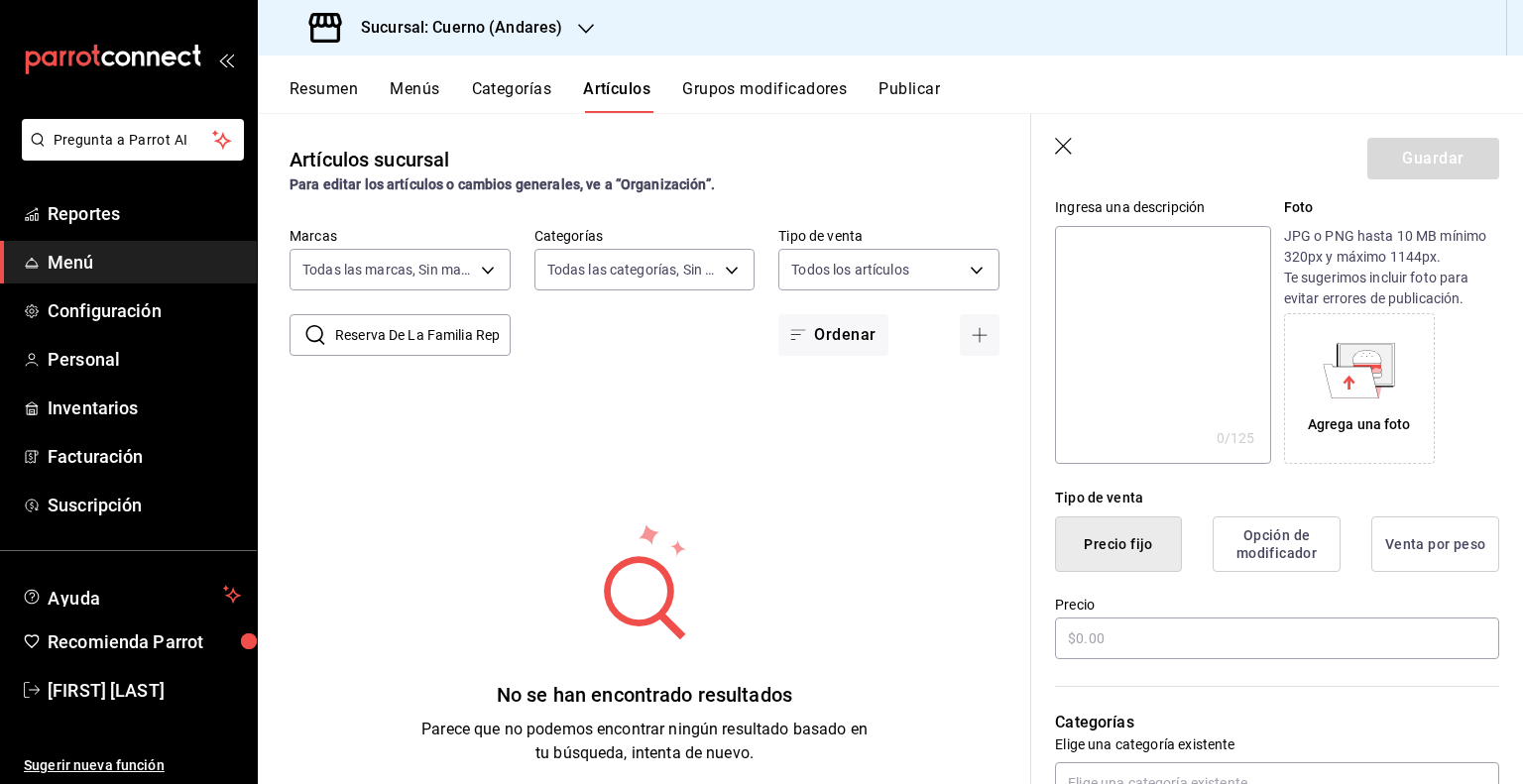 scroll, scrollTop: 396, scrollLeft: 0, axis: vertical 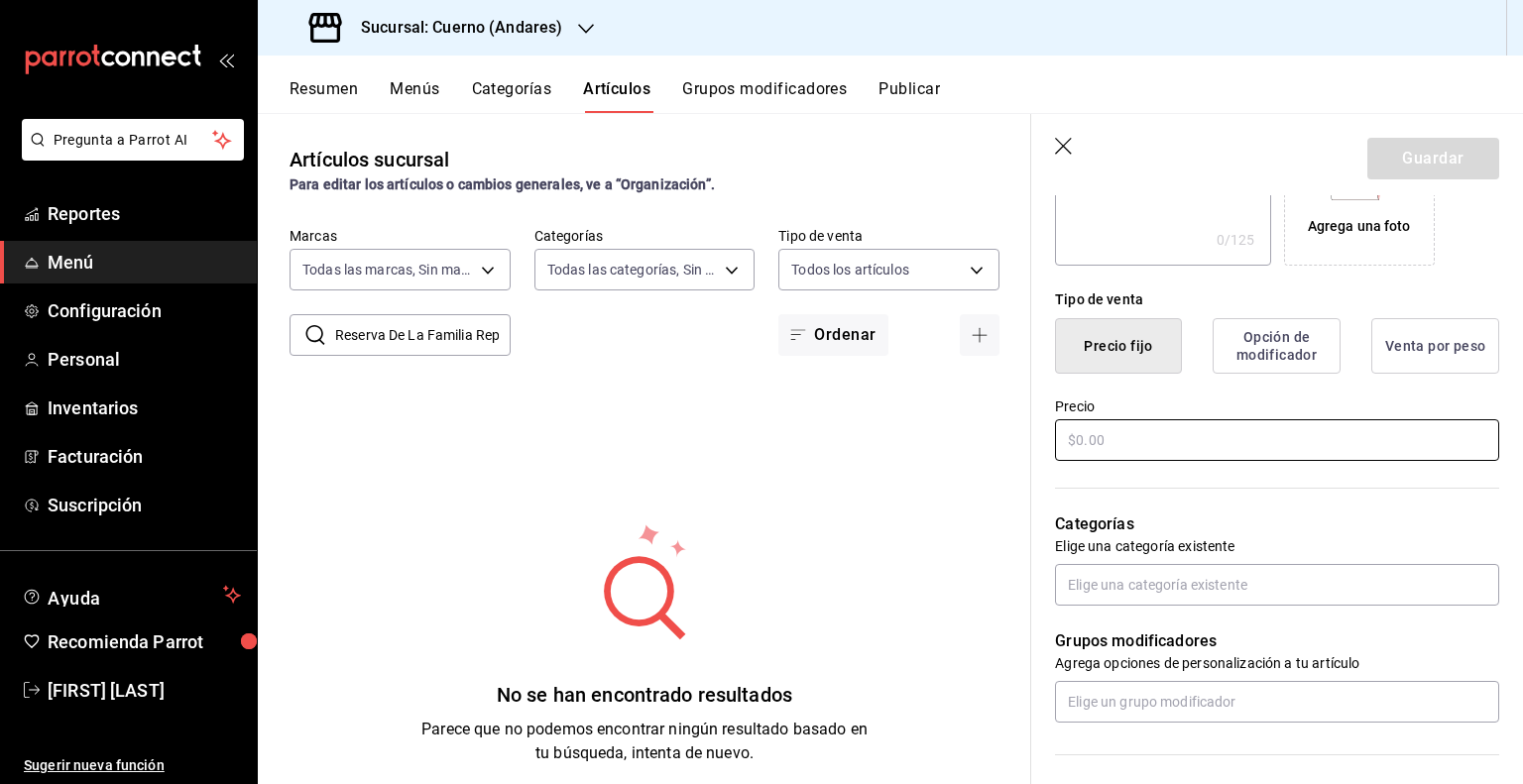 type on "Reserva De La Familia Rep Bot" 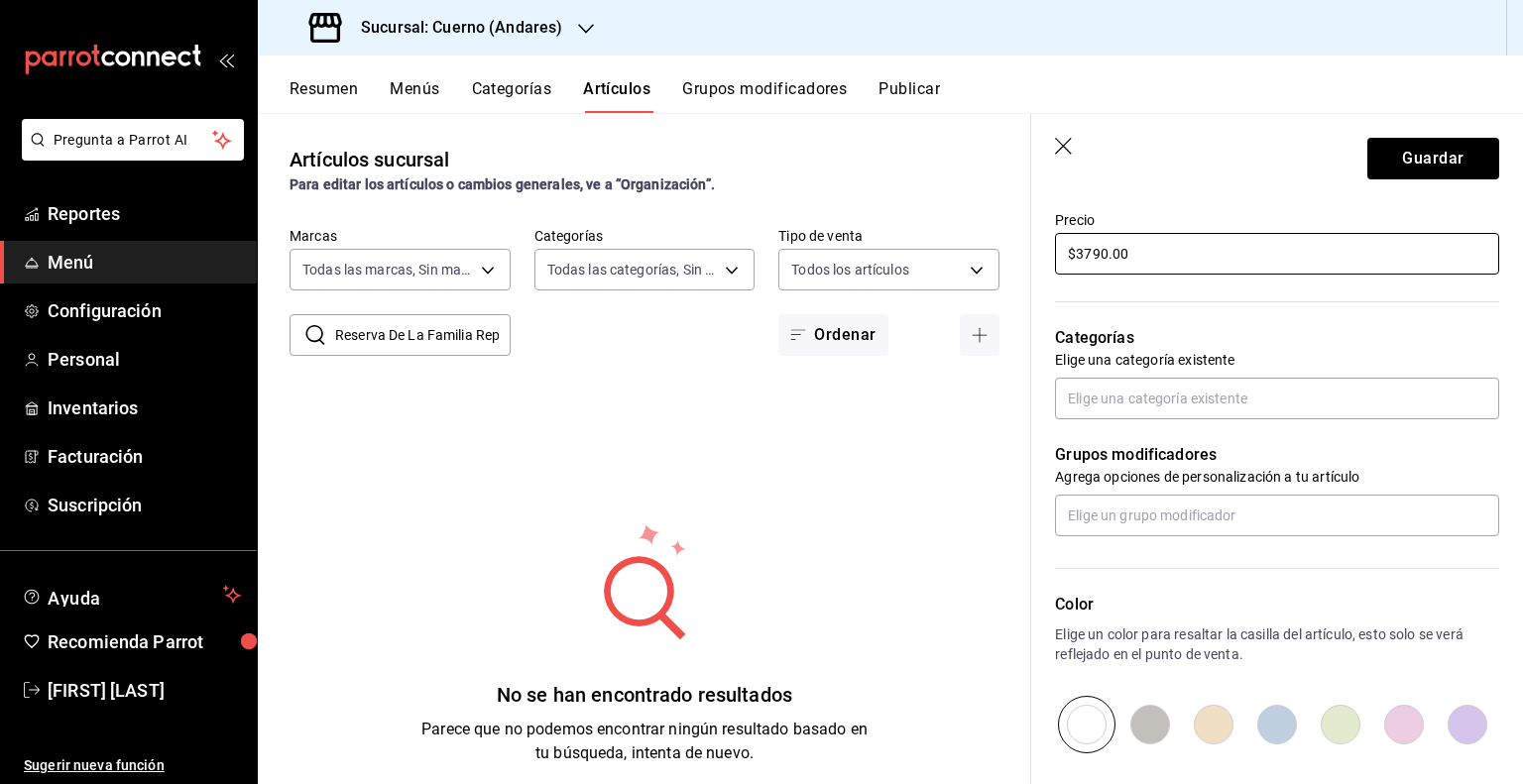 scroll, scrollTop: 595, scrollLeft: 0, axis: vertical 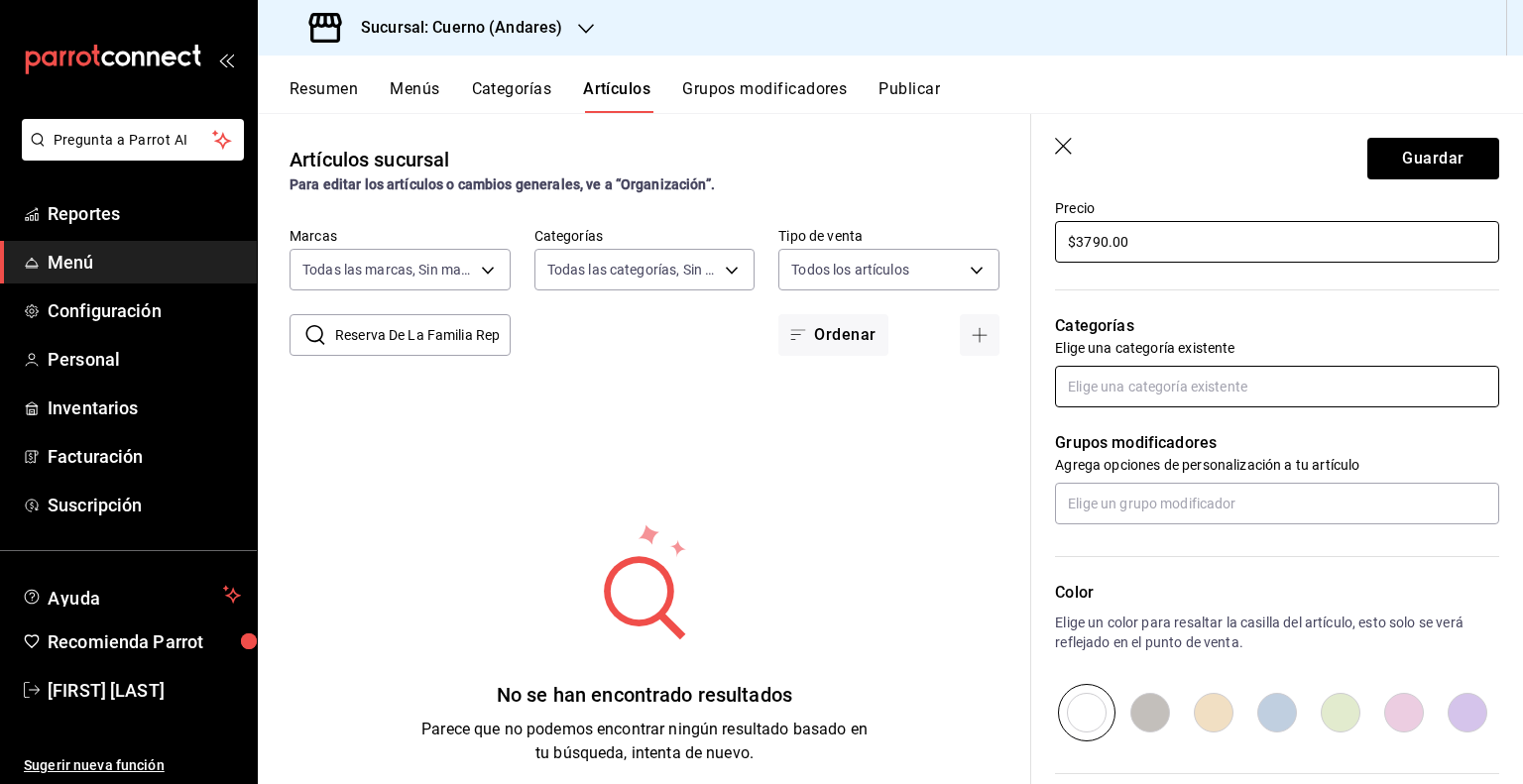 type on "$3790.00" 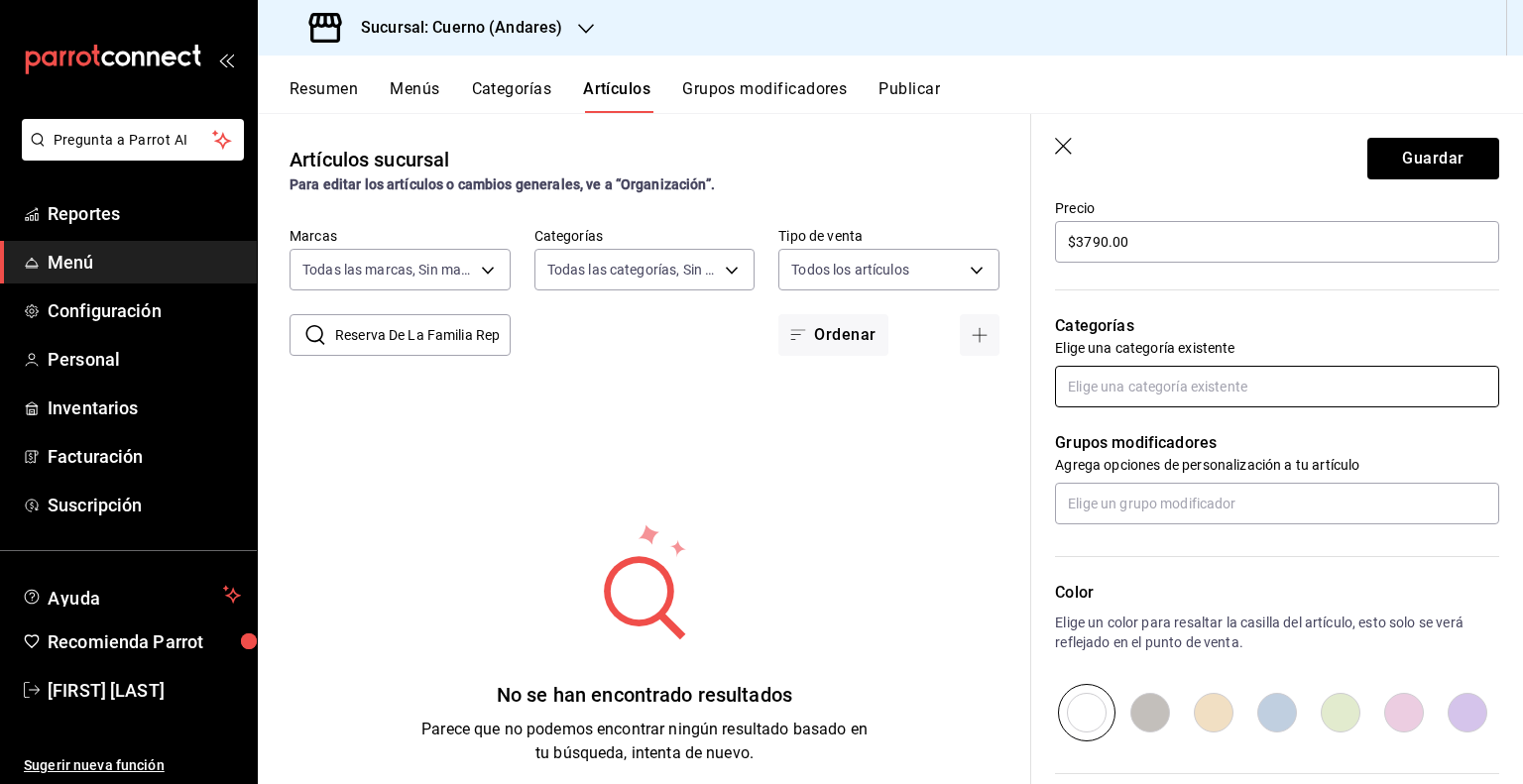 click at bounding box center [1277, 387] 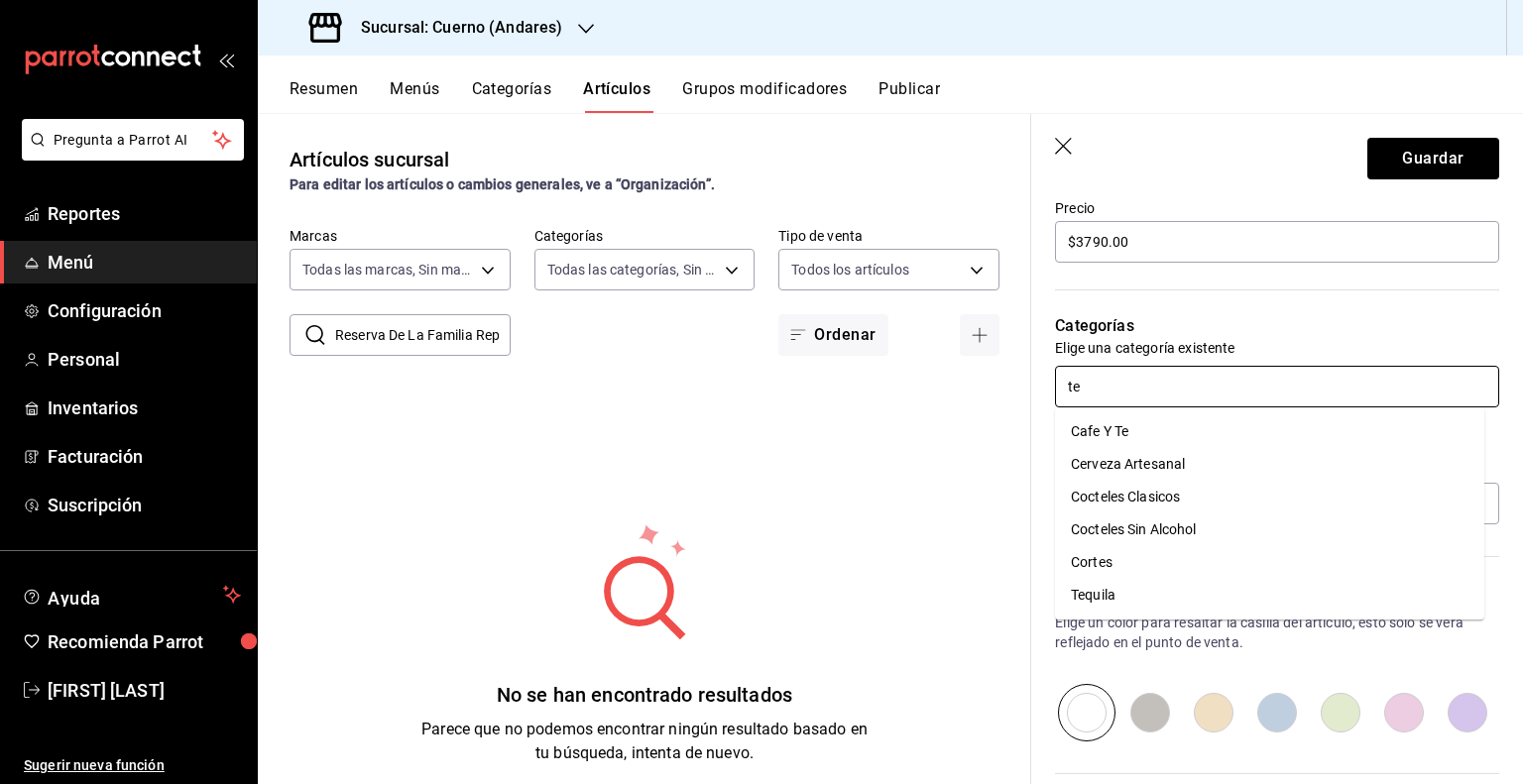 type on "teq" 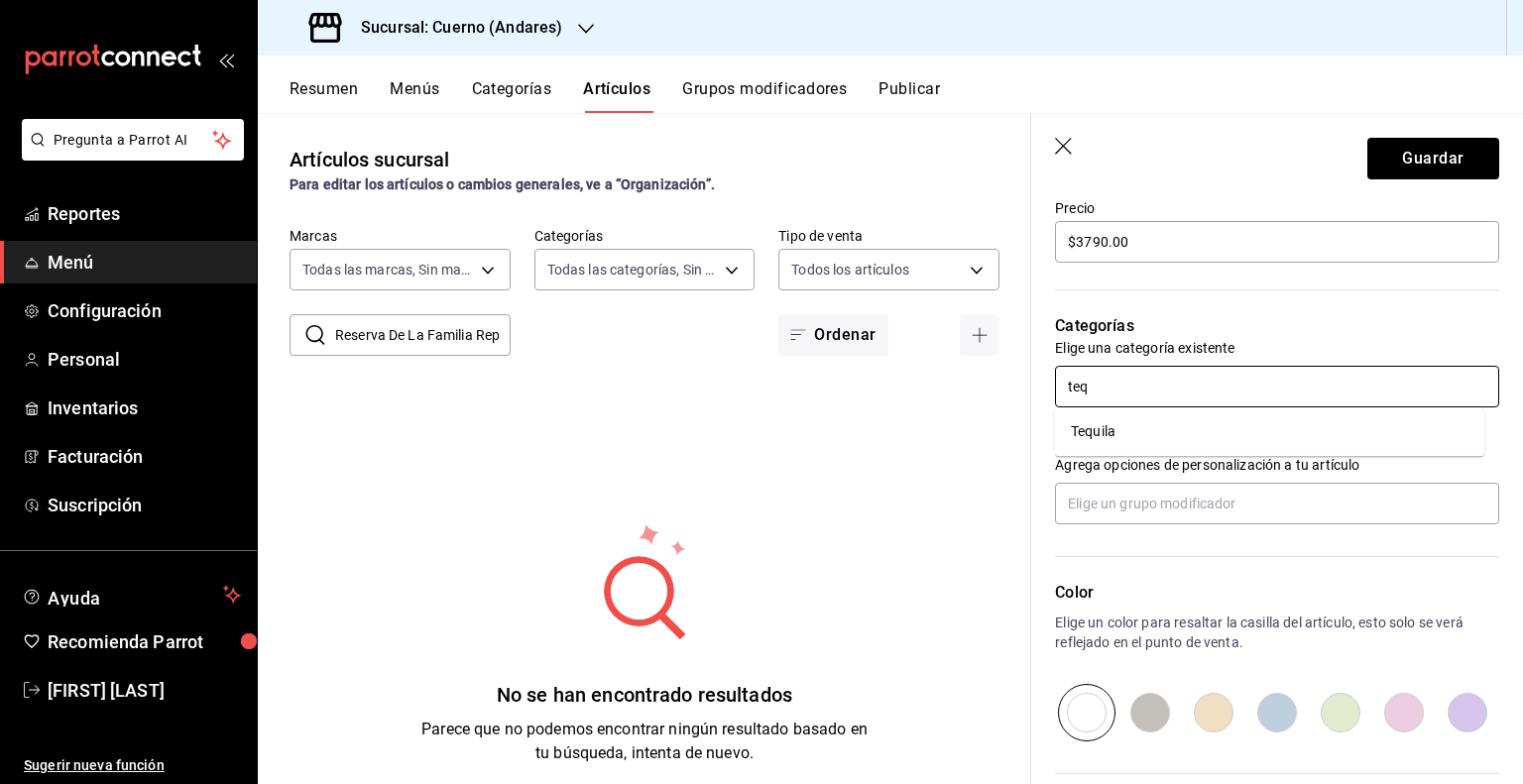click on "Tequila" at bounding box center (1269, 431) 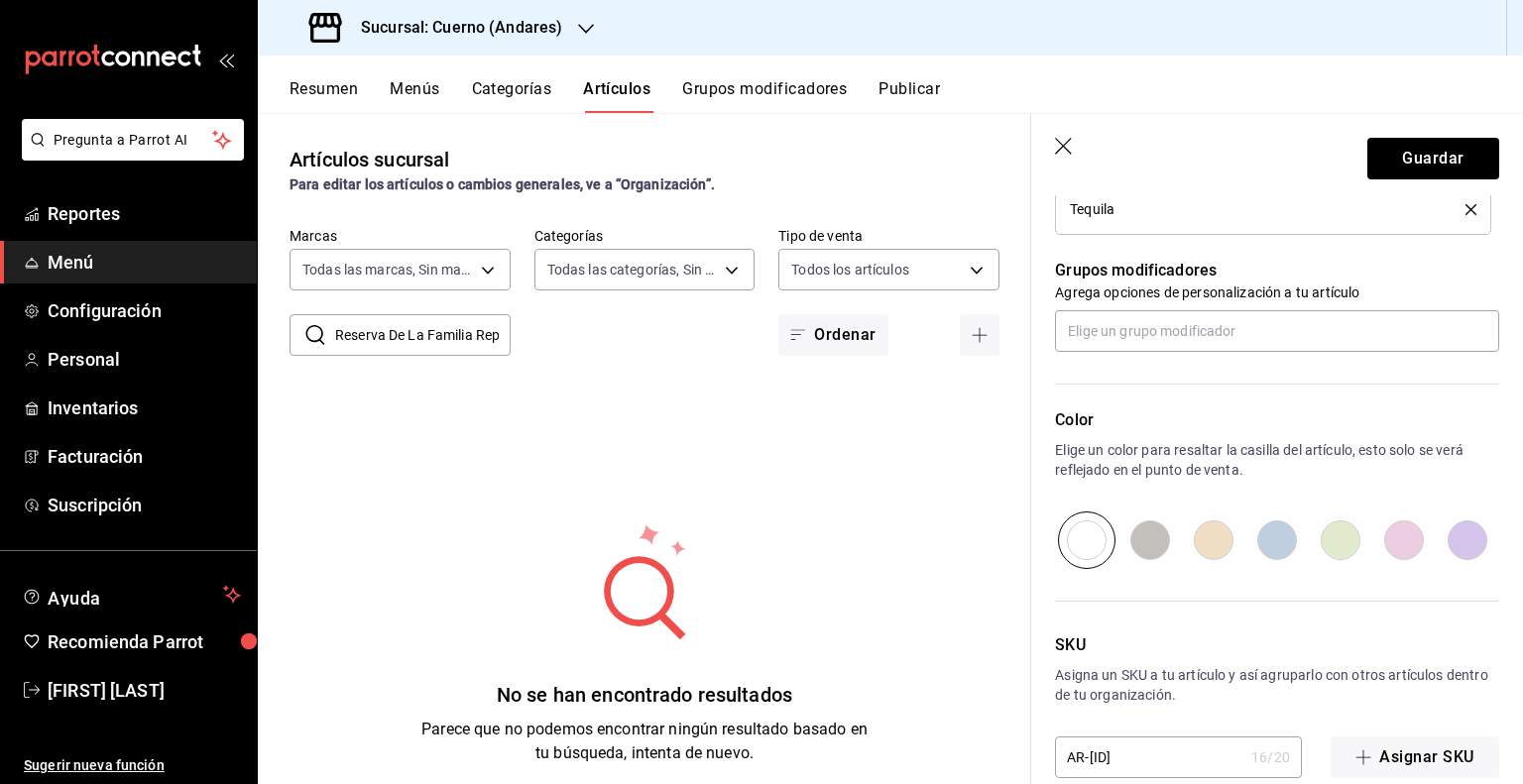 scroll, scrollTop: 864, scrollLeft: 0, axis: vertical 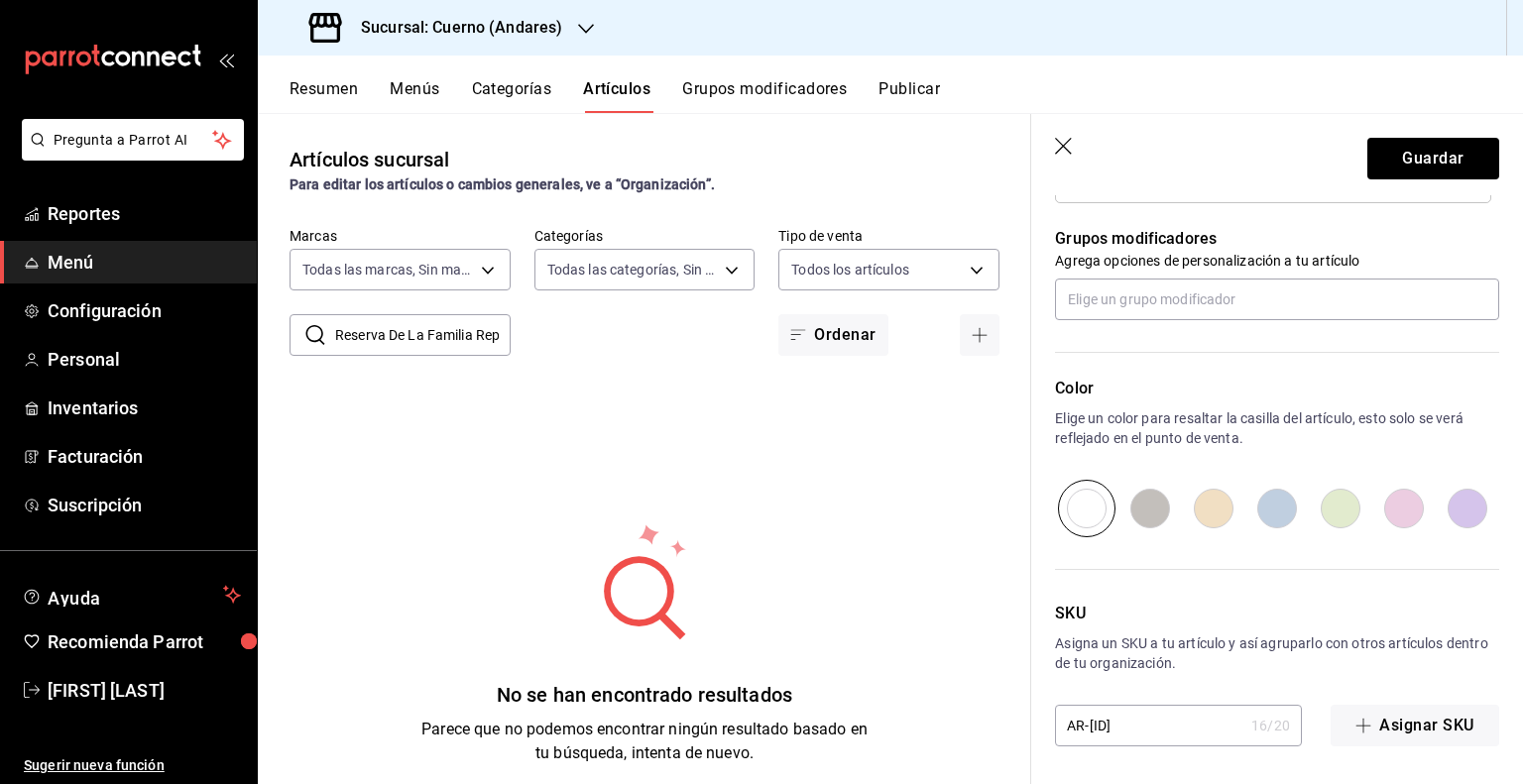 click on "AR-[ID]" at bounding box center (1149, 726) 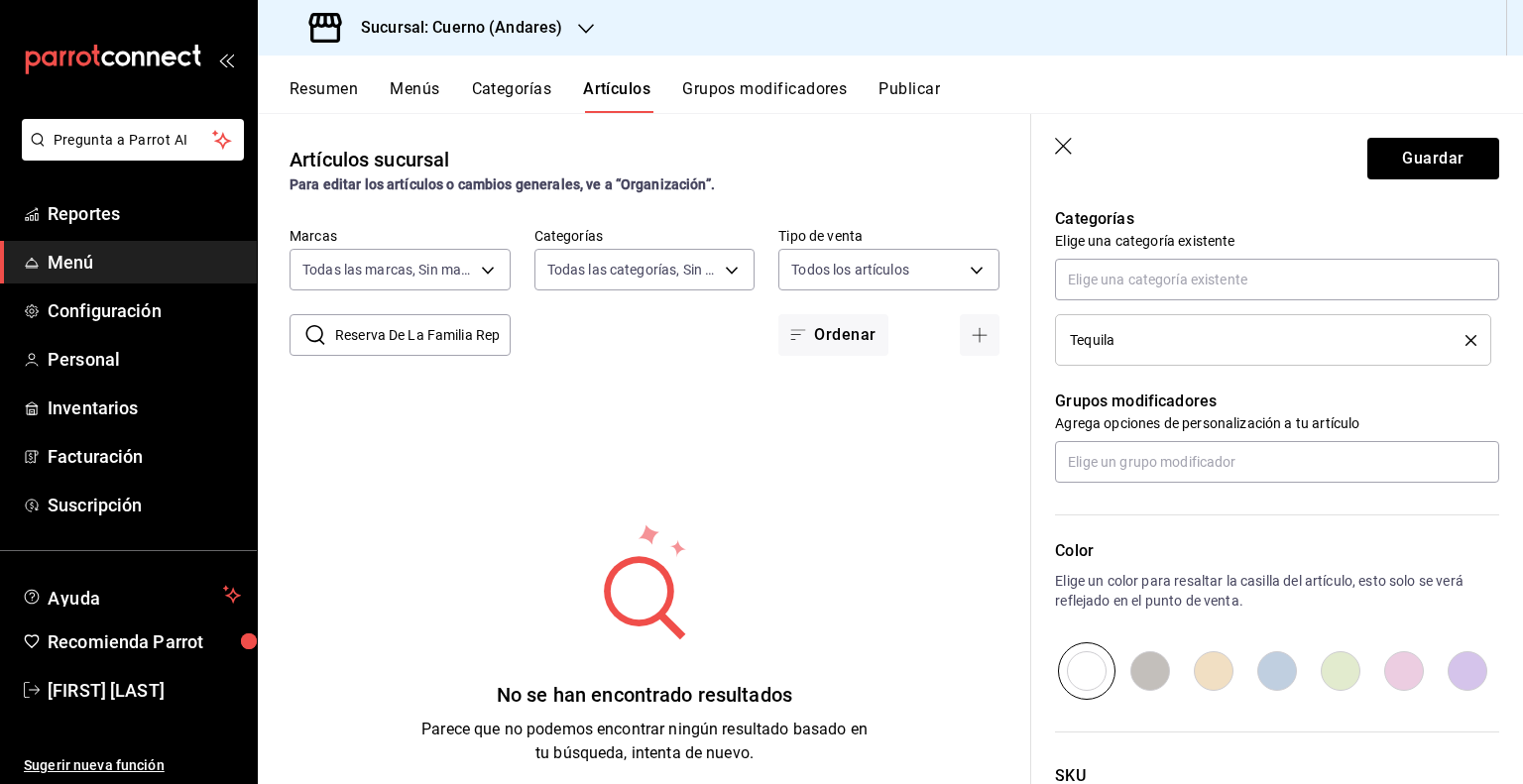 scroll, scrollTop: 666, scrollLeft: 0, axis: vertical 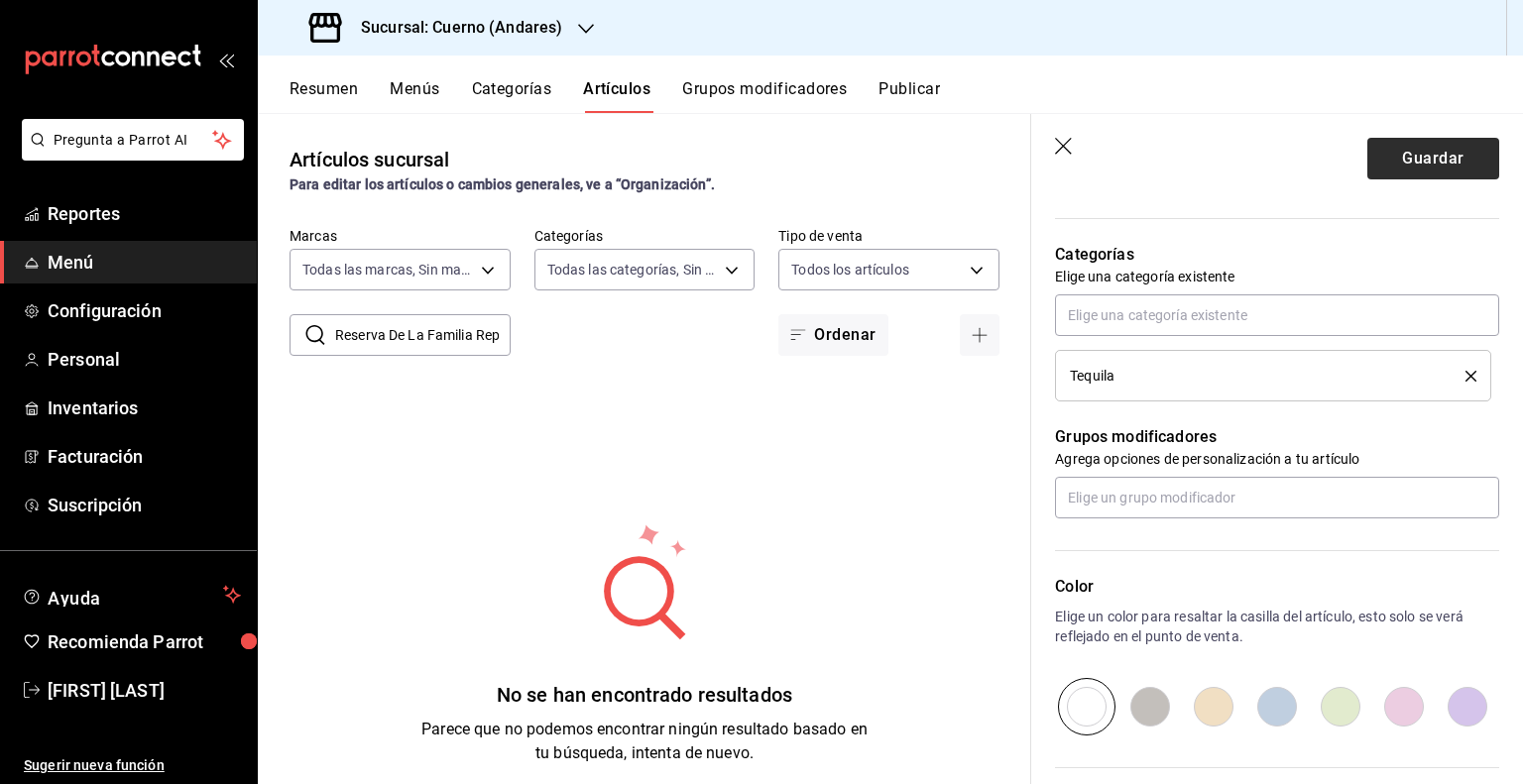 type on "14421" 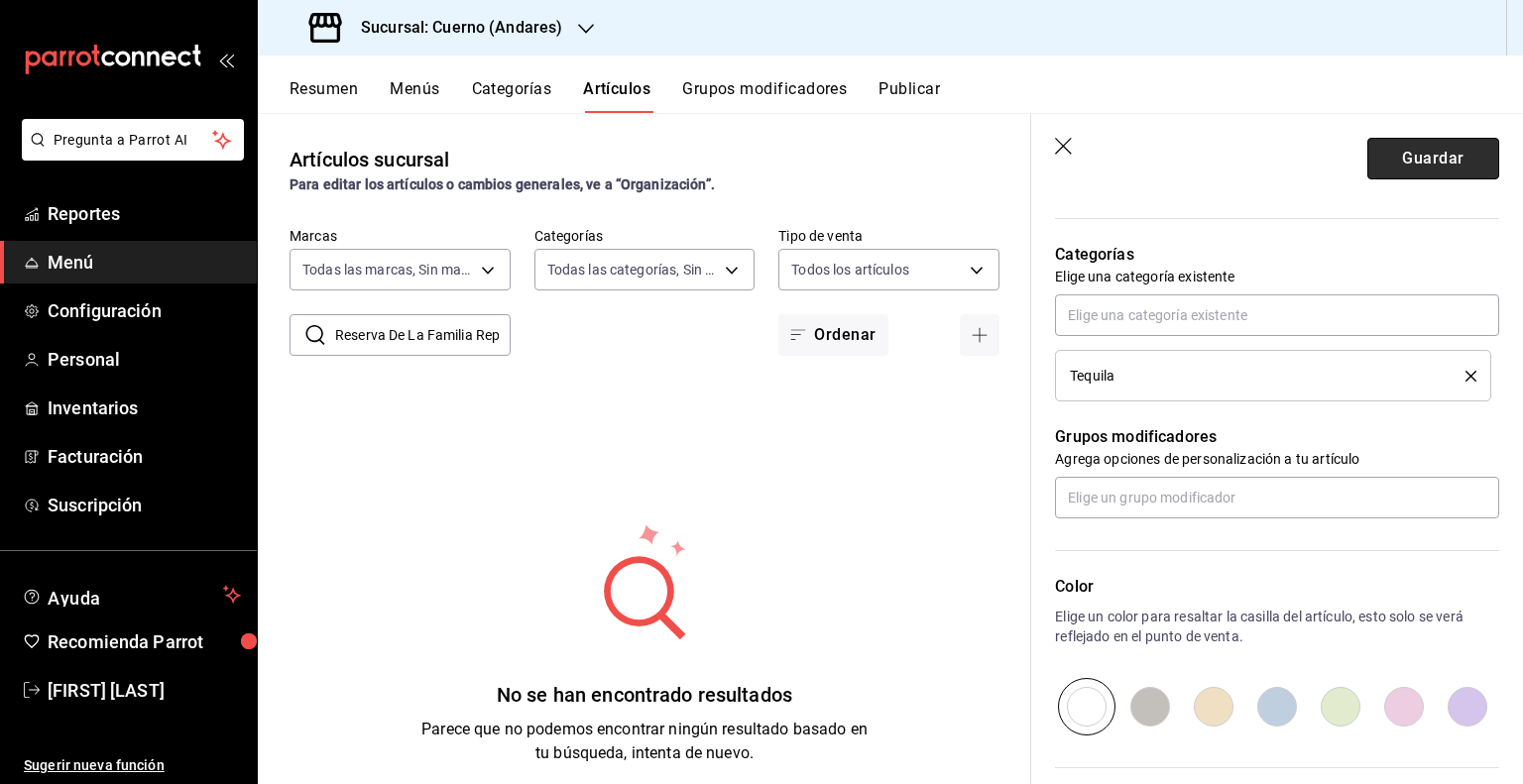 click on "Guardar" at bounding box center [1433, 159] 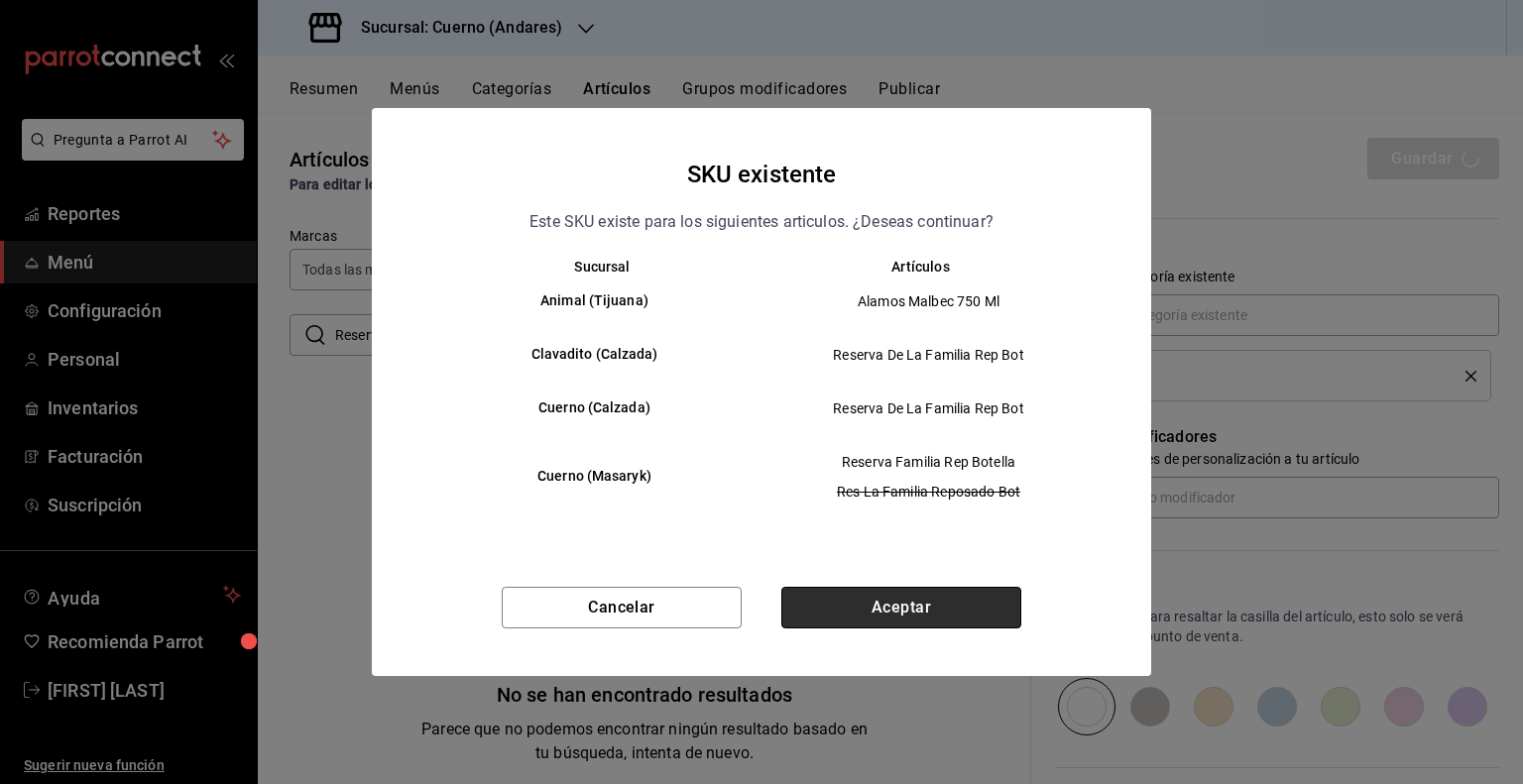 click on "Aceptar" at bounding box center [901, 608] 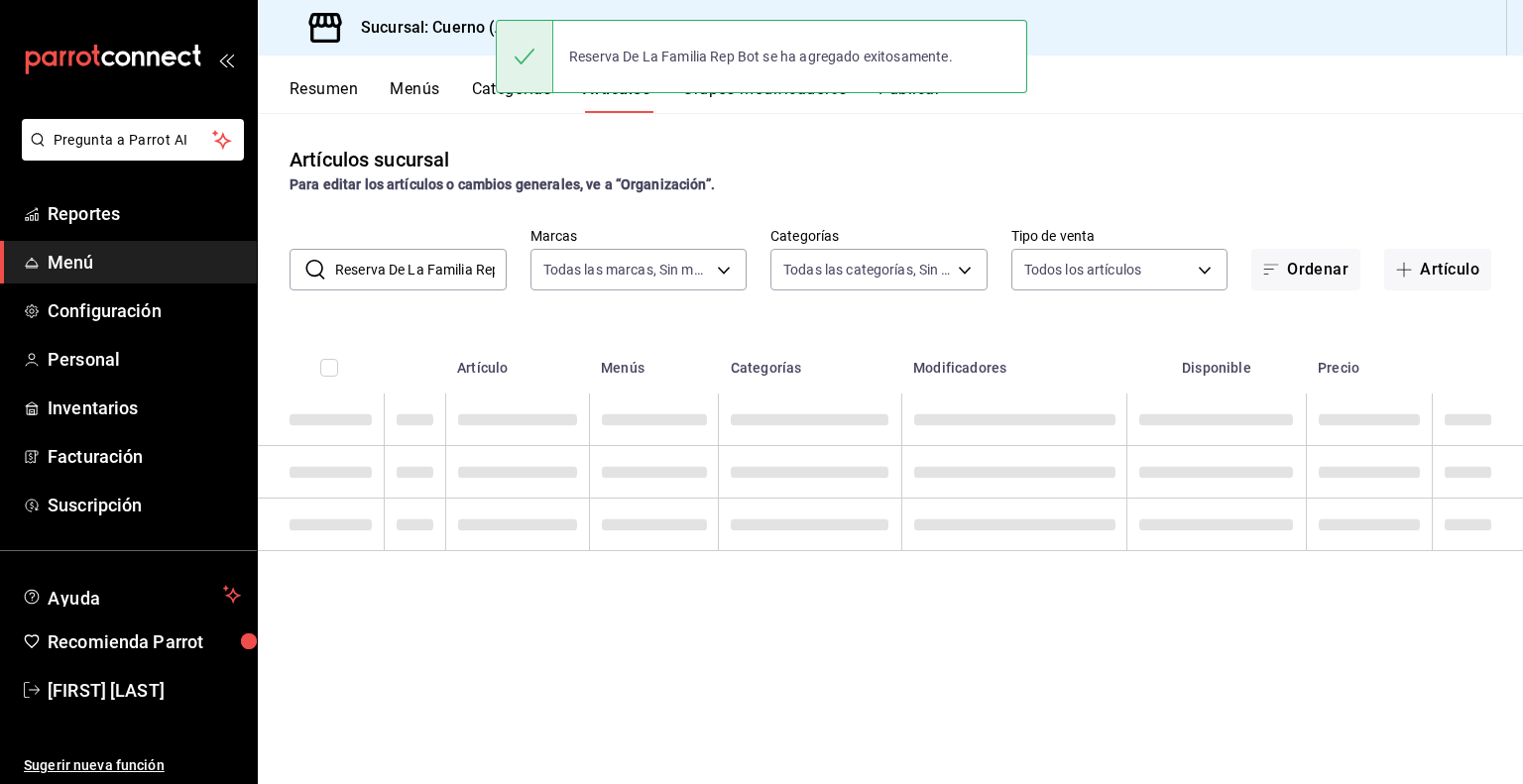 scroll, scrollTop: 0, scrollLeft: 0, axis: both 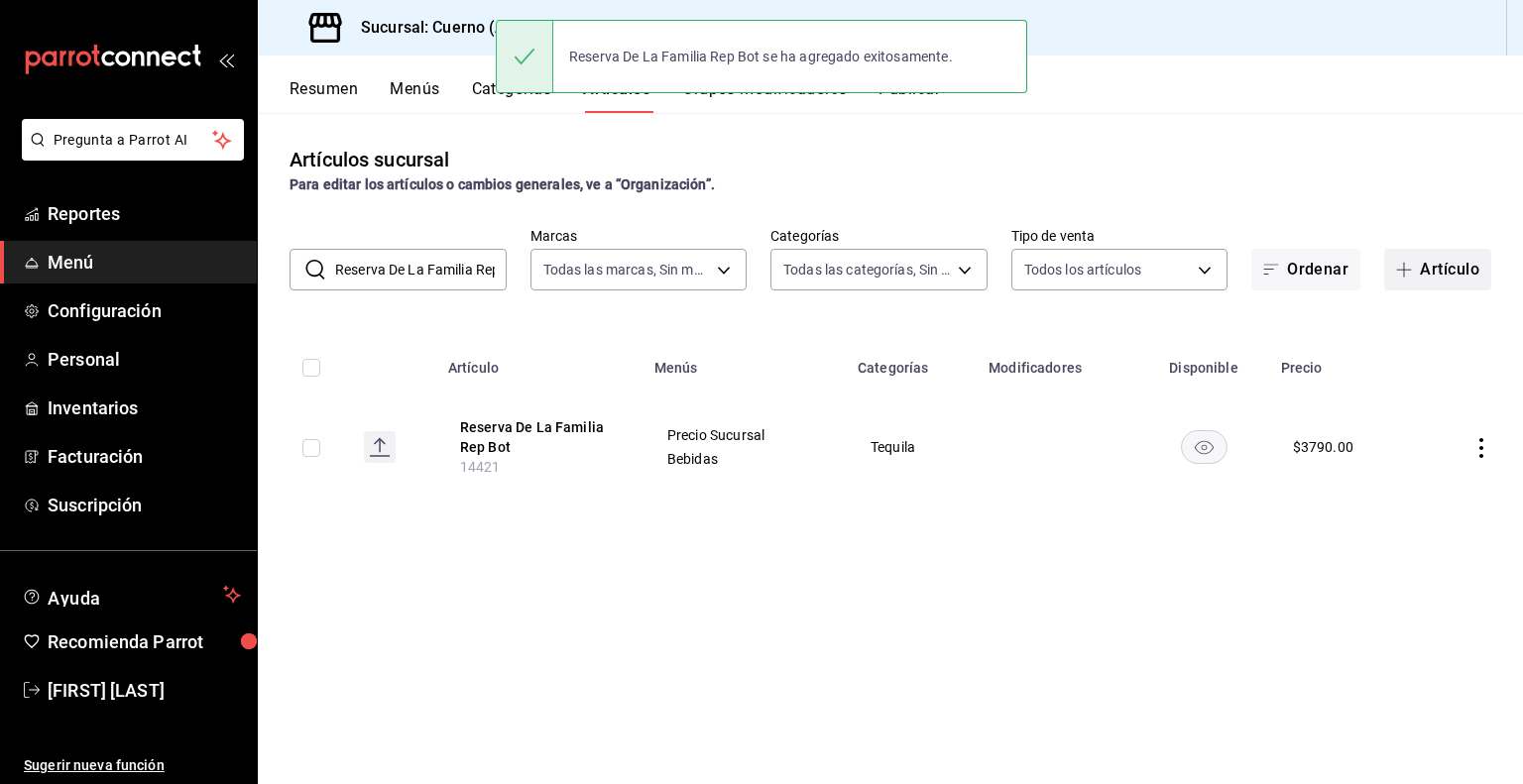 click on "Artículo" at bounding box center (1438, 270) 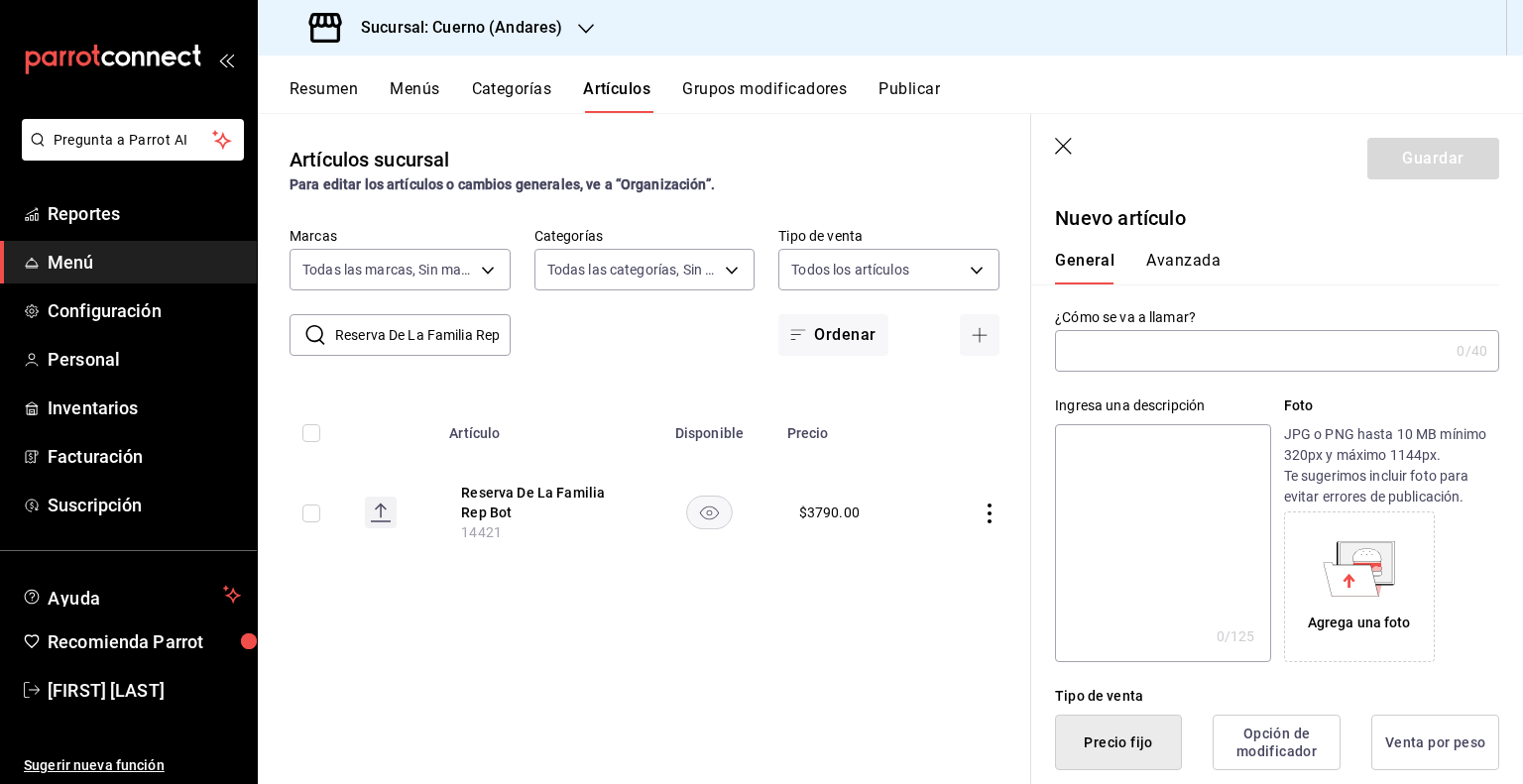 click at bounding box center (1251, 351) 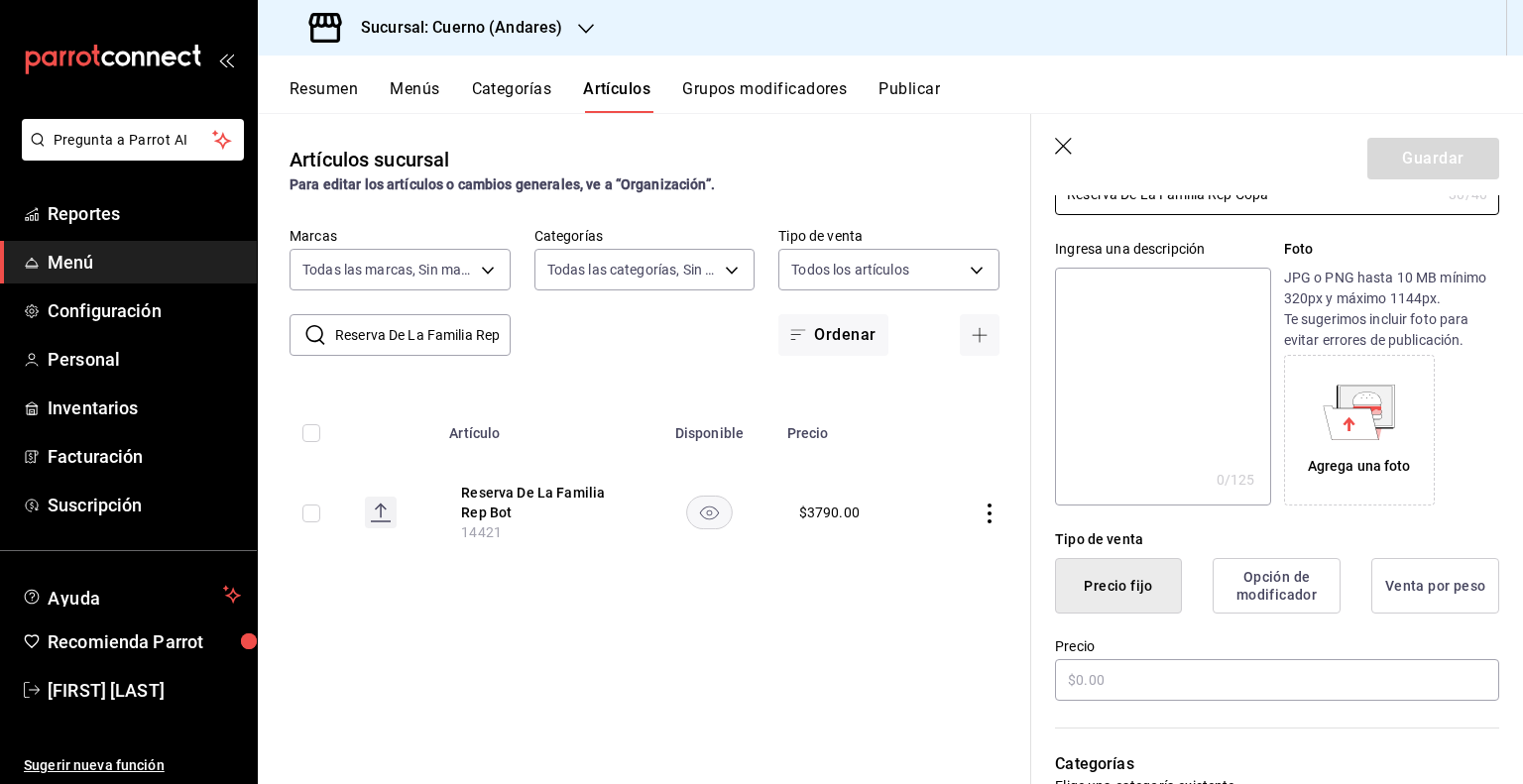 scroll, scrollTop: 297, scrollLeft: 0, axis: vertical 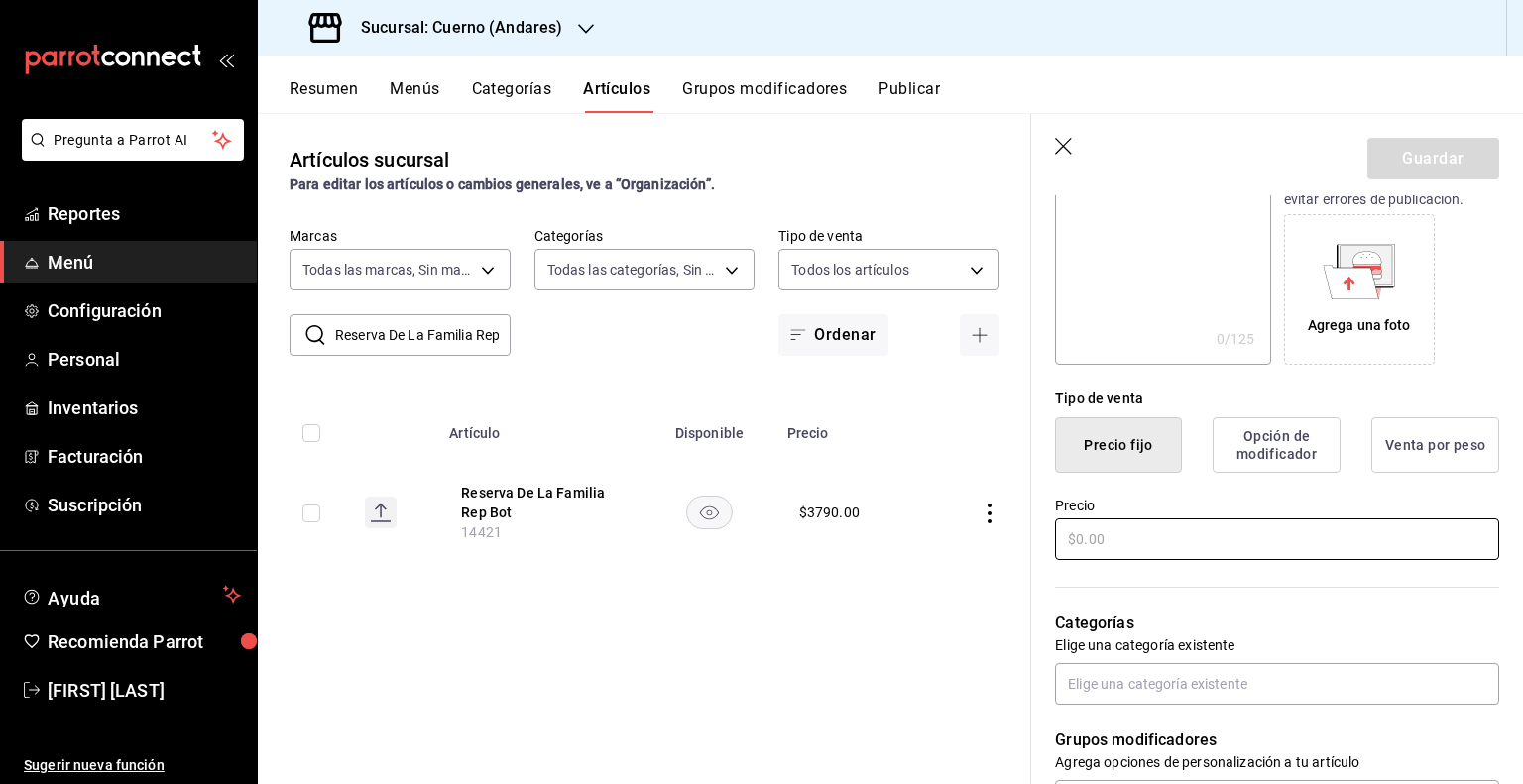 type on "Reserva De La Familia Rep Copa" 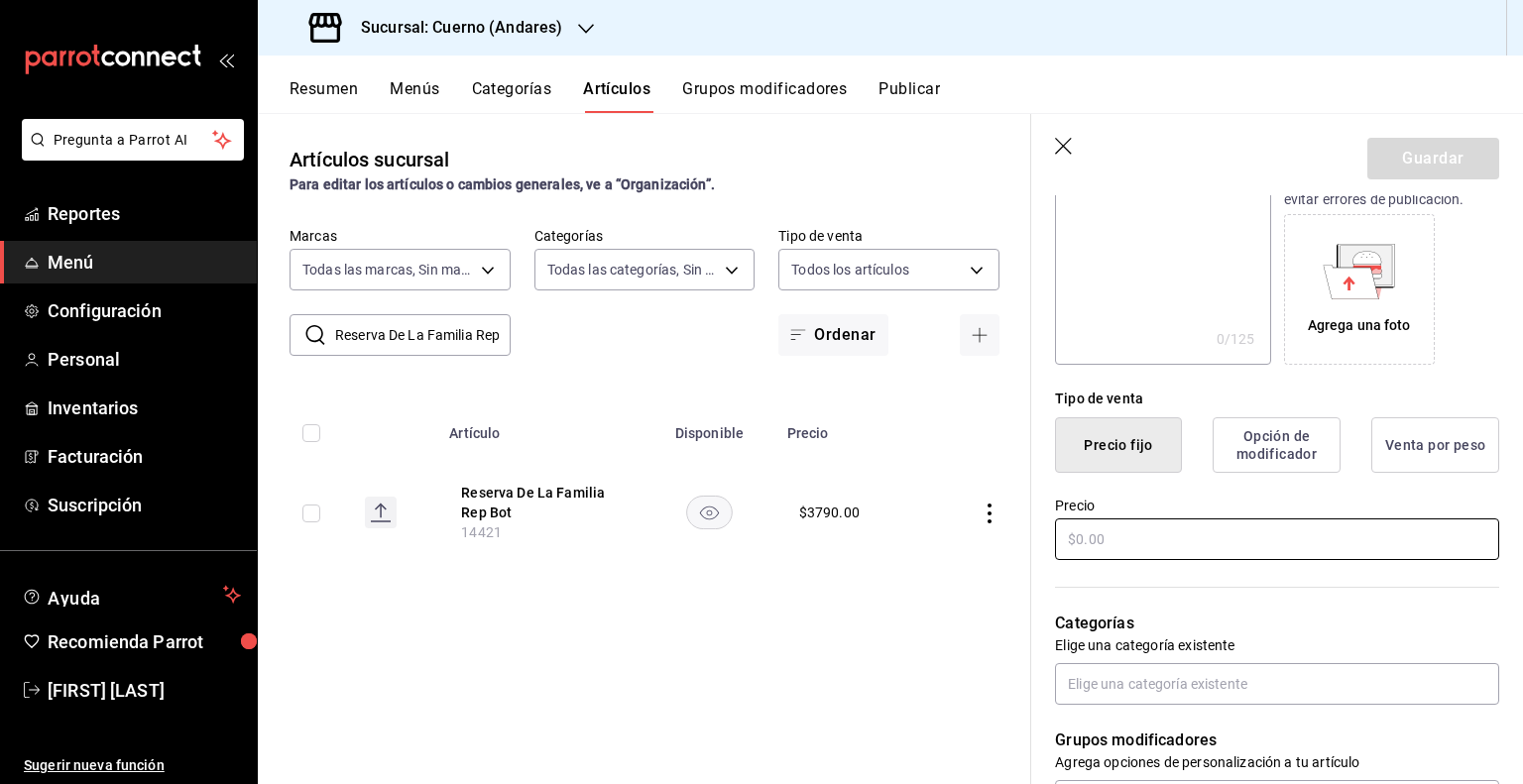 paste on "$340.00" 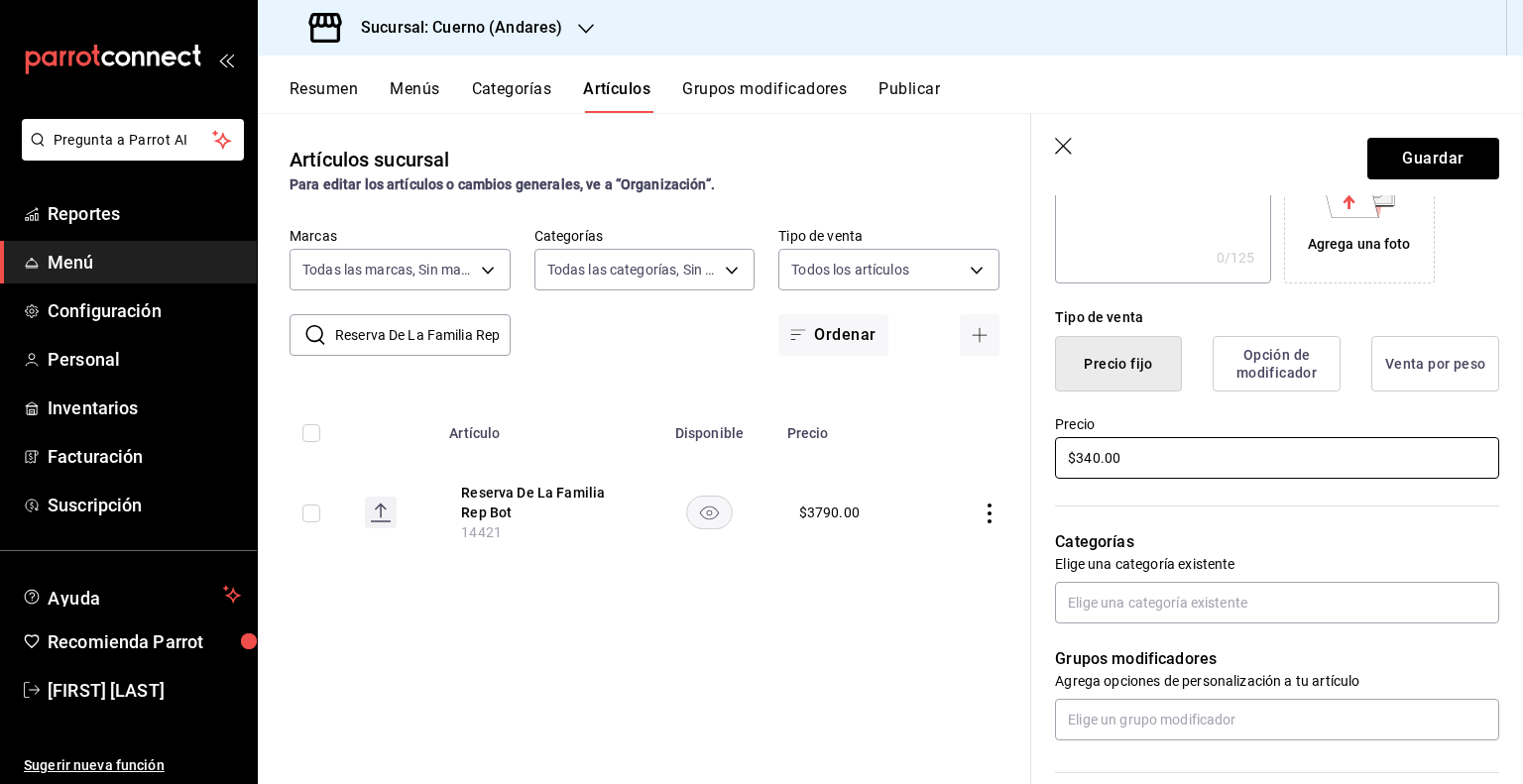 scroll, scrollTop: 496, scrollLeft: 0, axis: vertical 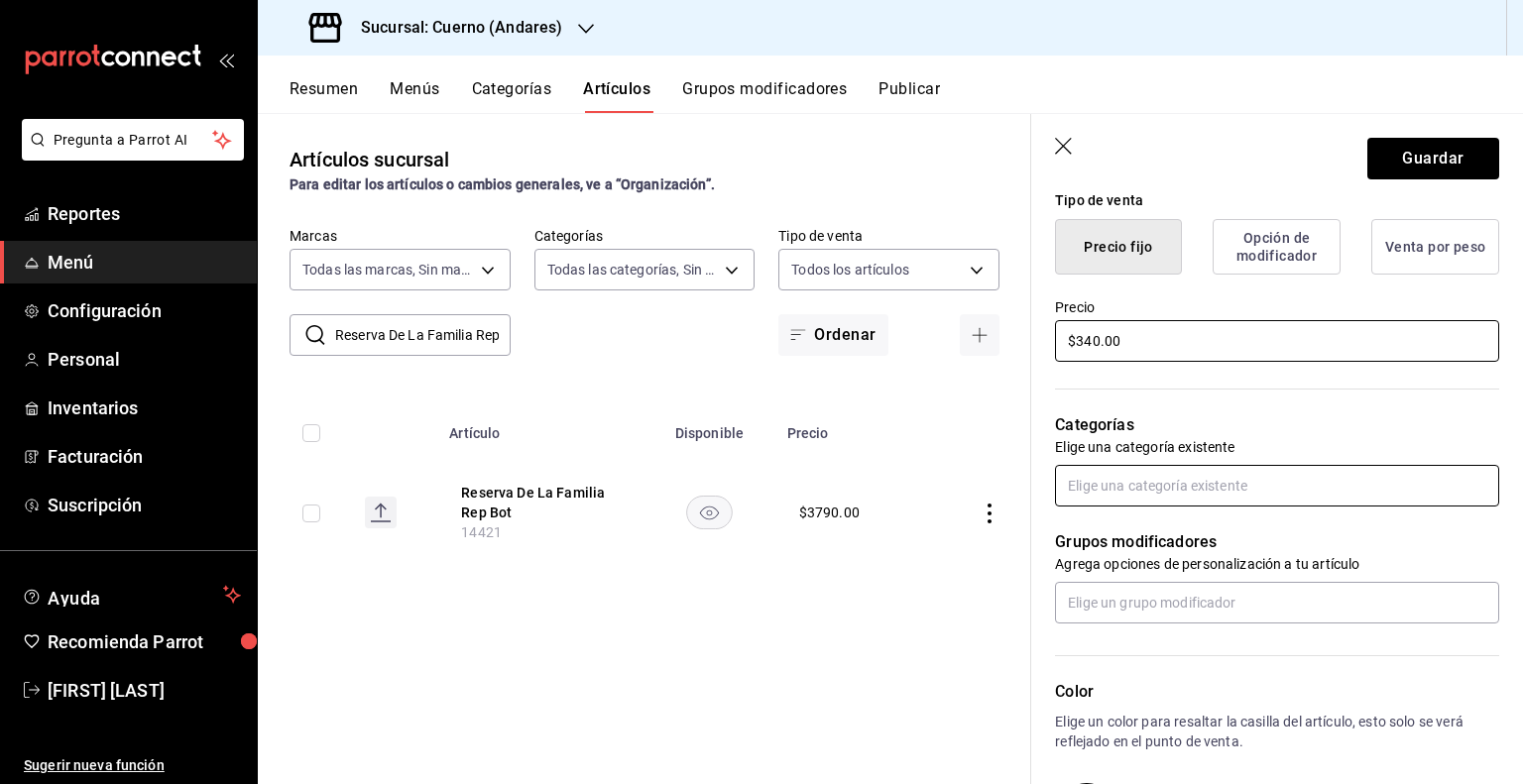 type on "$340.00" 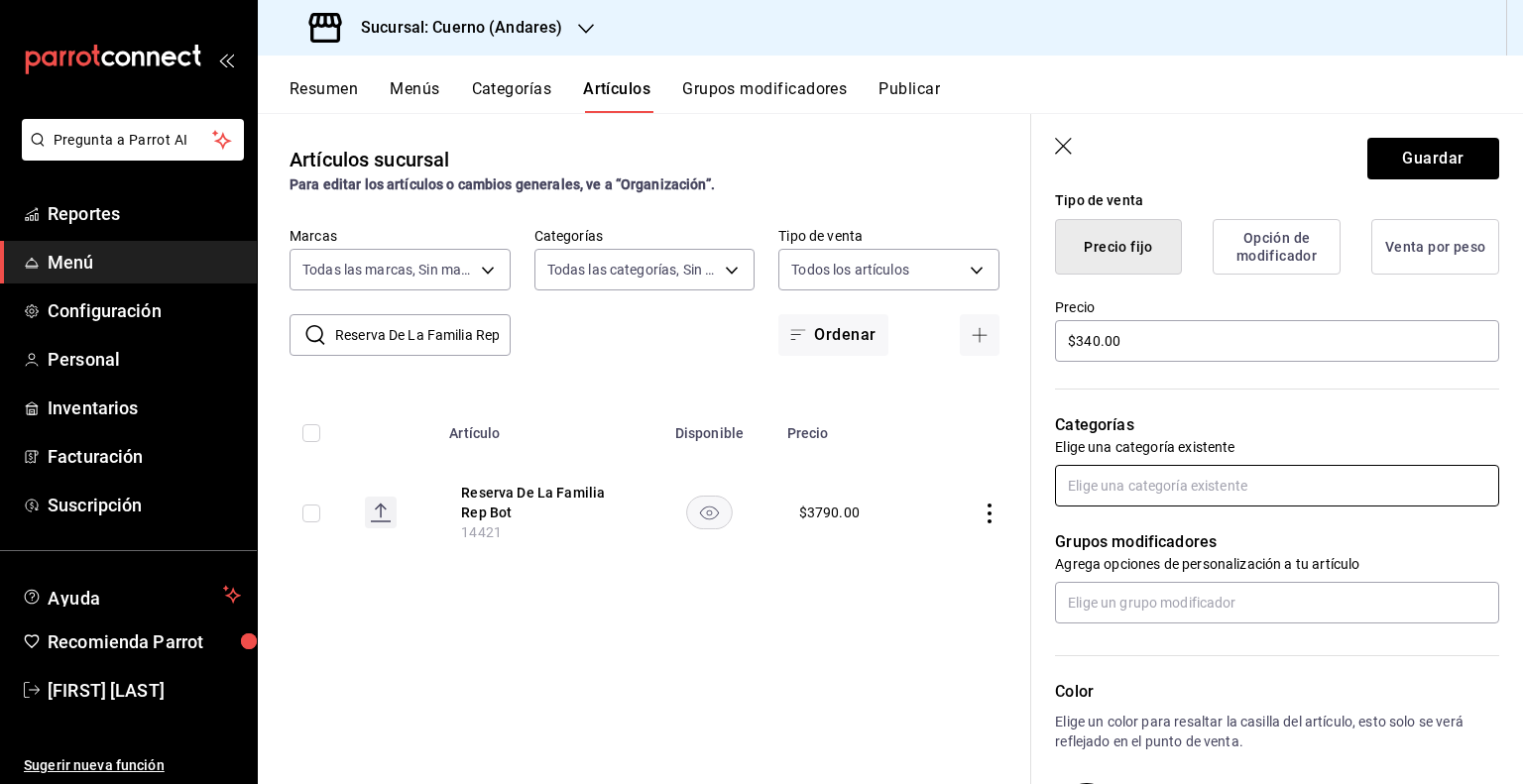 click at bounding box center (1277, 486) 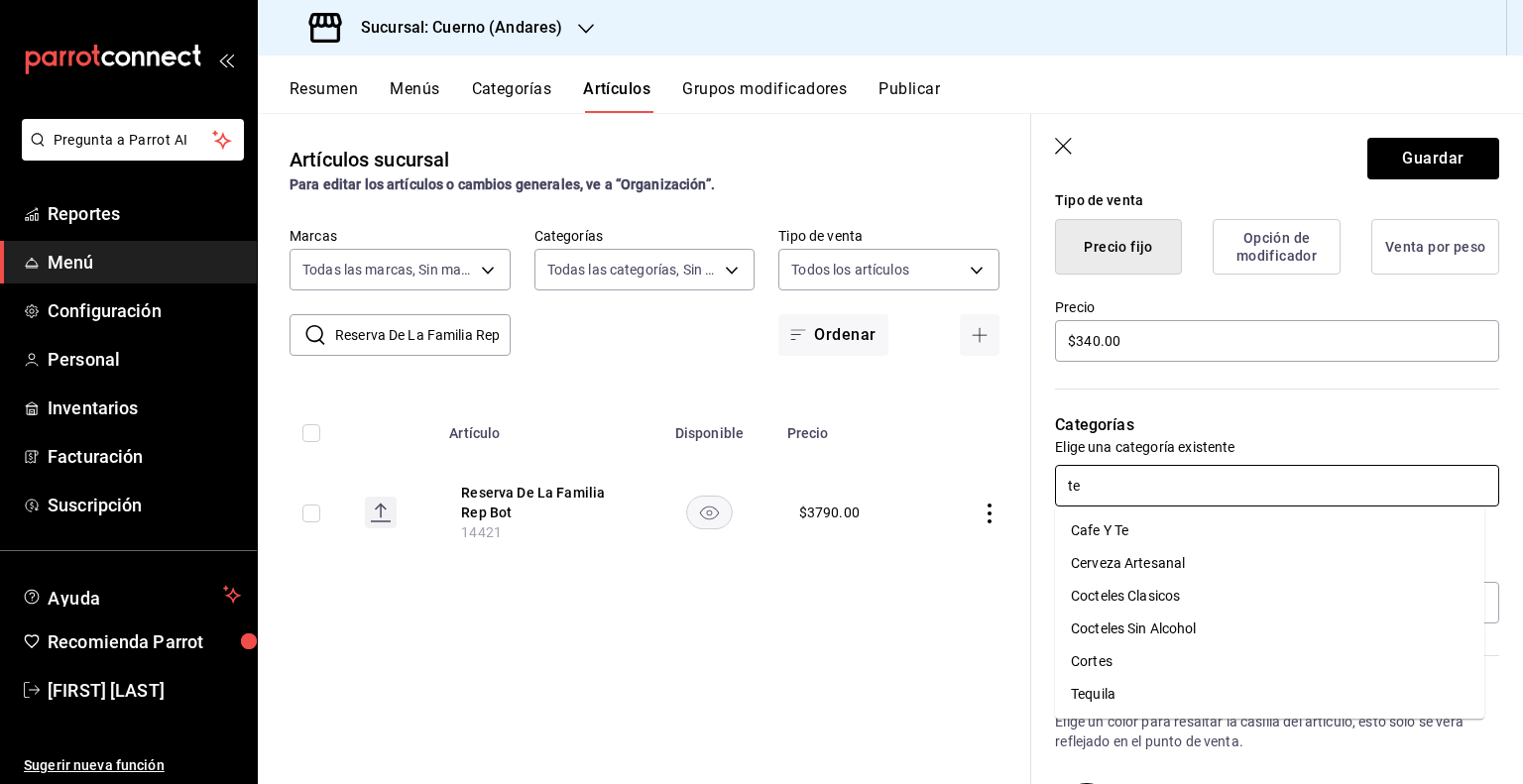 type on "teq" 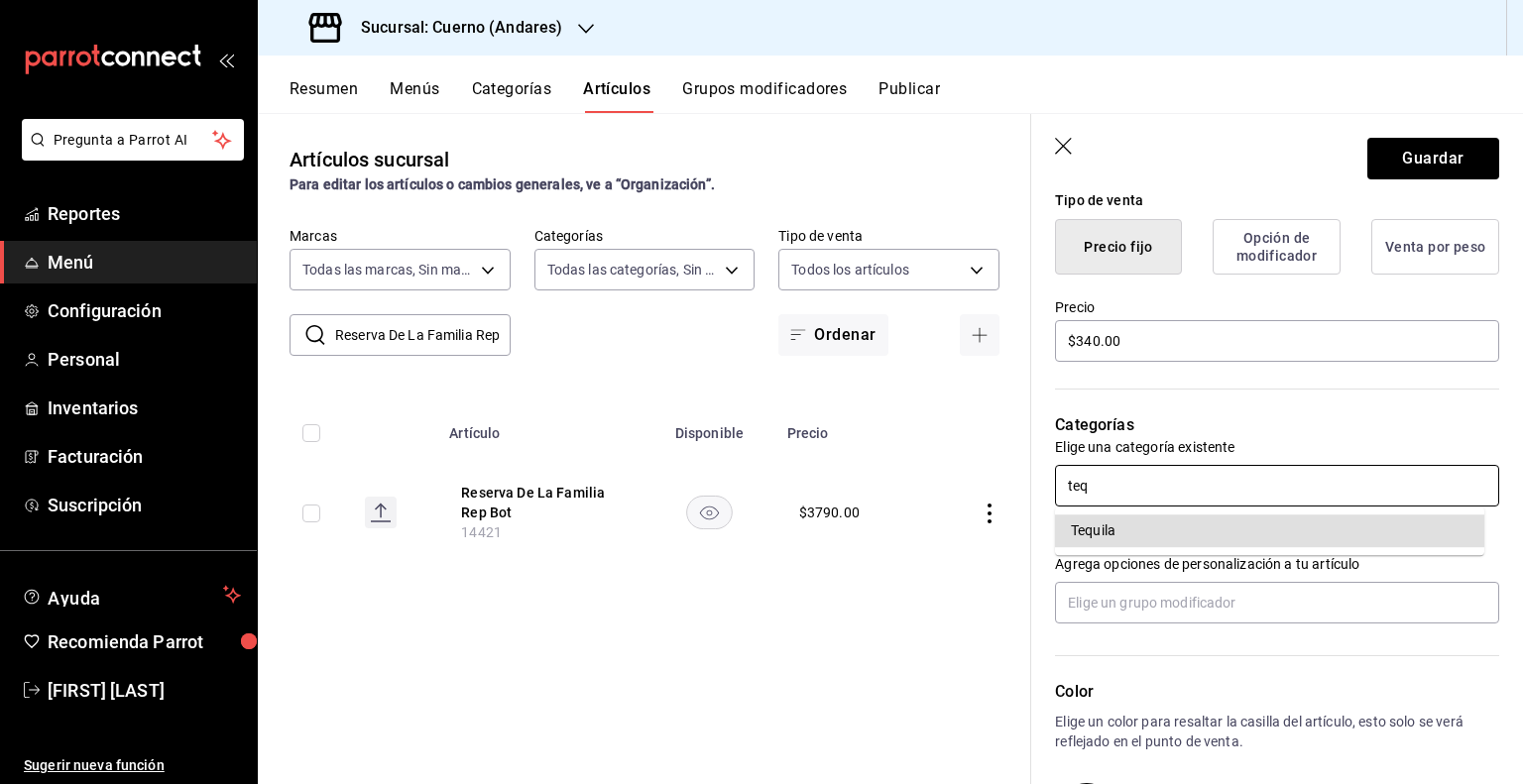 type 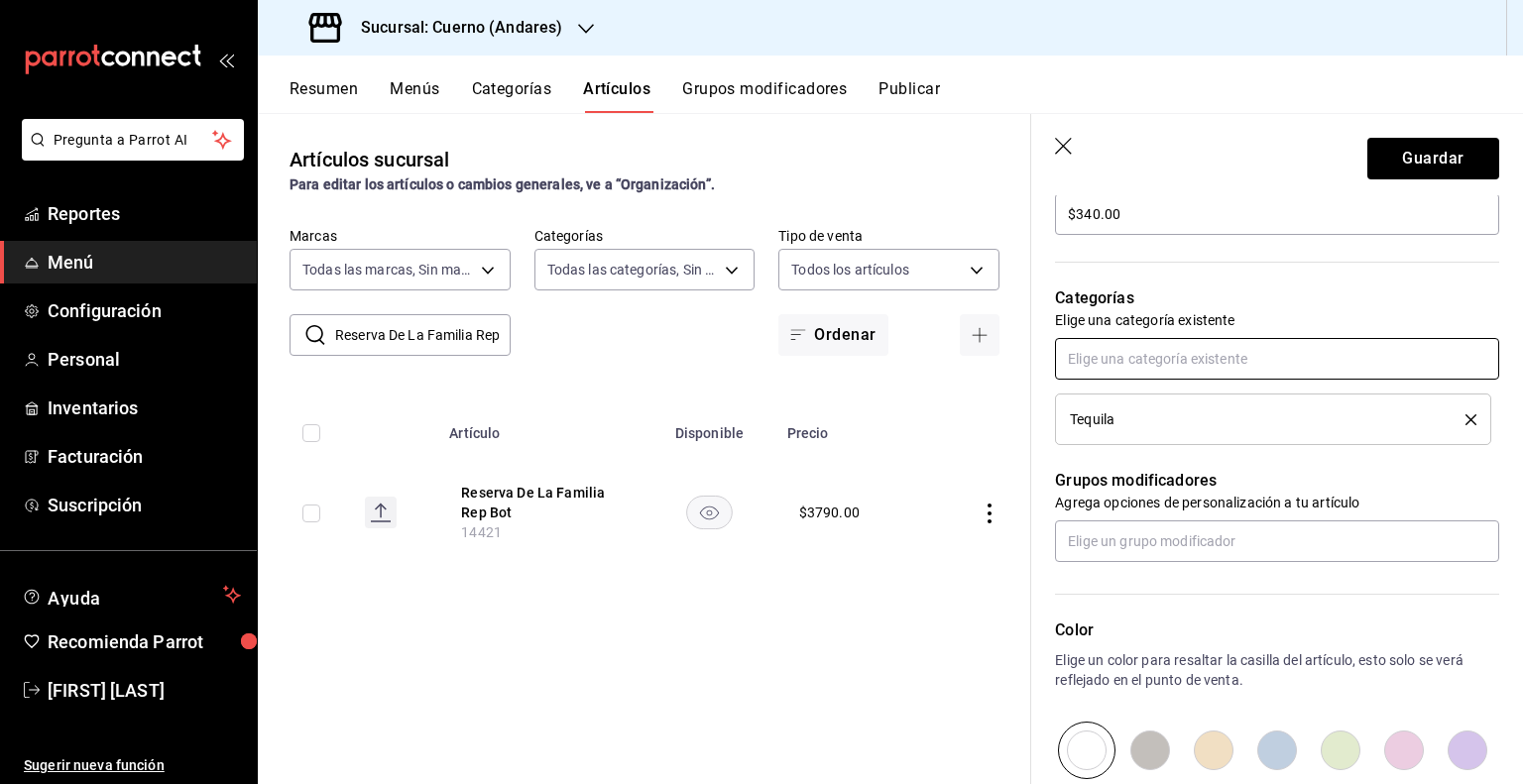 scroll, scrollTop: 864, scrollLeft: 0, axis: vertical 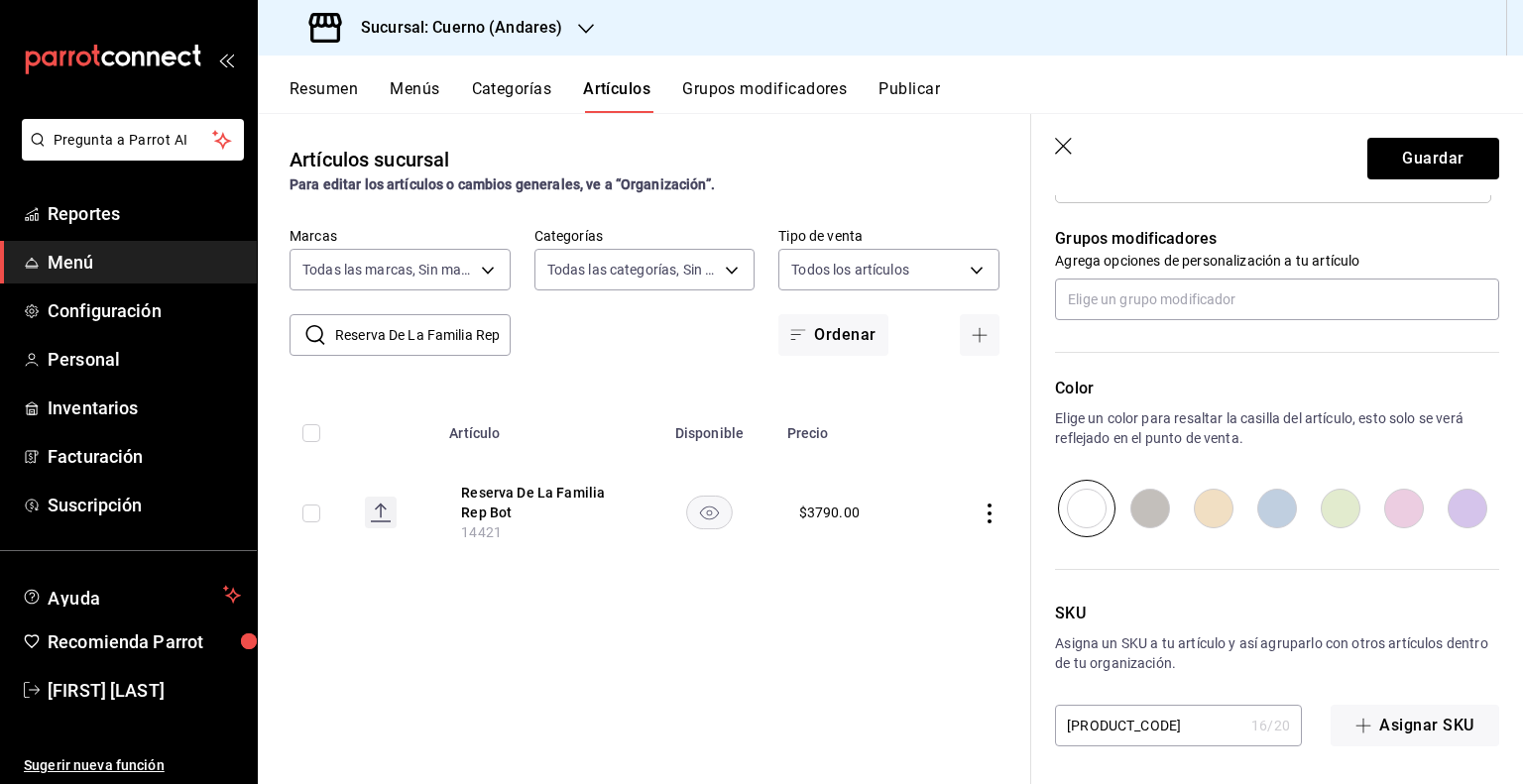 click on "[PRODUCT_CODE]" at bounding box center (1149, 726) 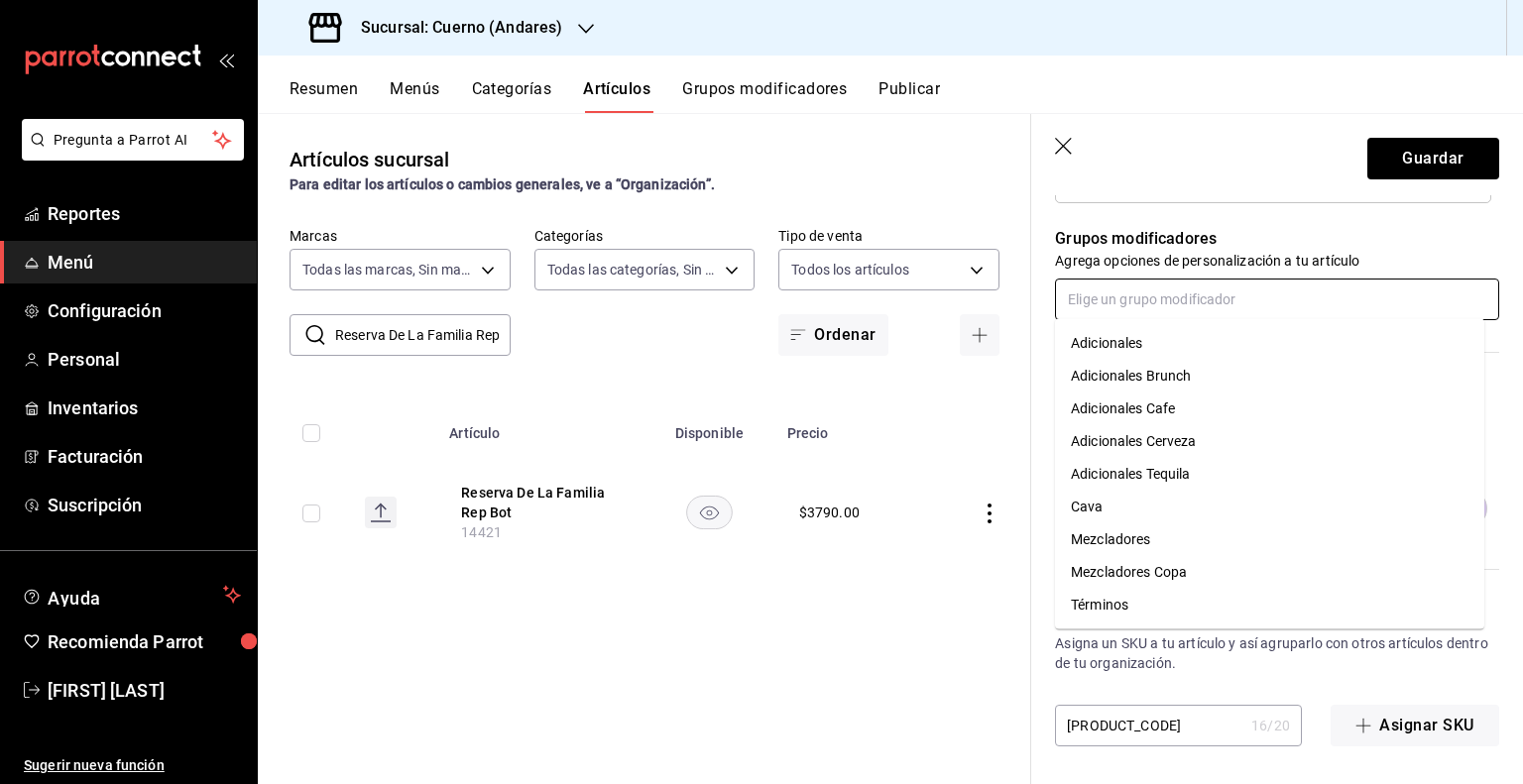 click at bounding box center (1277, 299) 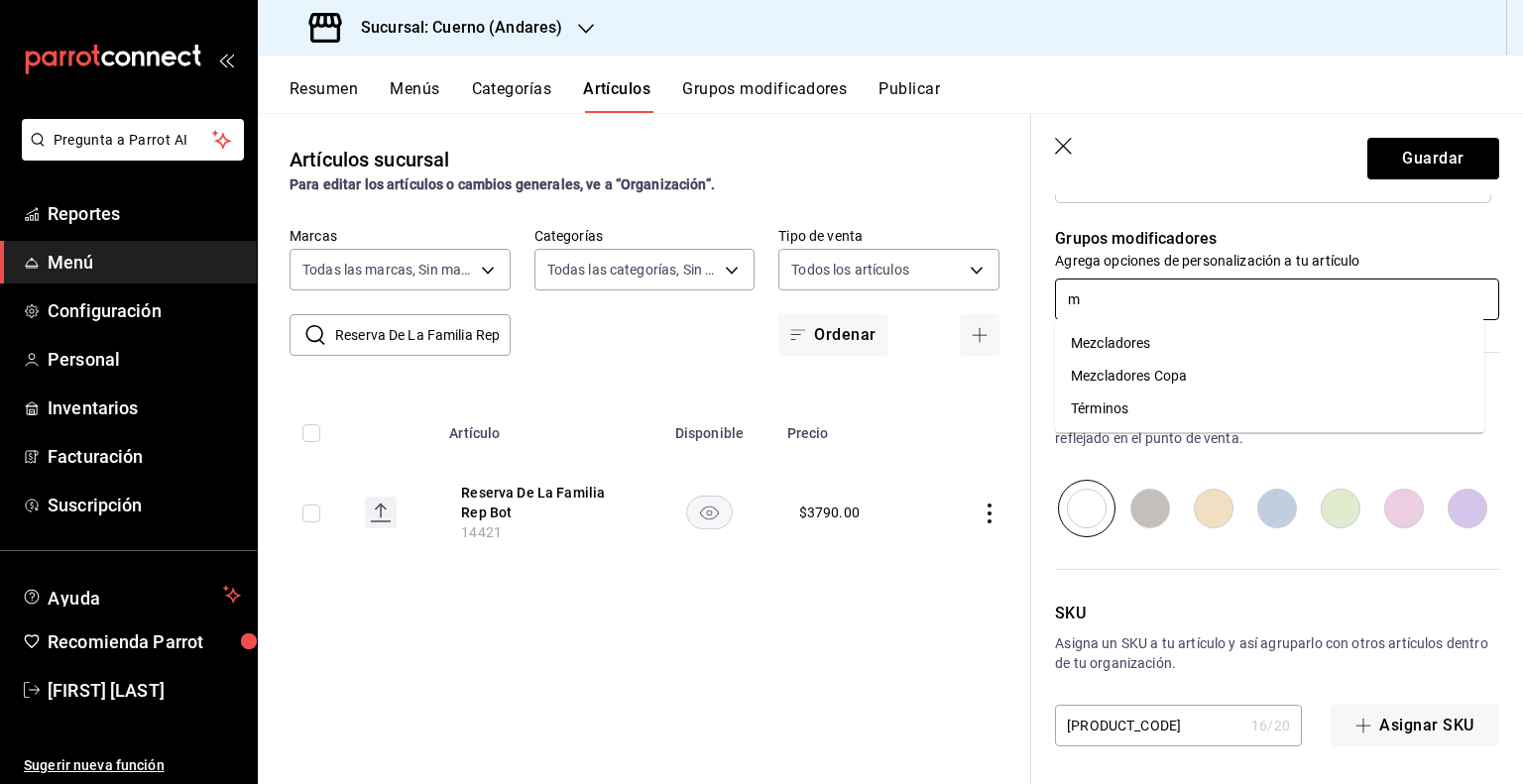 click on "Mezcladores" at bounding box center (1269, 343) 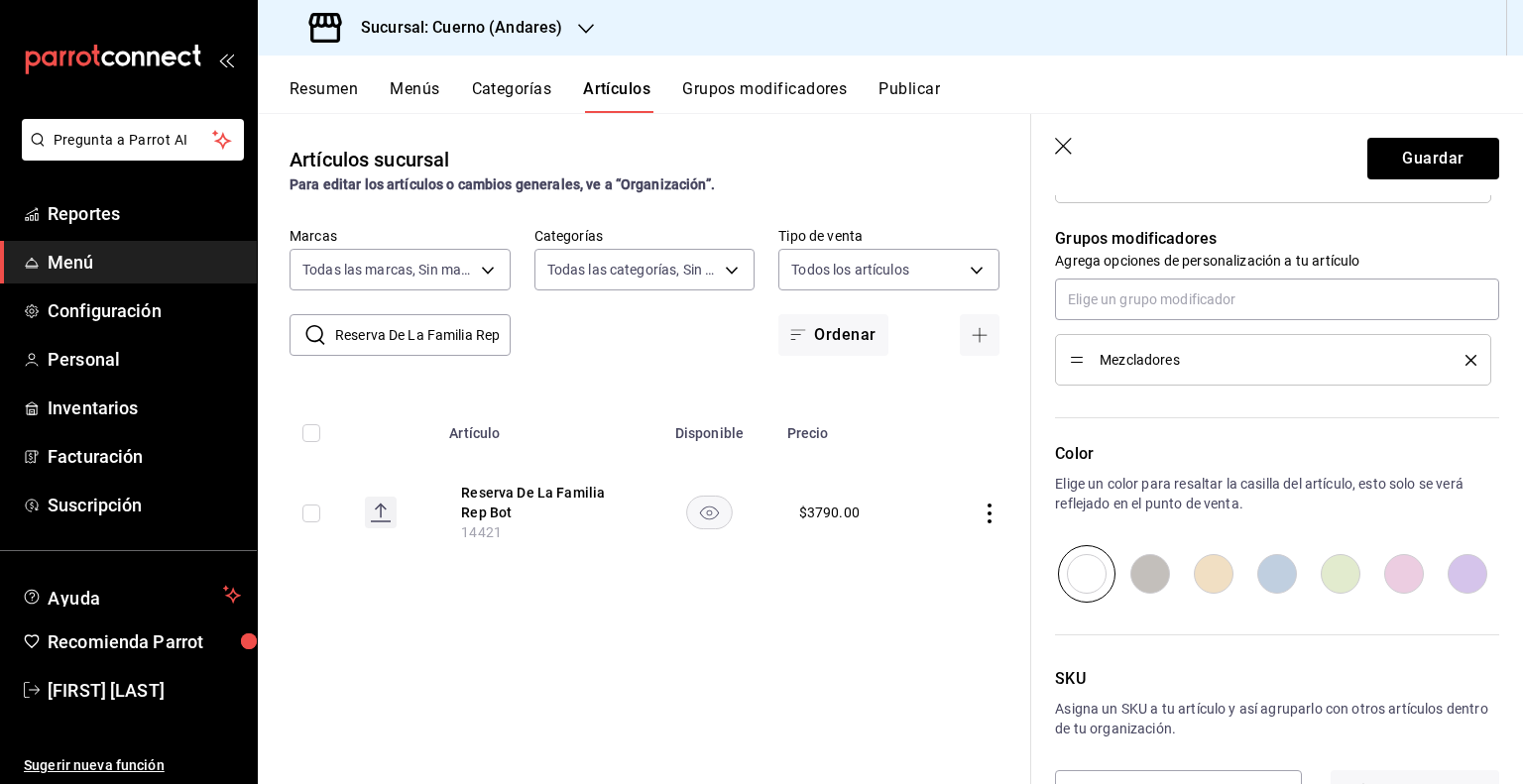 click 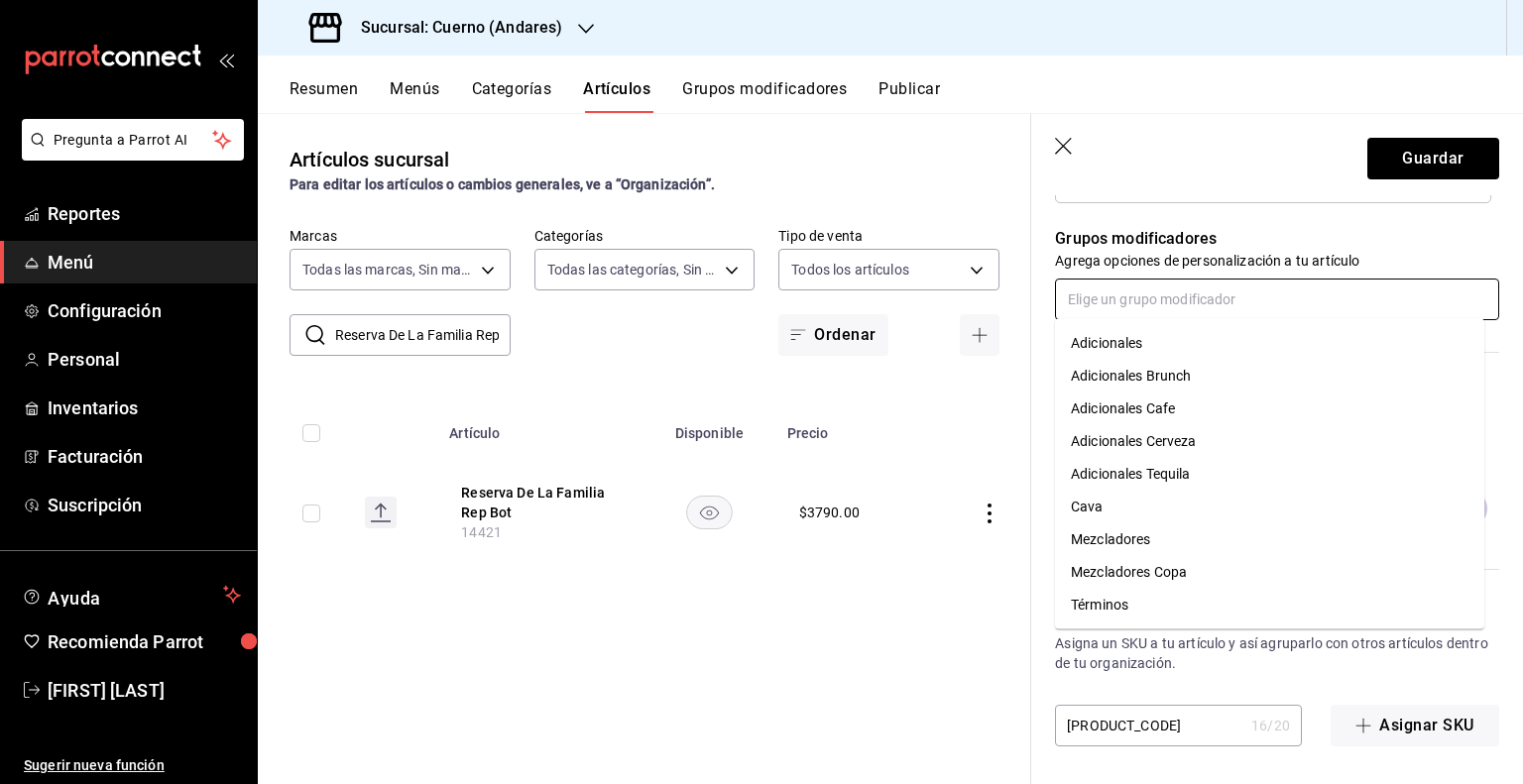 click at bounding box center [1277, 299] 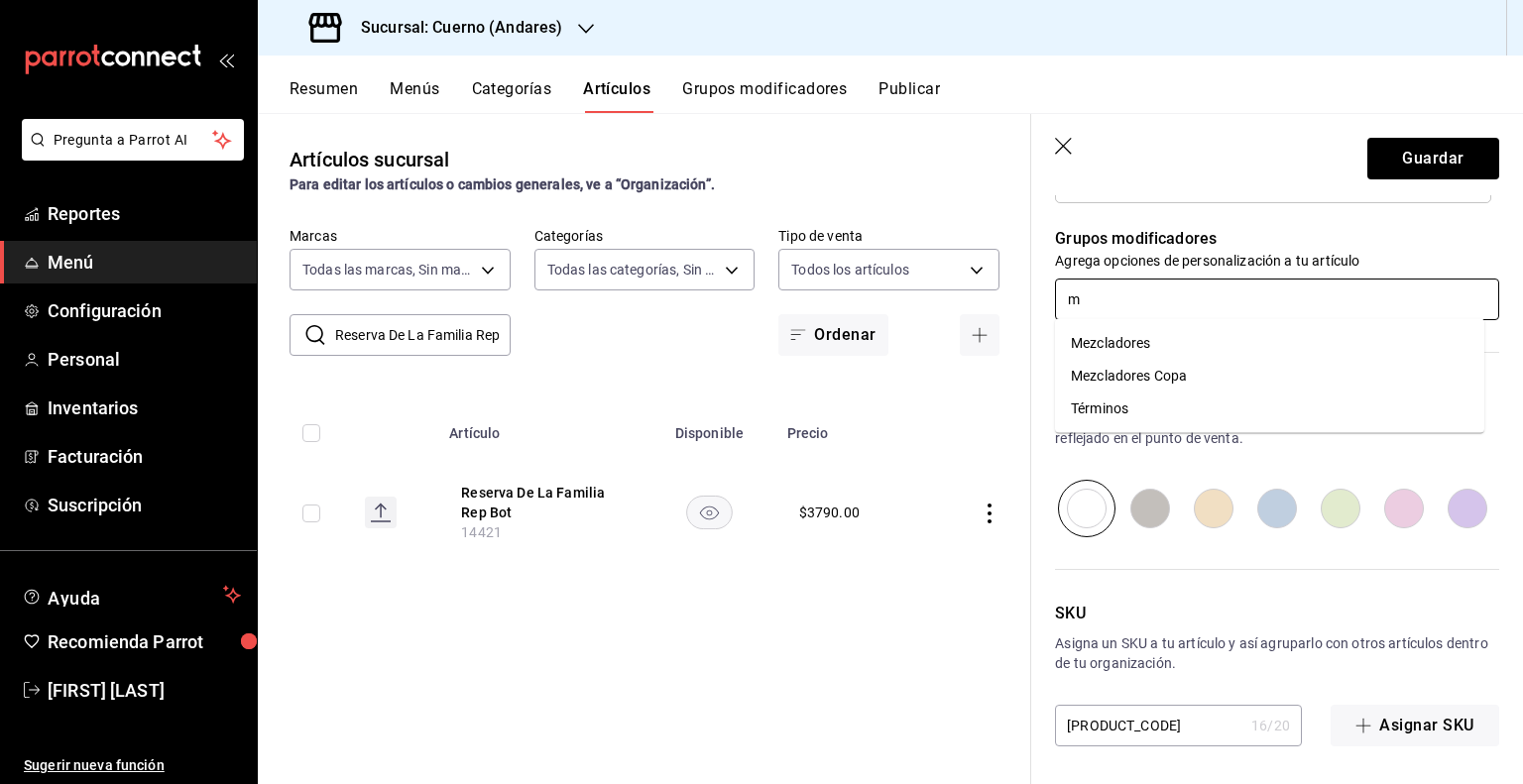 click on "Mezcladores Copa" at bounding box center (1269, 376) 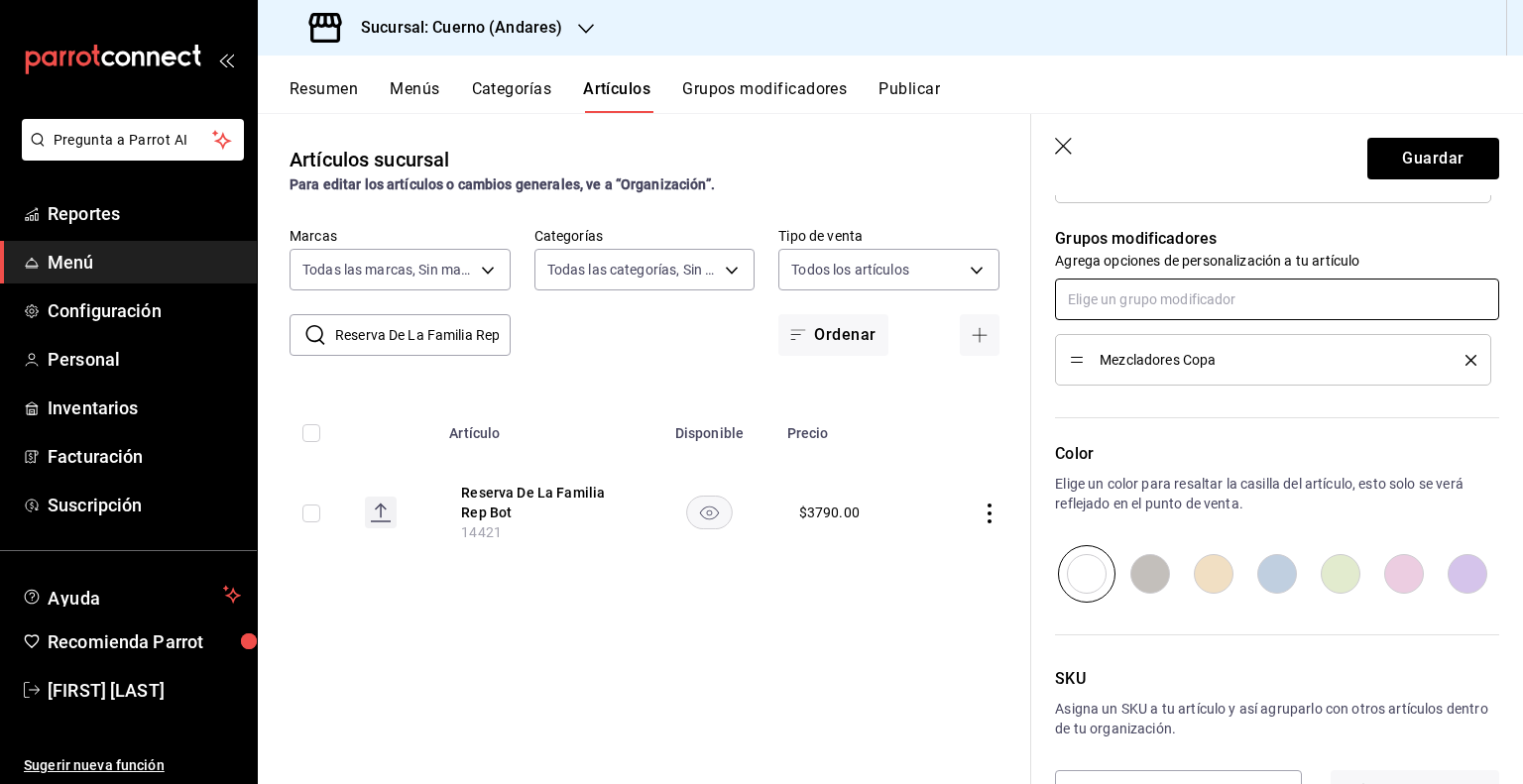 scroll, scrollTop: 930, scrollLeft: 0, axis: vertical 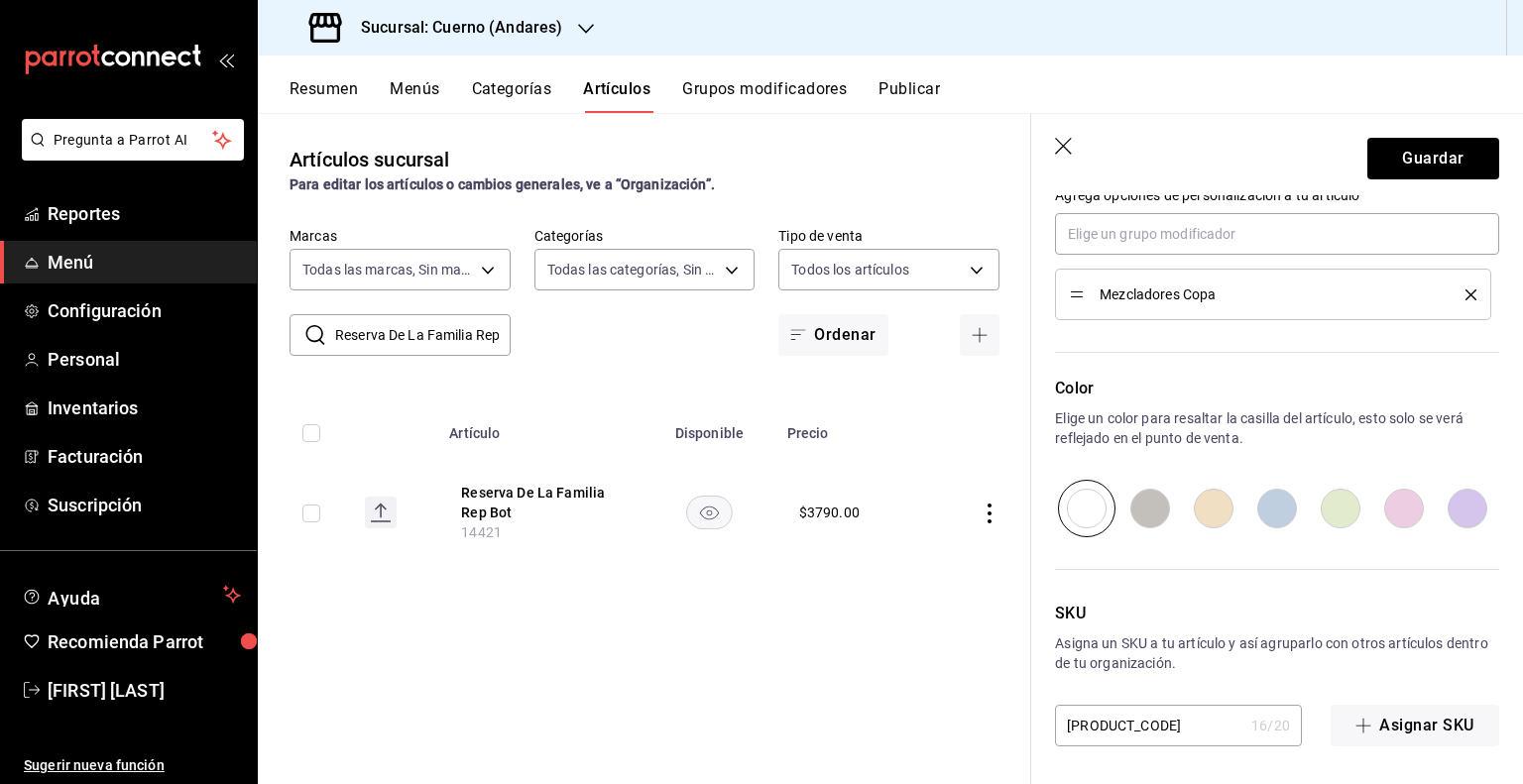 click on "[PRODUCT_CODE]" at bounding box center (1149, 726) 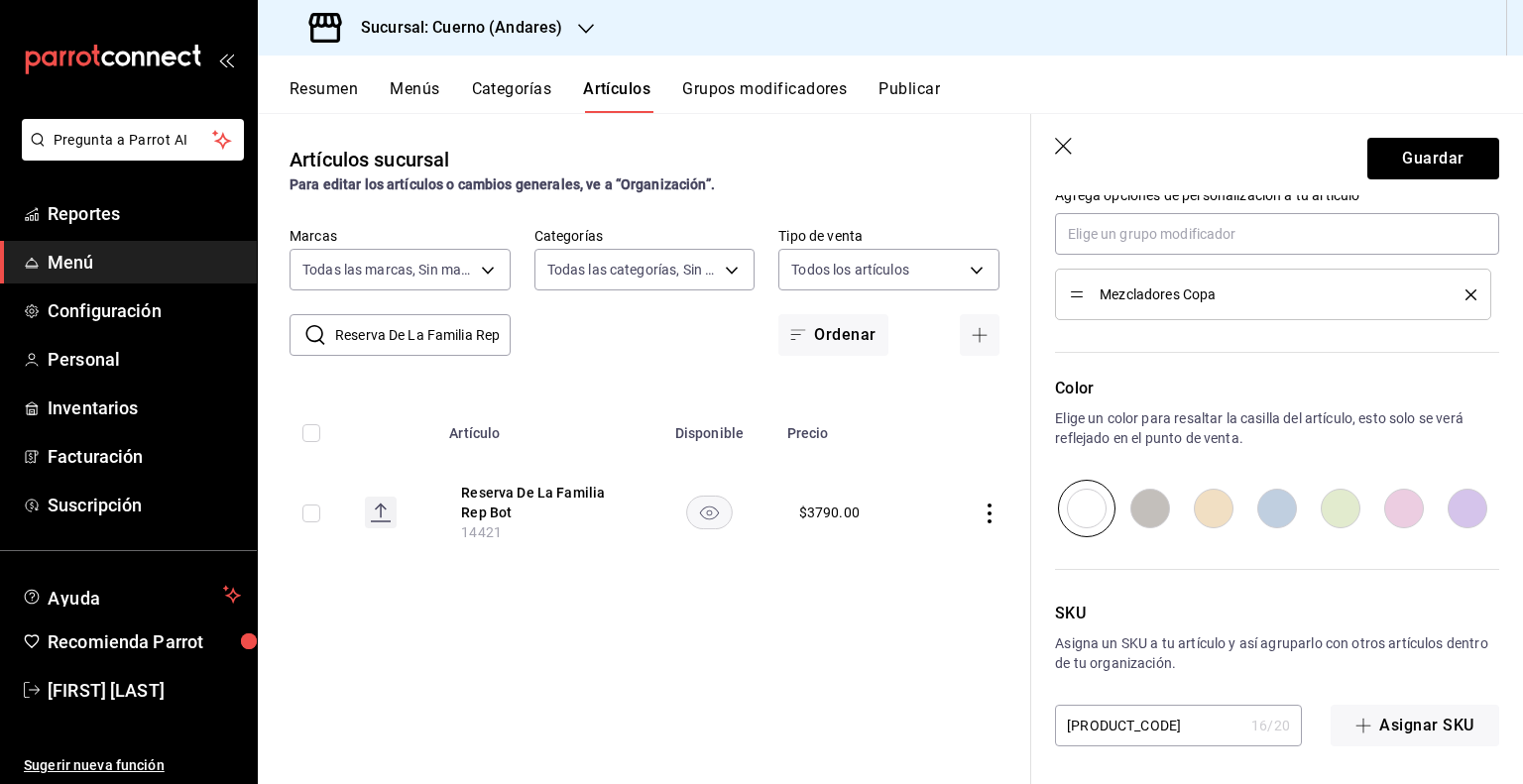 paste on "14422" 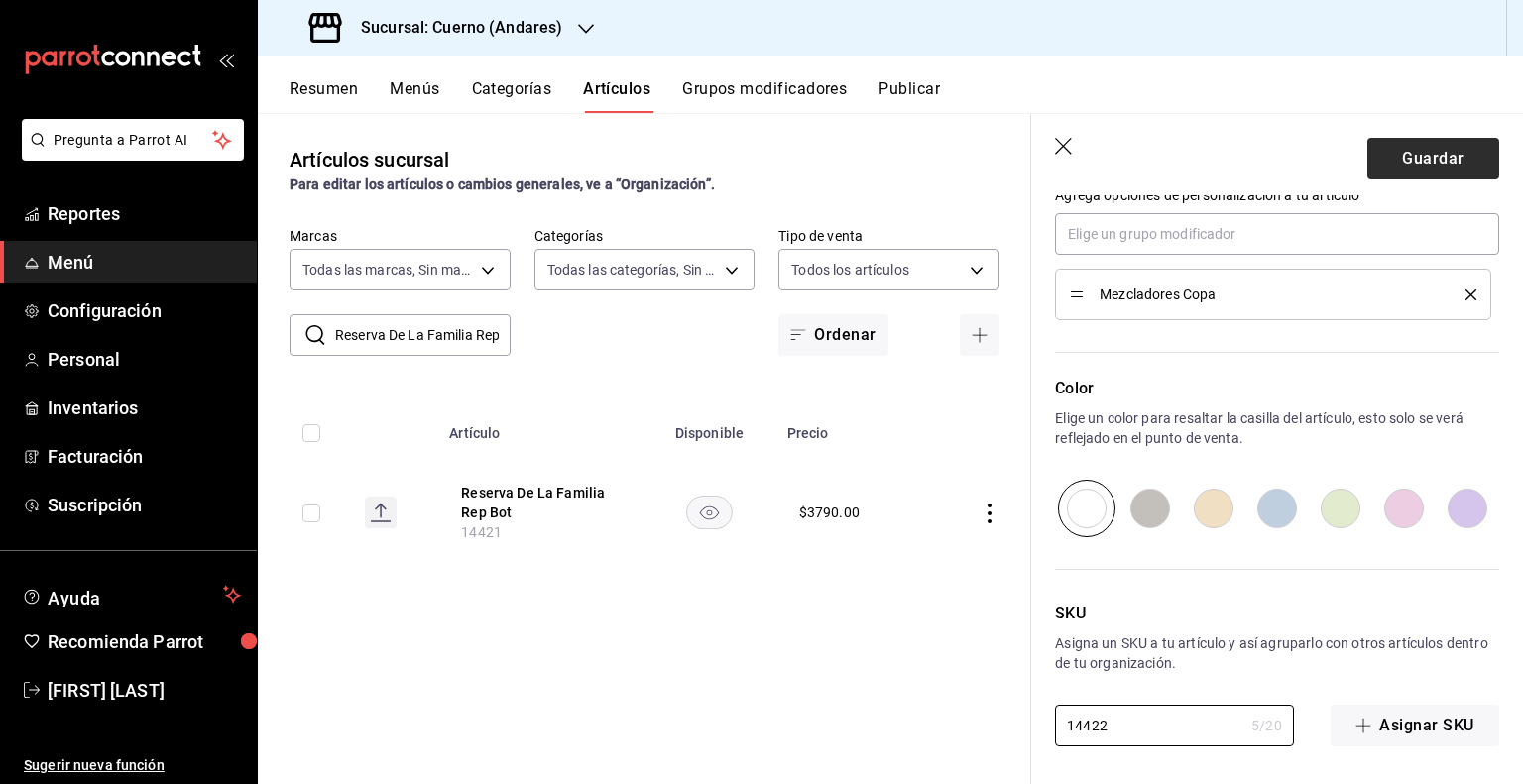 type on "14422" 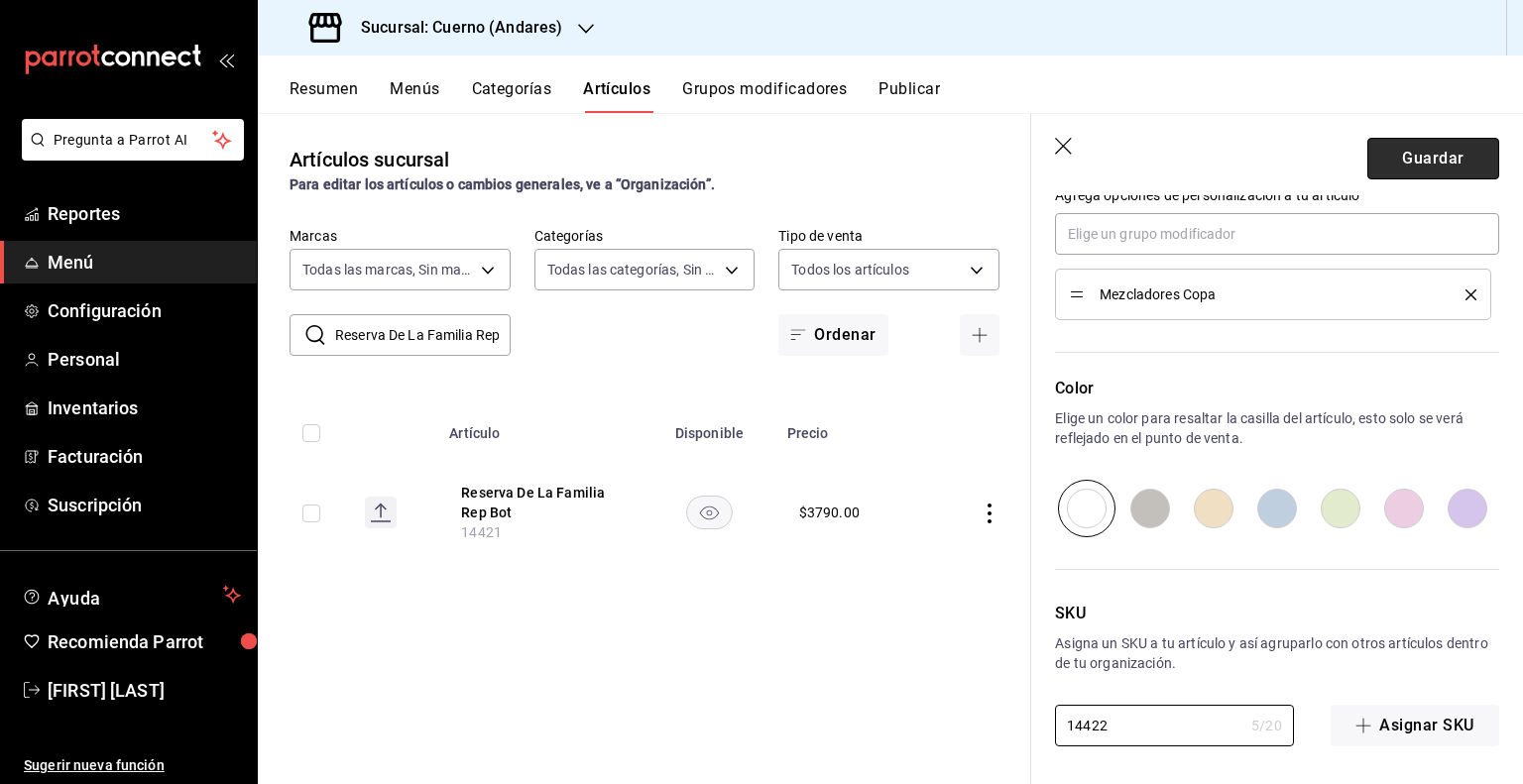 click on "Guardar" at bounding box center (1433, 159) 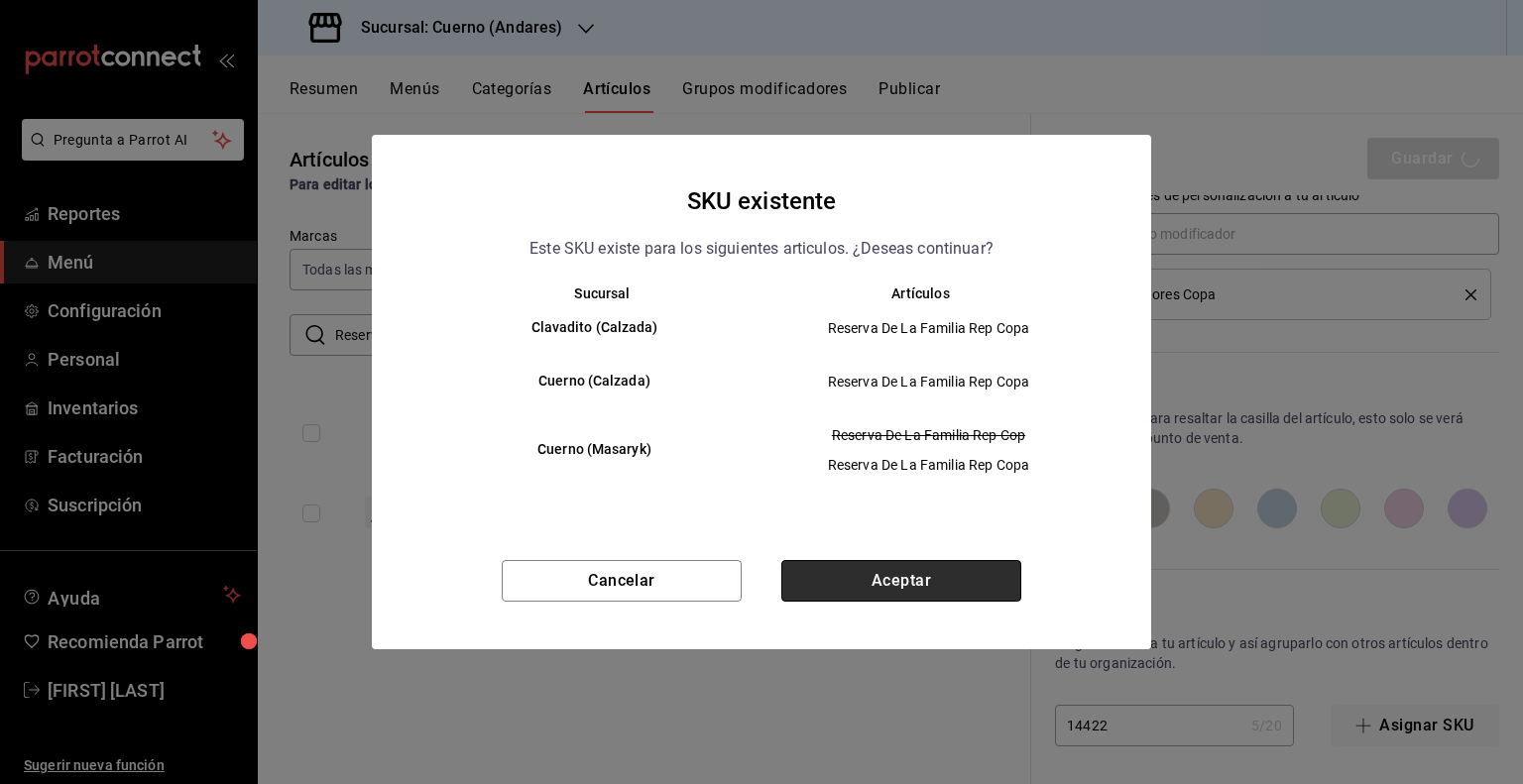 click on "Aceptar" at bounding box center [901, 581] 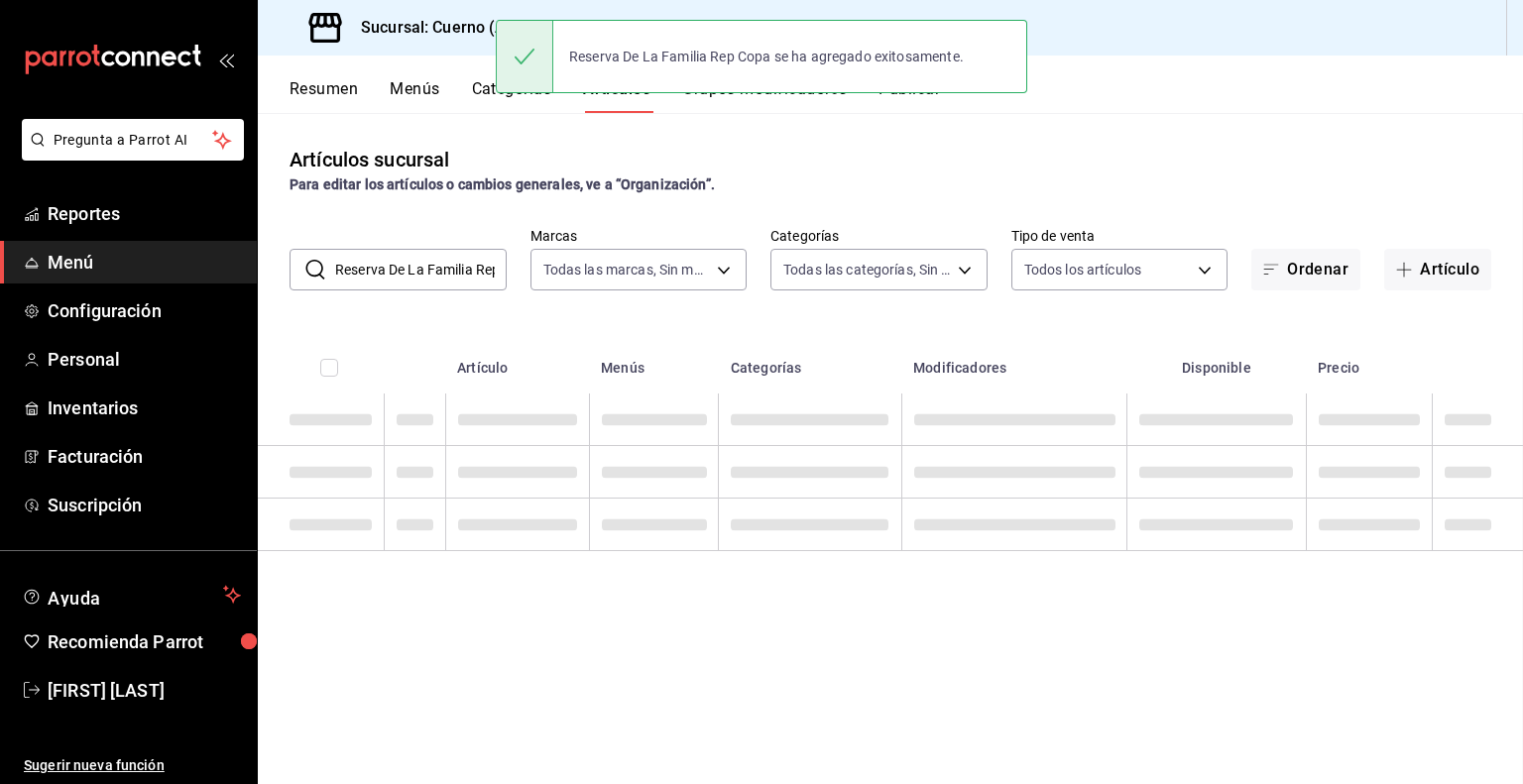 scroll, scrollTop: 0, scrollLeft: 0, axis: both 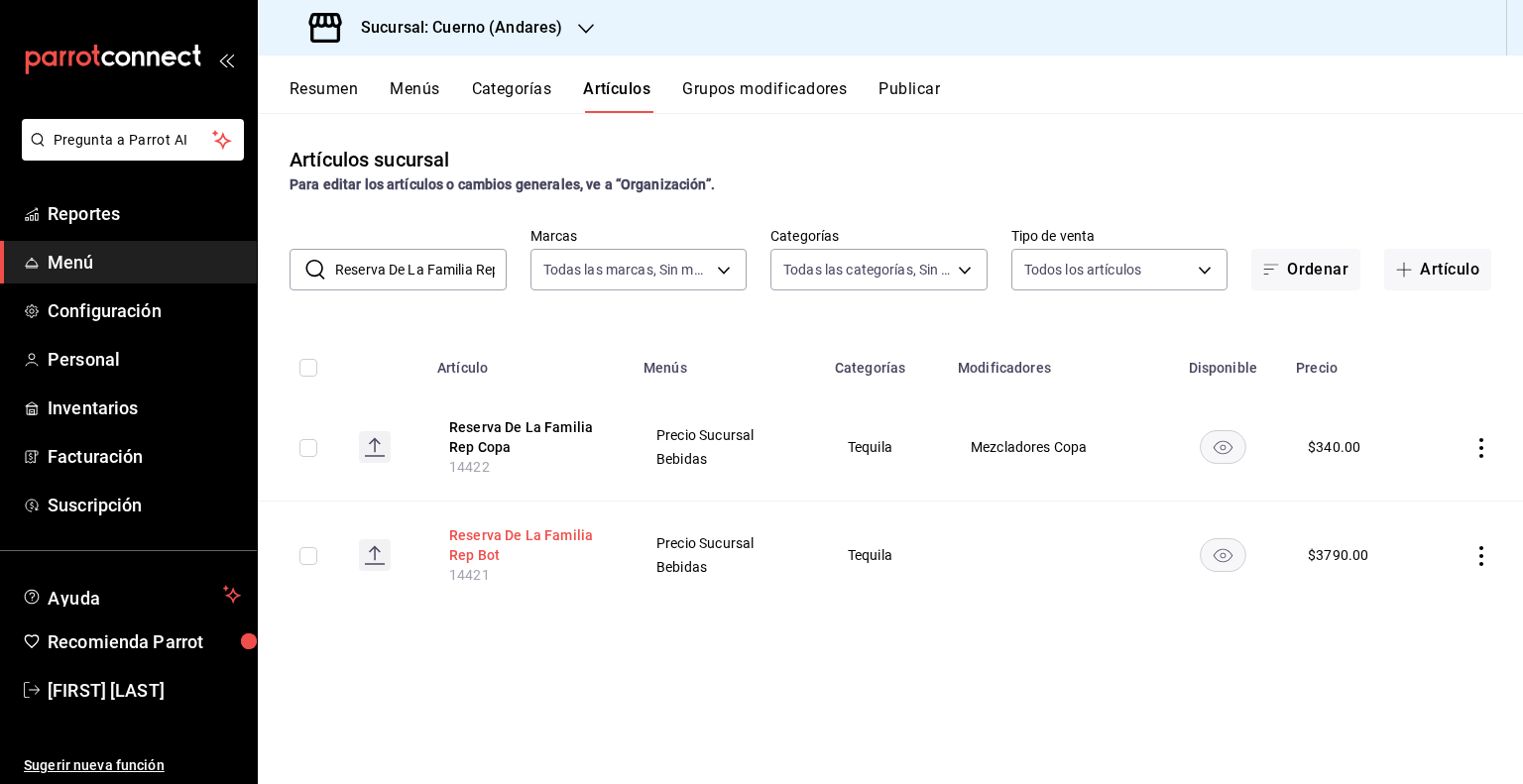 click on "Reserva De La Familia Rep Bot" at bounding box center [528, 545] 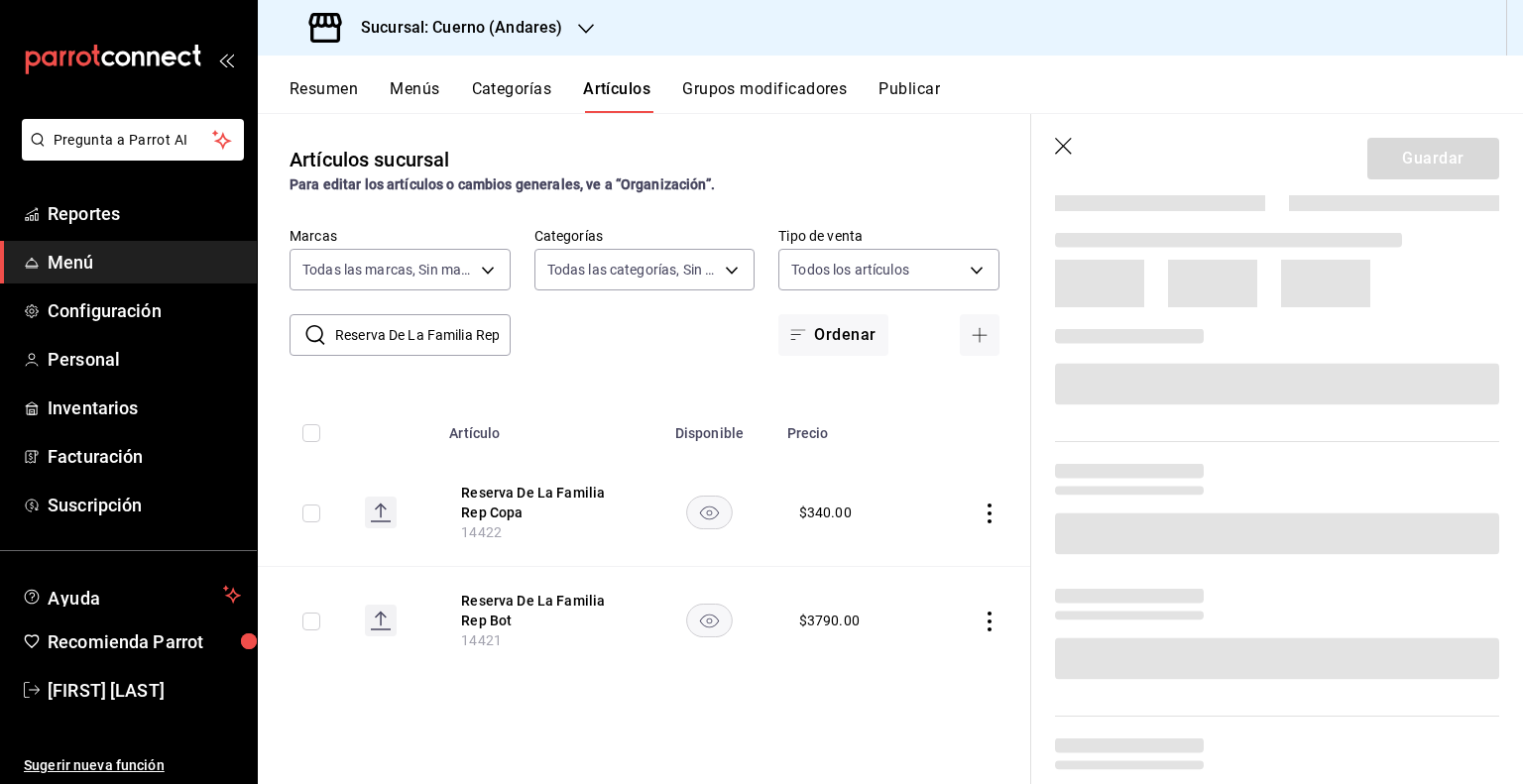 scroll, scrollTop: 639, scrollLeft: 0, axis: vertical 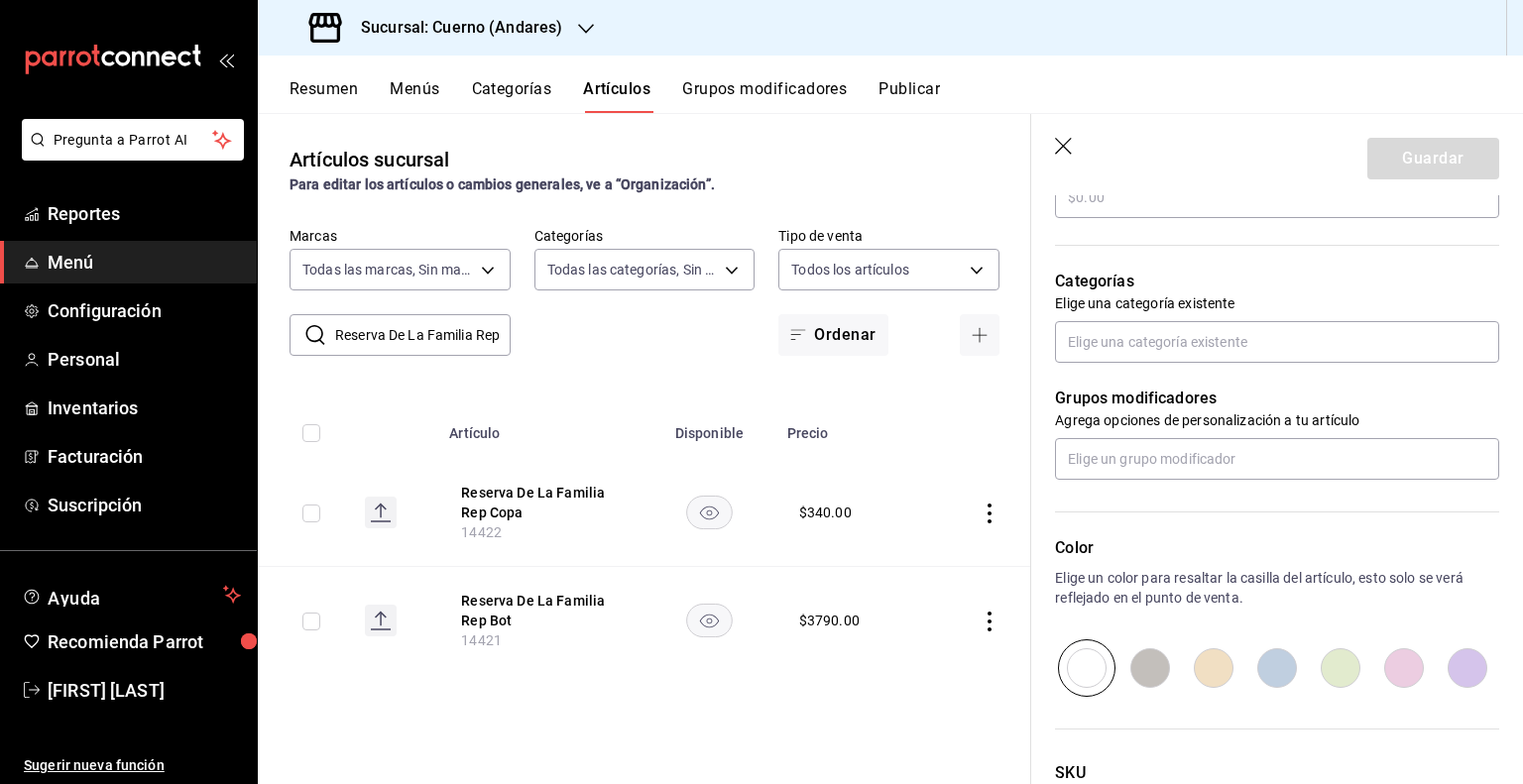 type on "$3790.00" 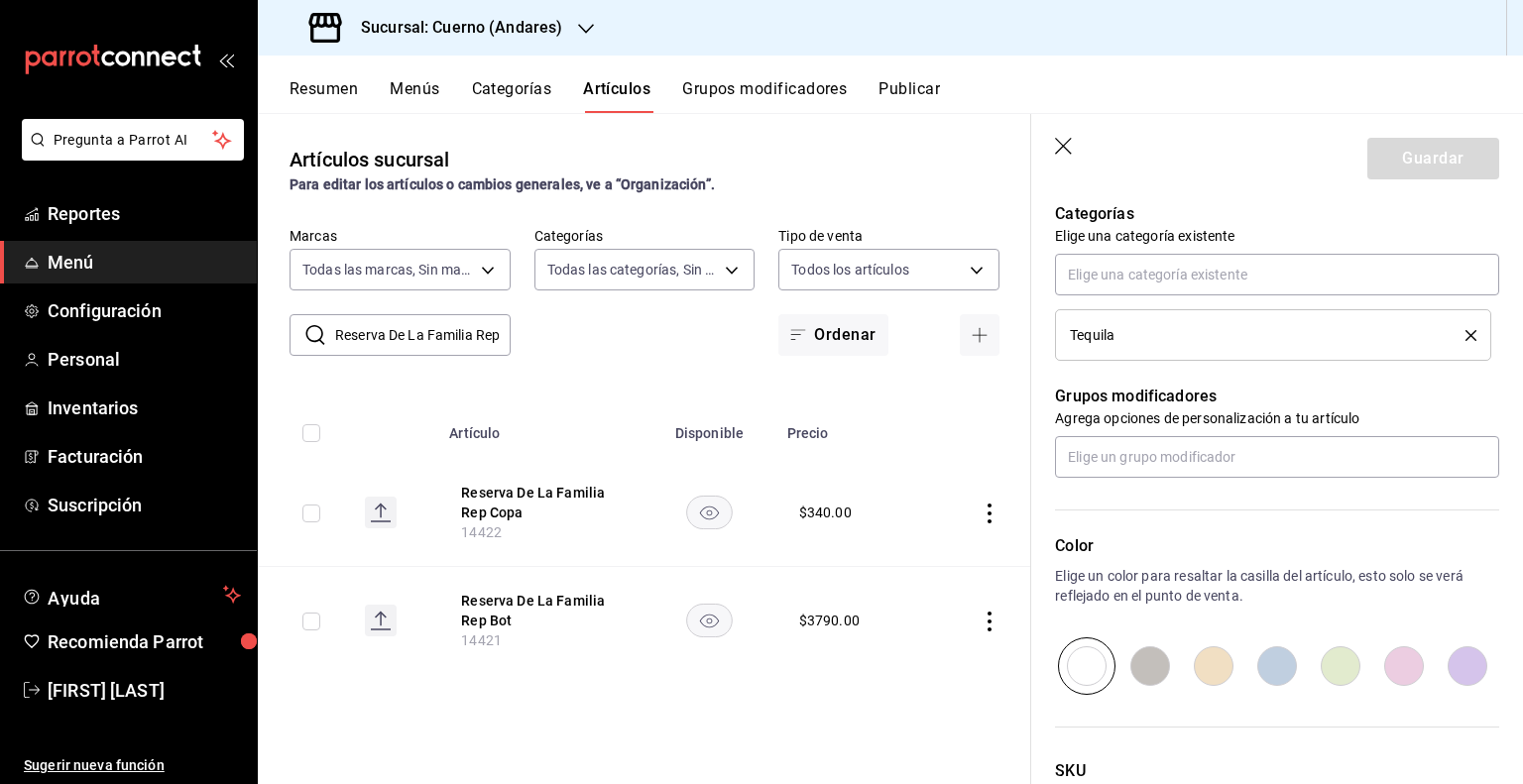 scroll, scrollTop: 567, scrollLeft: 0, axis: vertical 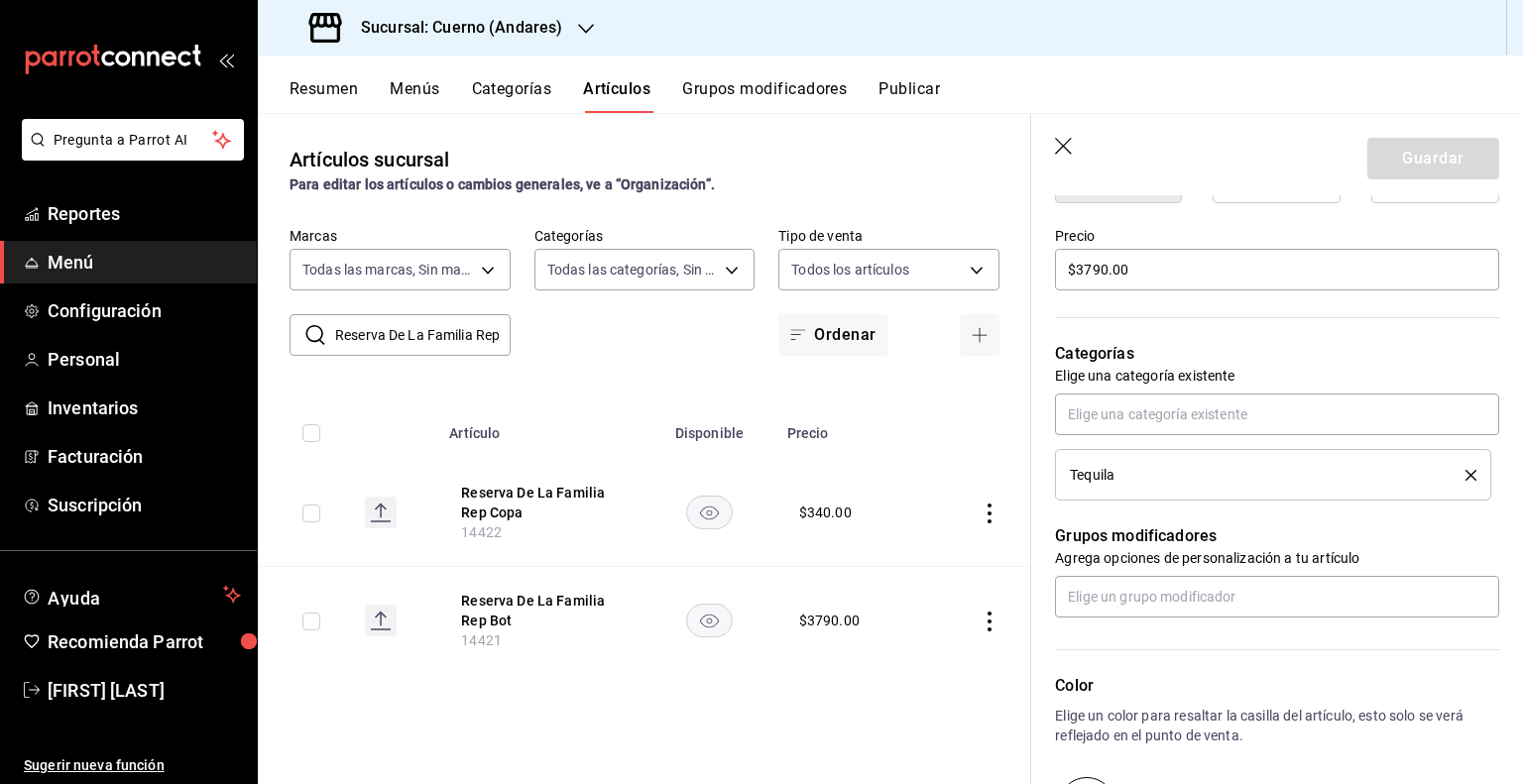 click on "Grupos modificadores Agrega opciones de personalización a tu artículo" at bounding box center [1265, 559] 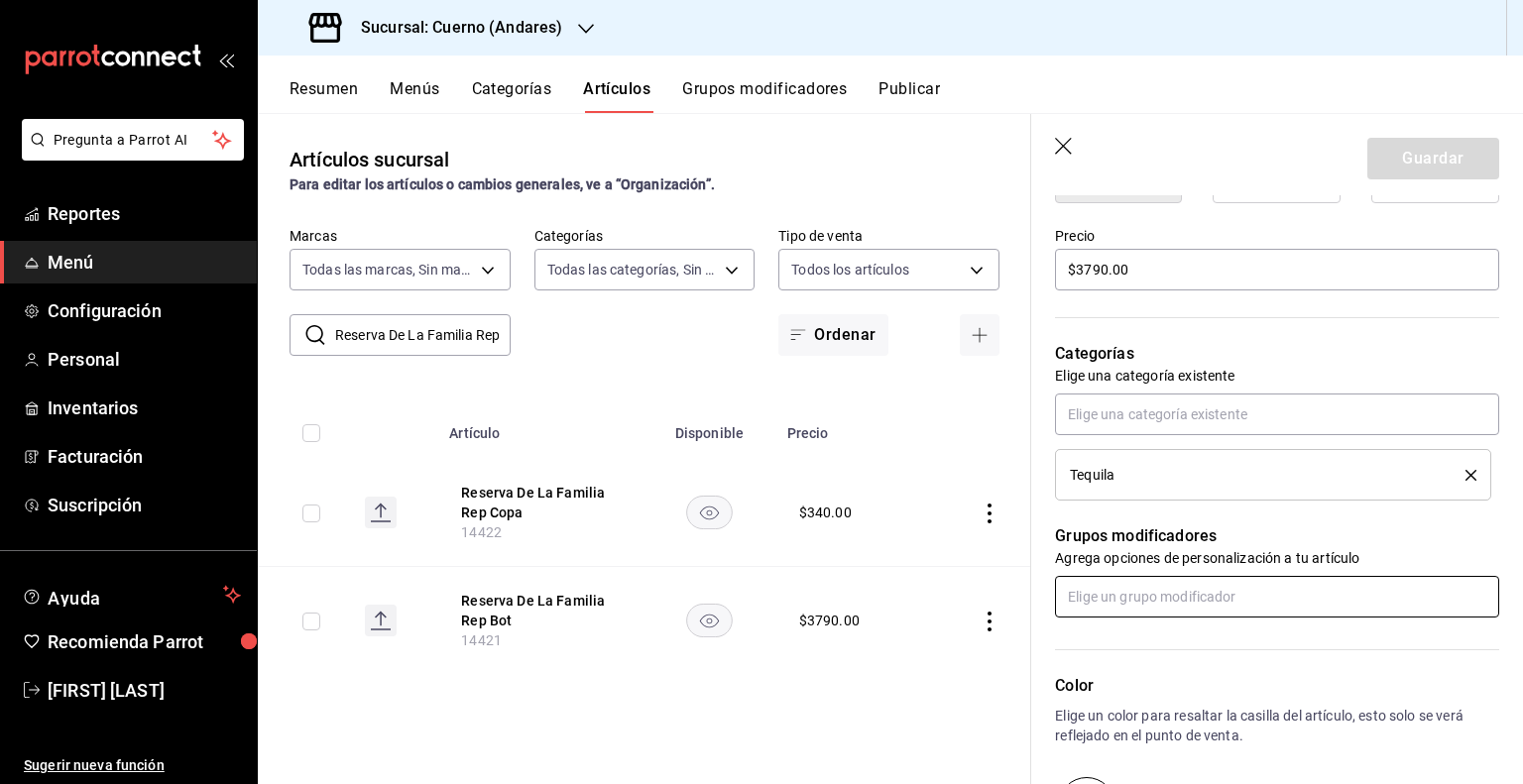 click at bounding box center (1277, 597) 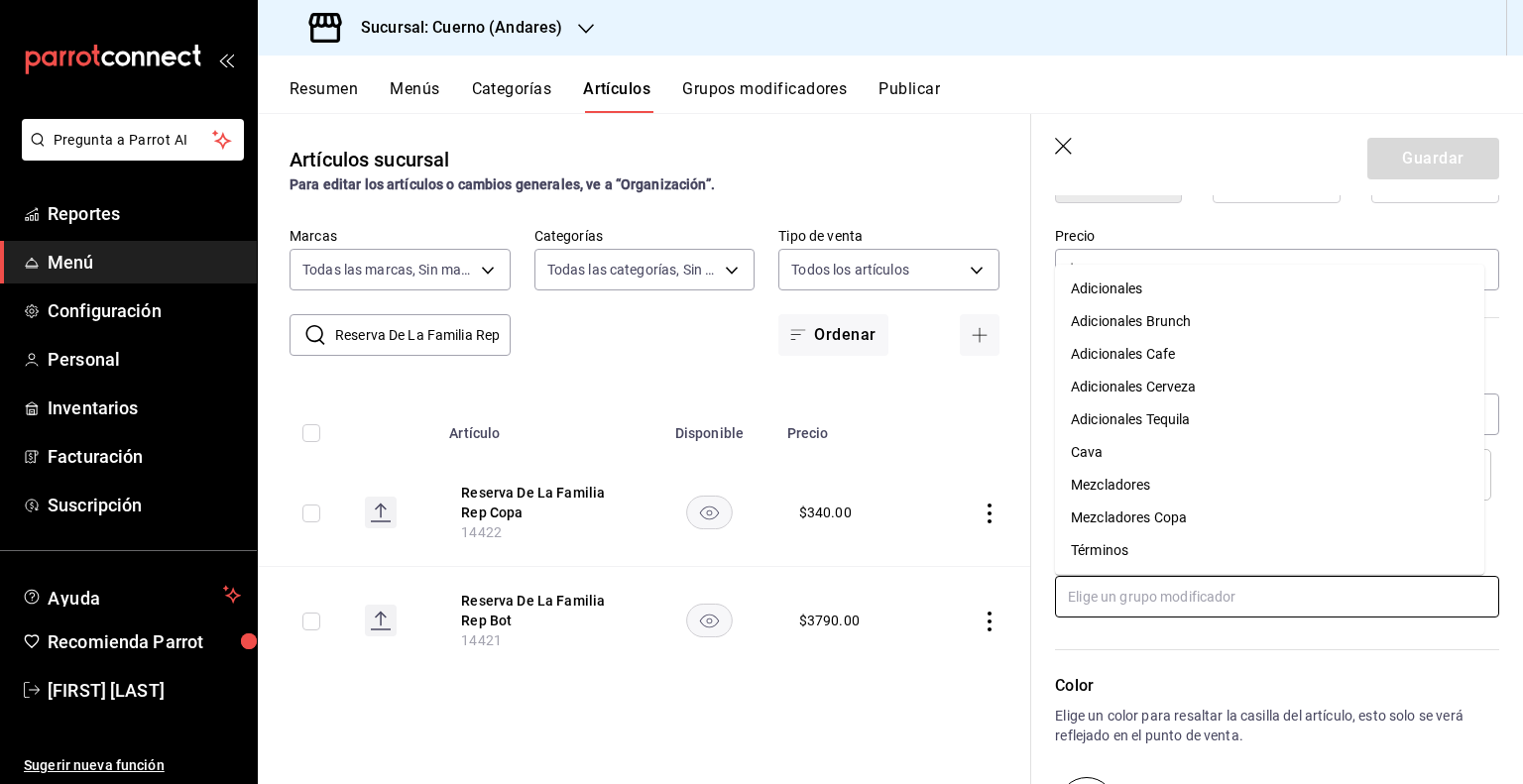 type on "m" 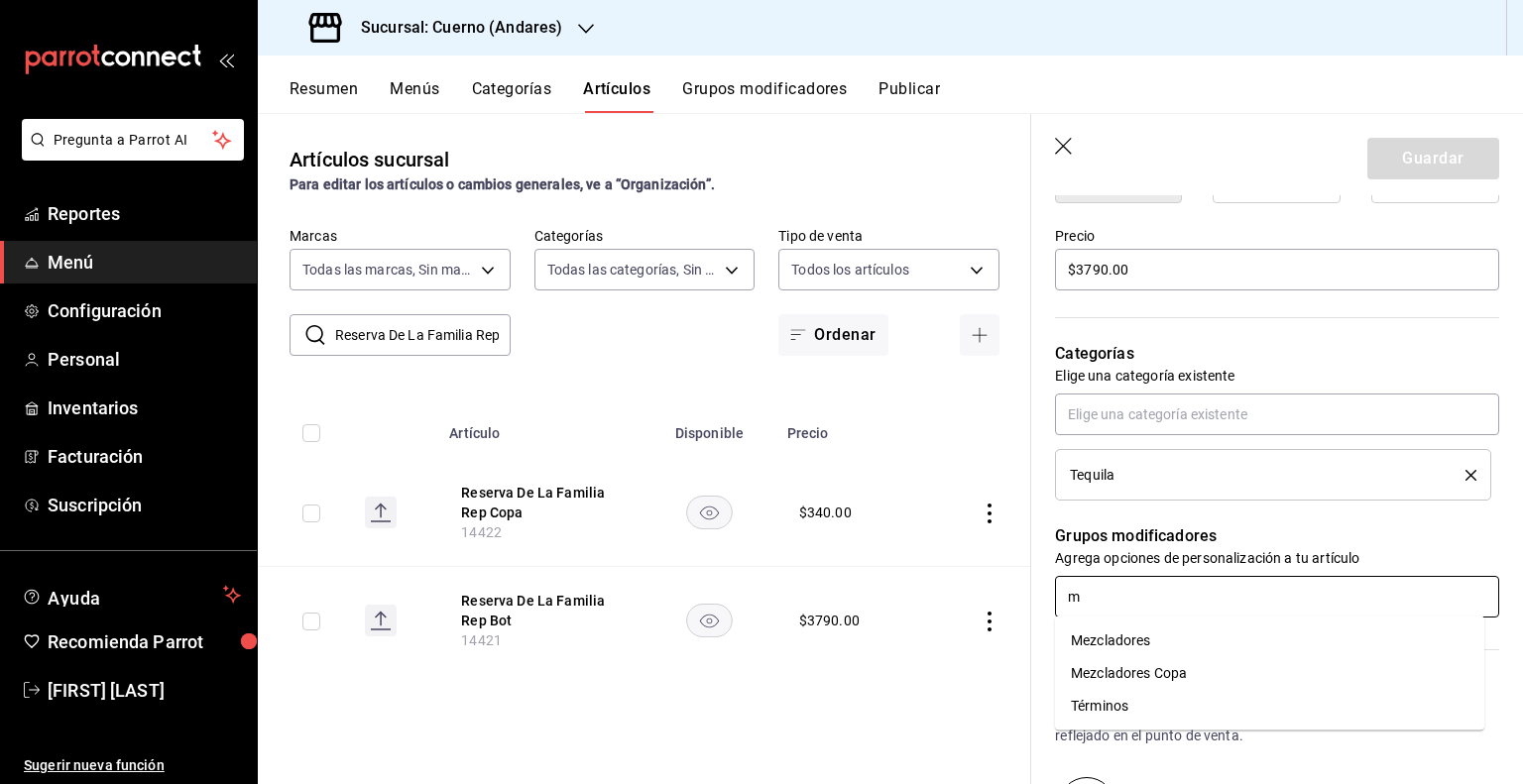 click on "Mezcladores" at bounding box center (1111, 640) 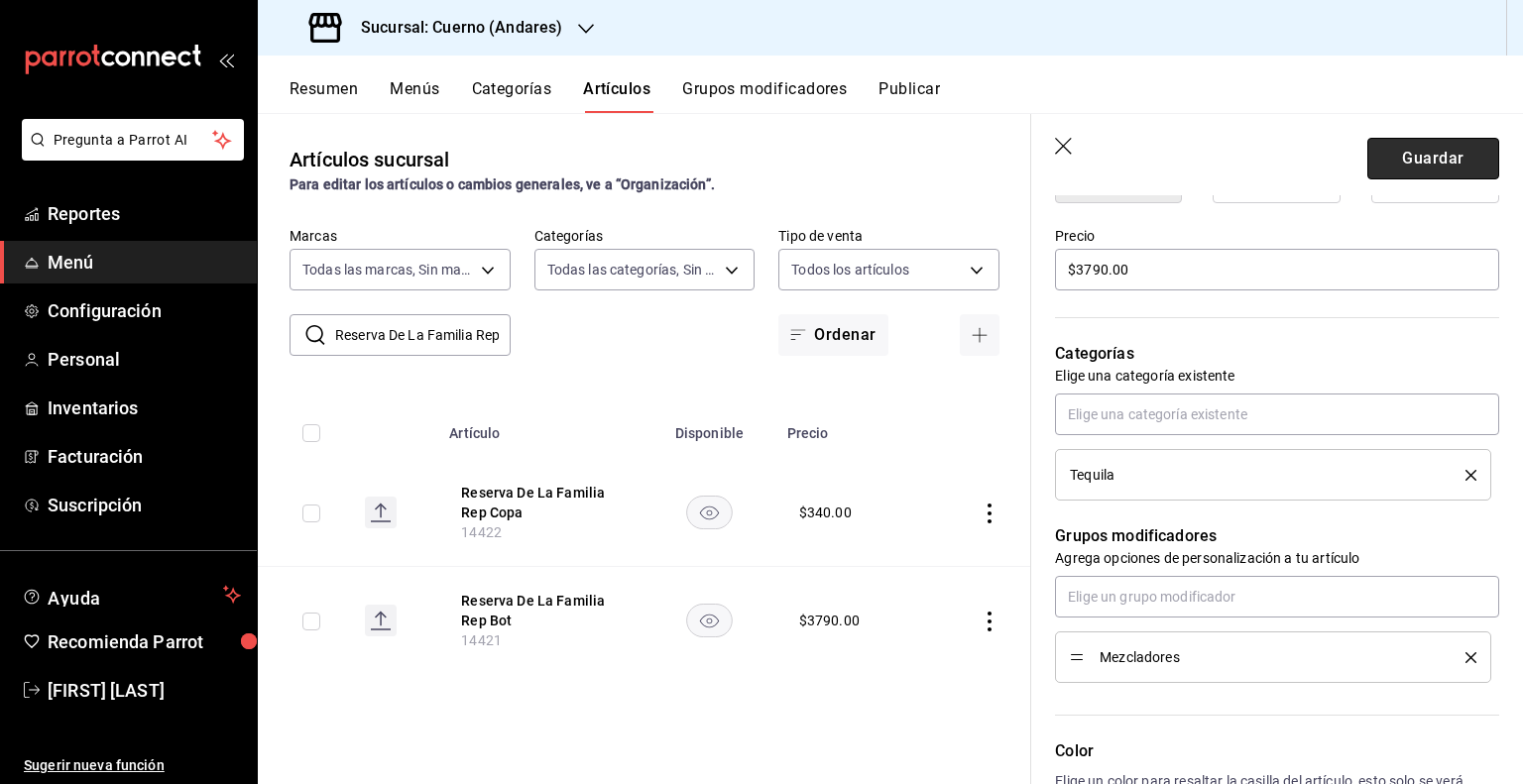 click on "Guardar" at bounding box center [1433, 159] 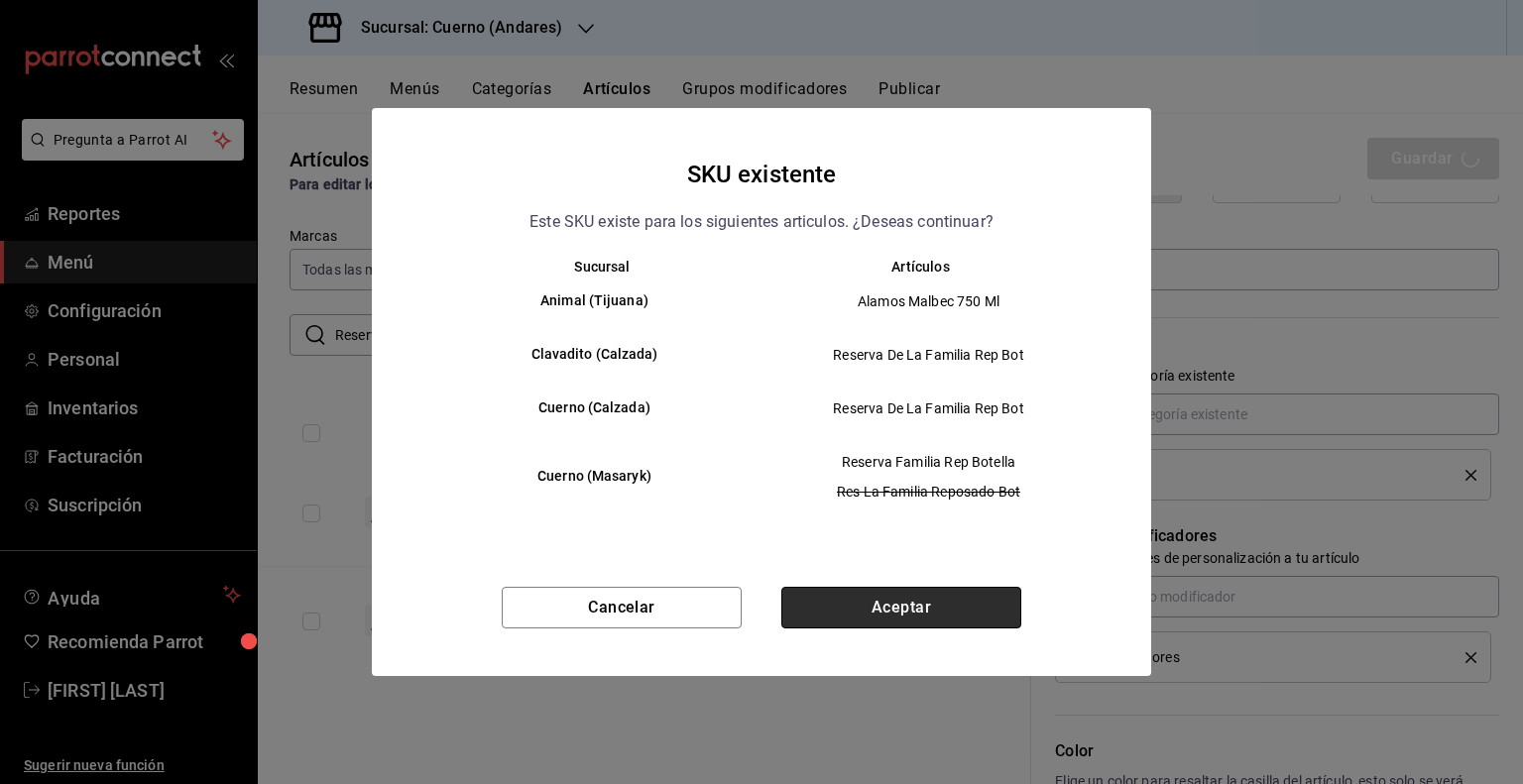 click on "Aceptar" at bounding box center (901, 608) 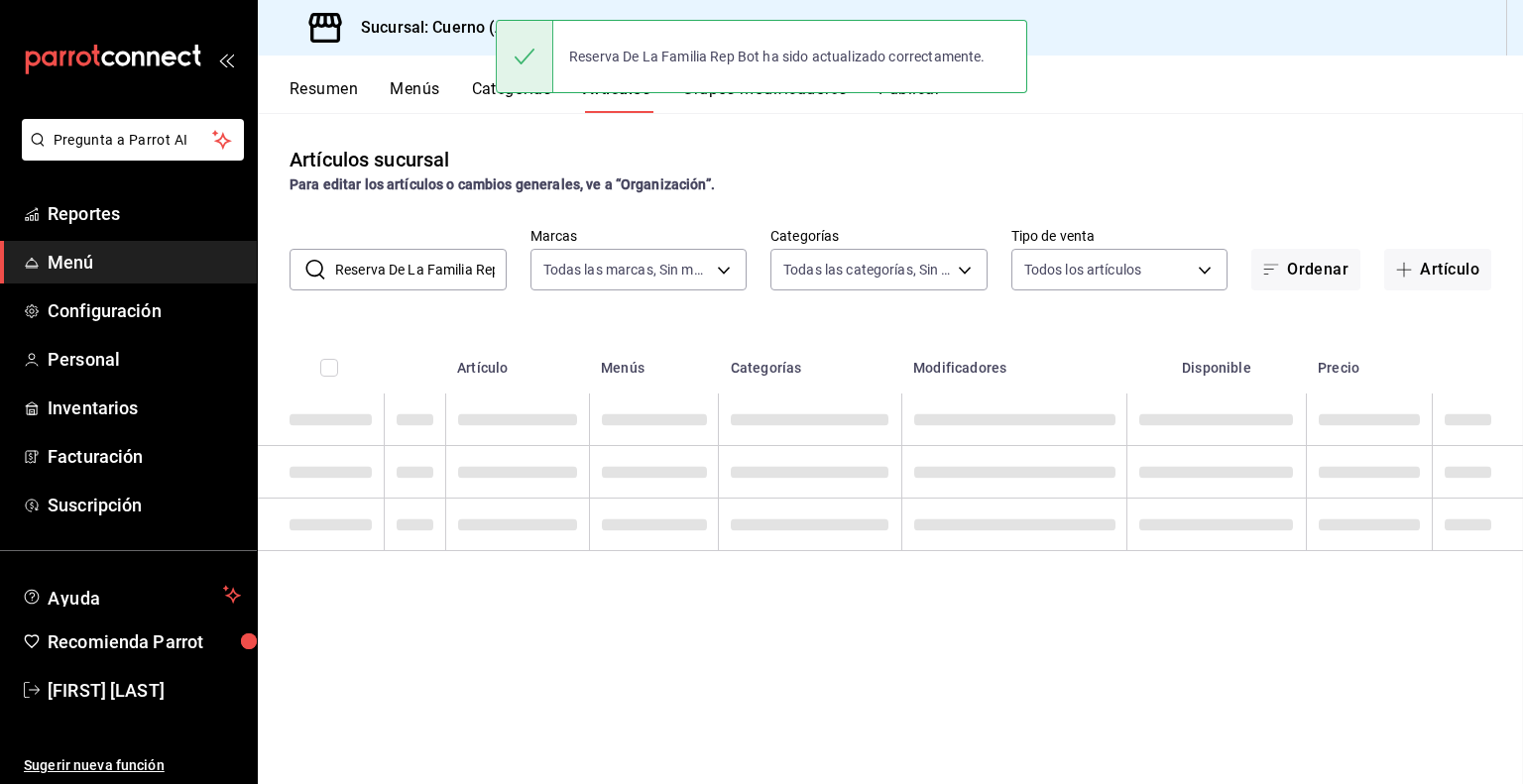 scroll, scrollTop: 0, scrollLeft: 0, axis: both 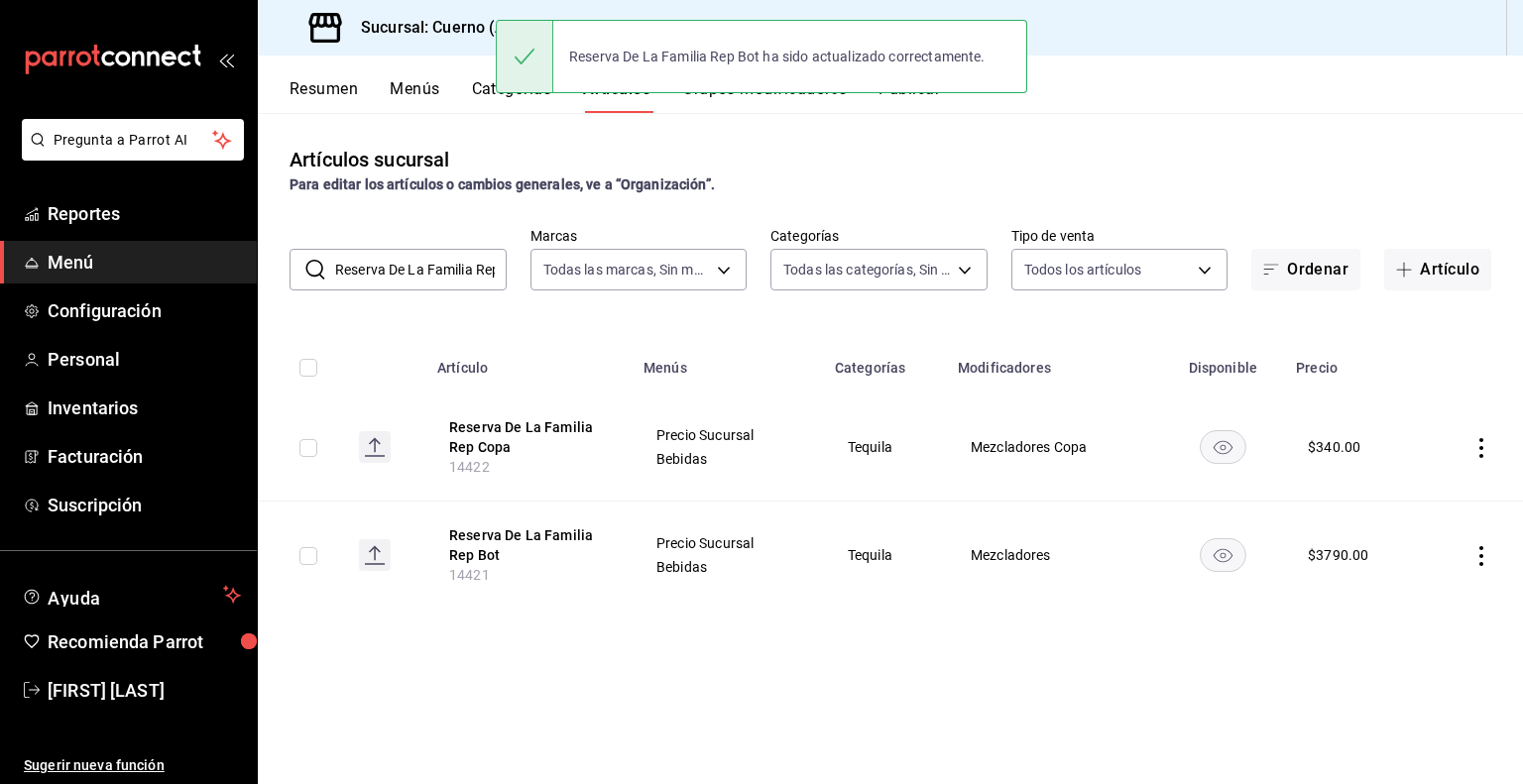 click on "Reserva De La Familia Rep" at bounding box center (420, 270) 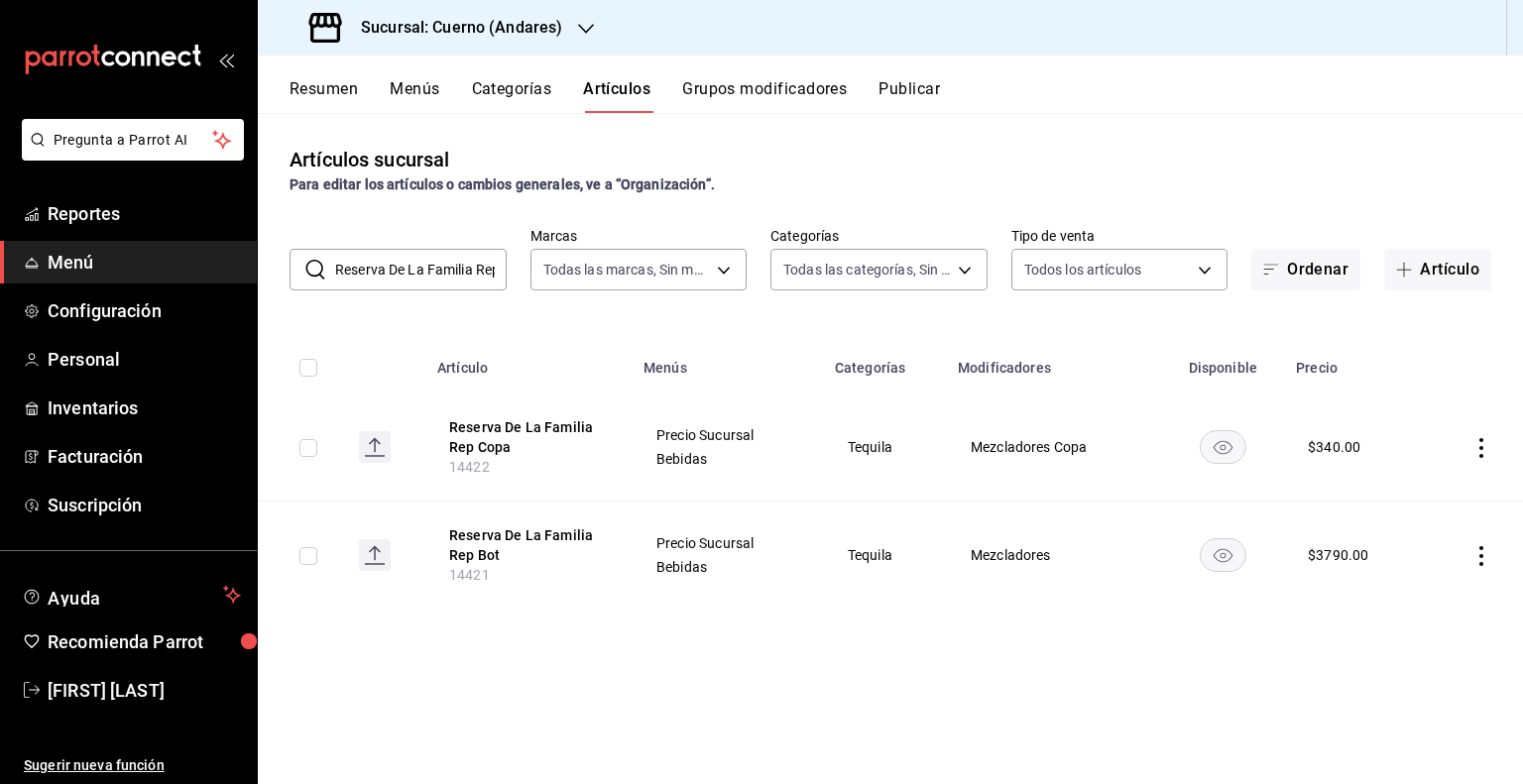 paste on "Santa Teresa 1796 Botella" 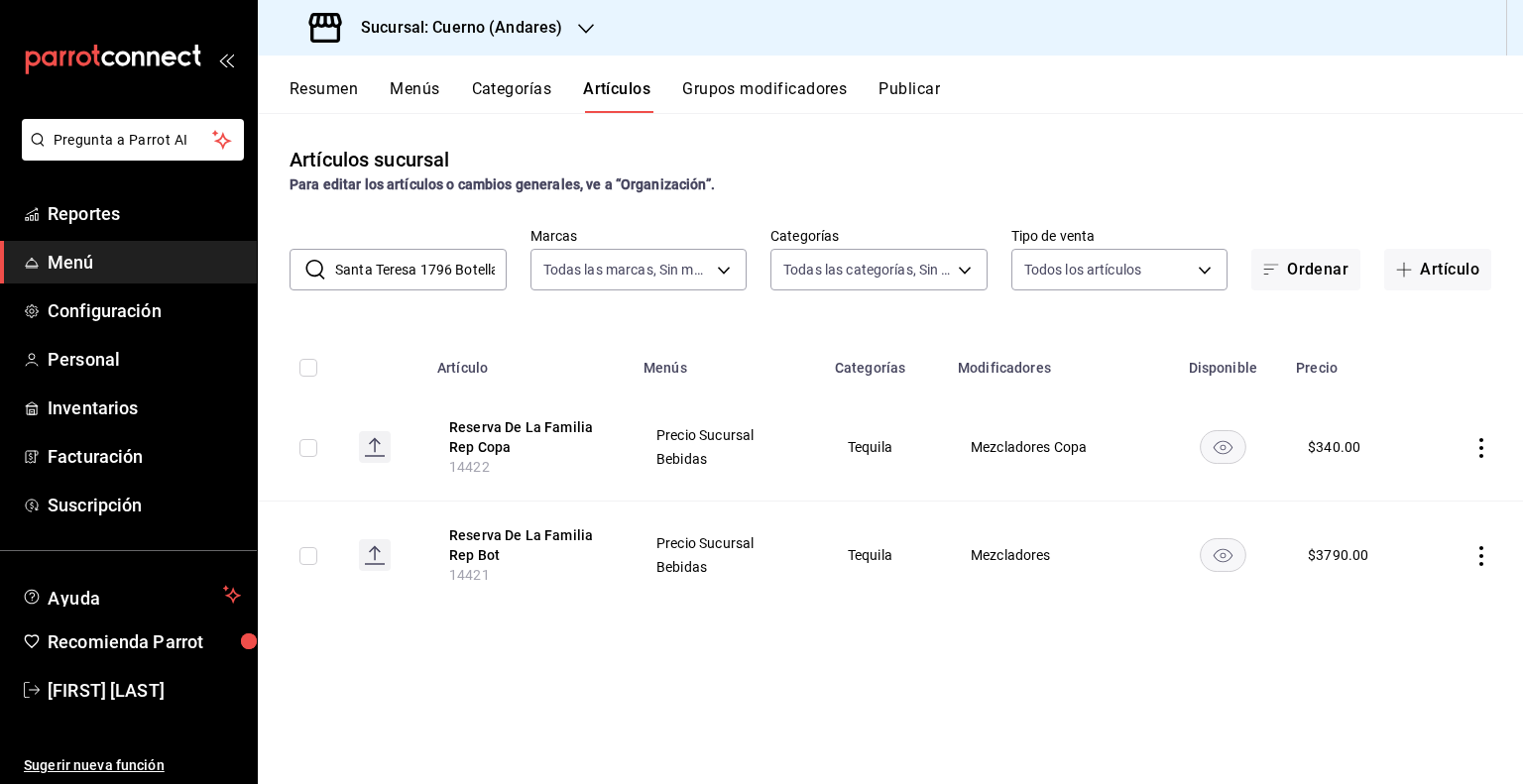 scroll, scrollTop: 0, scrollLeft: 4, axis: horizontal 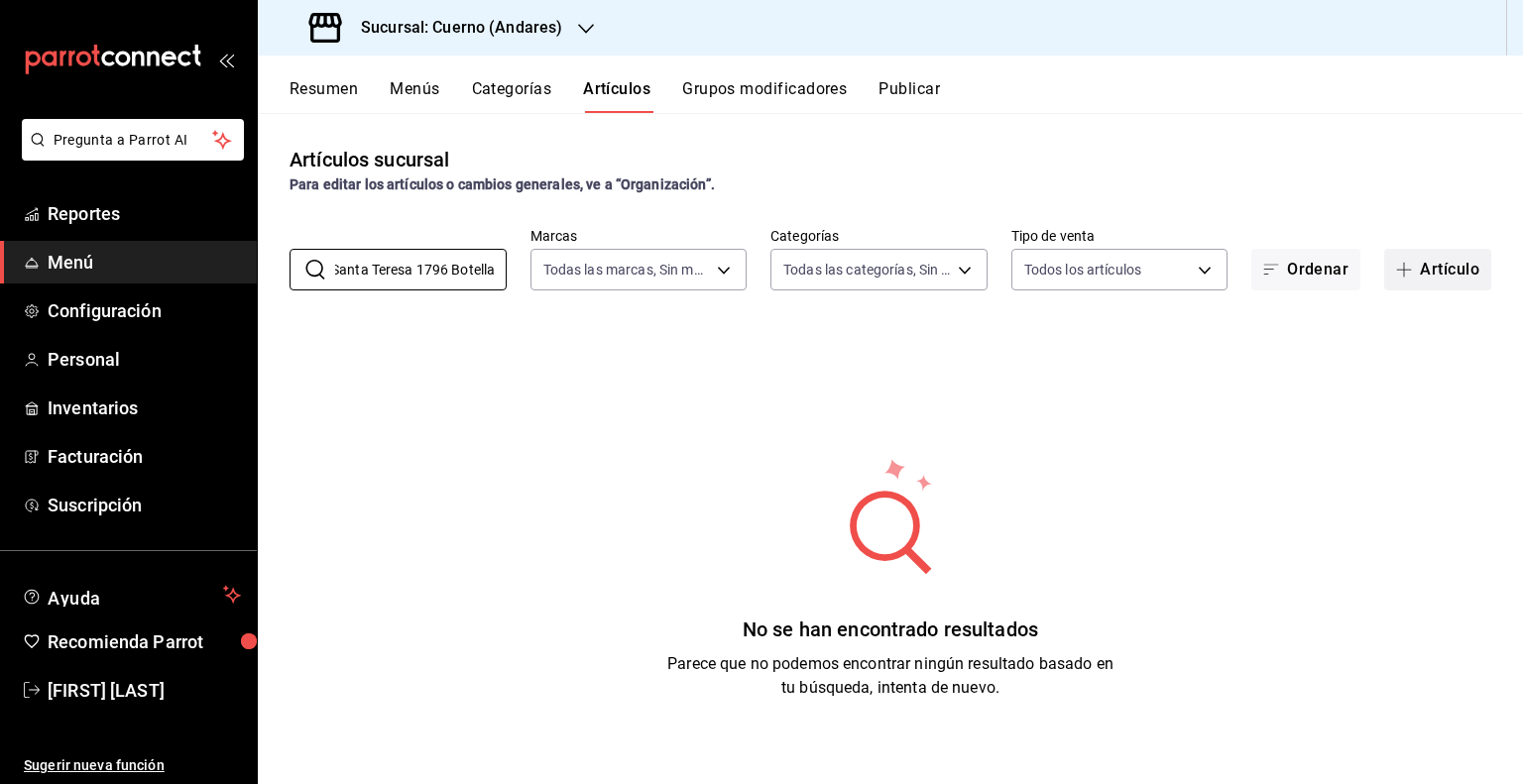 type on "Santa Teresa 1796 Botella" 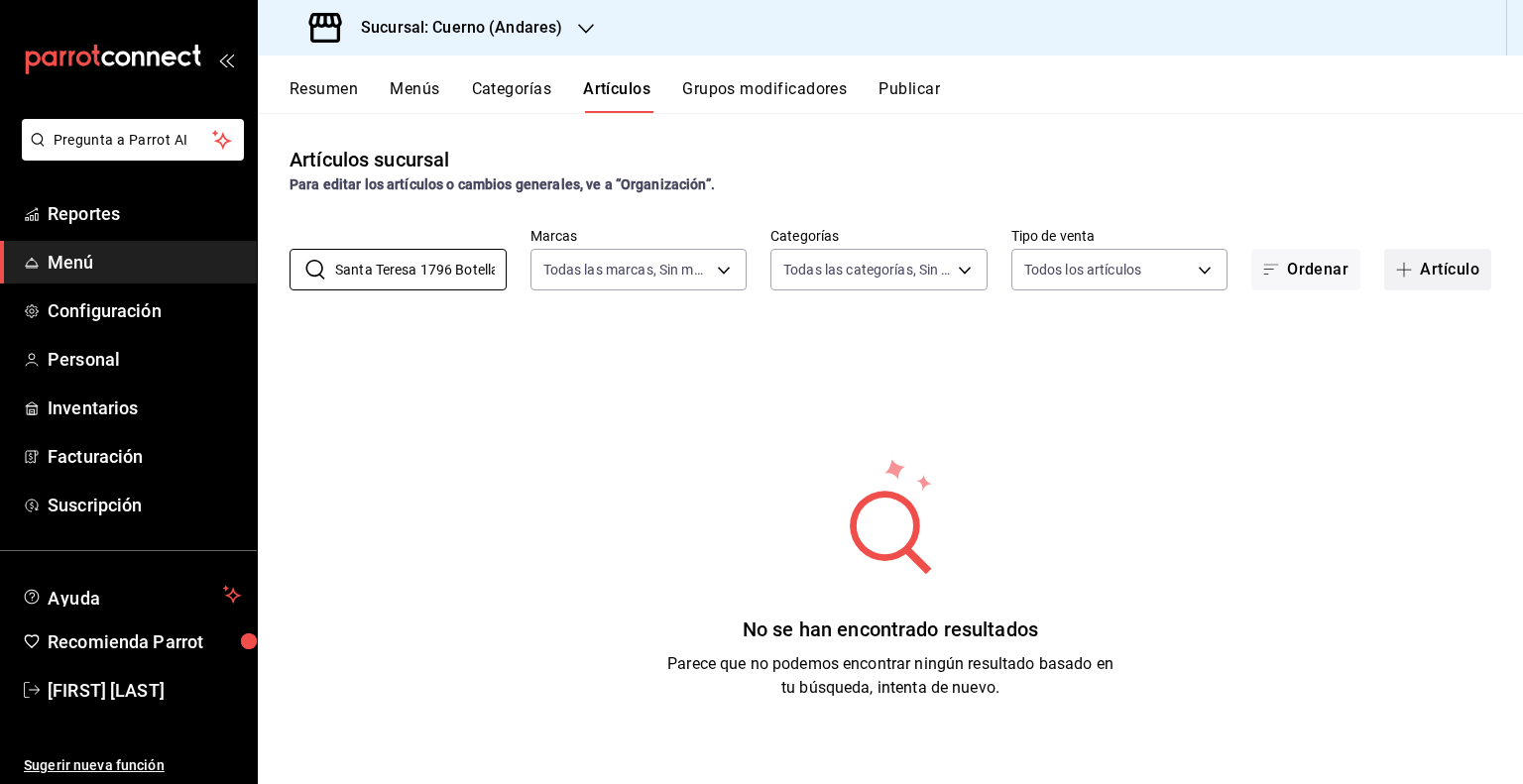 click on "Artículo" at bounding box center (1438, 270) 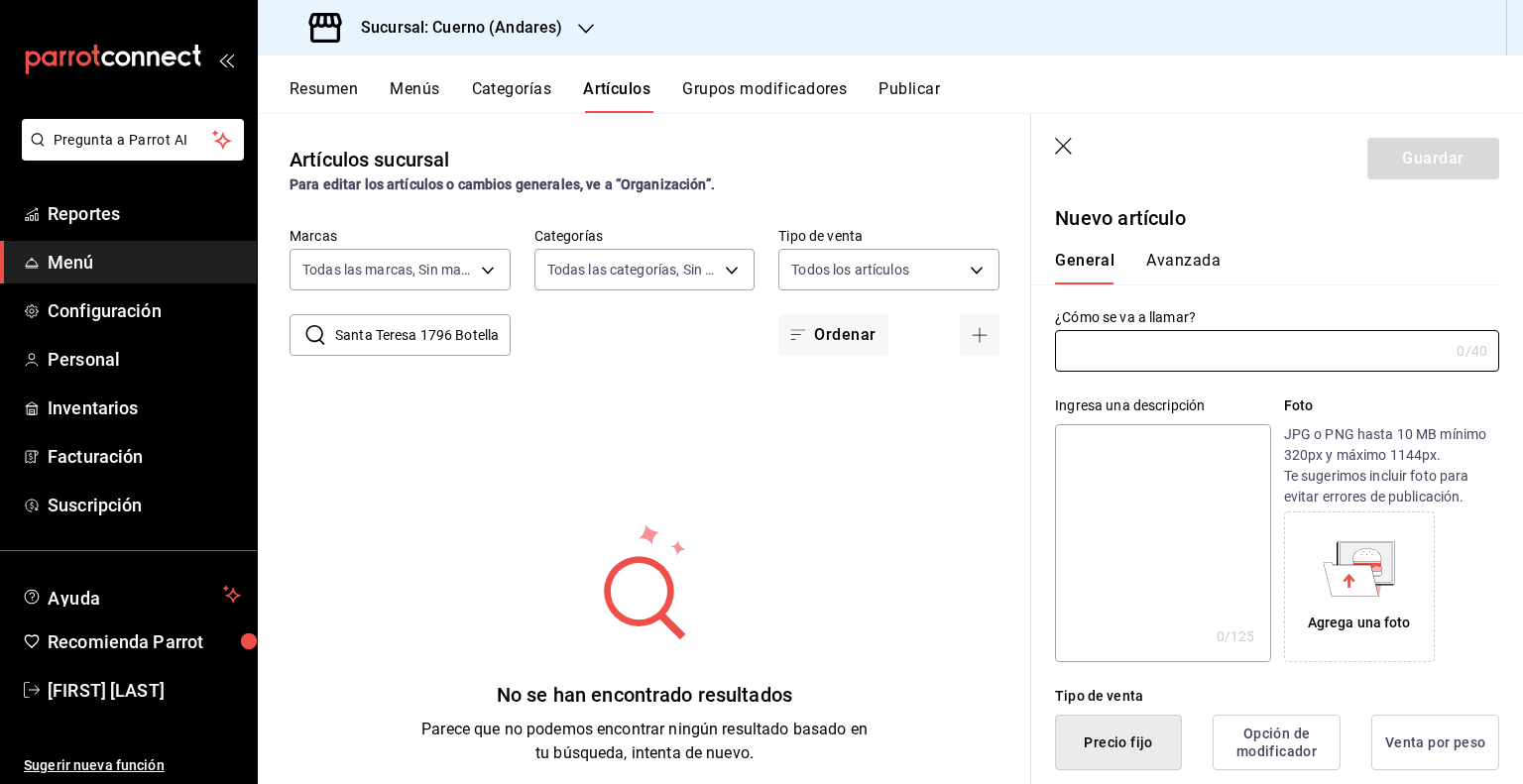 click on "Ingresa una descripción x 0 /125 ​ Foto JPG o PNG hasta 10 MB mínimo 320px y máximo 1144px. Te sugerimos incluir foto para evitar errores de publicación. Agrega una foto" at bounding box center [1265, 516] 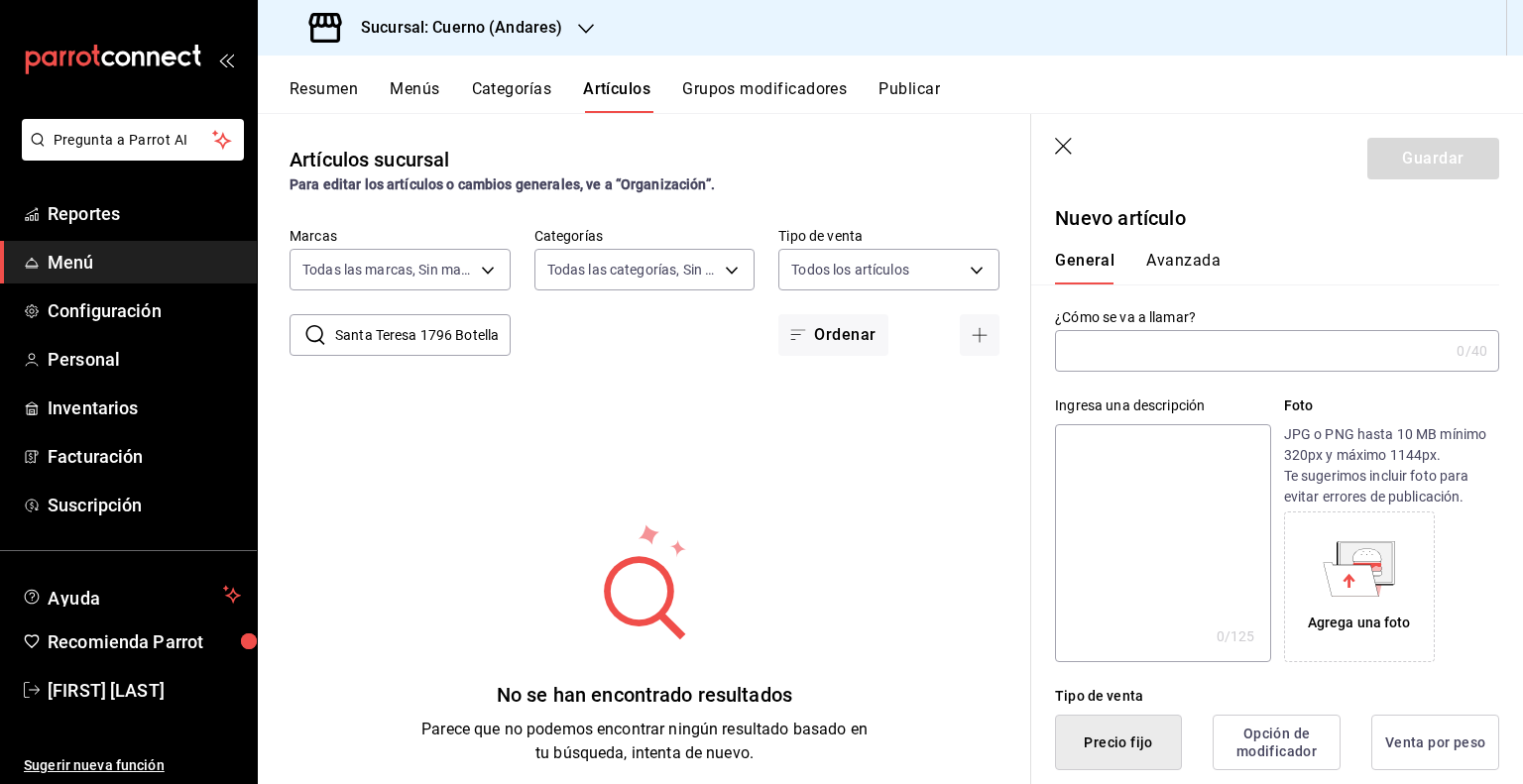 click at bounding box center [1251, 351] 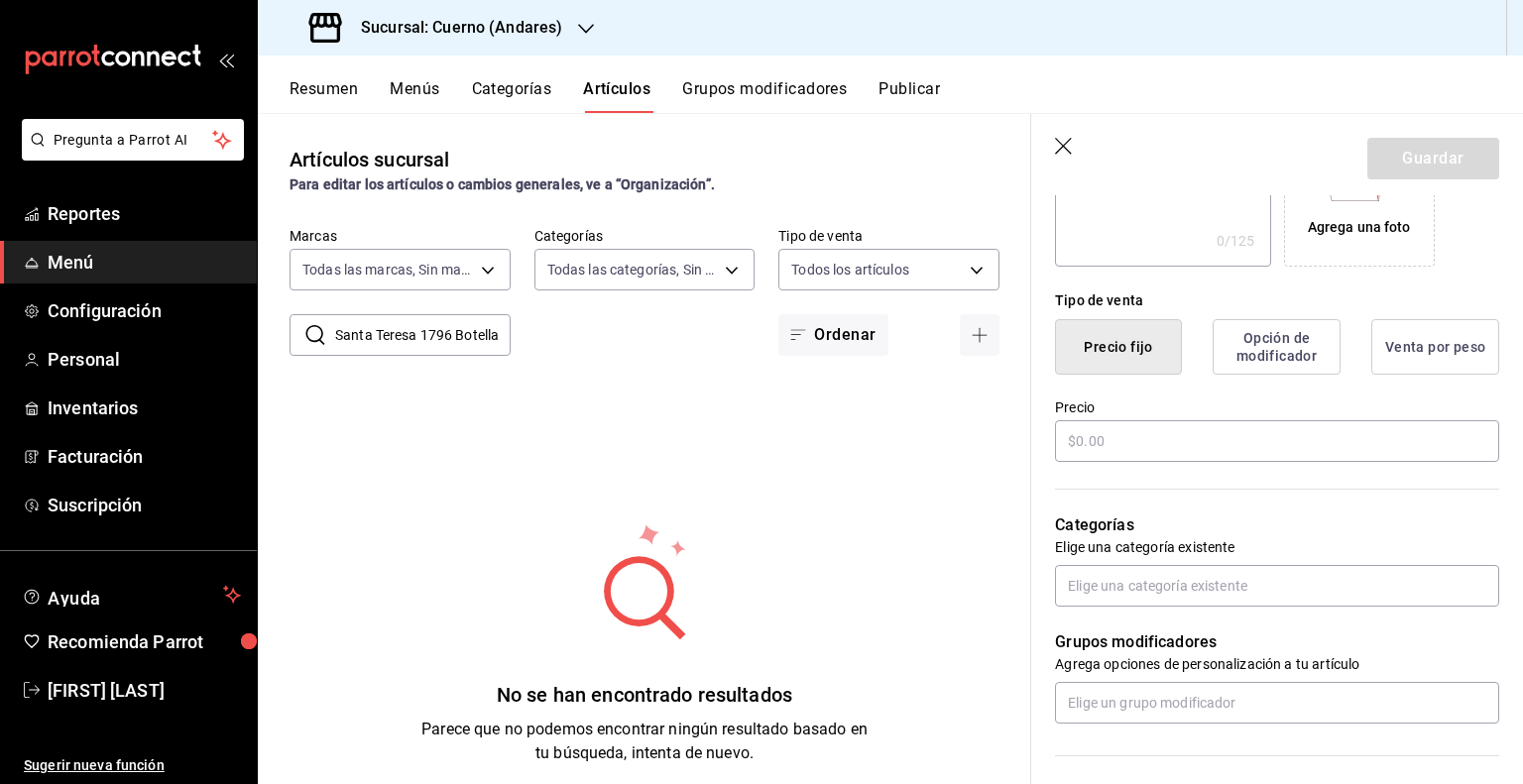 scroll, scrollTop: 396, scrollLeft: 0, axis: vertical 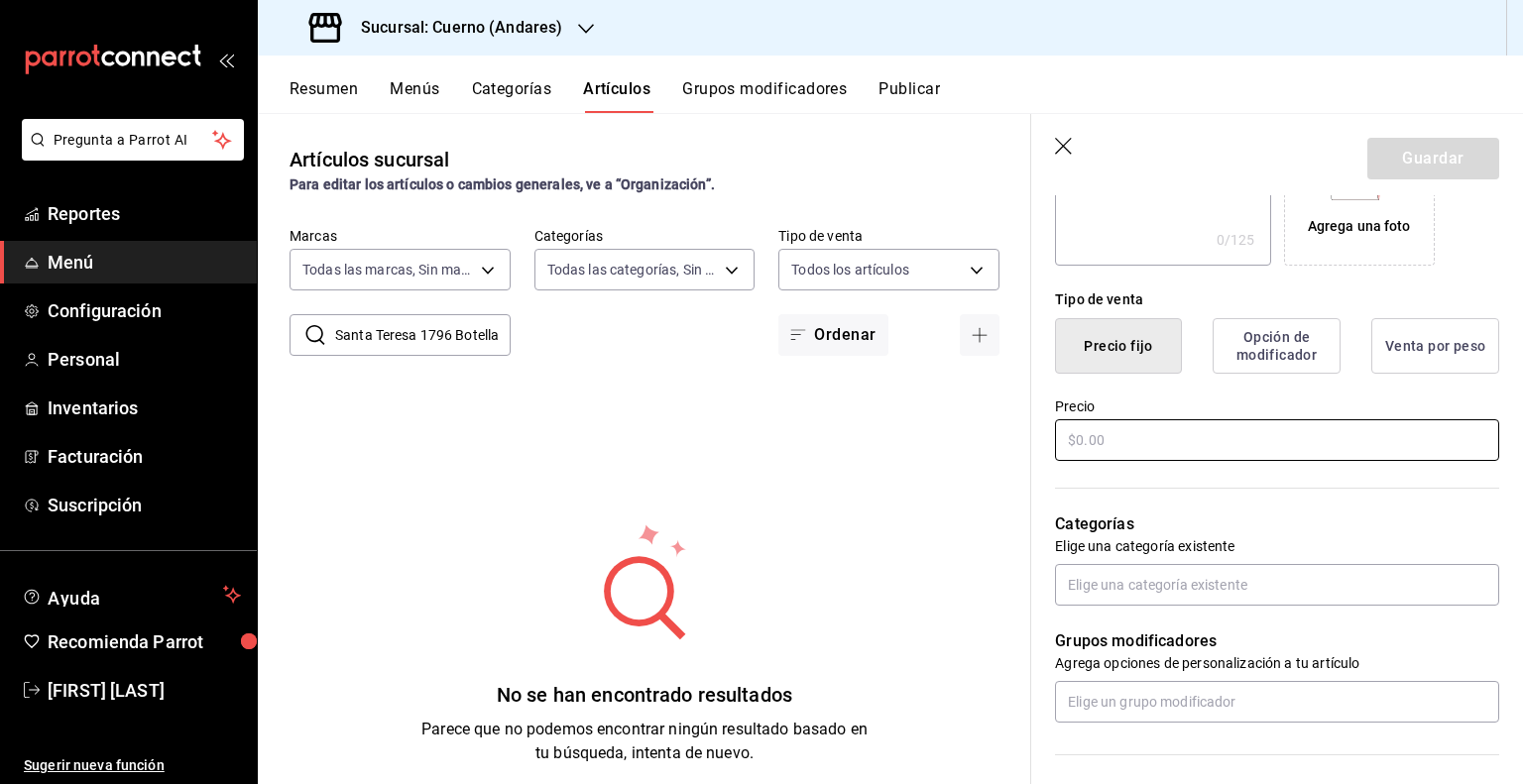 type on "Santa Teresa 1796 Botella" 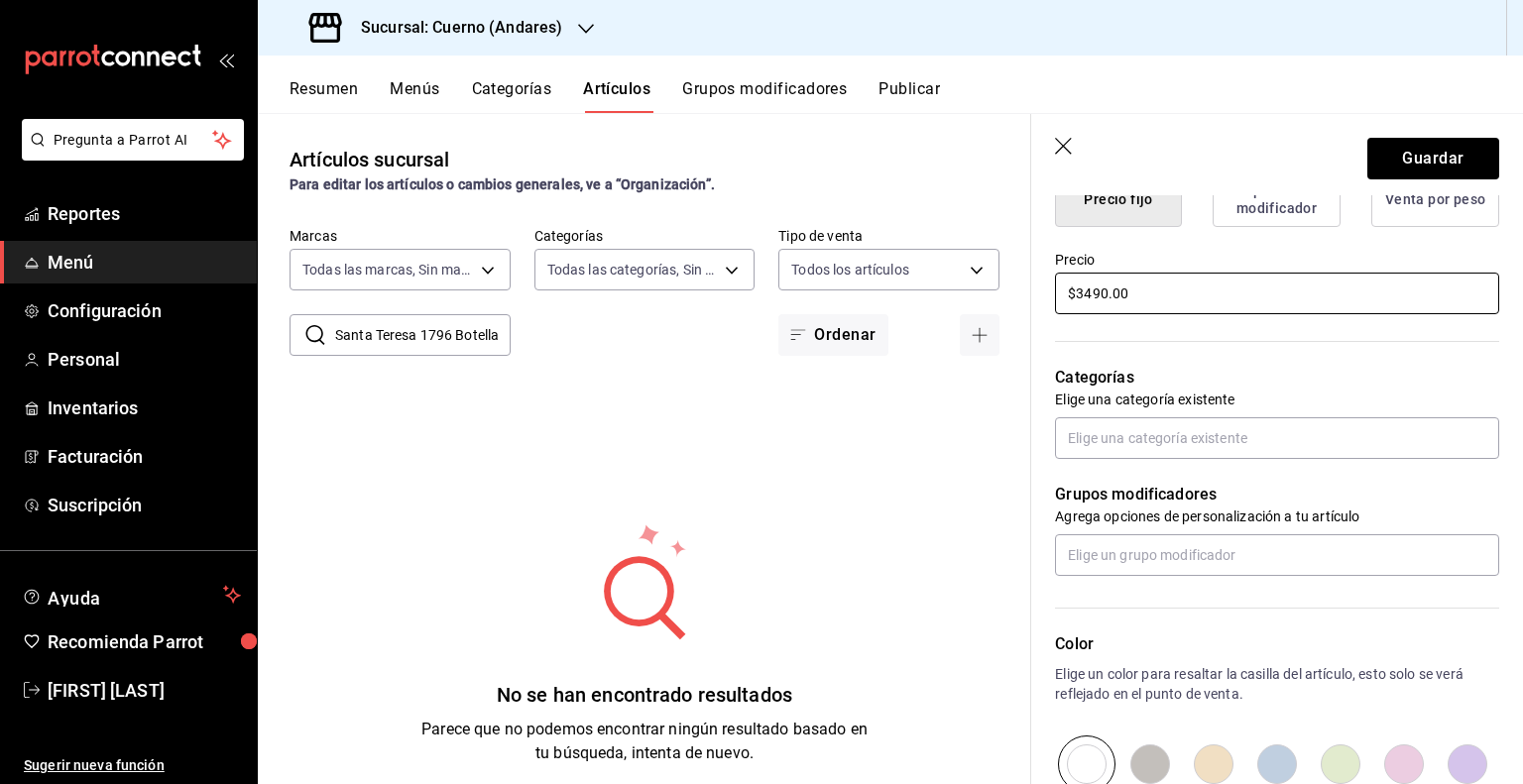 scroll, scrollTop: 595, scrollLeft: 0, axis: vertical 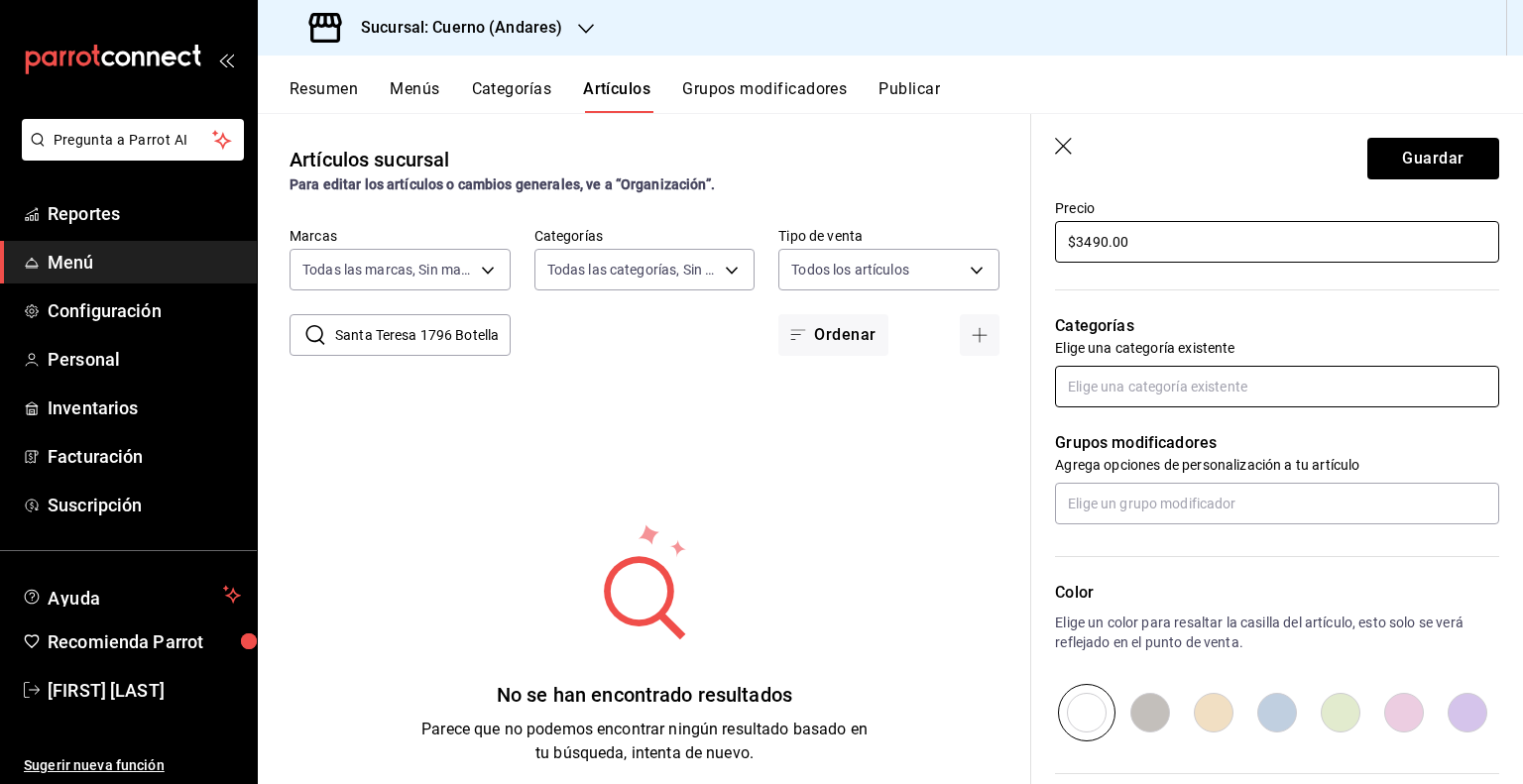 type on "$3490.00" 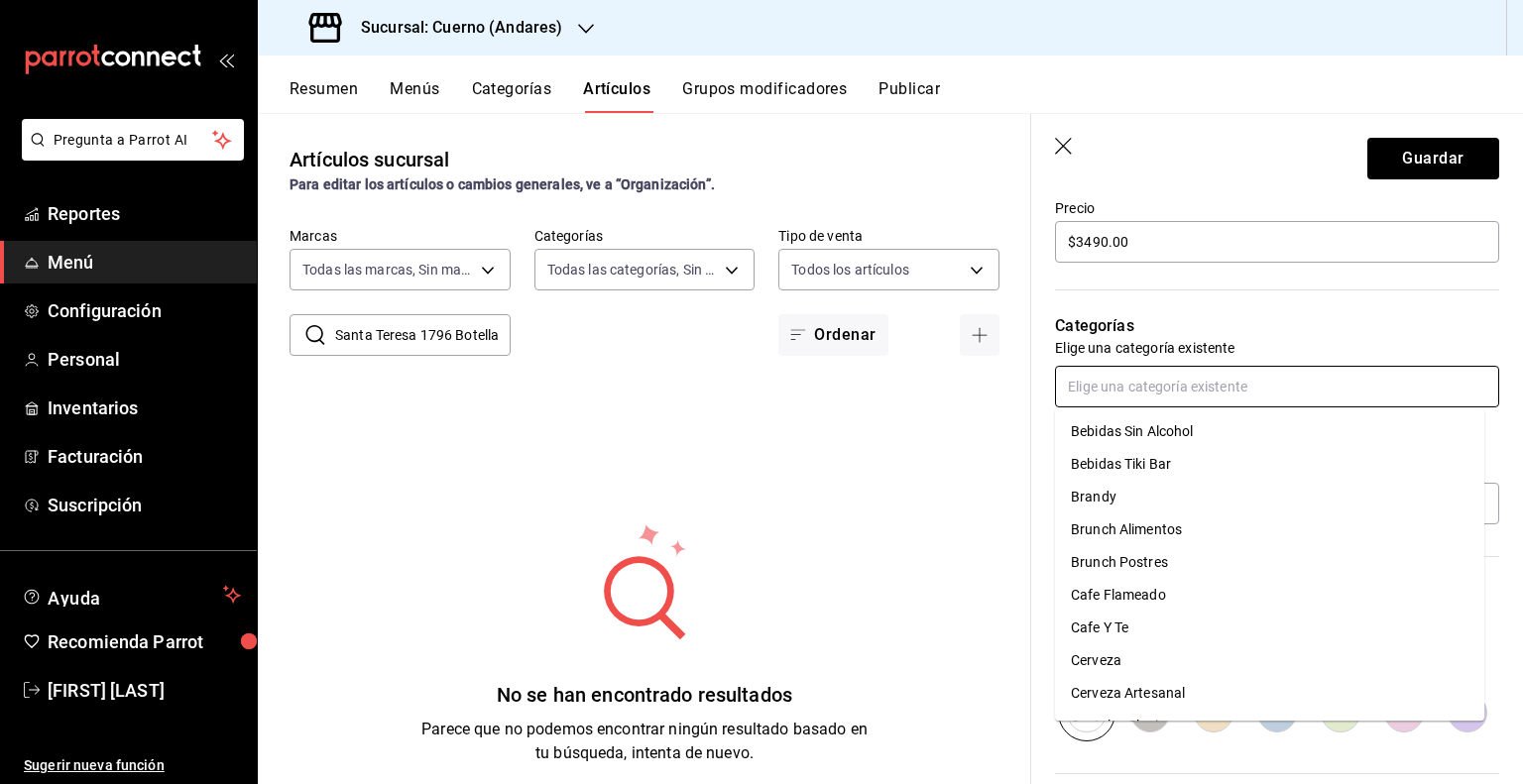 click at bounding box center [1277, 387] 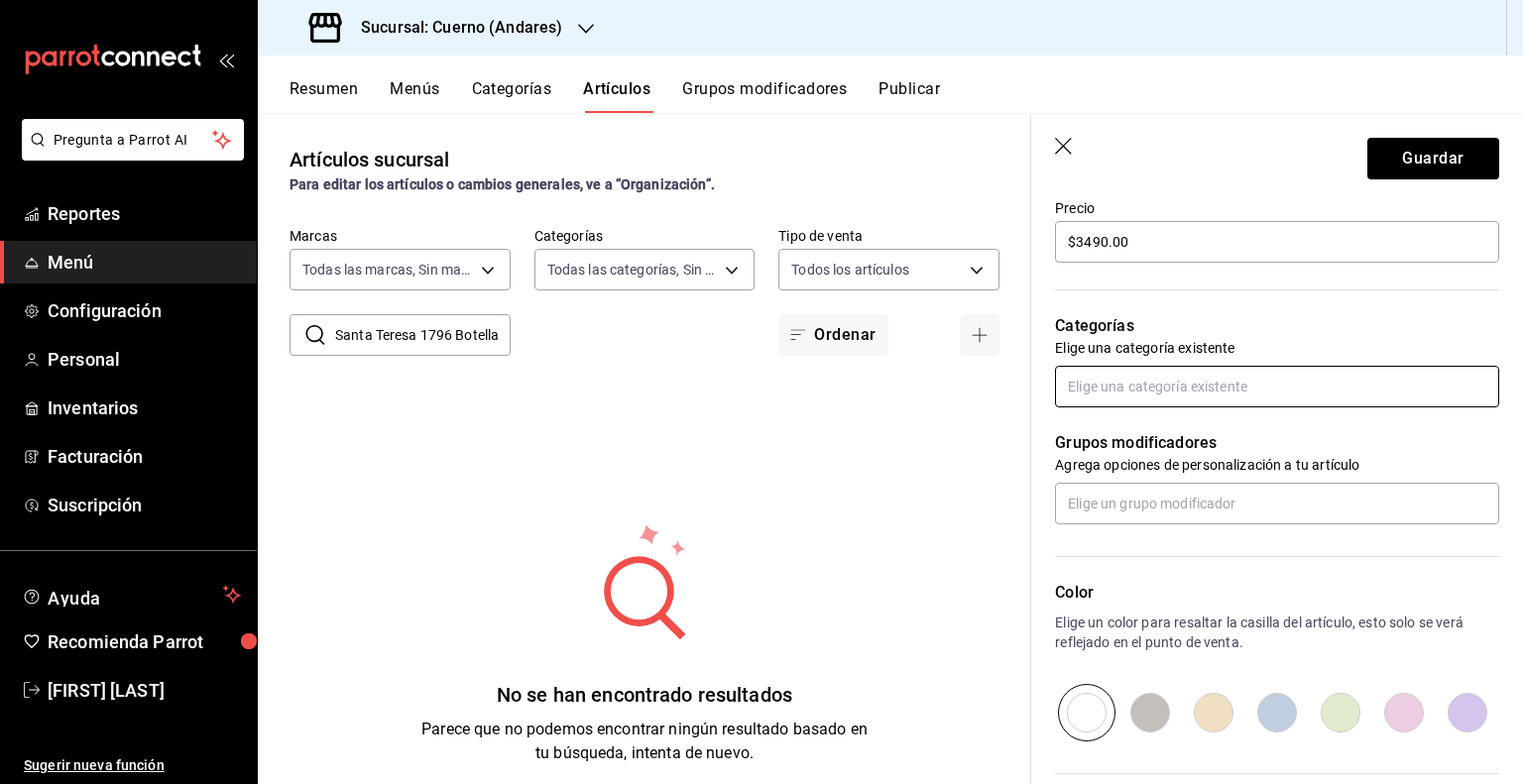 click at bounding box center [1277, 387] 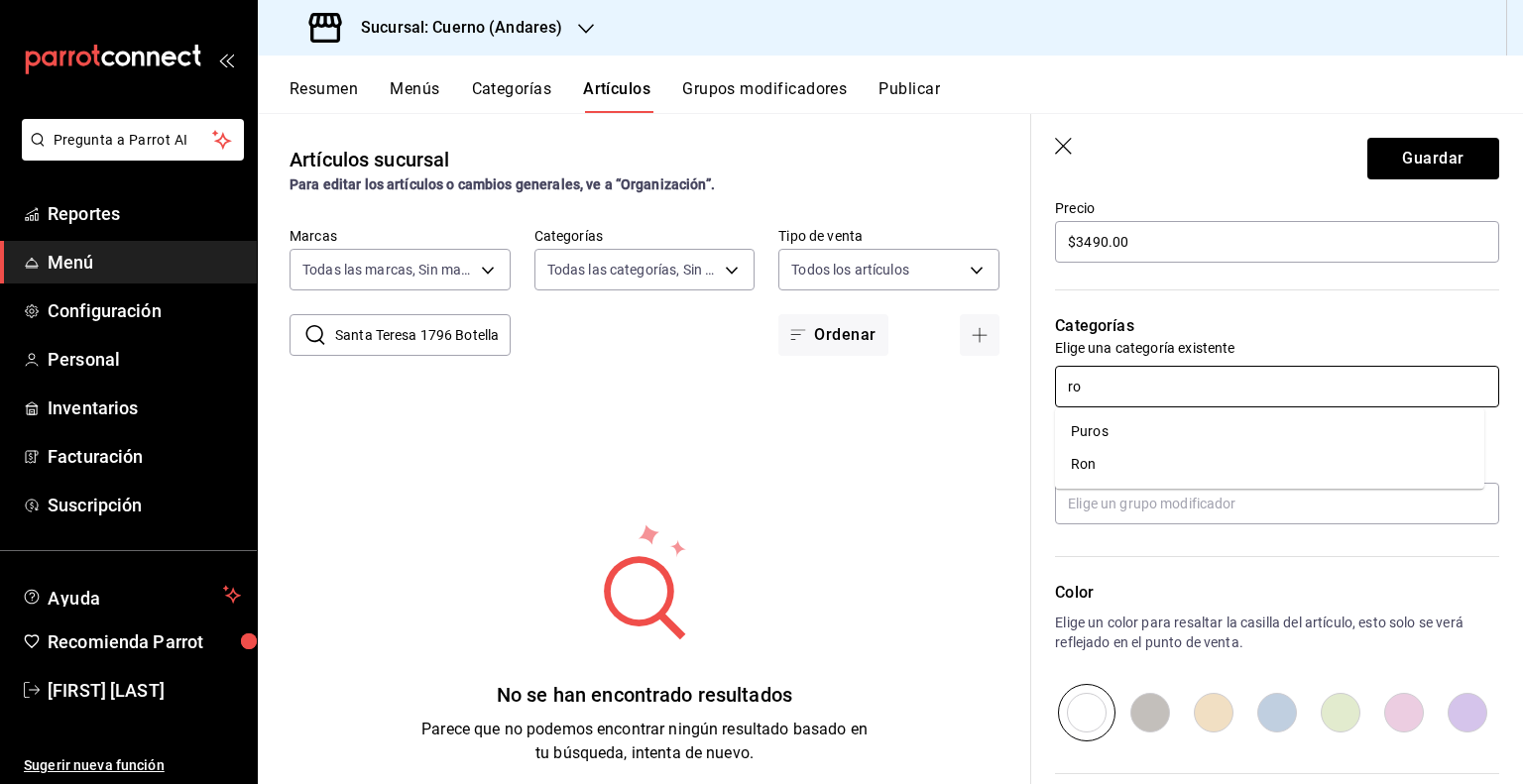 type on "ron" 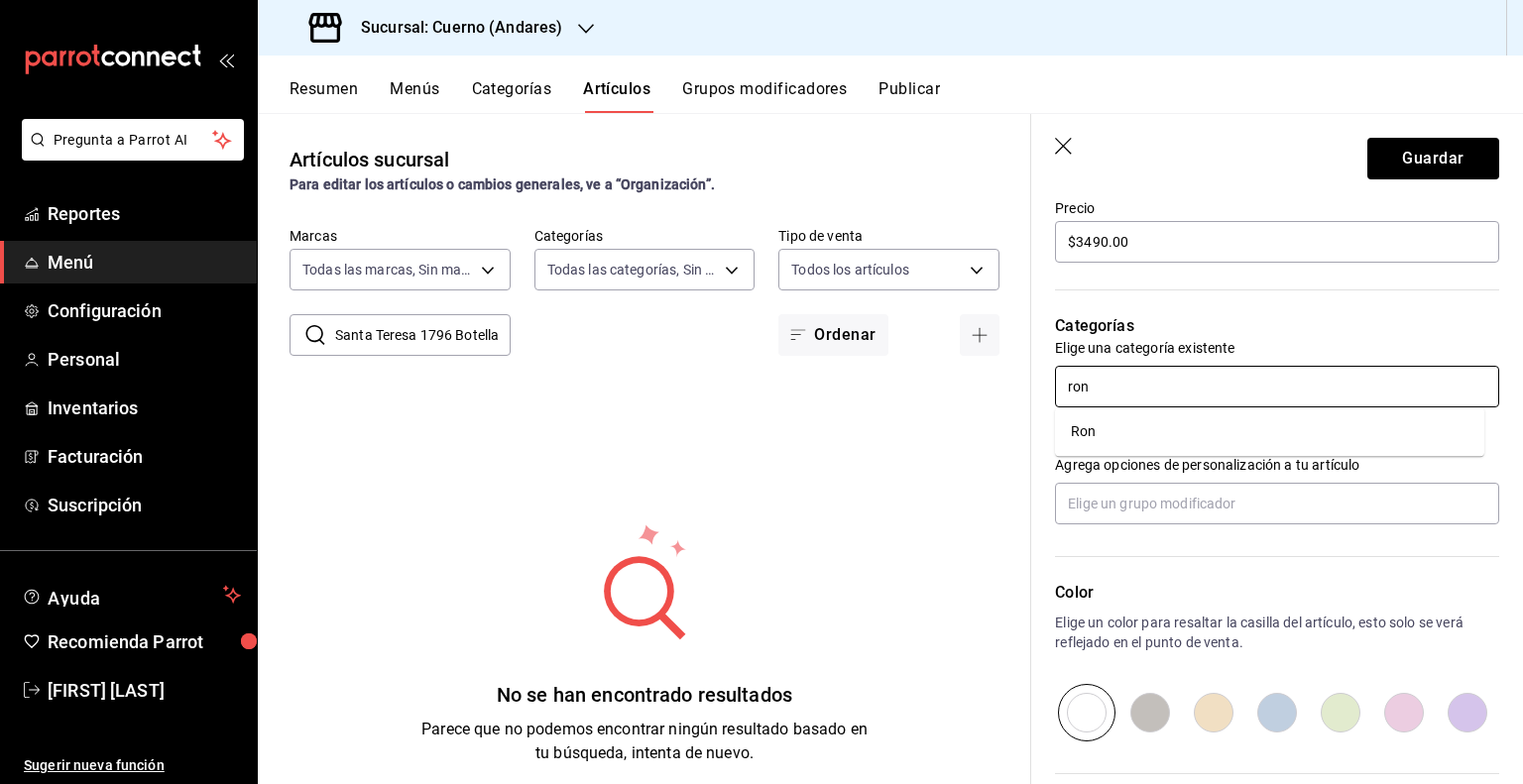 click on "Ron" at bounding box center [1269, 431] 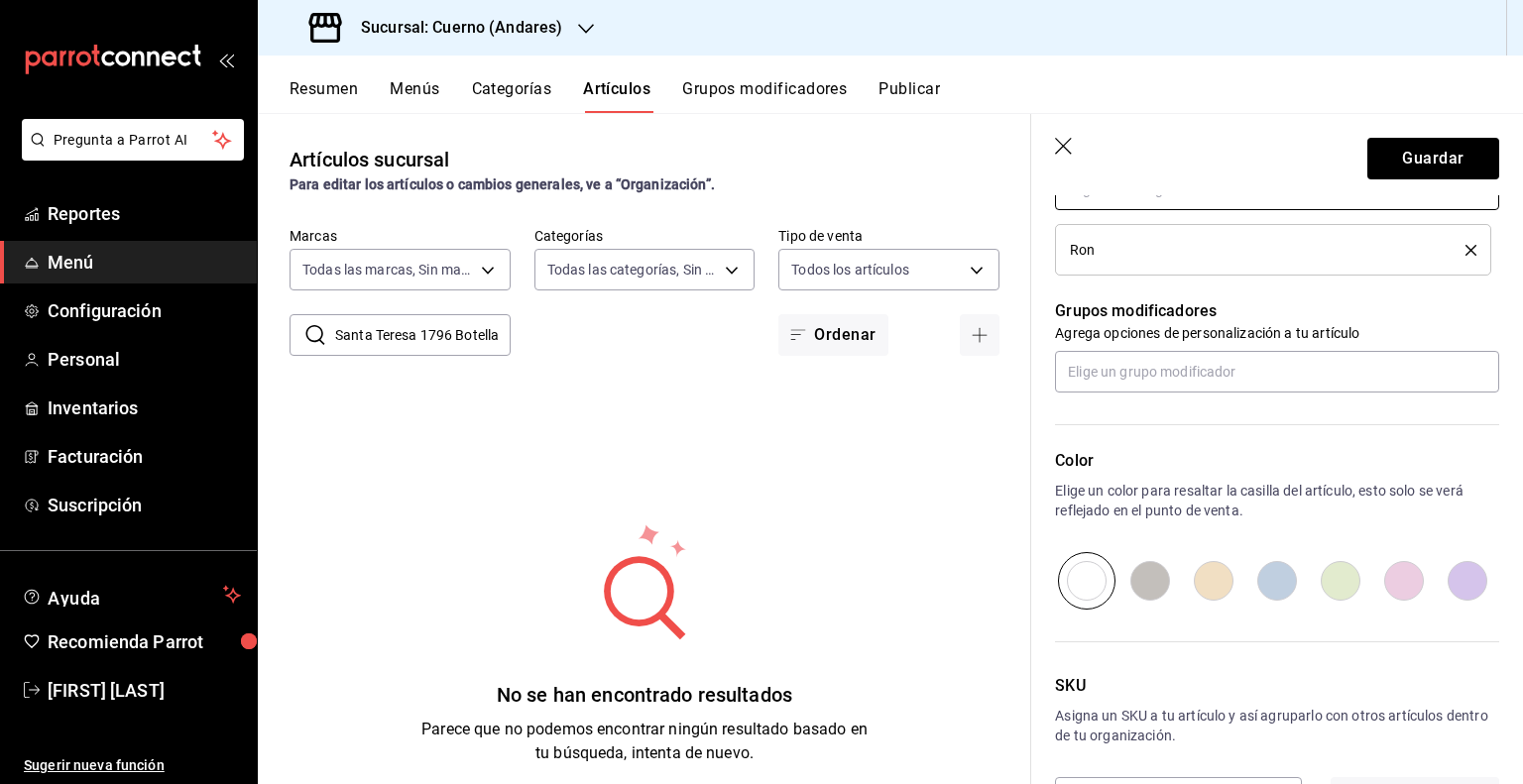 scroll, scrollTop: 793, scrollLeft: 0, axis: vertical 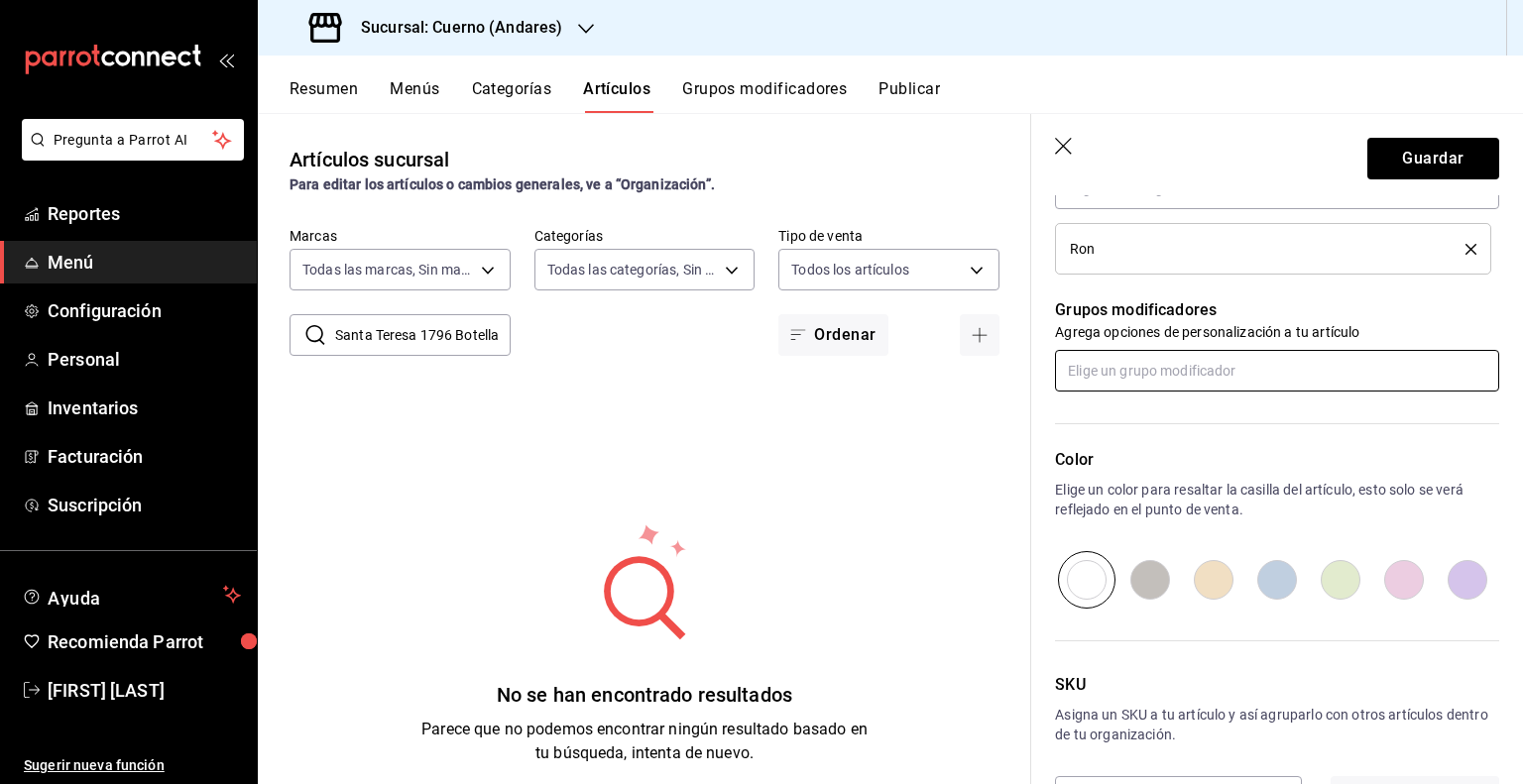 click at bounding box center (1277, 371) 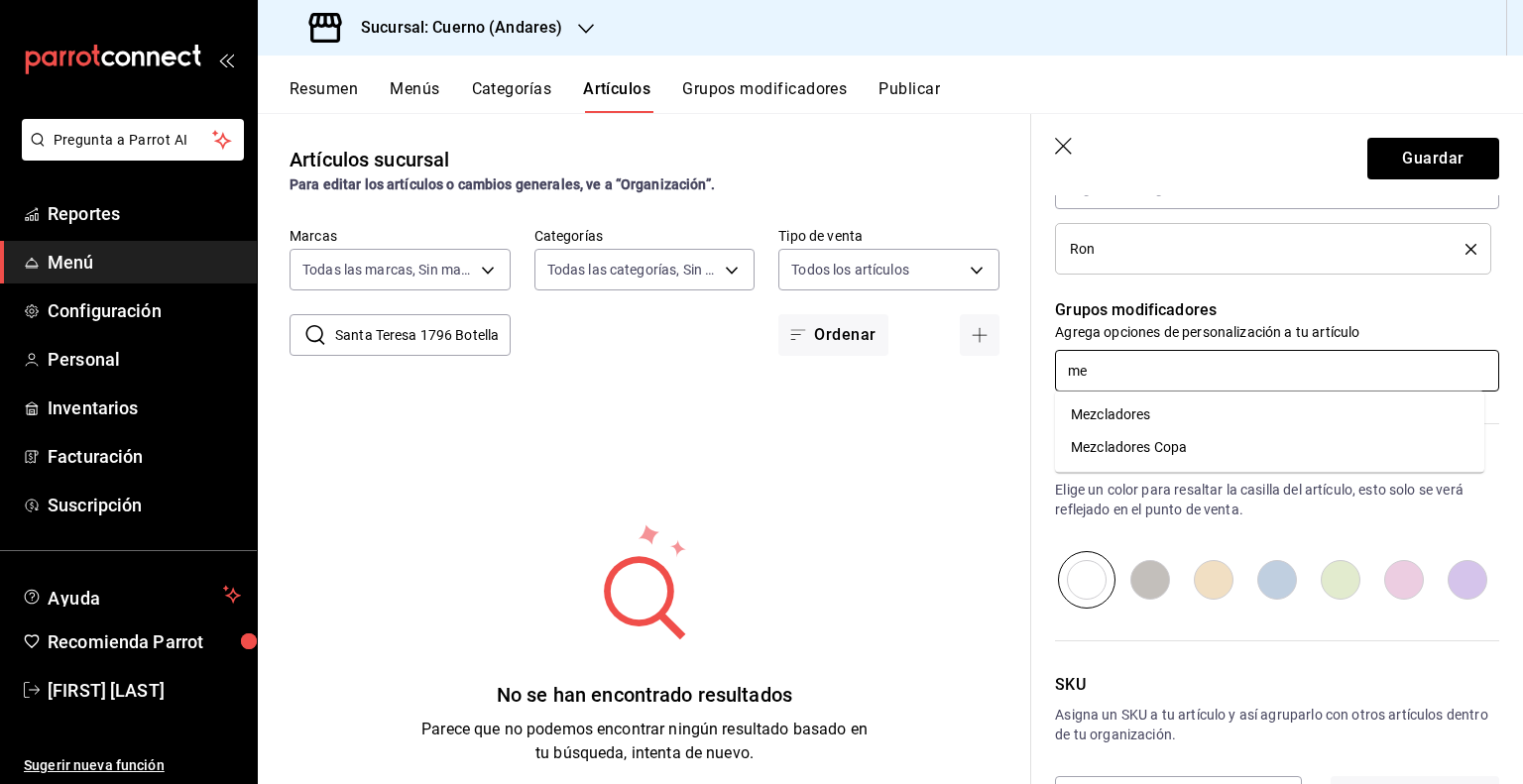 type on "mez" 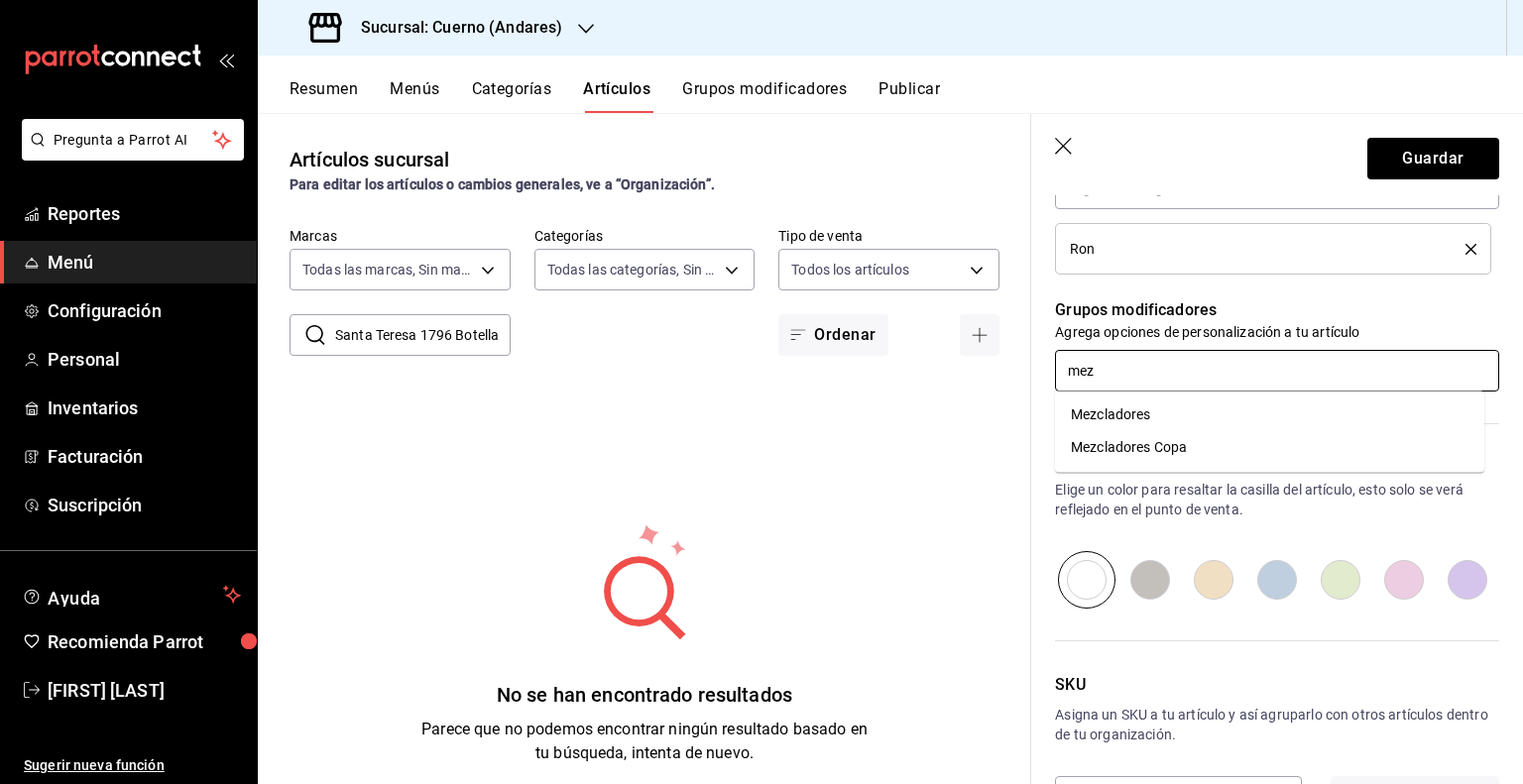 click on "Mezcladores" at bounding box center (1269, 414) 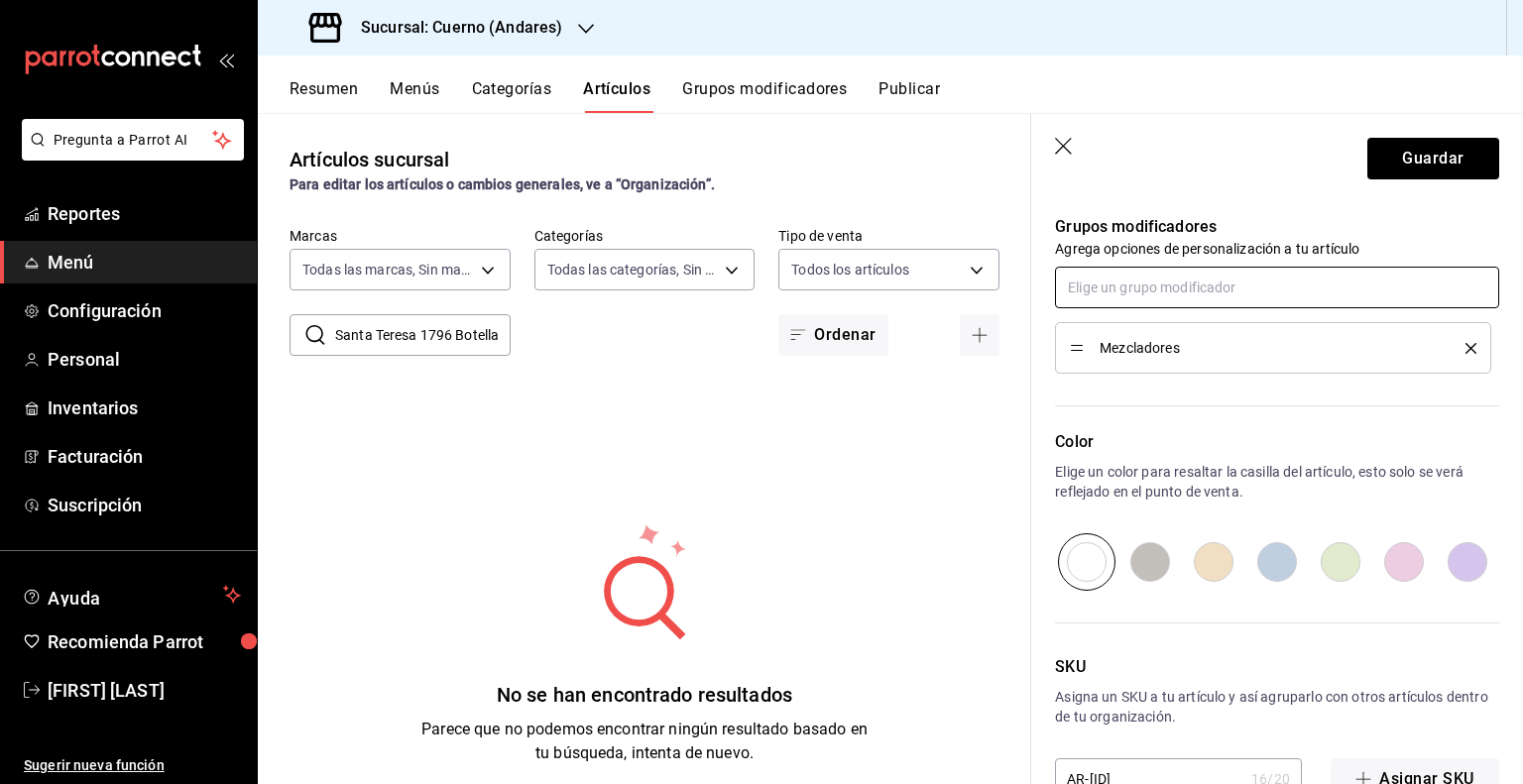scroll, scrollTop: 930, scrollLeft: 0, axis: vertical 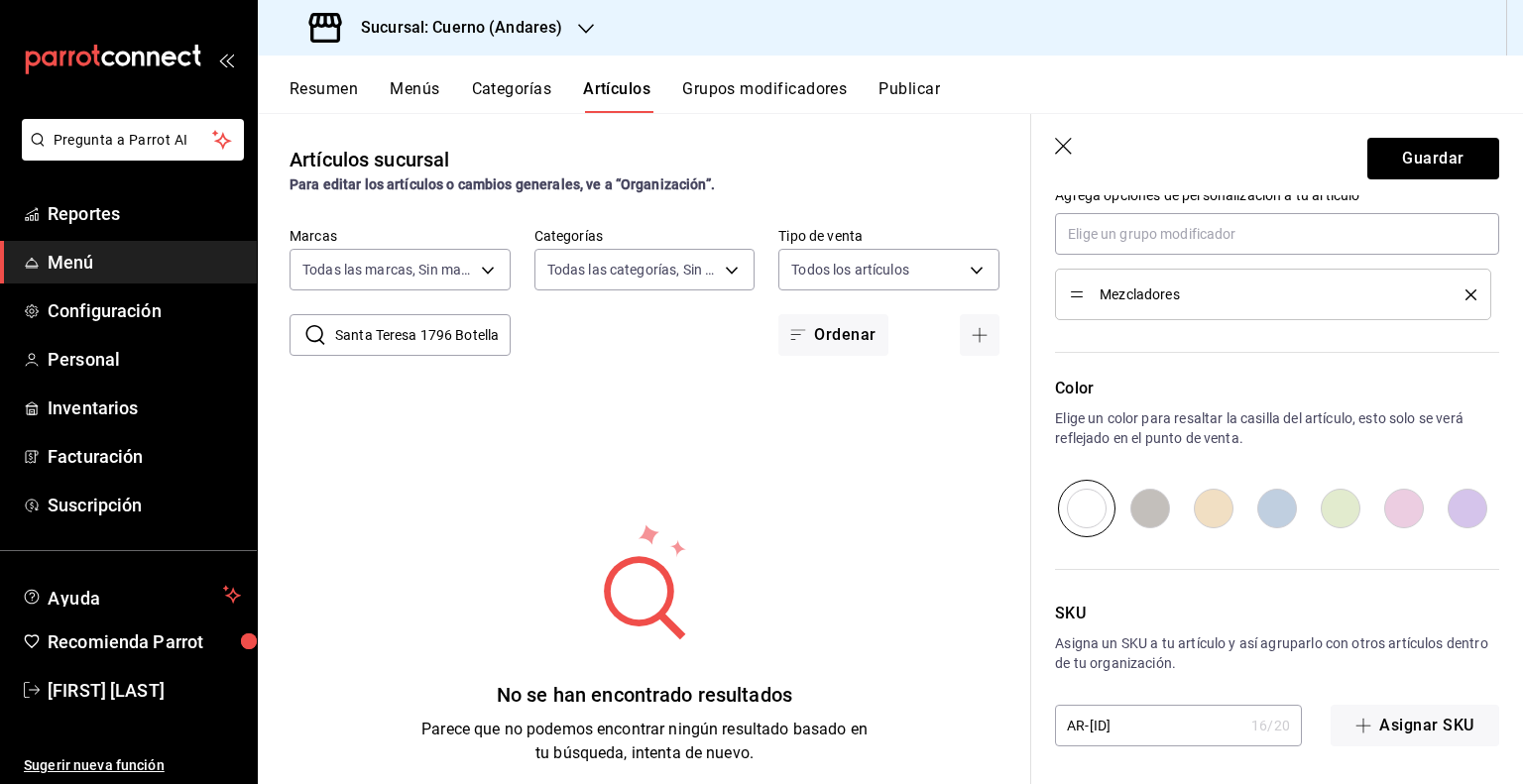 click on "SKU Asigna un SKU a tu artículo y así agruparlo con otros artículos dentro de tu organización. [PRODUCT_CODE] 16 / 20 ​ Asignar SKU" at bounding box center (1265, 641) 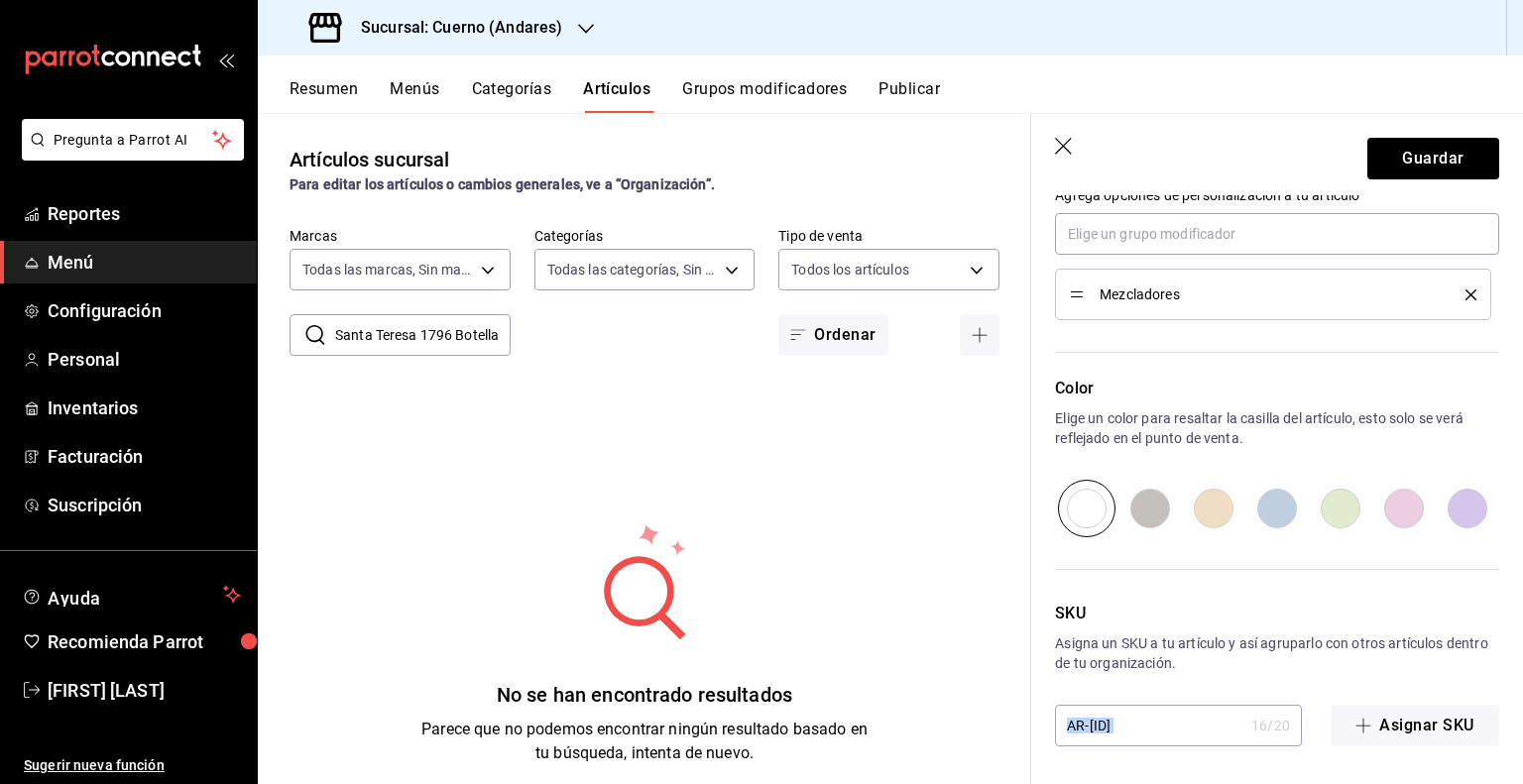click on "SKU Asigna un SKU a tu artículo y así agruparlo con otros artículos dentro de tu organización. [PRODUCT_CODE] 16 / 20 ​ Asignar SKU" at bounding box center (1265, 641) 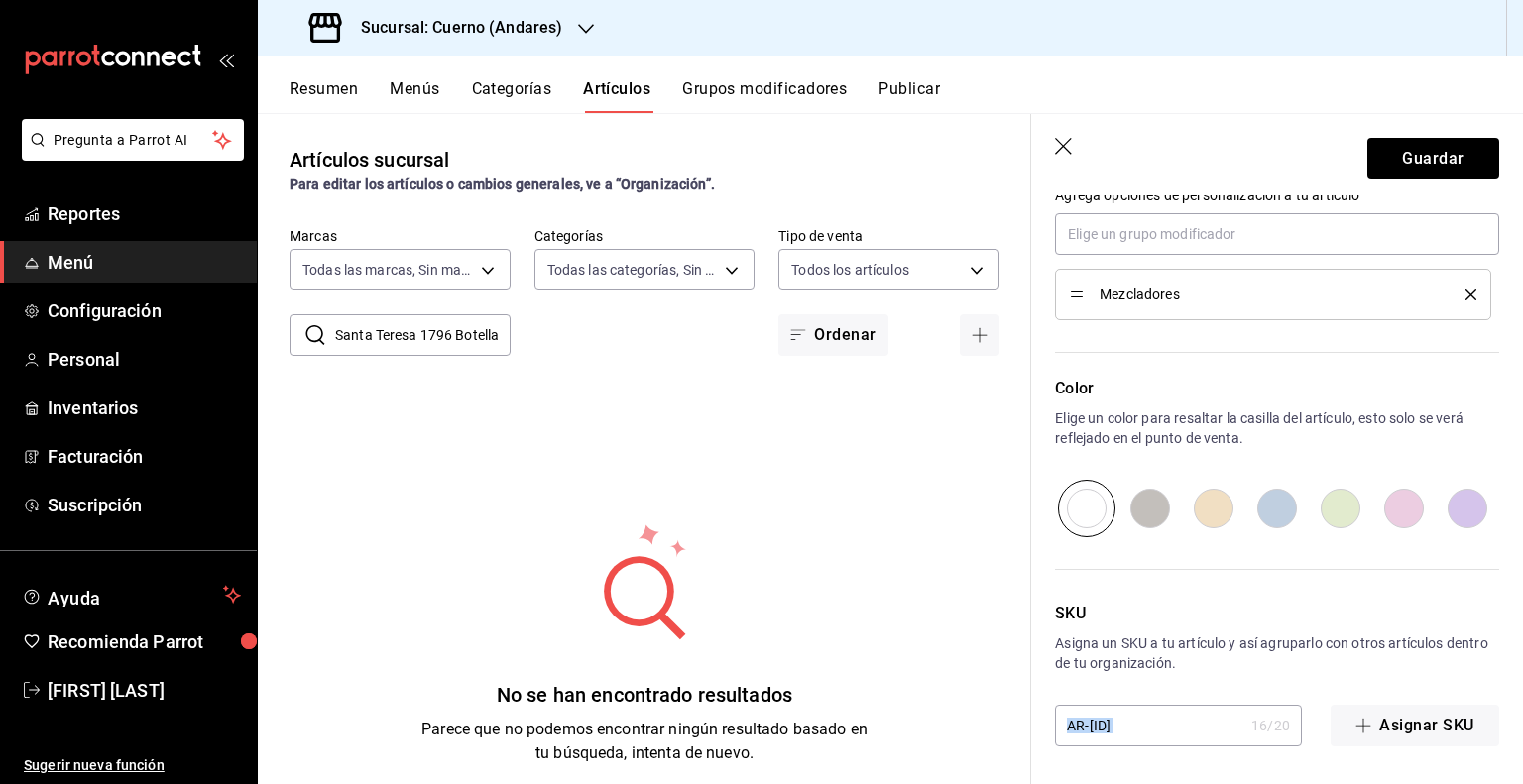 click on "AR-[ID]" at bounding box center (1149, 726) 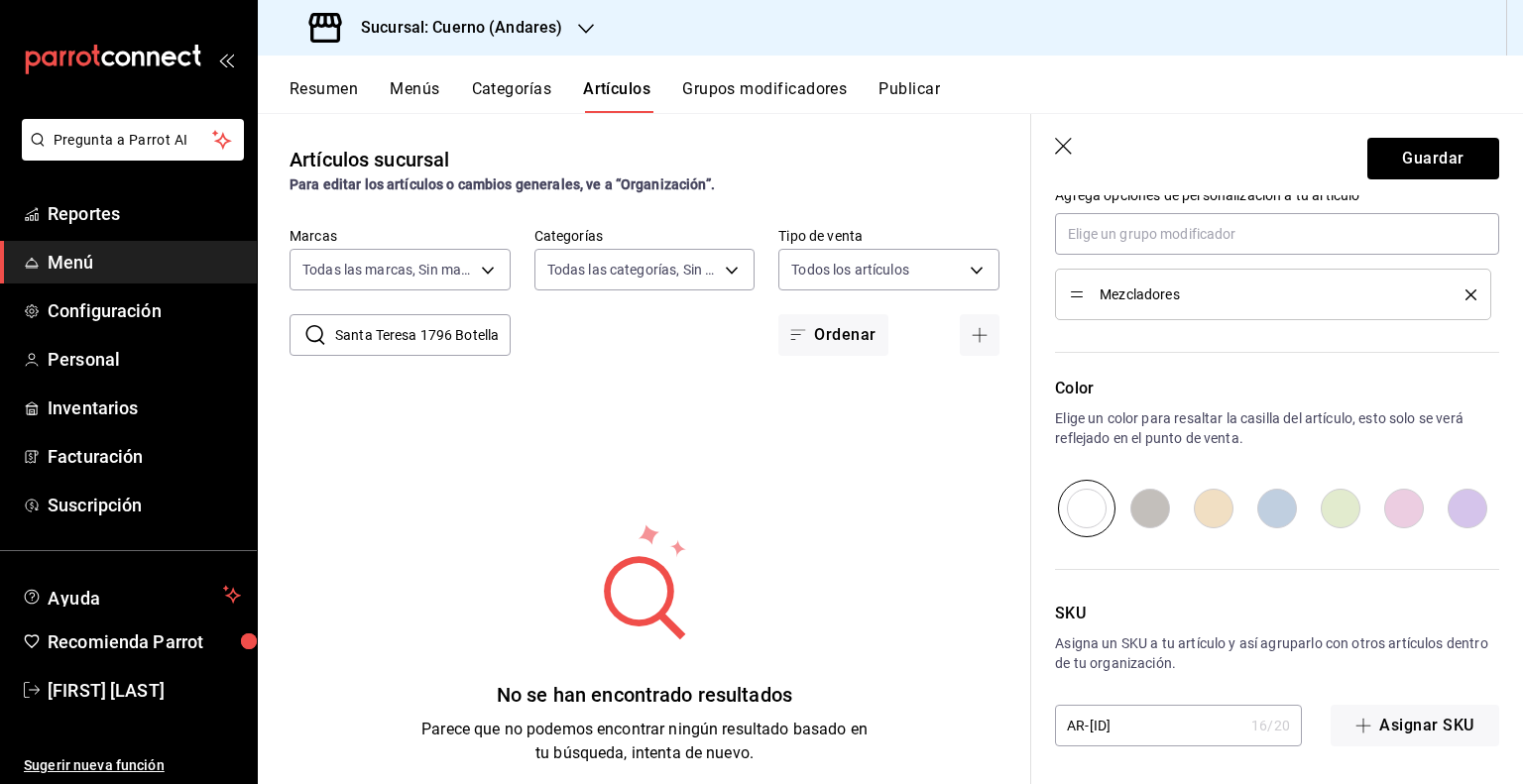 click on "AR-[ID]" at bounding box center (1149, 726) 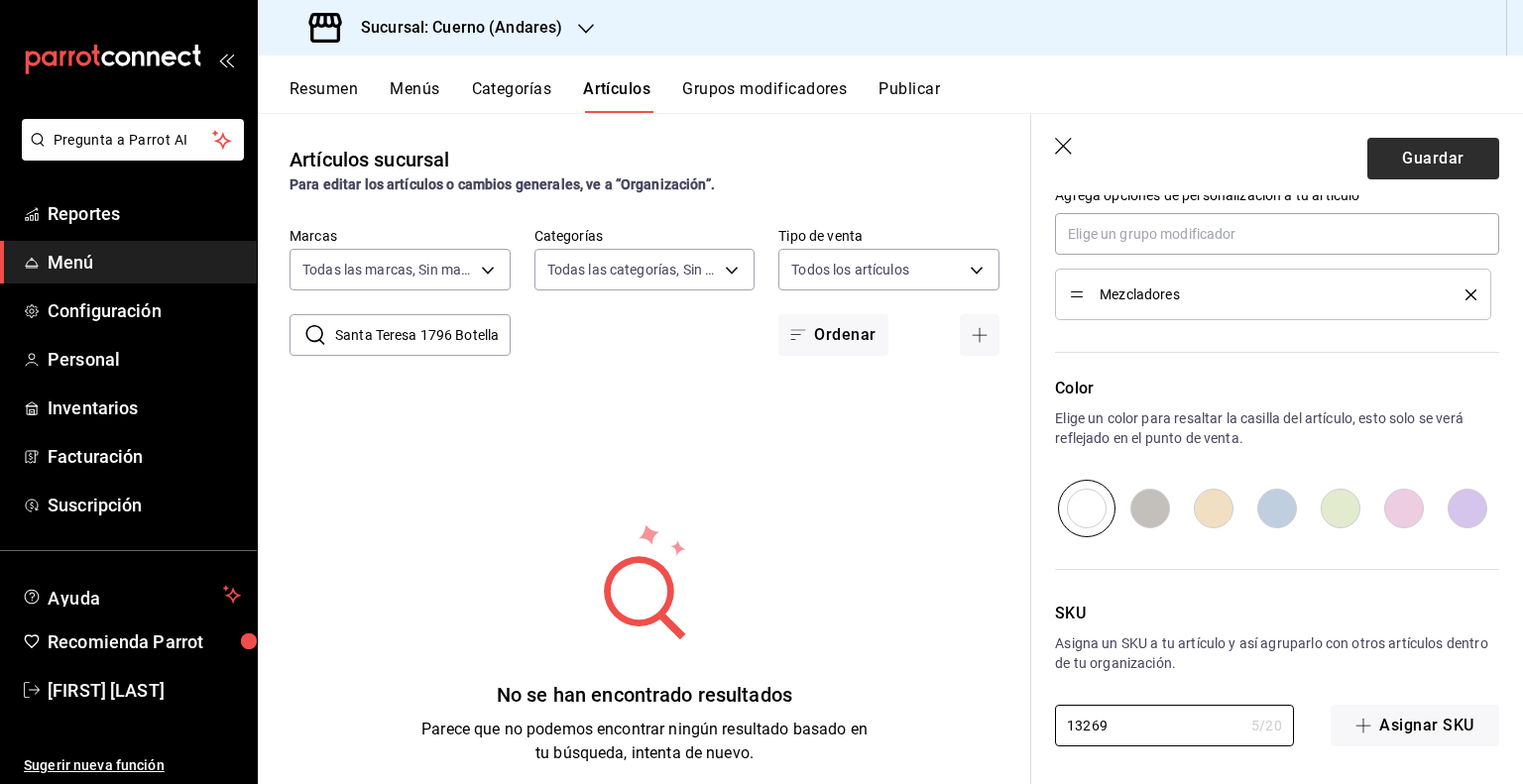 type on "13269" 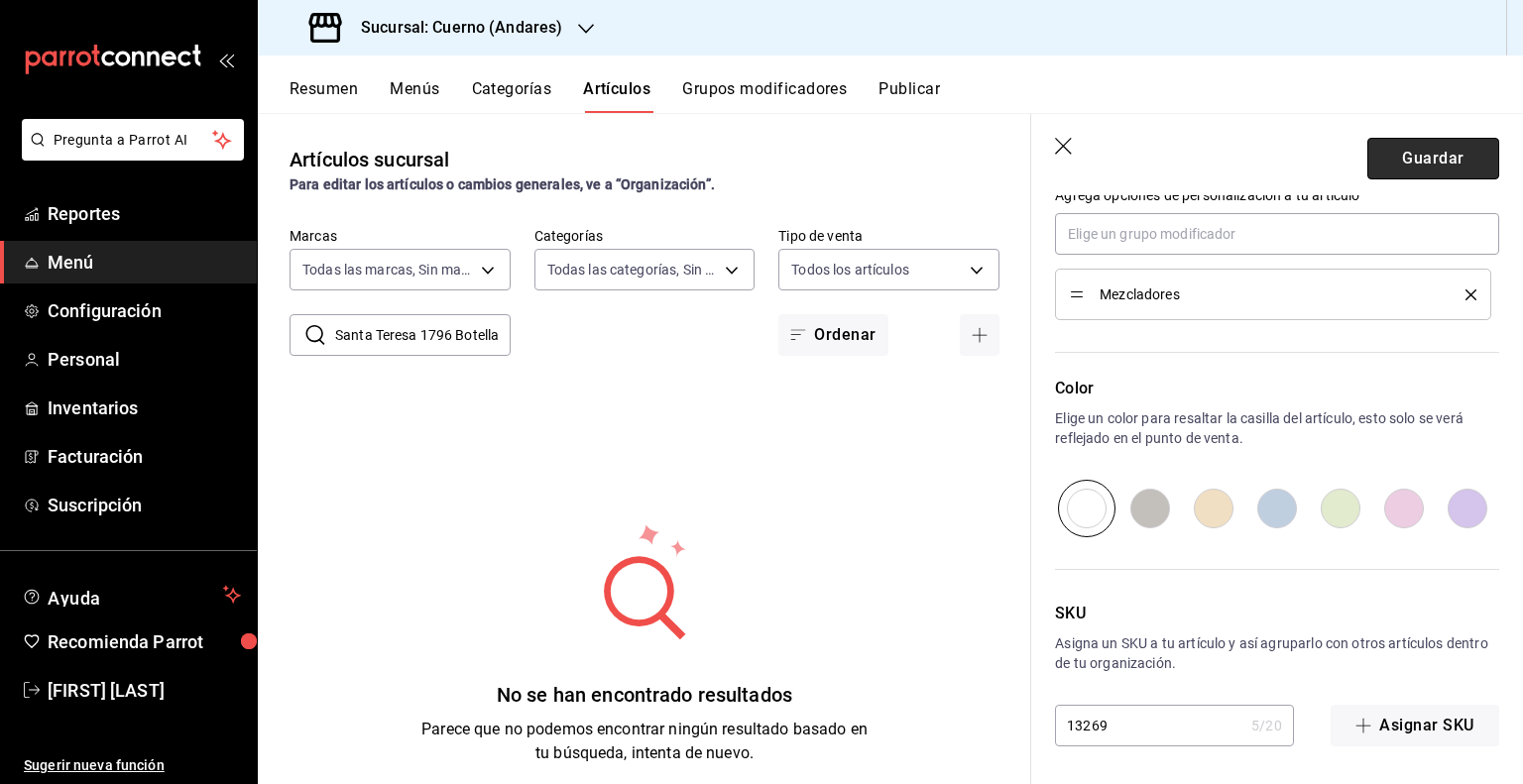 click on "Guardar" at bounding box center (1433, 159) 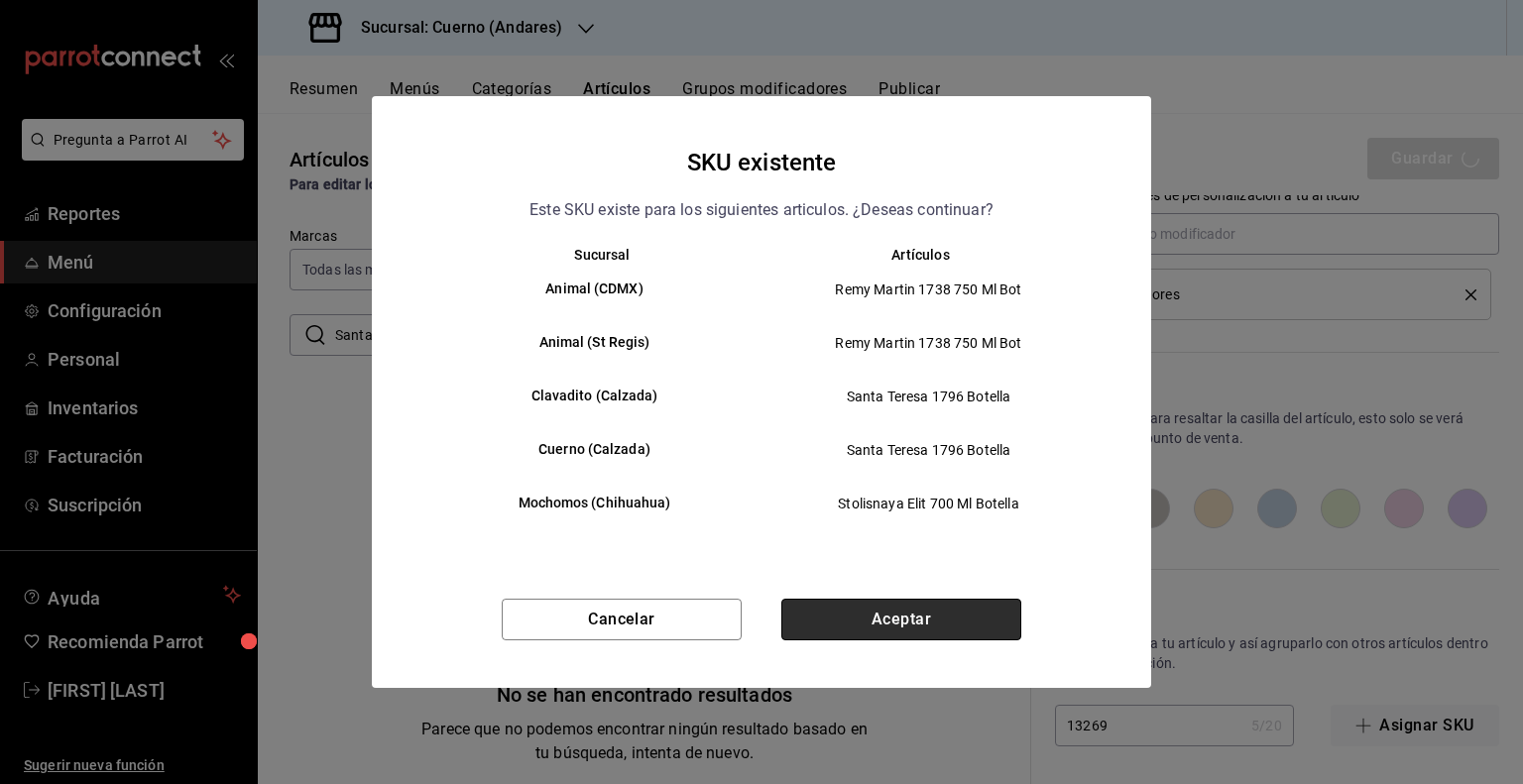 click on "Aceptar" at bounding box center [901, 619] 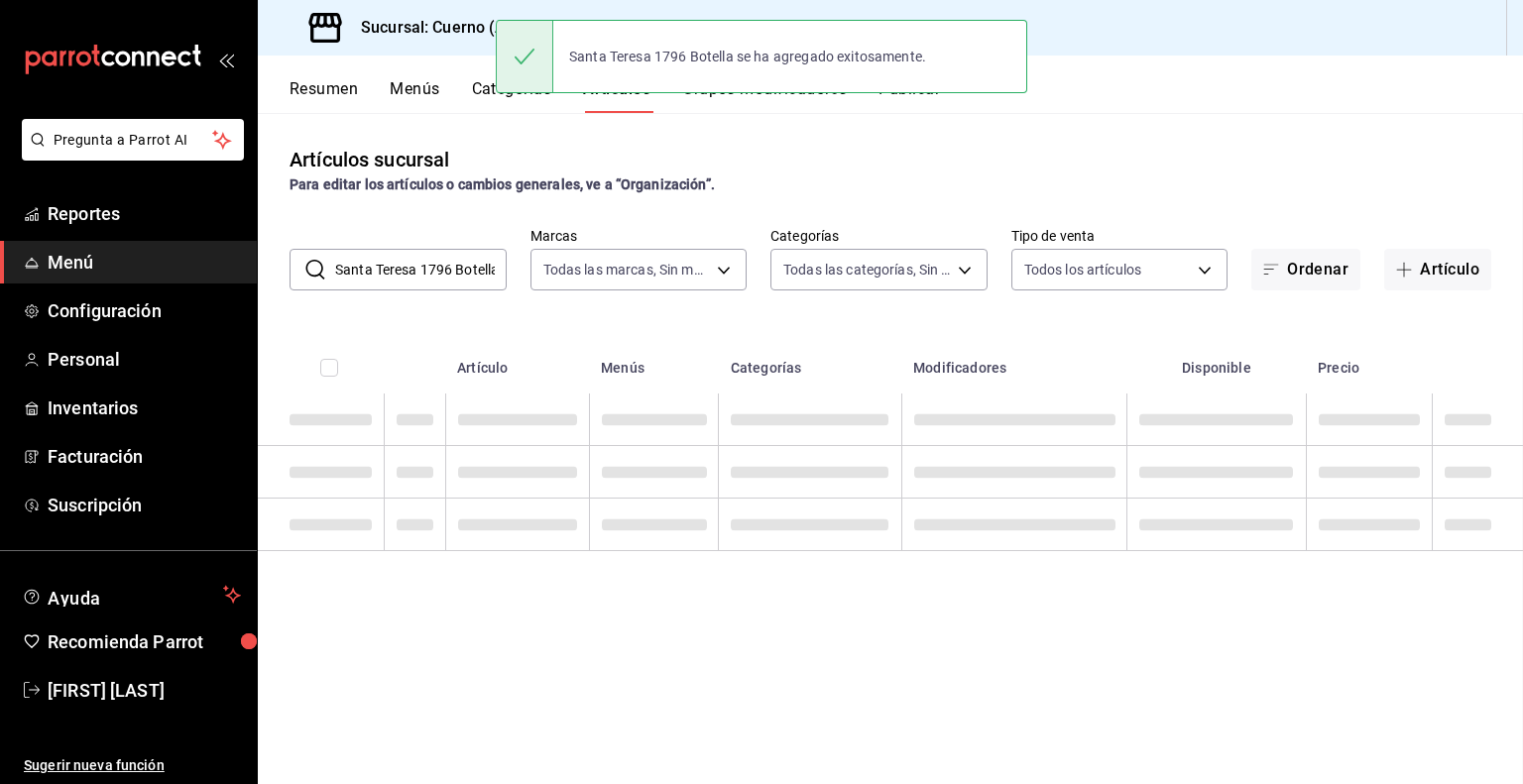 scroll, scrollTop: 0, scrollLeft: 0, axis: both 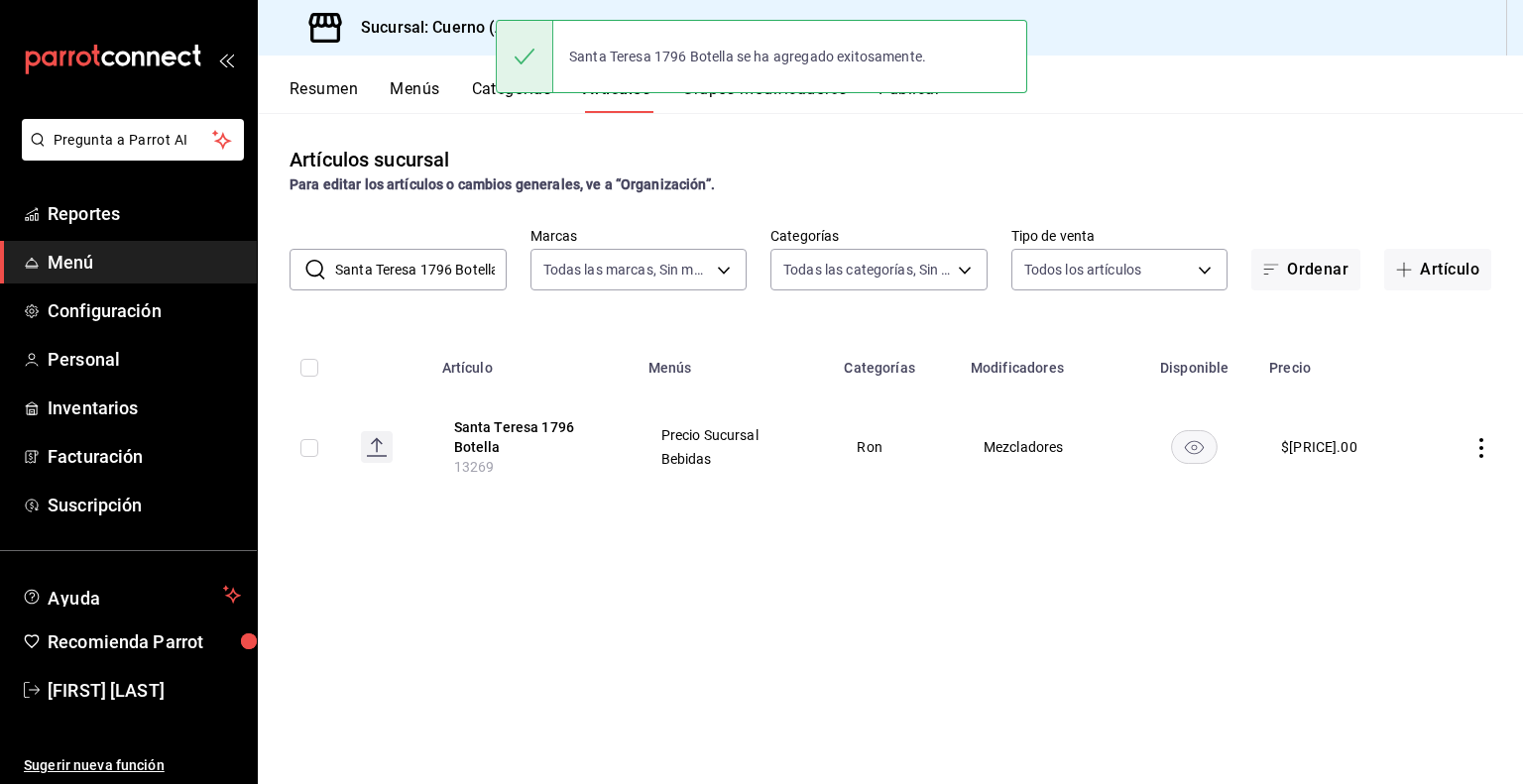 click on "Santa Teresa 1796 Botella" at bounding box center (420, 270) 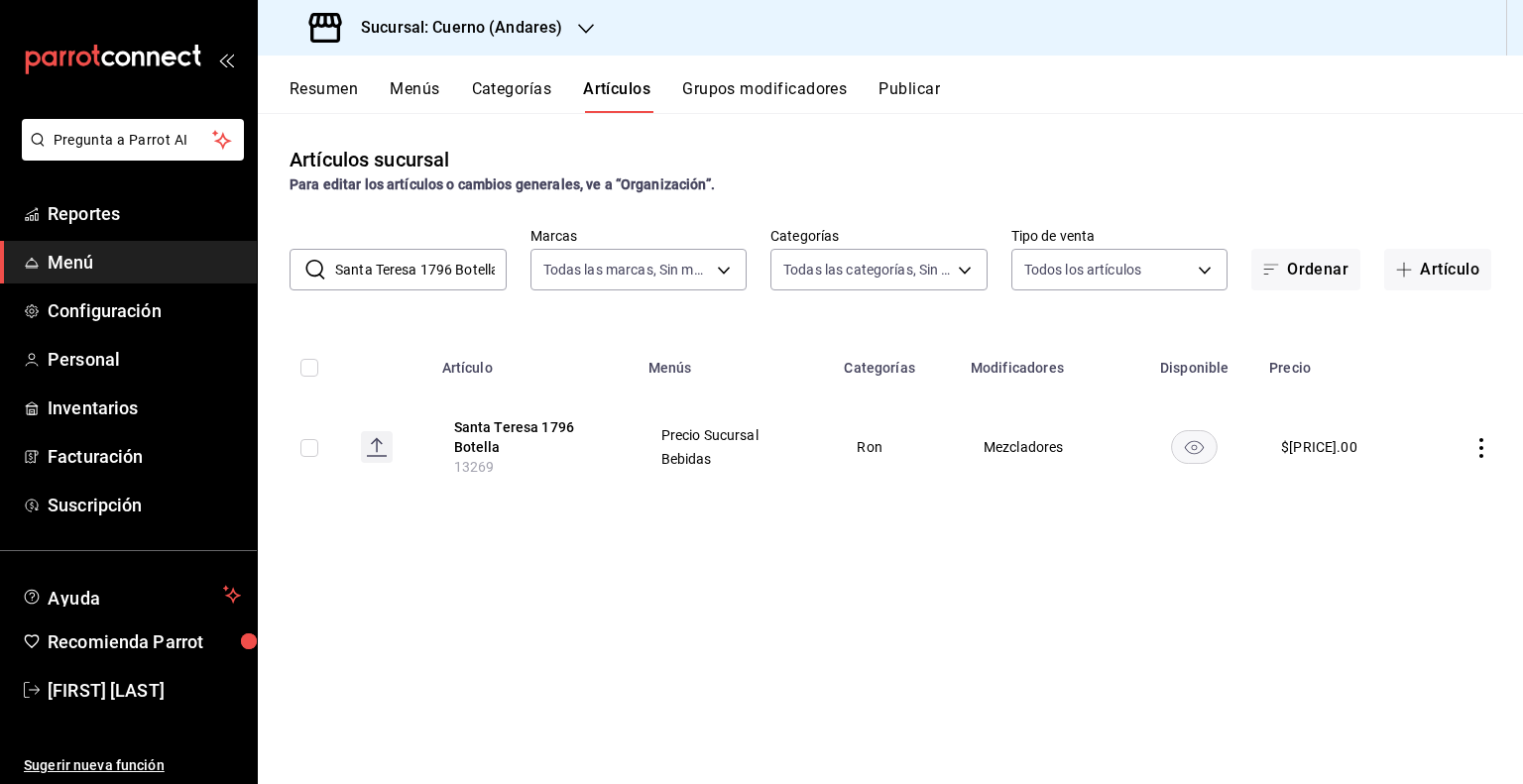 paste on "Volcan Blanco" 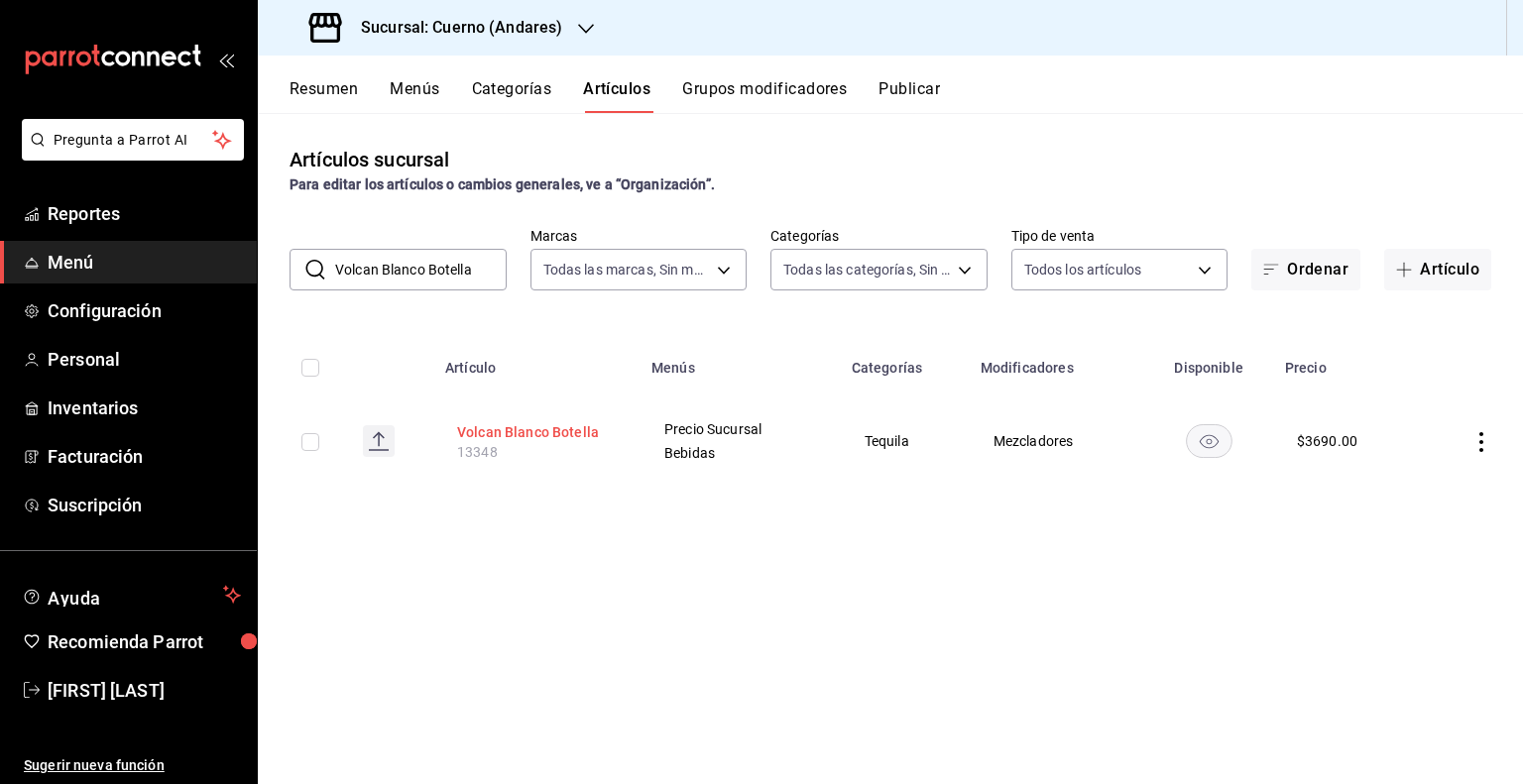 click on "Volcan Blanco Botella" at bounding box center (536, 432) 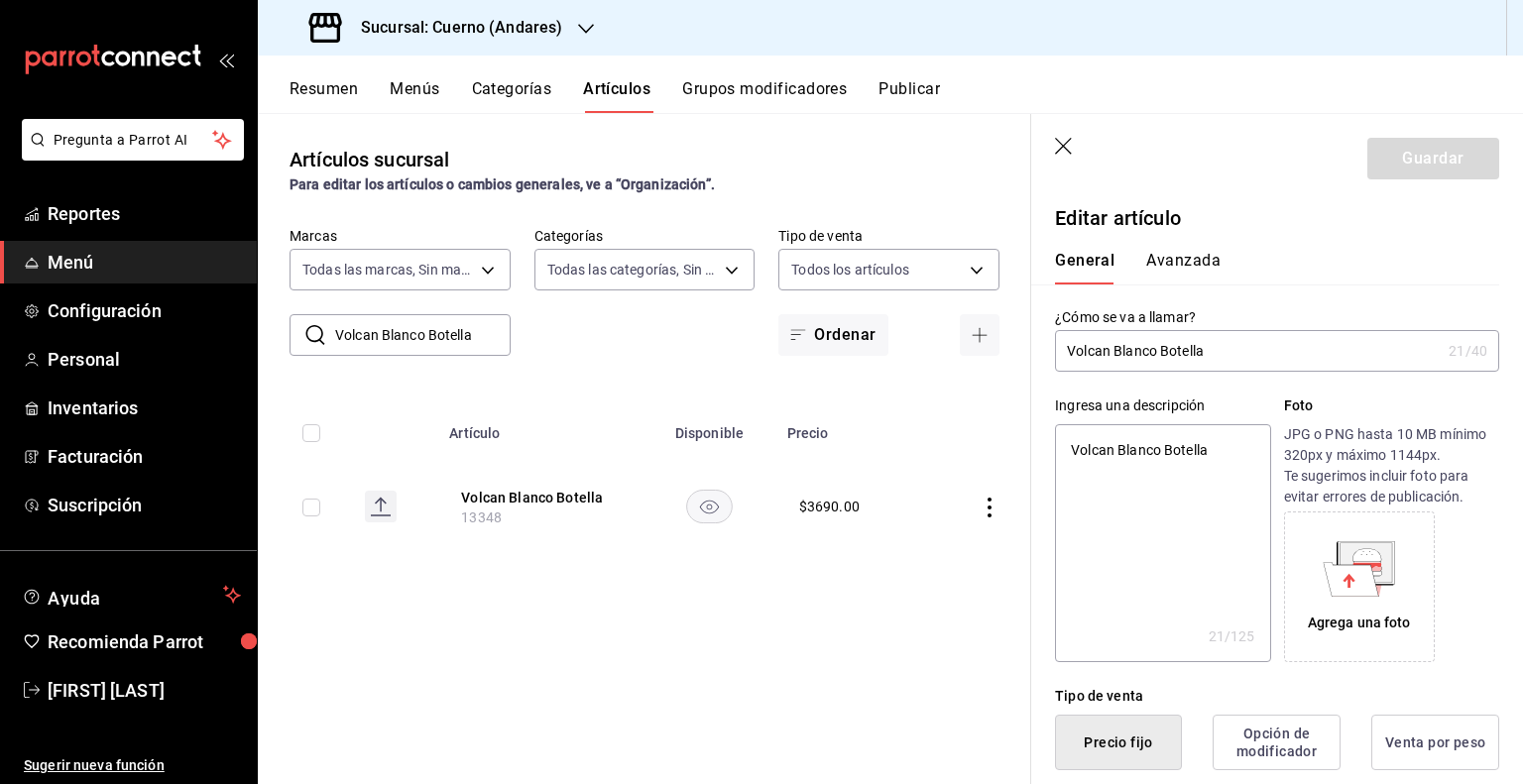 click 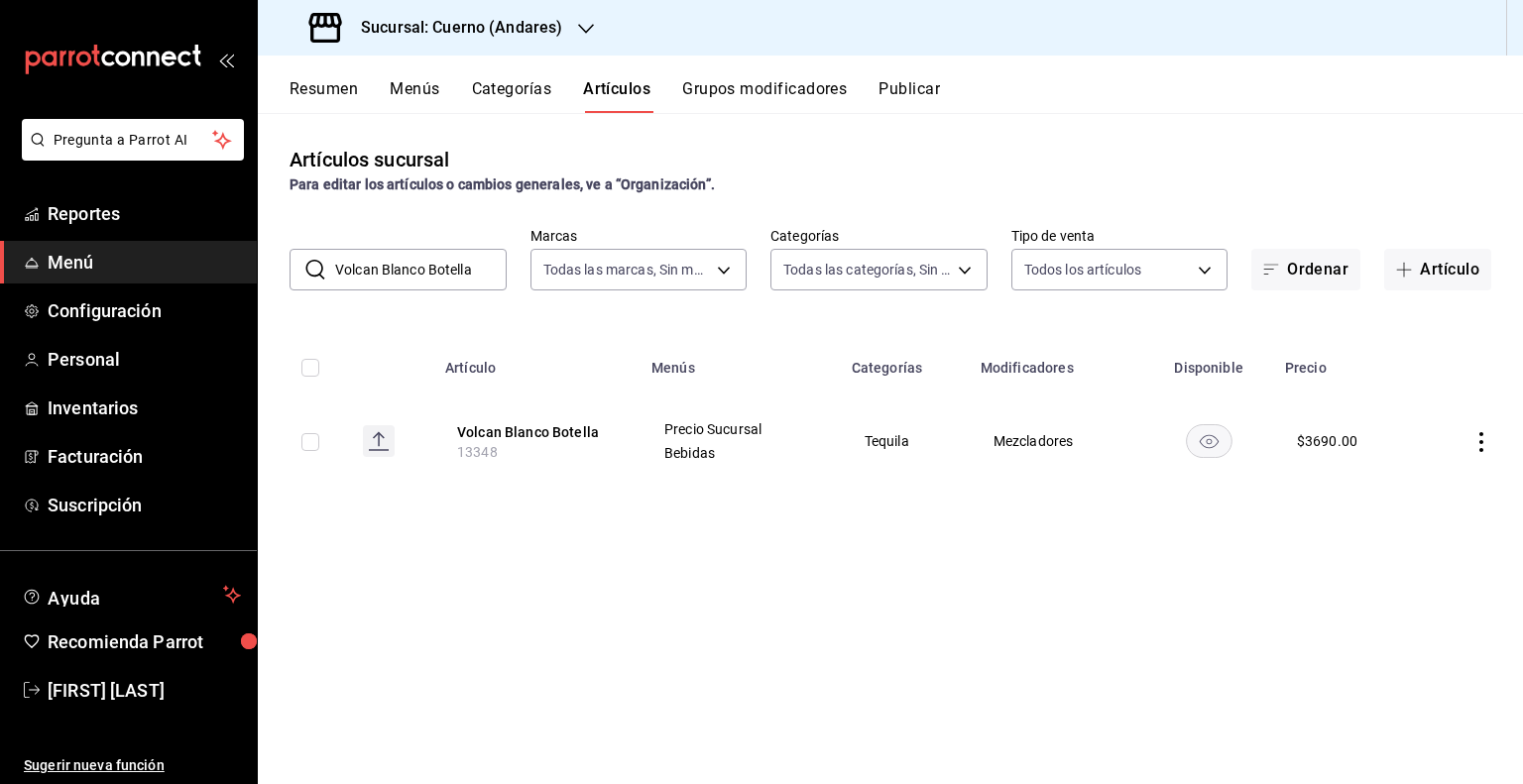 click on "Volcan Blanco Botella" at bounding box center [420, 270] 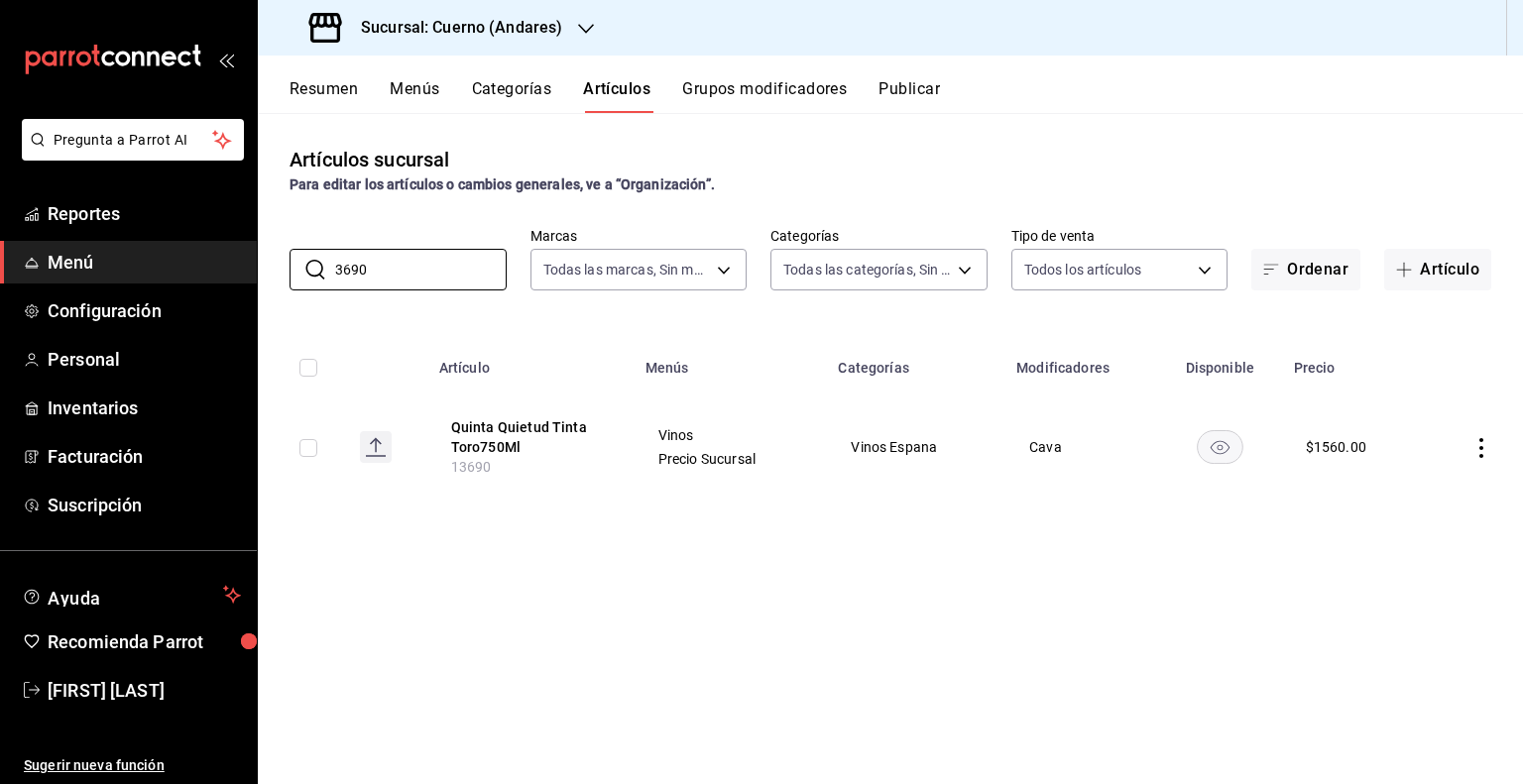 drag, startPoint x: 411, startPoint y: 328, endPoint x: 410, endPoint y: 340, distance: 12.041595 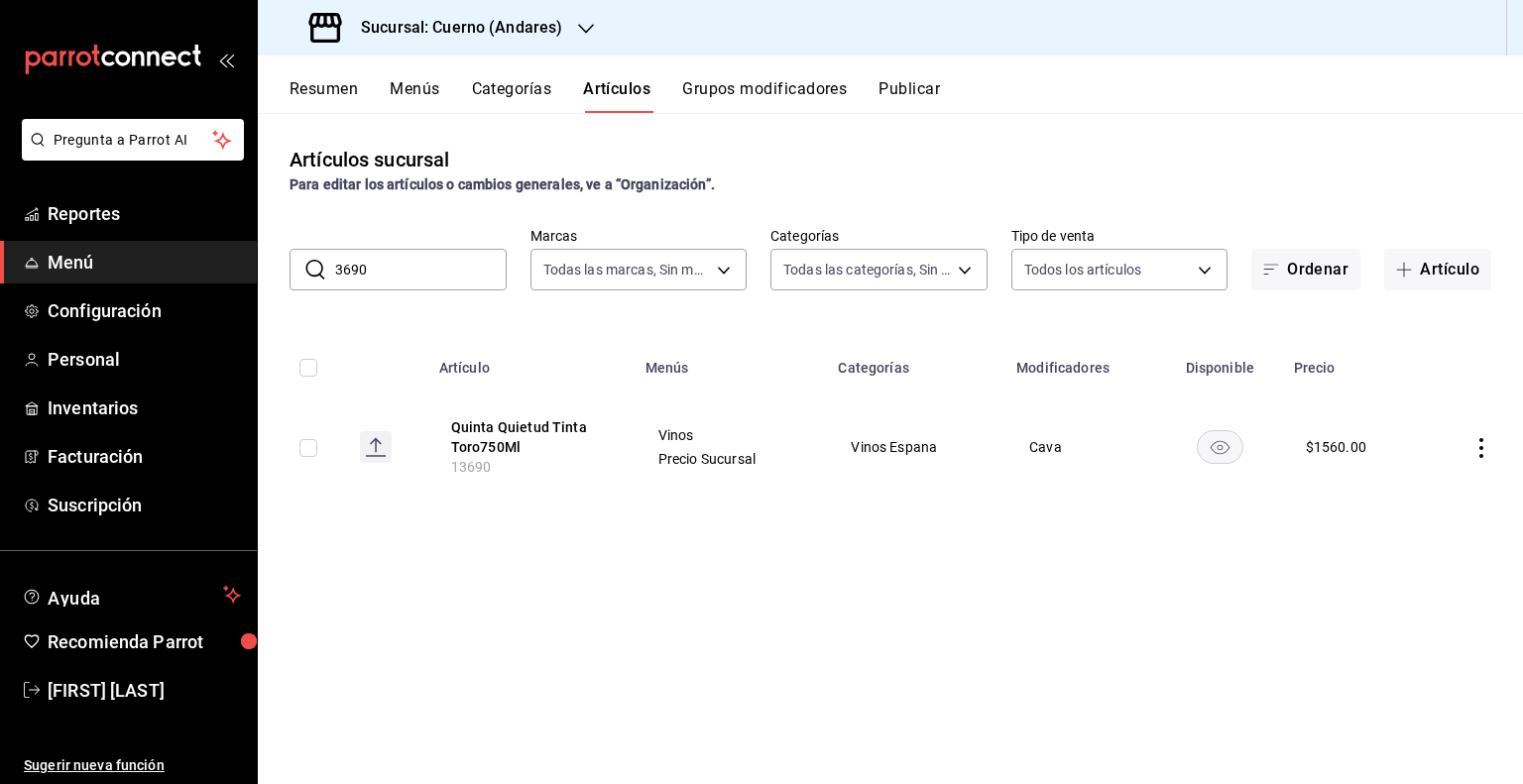click on "3690" at bounding box center (420, 270) 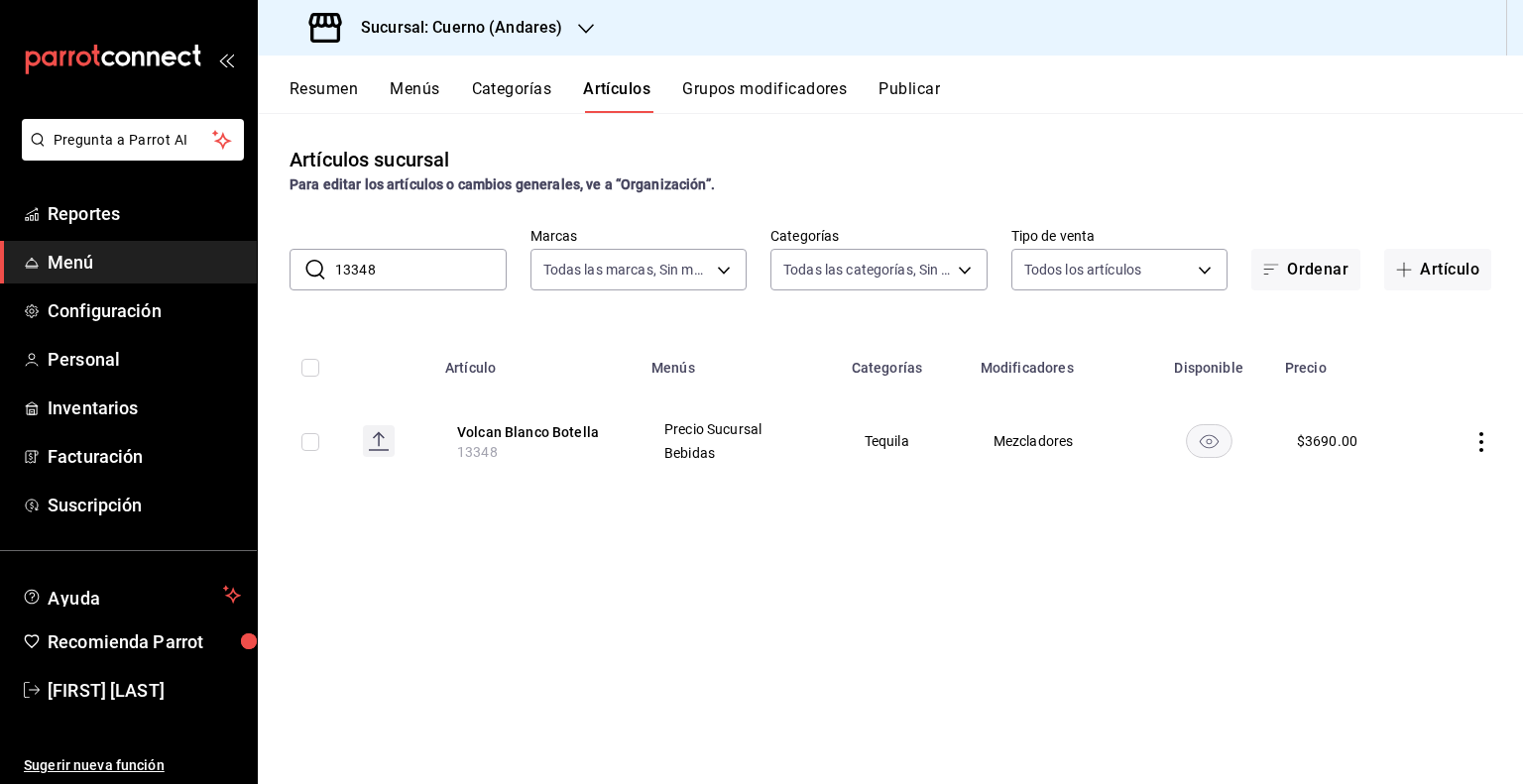 click on "13348" at bounding box center [420, 270] 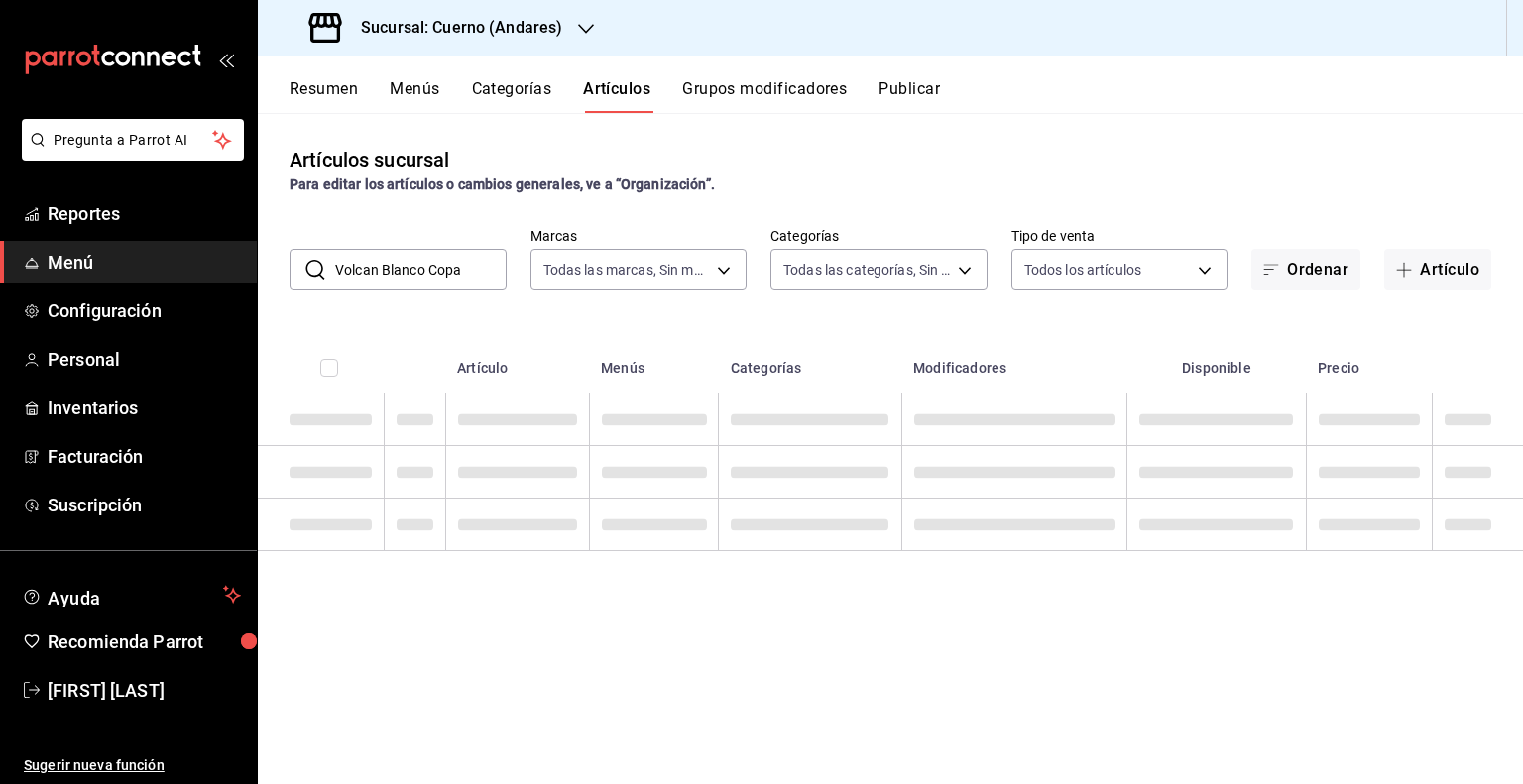 click on "Volcan Blanco Copa" at bounding box center (420, 270) 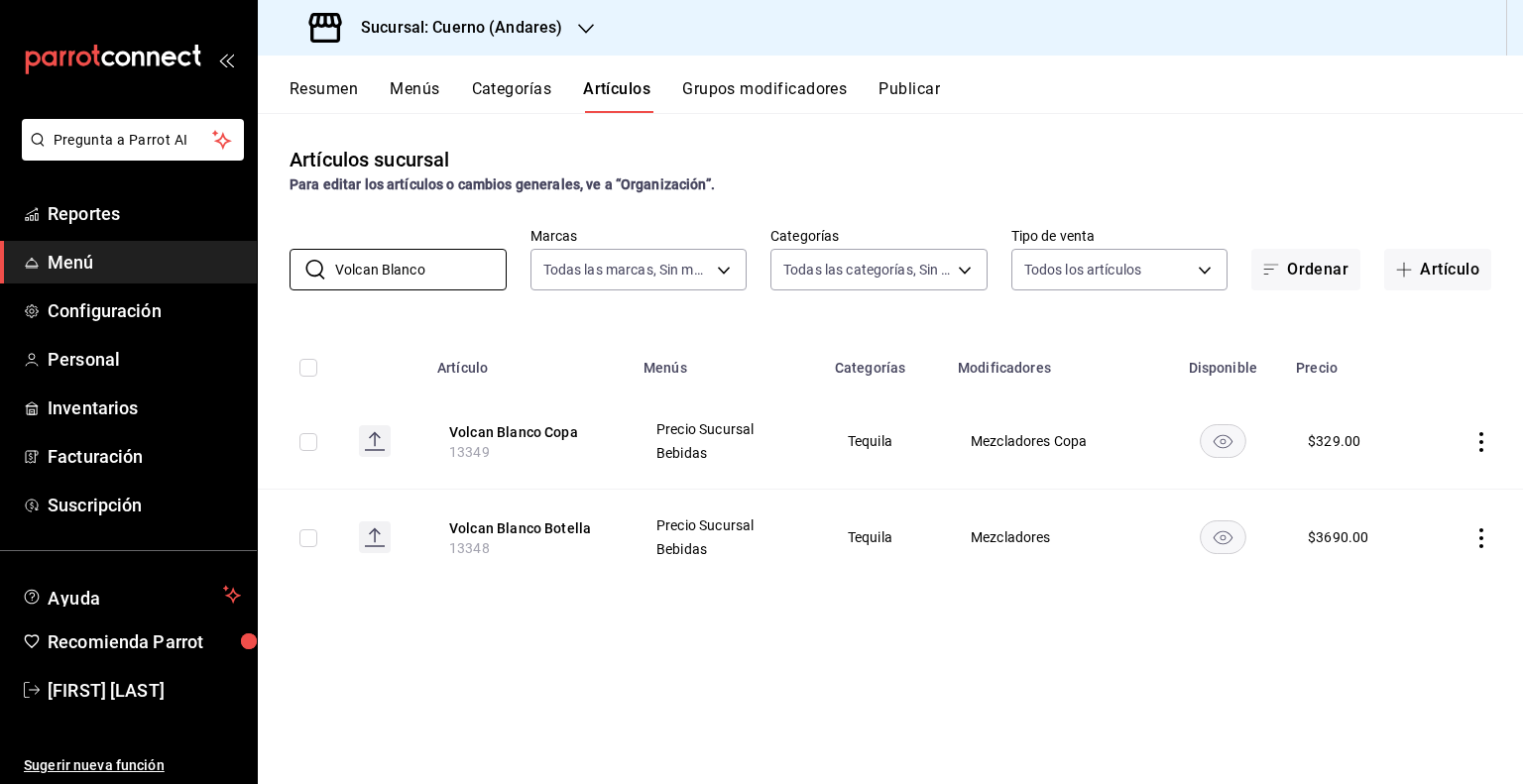 type on "Volcan Blanco" 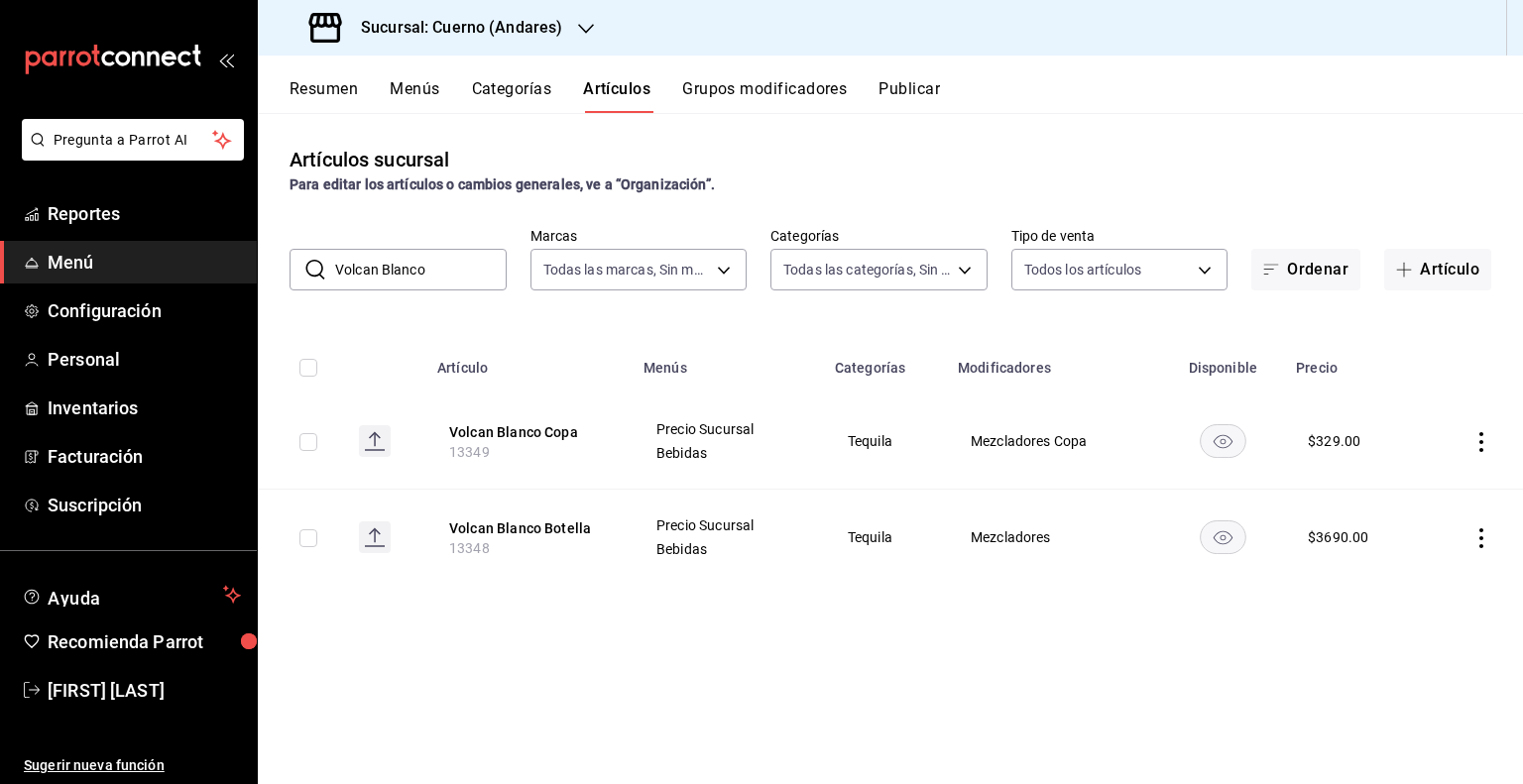 click on "Artículos sucursal Para editar los artículos o cambios generales, ve a “Organización”. ​ Volcan Blanco ​ Marcas Todas las marcas, Sin marca [UUID] Categorías Todas las categorías, Sin categoría Tipo de venta Todos los artículos ALL Ordenar Artículo Artículo Menús Categorías Modificadores Disponible Precio Volcan Blanco Copa 13349 Precio Sucursal Bebidas Tequila Mezcladores Copa $ 329.00 Volcan Blanco Botella 13348 Precio Sucursal Bebidas Tequila Mezcladores $ 3690.00" at bounding box center [890, 448] 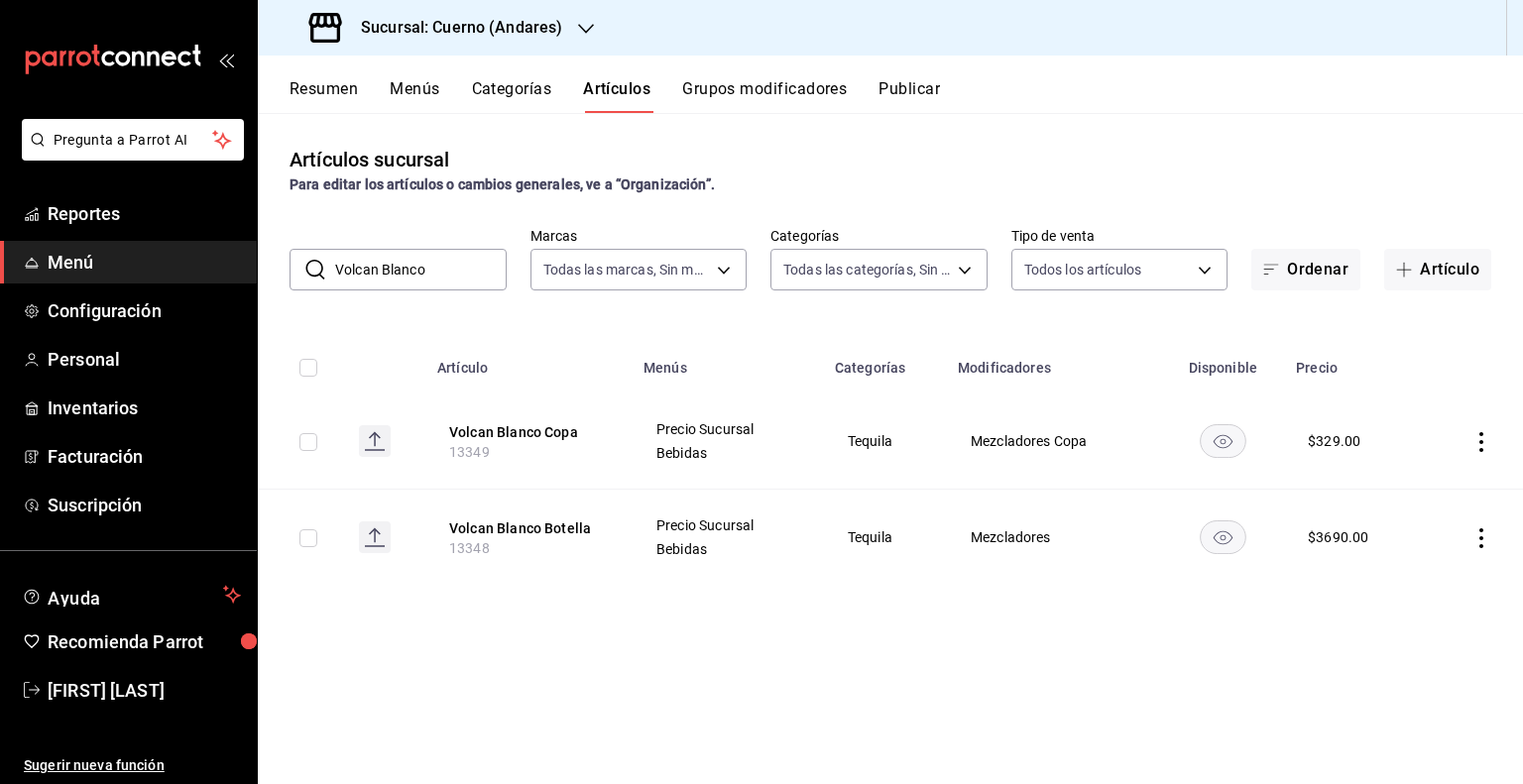 click on "Artículos sucursal Para editar los artículos o cambios generales, ve a “Organización”. ​ Volcan Blanco ​ Marcas Todas las marcas, Sin marca [UUID] Categorías Todas las categorías, Sin categoría Tipo de venta Todos los artículos ALL Ordenar Artículo Artículo Menús Categorías Modificadores Disponible Precio Volcan Blanco Copa 13349 Precio Sucursal Bebidas Tequila Mezcladores Copa $ 329.00 Volcan Blanco Botella 13348 Precio Sucursal Bebidas Tequila Mezcladores $ 3690.00" at bounding box center (890, 448) 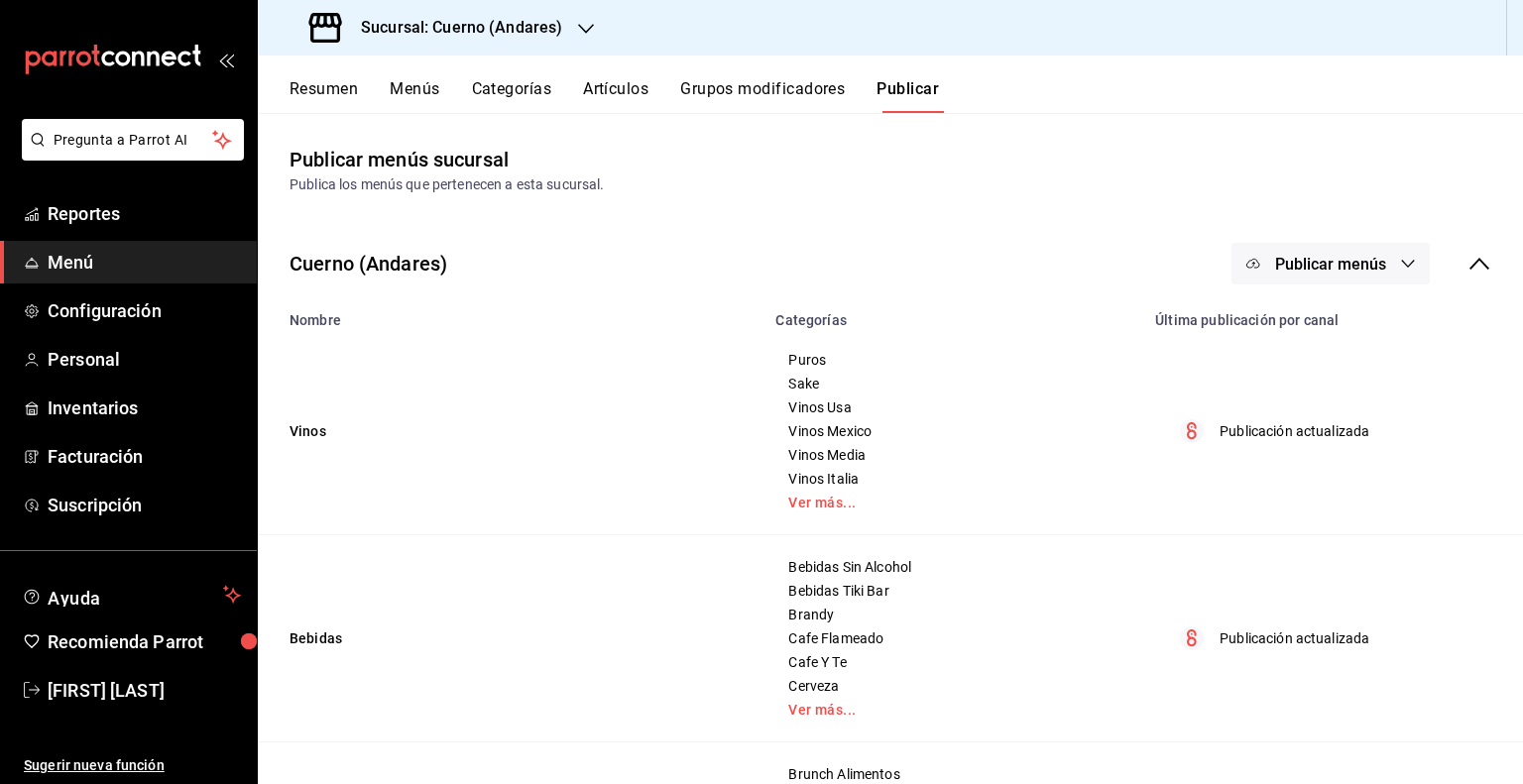 click on "Publicar menús" at bounding box center (1331, 264) 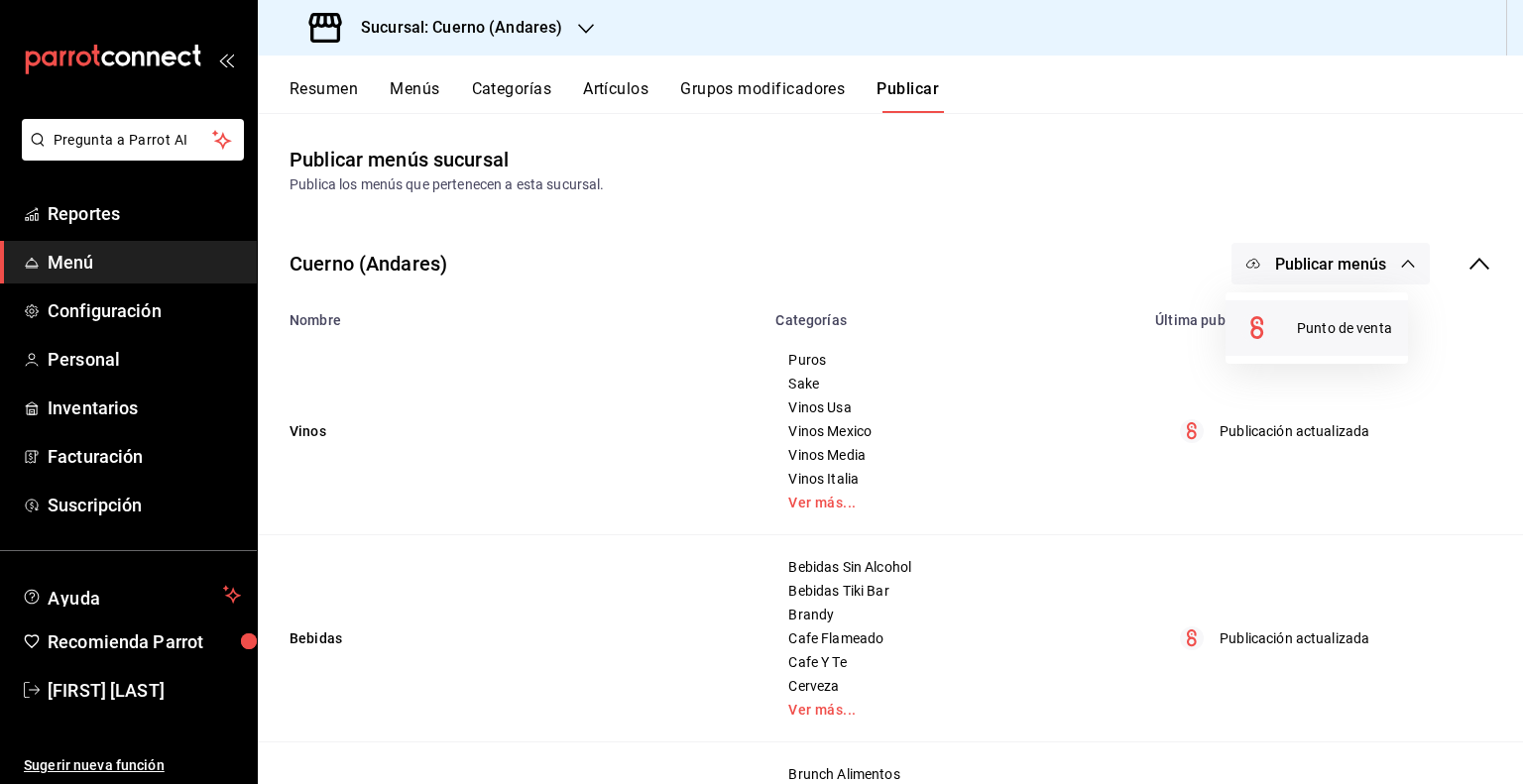 click on "Punto de venta" at bounding box center [1317, 328] 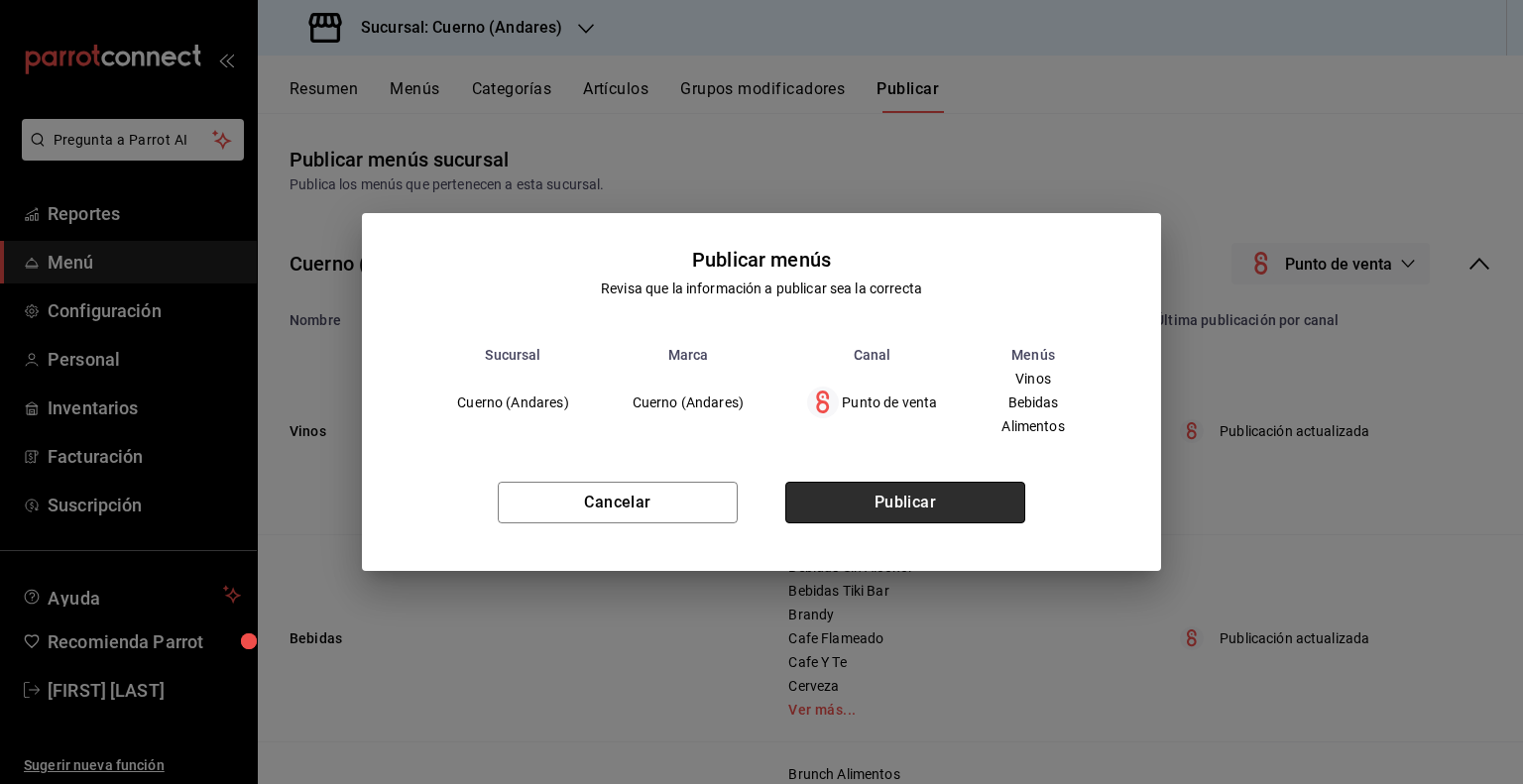 click on "Publicar" at bounding box center [905, 503] 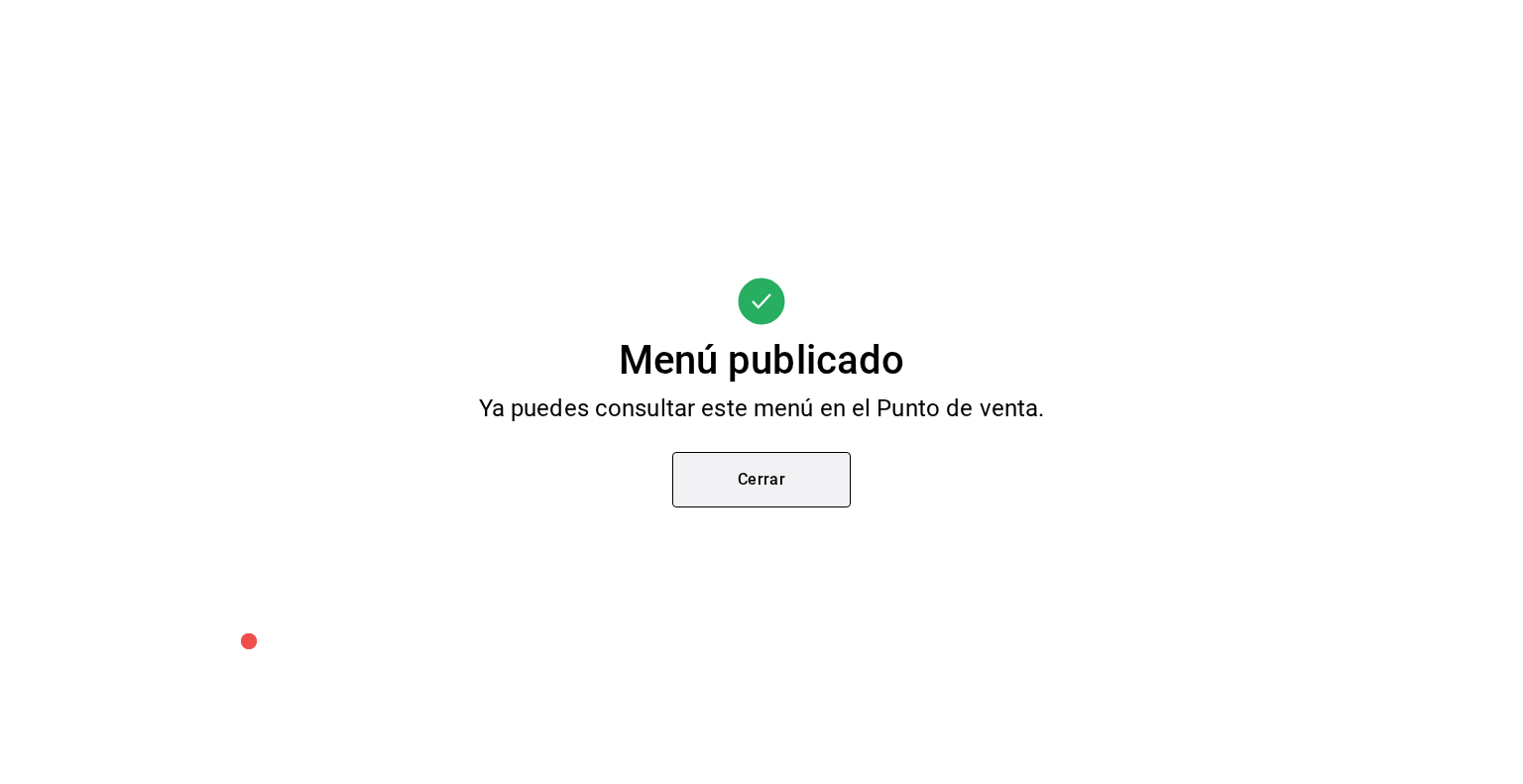 click on "Cerrar" at bounding box center (762, 480) 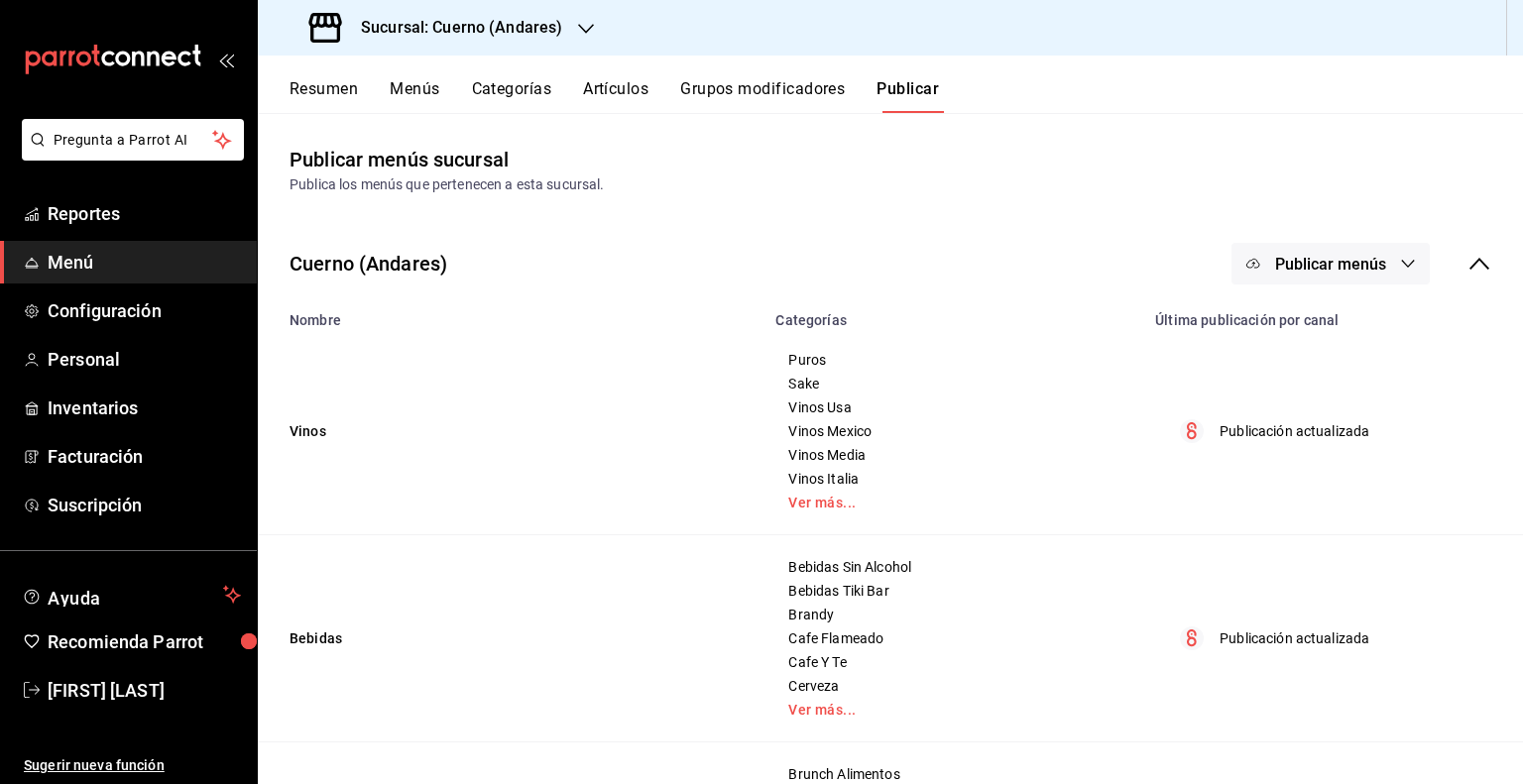 click on "Publicar menús" at bounding box center (1331, 264) 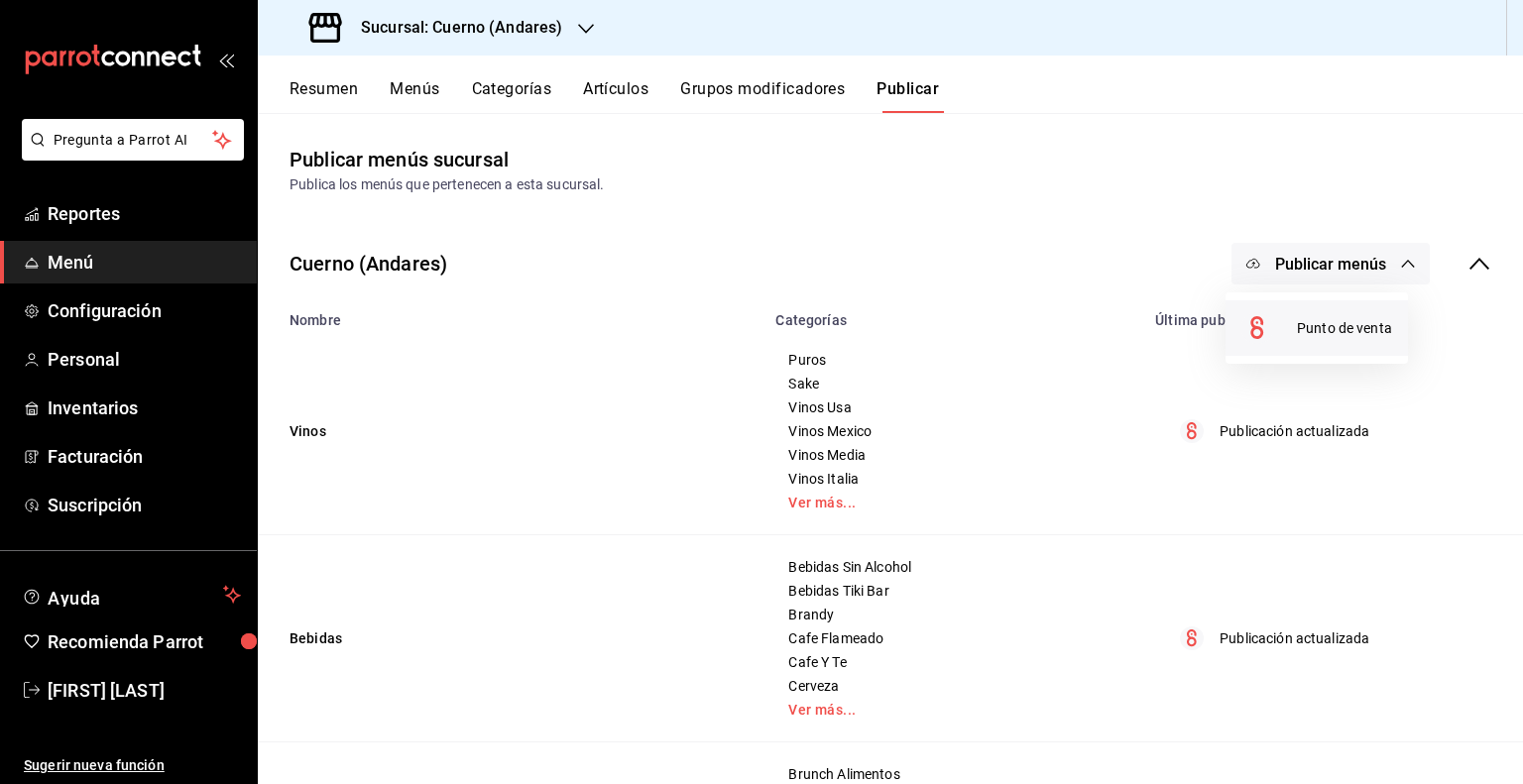 click at bounding box center [1269, 328] 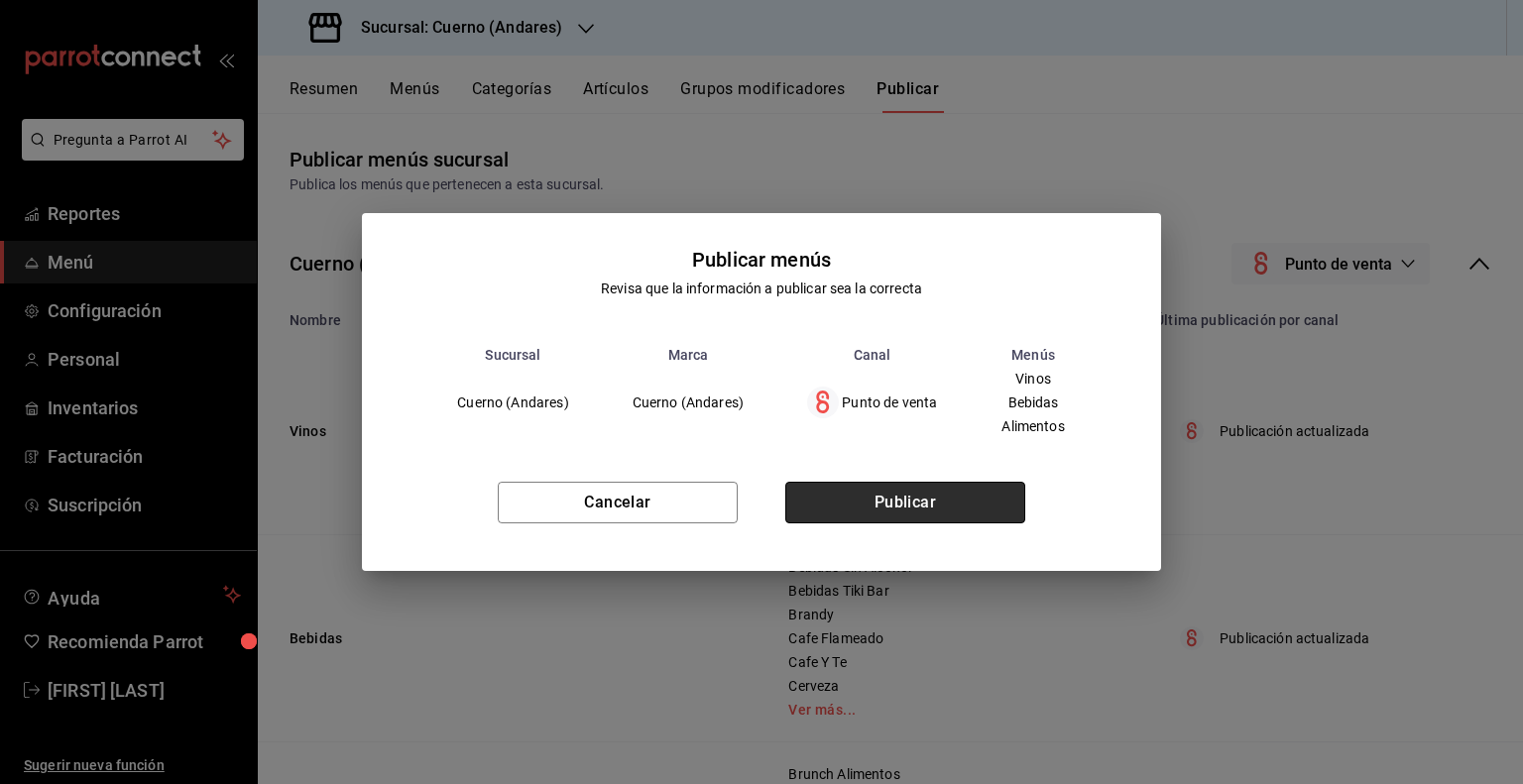click on "Publicar" at bounding box center (905, 503) 